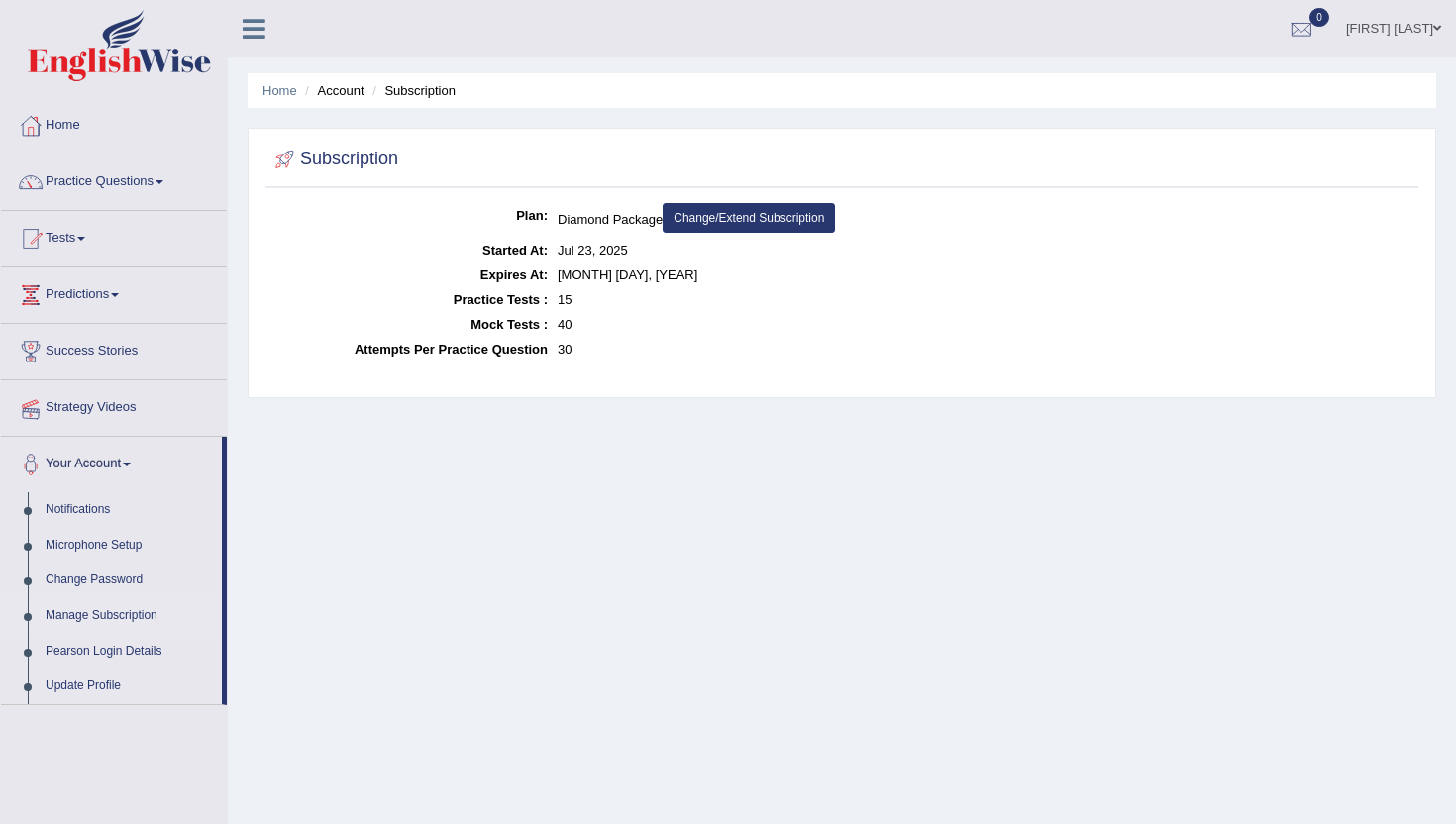scroll, scrollTop: 0, scrollLeft: 0, axis: both 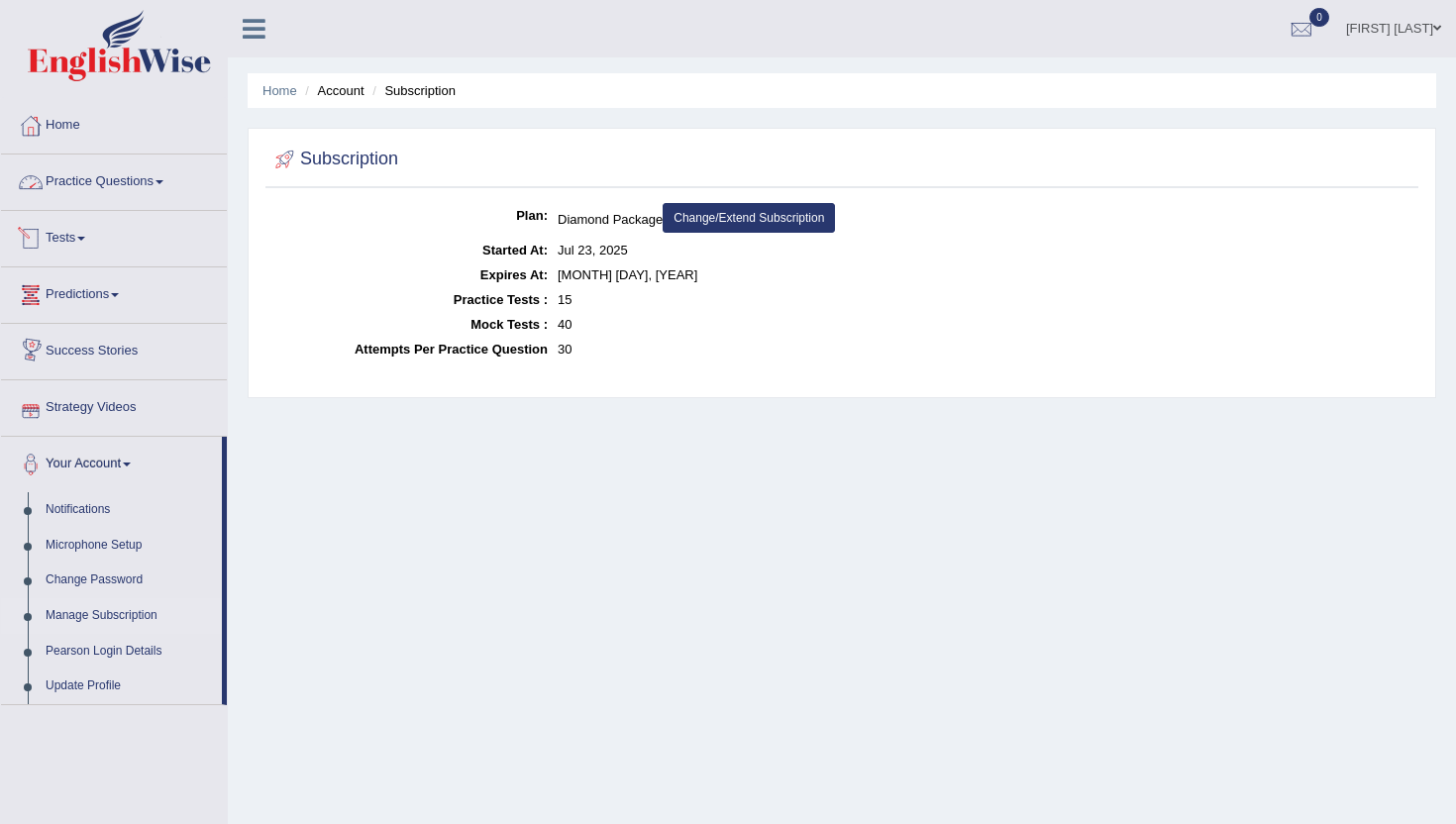 click on "Practice Questions" at bounding box center (114, 179) 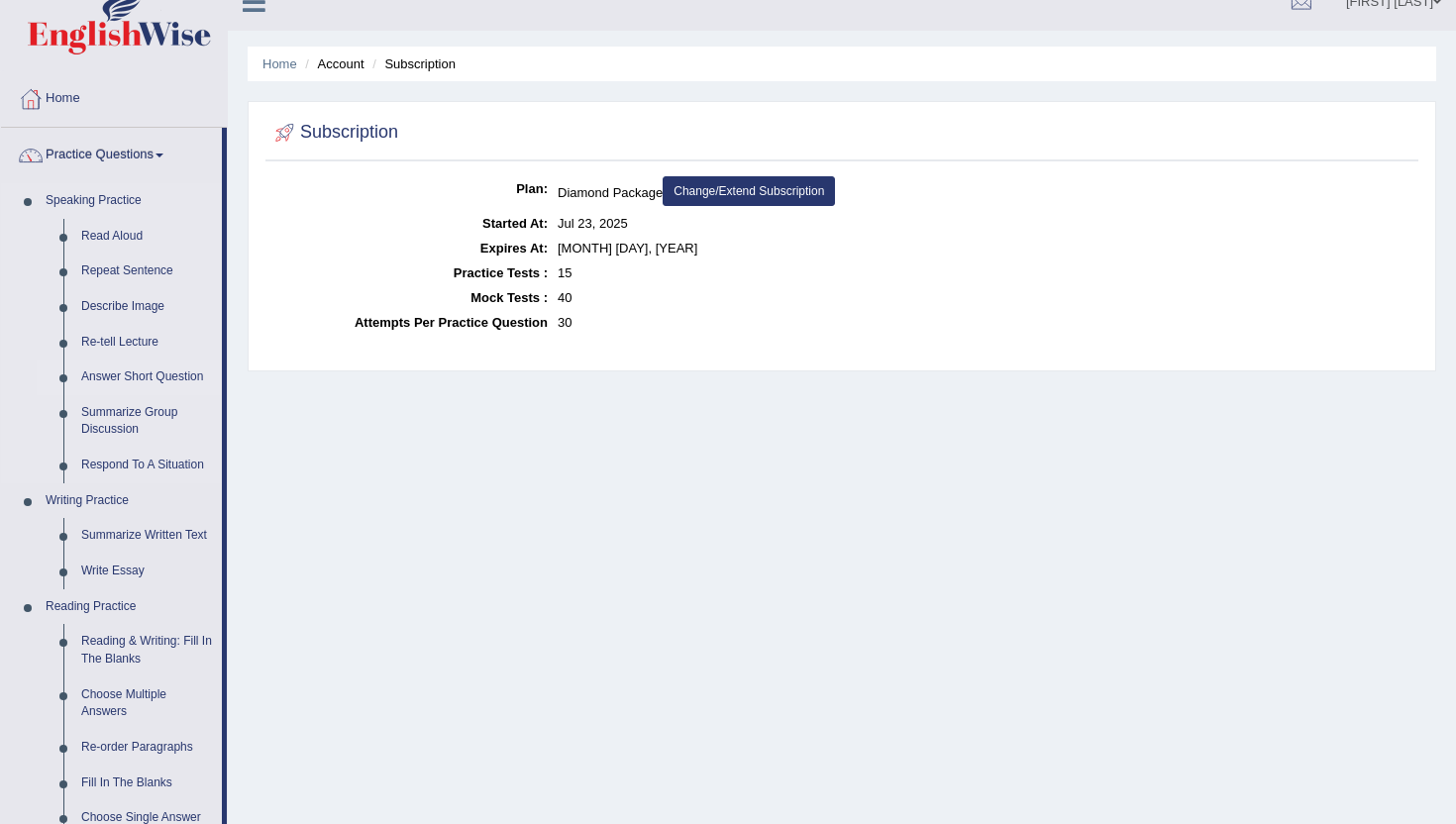 scroll, scrollTop: 26, scrollLeft: 0, axis: vertical 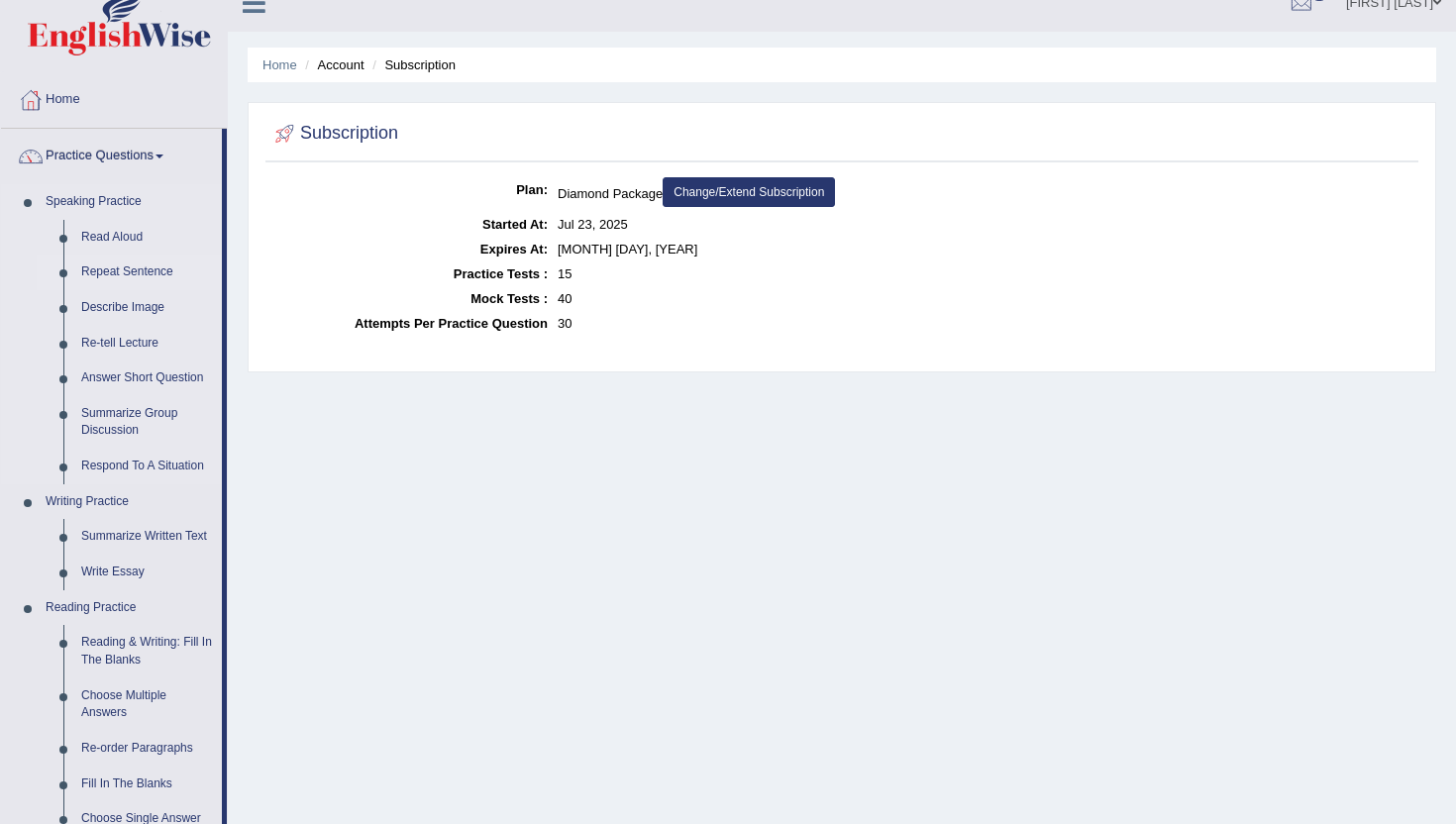 click on "Repeat Sentence" at bounding box center [147, 272] 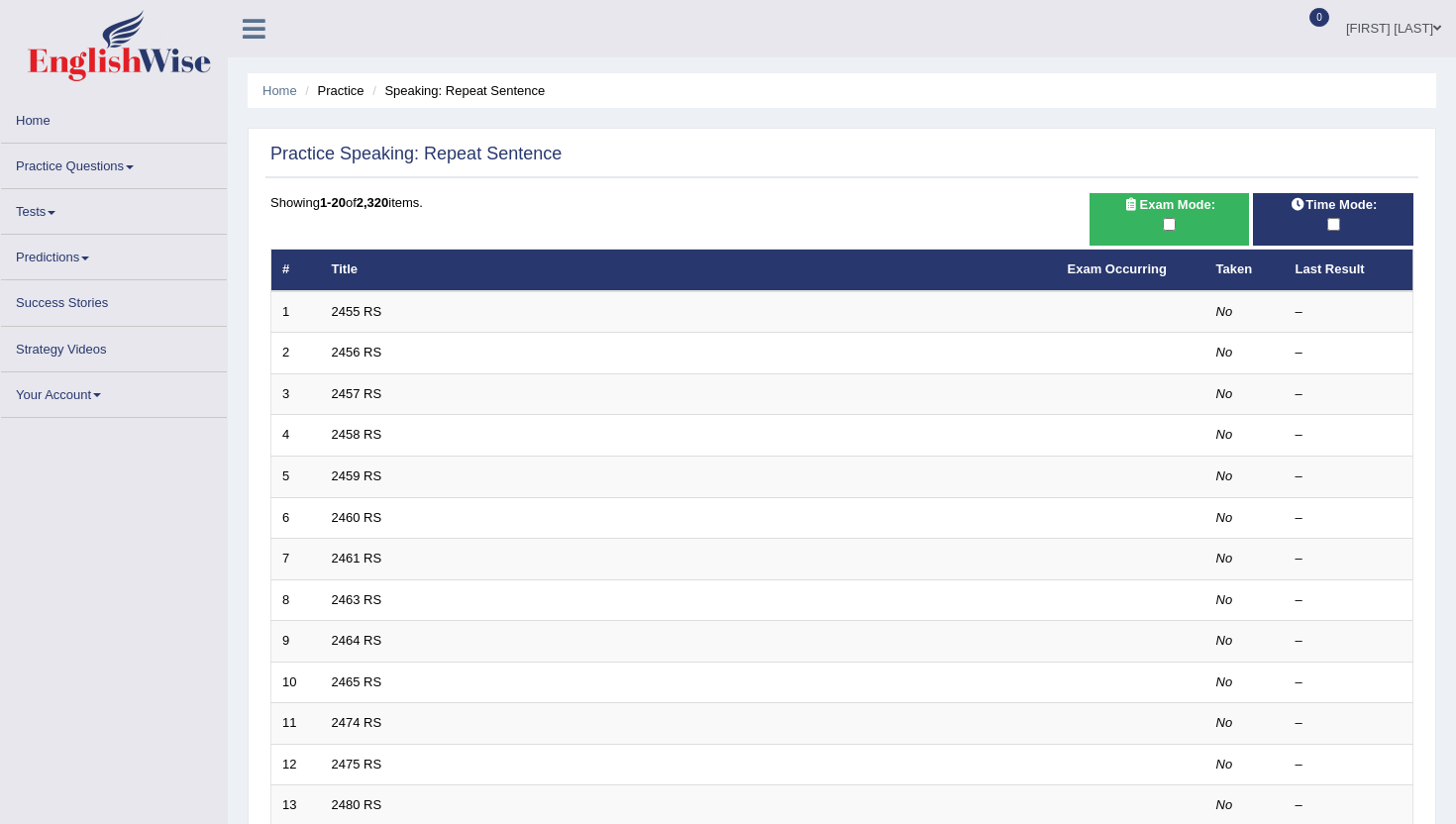 scroll, scrollTop: 0, scrollLeft: 0, axis: both 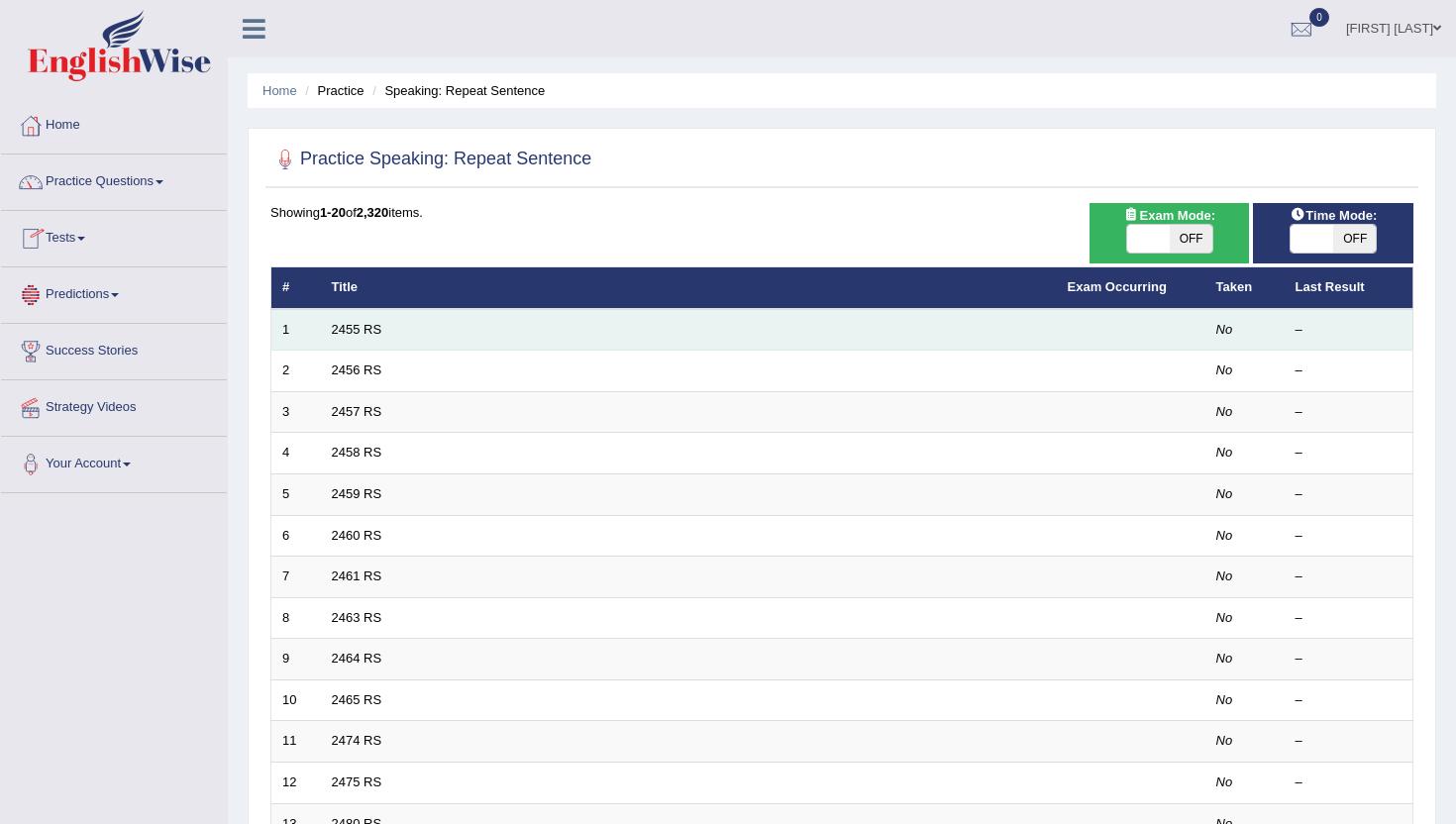 click on "2455 RS" at bounding box center (688, 330) 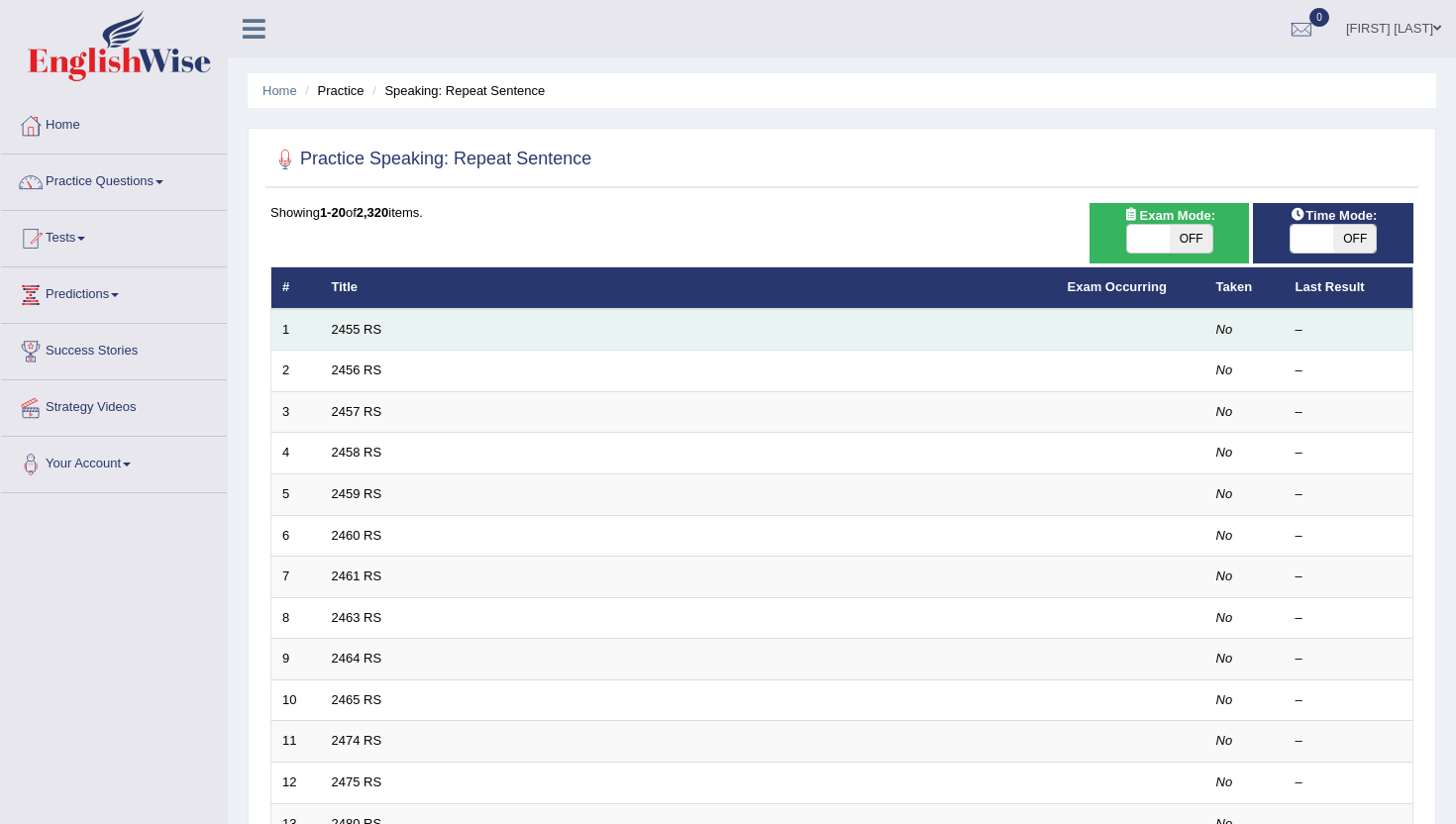 click on "2455 RS" at bounding box center (688, 330) 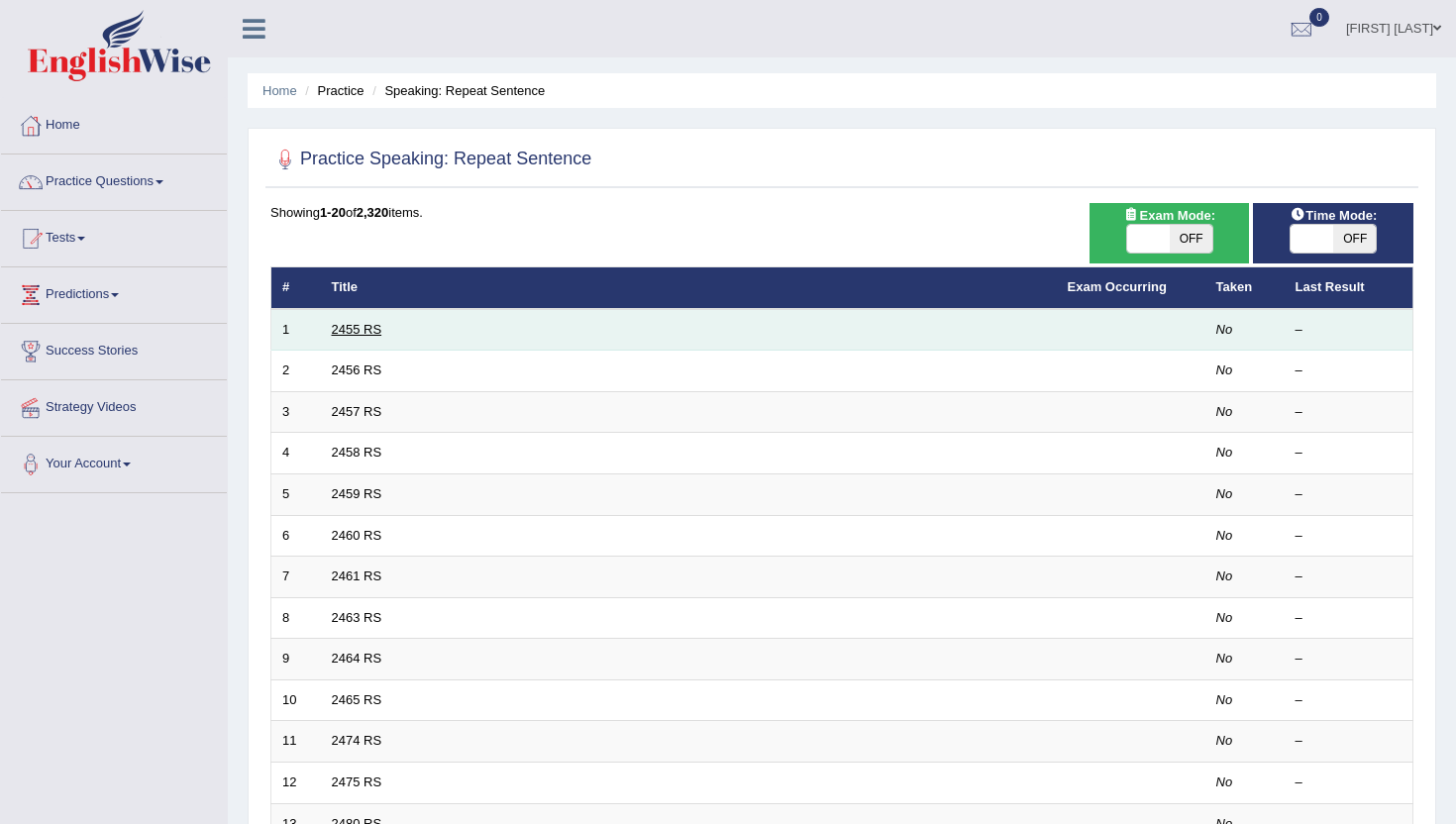 click on "2455 RS" at bounding box center [357, 329] 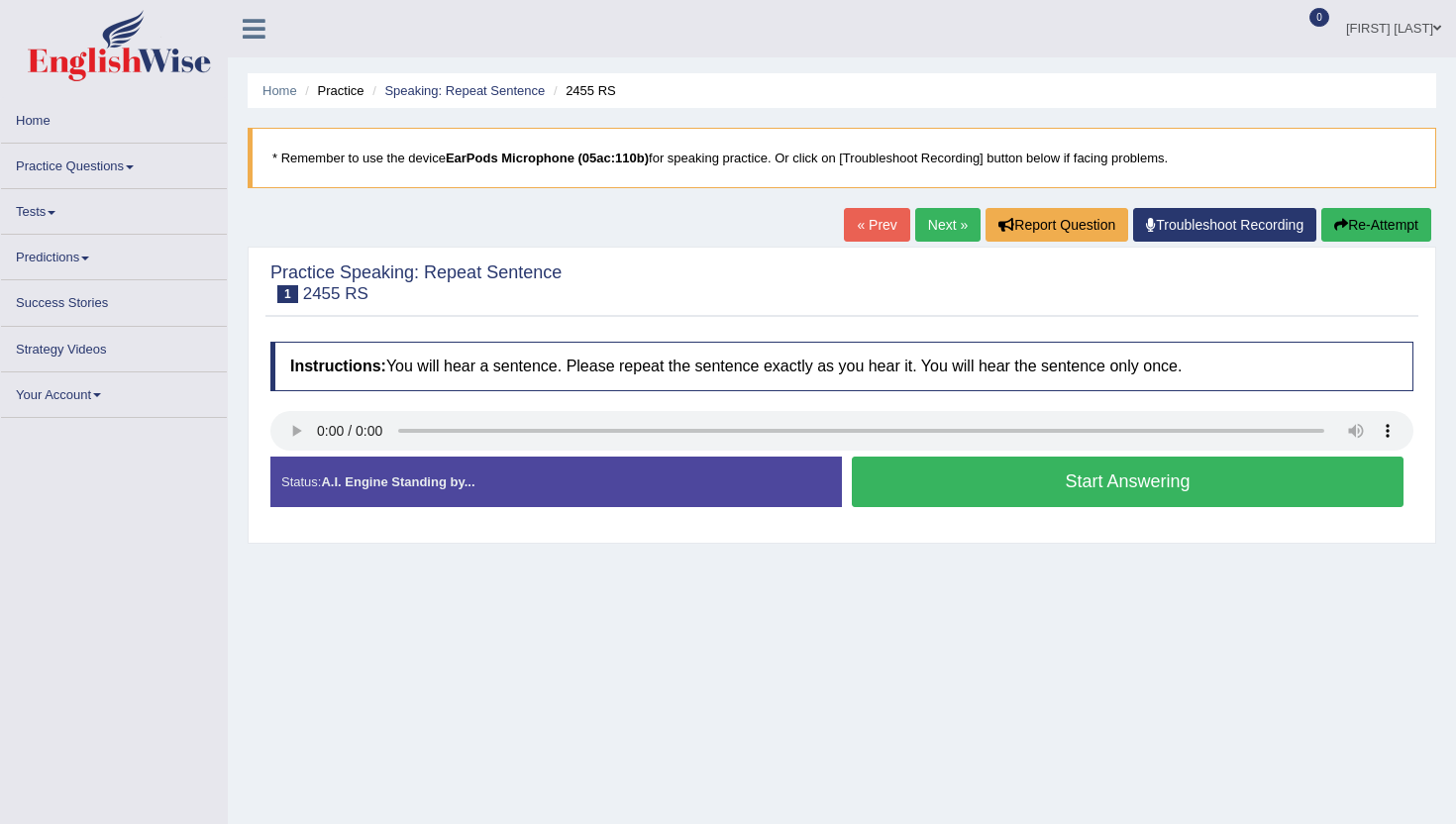 scroll, scrollTop: 0, scrollLeft: 0, axis: both 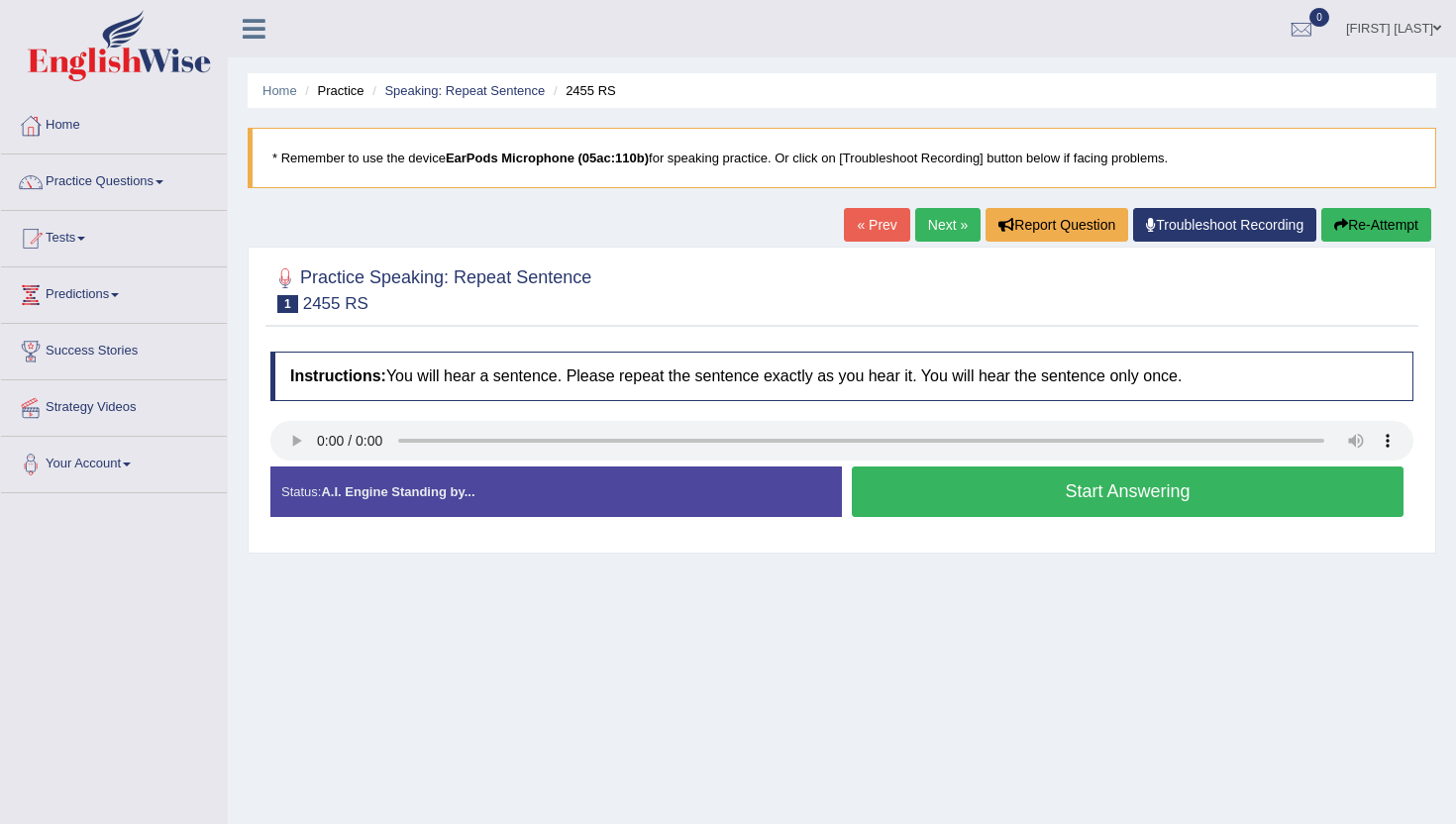 click on "Start Answering" at bounding box center [1127, 491] 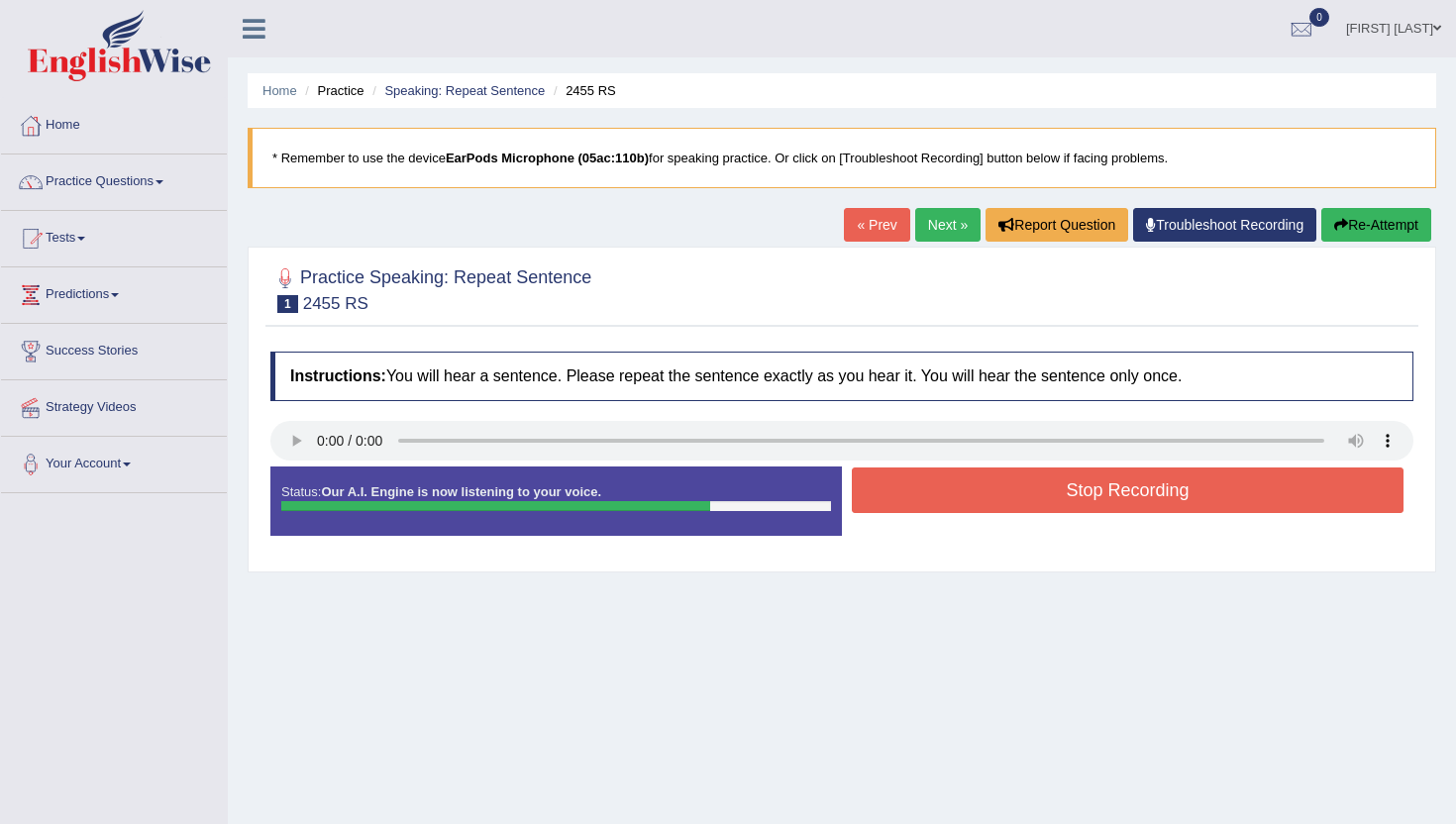 click on "Stop Recording" at bounding box center (1127, 490) 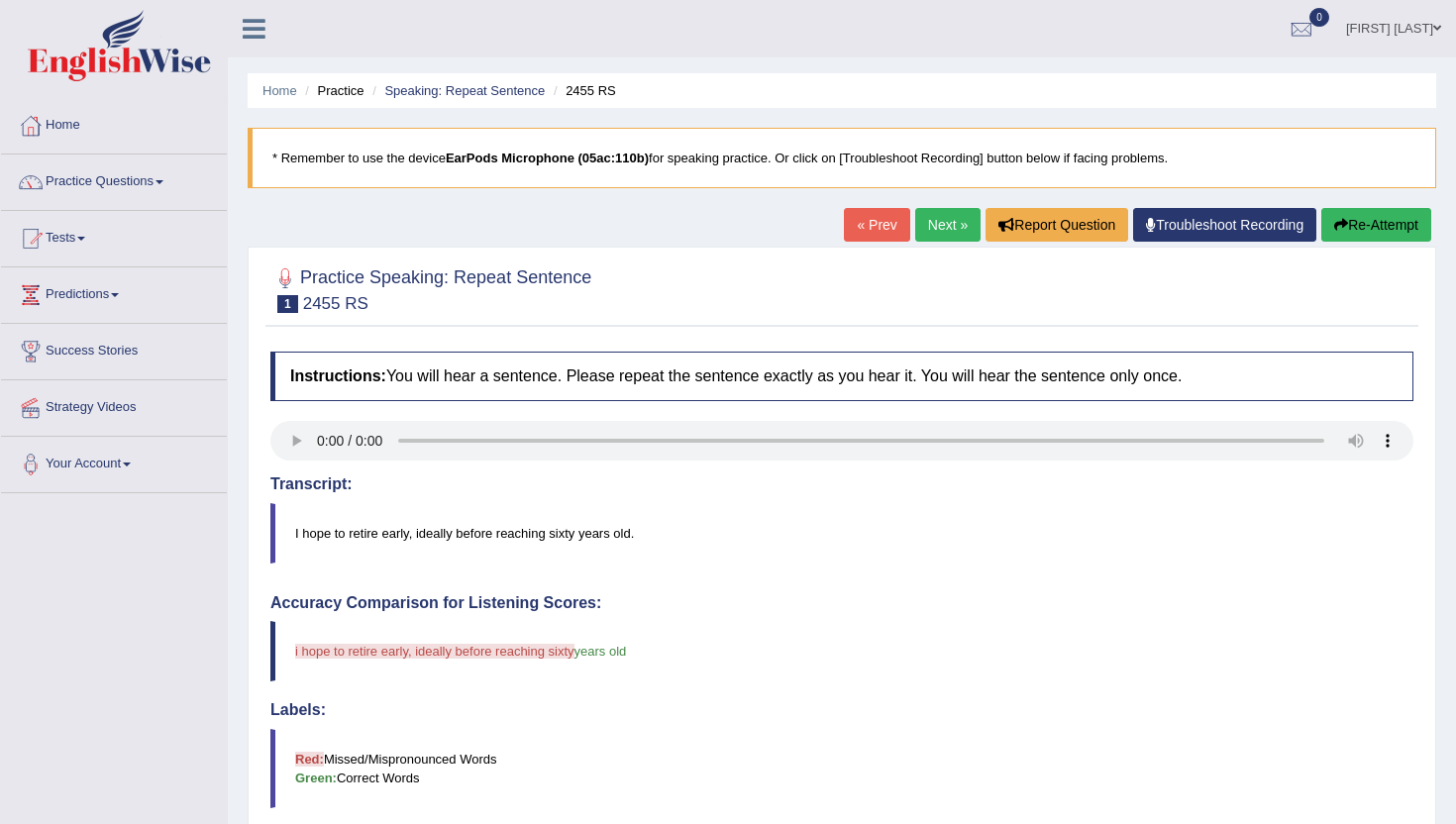 click on "Next »" at bounding box center [948, 225] 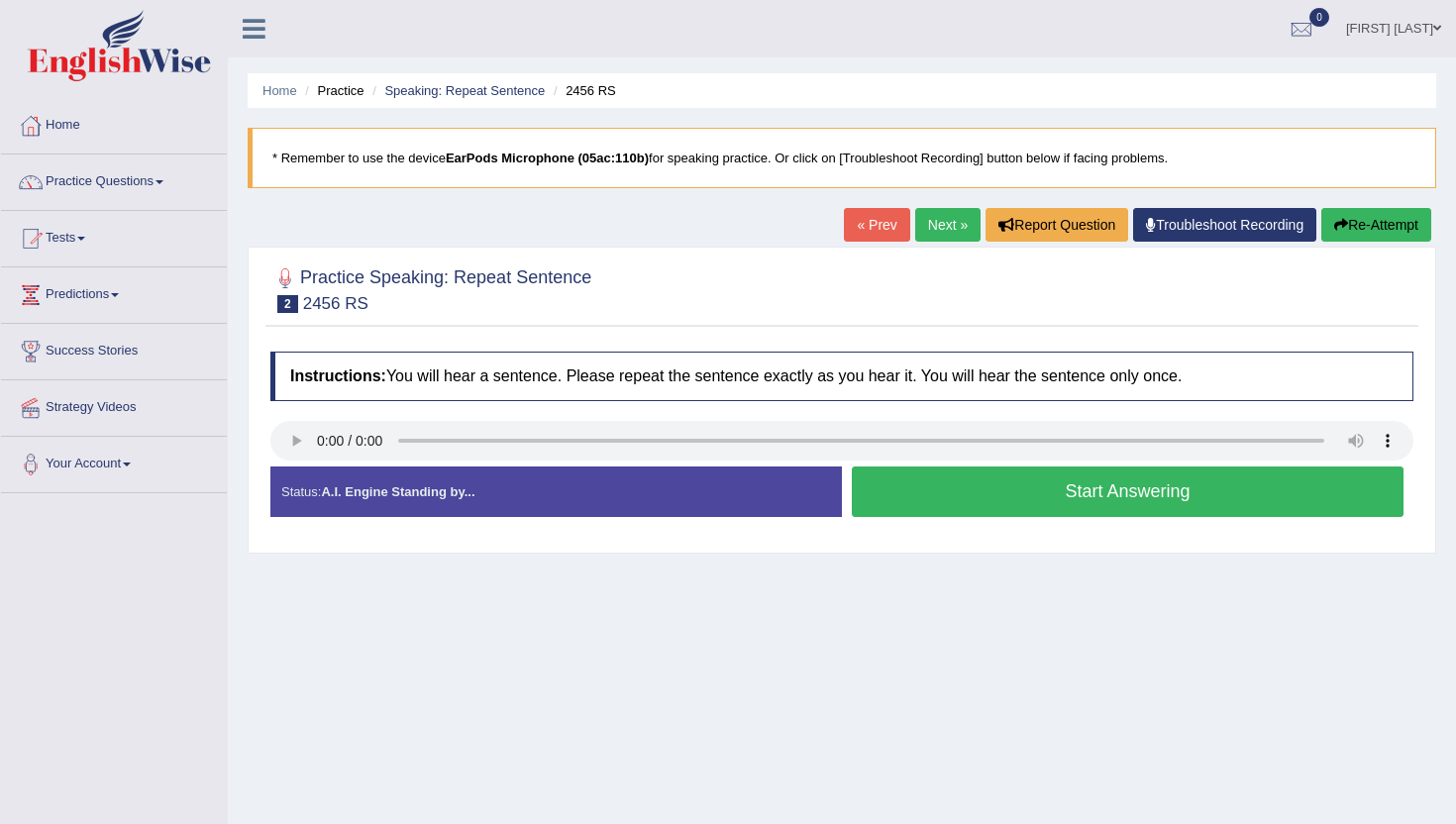 scroll, scrollTop: 0, scrollLeft: 0, axis: both 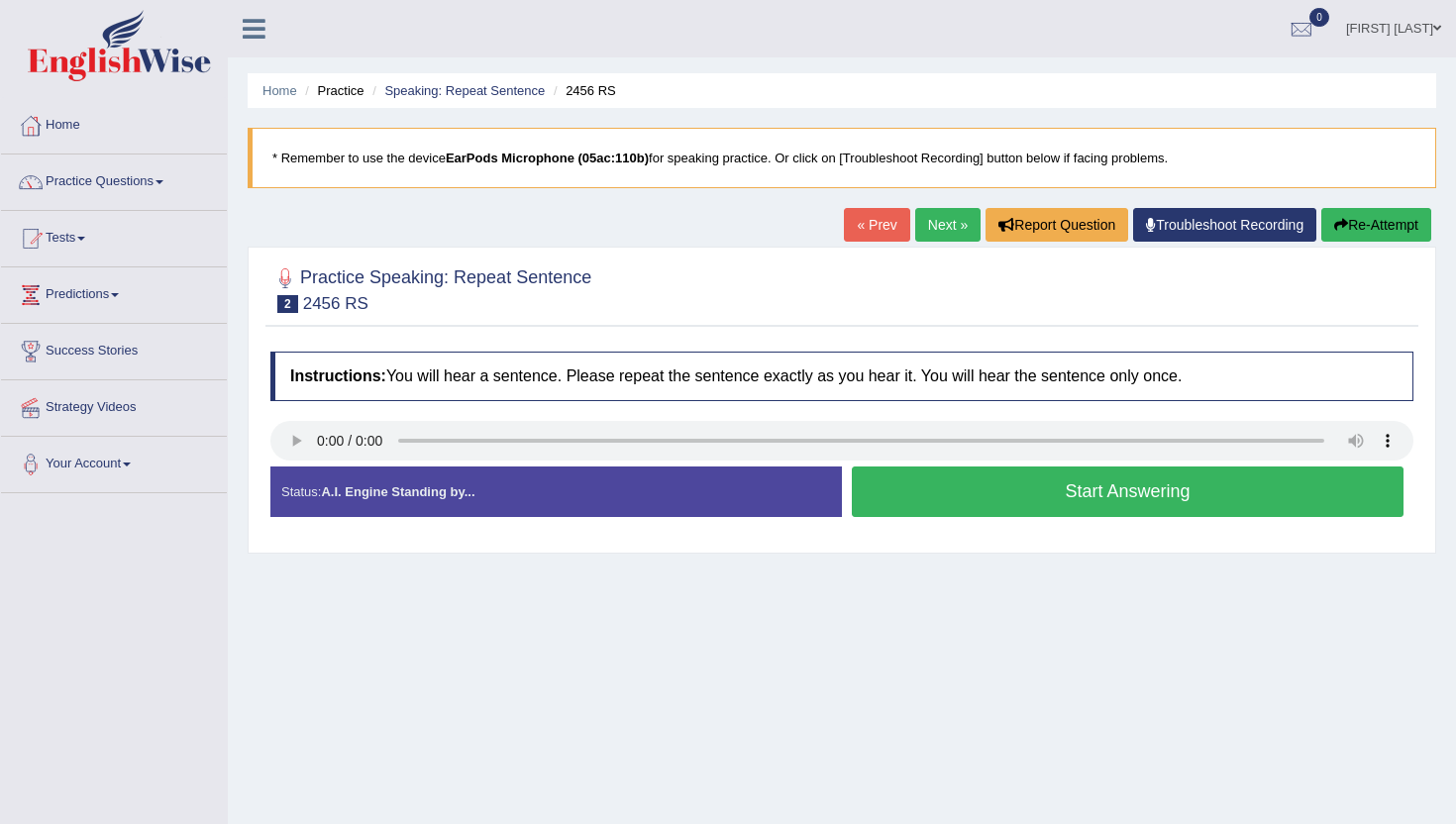 click on "Start Answering" at bounding box center (1127, 491) 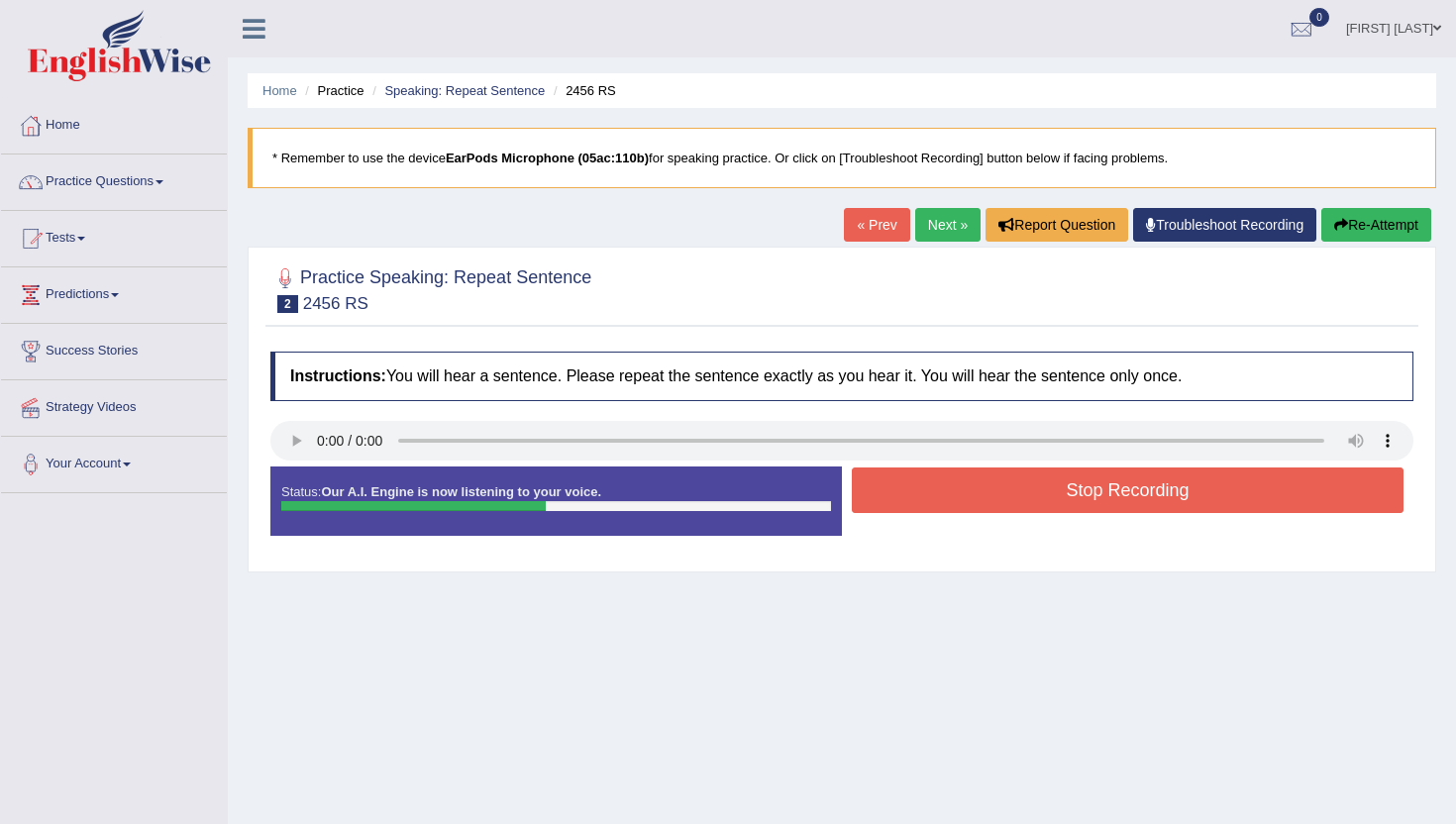 click on "Stop Recording" at bounding box center (1127, 490) 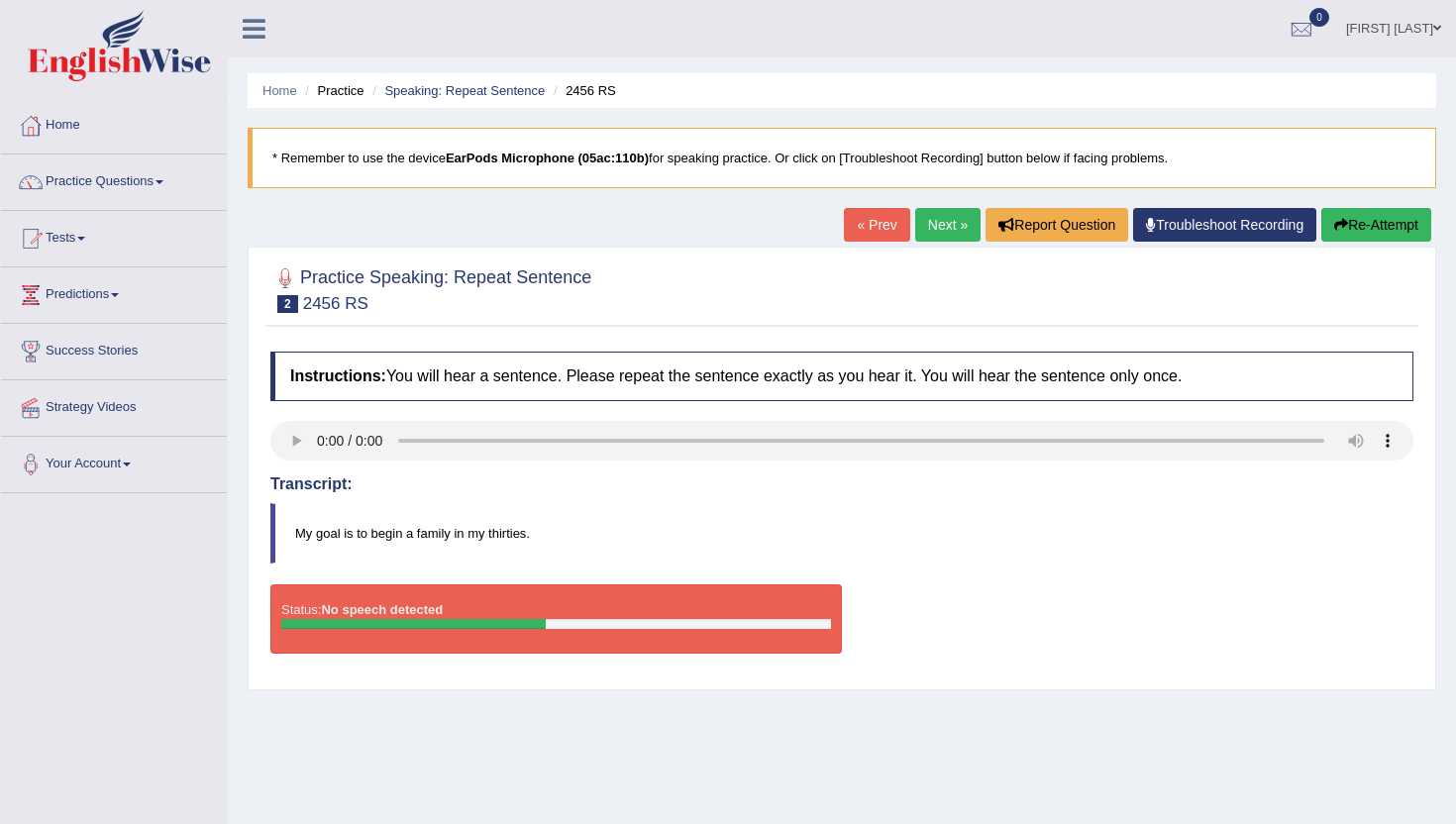 click on "Re-Attempt" at bounding box center (1376, 225) 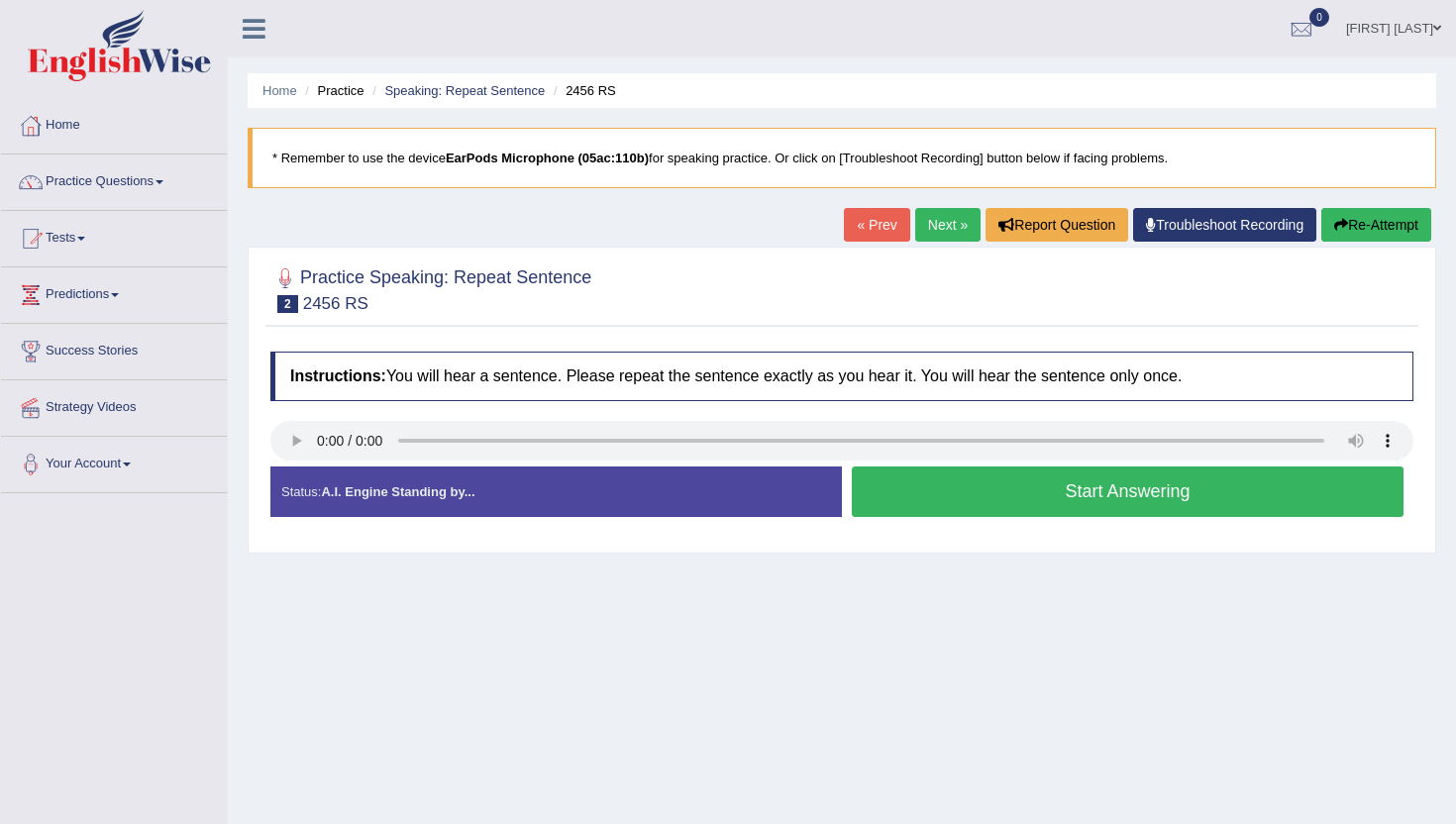 scroll, scrollTop: 0, scrollLeft: 0, axis: both 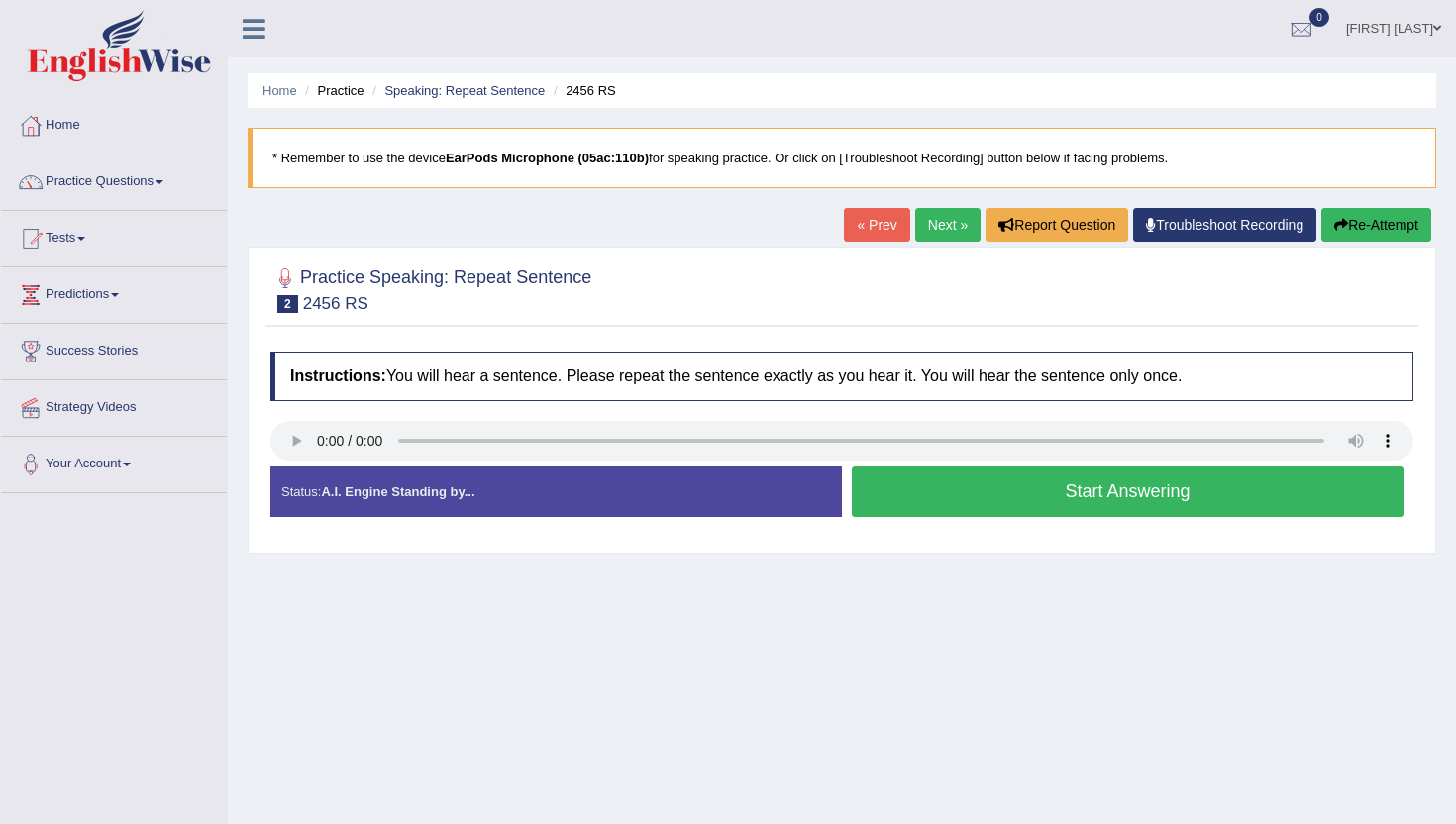 click on "Start Answering" at bounding box center (1127, 491) 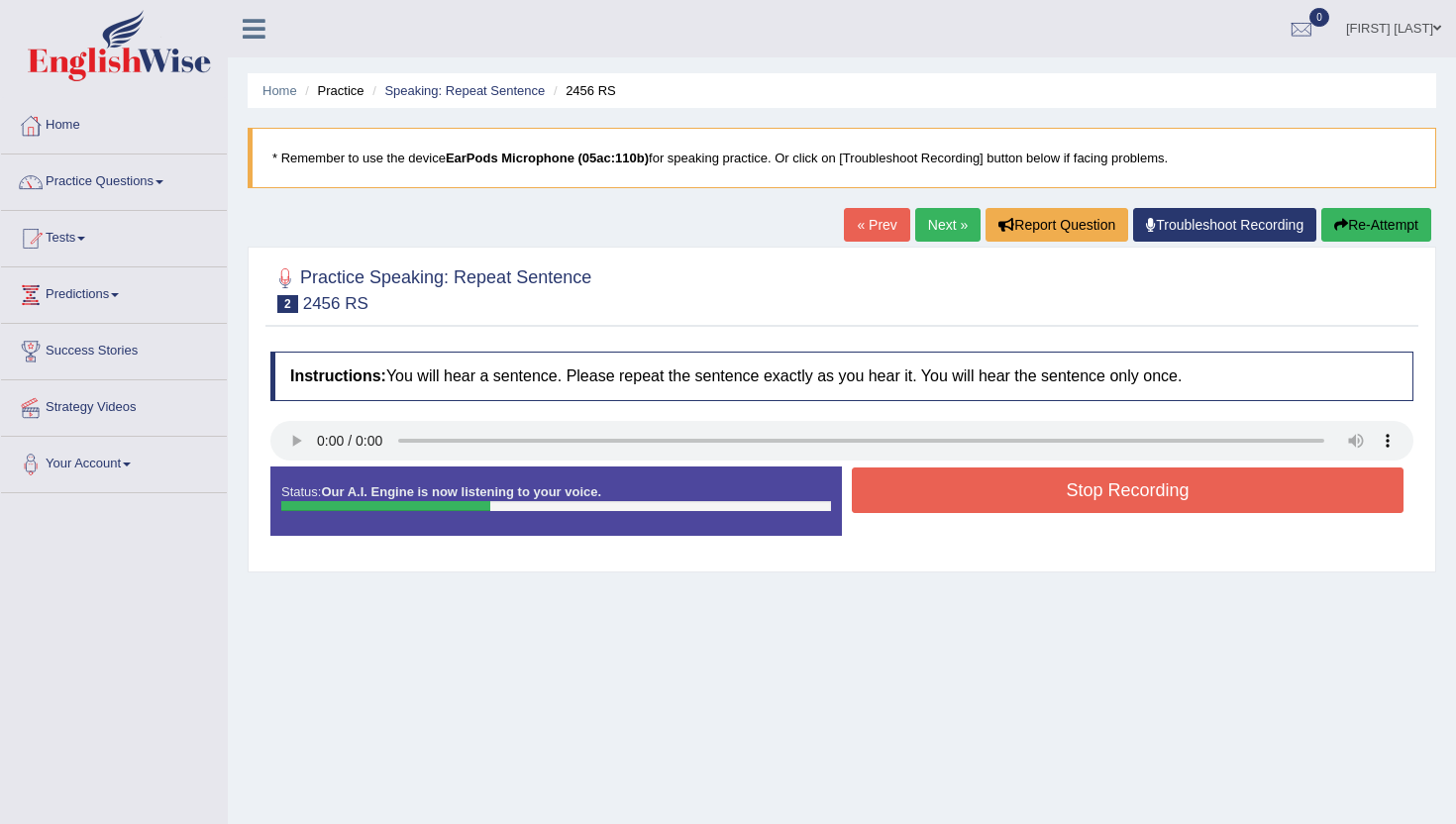 click on "Stop Recording" at bounding box center [1127, 490] 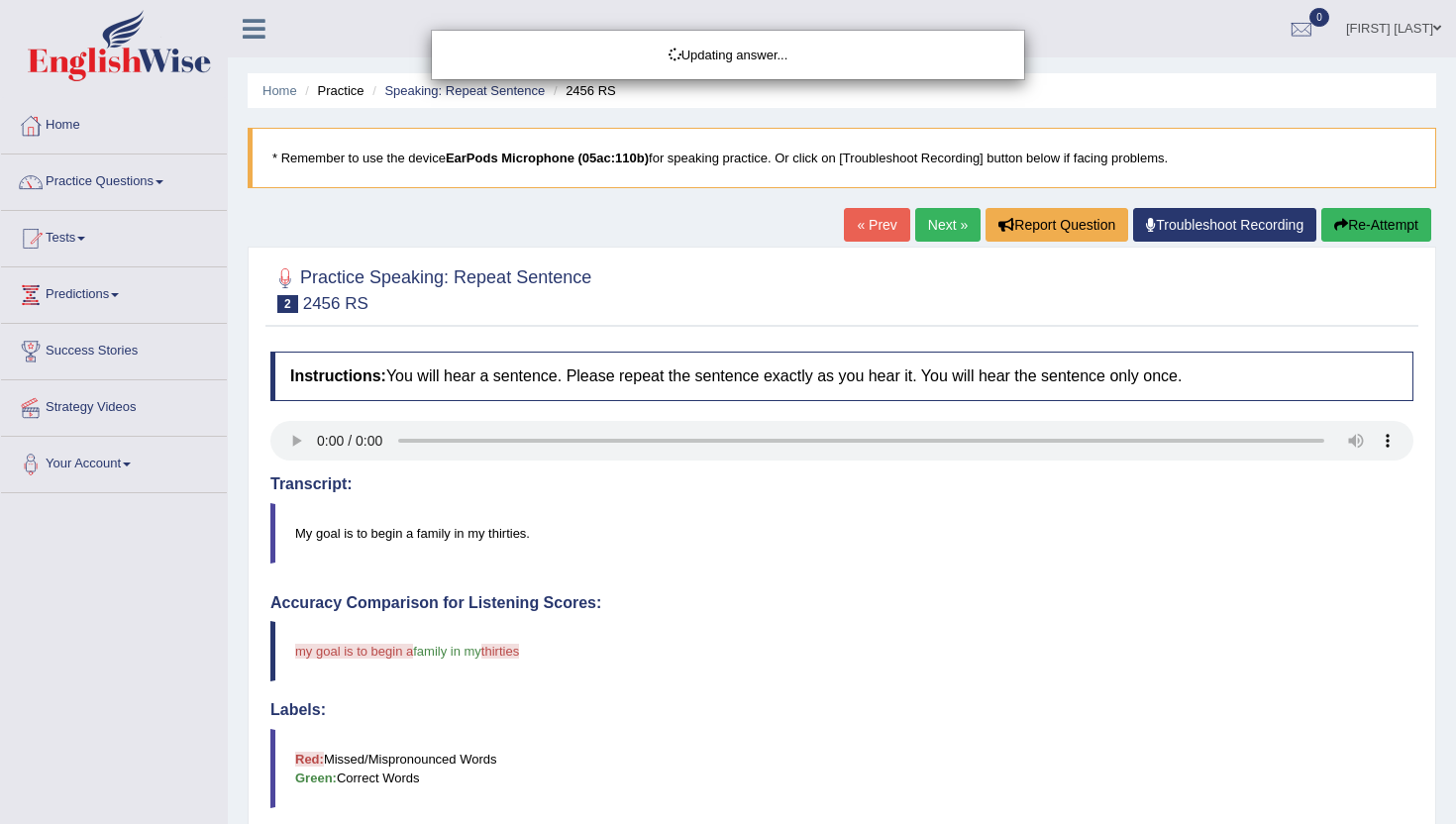 scroll, scrollTop: 1, scrollLeft: 0, axis: vertical 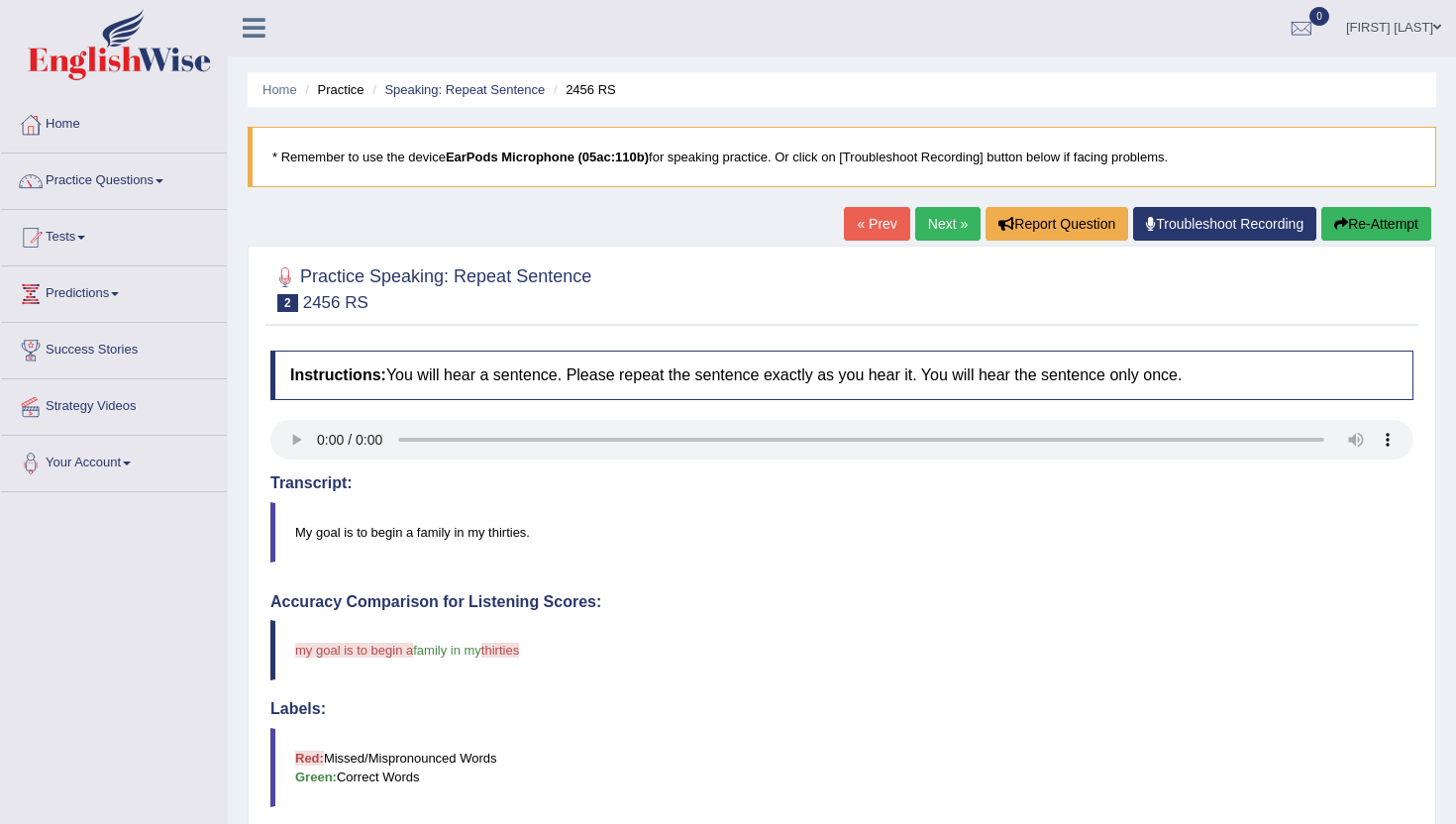 click on "Re-Attempt" at bounding box center [1376, 224] 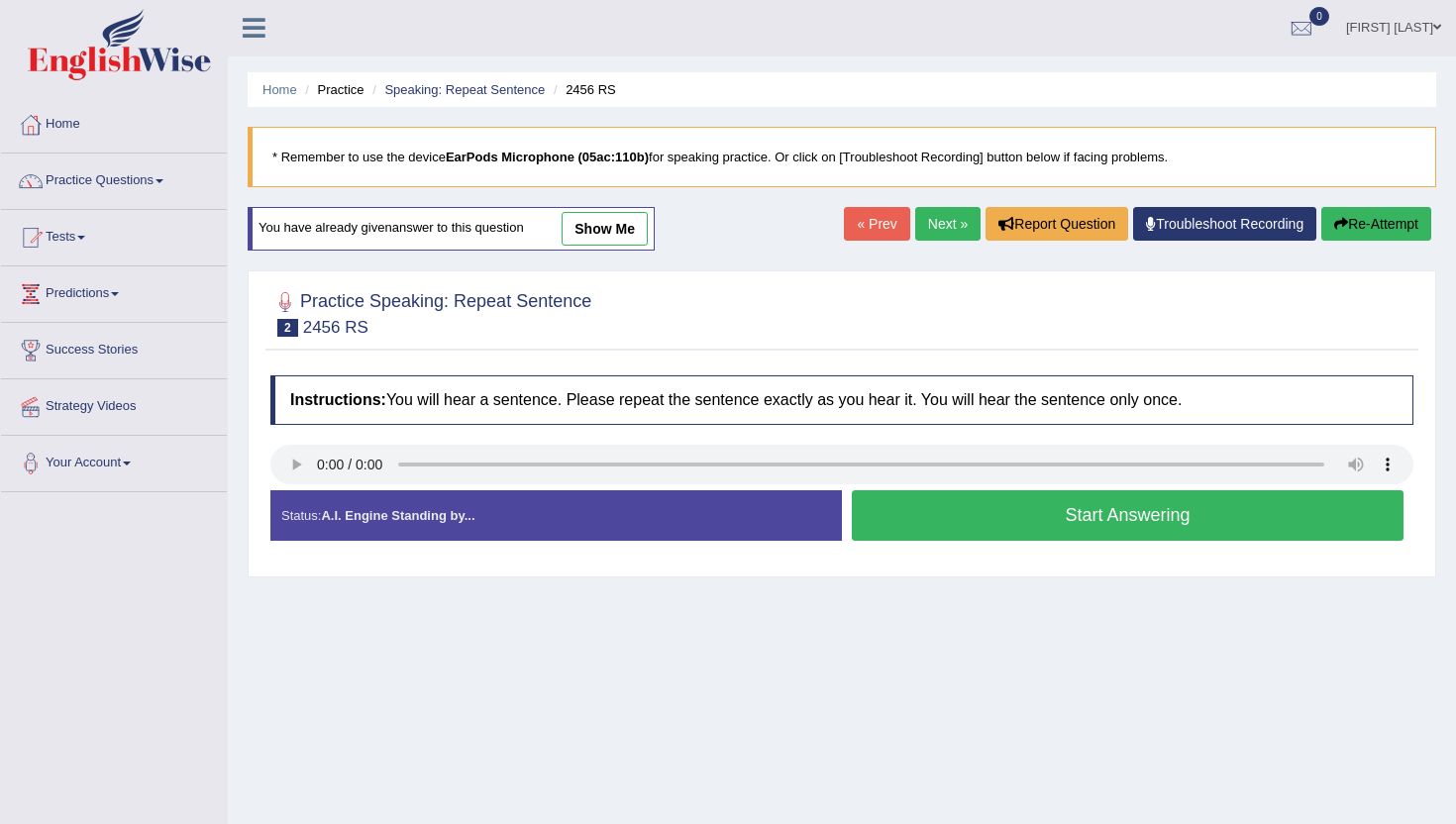 scroll, scrollTop: 1, scrollLeft: 0, axis: vertical 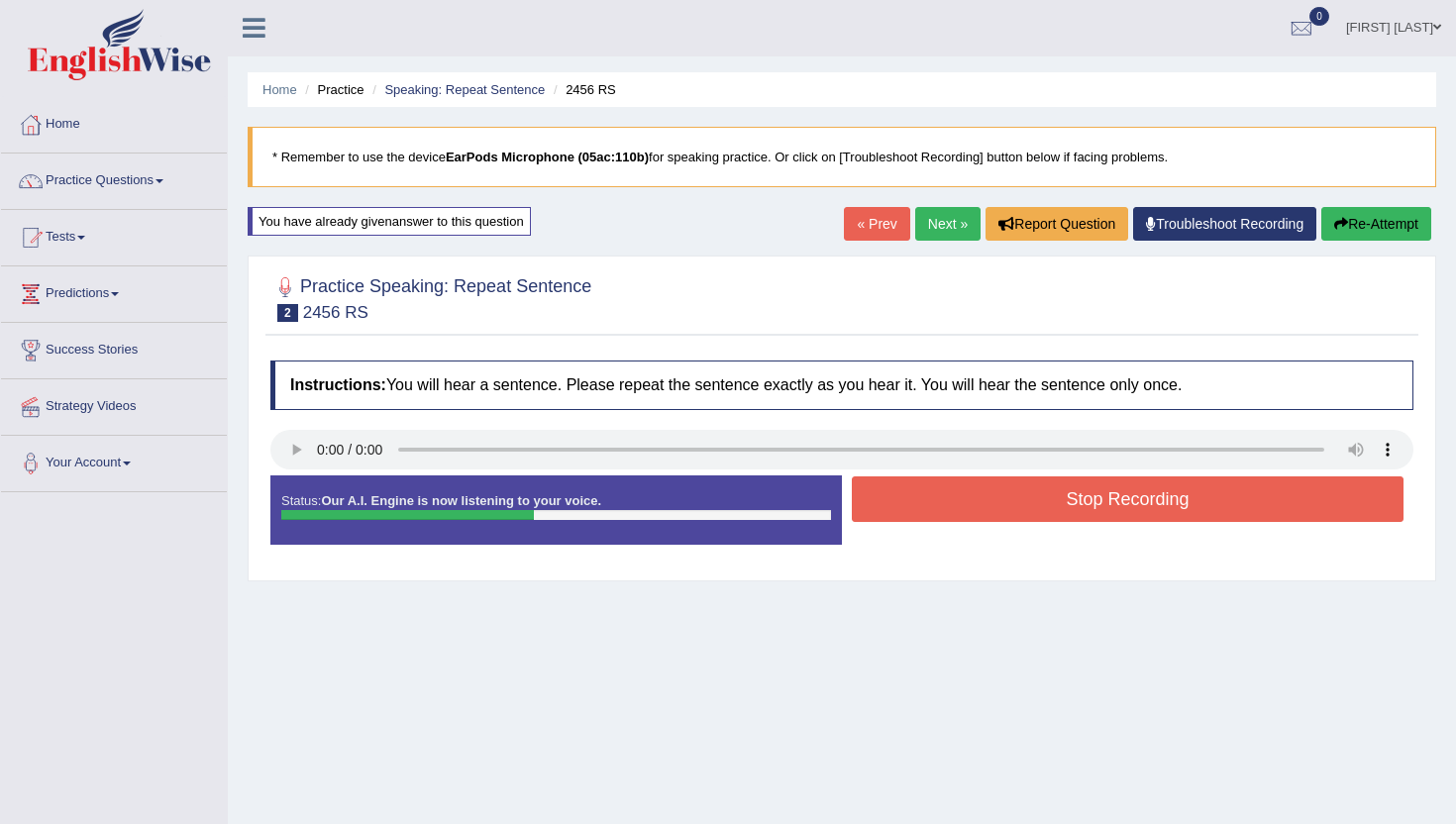 click on "Stop Recording" at bounding box center (1127, 499) 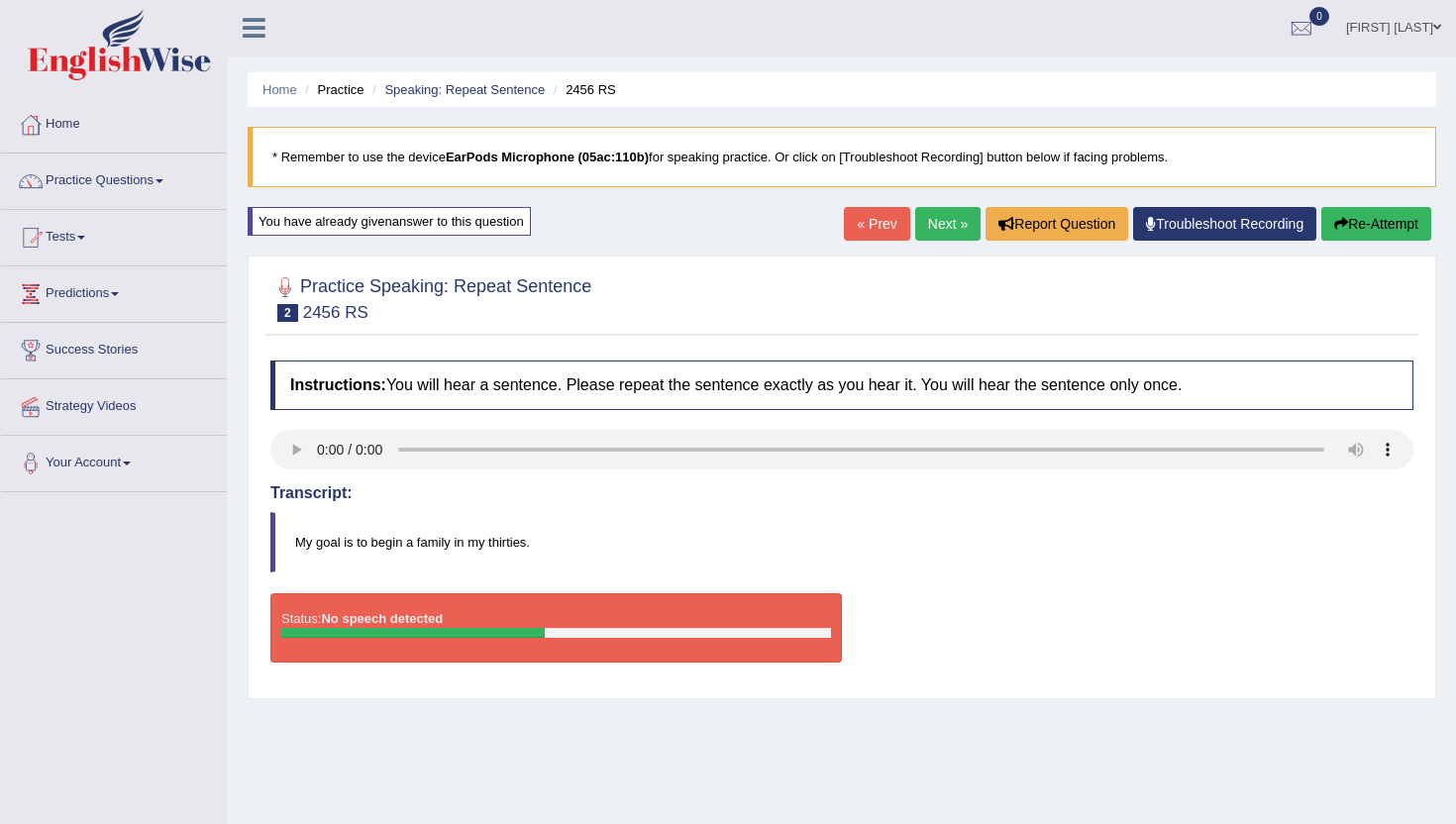 click on "* Remember to use the device  EarPods Microphone (05ac:110b)  for speaking practice. Or click on [Troubleshoot Recording] button below if facing problems." at bounding box center (842, 156) 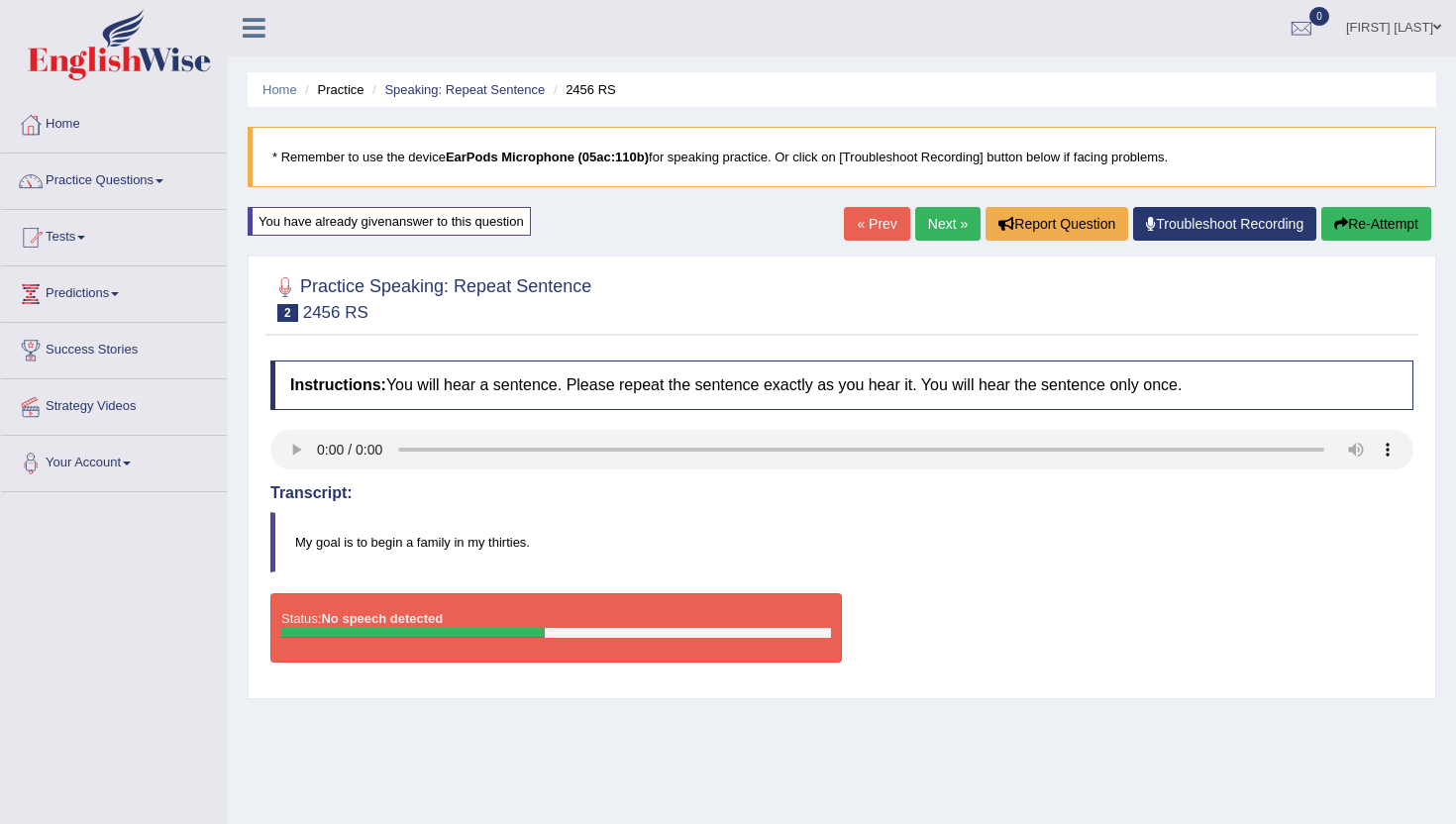 click on "Troubleshoot Recording" at bounding box center [1224, 224] 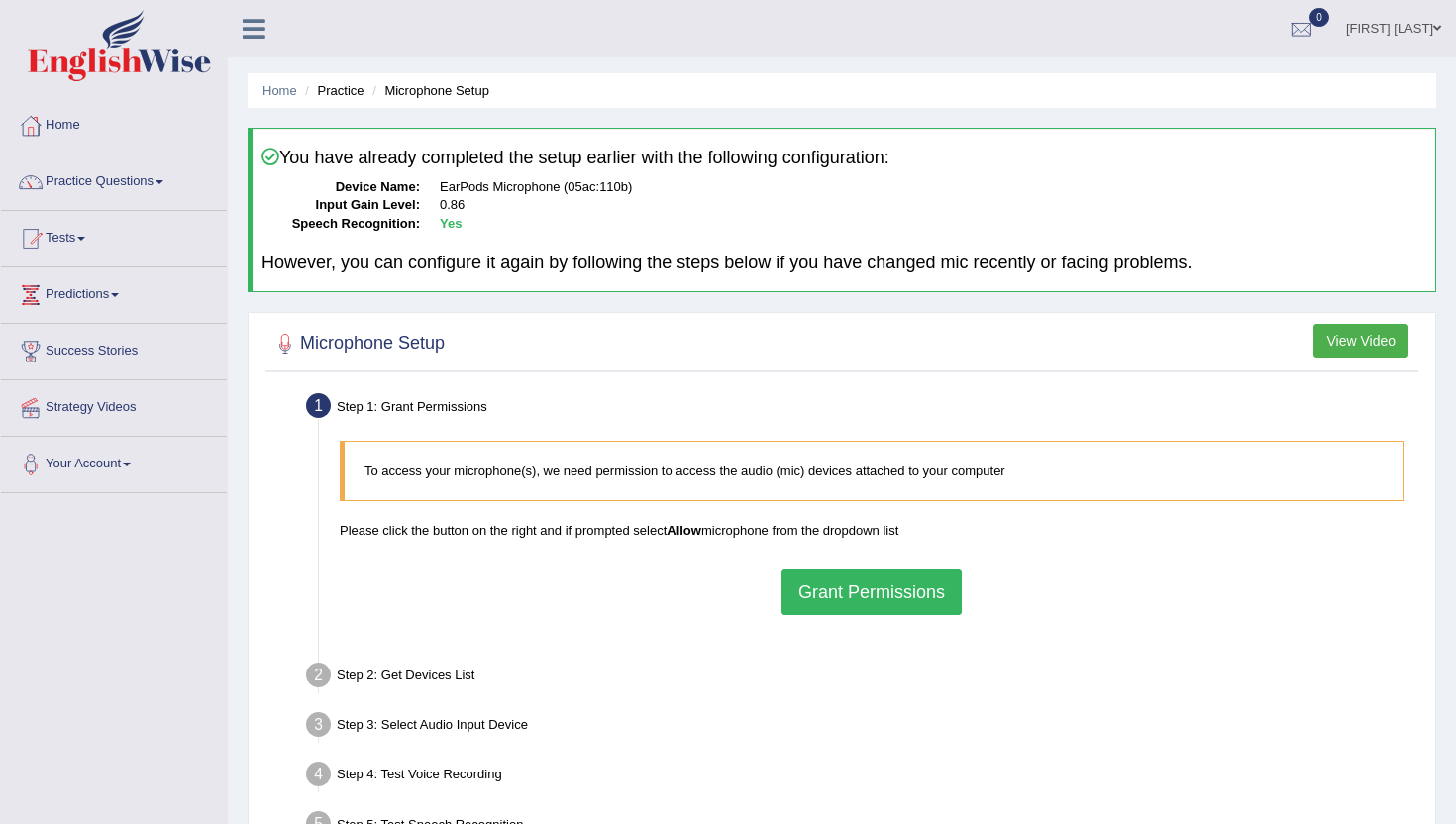 scroll, scrollTop: 0, scrollLeft: 0, axis: both 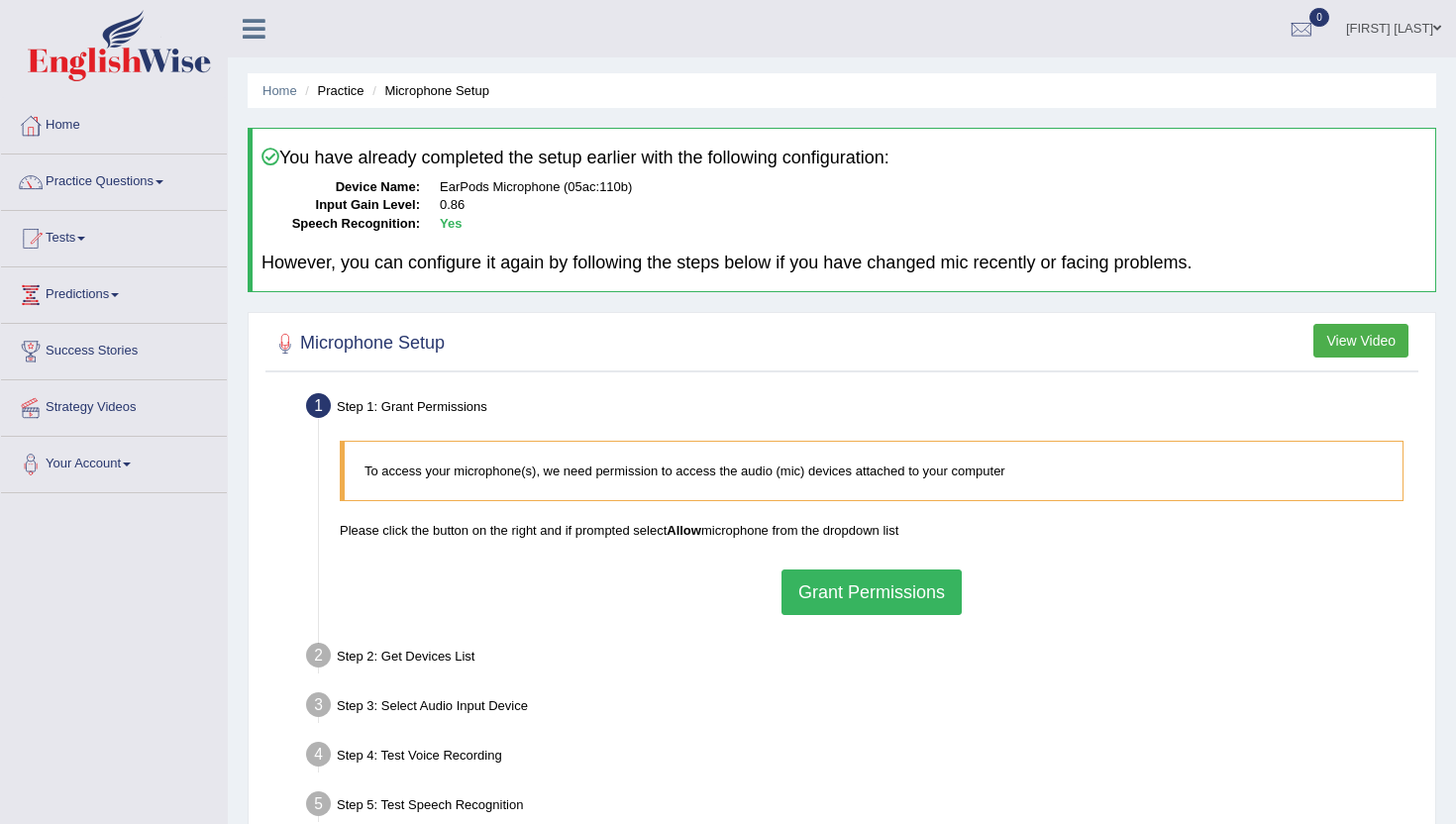 click on "Grant Permissions" at bounding box center [872, 592] 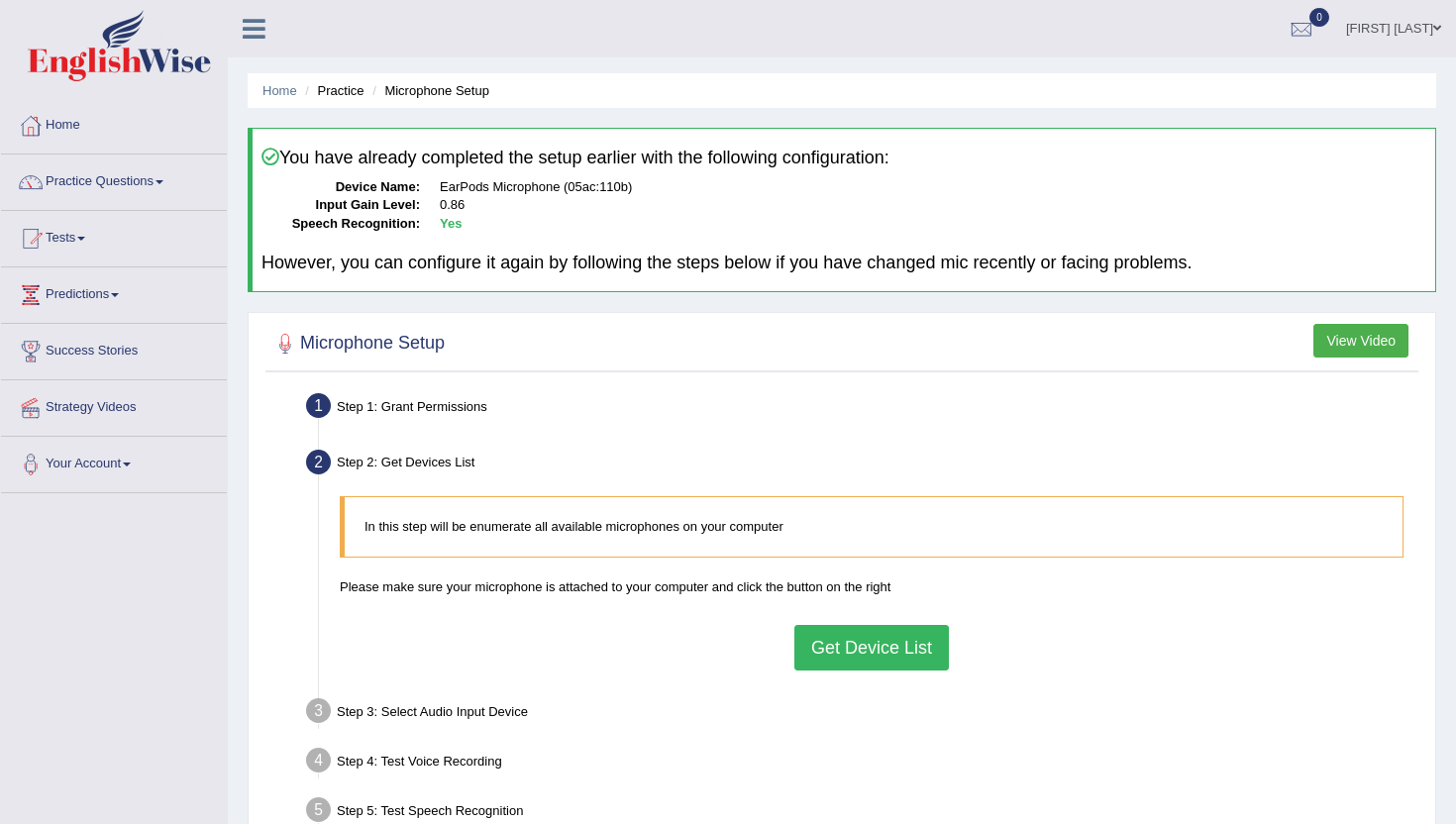 click on "Get Device List" at bounding box center (872, 648) 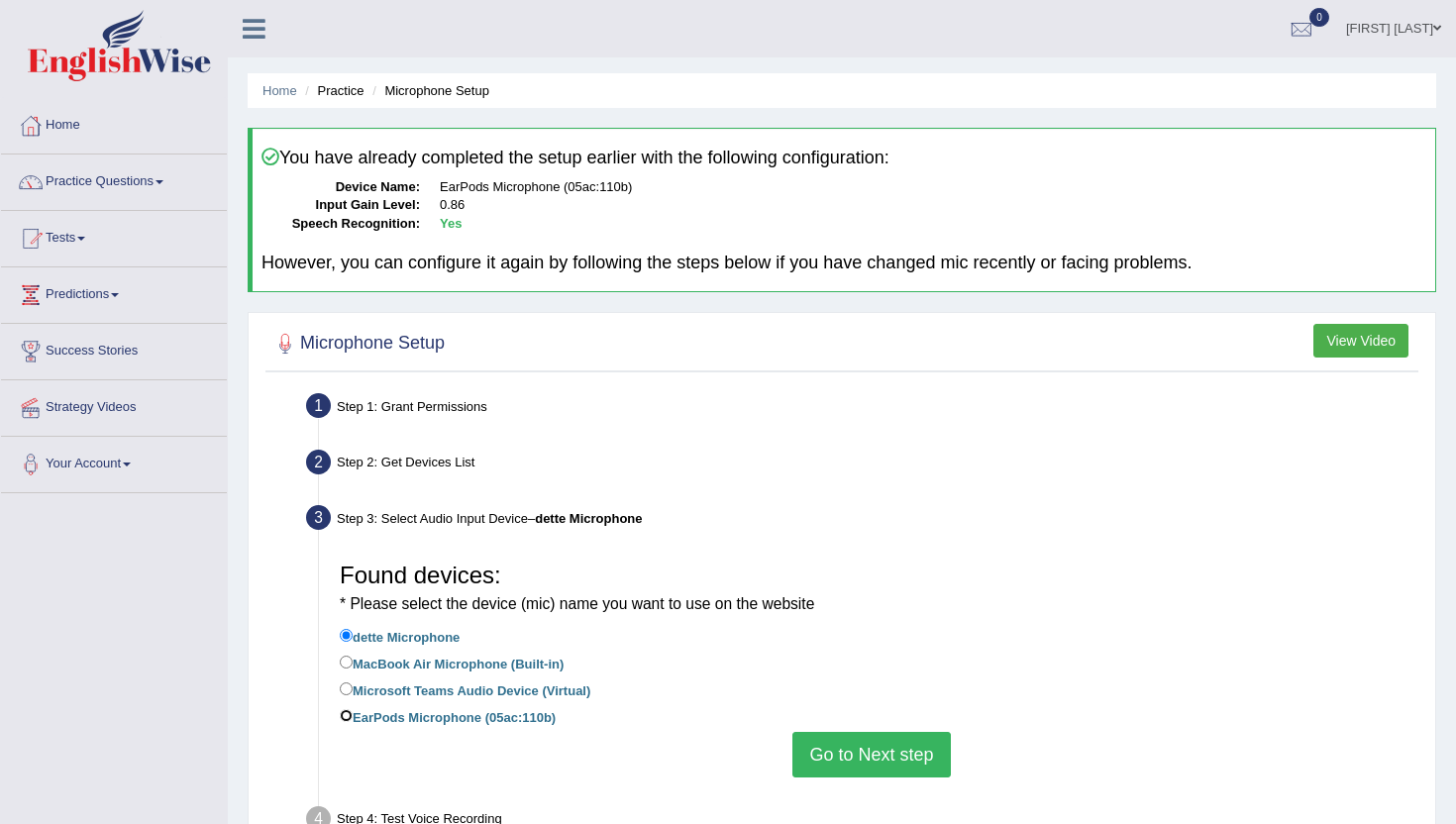click on "EarPods Microphone (05ac:110b)" at bounding box center (346, 715) 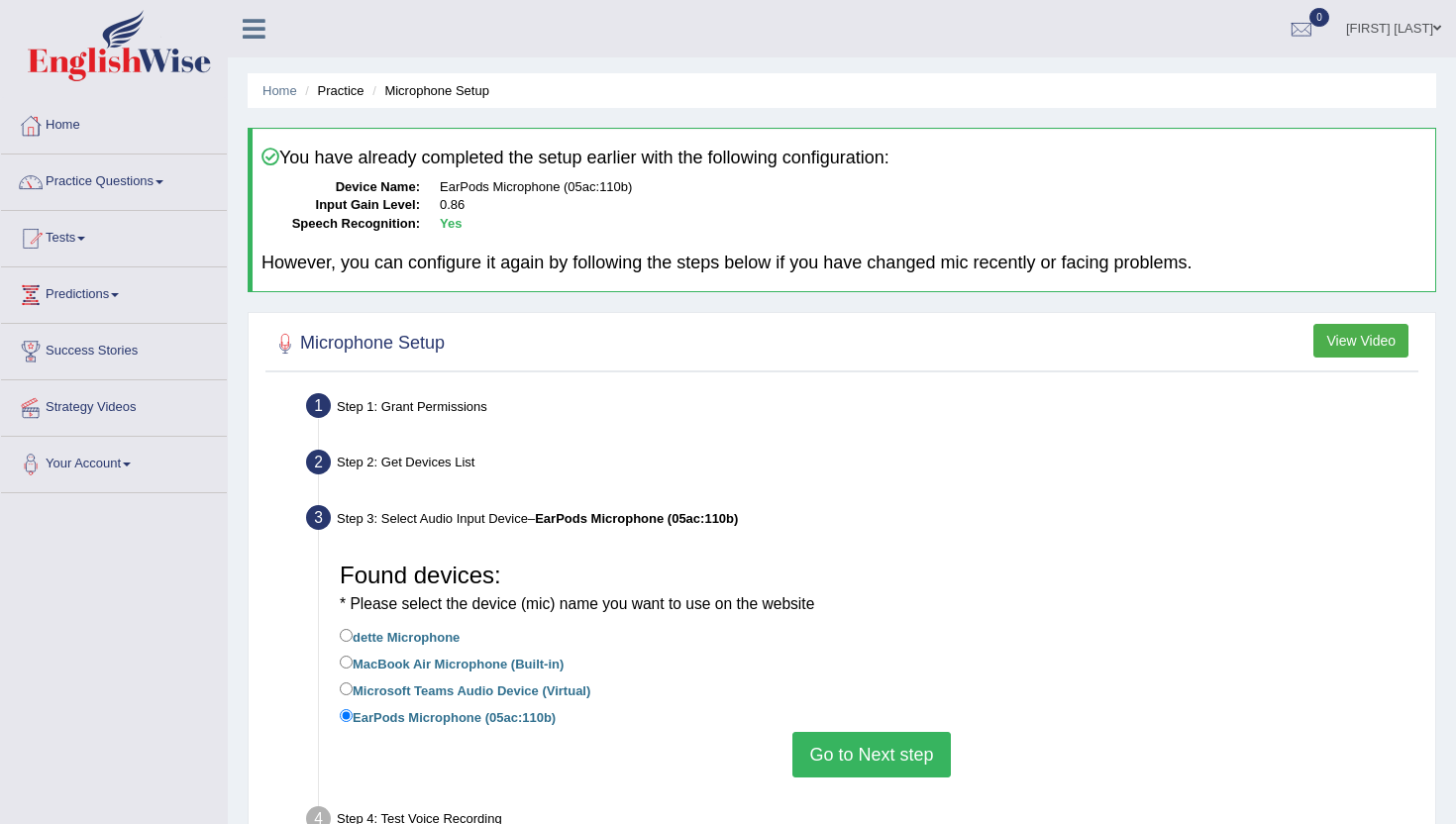 click on "Go to Next step" at bounding box center [871, 755] 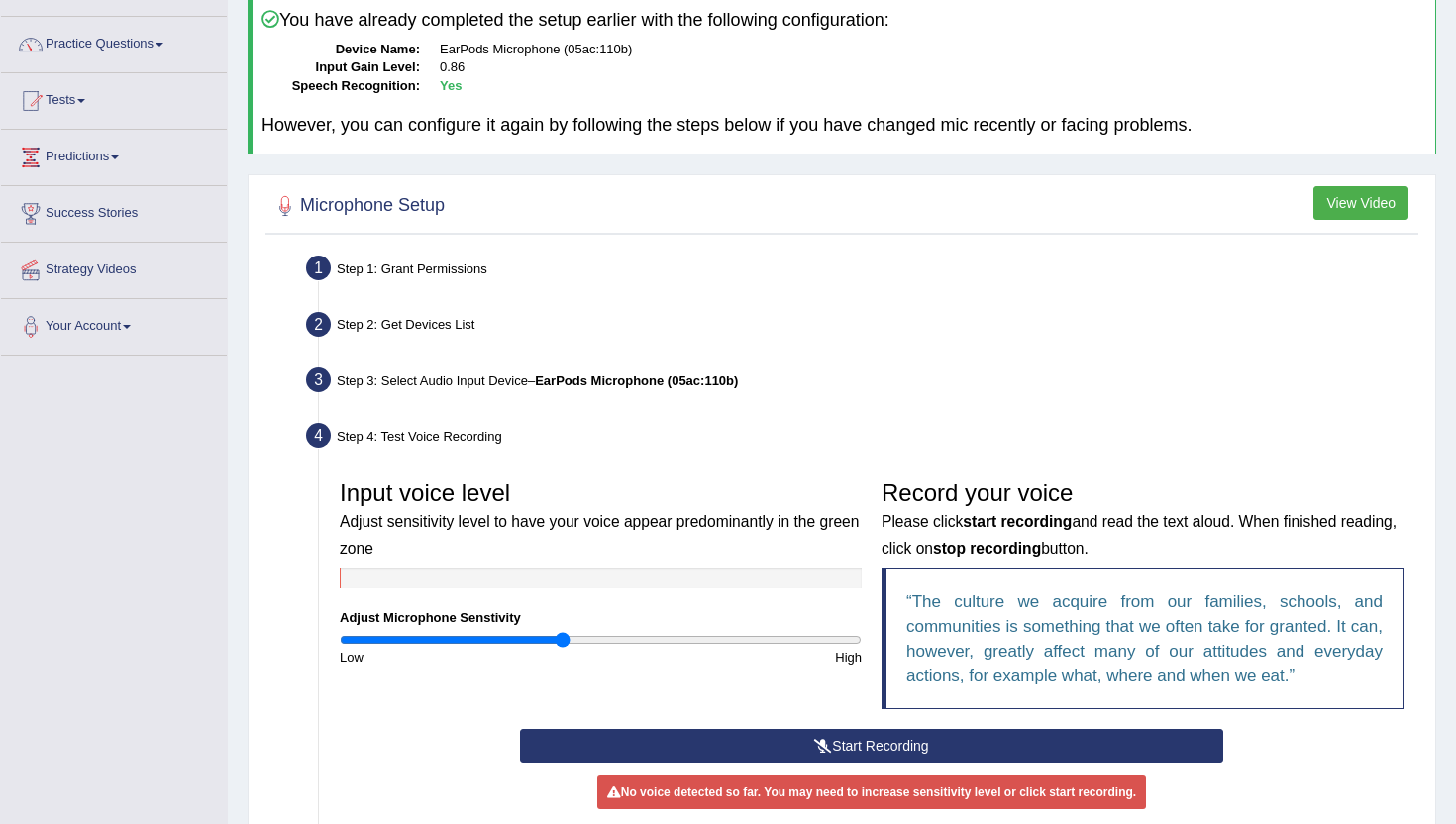 scroll, scrollTop: 175, scrollLeft: 0, axis: vertical 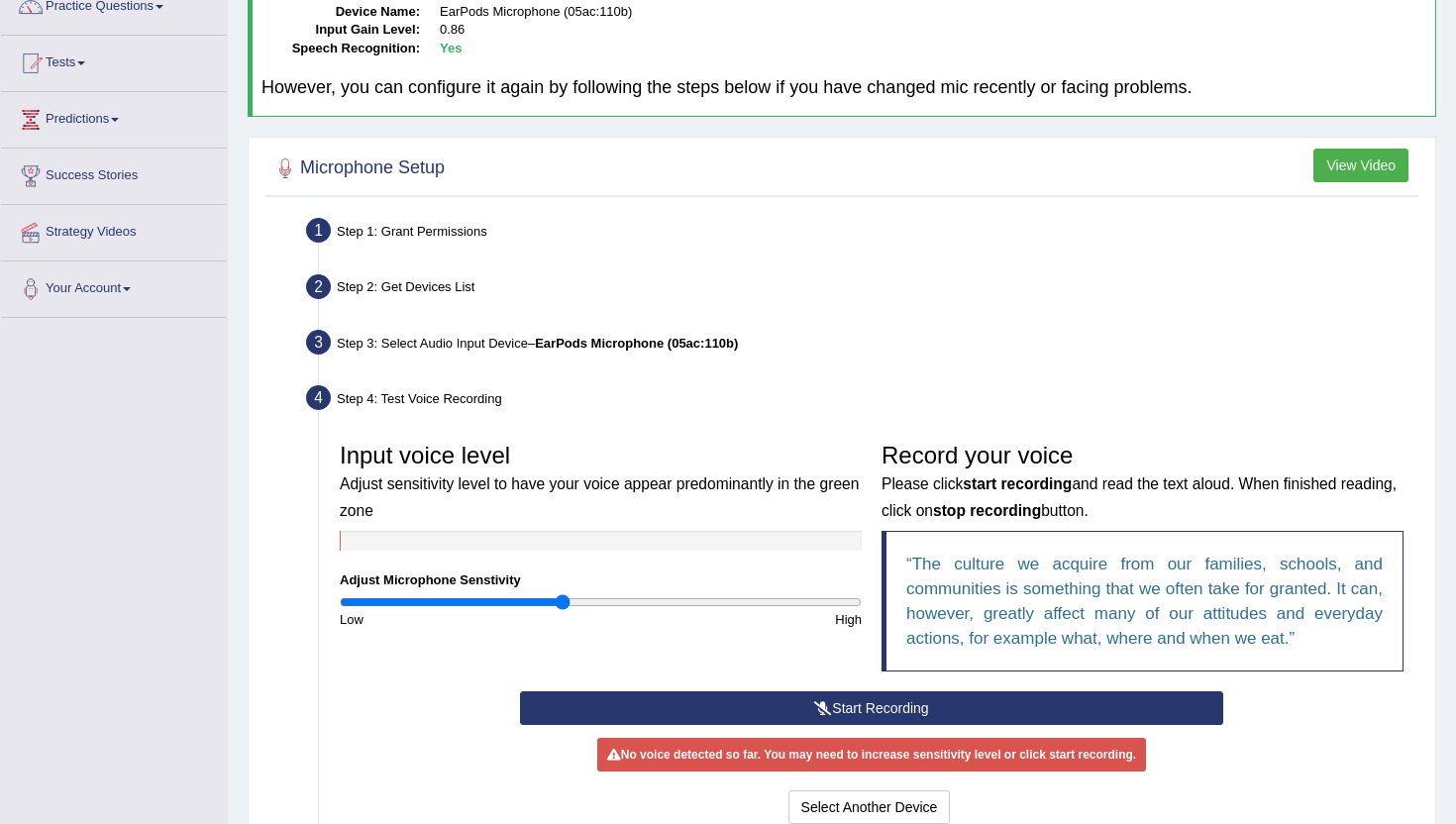 click on "Start Recording" at bounding box center [871, 708] 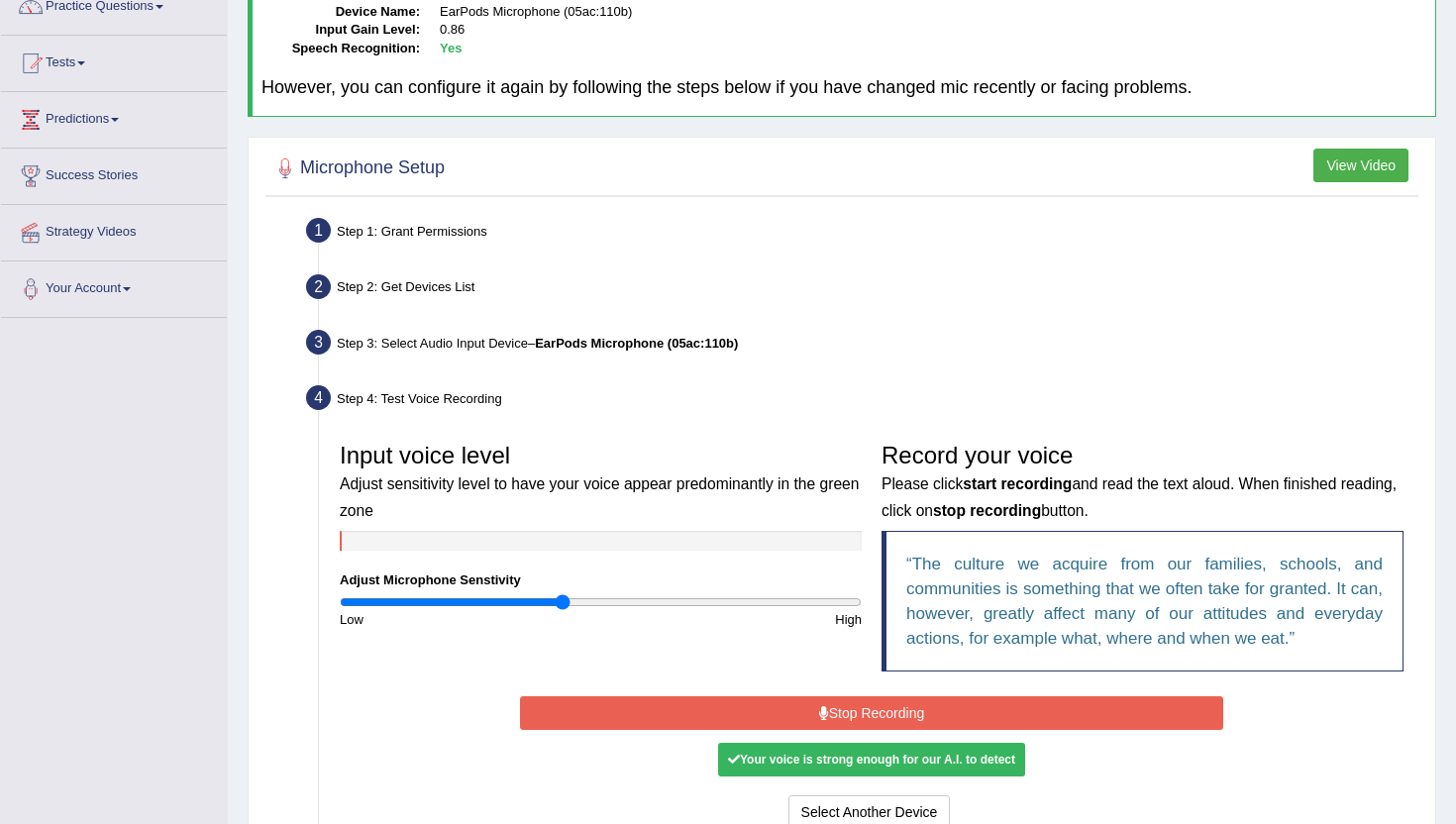 scroll, scrollTop: 227, scrollLeft: 0, axis: vertical 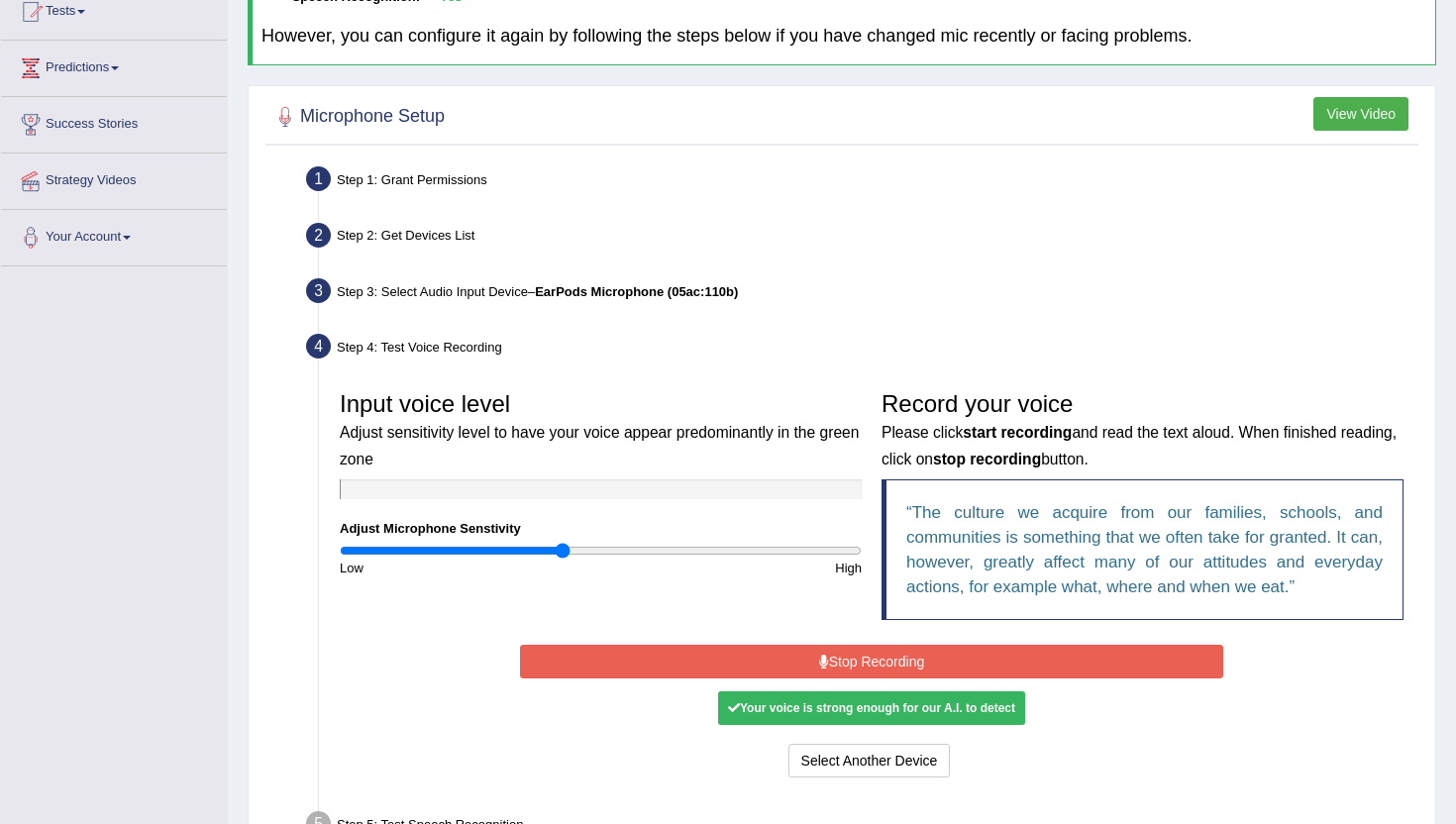 click on "Your voice is strong enough for our A.I. to detect" at bounding box center (872, 708) 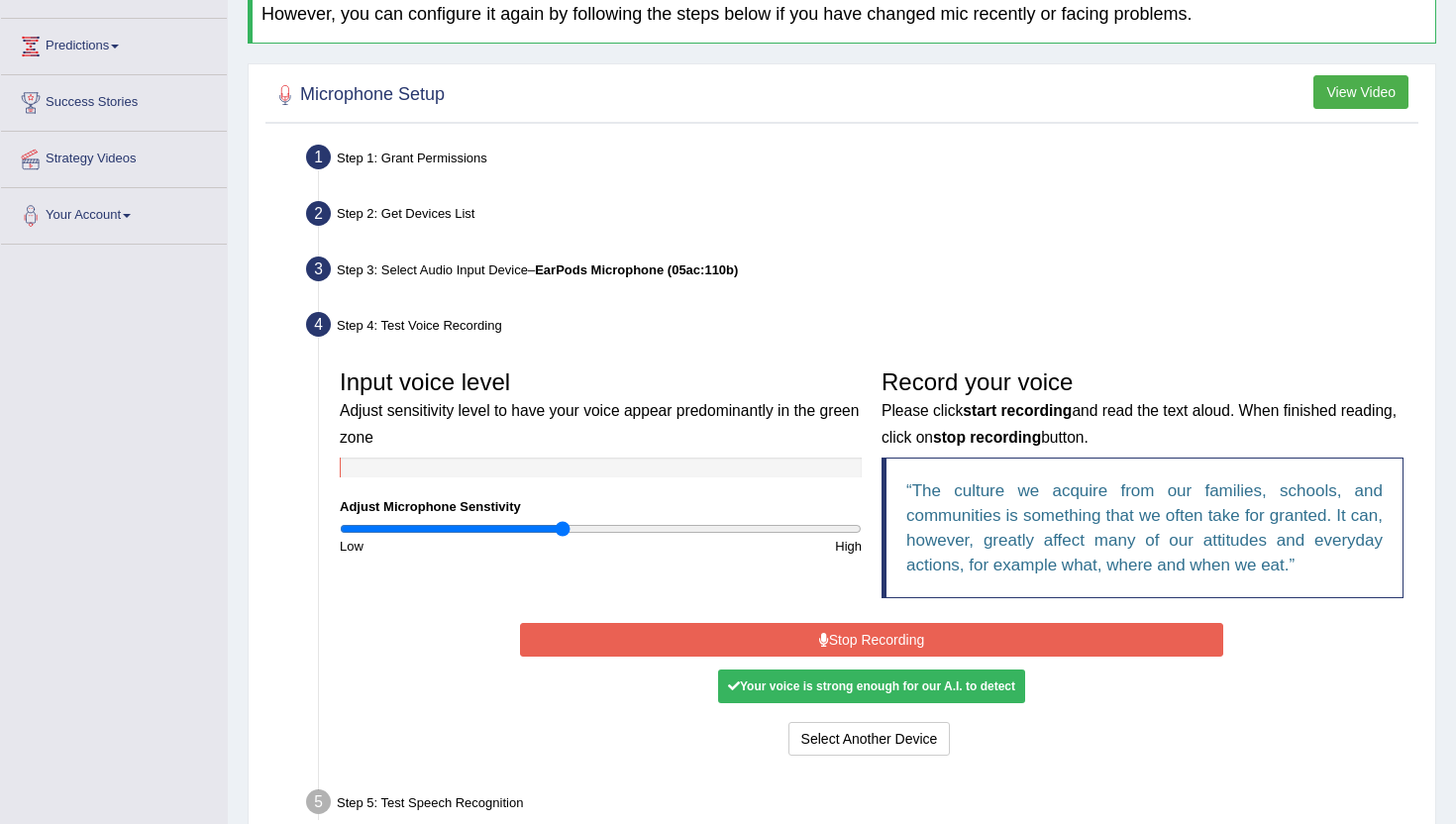 scroll, scrollTop: 261, scrollLeft: 0, axis: vertical 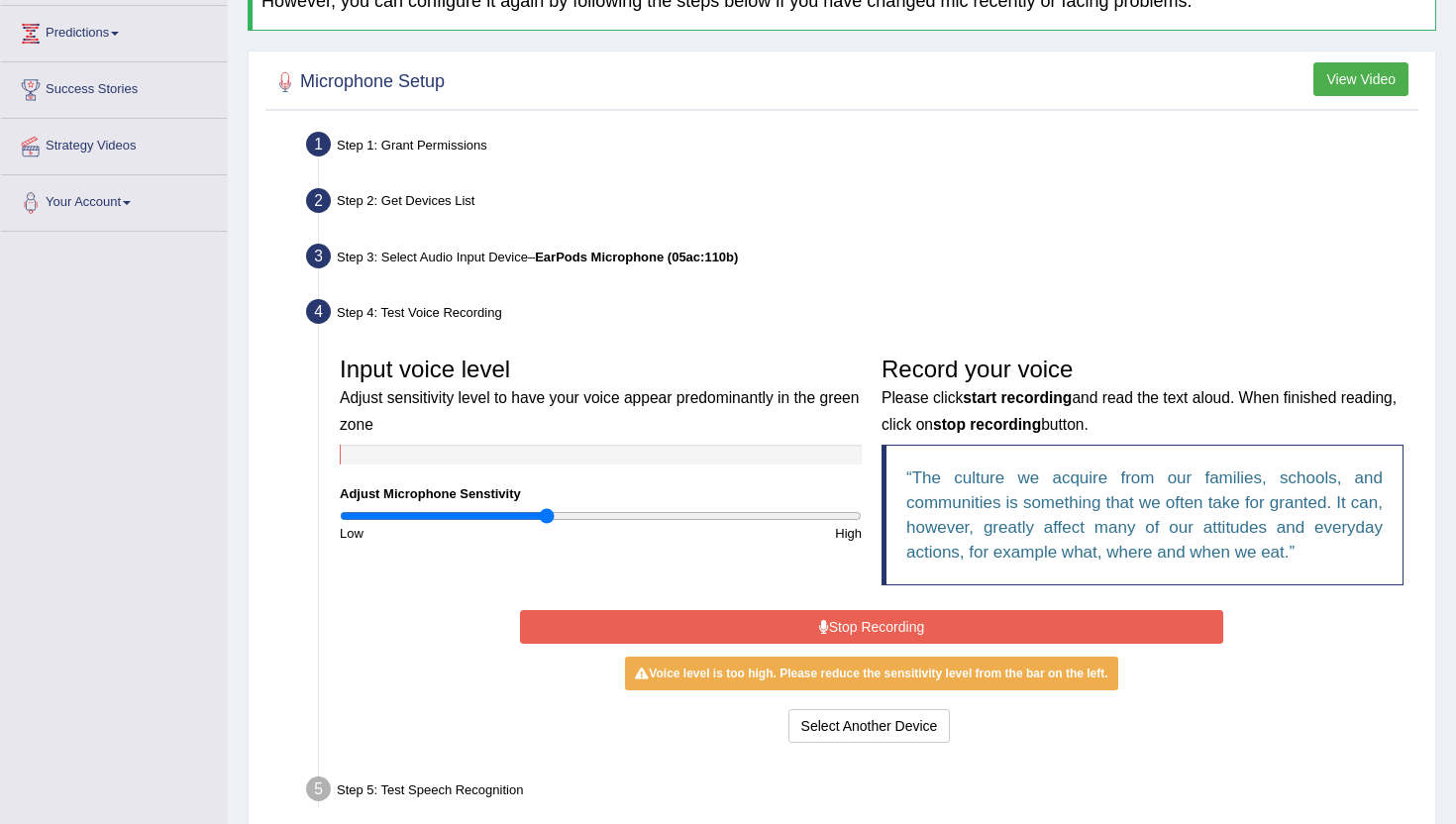 type on "0.8" 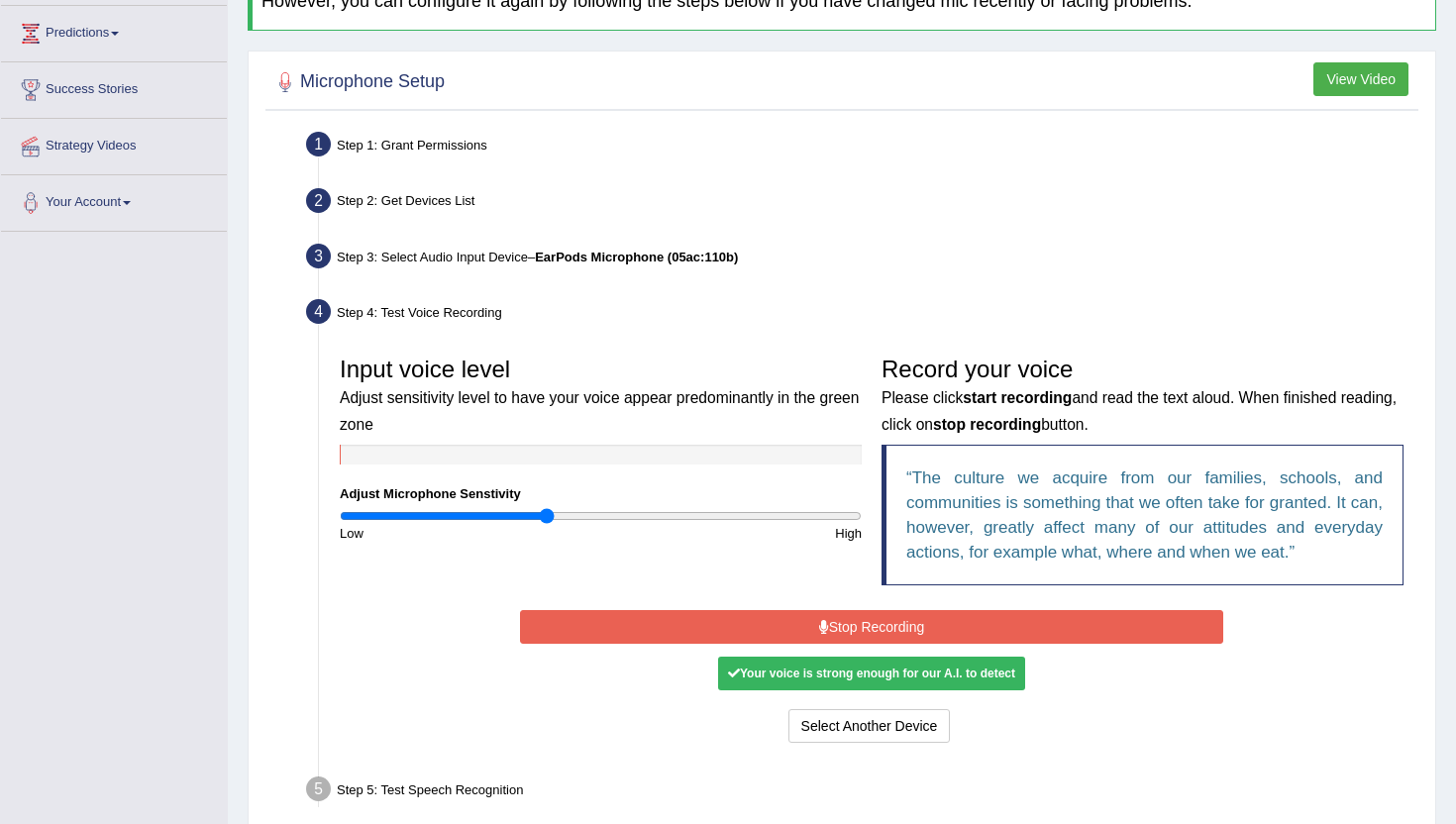 click on "Stop Recording" at bounding box center [871, 627] 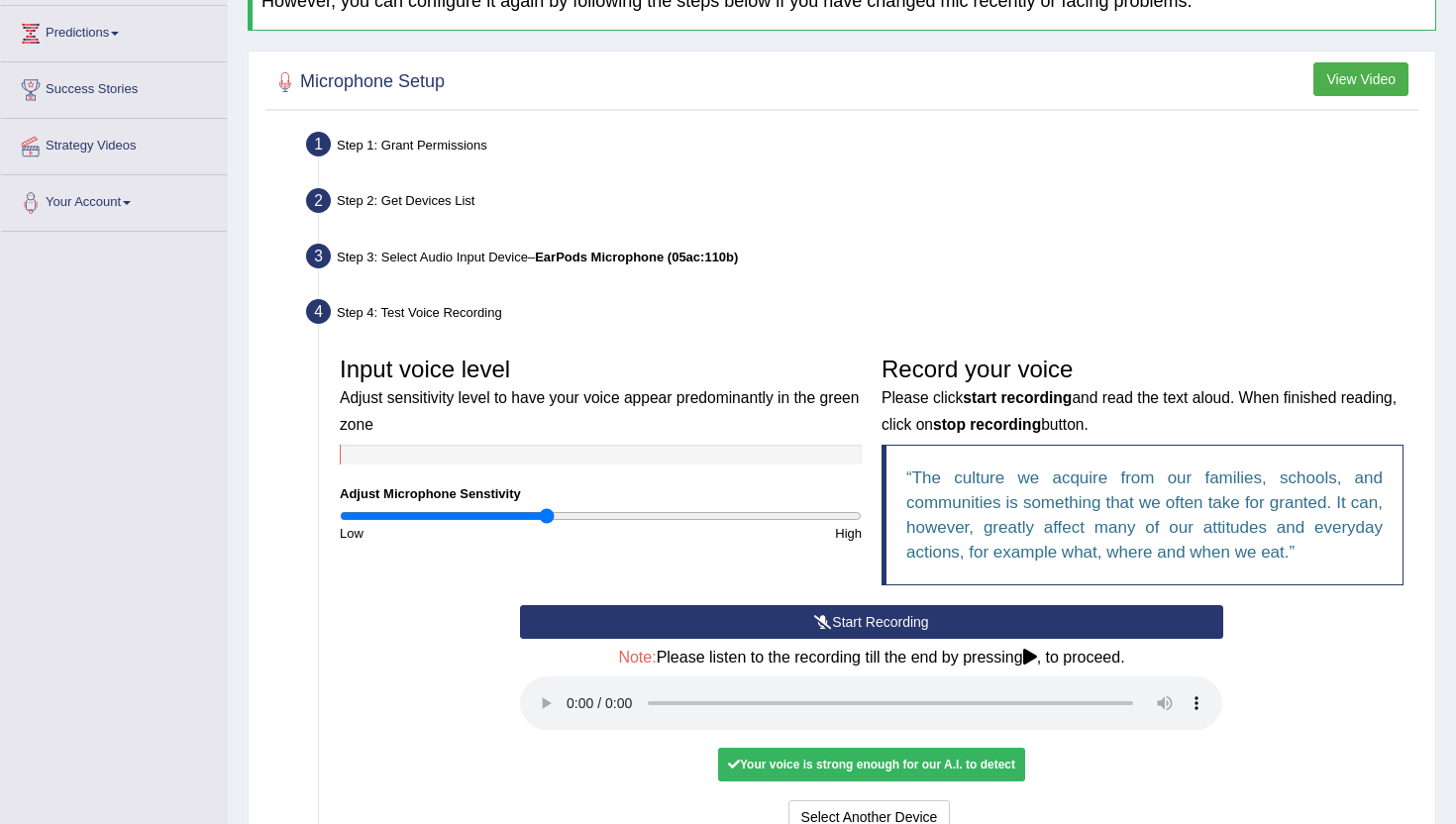type 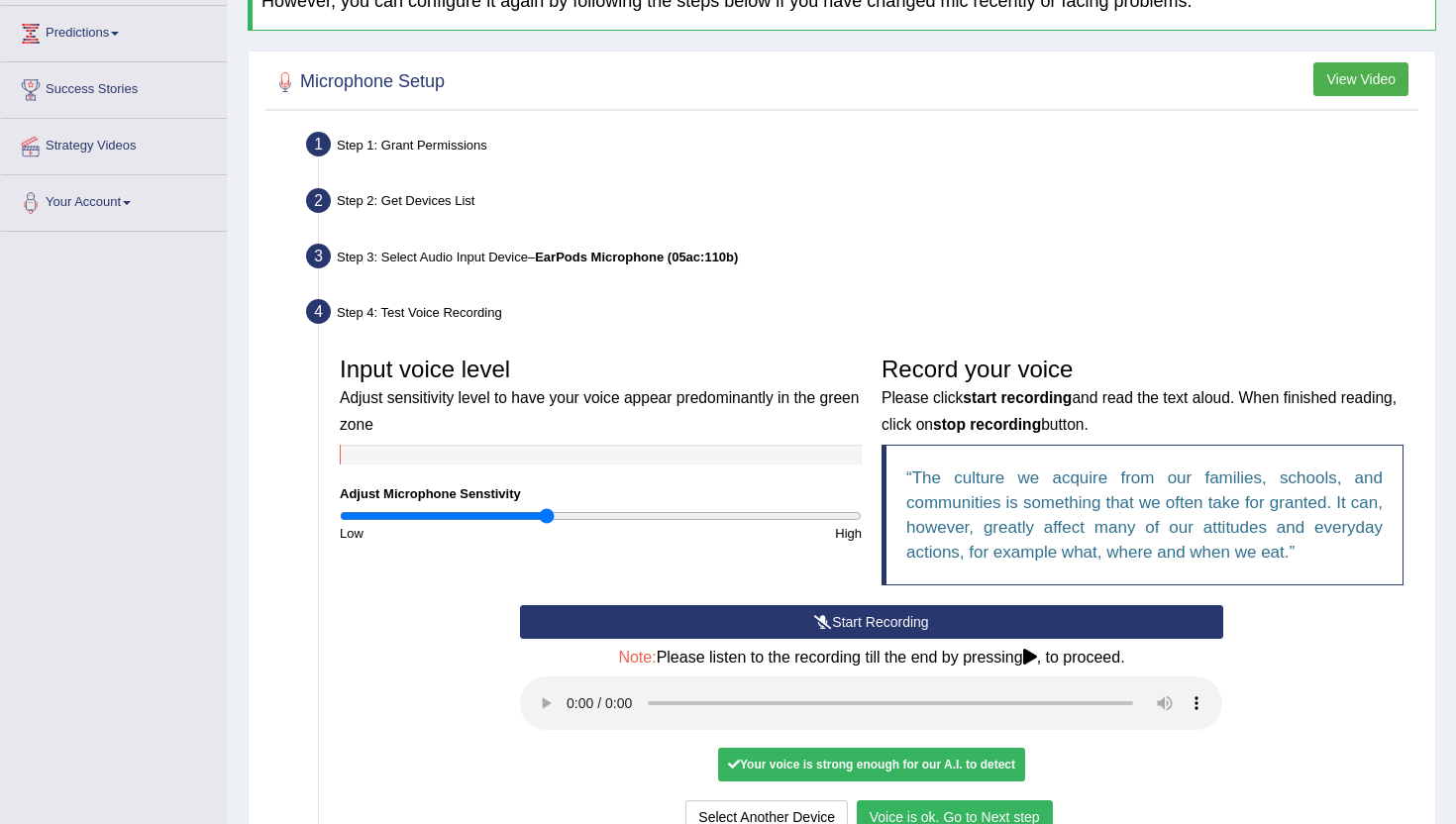 click on "Voice is ok. Go to Next step" at bounding box center (955, 817) 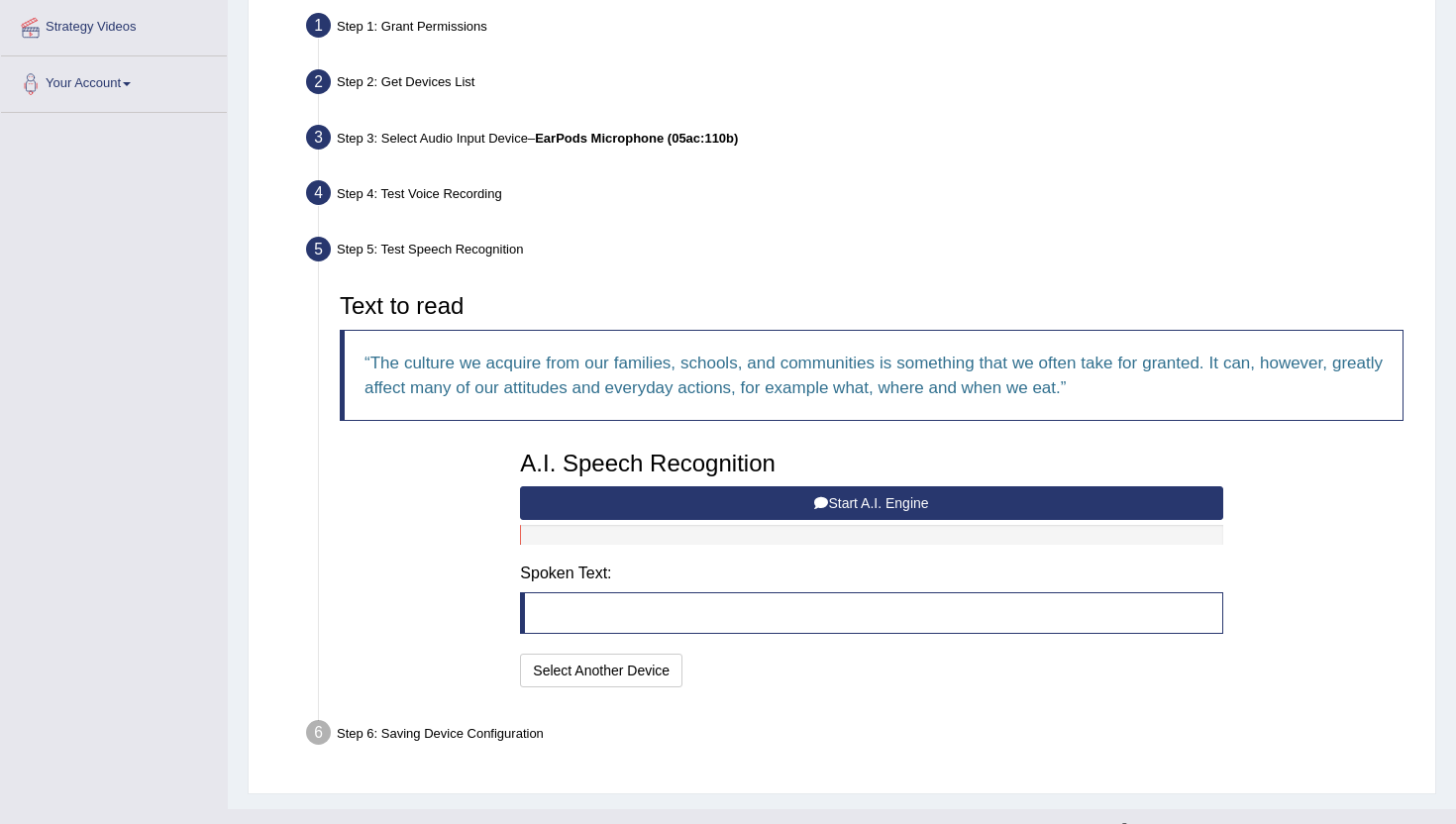 scroll, scrollTop: 414, scrollLeft: 0, axis: vertical 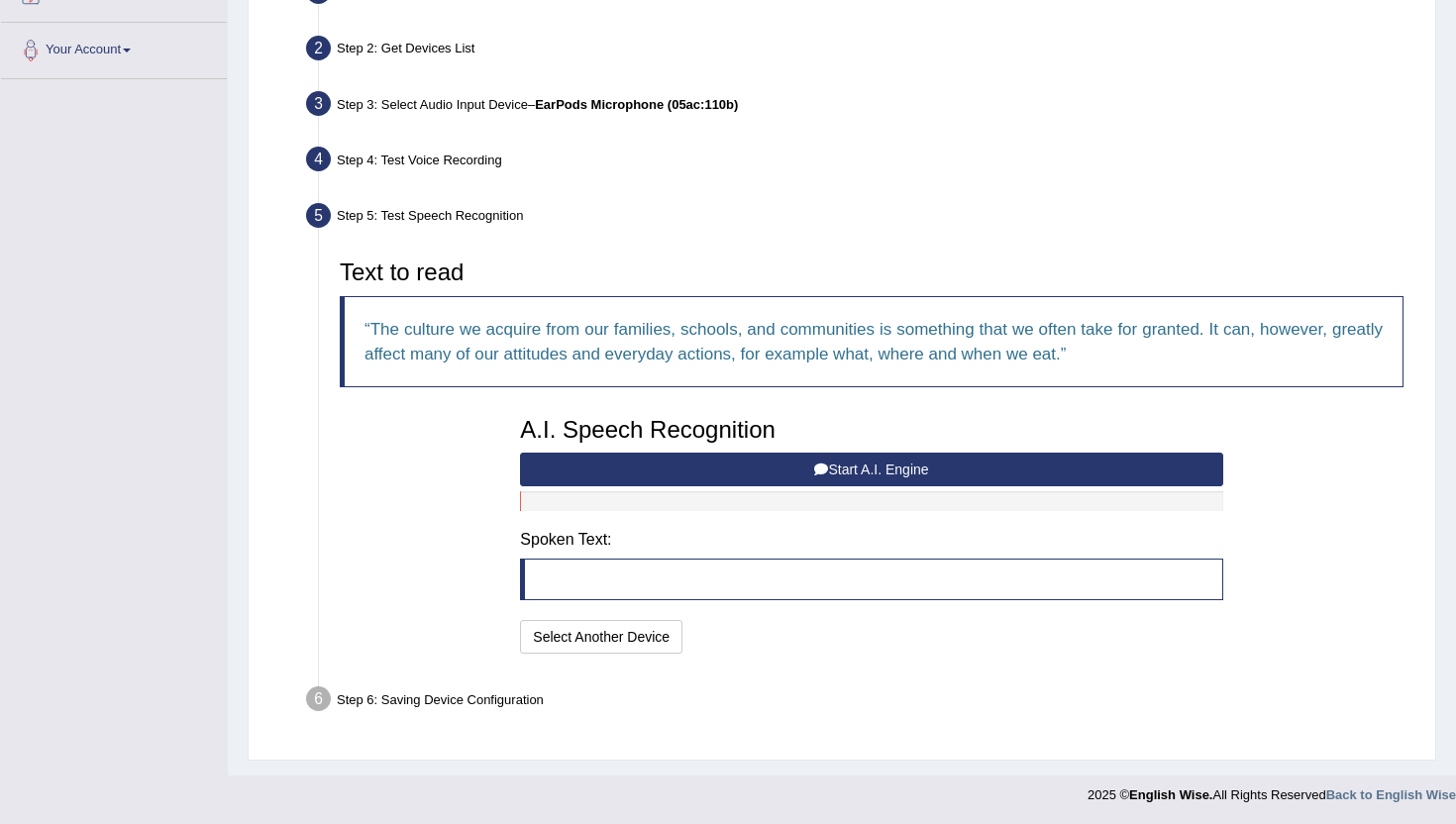 click at bounding box center [821, 469] 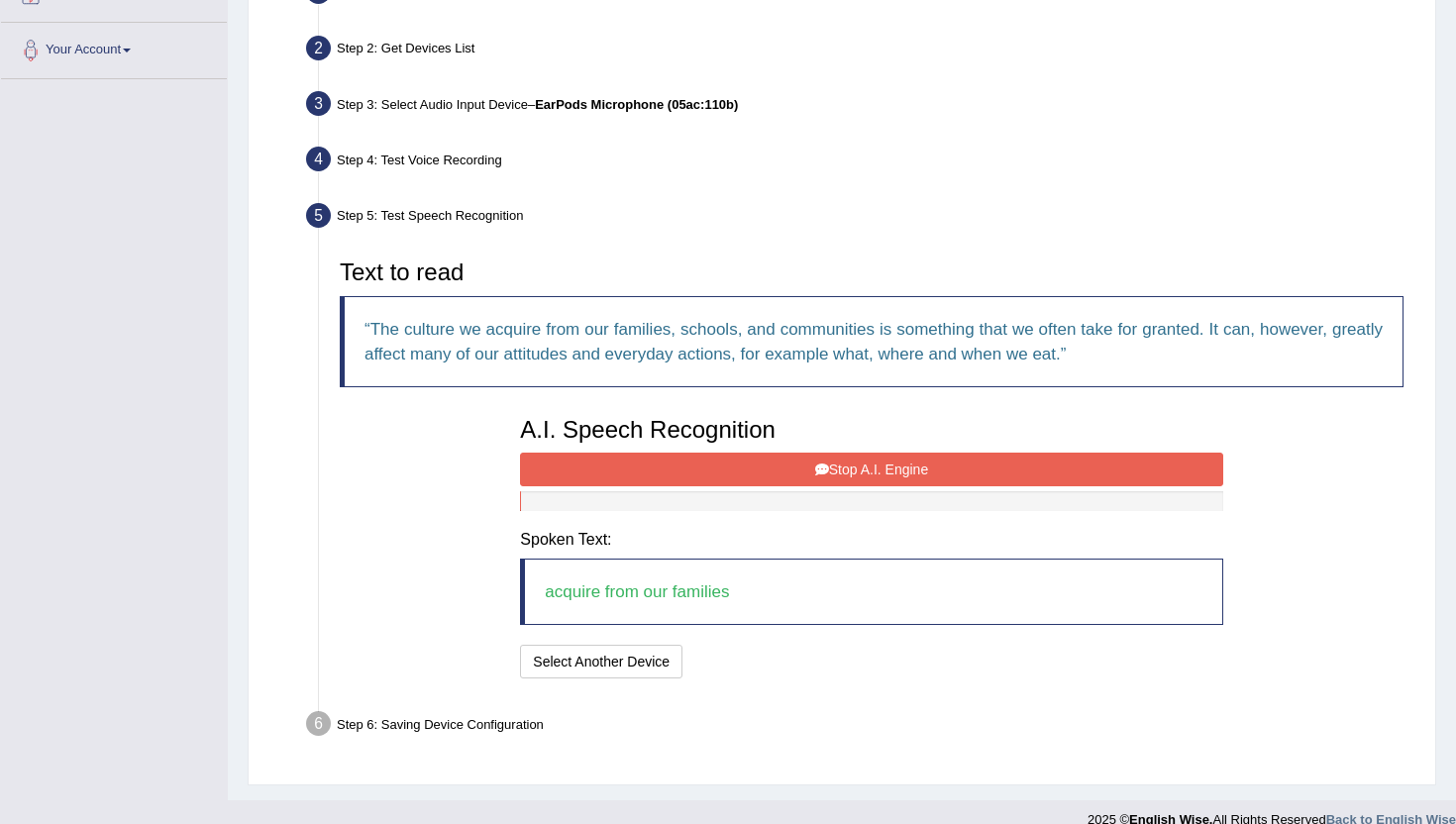 click on "Stop A.I. Engine" at bounding box center [871, 469] 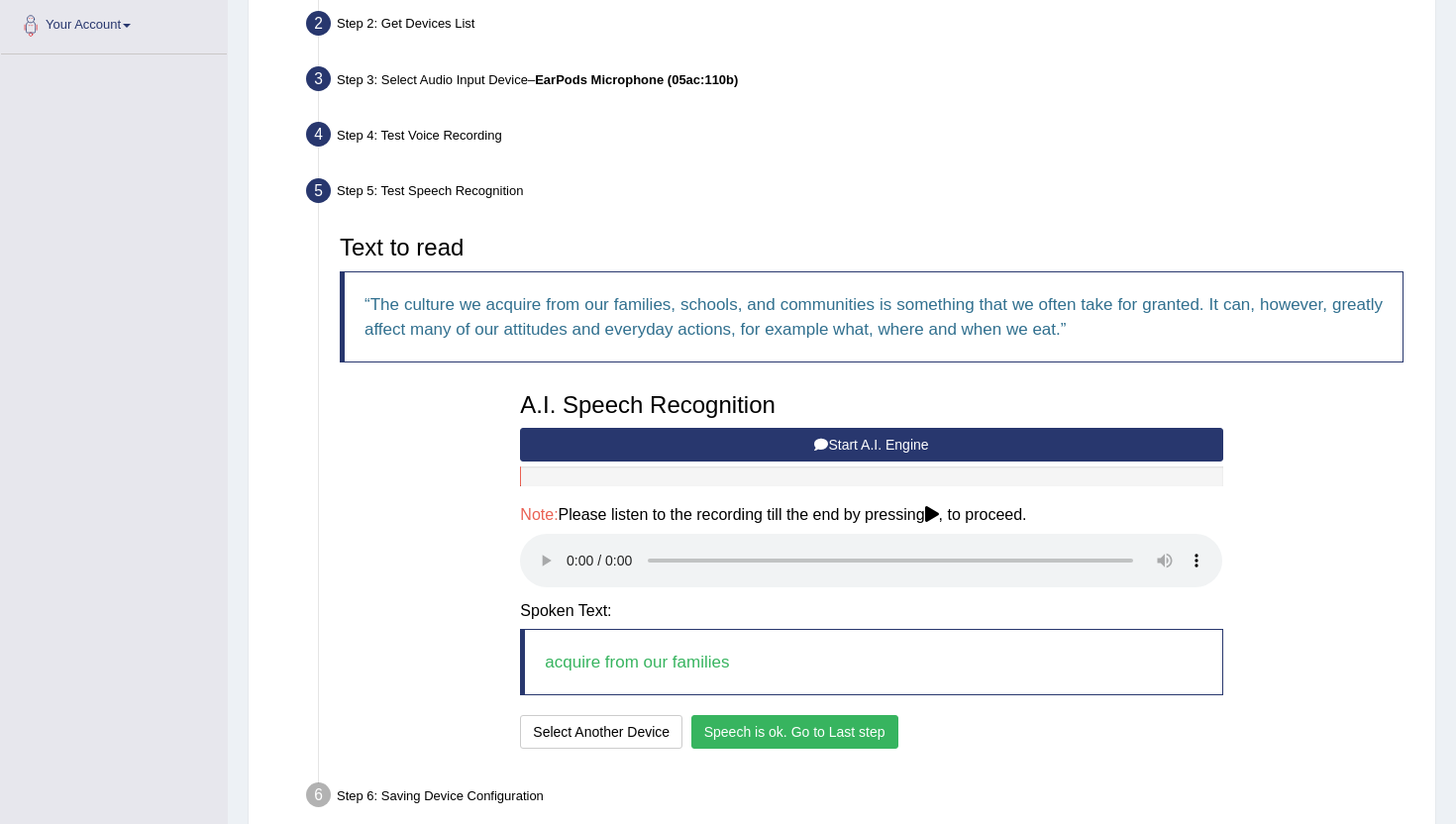 scroll, scrollTop: 442, scrollLeft: 0, axis: vertical 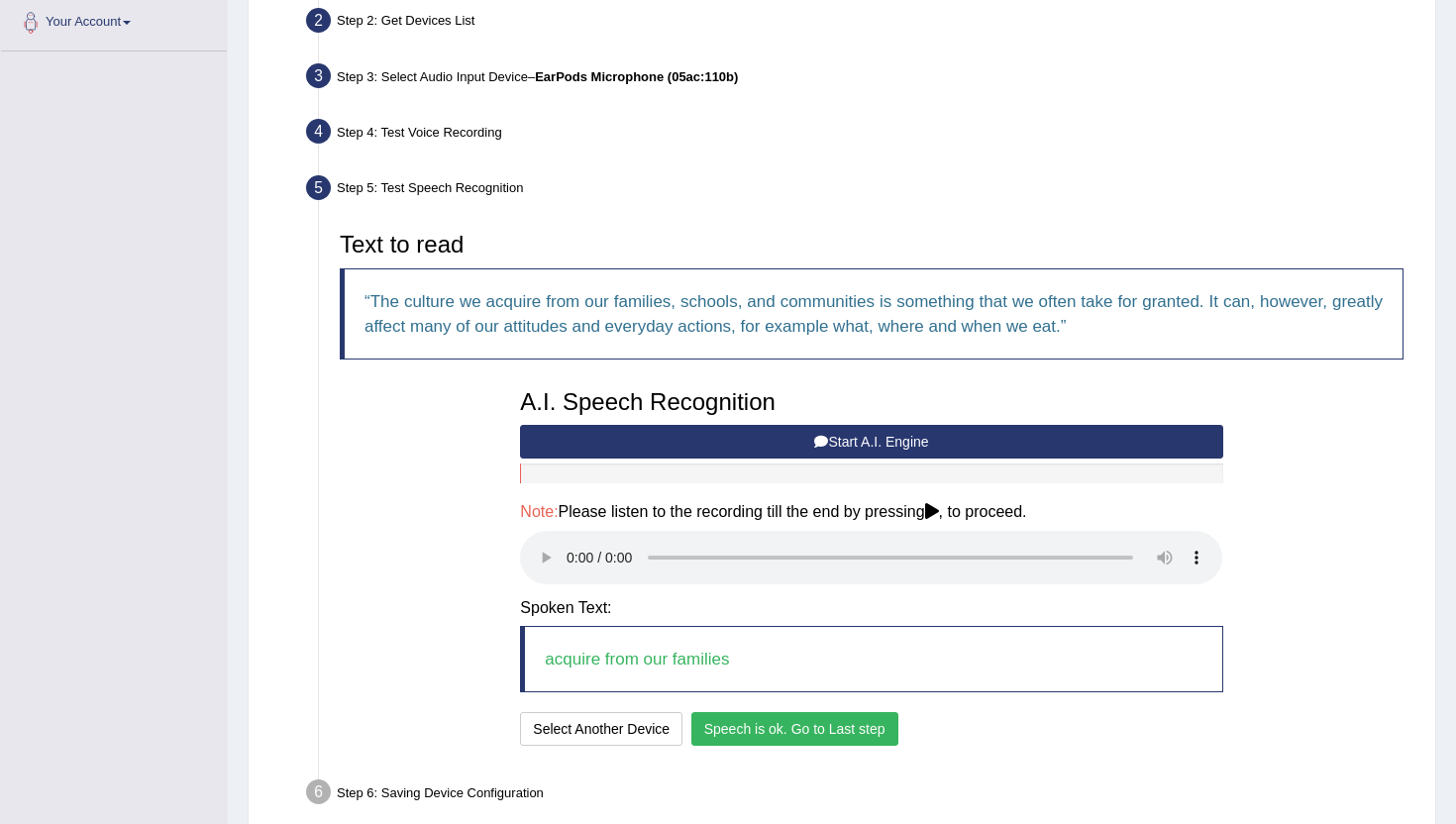 click on "Speech is ok. Go to Last step" at bounding box center (794, 729) 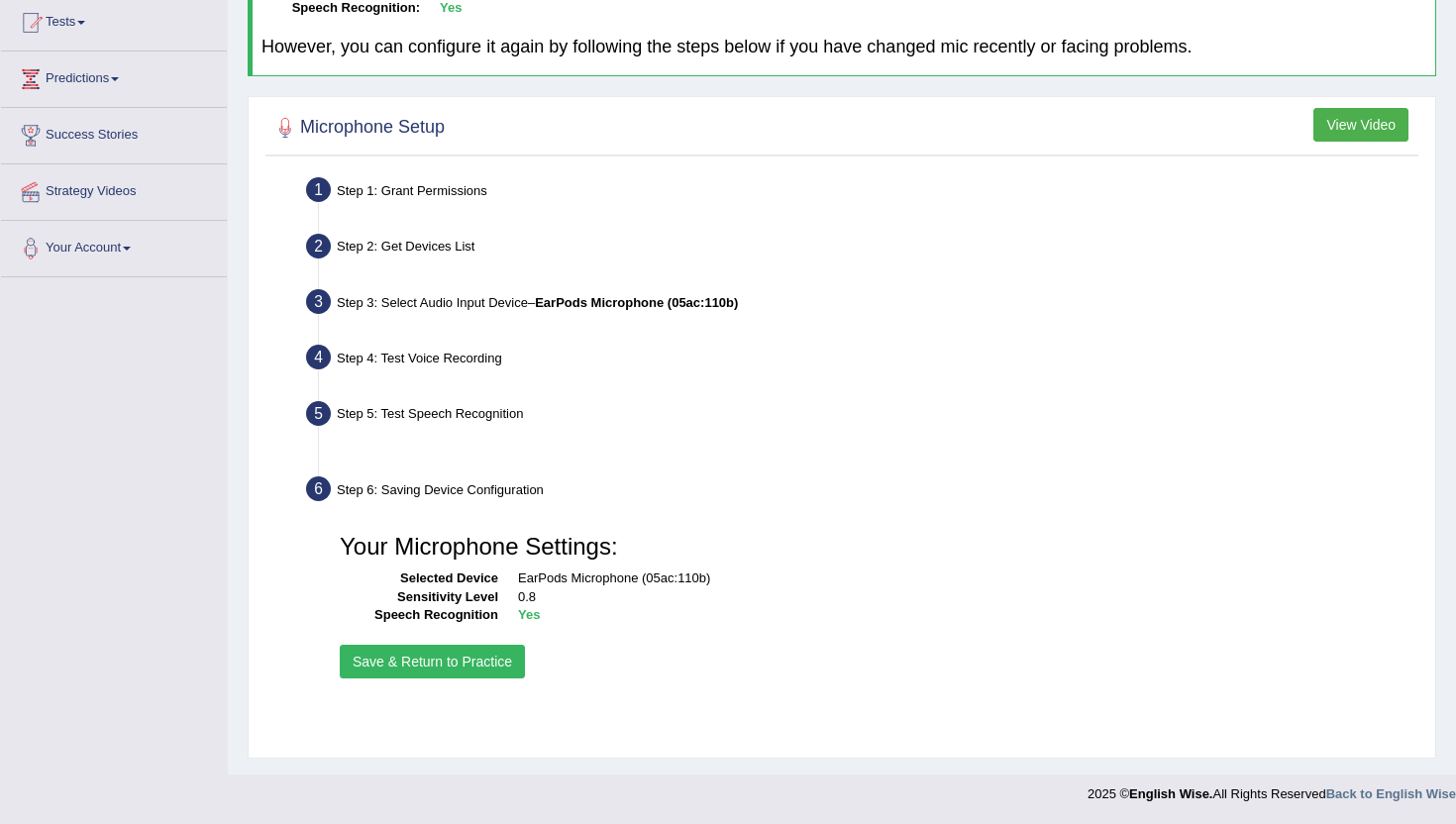 scroll, scrollTop: 216, scrollLeft: 0, axis: vertical 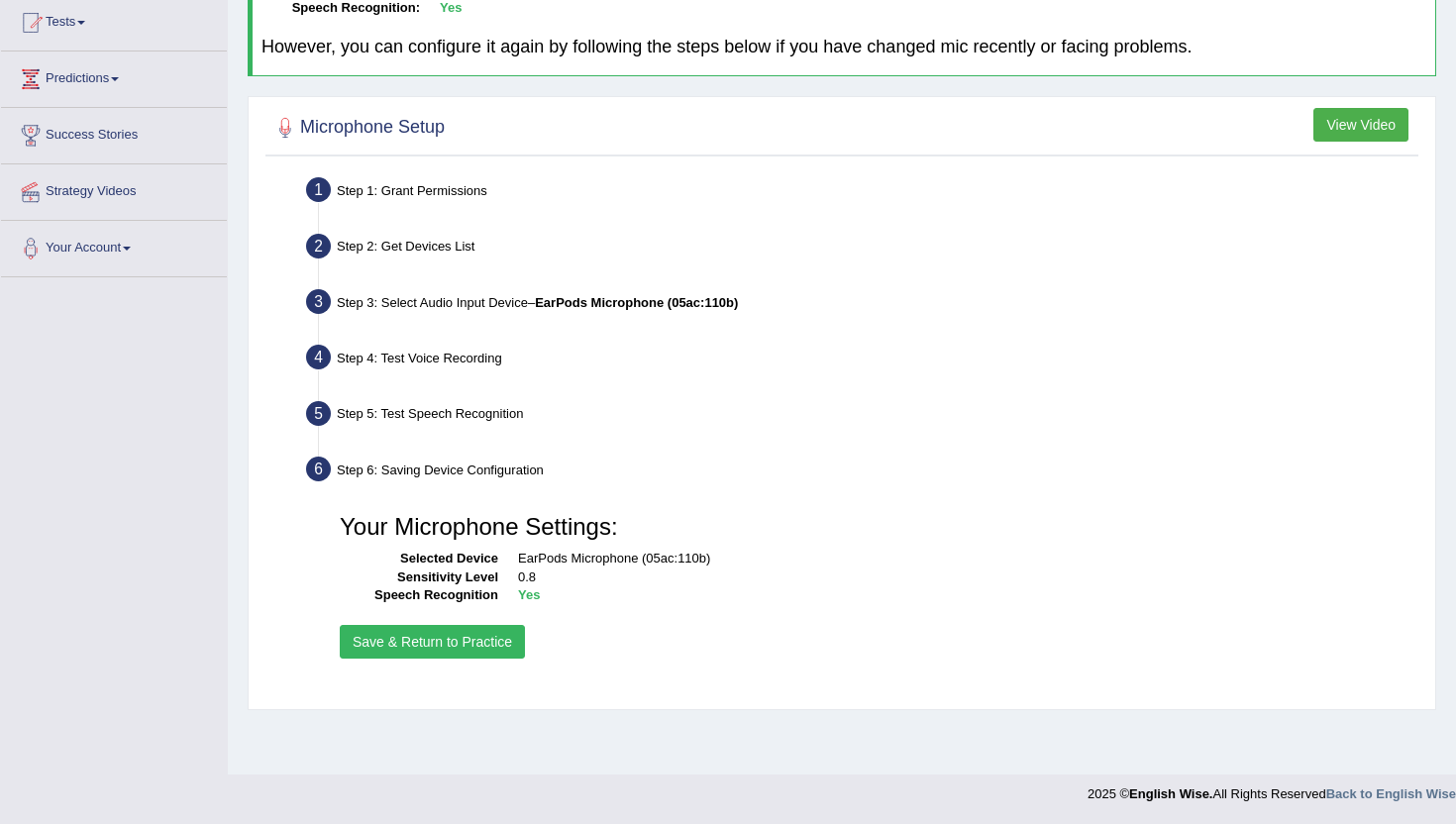 click on "Save & Return to Practice" at bounding box center (432, 642) 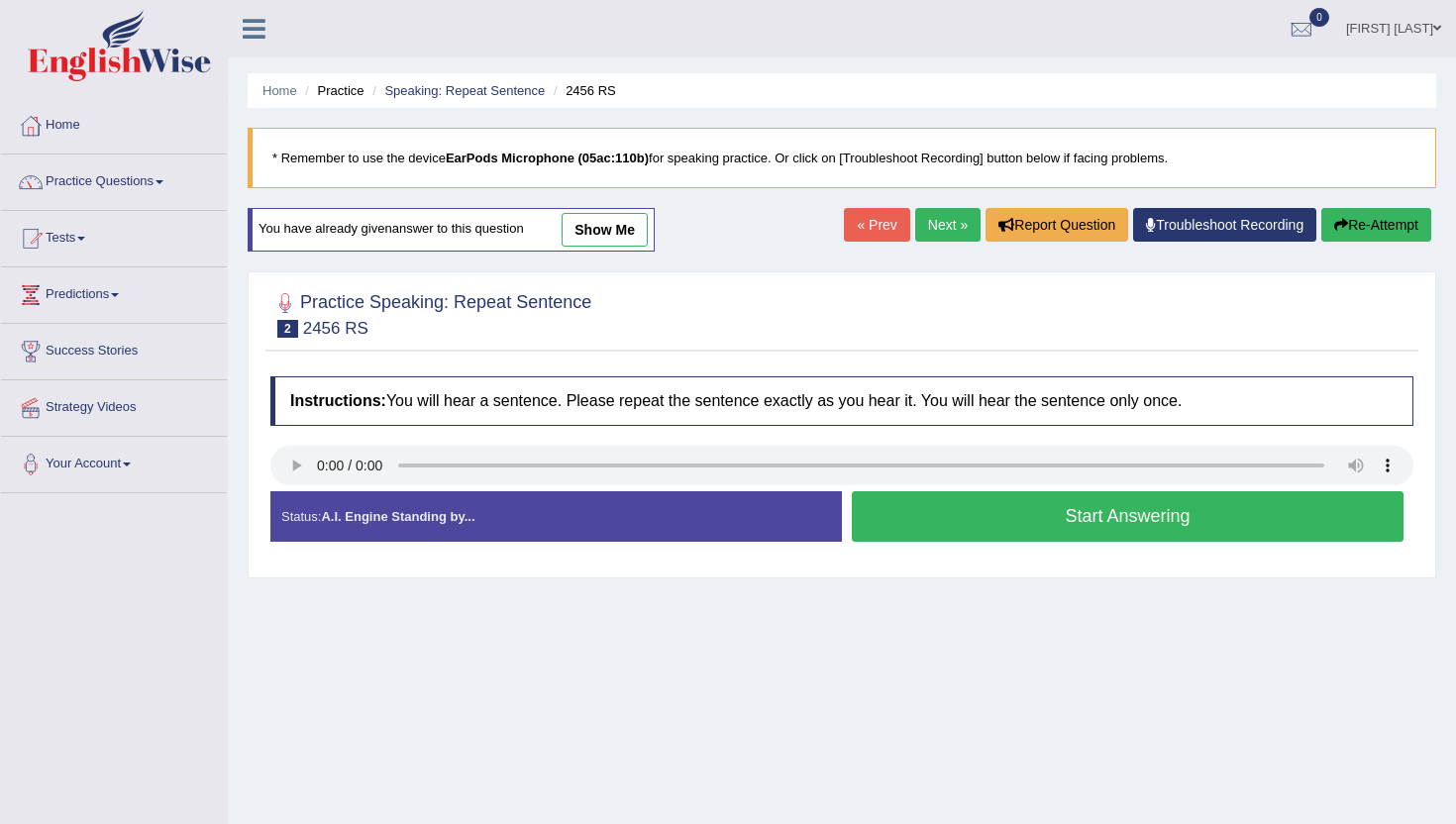scroll, scrollTop: 0, scrollLeft: 0, axis: both 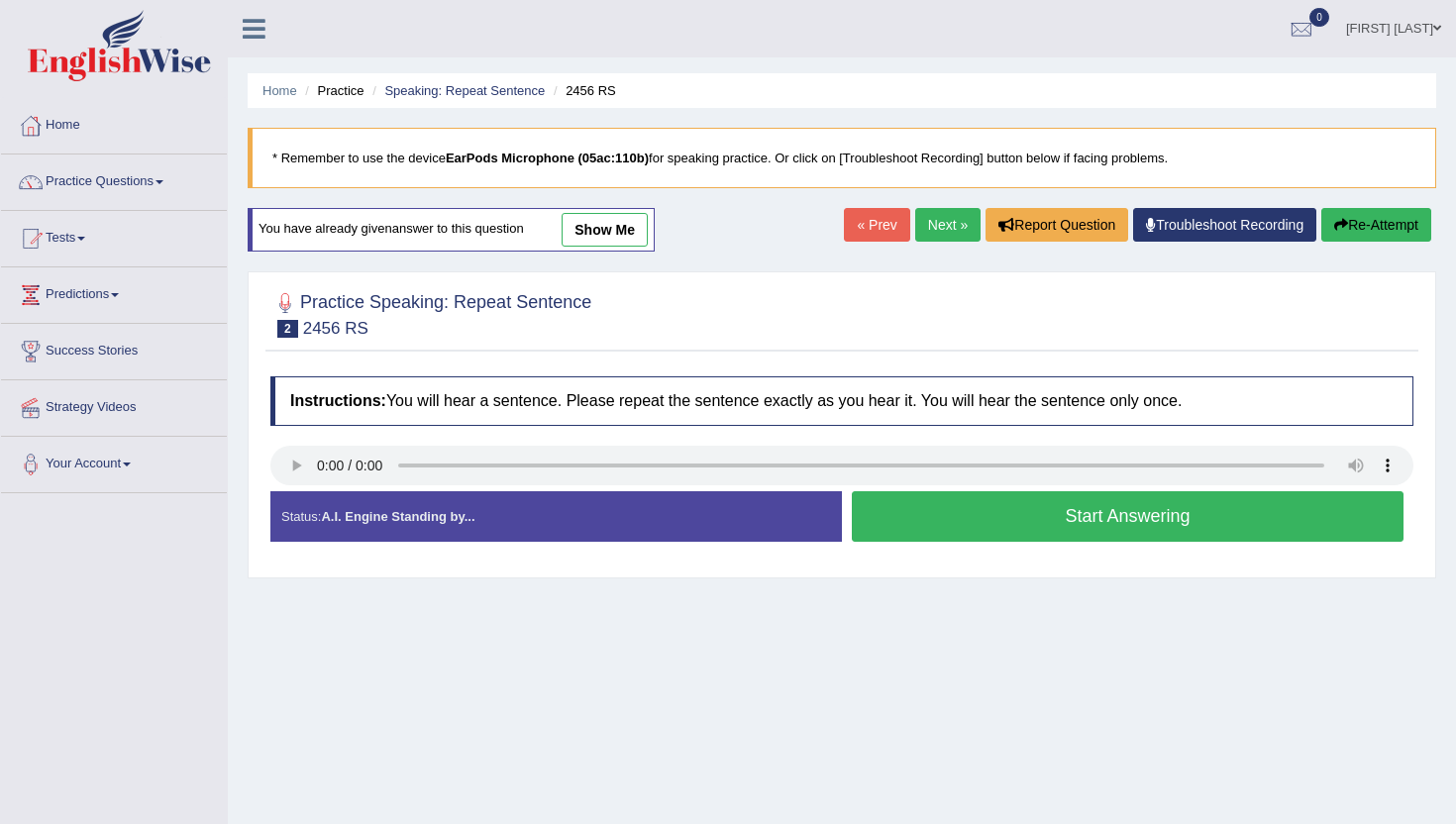 click on "Start Answering" at bounding box center (1127, 516) 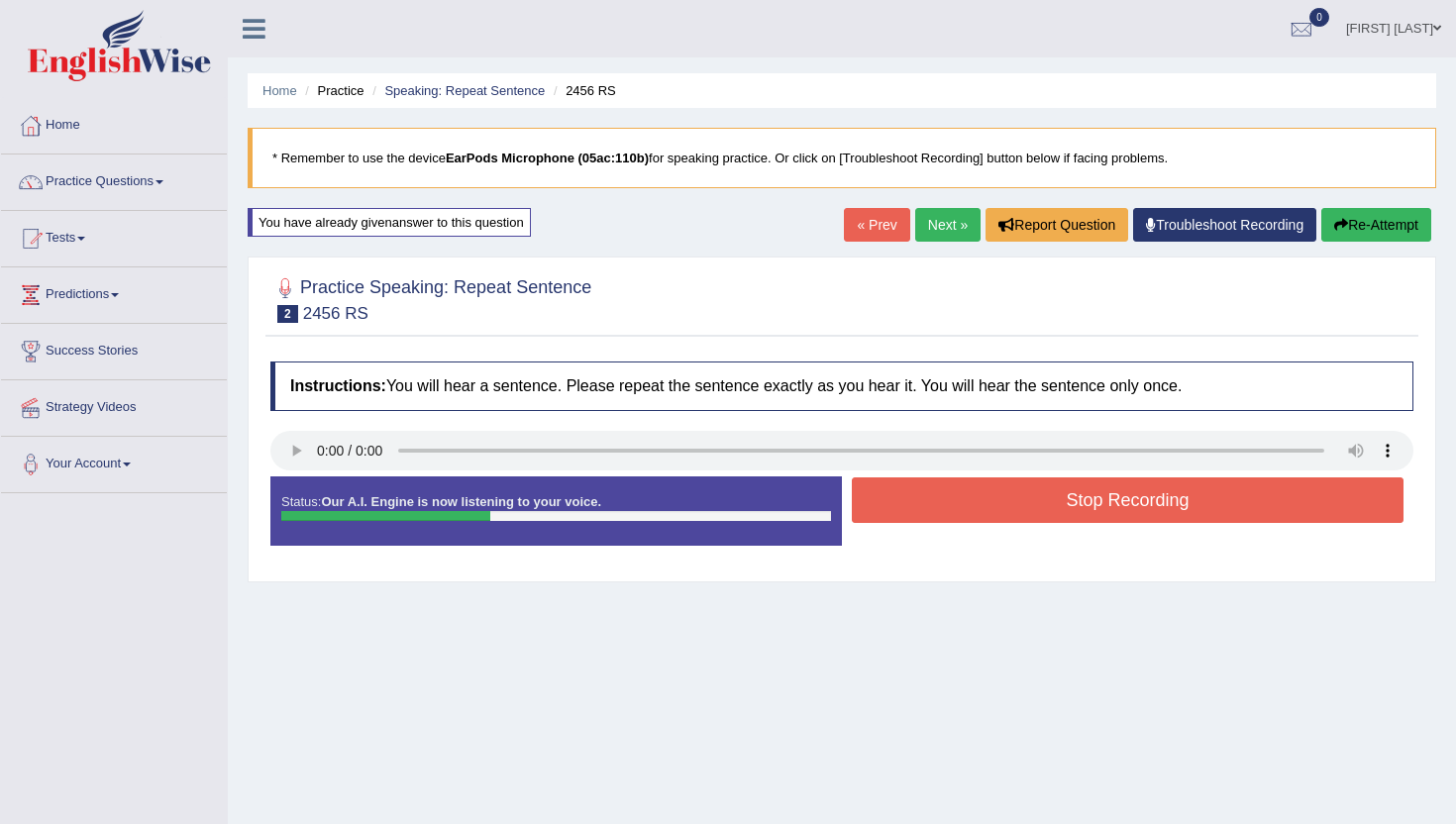 click on "Stop Recording" at bounding box center [1127, 500] 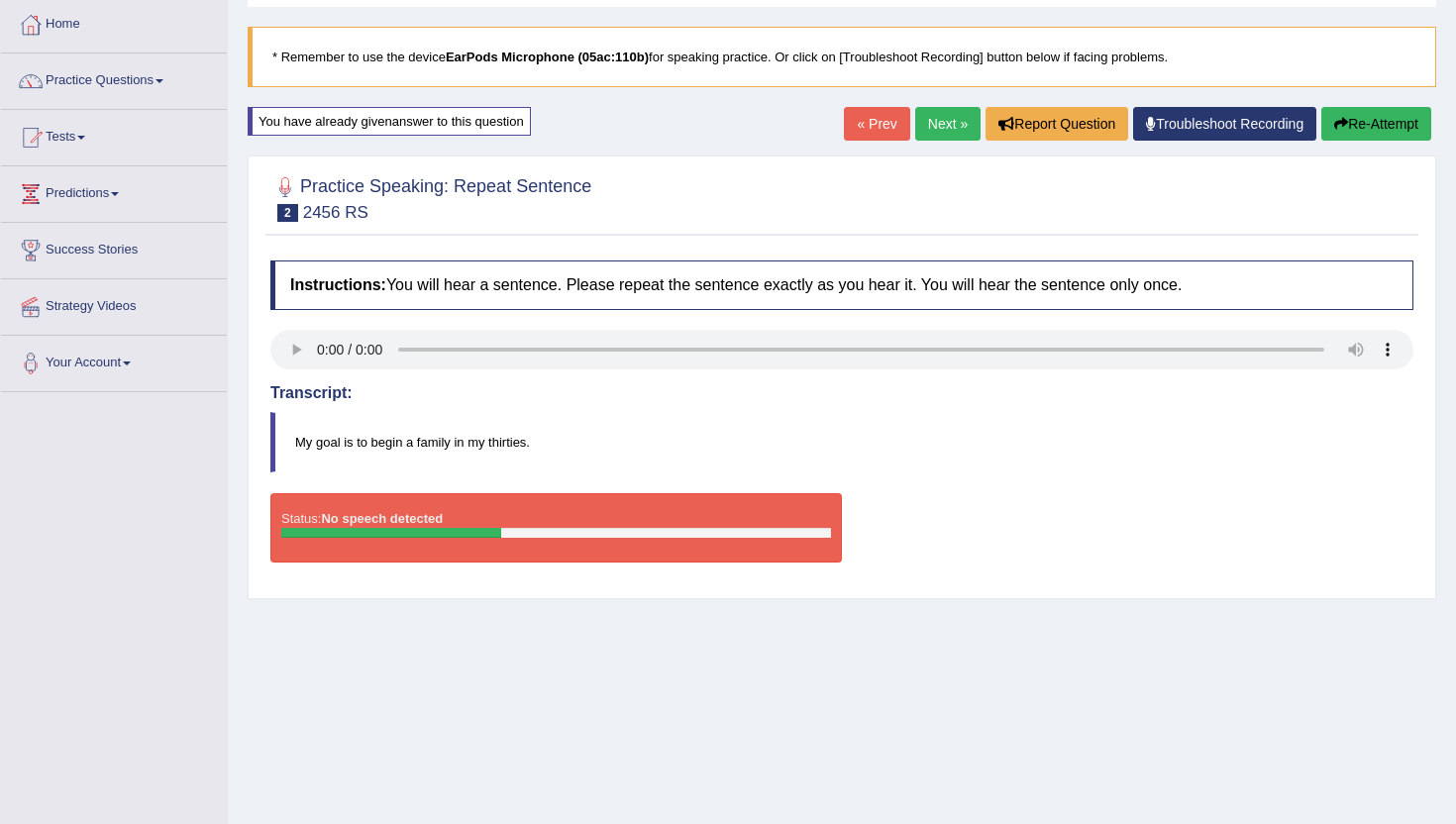 scroll, scrollTop: 106, scrollLeft: 0, axis: vertical 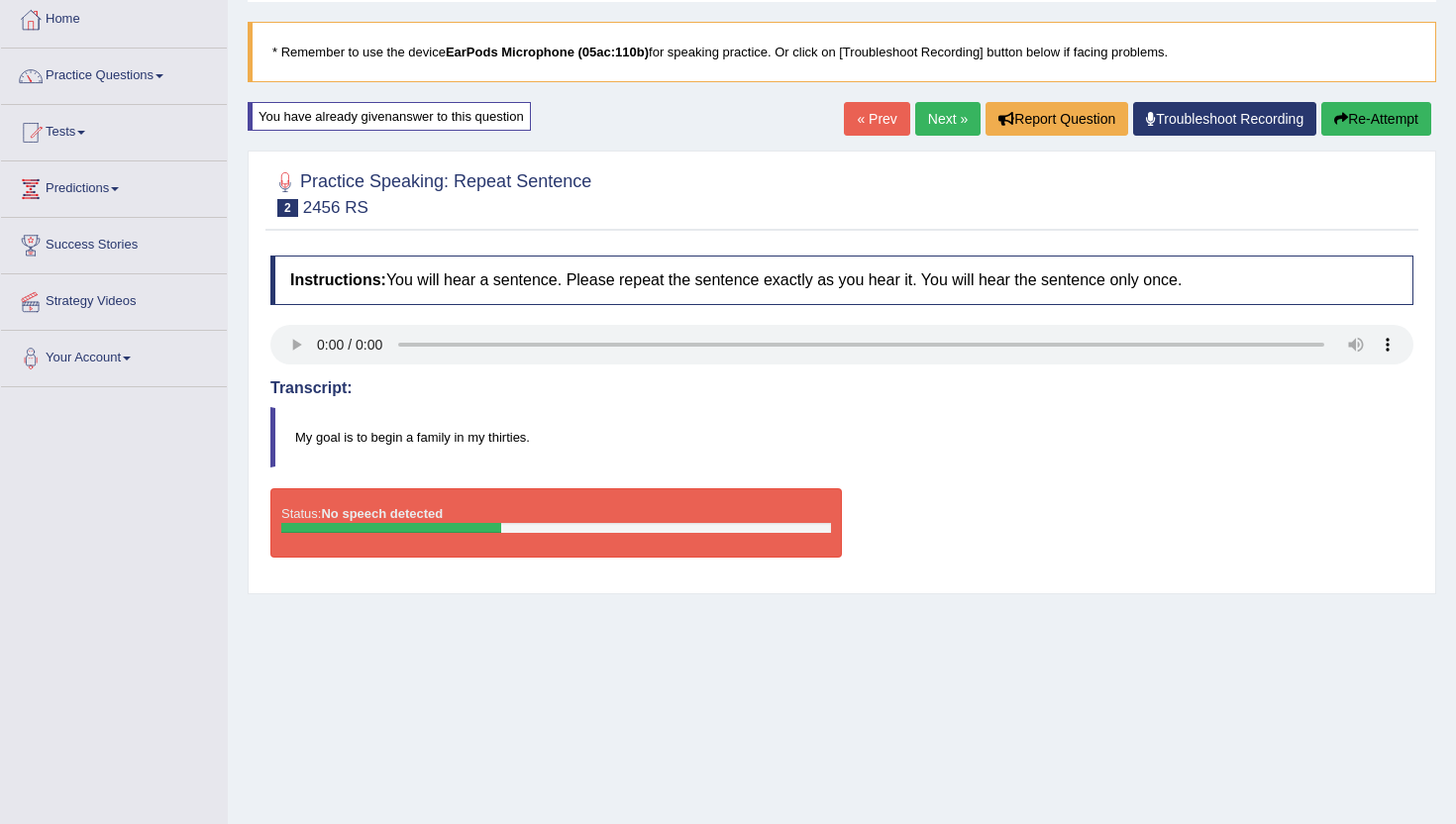 click on "* Remember to use the device  EarPods Microphone (05ac:110b)  for speaking practice. Or click on [Troubleshoot Recording] button below if facing problems." at bounding box center [842, 52] 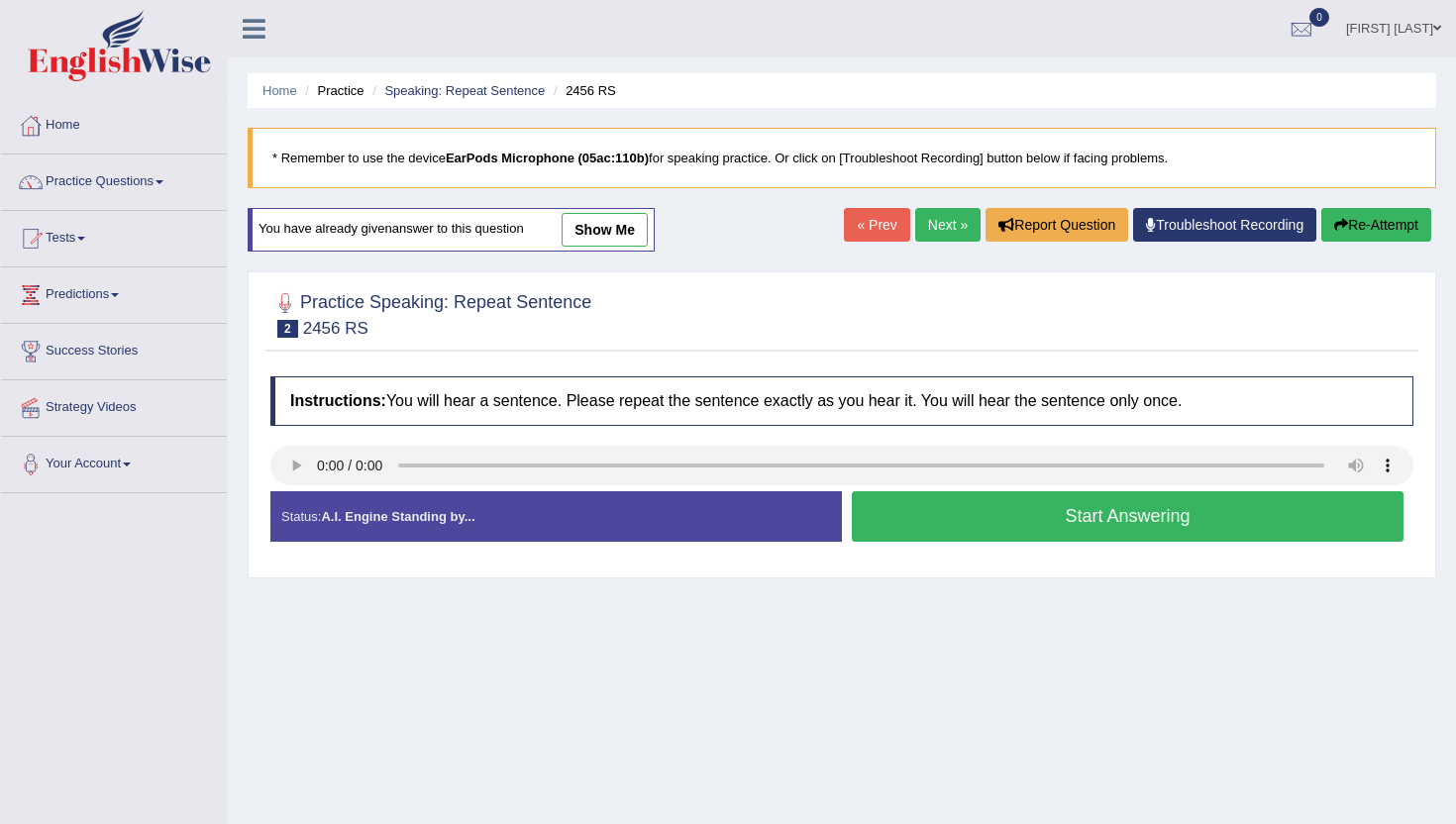 scroll, scrollTop: 106, scrollLeft: 0, axis: vertical 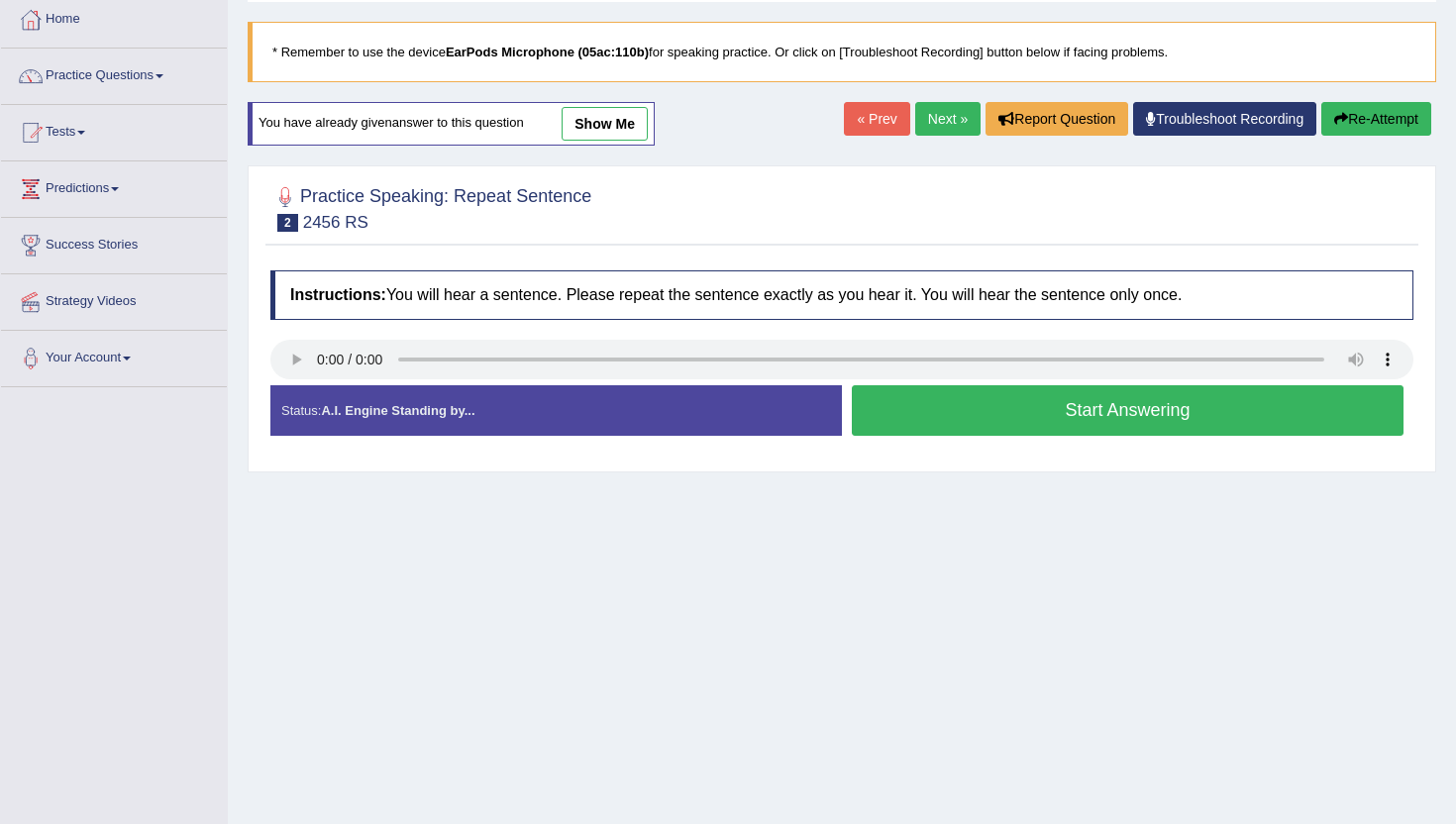 click on "Start Answering" at bounding box center (1127, 410) 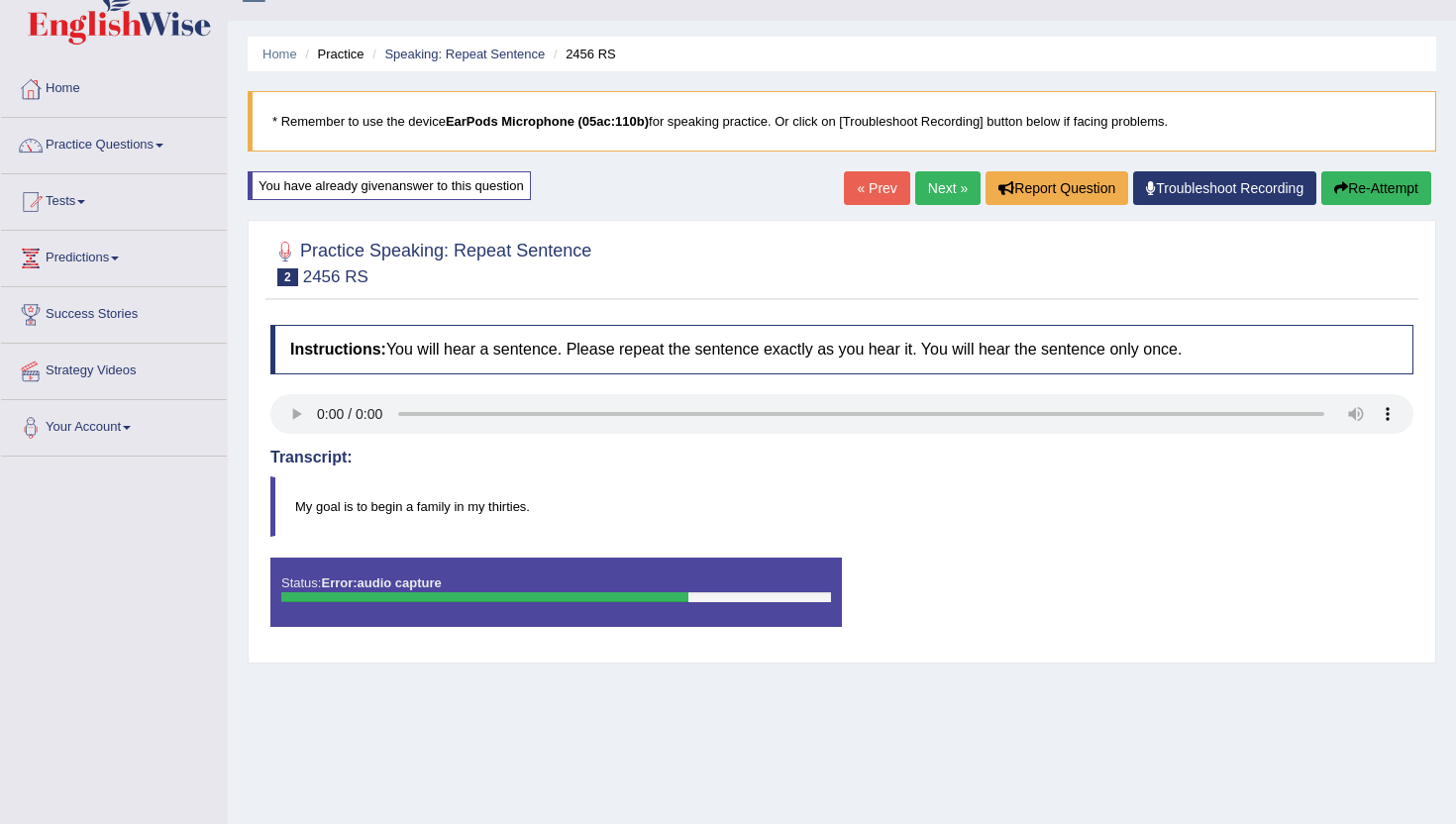 scroll, scrollTop: 0, scrollLeft: 0, axis: both 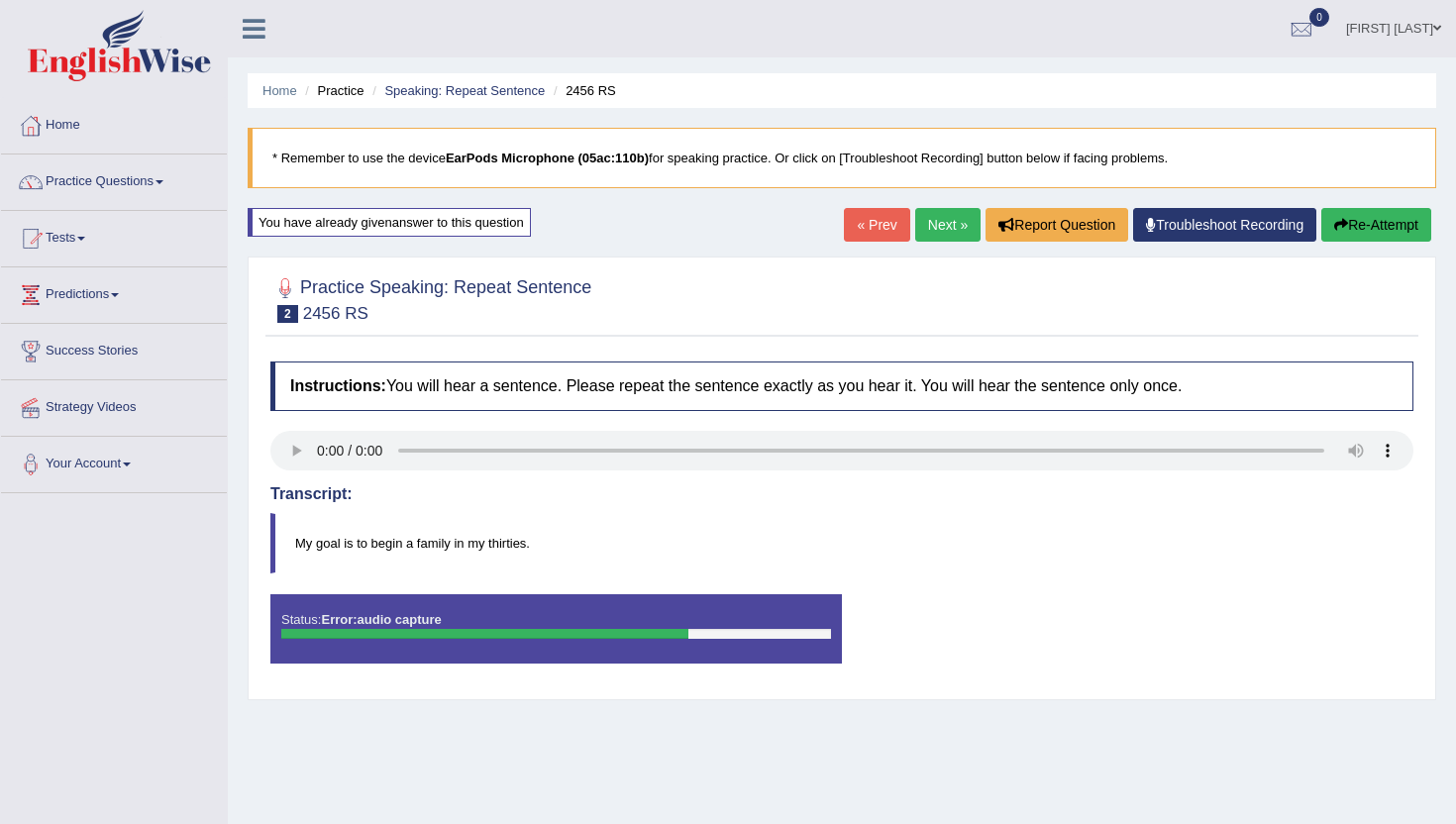 click on "You have already given   answer to this question" at bounding box center [389, 222] 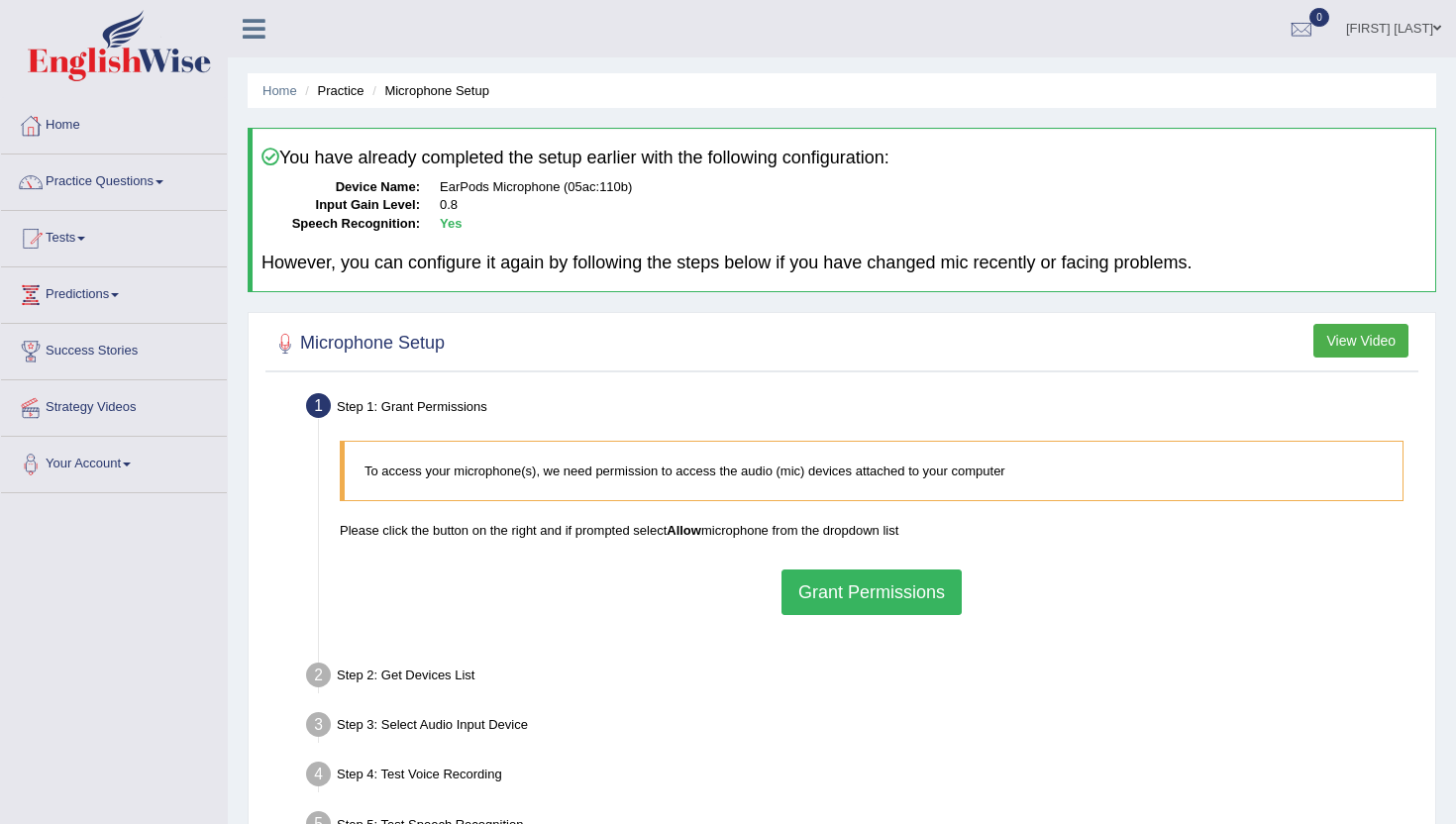 scroll, scrollTop: 0, scrollLeft: 0, axis: both 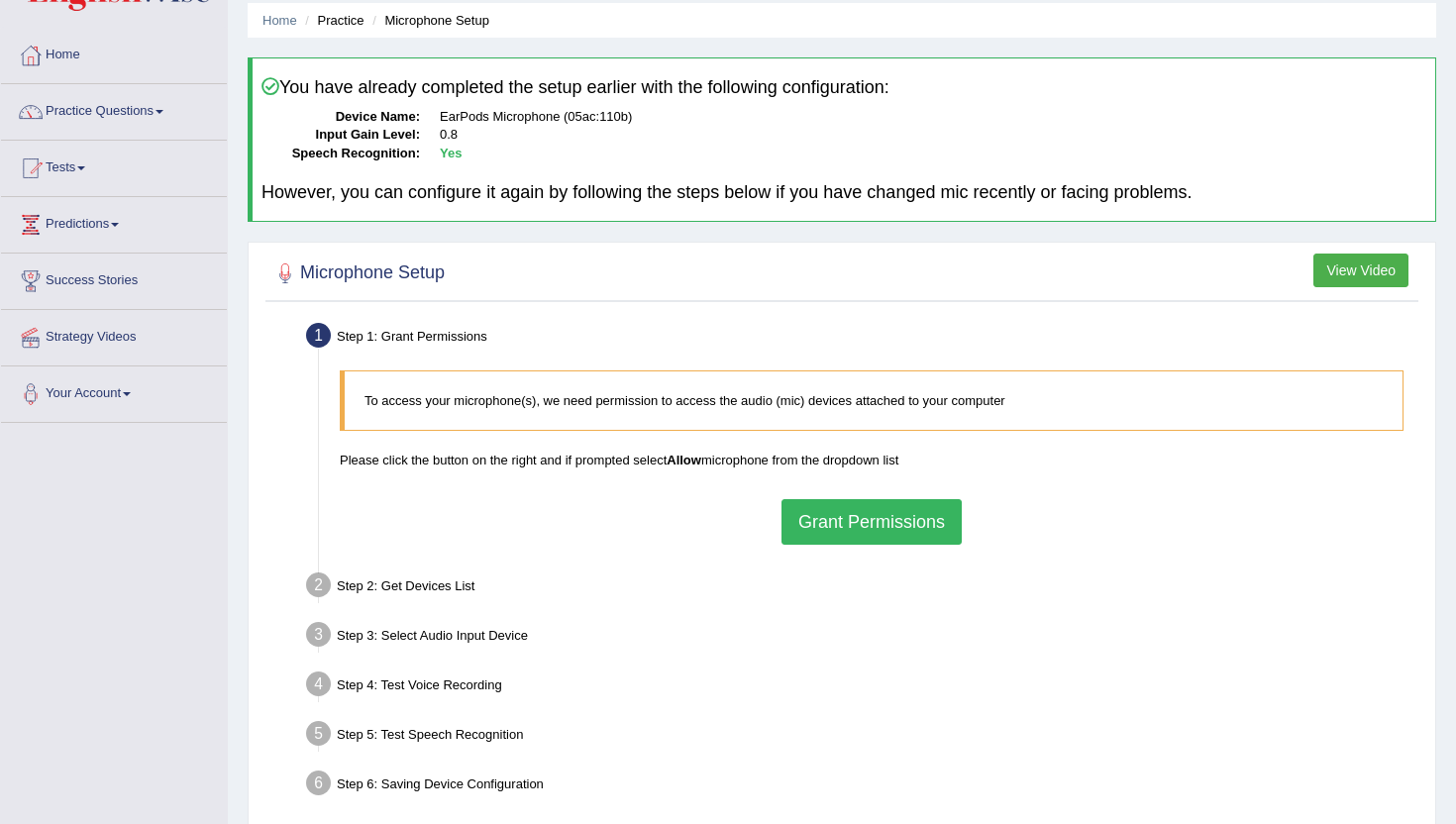 click on "Grant Permissions" at bounding box center (872, 522) 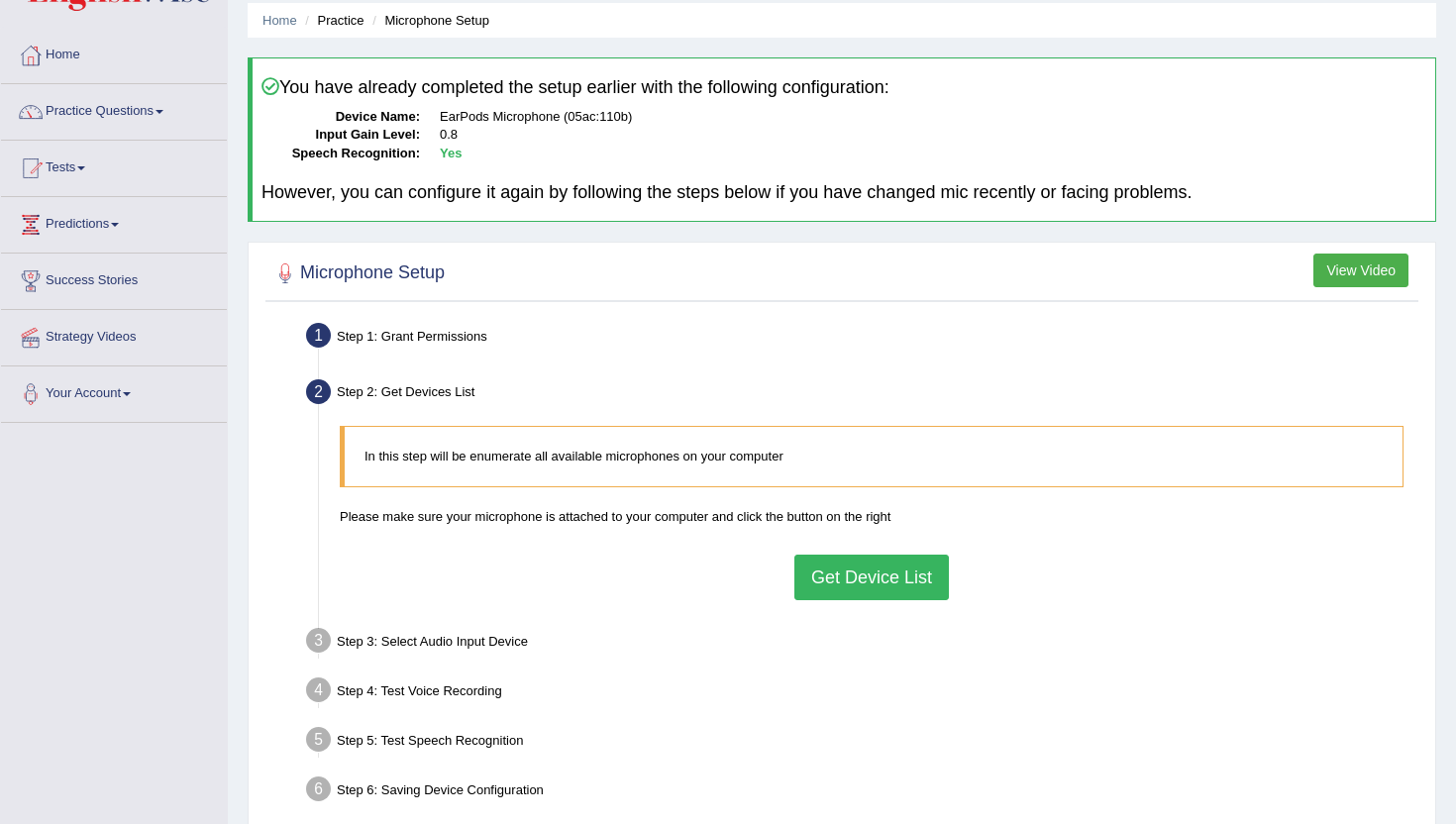 click on "Get Device List" at bounding box center (872, 577) 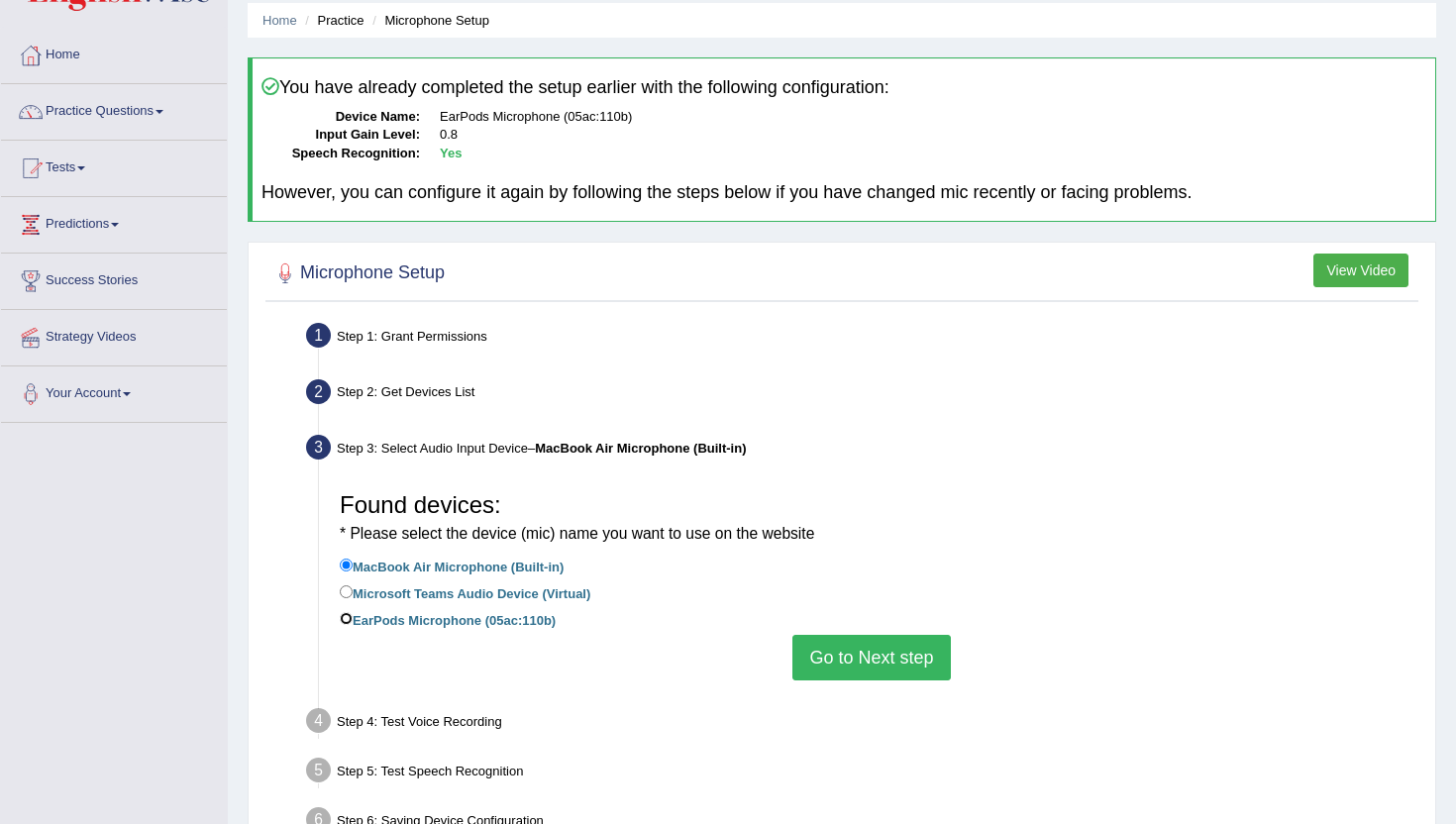 click on "EarPods Microphone (05ac:110b)" at bounding box center [346, 618] 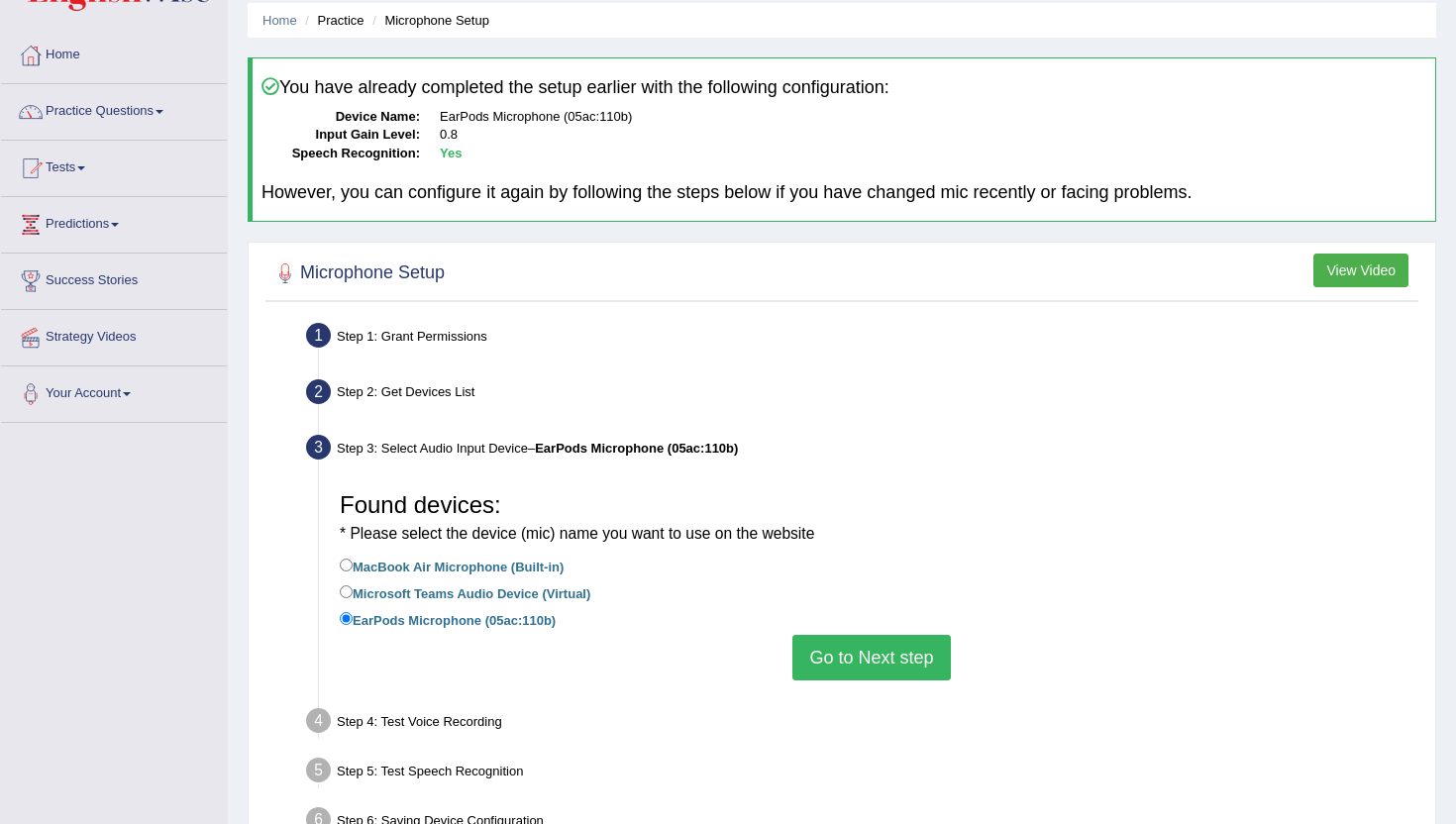 click on "Go to Next step" at bounding box center (871, 658) 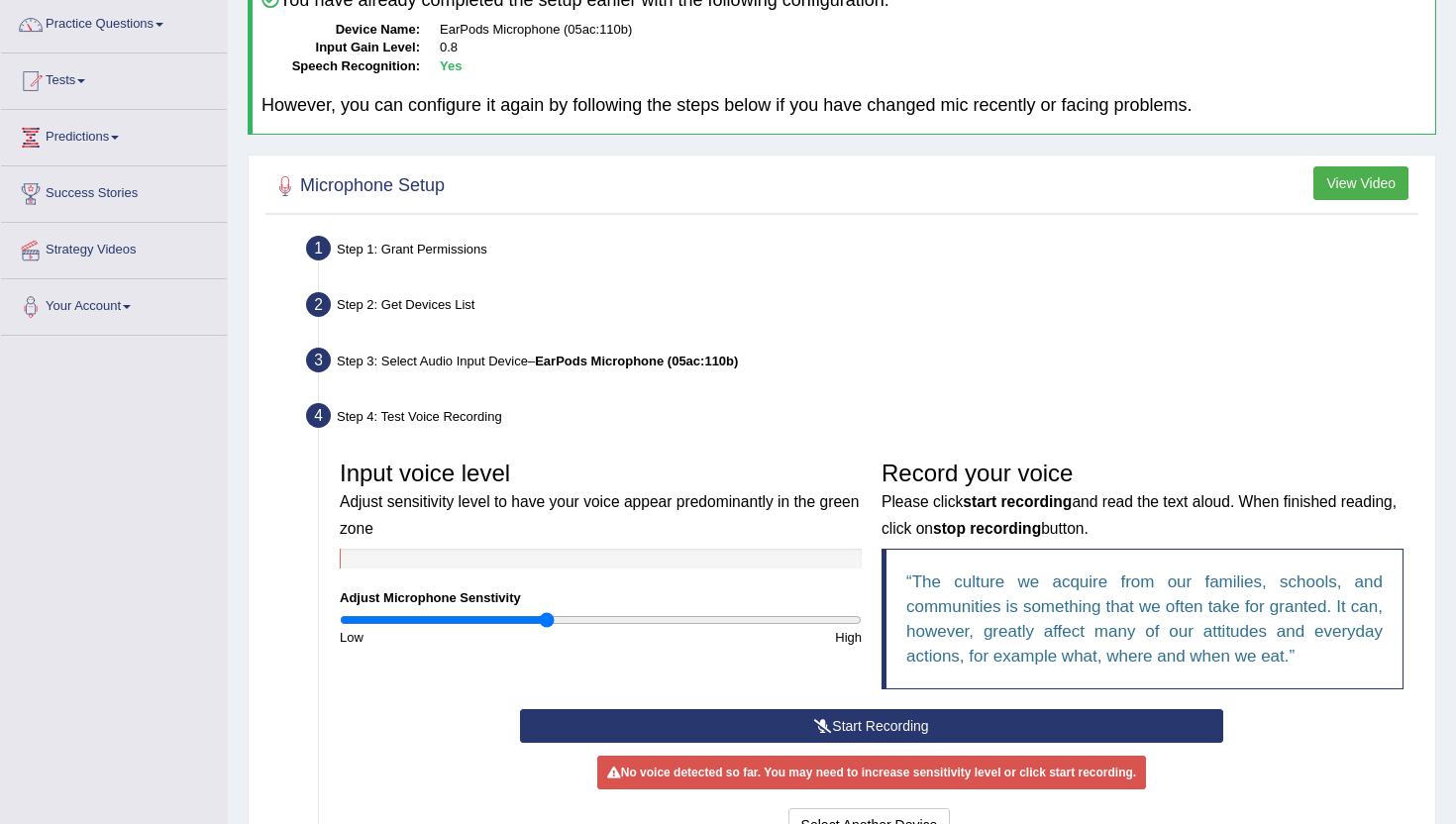 scroll, scrollTop: 196, scrollLeft: 0, axis: vertical 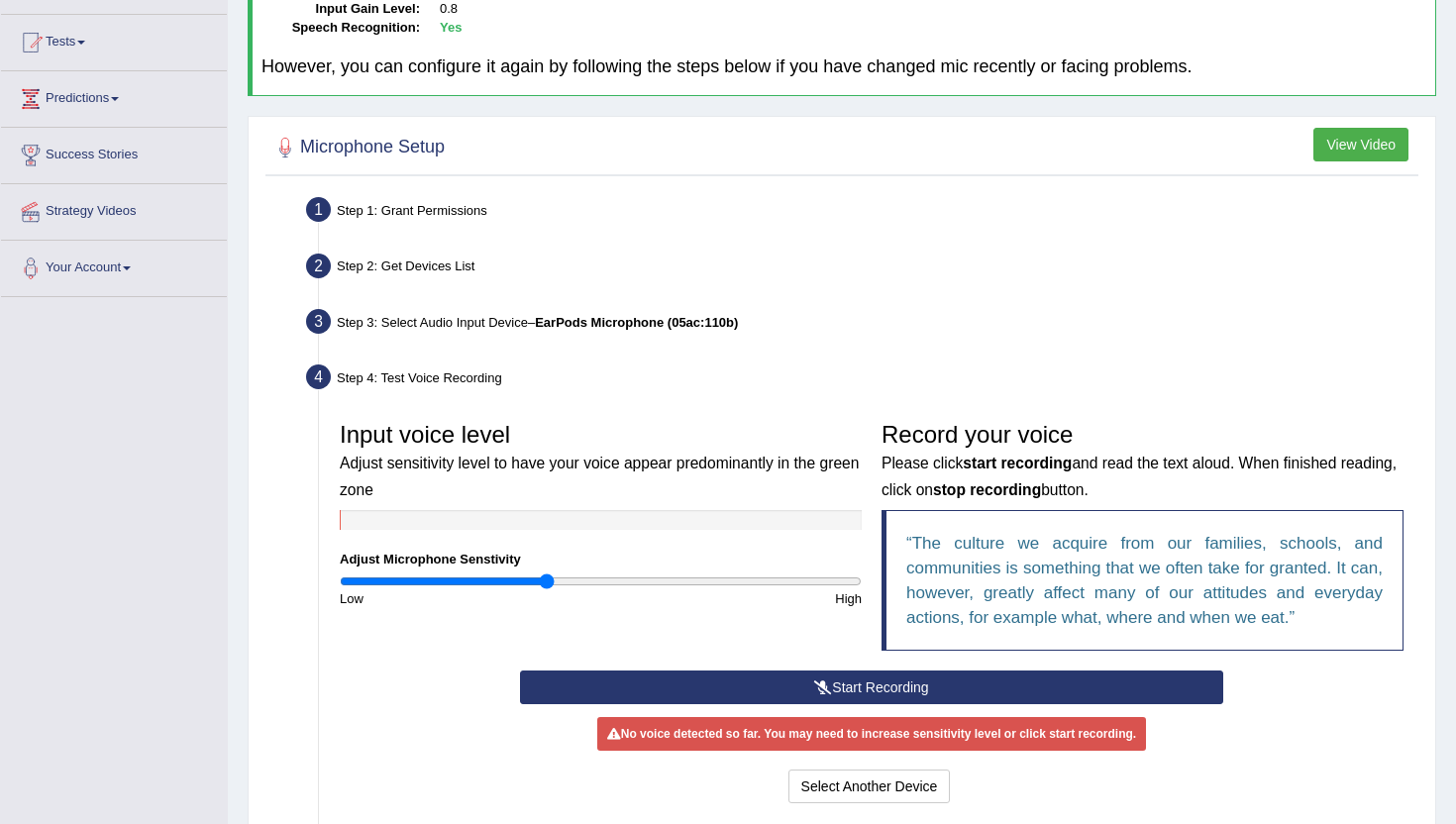 click on "Start Recording" at bounding box center (871, 687) 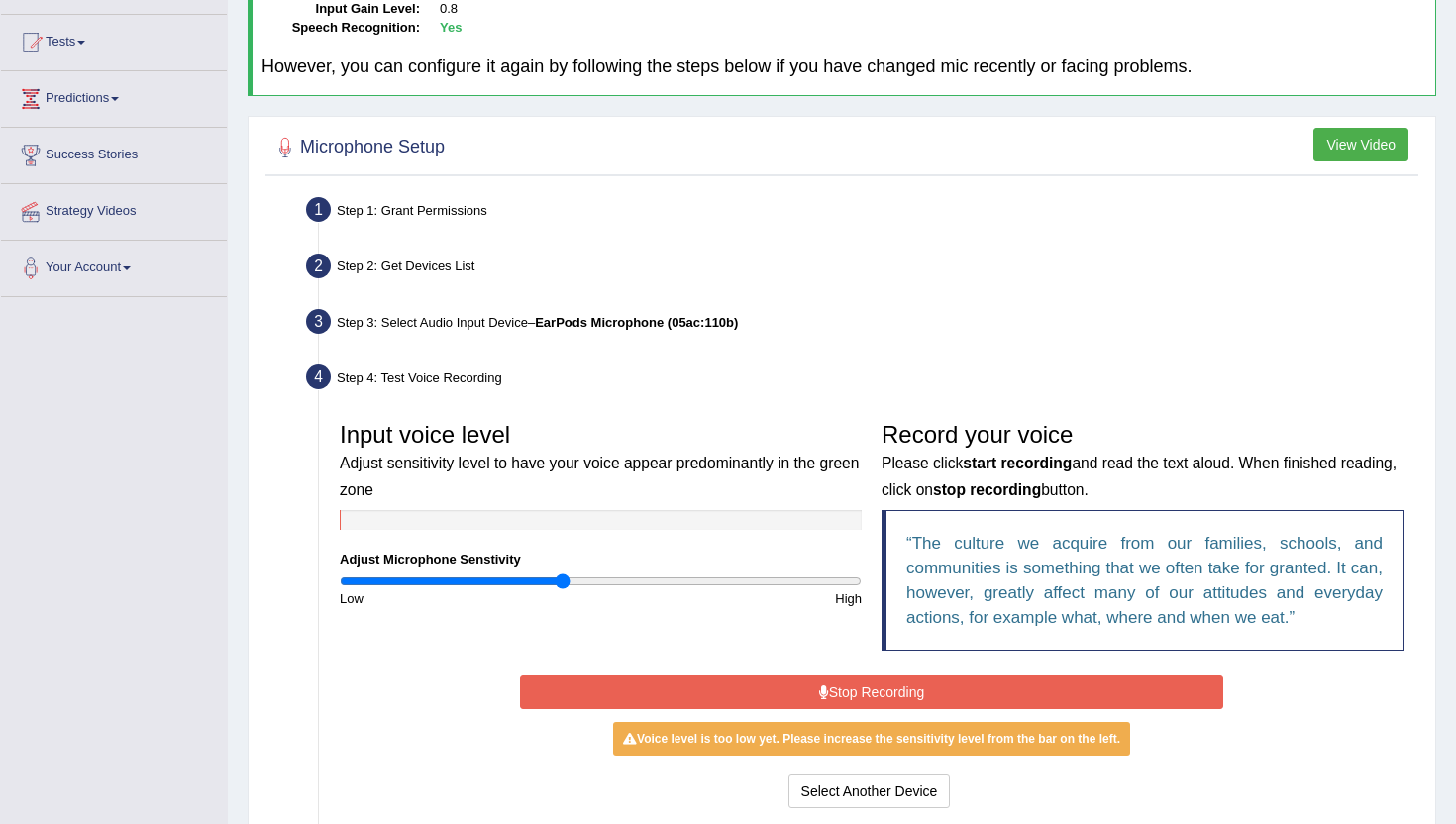 type on "0.86" 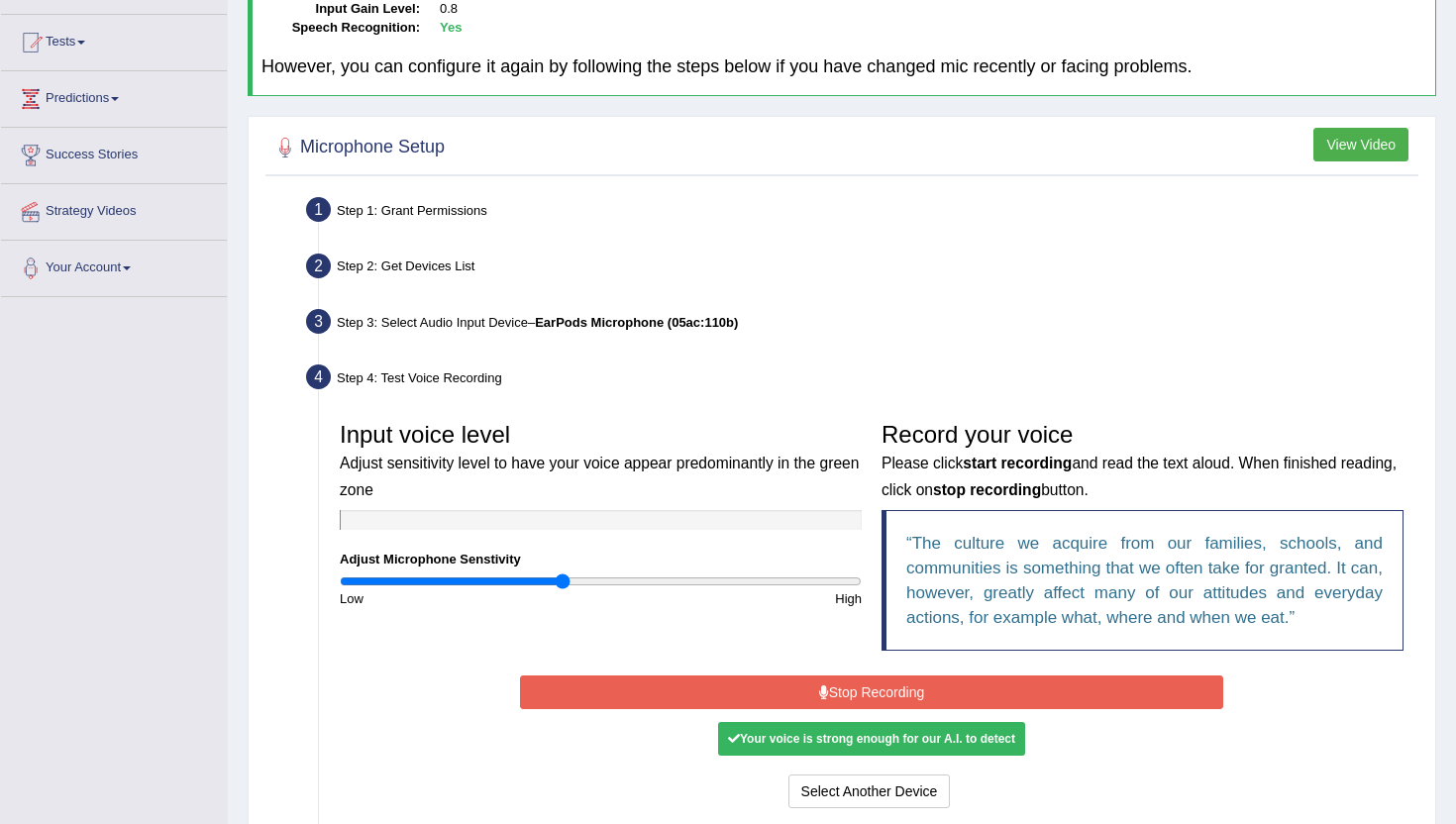 click on "Stop Recording" at bounding box center (871, 692) 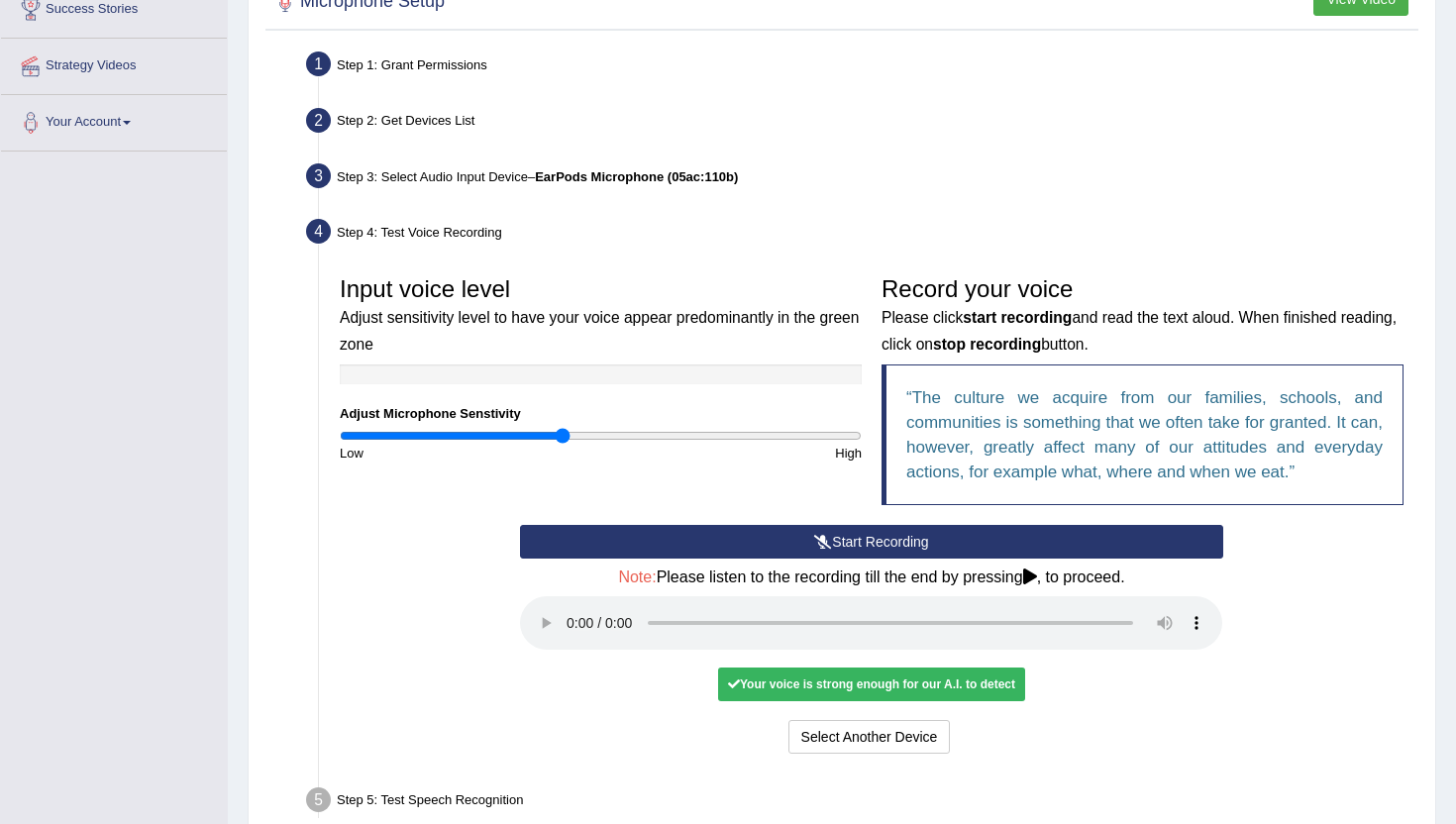 scroll, scrollTop: 356, scrollLeft: 0, axis: vertical 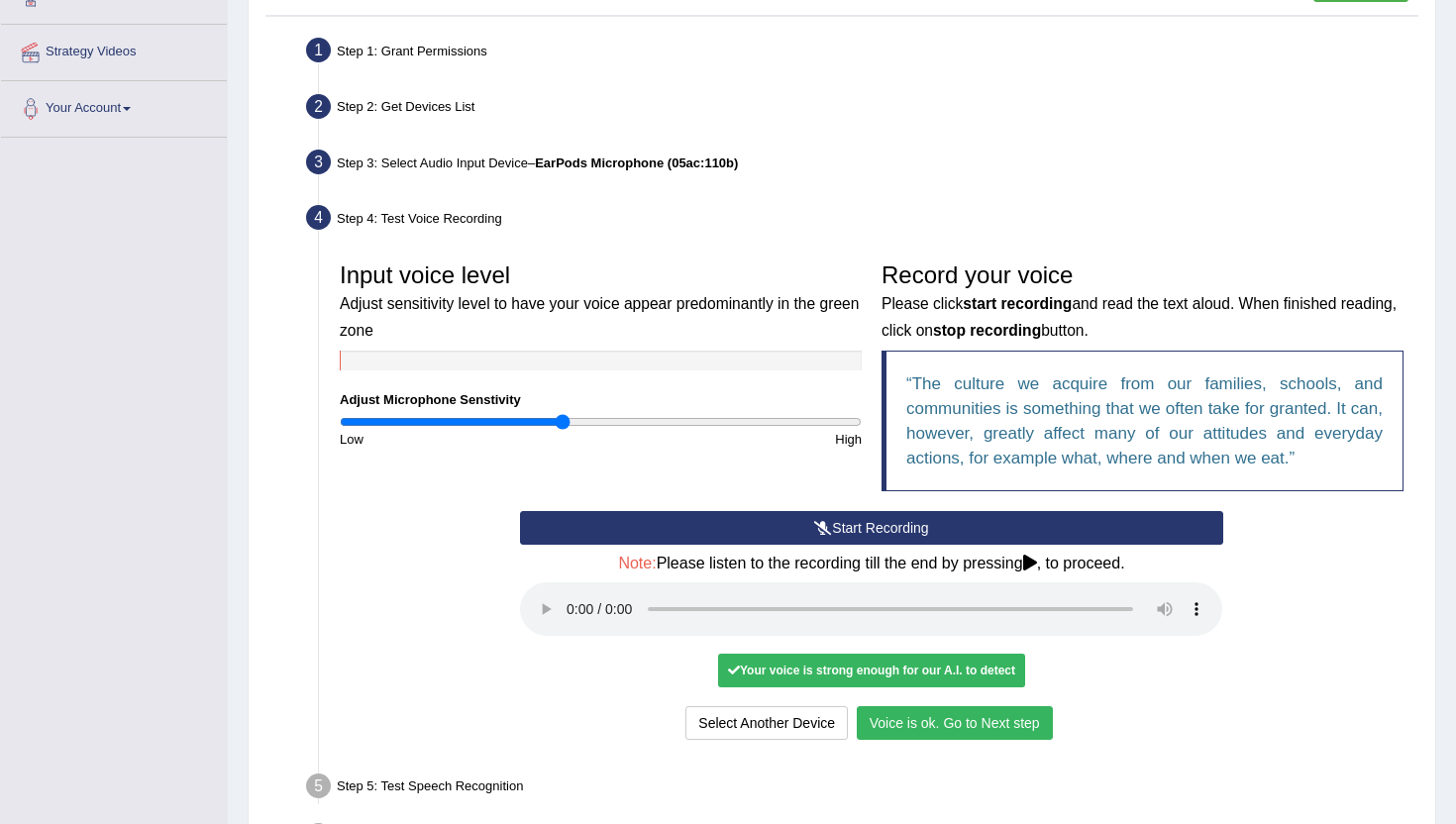 click on "Voice is ok. Go to Next step" at bounding box center (955, 723) 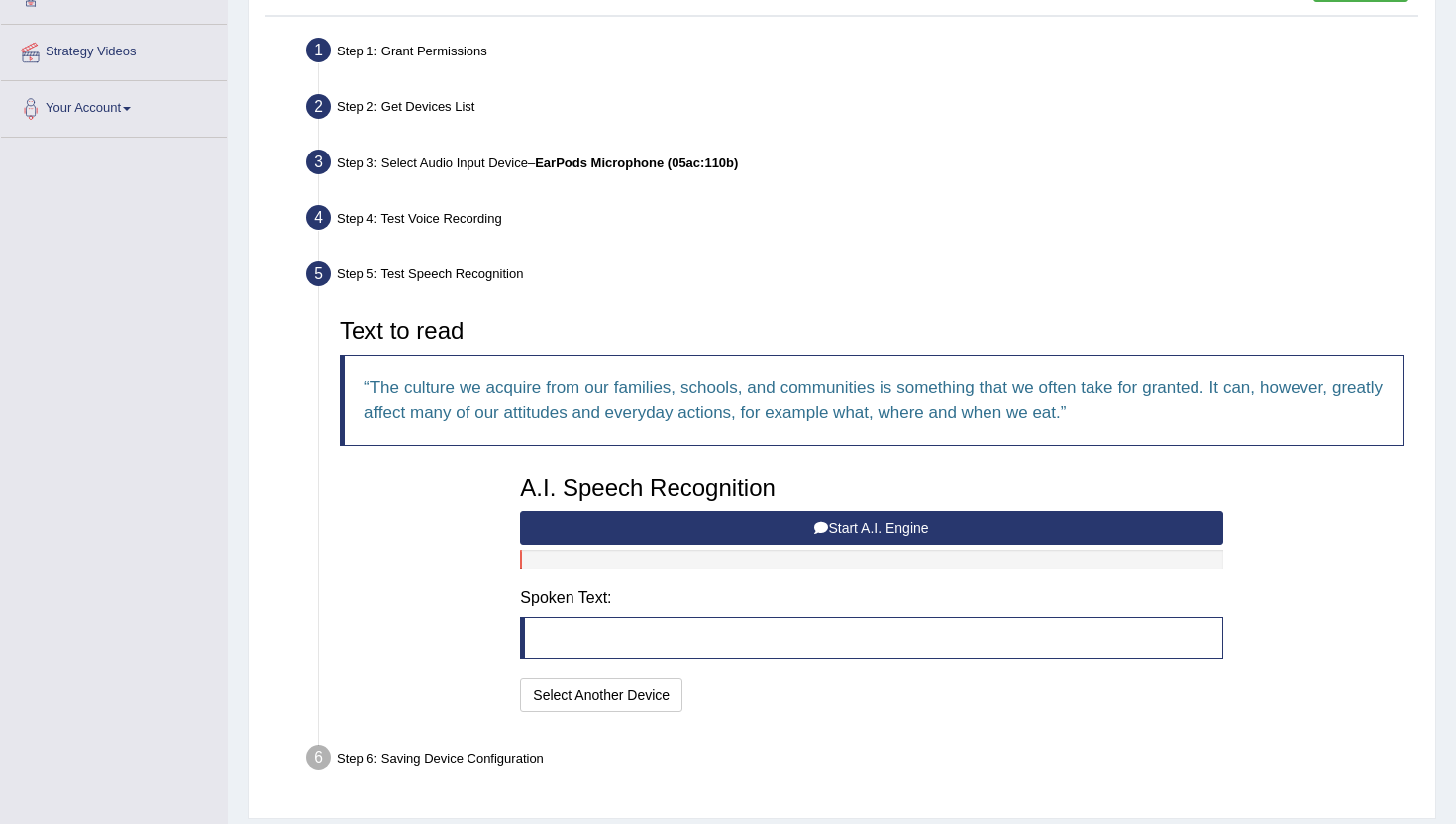click on "Start A.I. Engine" at bounding box center [871, 528] 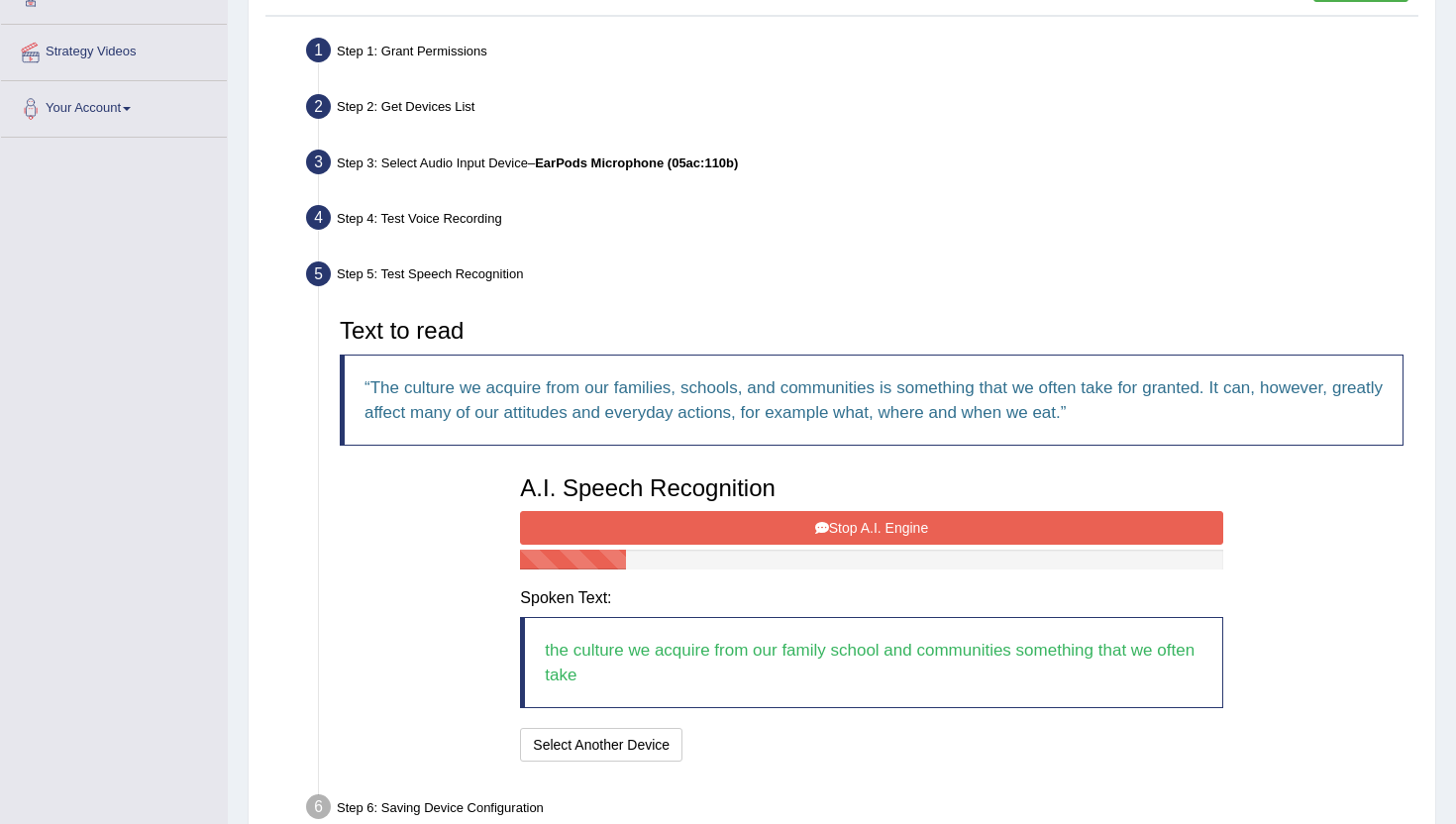 click at bounding box center [822, 528] 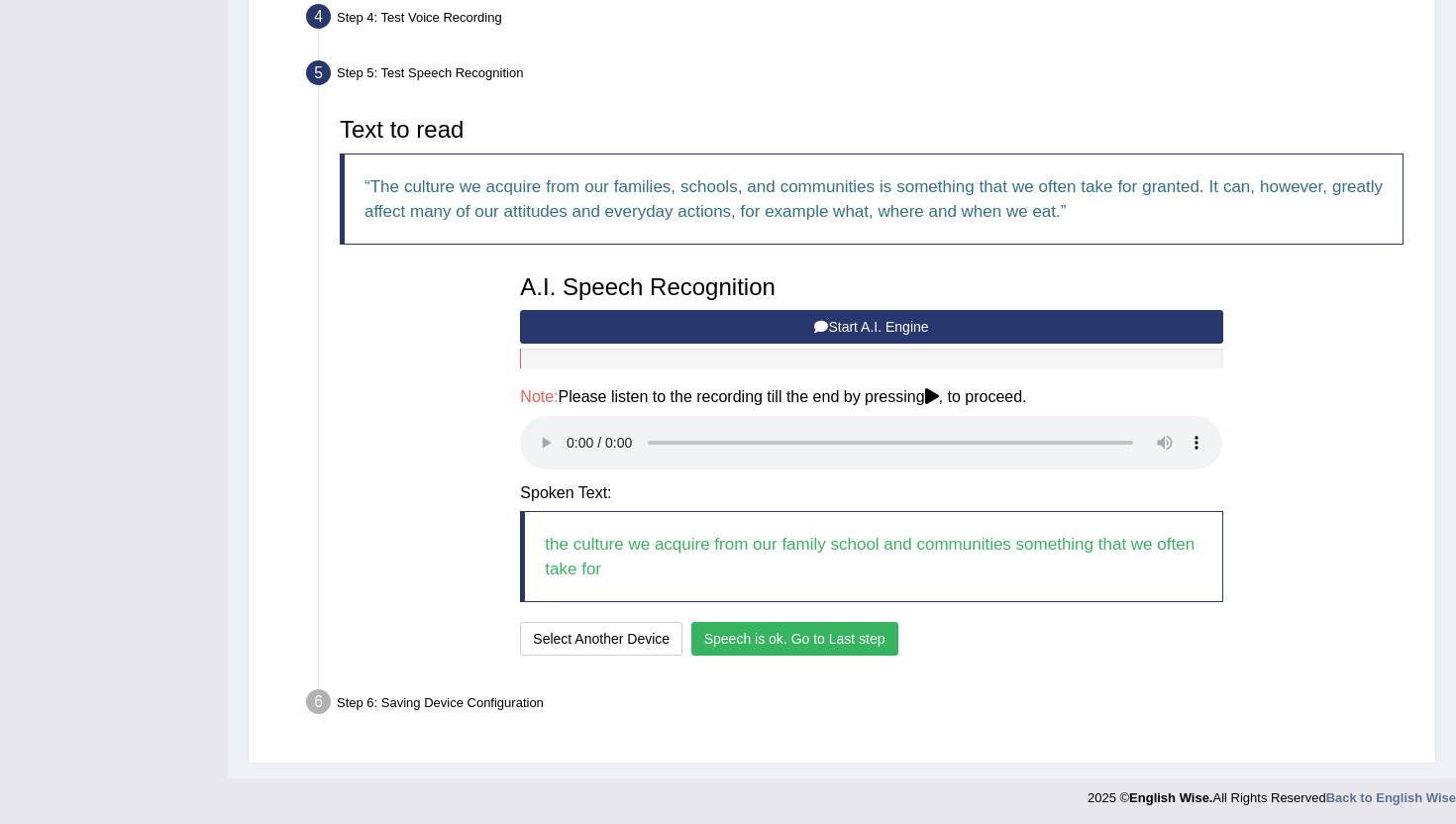 click on "Speech is ok. Go to Last step" at bounding box center (794, 639) 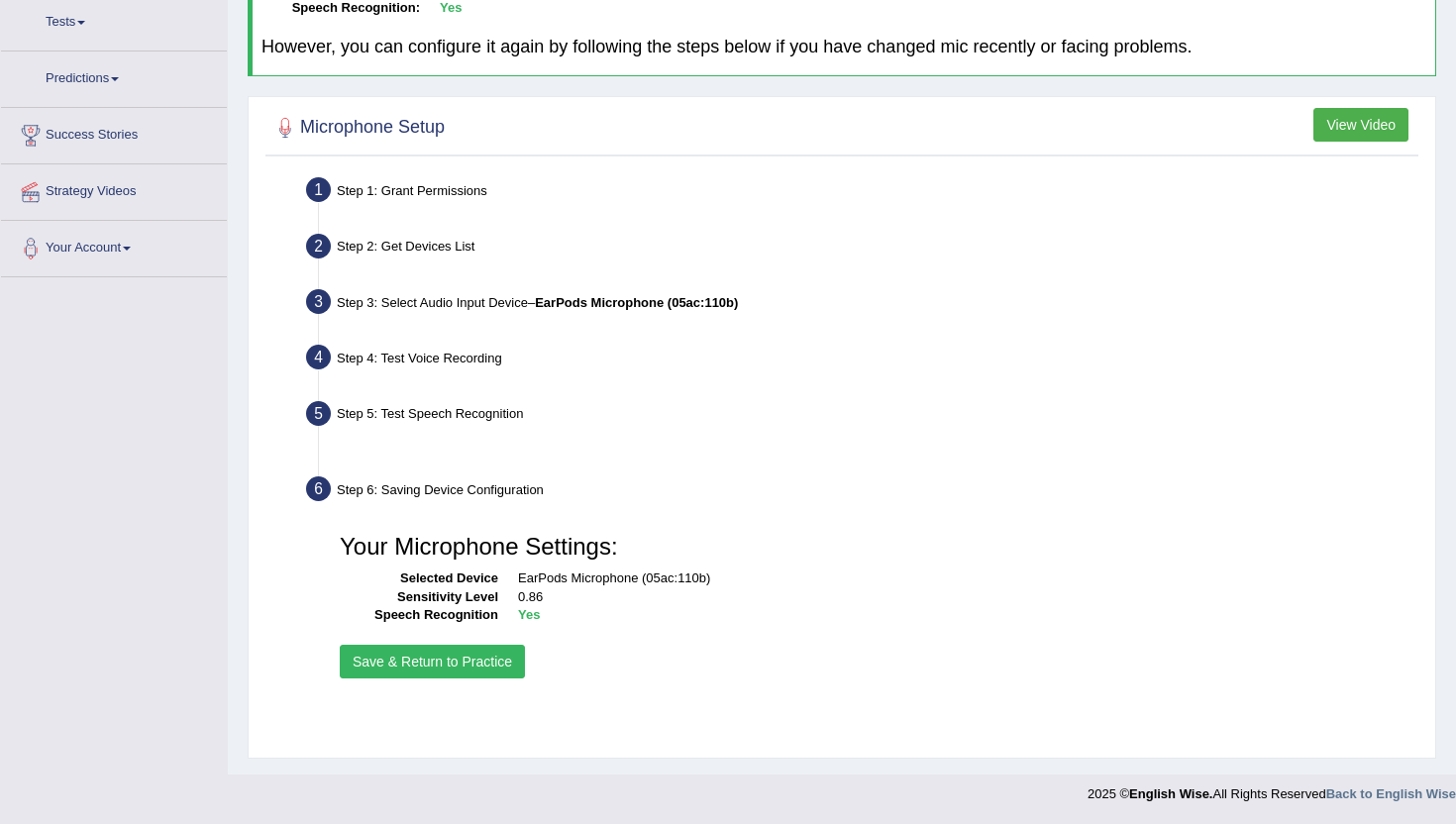scroll, scrollTop: 216, scrollLeft: 0, axis: vertical 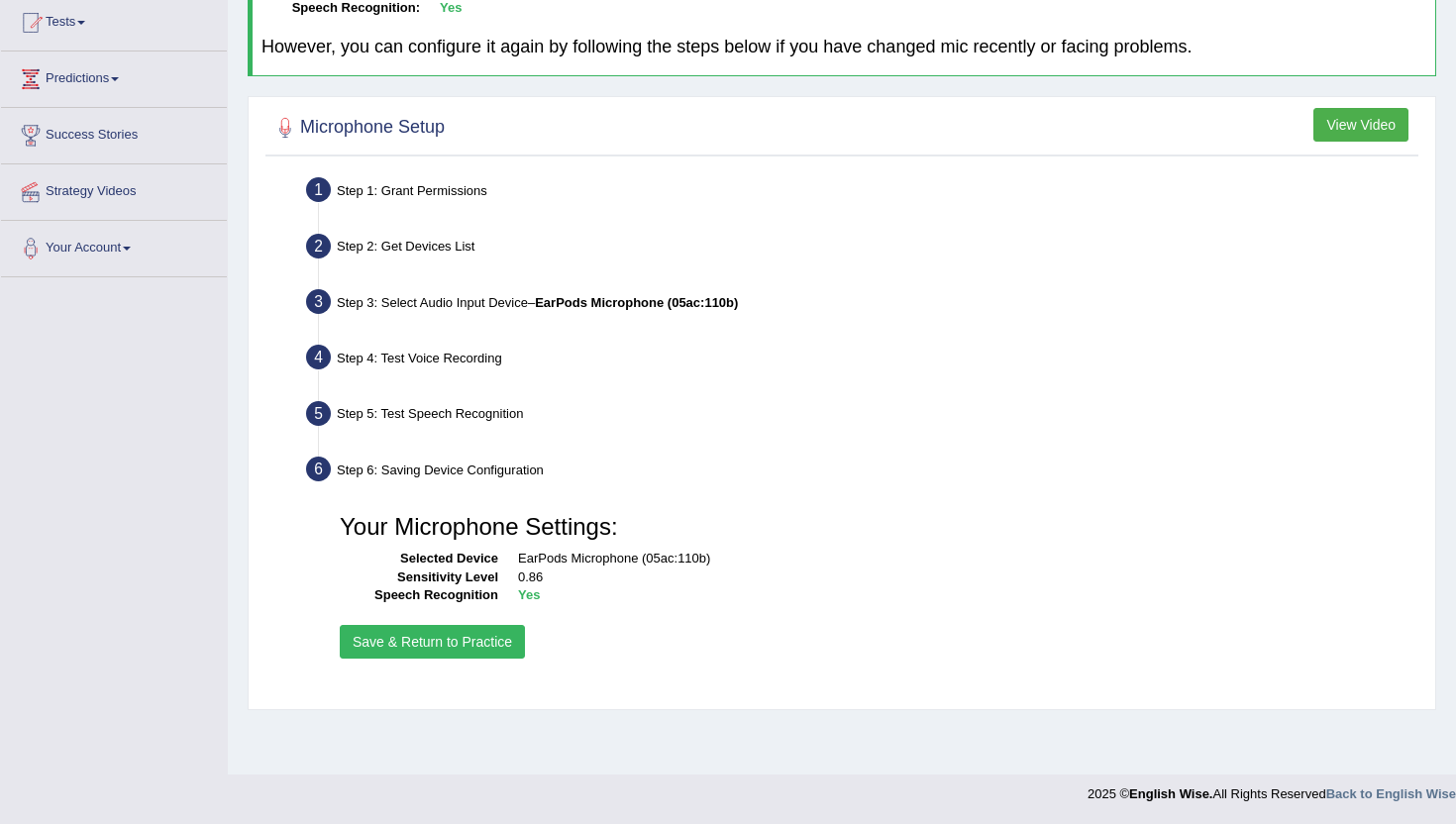click on "Save & Return to Practice" at bounding box center (432, 642) 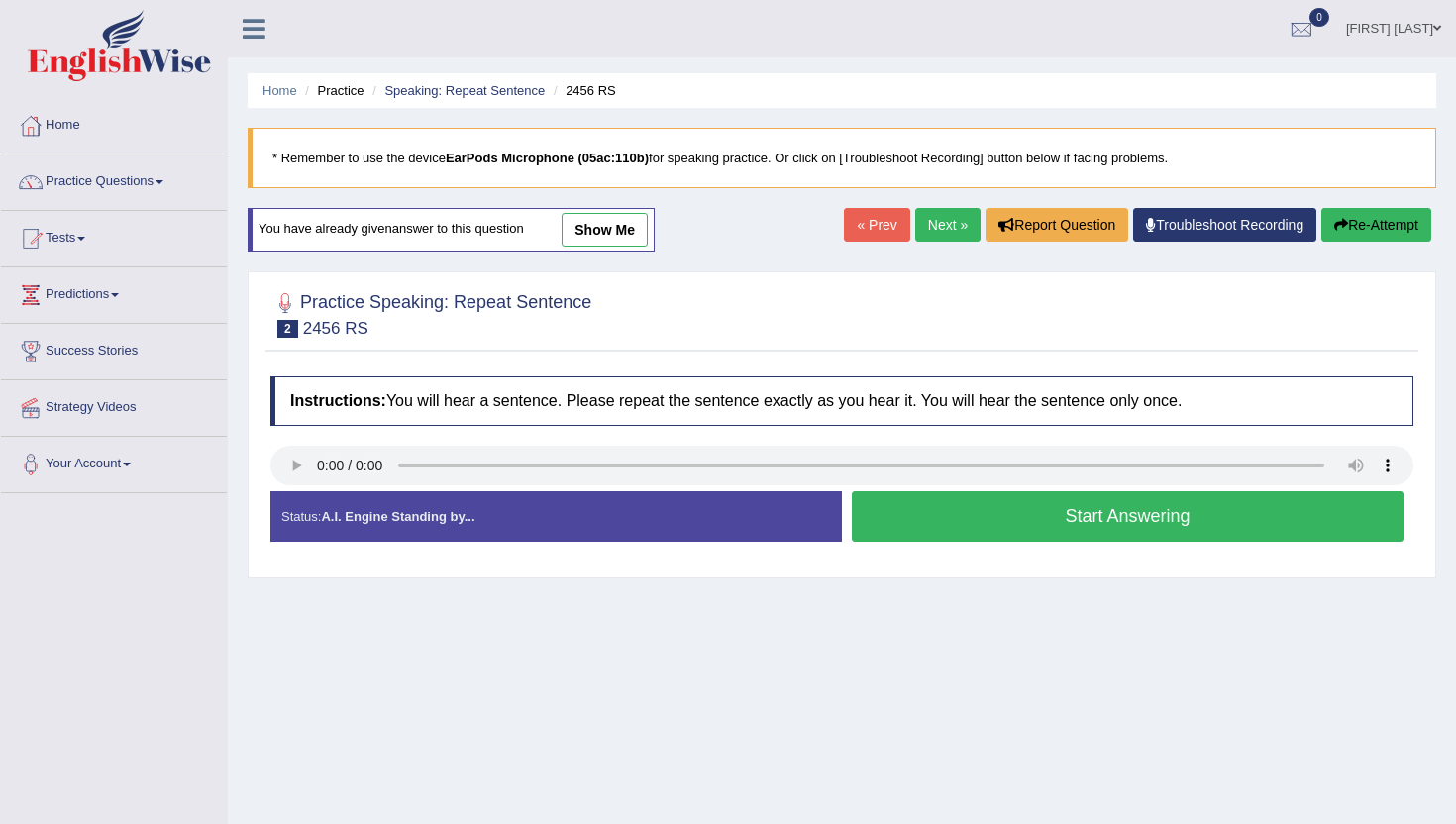 scroll, scrollTop: 0, scrollLeft: 0, axis: both 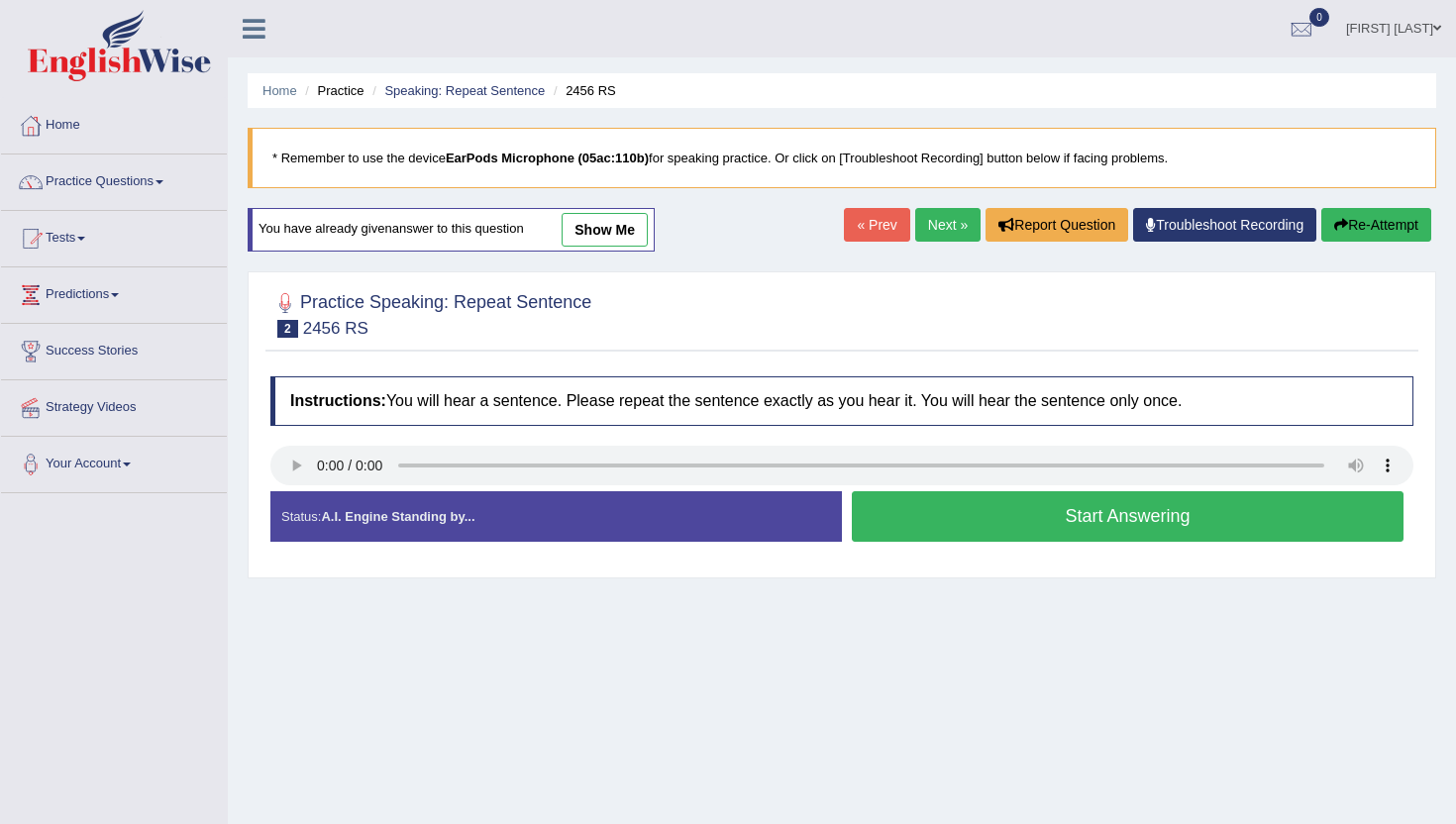 click on "Start Answering" at bounding box center (1127, 516) 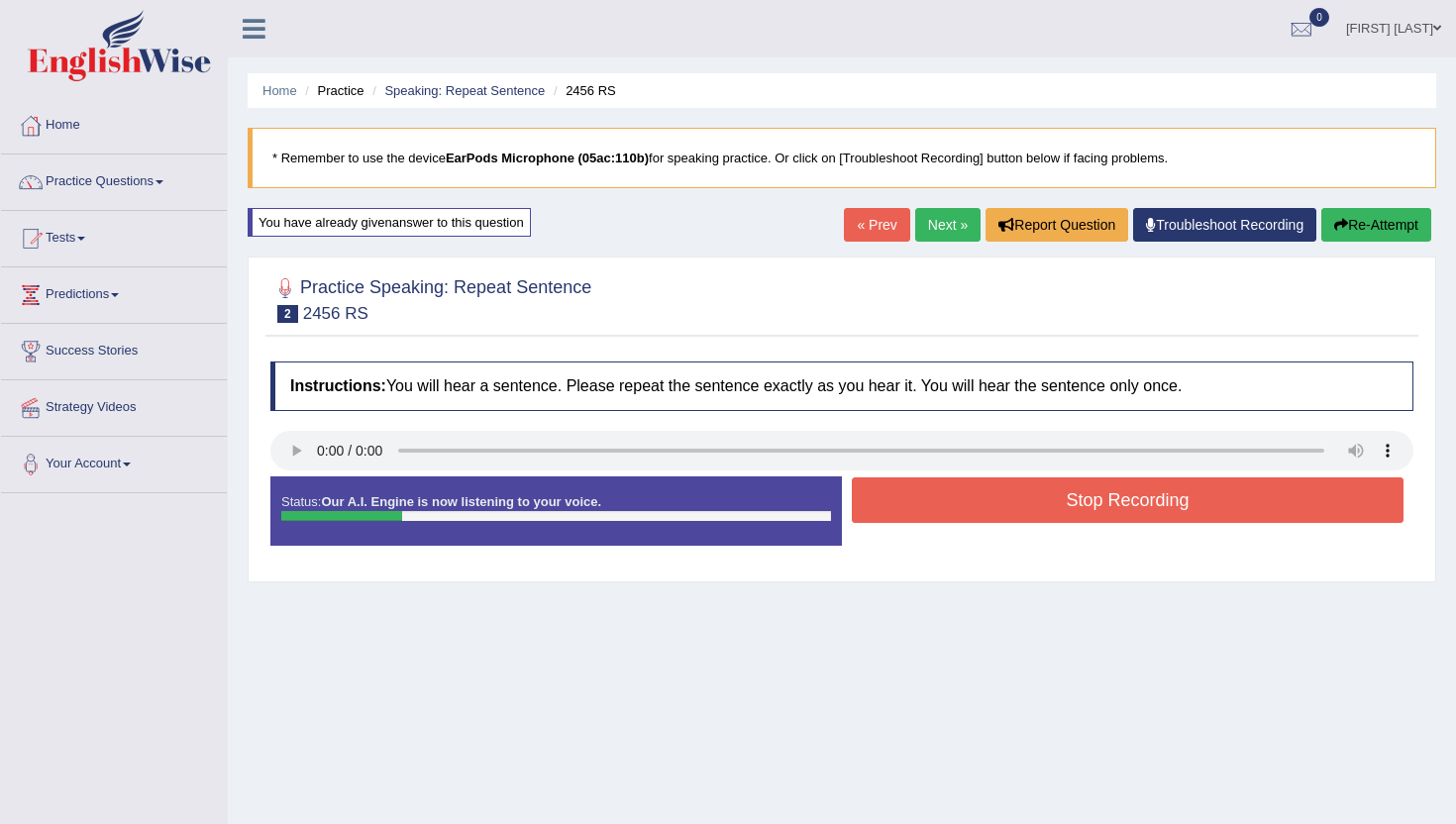 click on "Re-Attempt" at bounding box center [1376, 225] 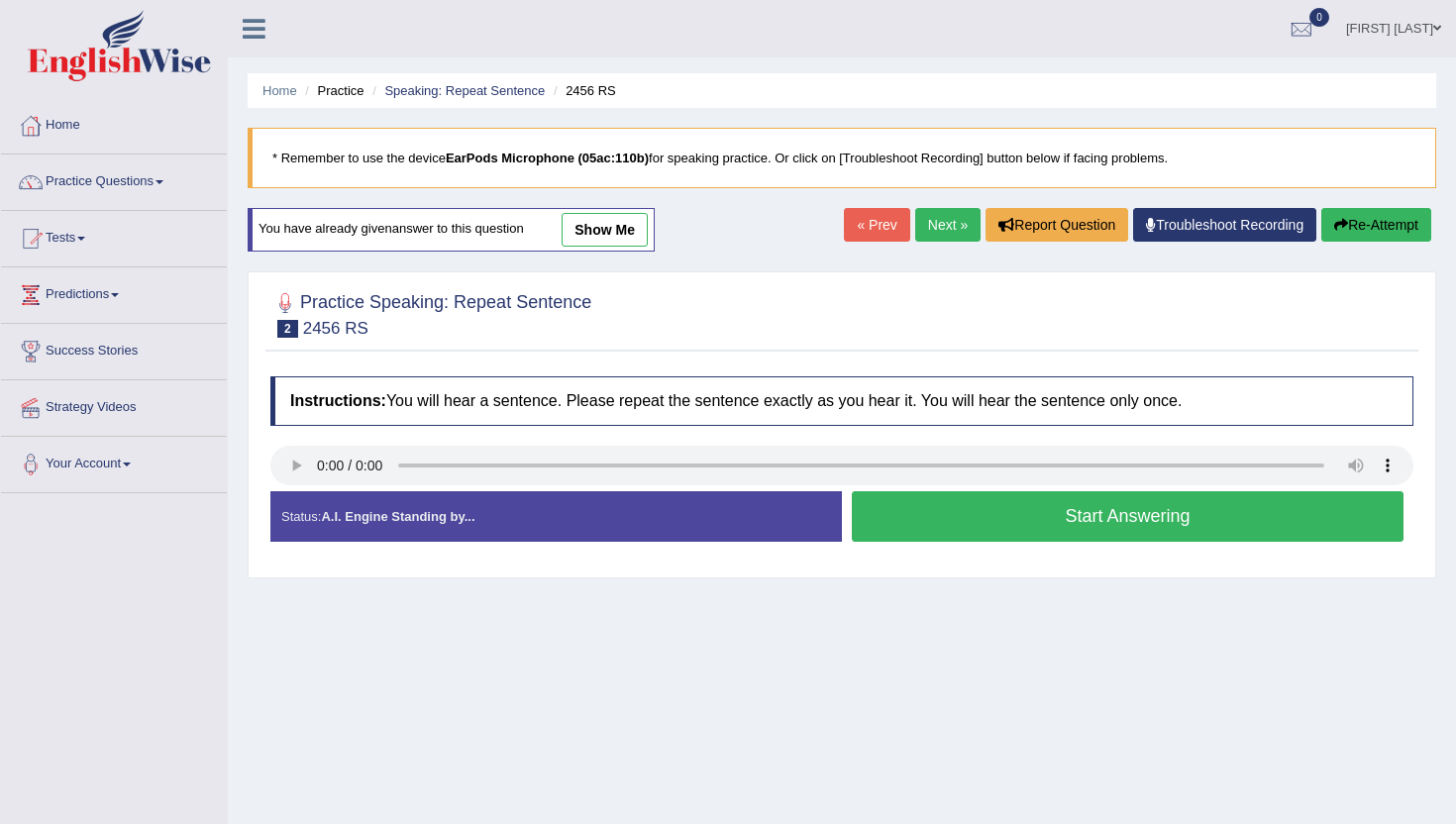 scroll, scrollTop: 0, scrollLeft: 0, axis: both 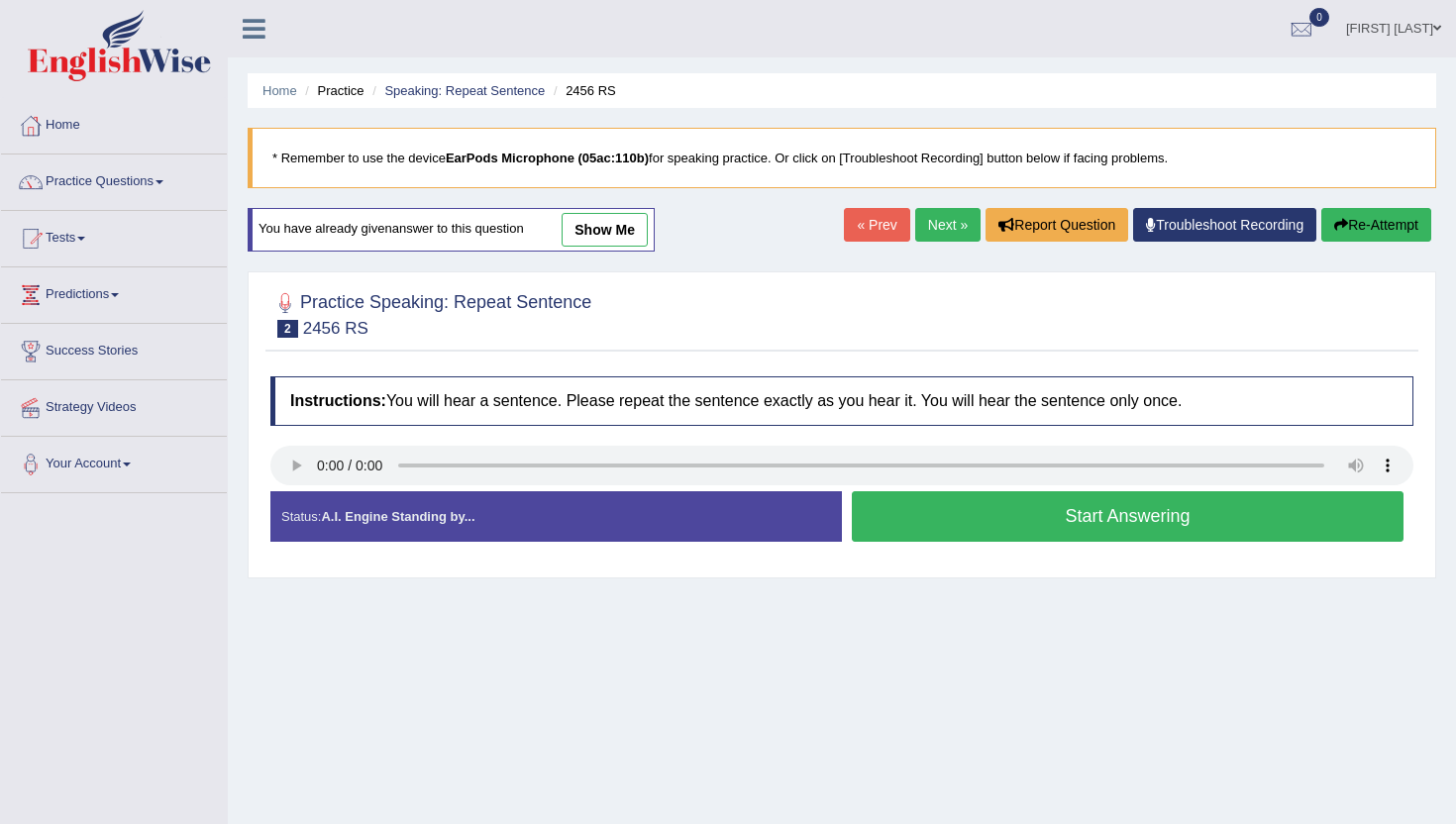click on "Start Answering" at bounding box center [1127, 516] 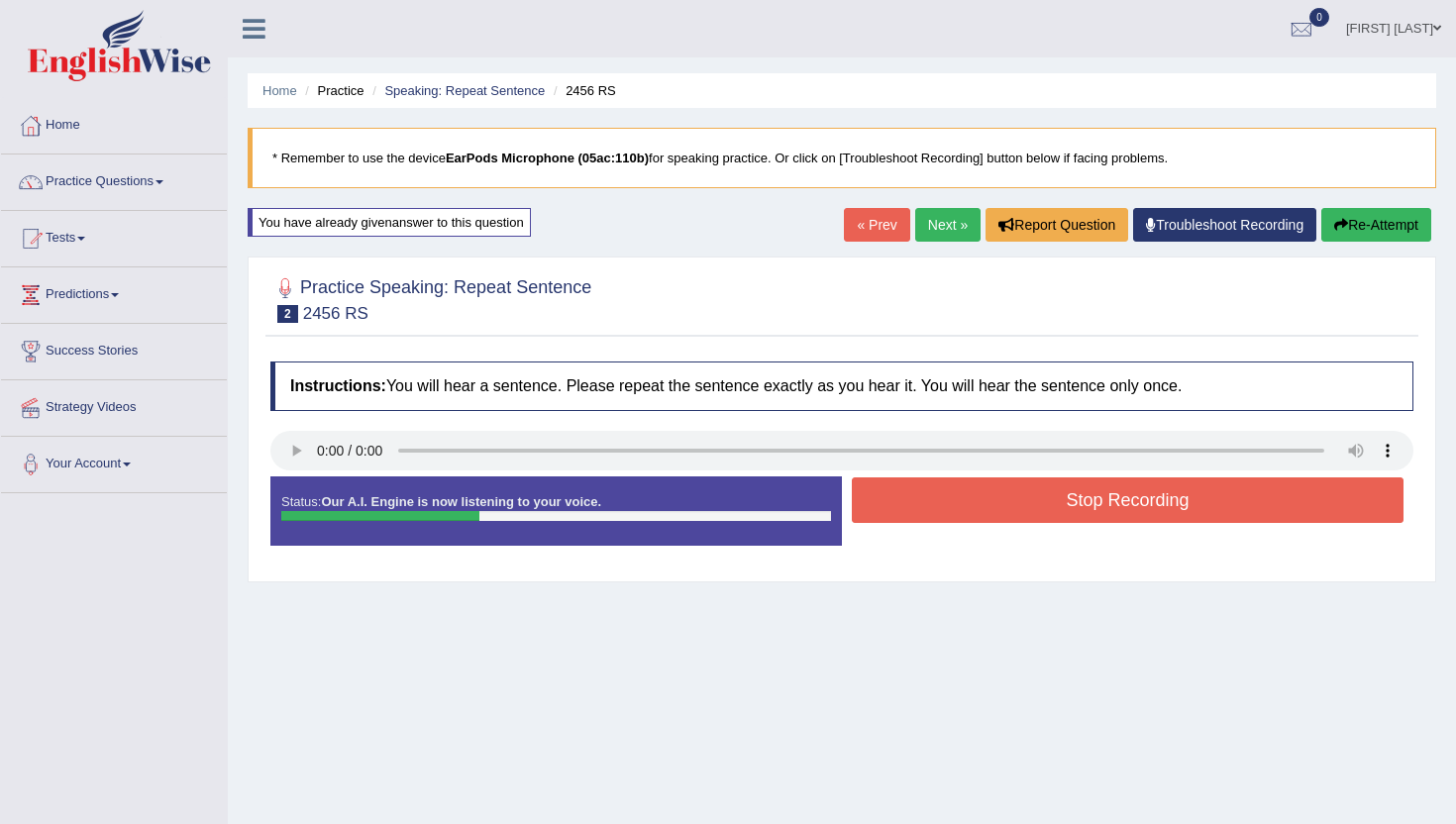click on "Stop Recording" at bounding box center [1127, 500] 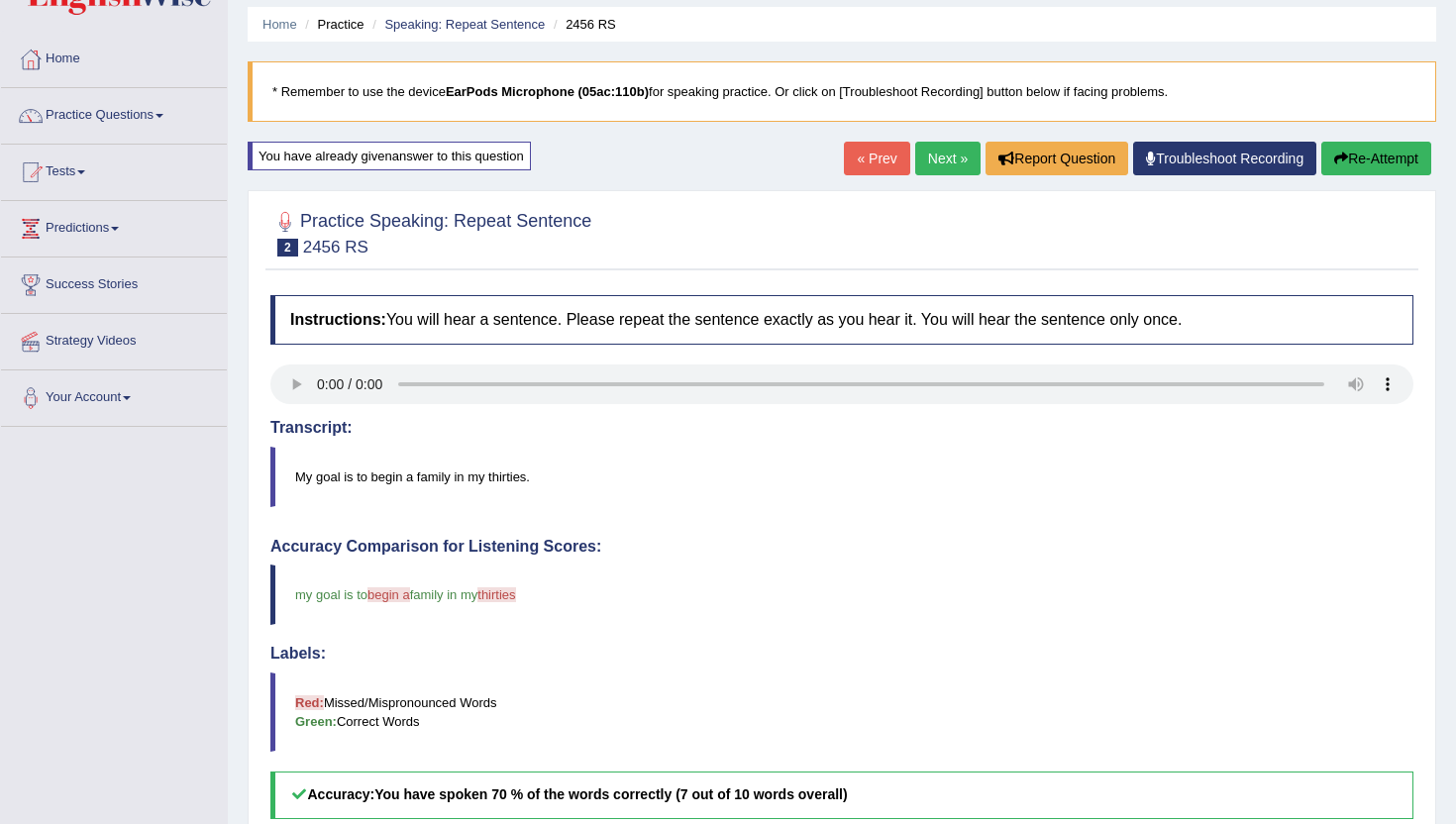 scroll, scrollTop: 0, scrollLeft: 0, axis: both 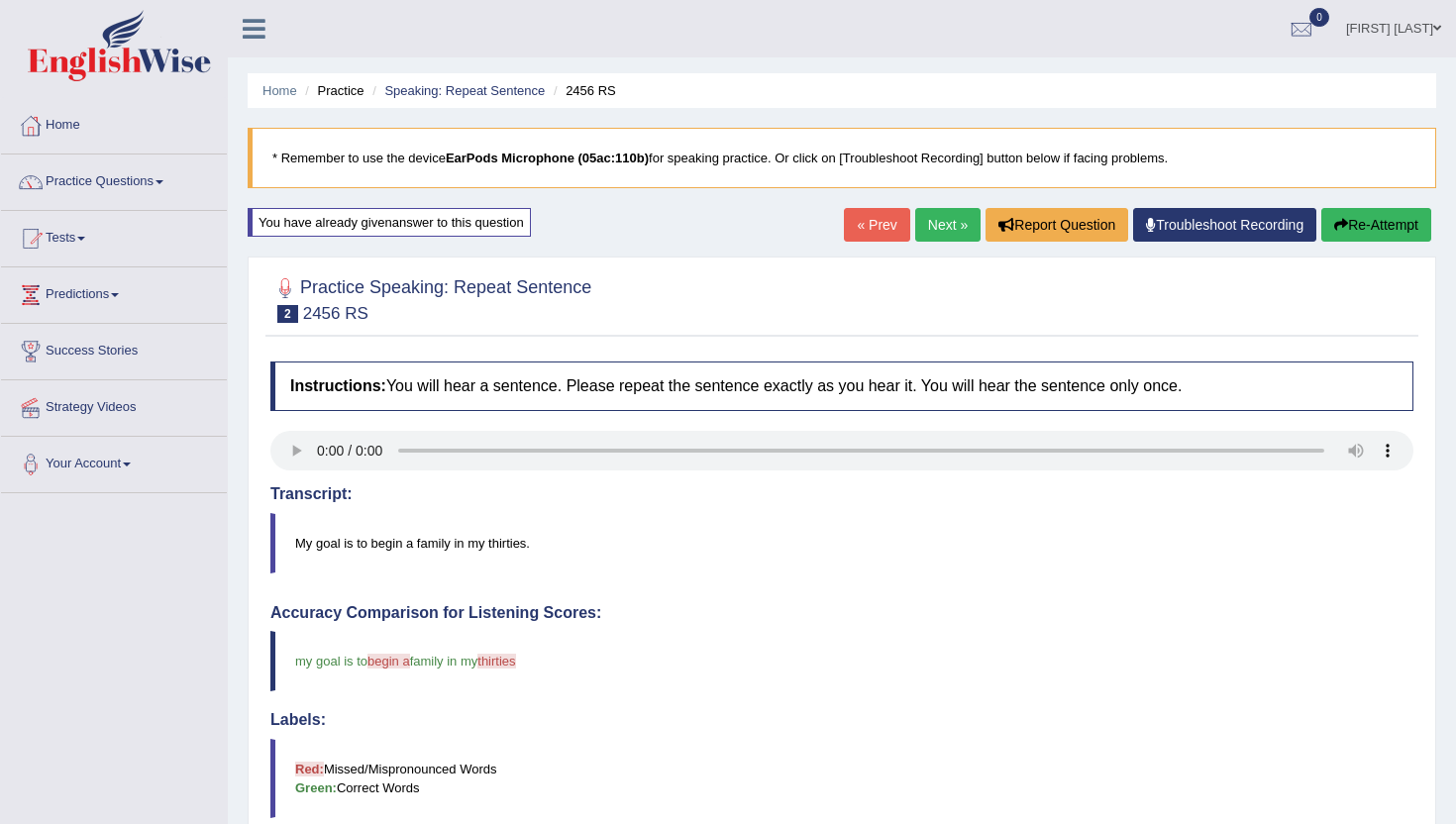 click on "Next »" at bounding box center (948, 225) 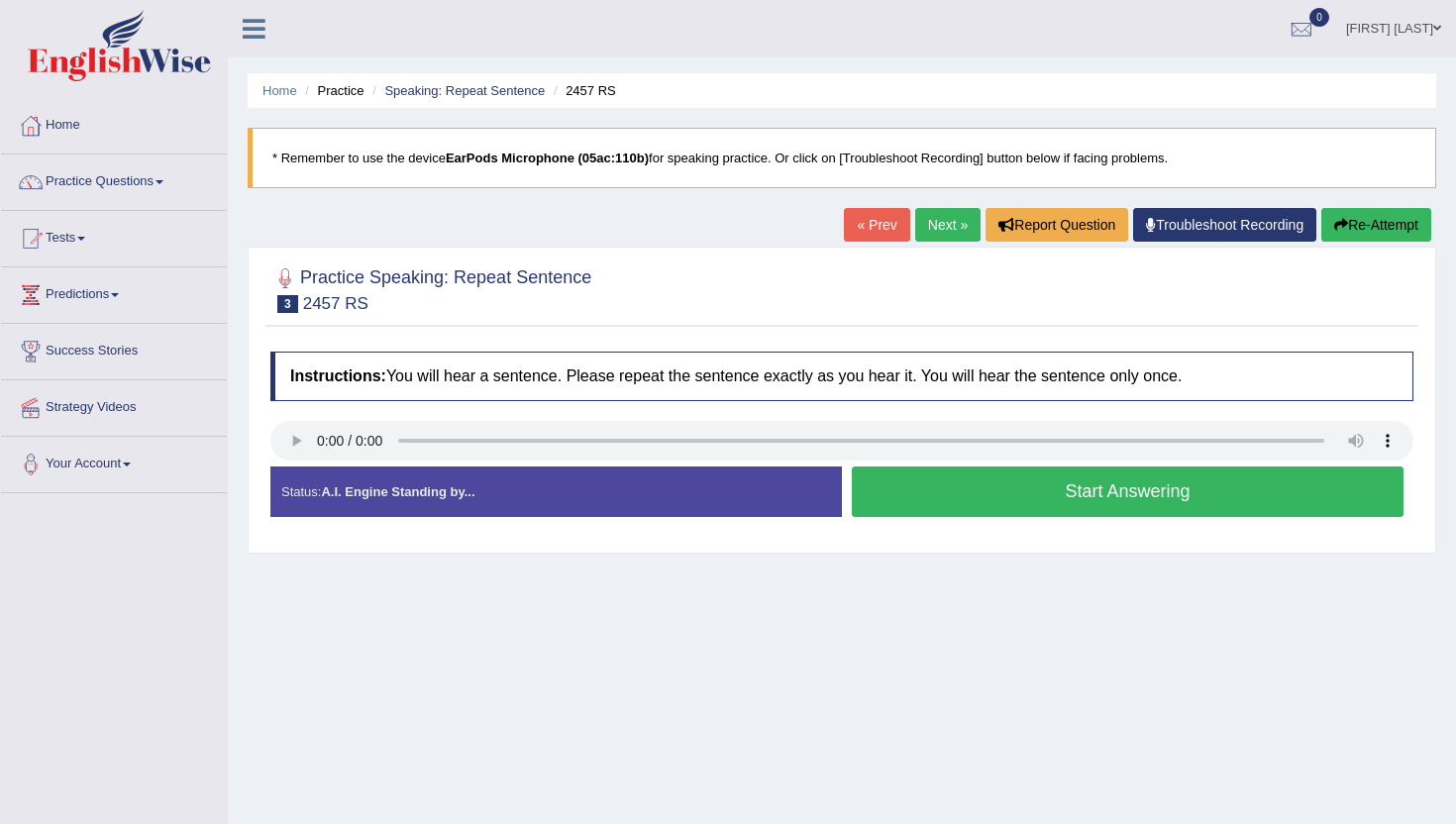 scroll, scrollTop: 0, scrollLeft: 0, axis: both 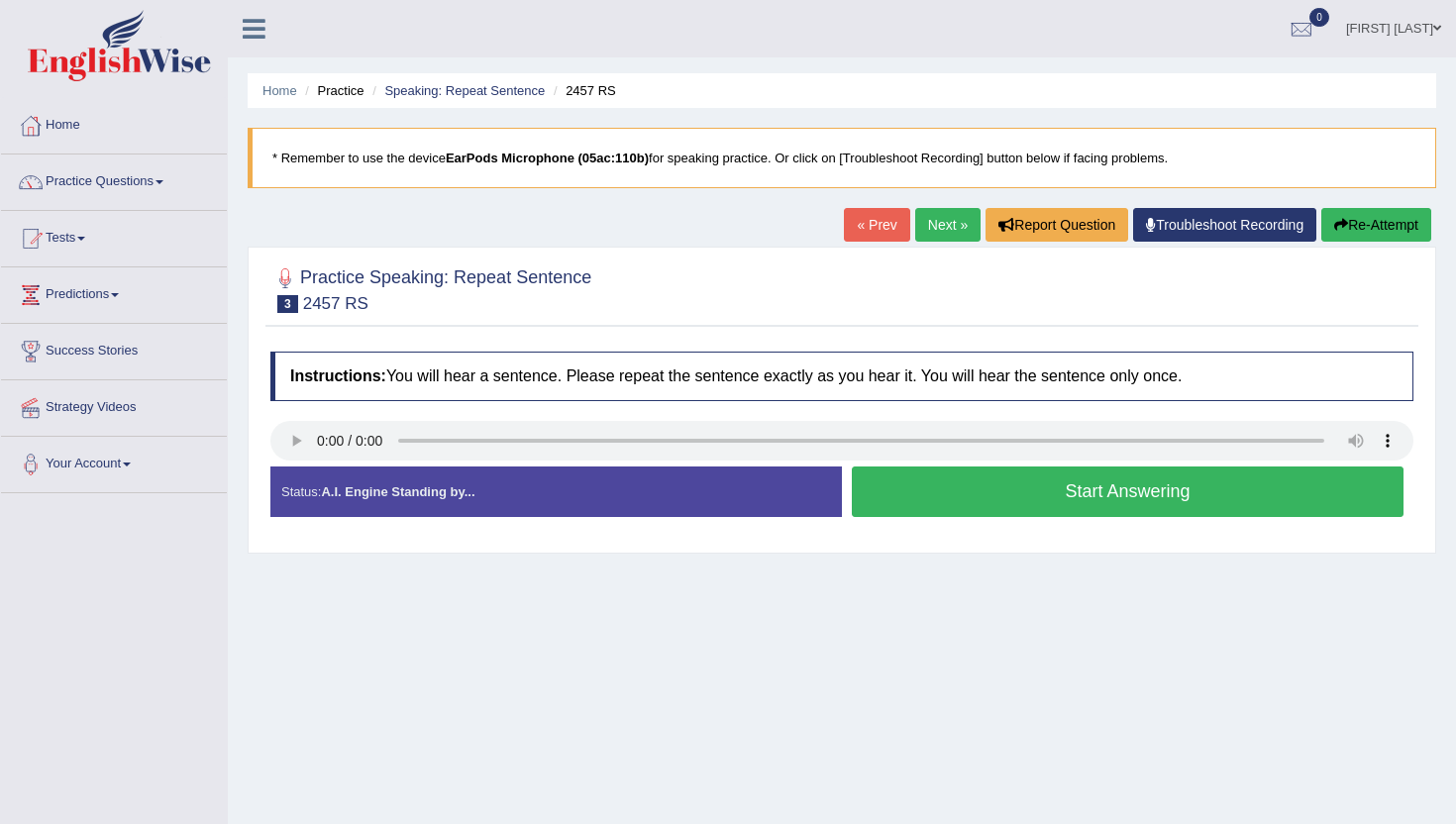 click on "Start Answering" at bounding box center (1127, 491) 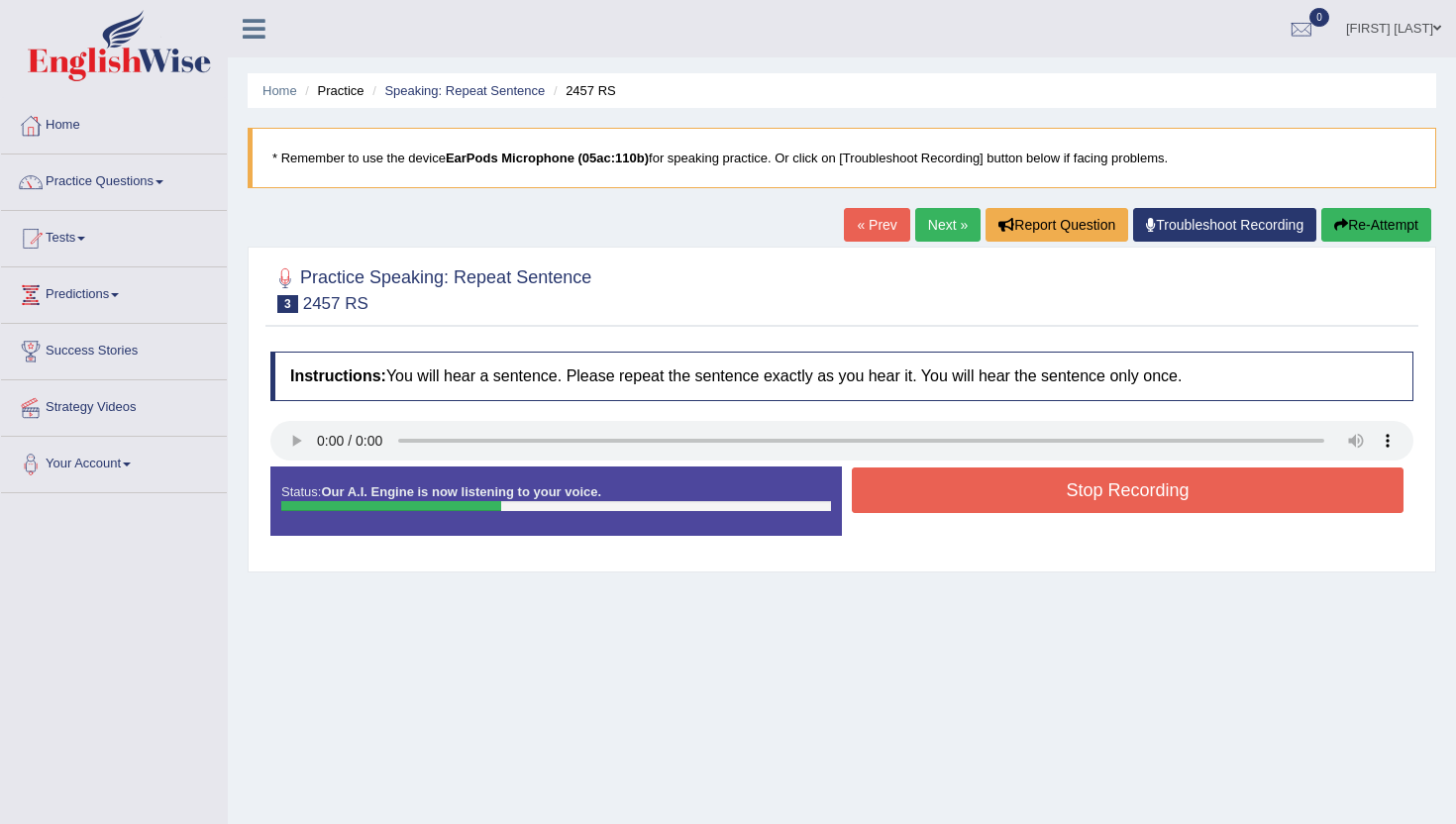 click on "Stop Recording" at bounding box center [1127, 490] 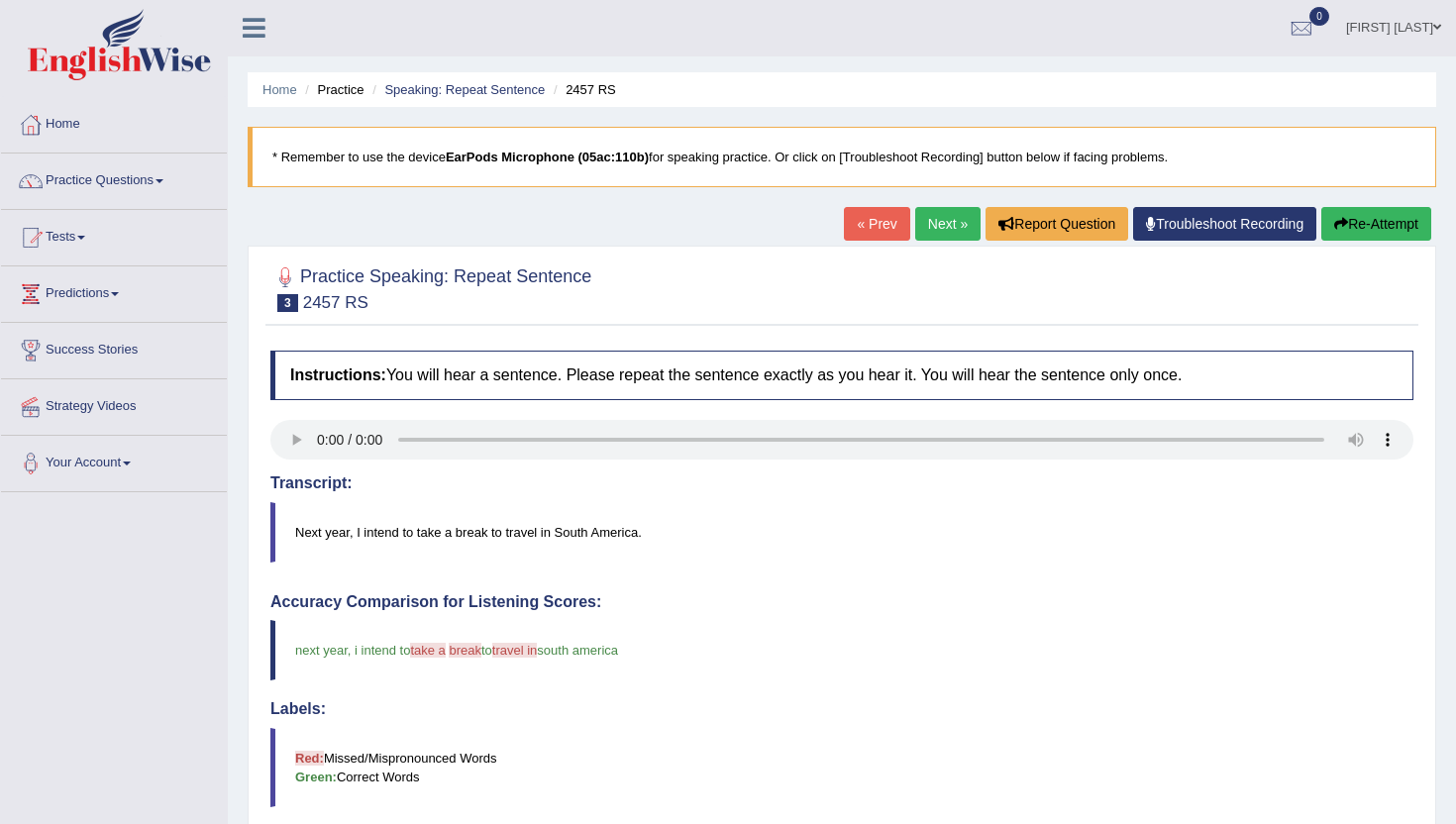 scroll, scrollTop: 0, scrollLeft: 0, axis: both 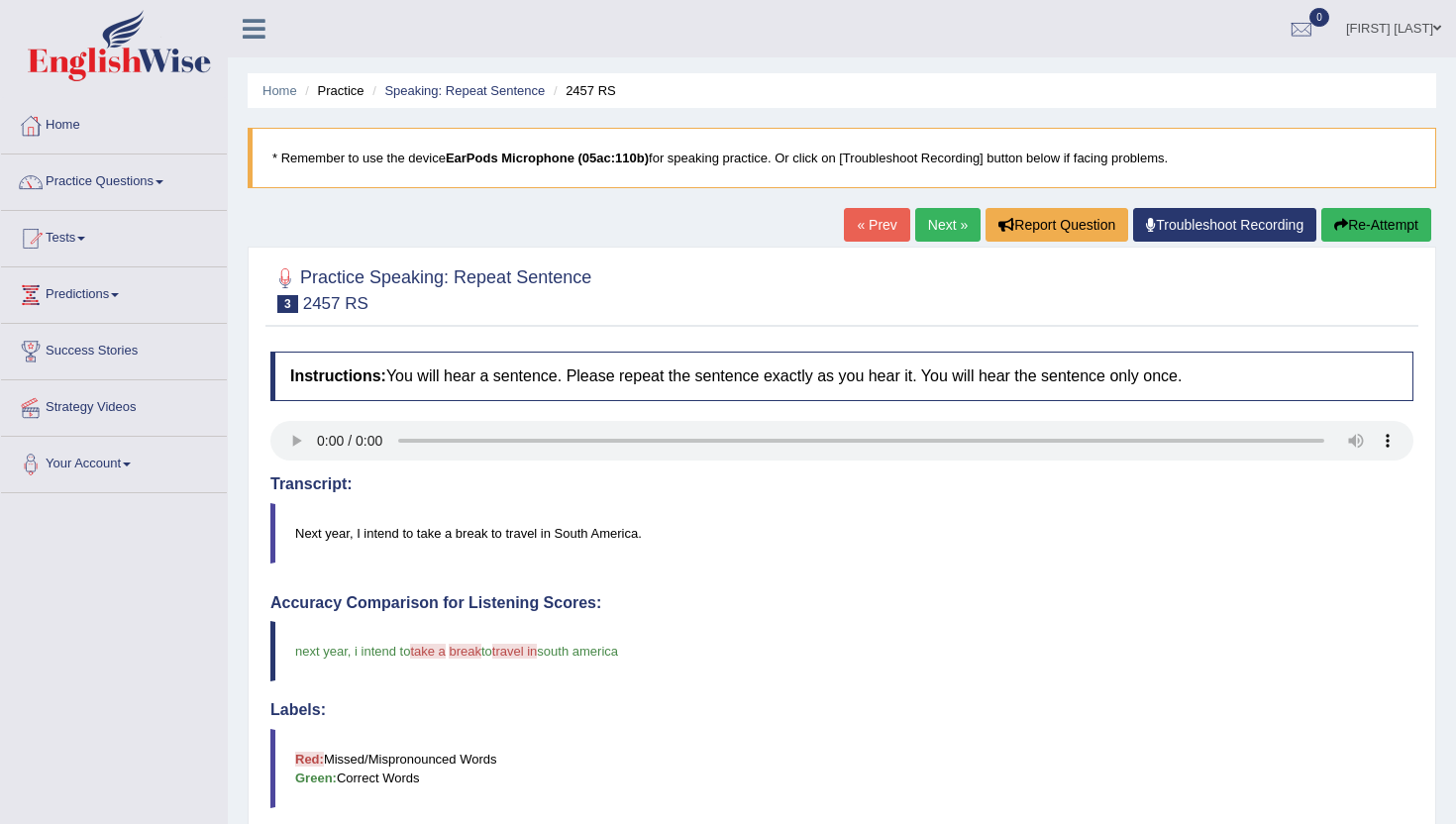 click on "Next »" at bounding box center (948, 225) 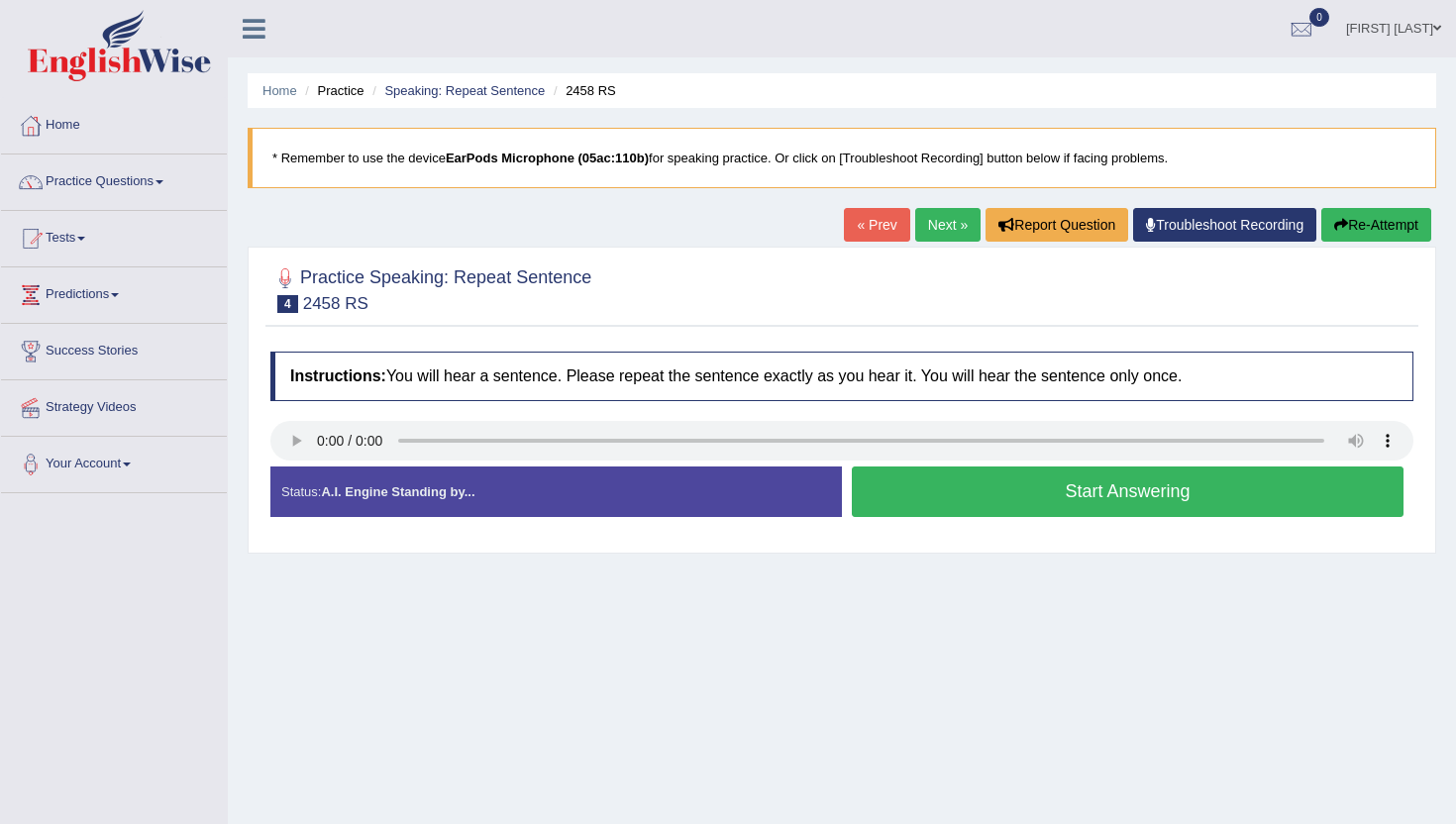 scroll, scrollTop: 0, scrollLeft: 0, axis: both 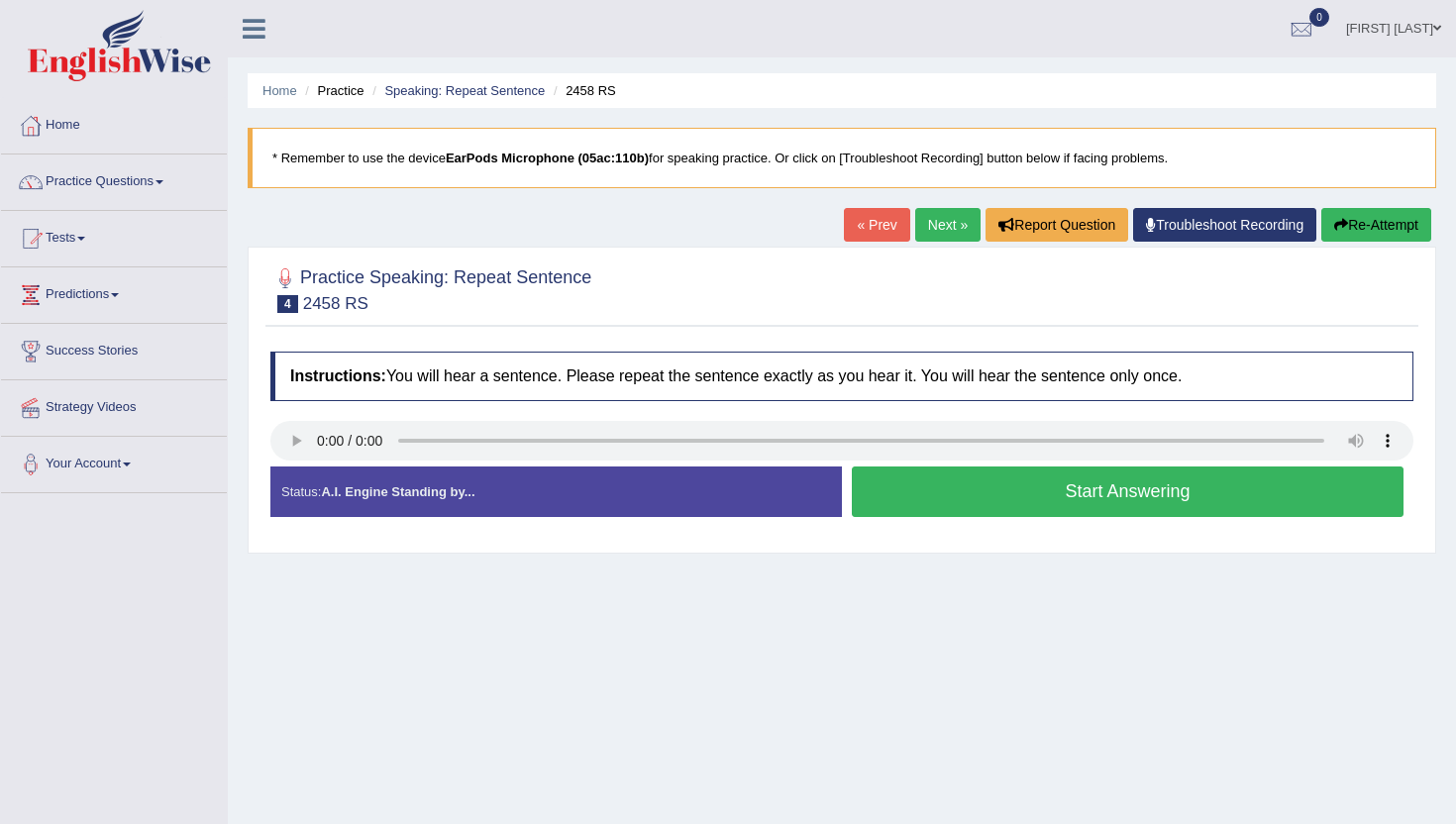 click on "Start Answering" at bounding box center (1127, 491) 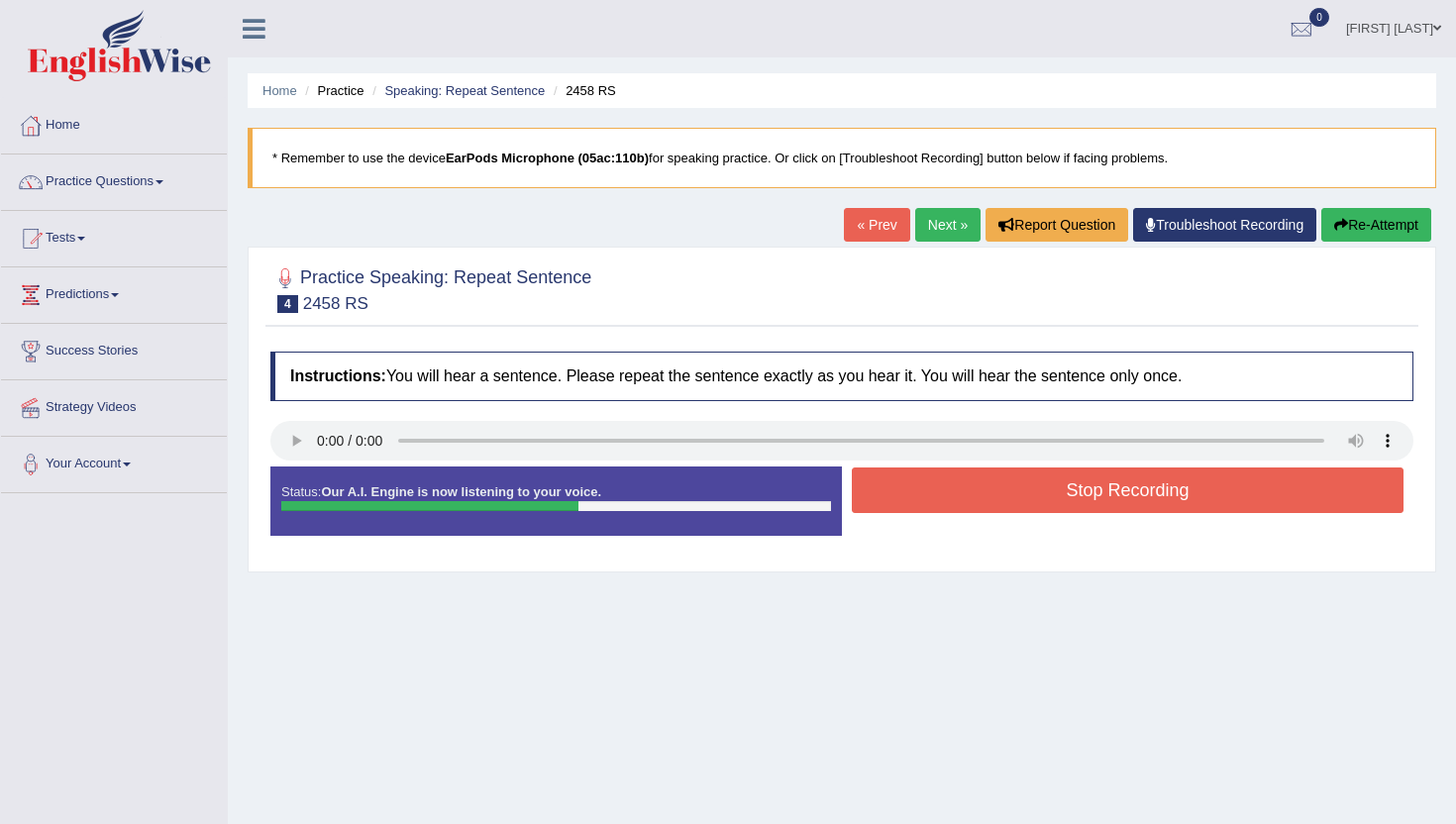 click on "Stop Recording" at bounding box center (1127, 490) 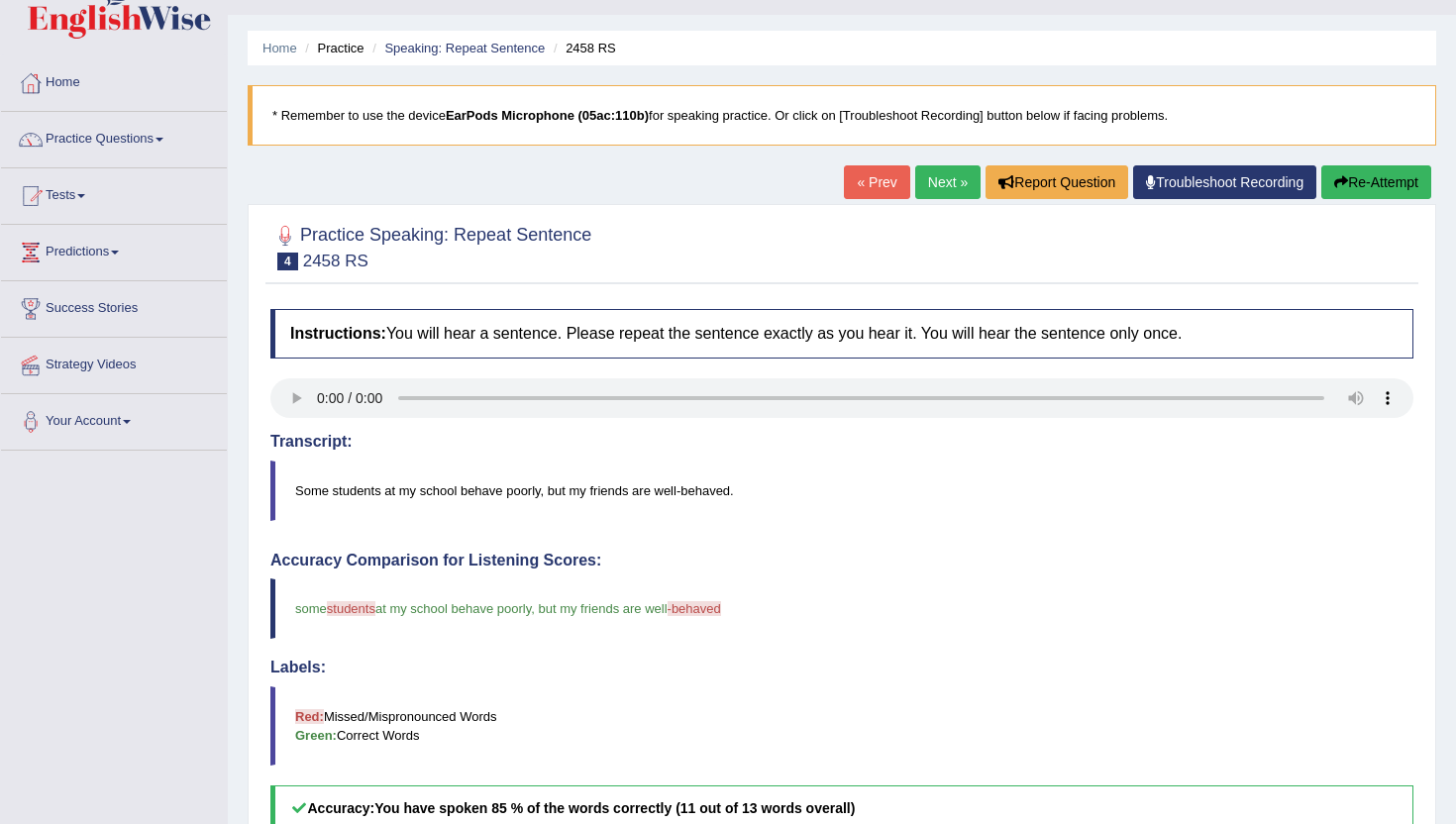 scroll, scrollTop: 0, scrollLeft: 0, axis: both 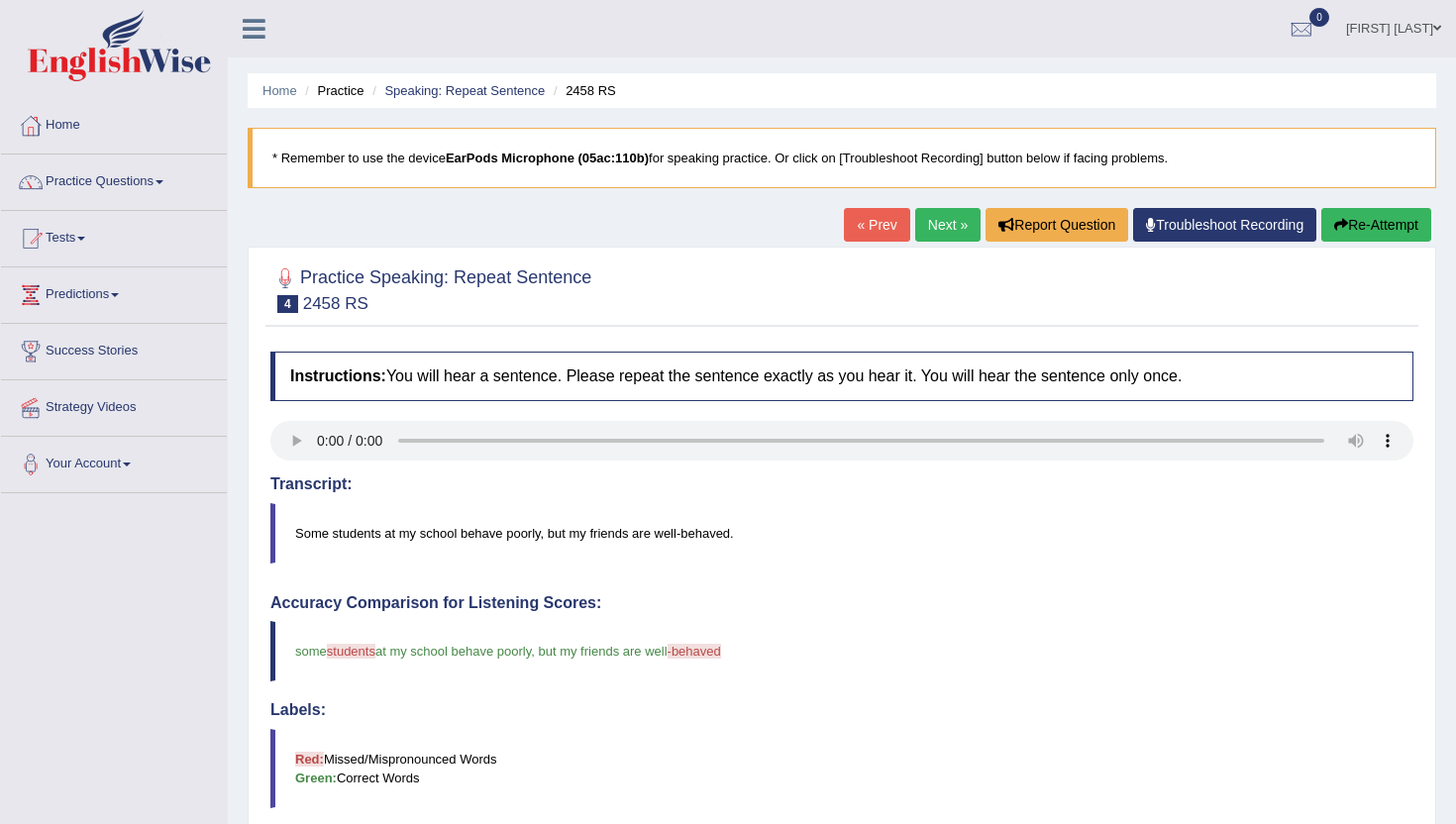 click on "Next »" at bounding box center [948, 225] 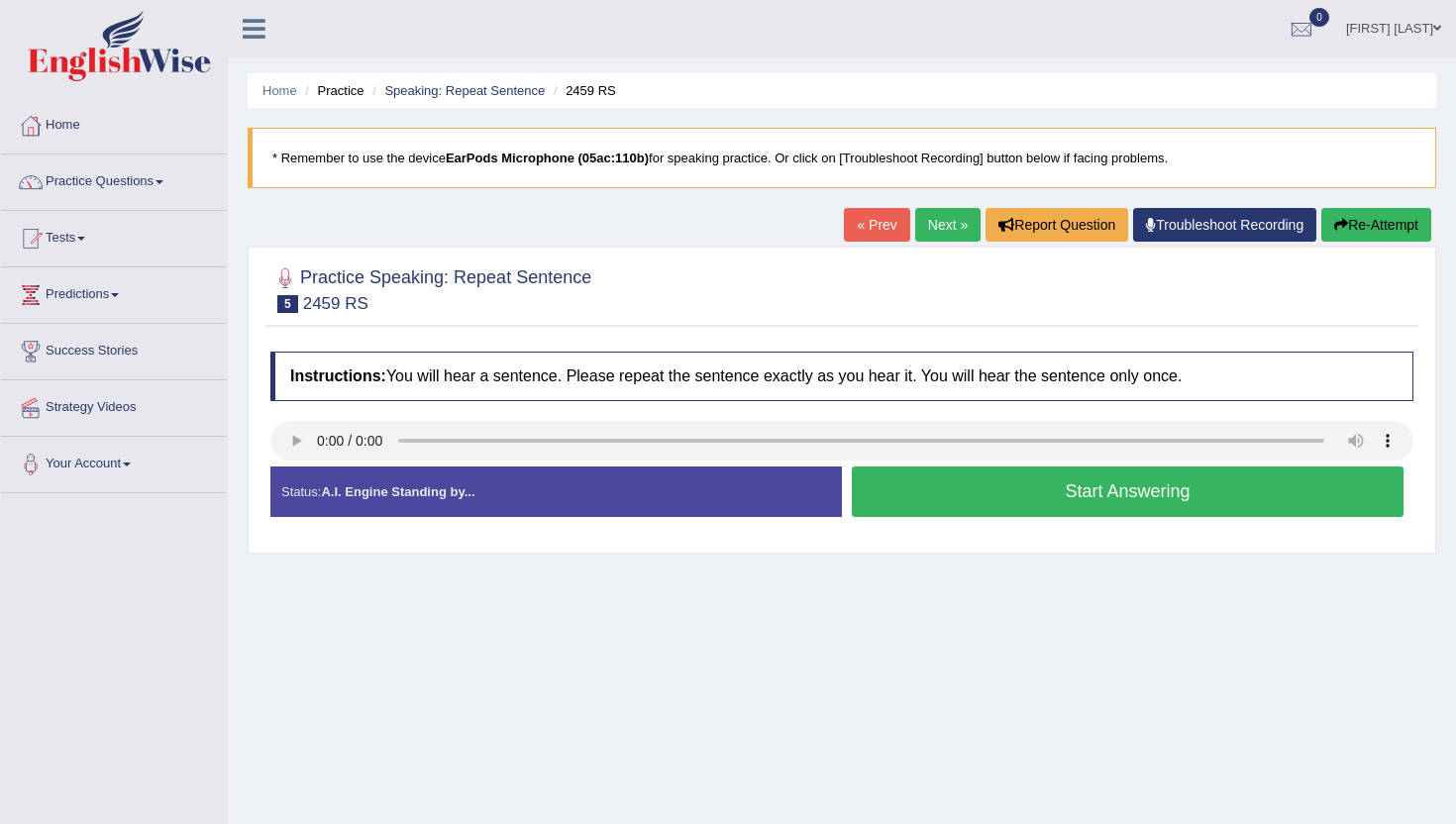 scroll, scrollTop: 106, scrollLeft: 0, axis: vertical 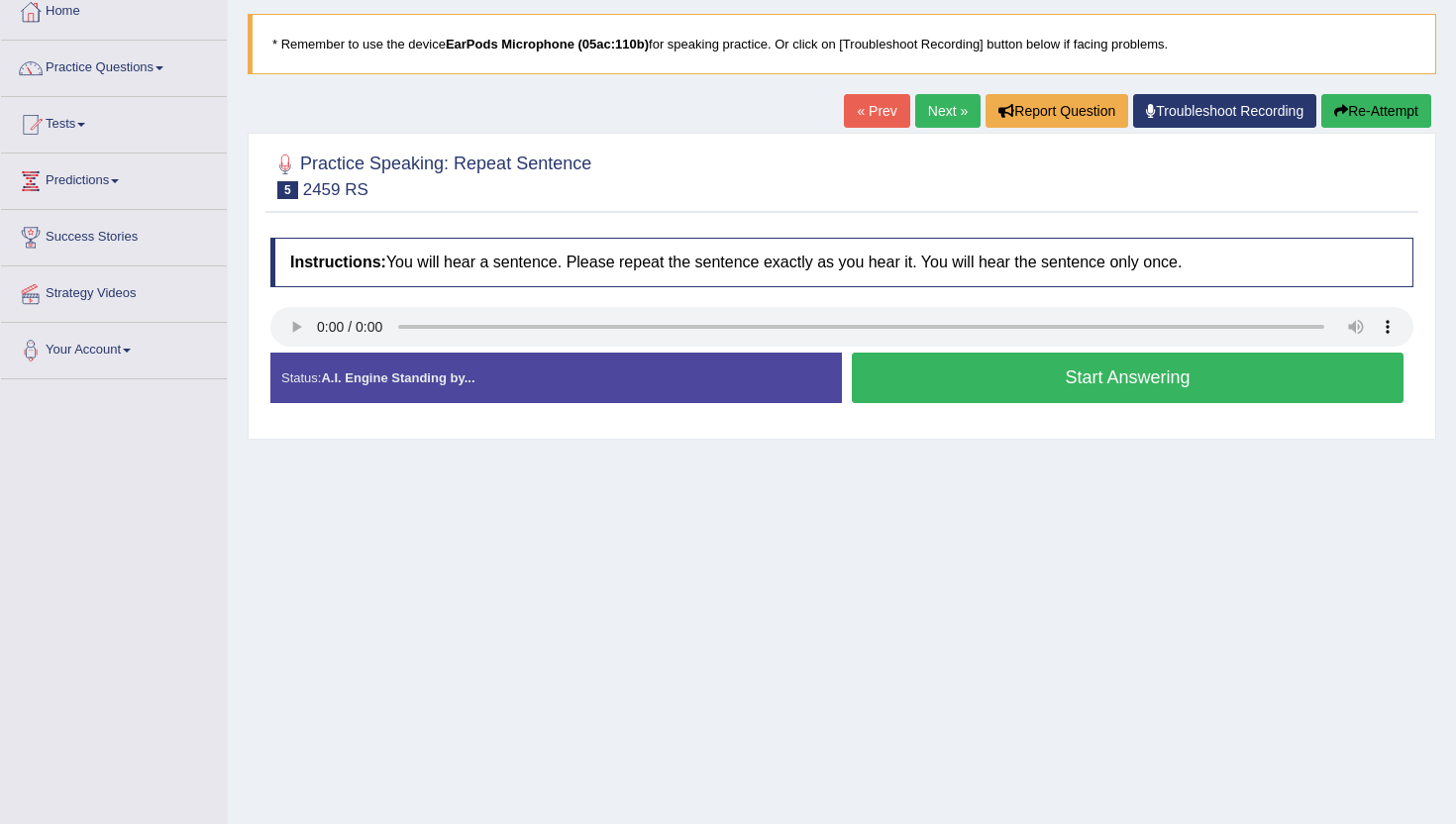 click on "Start Answering" at bounding box center (1127, 377) 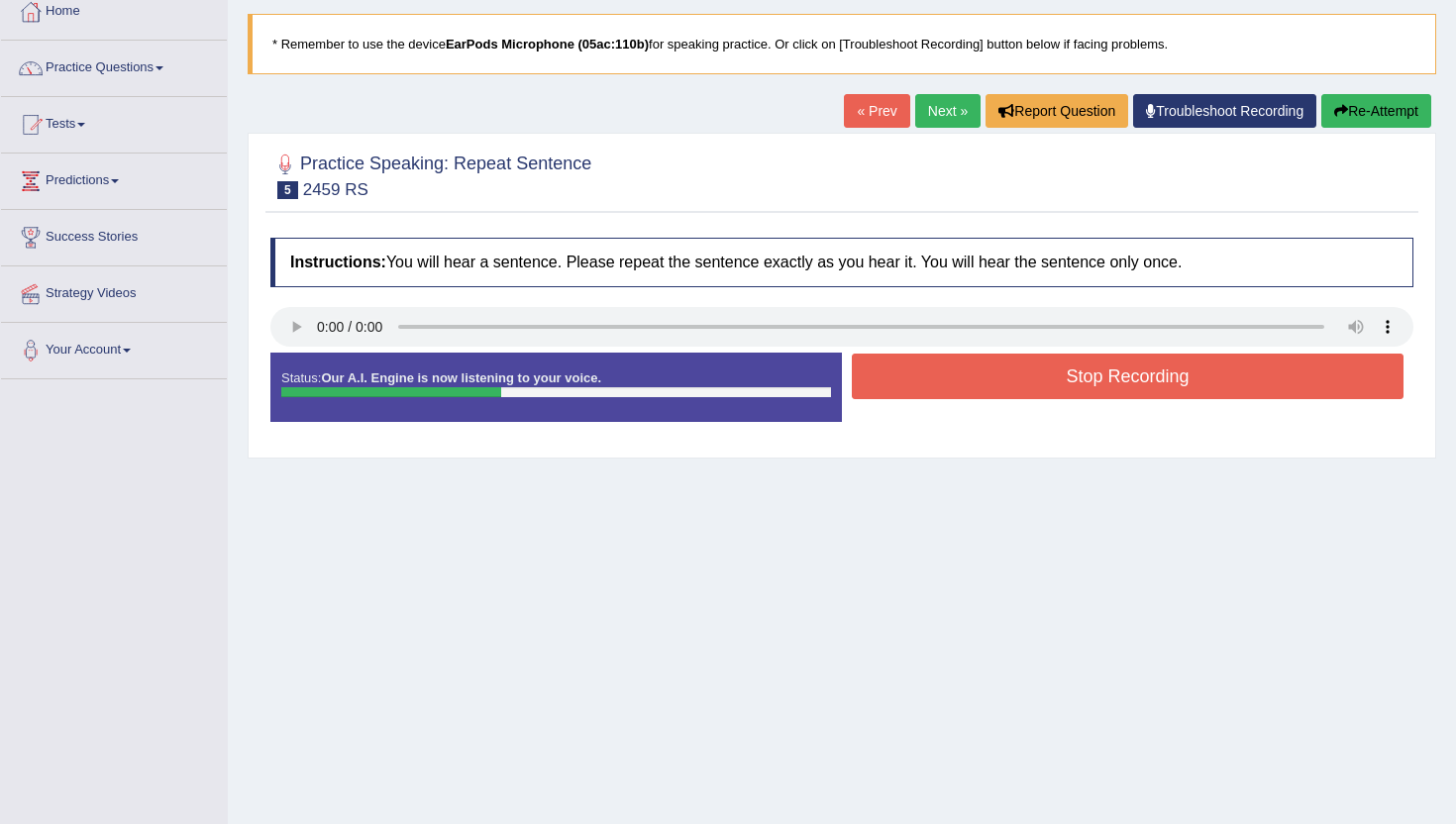 click on "Stop Recording" at bounding box center (1127, 376) 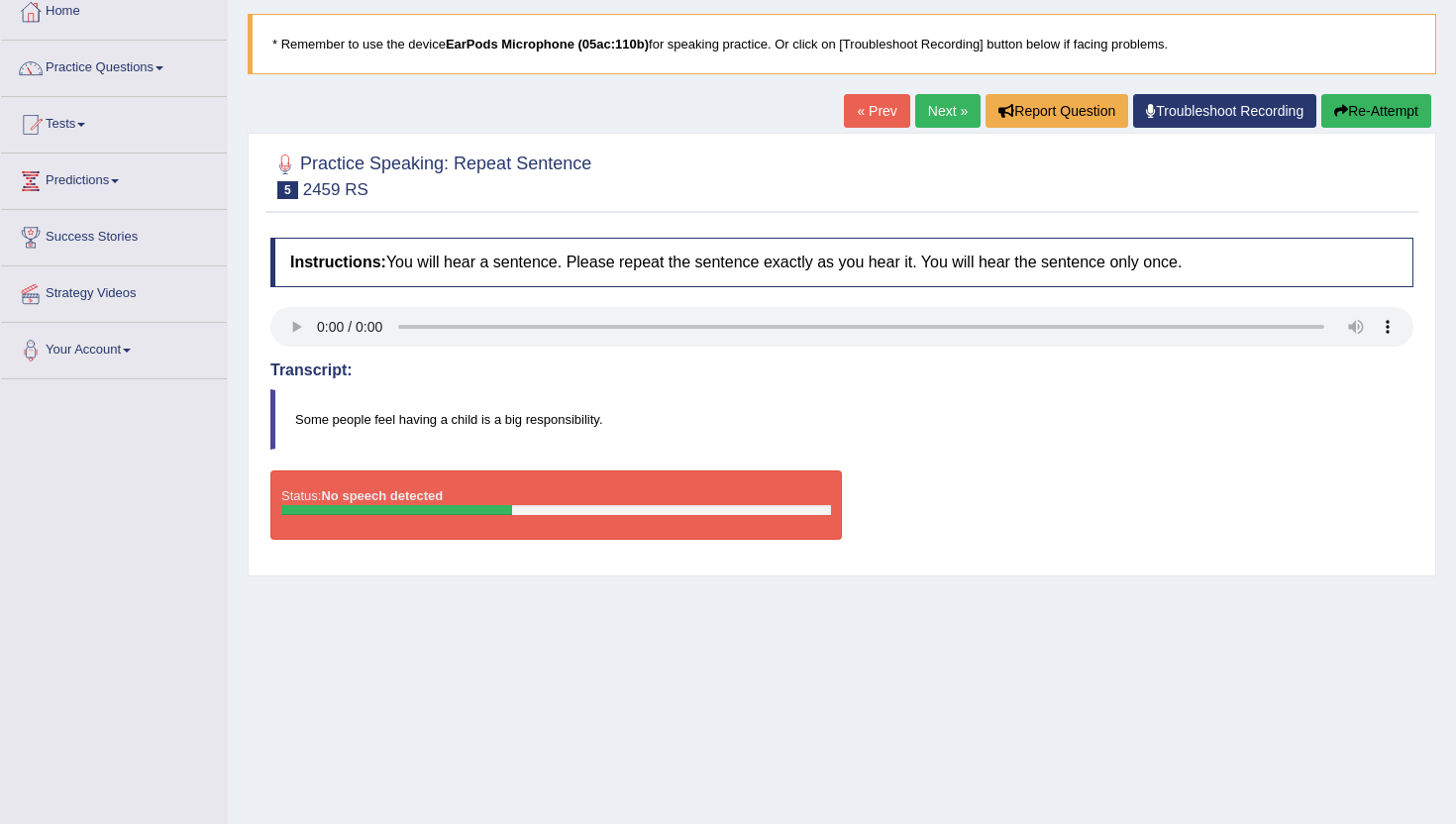 click on "Re-Attempt" at bounding box center (1376, 111) 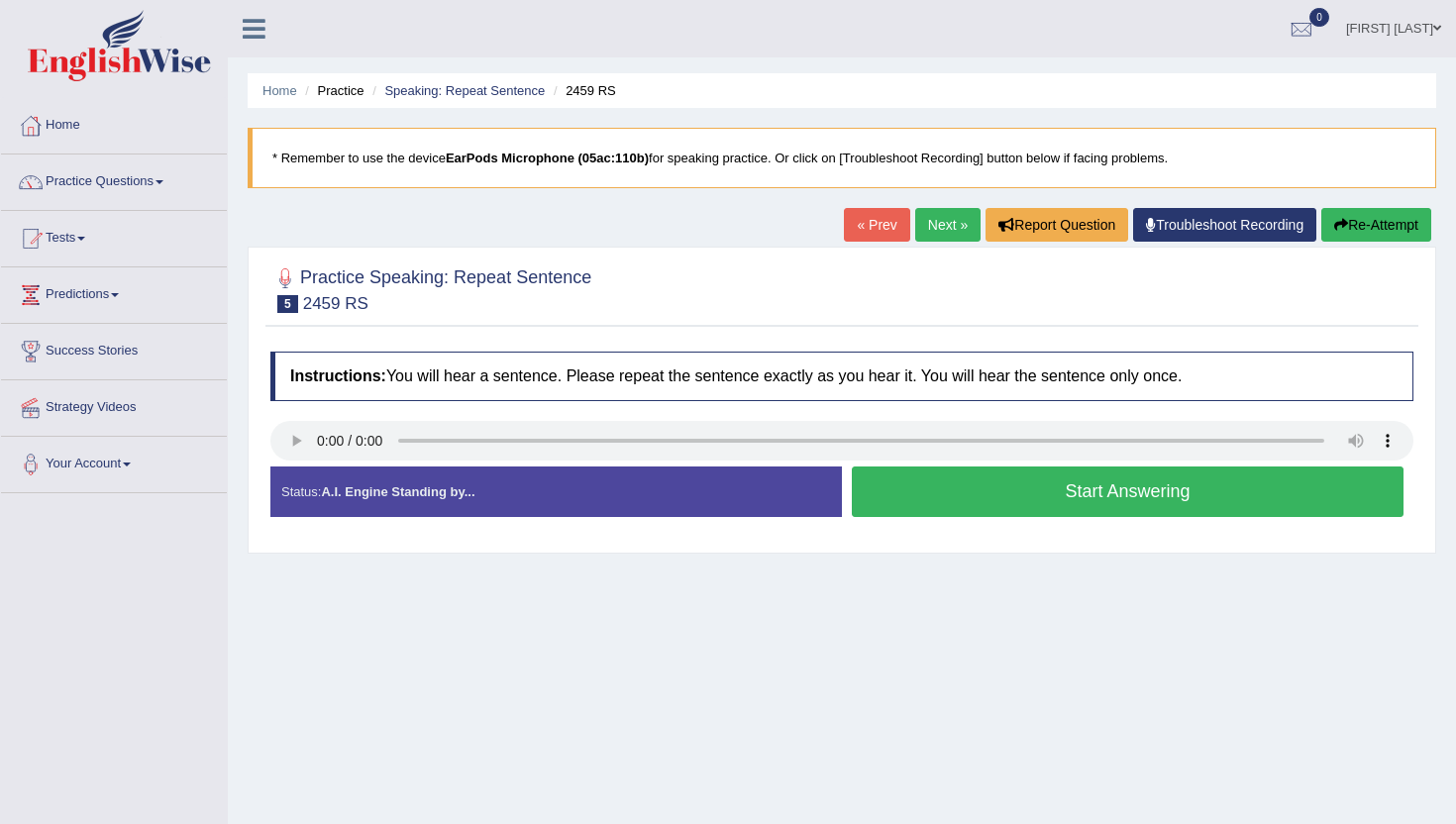 scroll, scrollTop: 114, scrollLeft: 0, axis: vertical 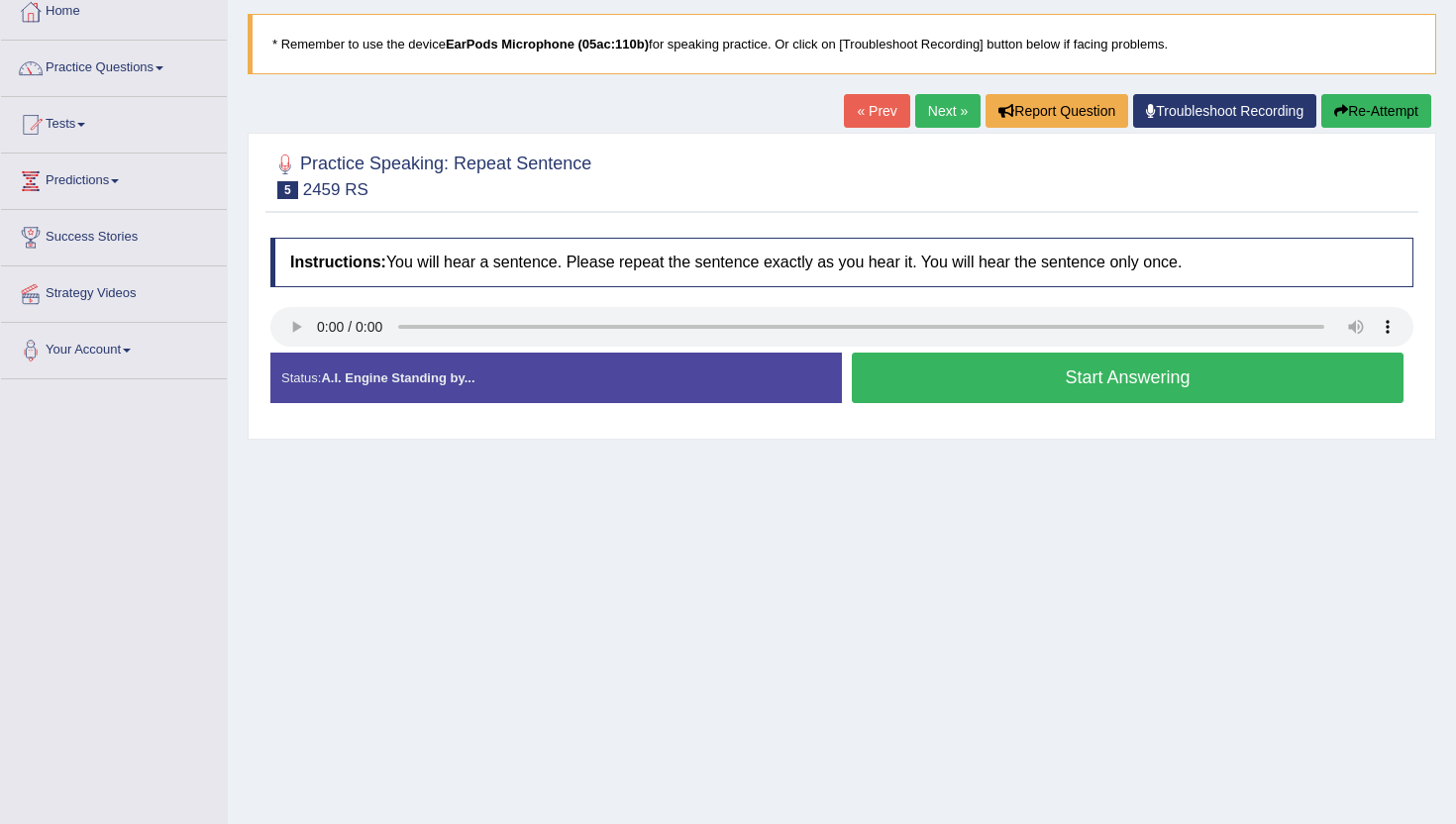 click on "Start Answering" at bounding box center (1127, 377) 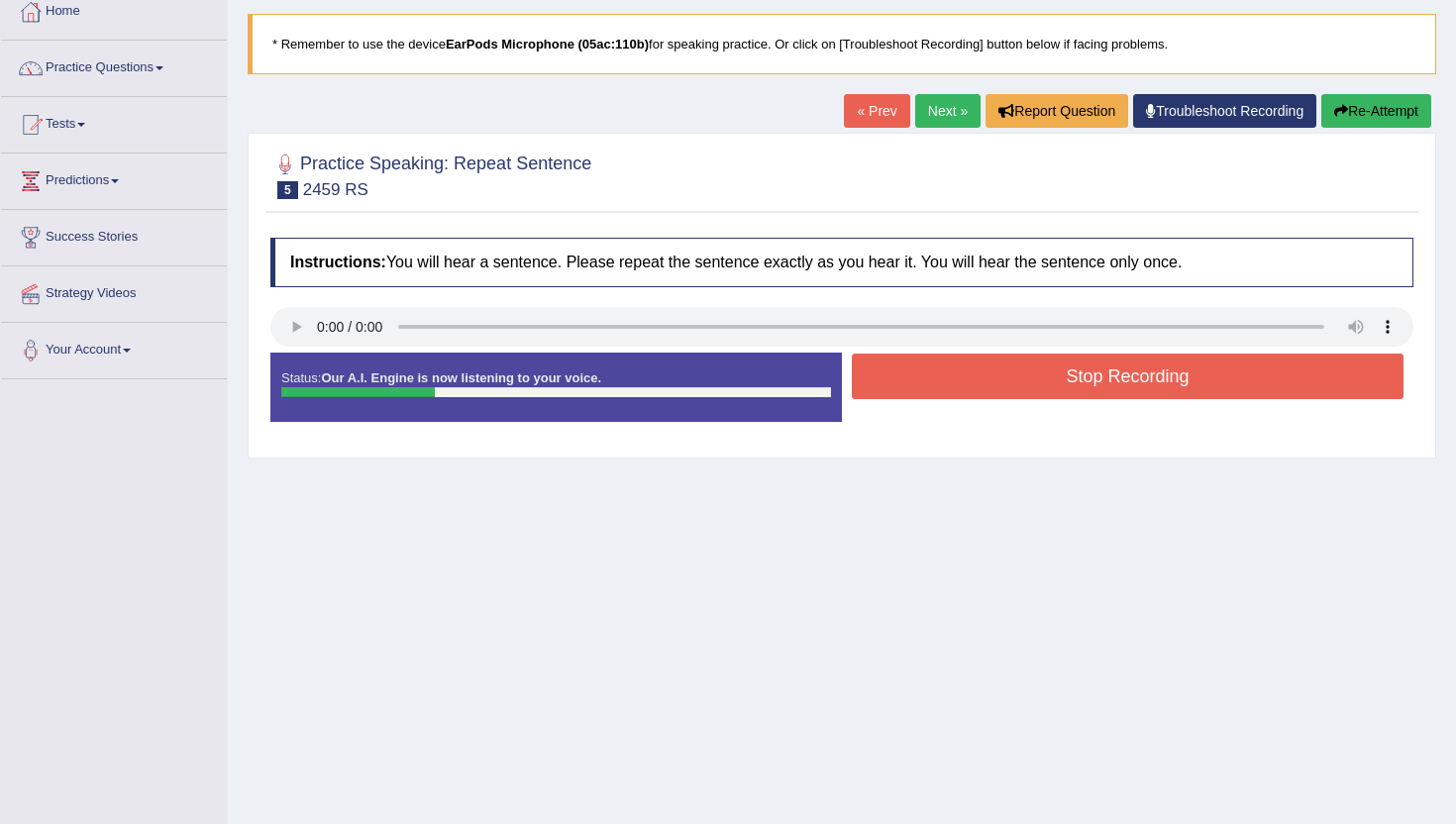 click on "Re-Attempt" at bounding box center (1376, 111) 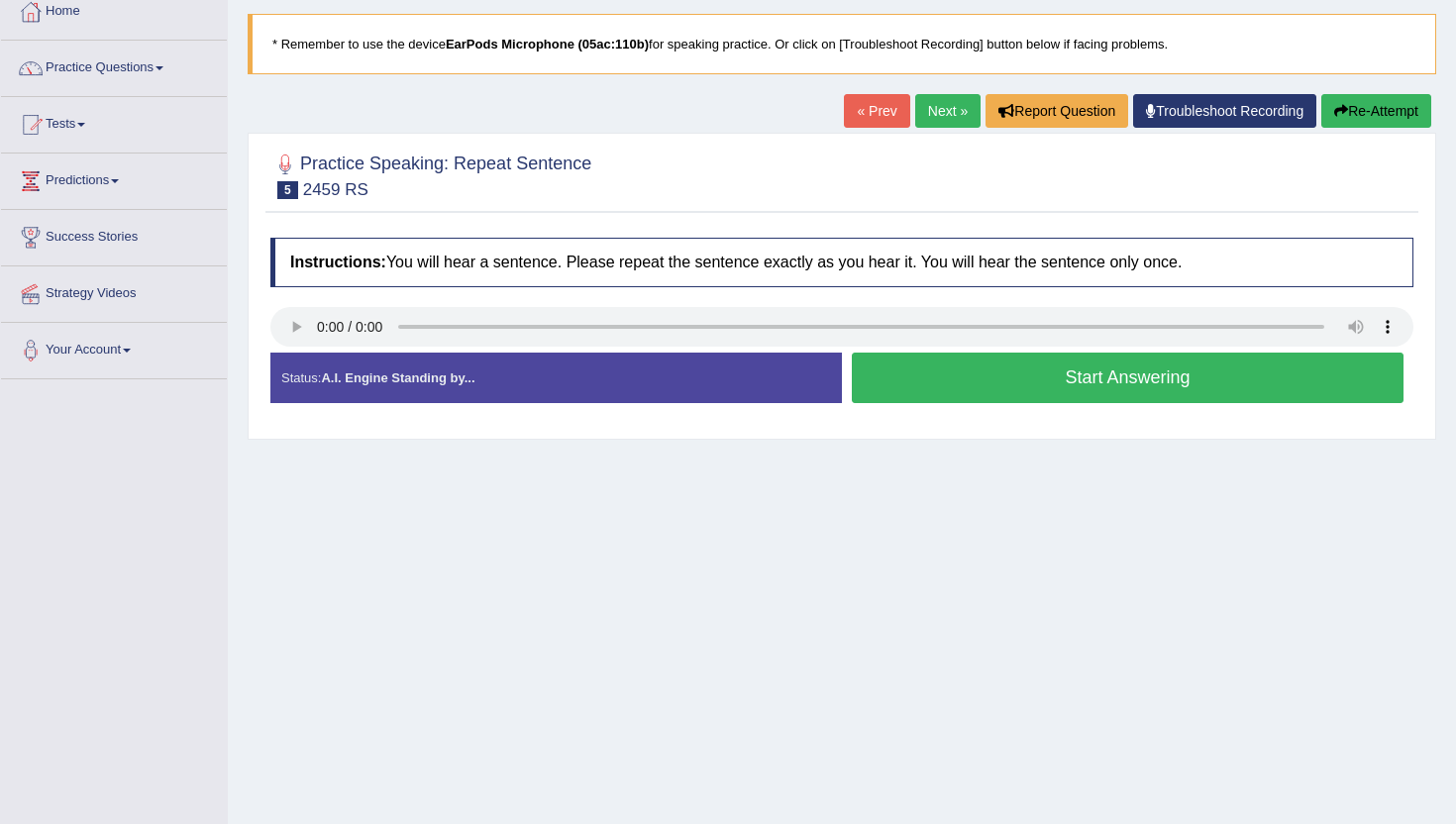 scroll, scrollTop: 114, scrollLeft: 0, axis: vertical 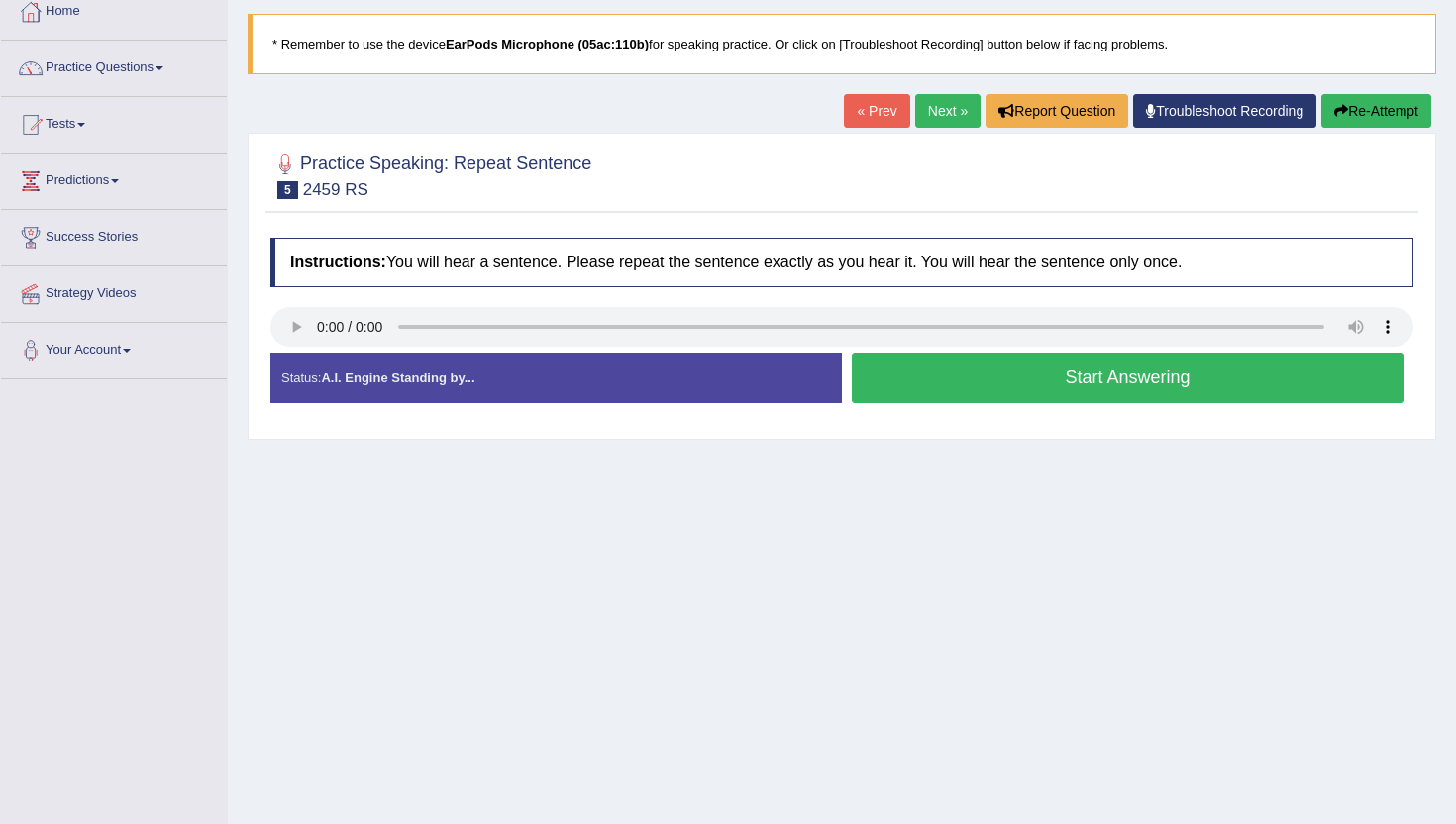 click on "Start Answering" at bounding box center (1127, 377) 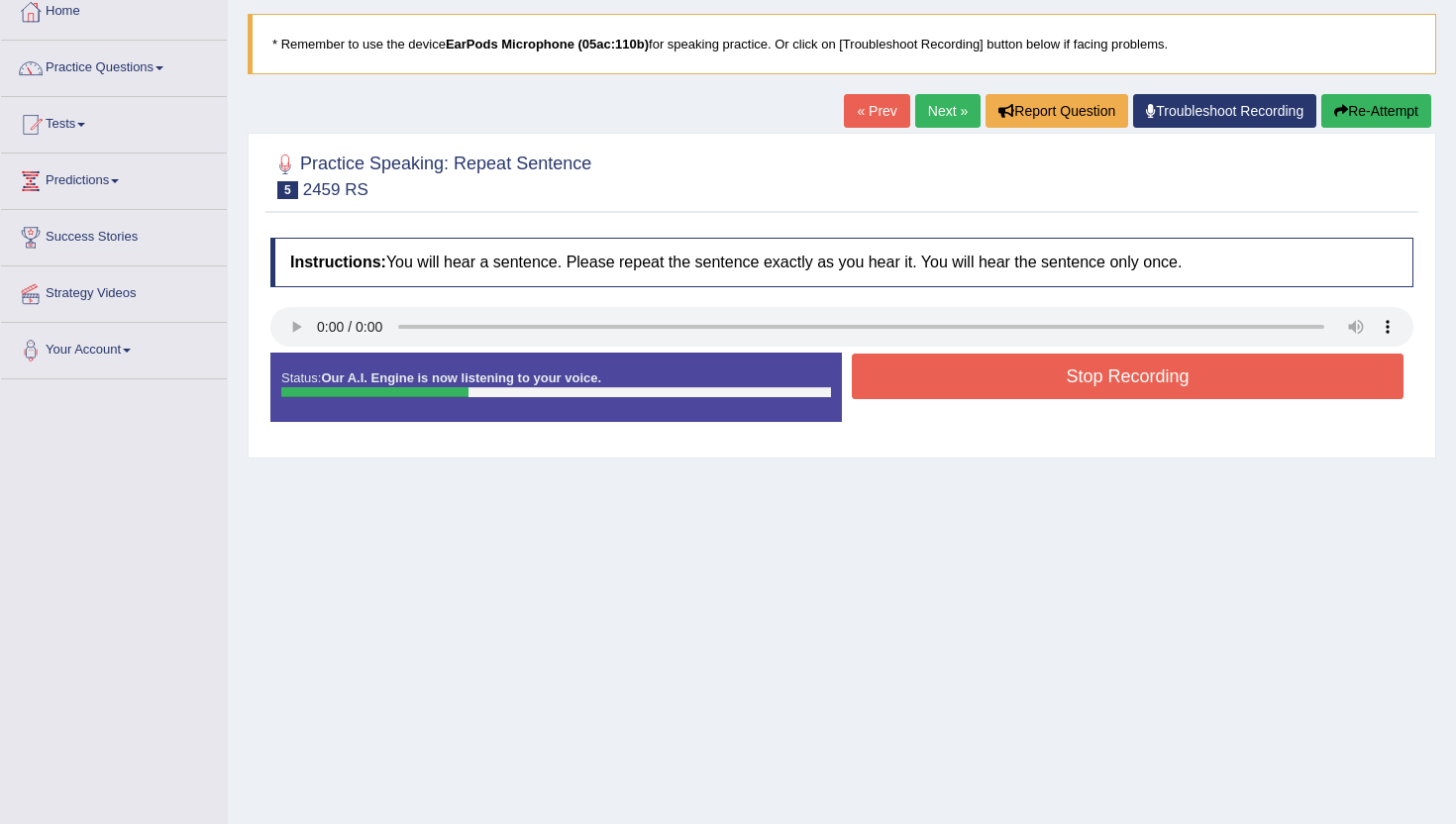 click on "Stop Recording" at bounding box center [1127, 376] 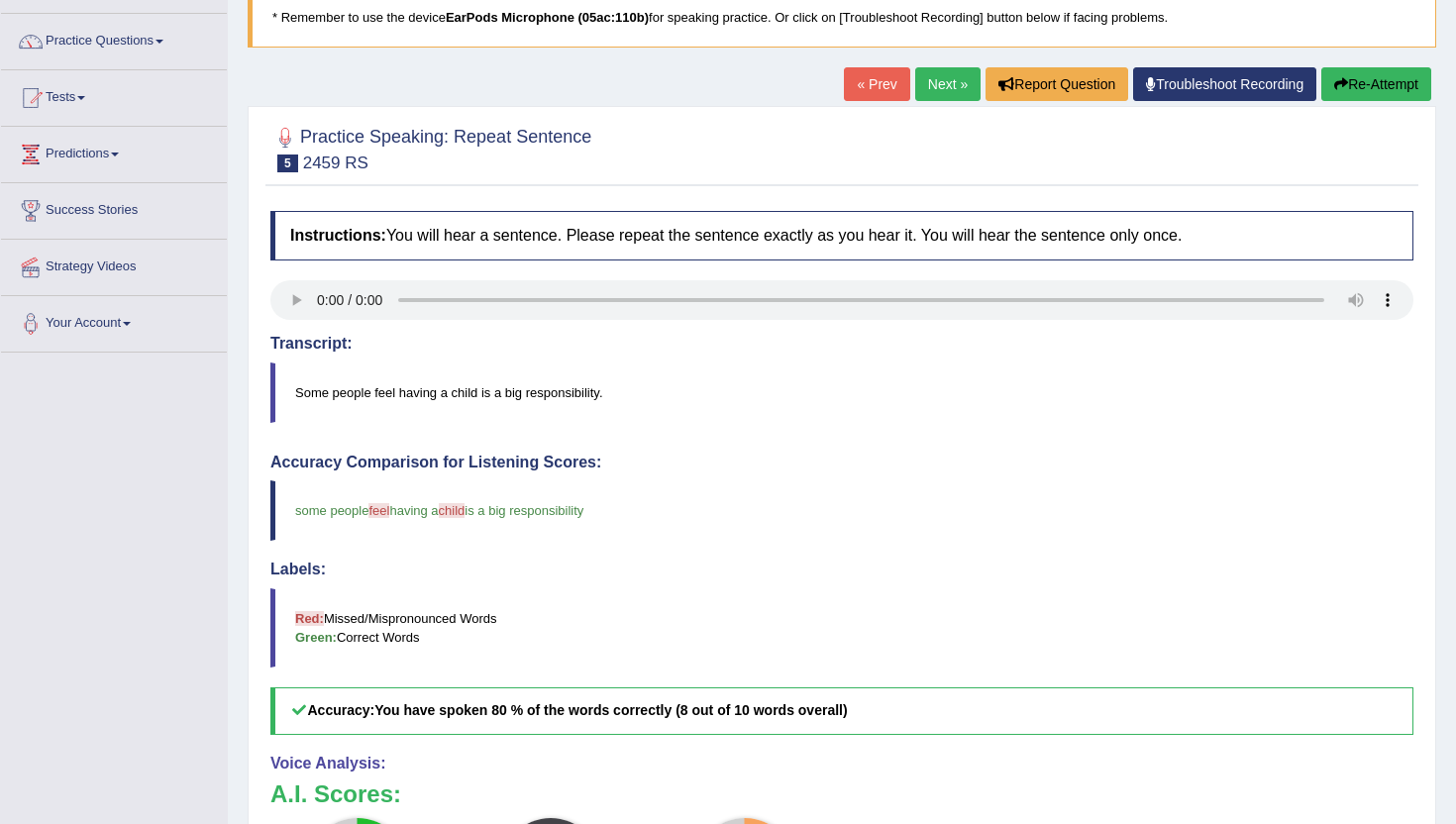 scroll, scrollTop: 0, scrollLeft: 0, axis: both 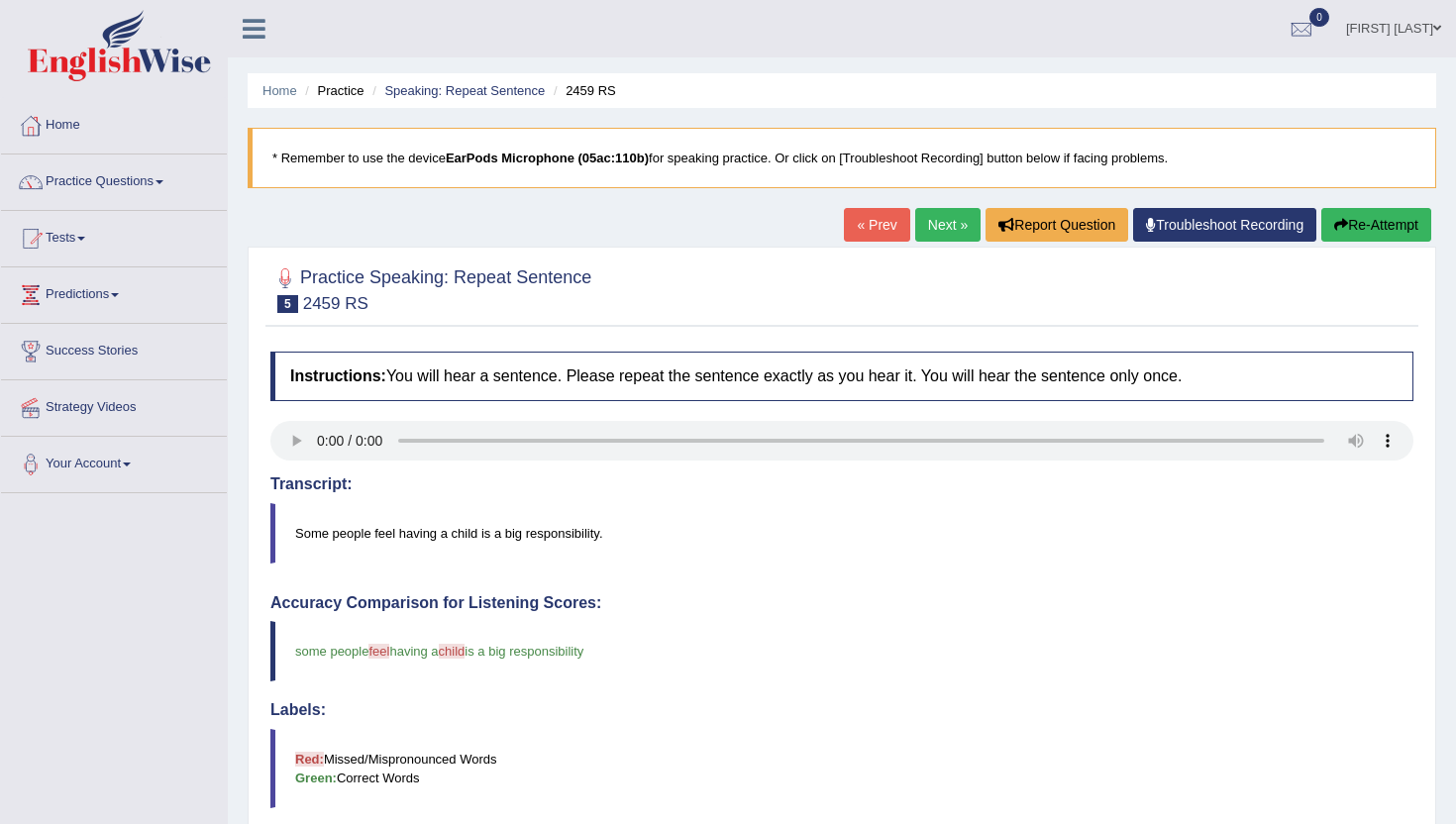 click on "Next »" at bounding box center (948, 225) 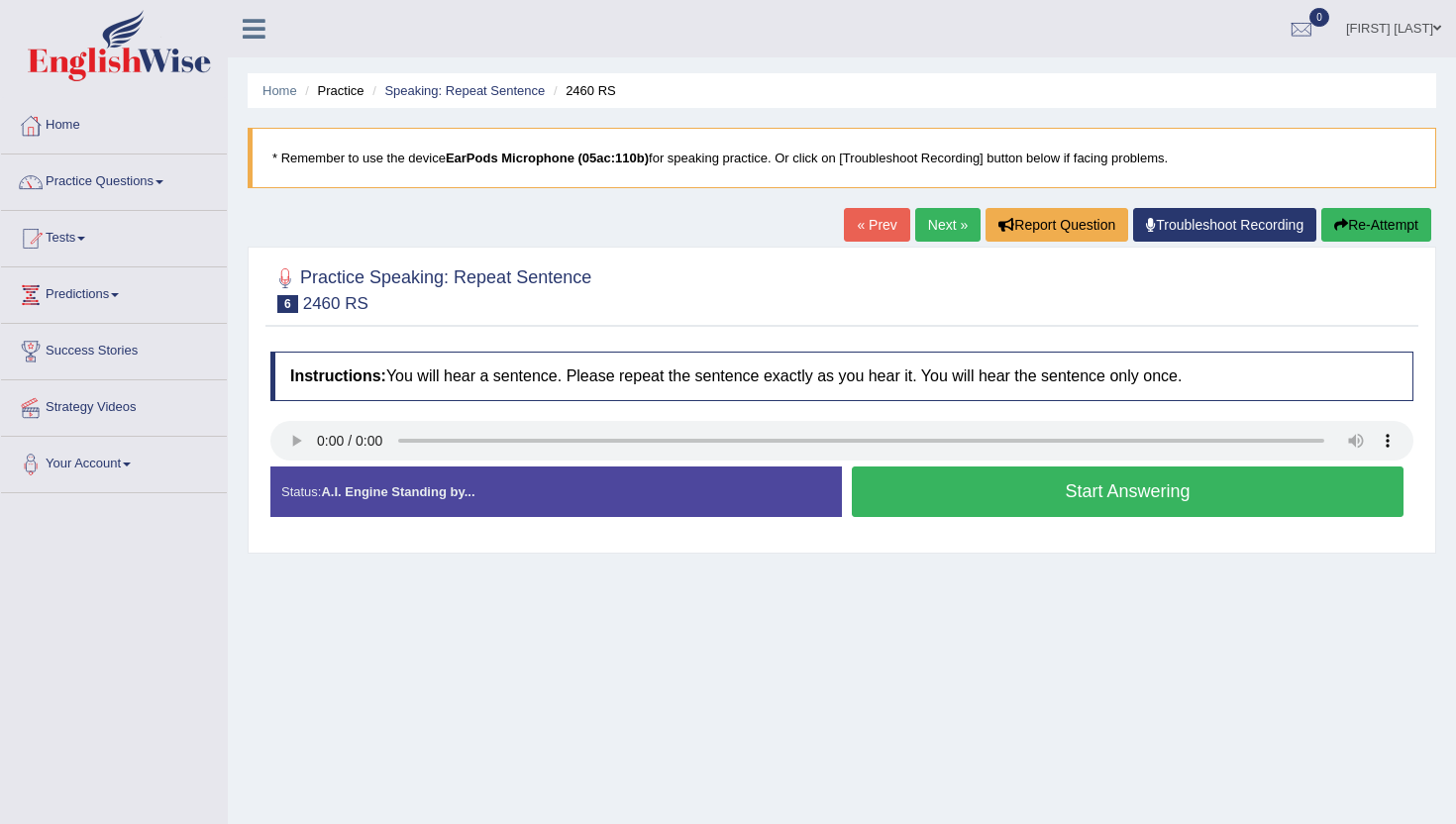 scroll, scrollTop: 0, scrollLeft: 0, axis: both 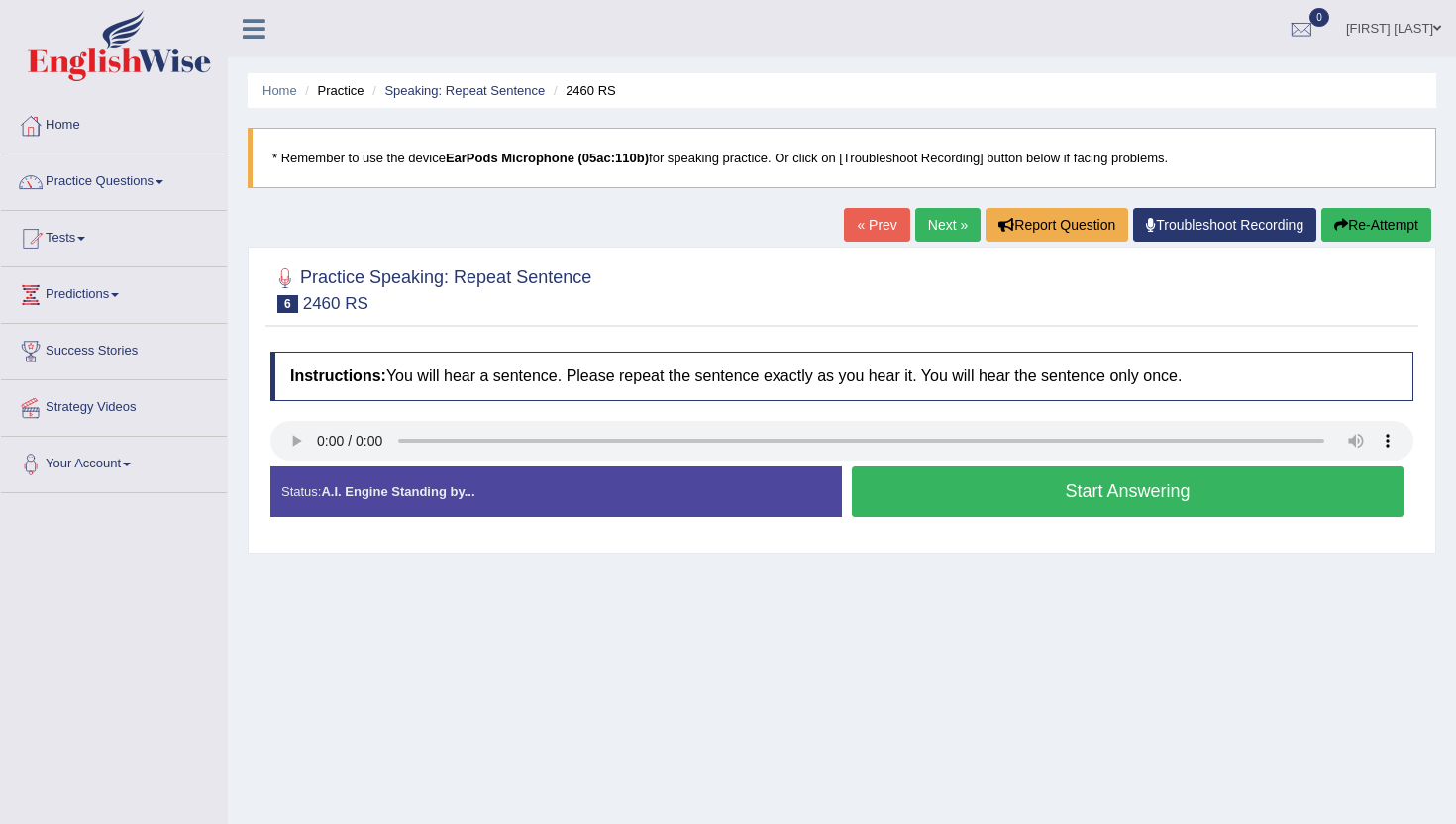click on "Start Answering" at bounding box center [1127, 491] 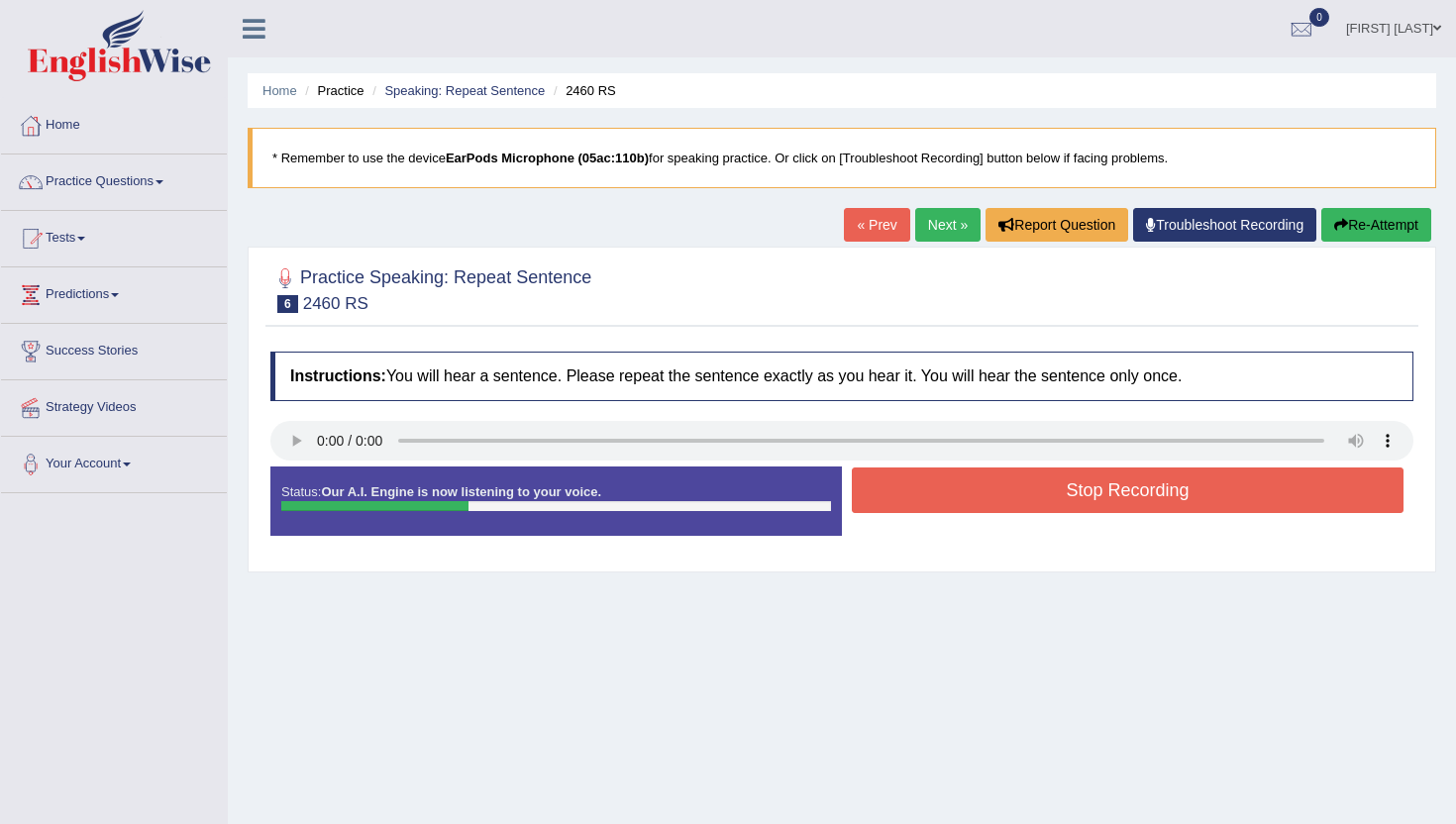 click on "Re-Attempt" at bounding box center (1376, 225) 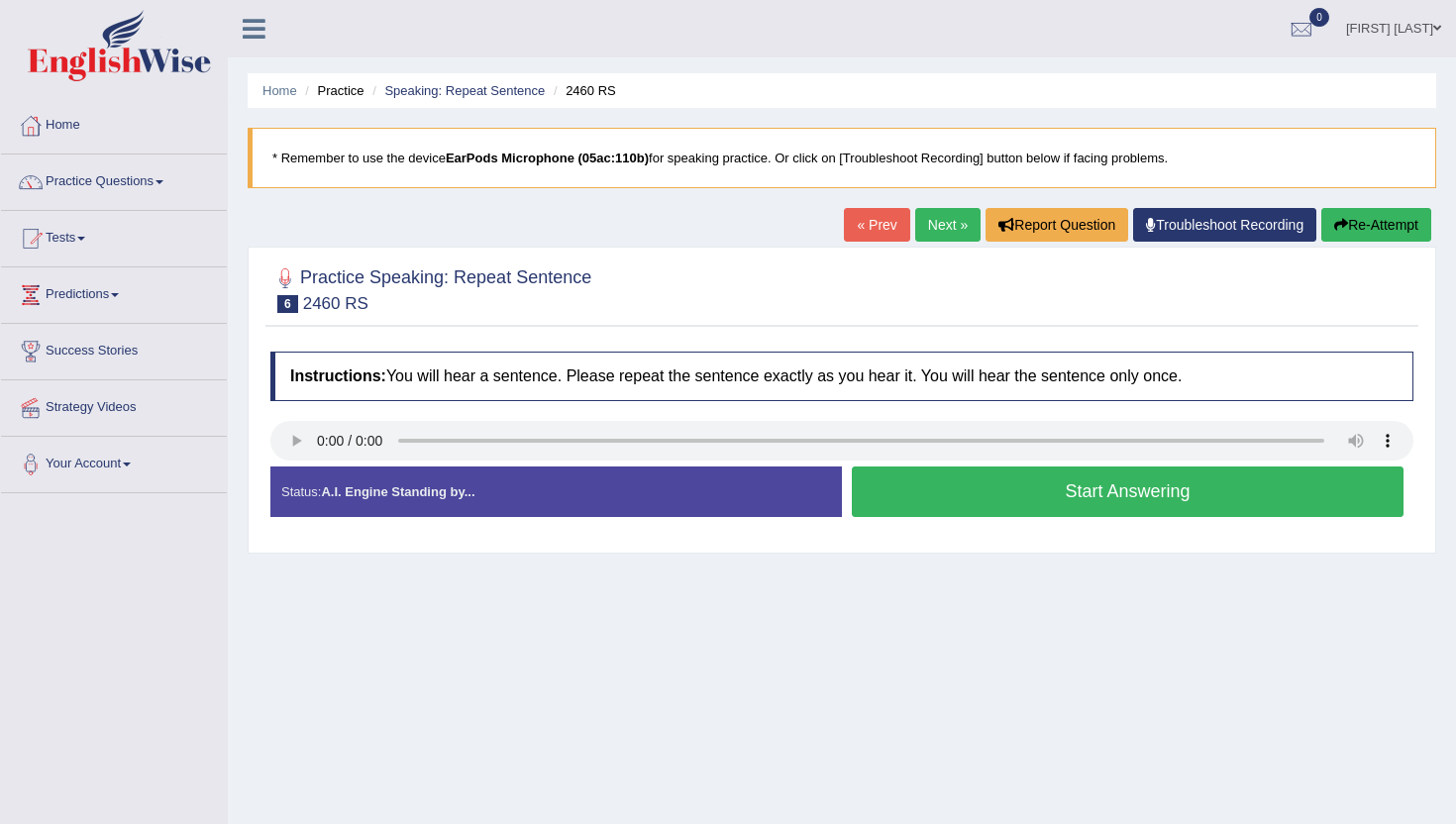 scroll, scrollTop: 0, scrollLeft: 0, axis: both 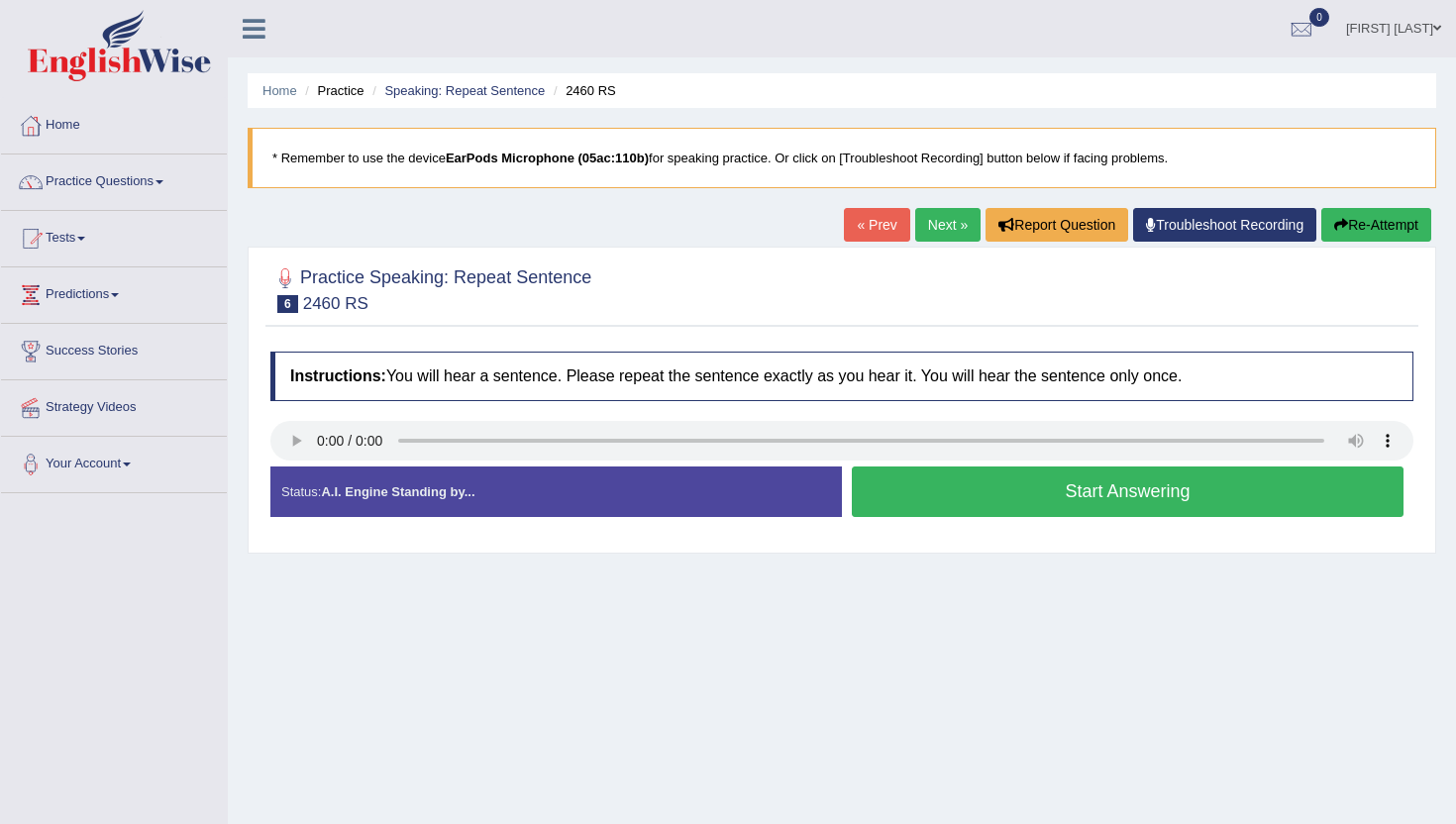 click on "Start Answering" at bounding box center [1127, 491] 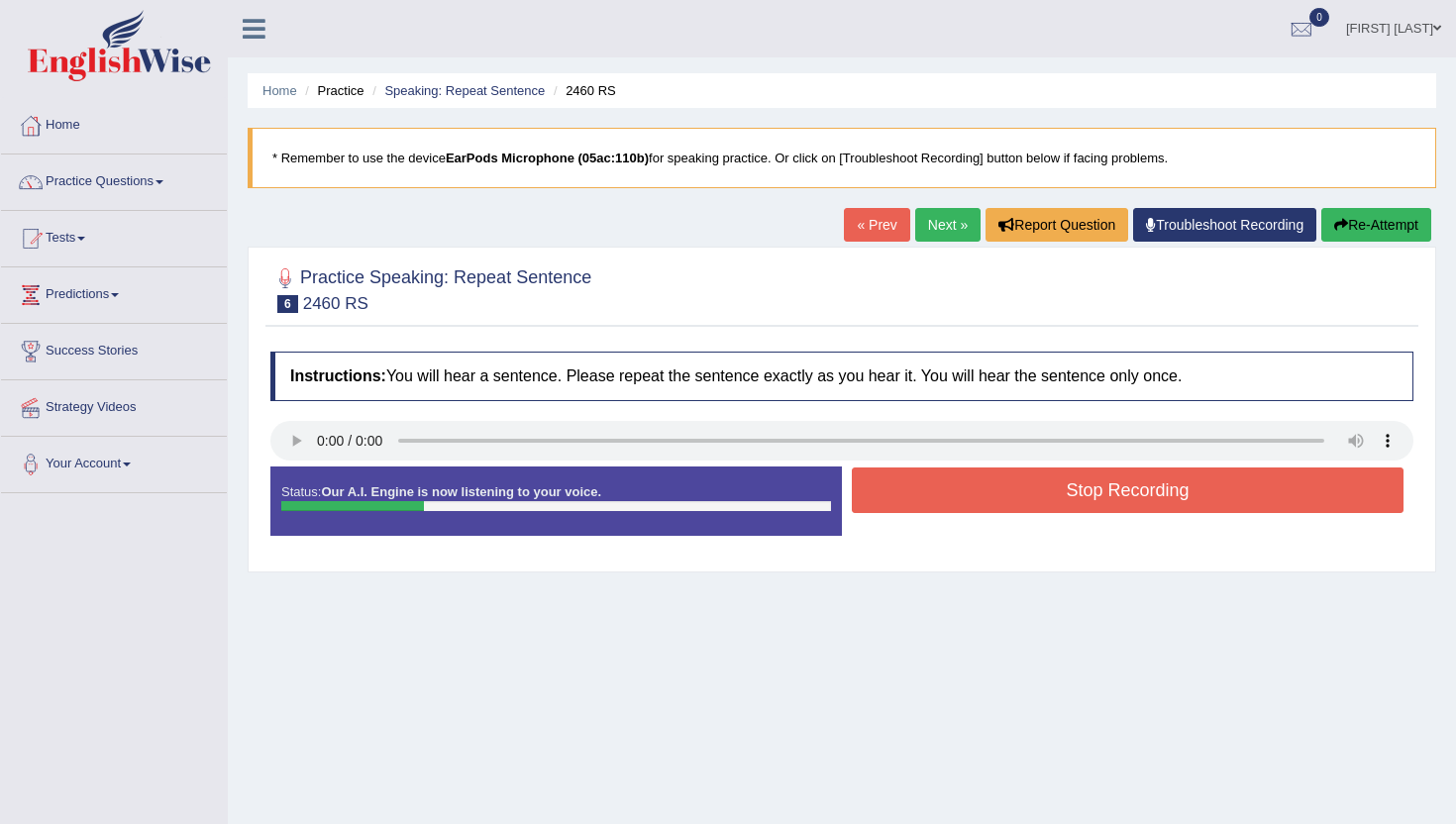 click on "Re-Attempt" at bounding box center [1376, 225] 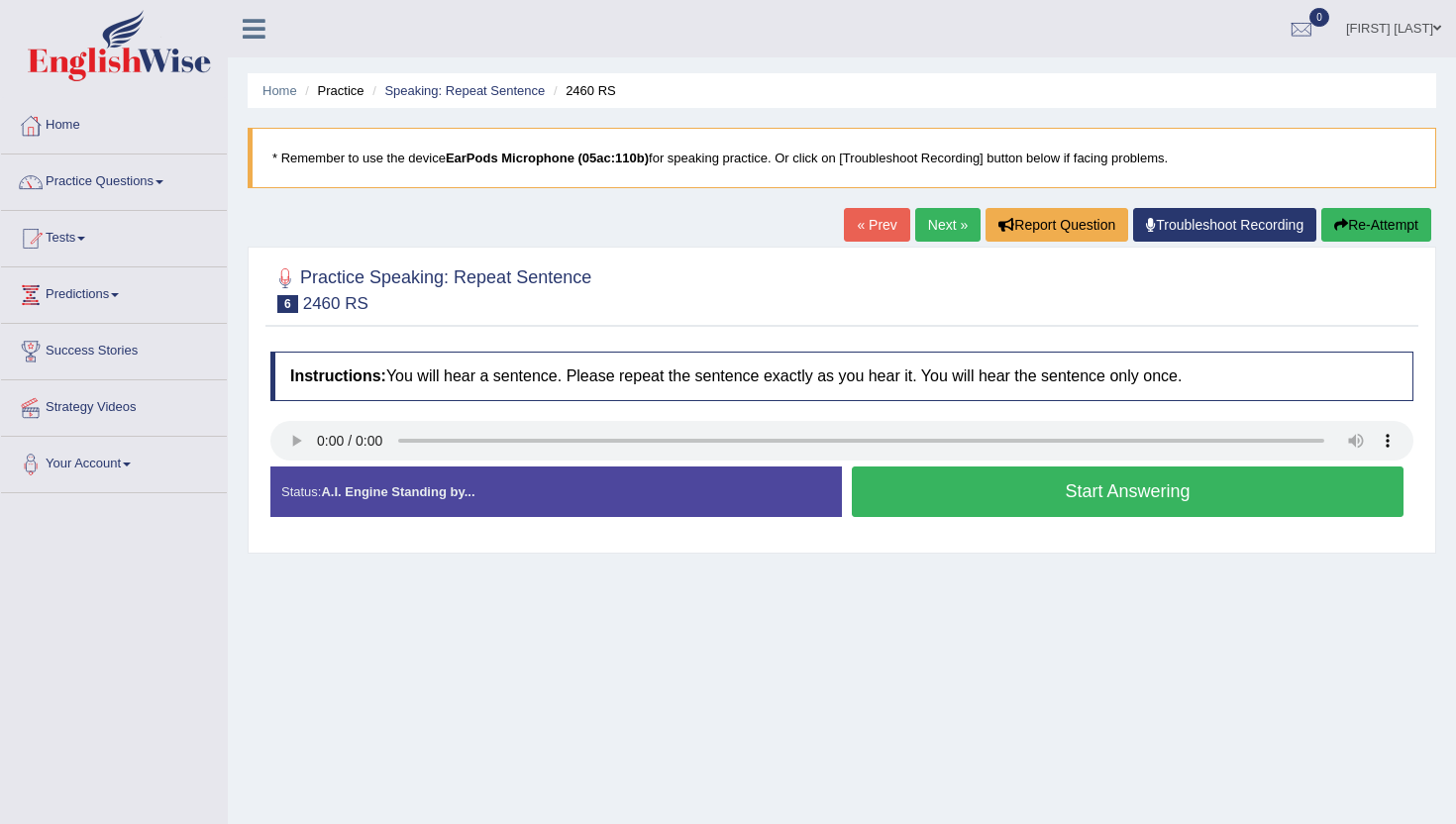 scroll, scrollTop: 0, scrollLeft: 0, axis: both 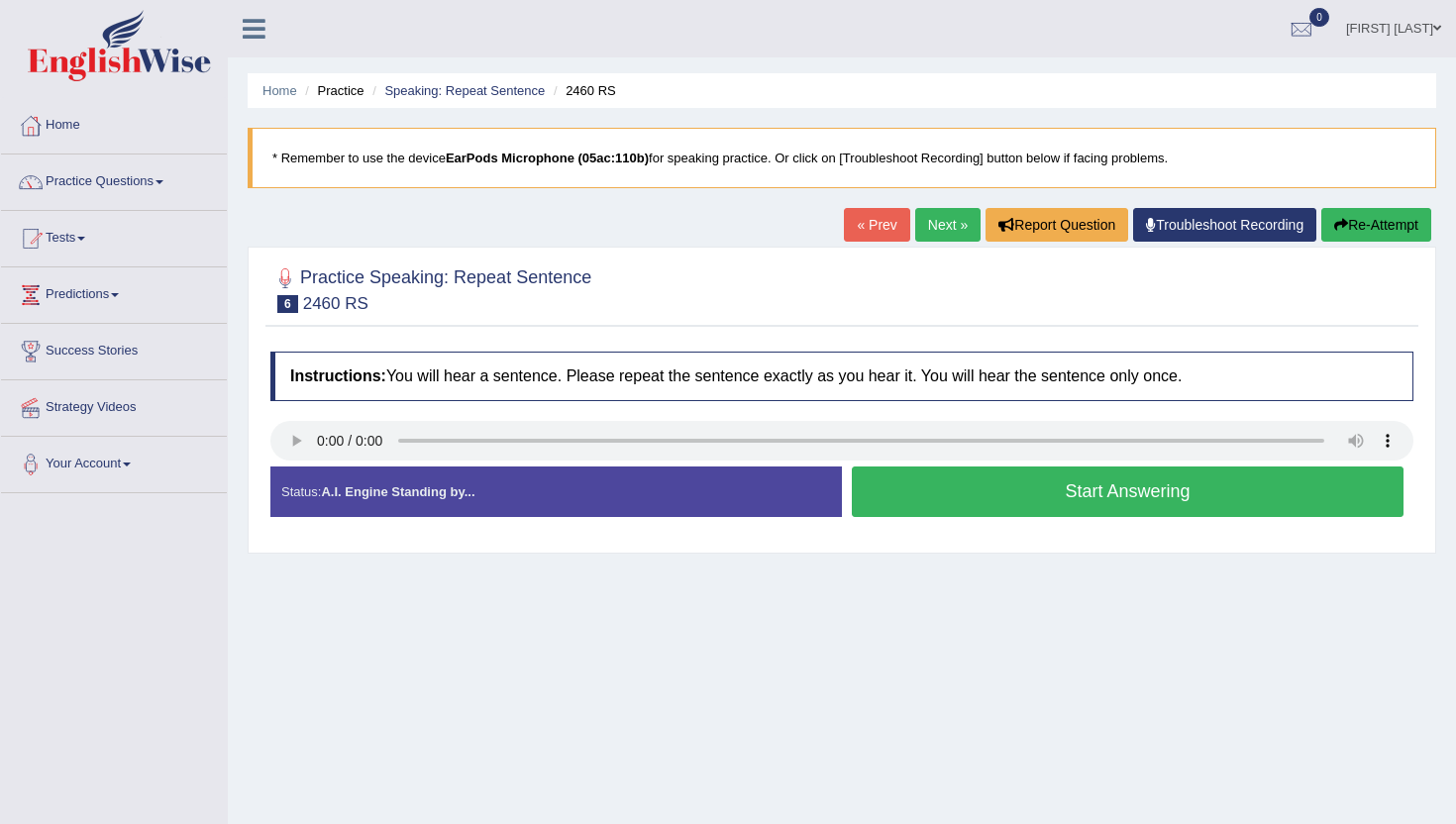 click on "Start Answering" at bounding box center [1127, 491] 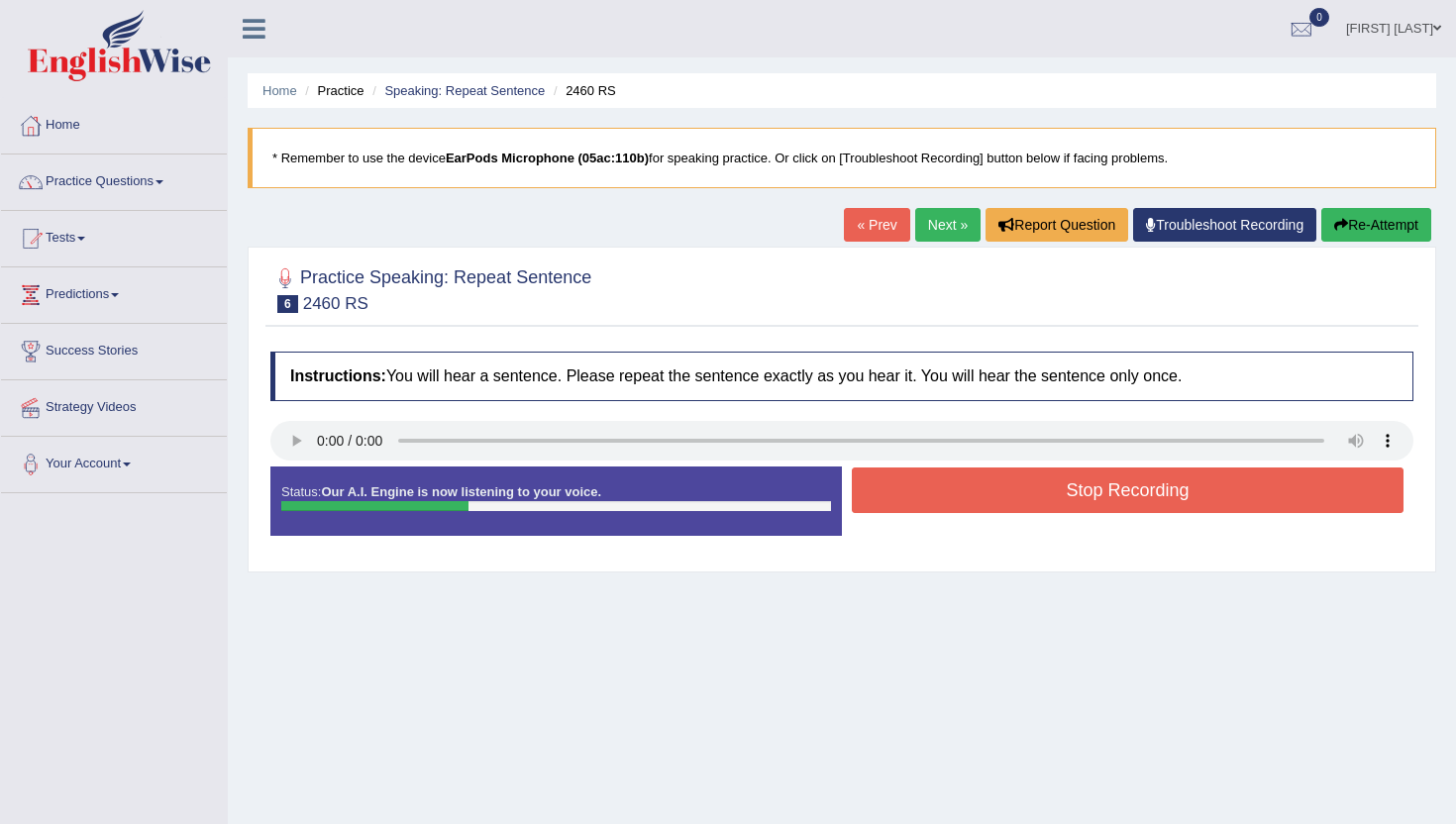 click on "Stop Recording" at bounding box center [1127, 490] 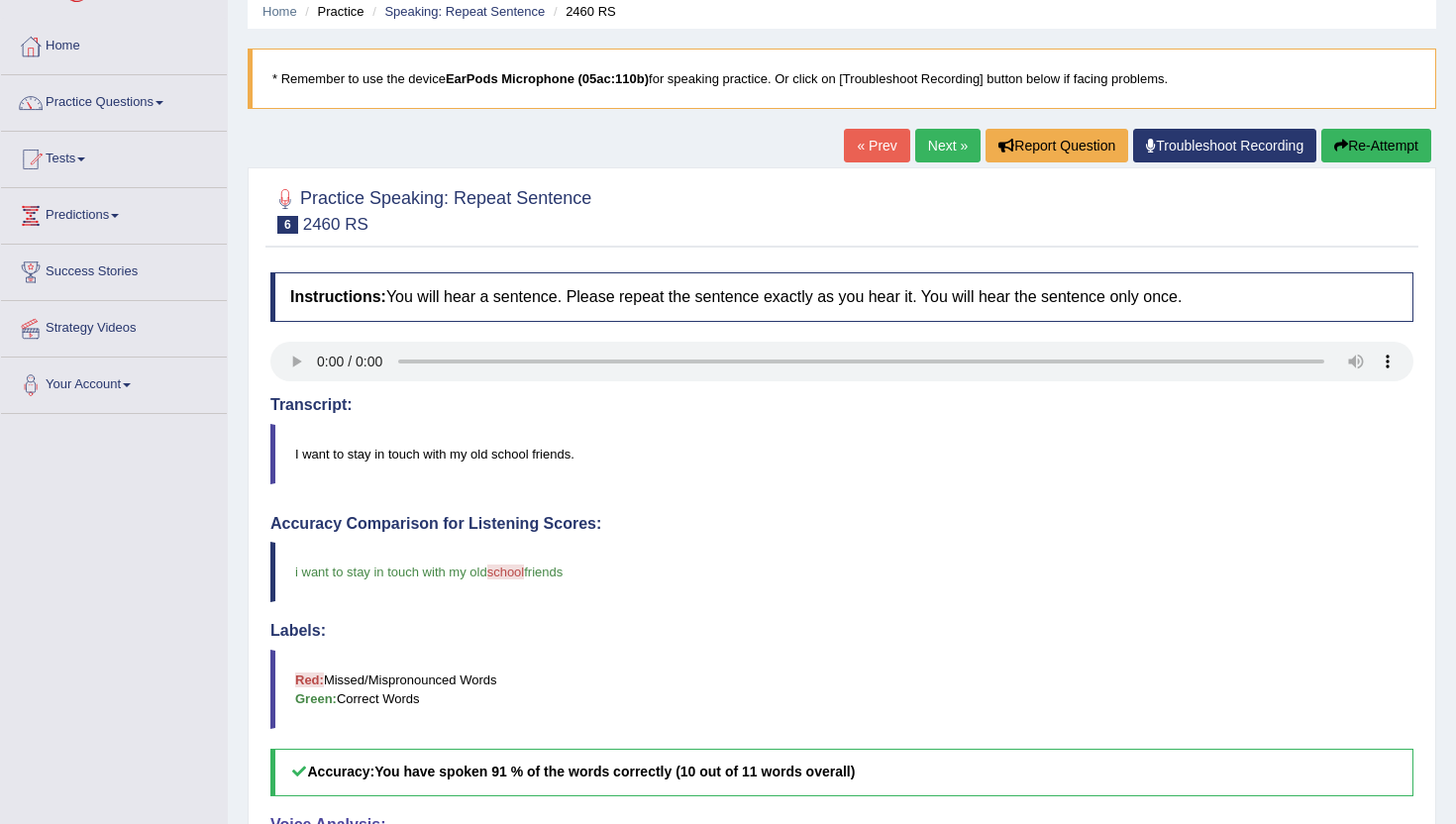 scroll, scrollTop: 0, scrollLeft: 0, axis: both 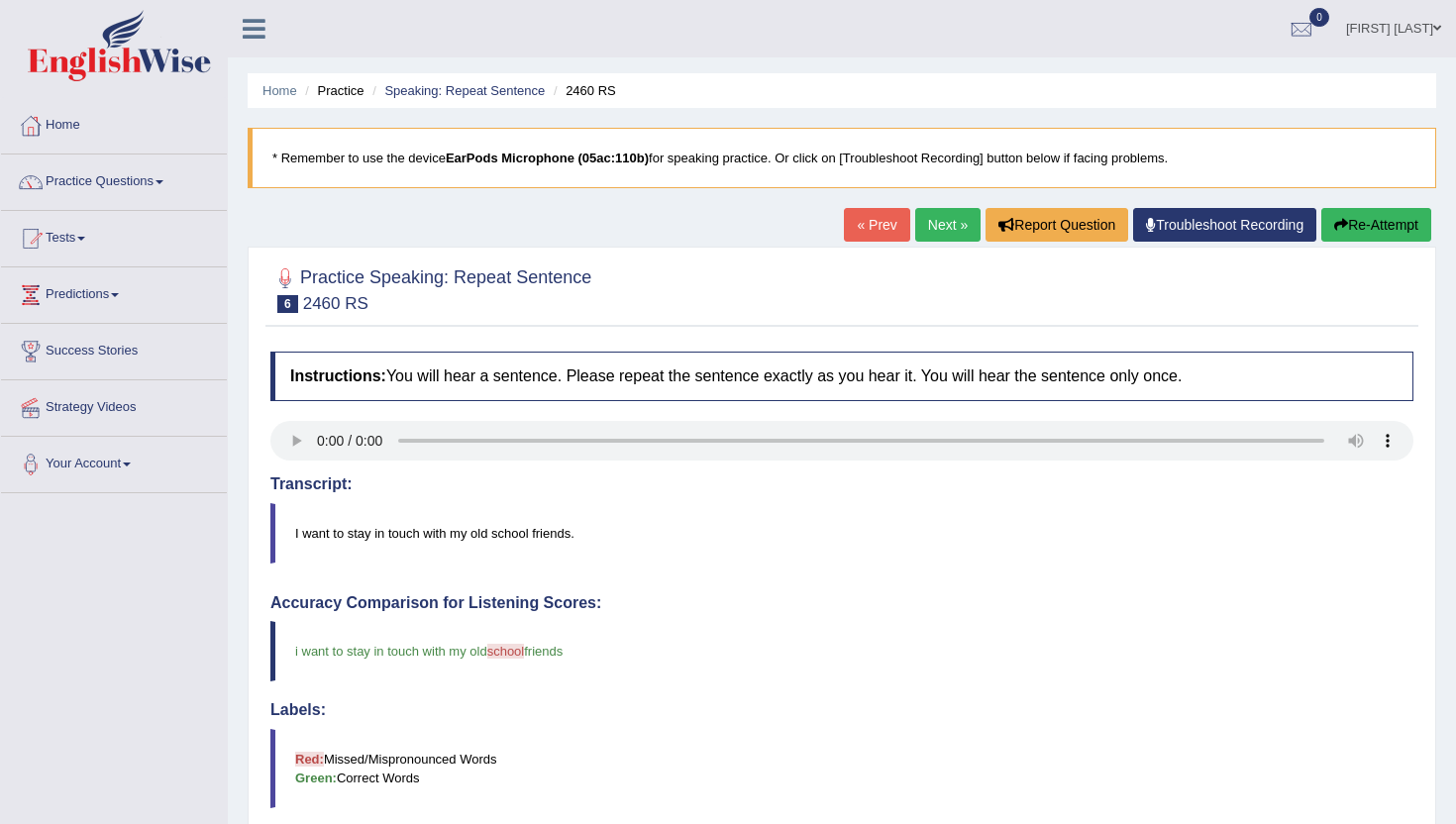 click on "Next »" at bounding box center (948, 225) 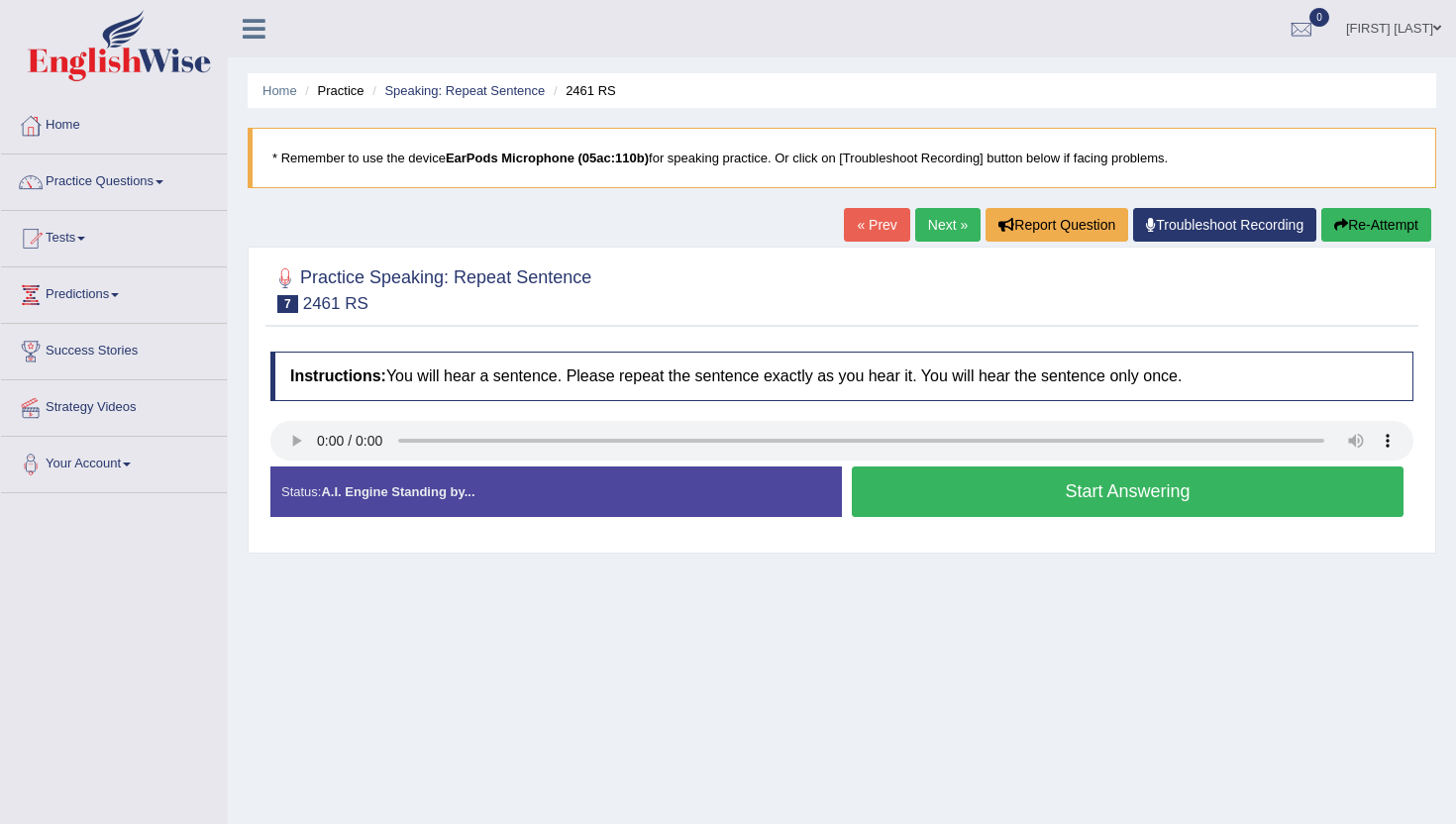 scroll, scrollTop: 0, scrollLeft: 0, axis: both 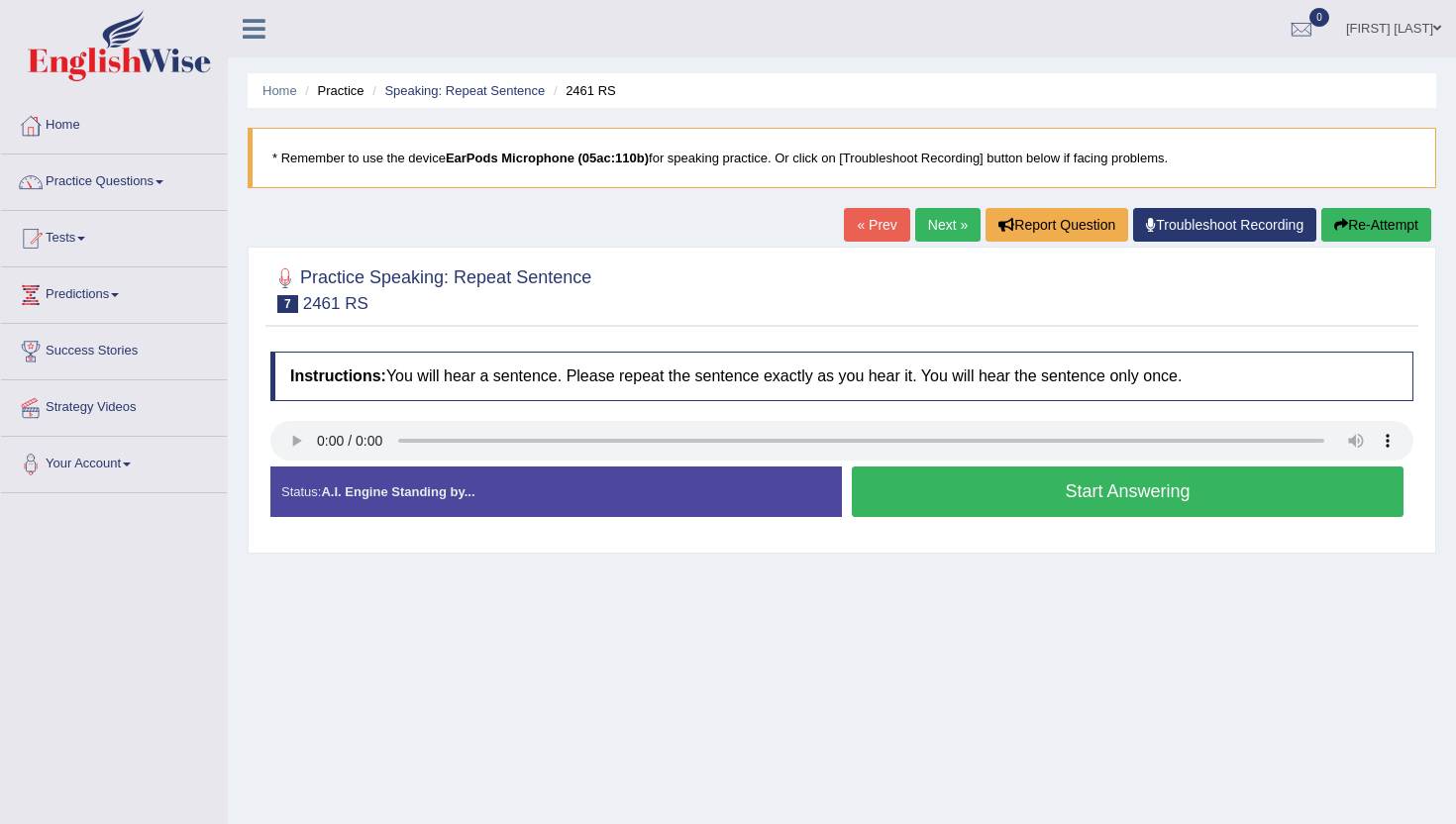 click on "Start Answering" at bounding box center (1127, 491) 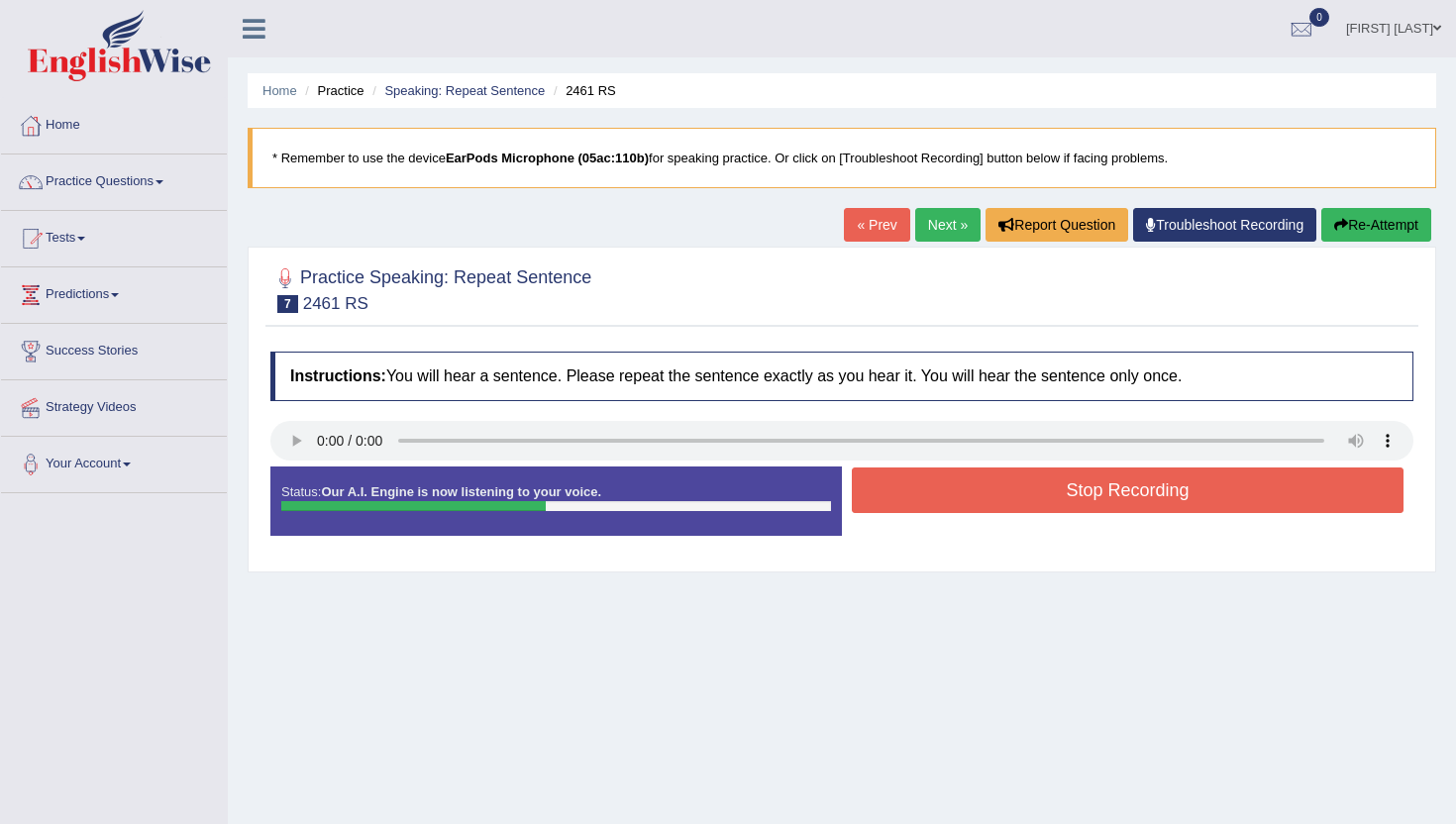 click on "Re-Attempt" at bounding box center (1376, 225) 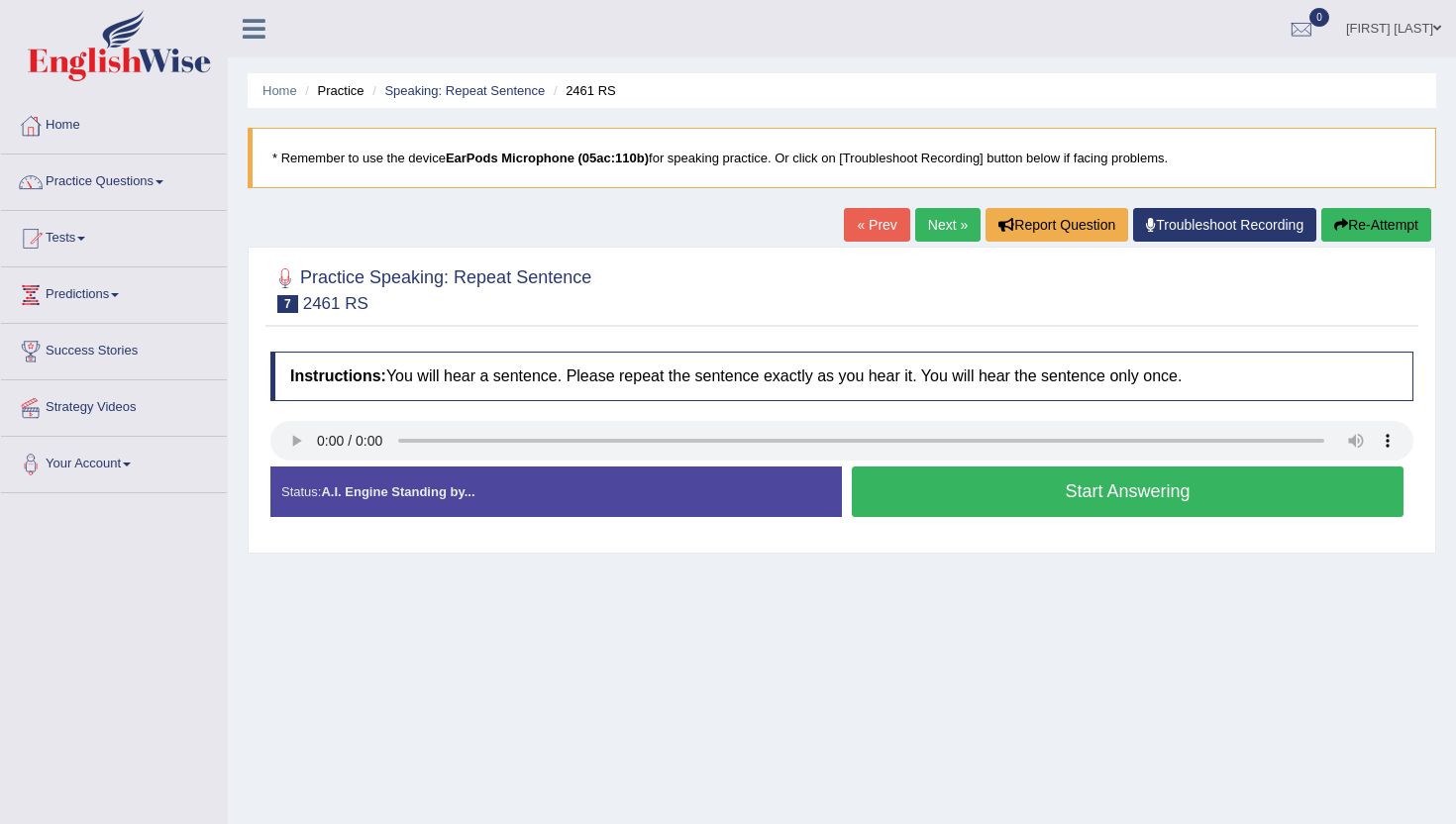 scroll, scrollTop: 0, scrollLeft: 0, axis: both 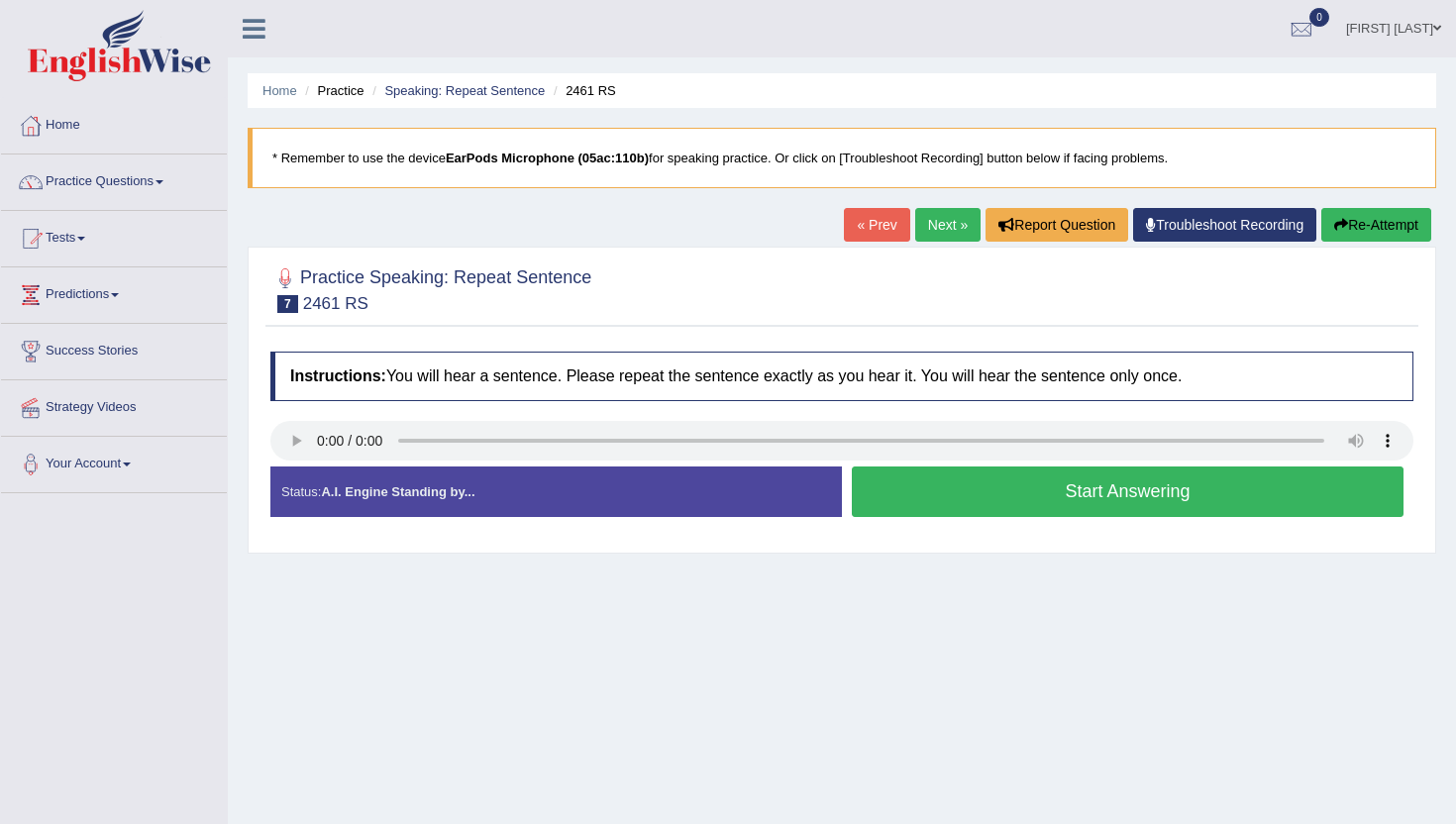 click on "Start Answering" at bounding box center [1127, 491] 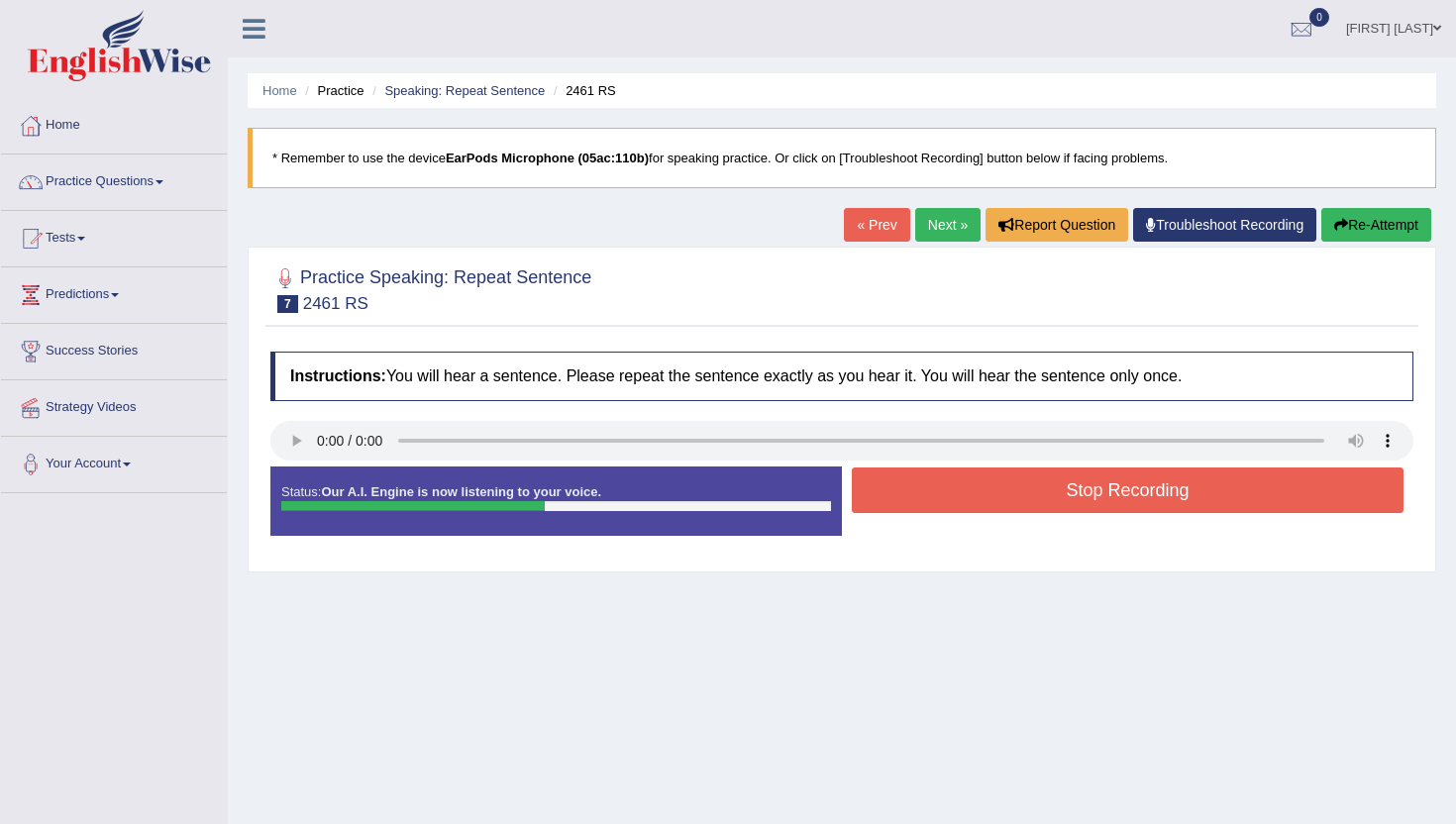 click on "Stop Recording" at bounding box center [1127, 490] 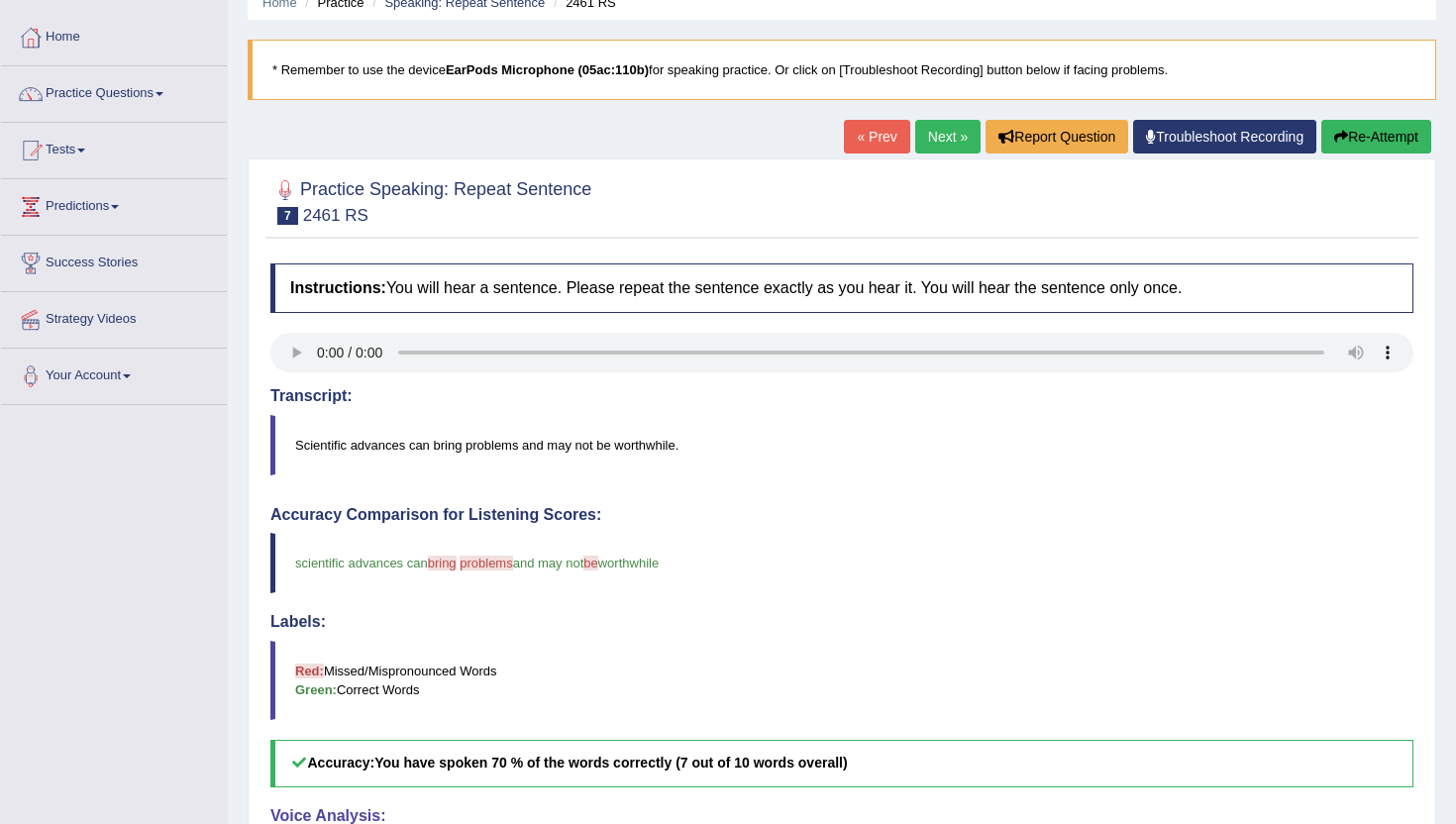scroll, scrollTop: 0, scrollLeft: 0, axis: both 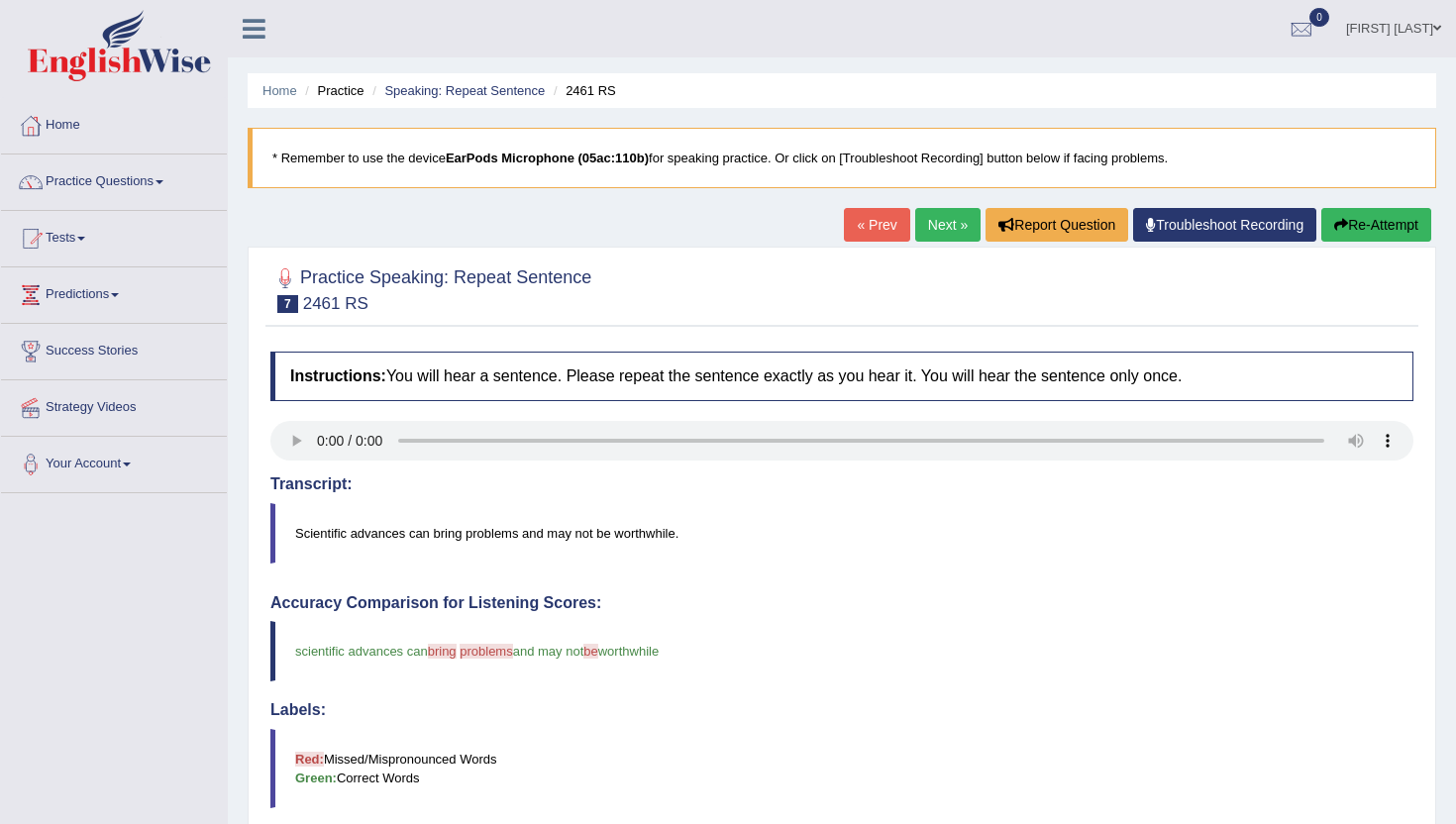 click on "Next »" at bounding box center (948, 225) 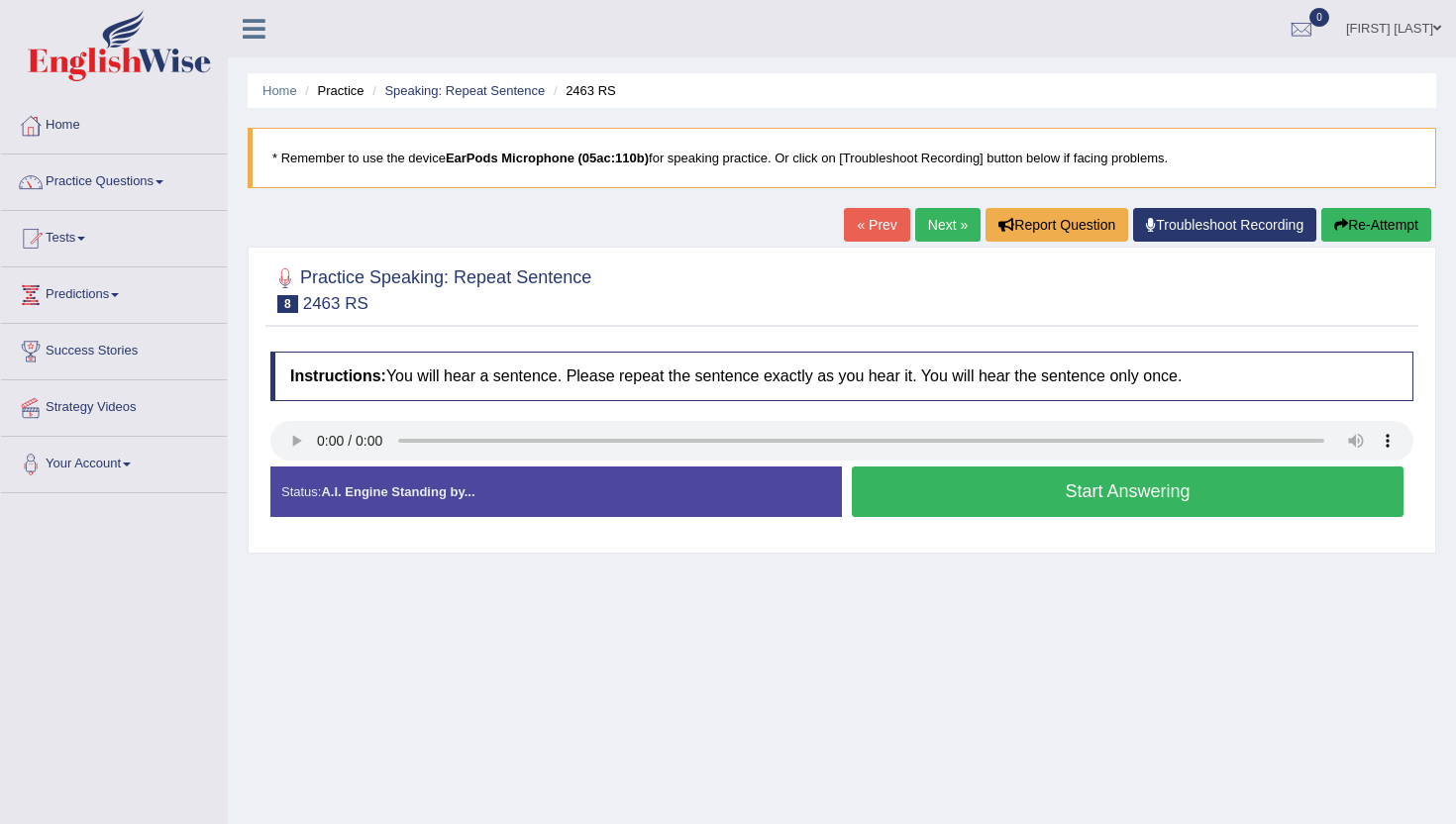 scroll, scrollTop: 0, scrollLeft: 0, axis: both 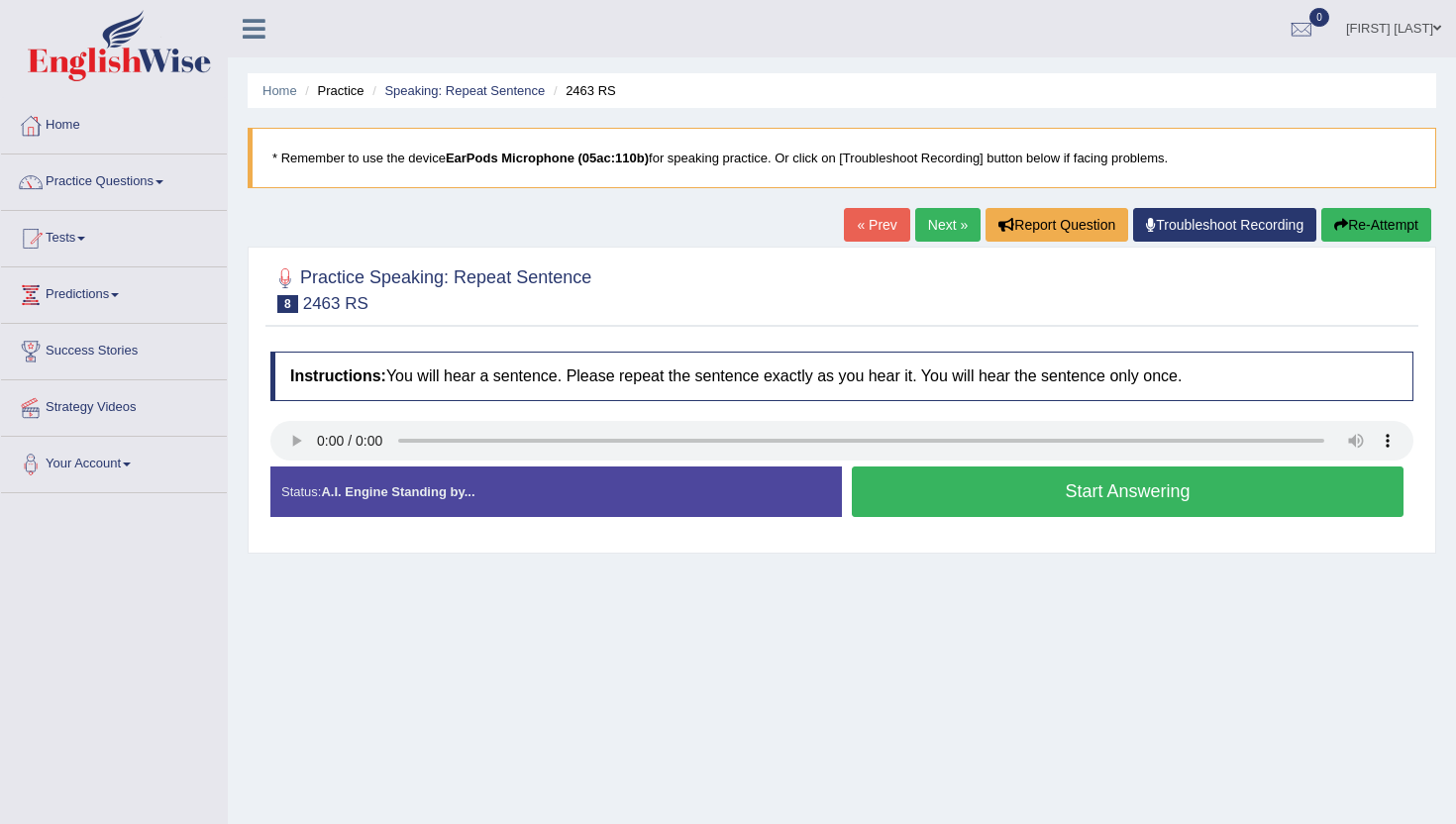 click on "Start Answering" at bounding box center [1127, 491] 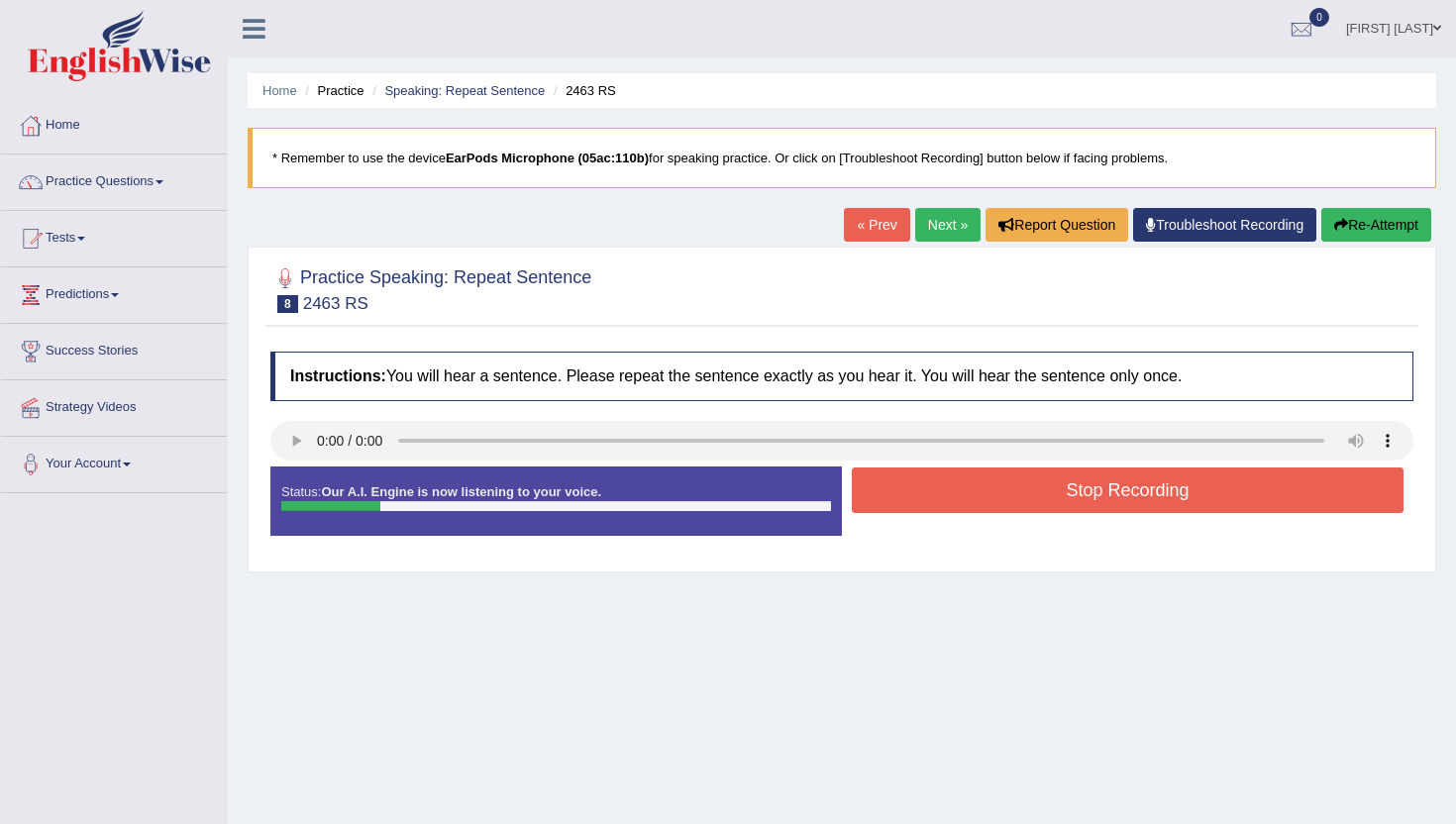 click on "Re-Attempt" at bounding box center (1376, 225) 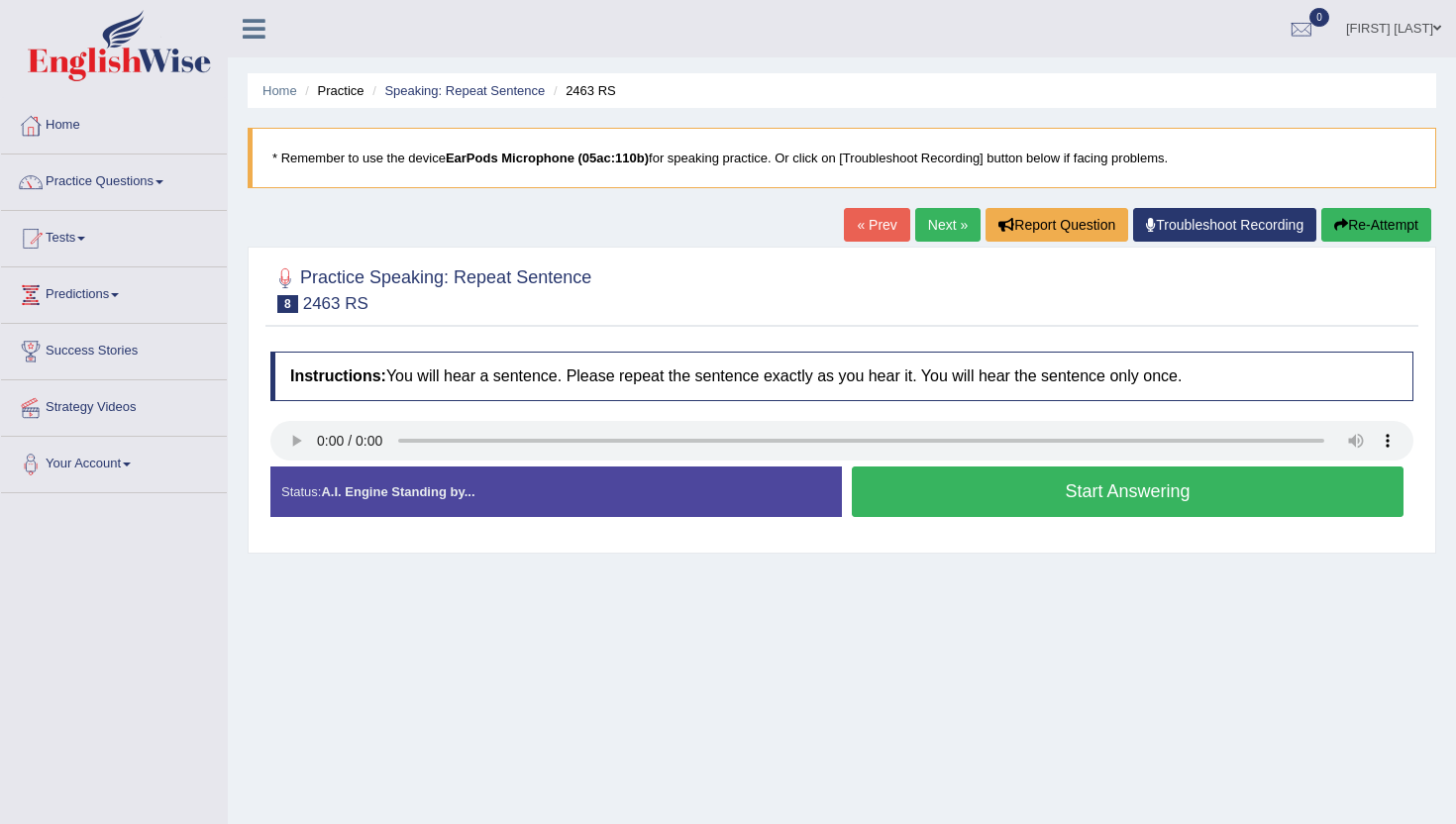 scroll, scrollTop: 0, scrollLeft: 0, axis: both 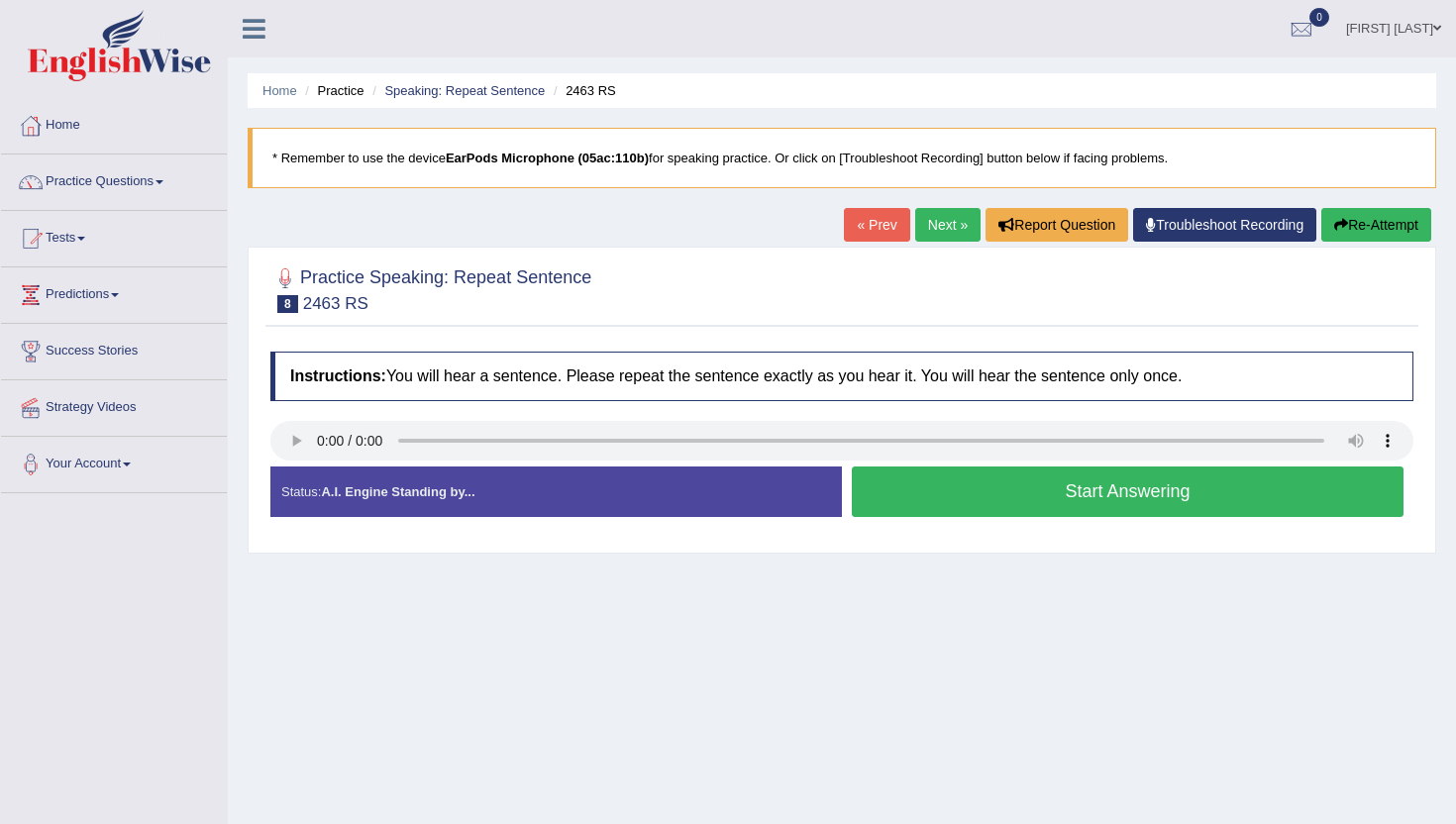 click on "Start Answering" at bounding box center [1127, 491] 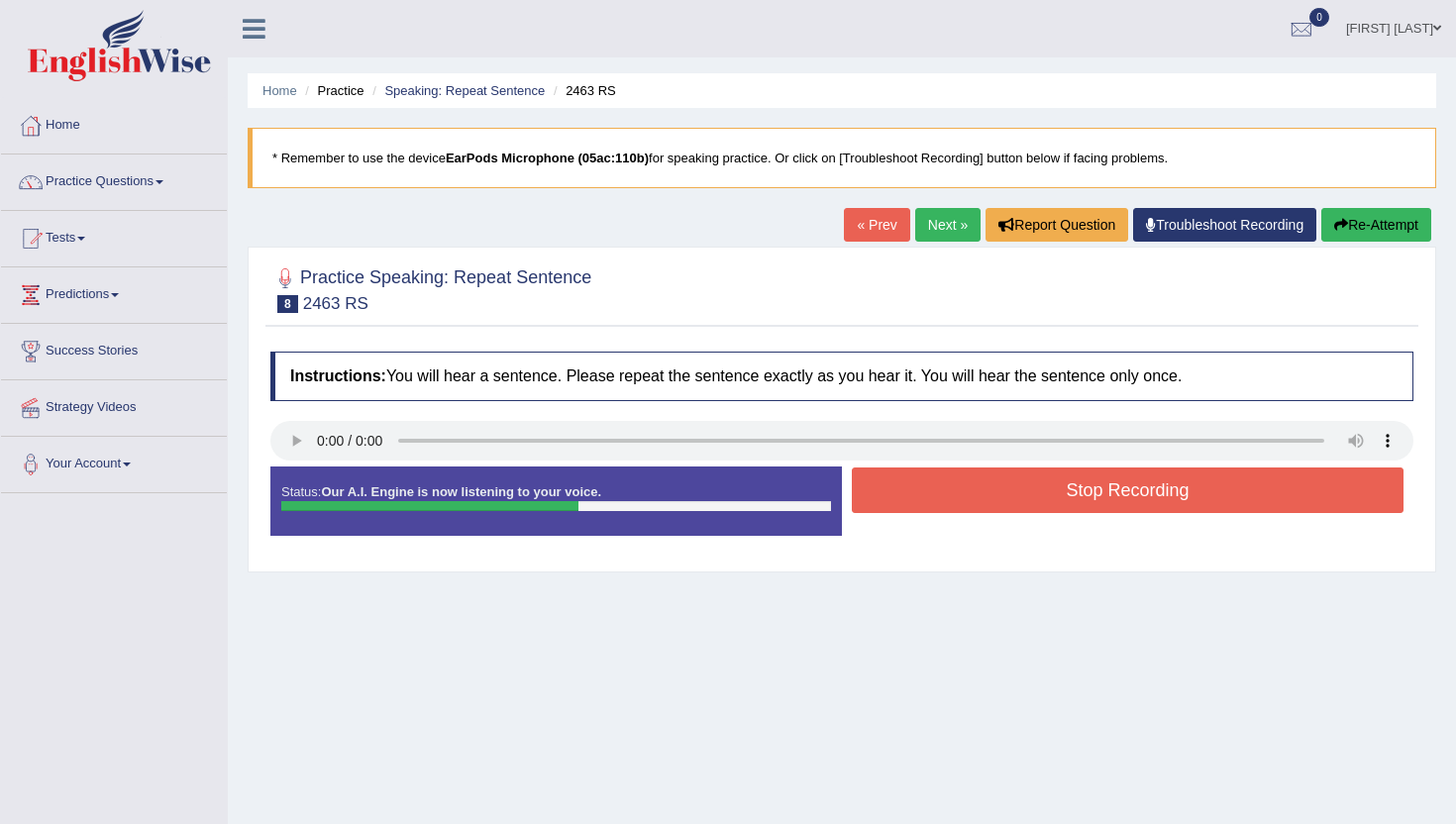 click on "Stop Recording" at bounding box center (1127, 490) 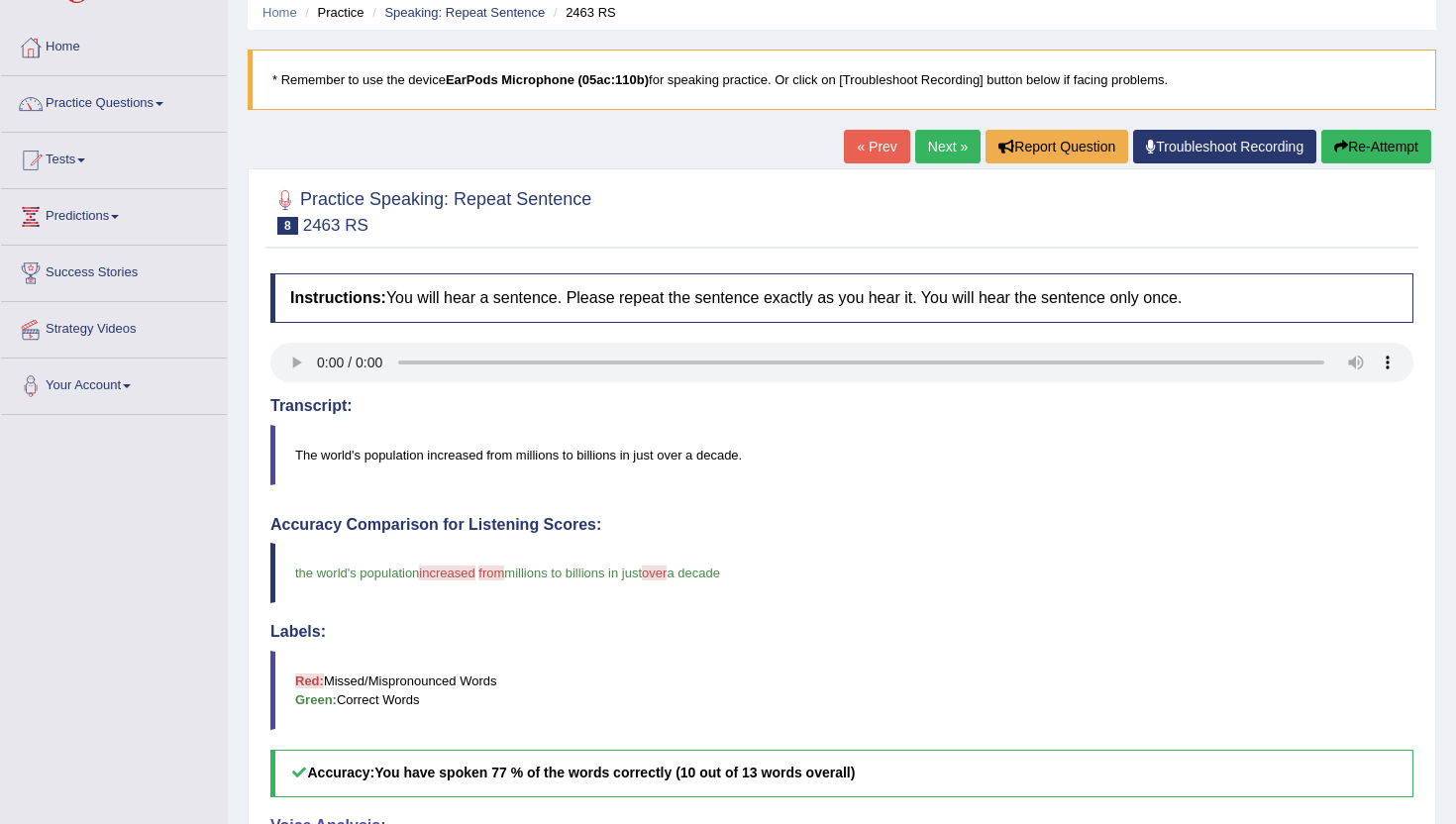 scroll, scrollTop: 64, scrollLeft: 0, axis: vertical 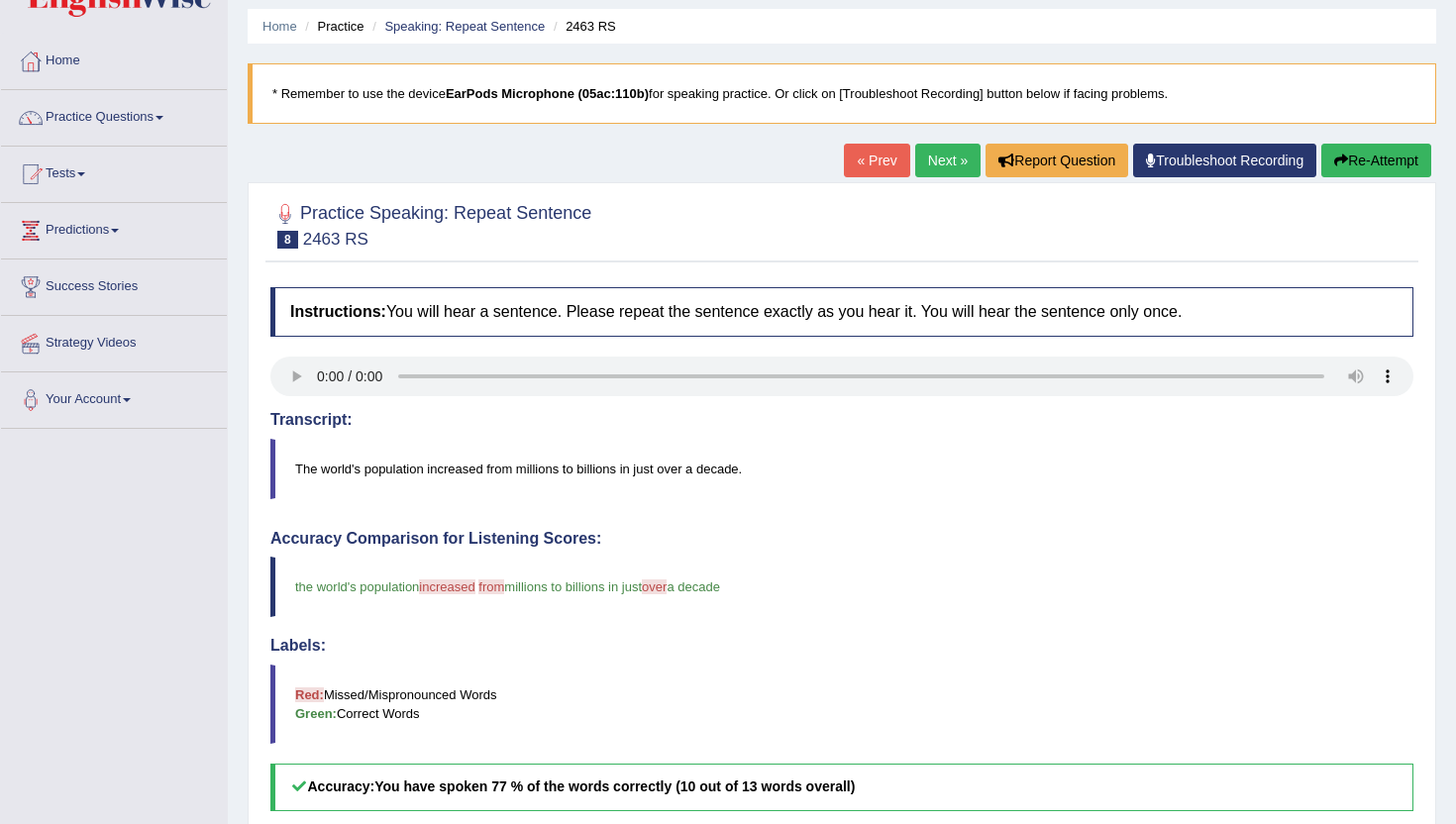 click on "Next »" at bounding box center [948, 160] 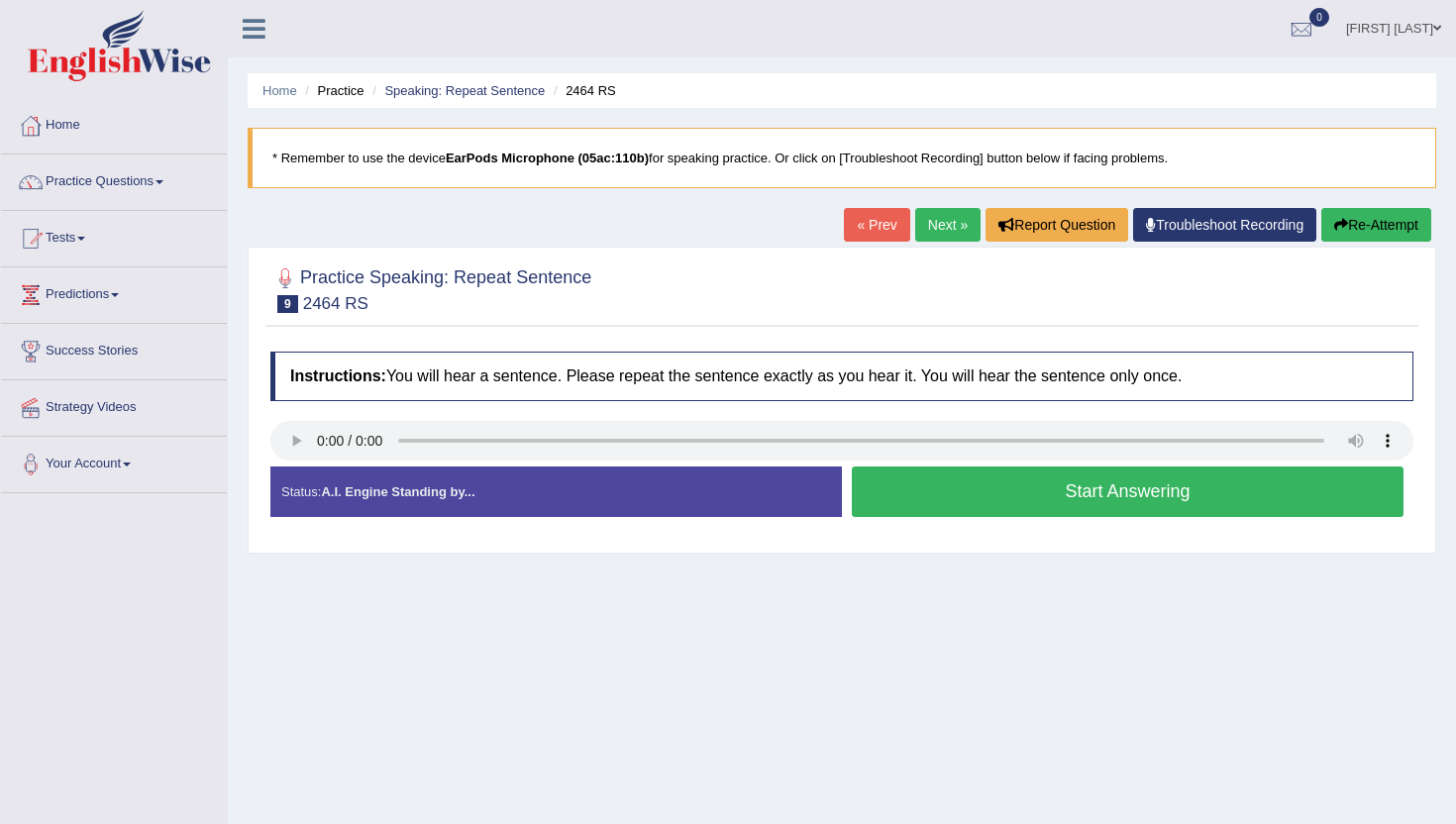 scroll, scrollTop: 0, scrollLeft: 0, axis: both 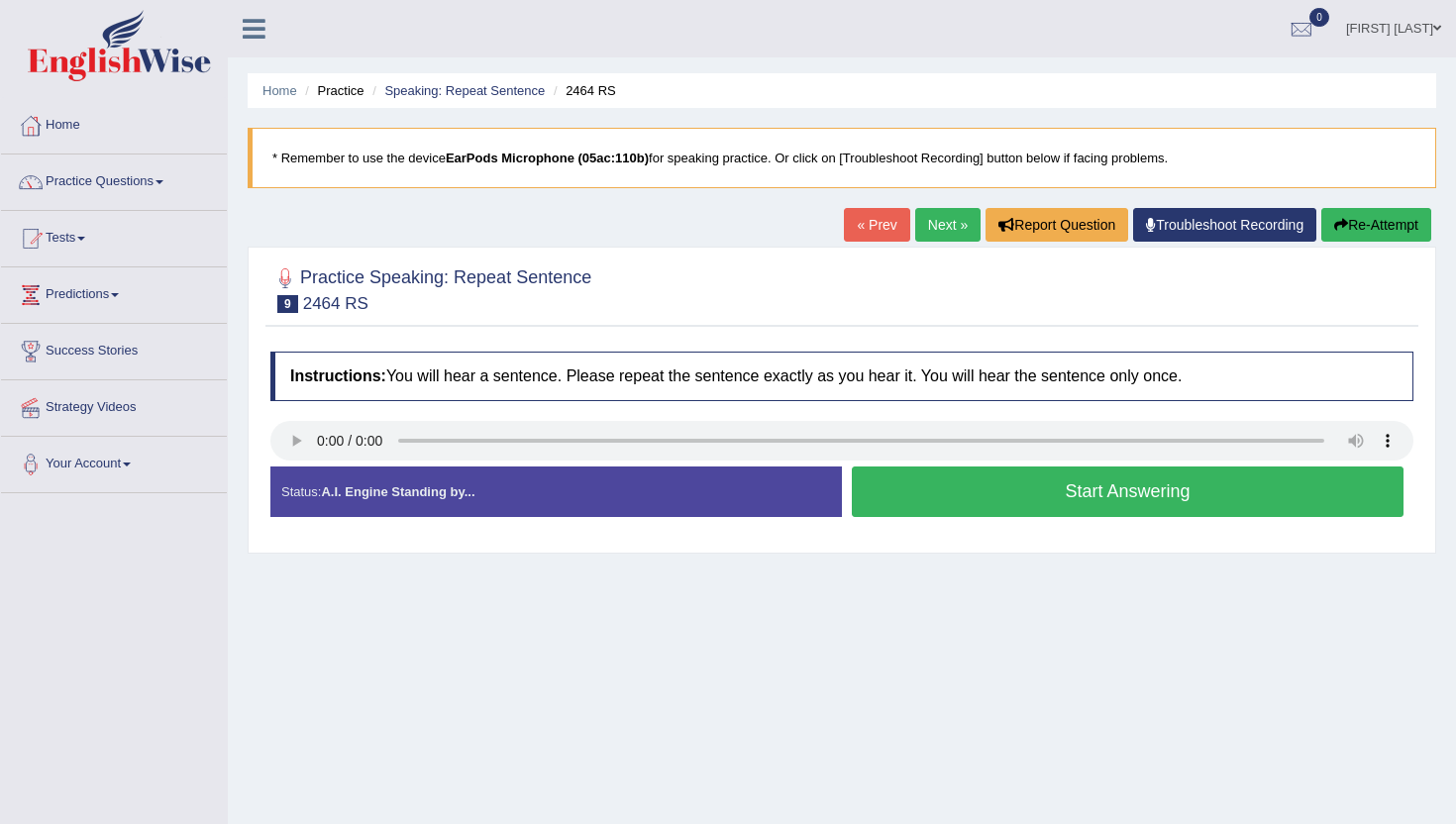 click on "Start Answering" at bounding box center (1127, 491) 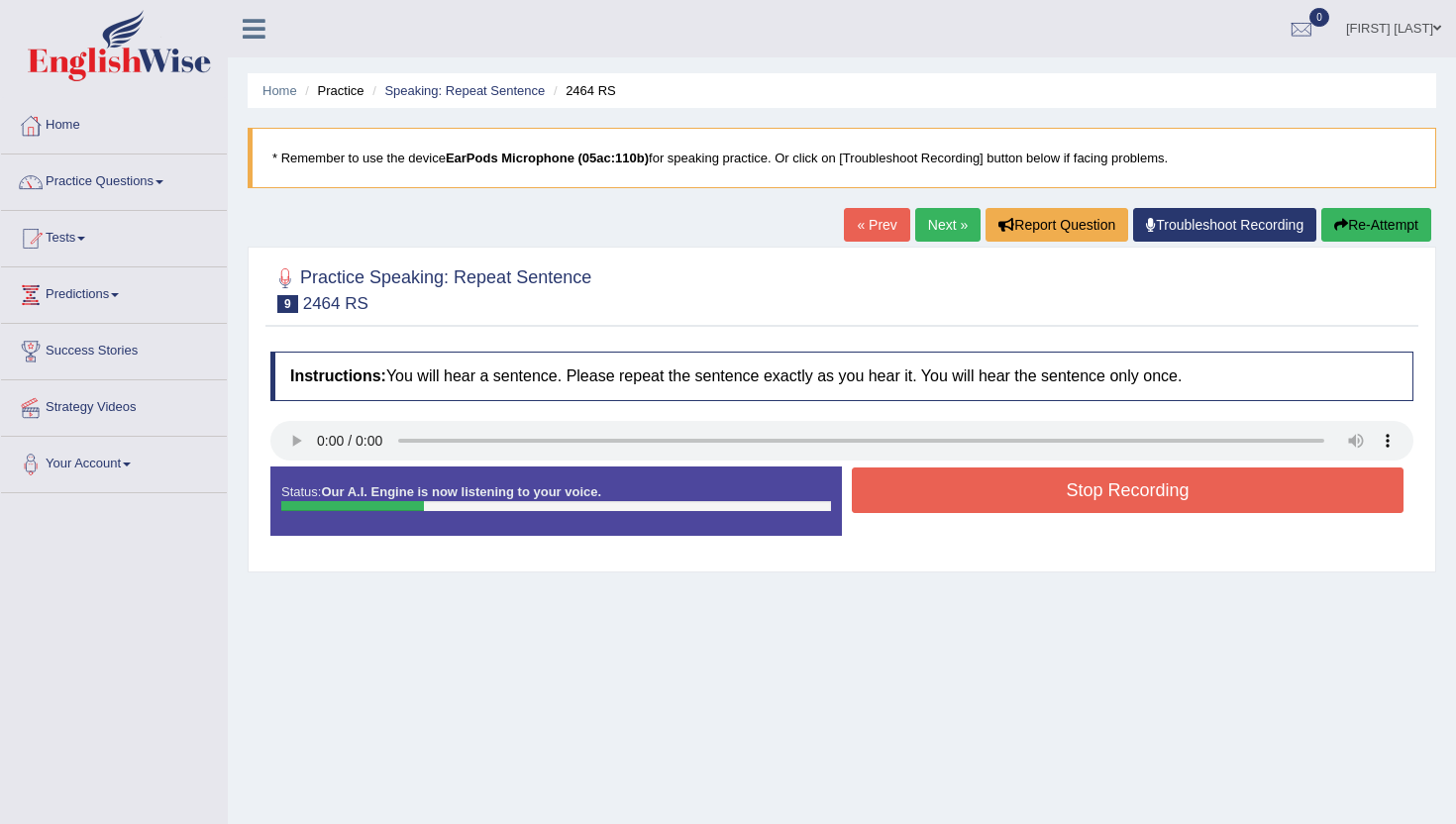 click on "Re-Attempt" at bounding box center [1376, 225] 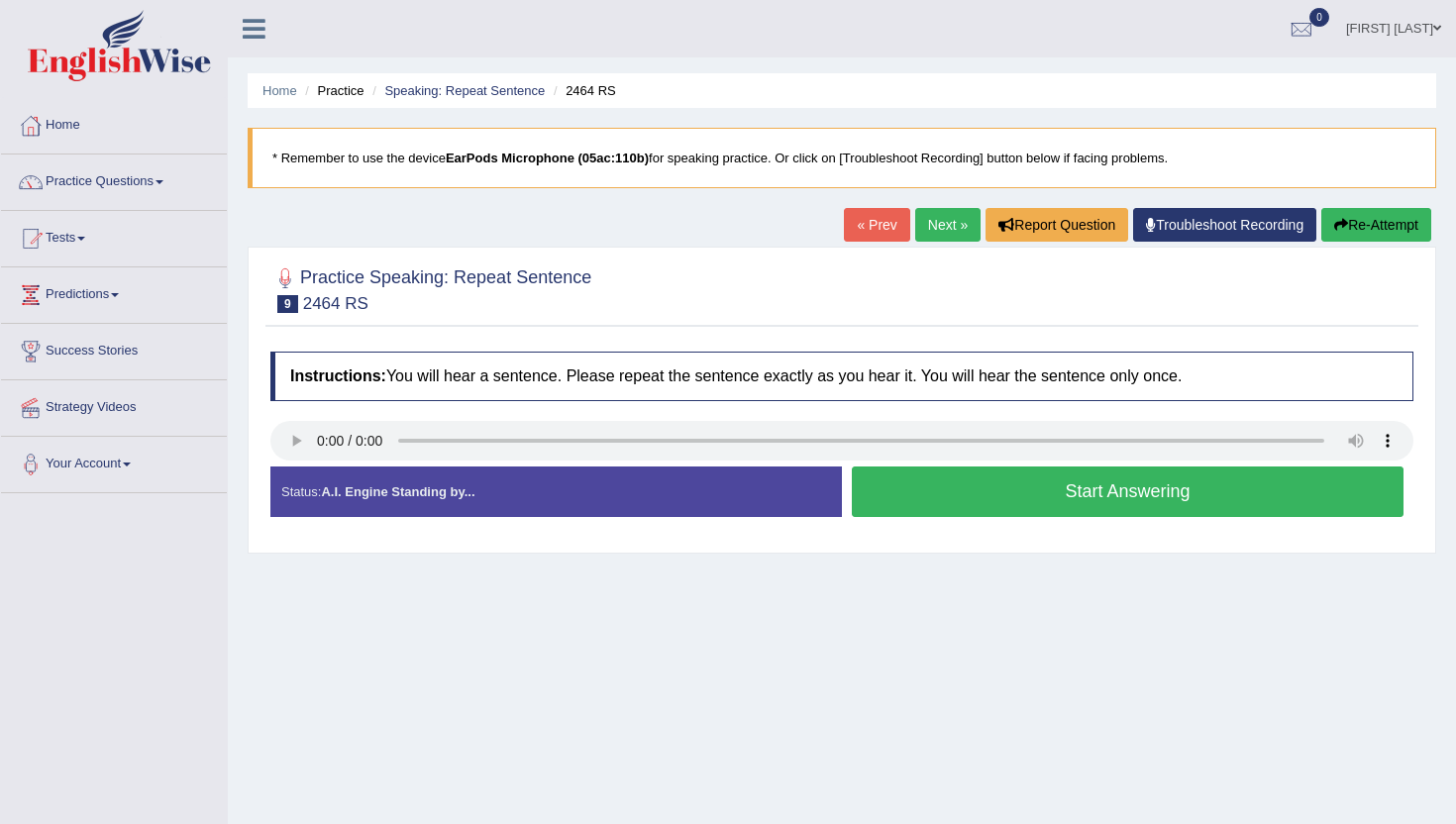 scroll, scrollTop: 0, scrollLeft: 0, axis: both 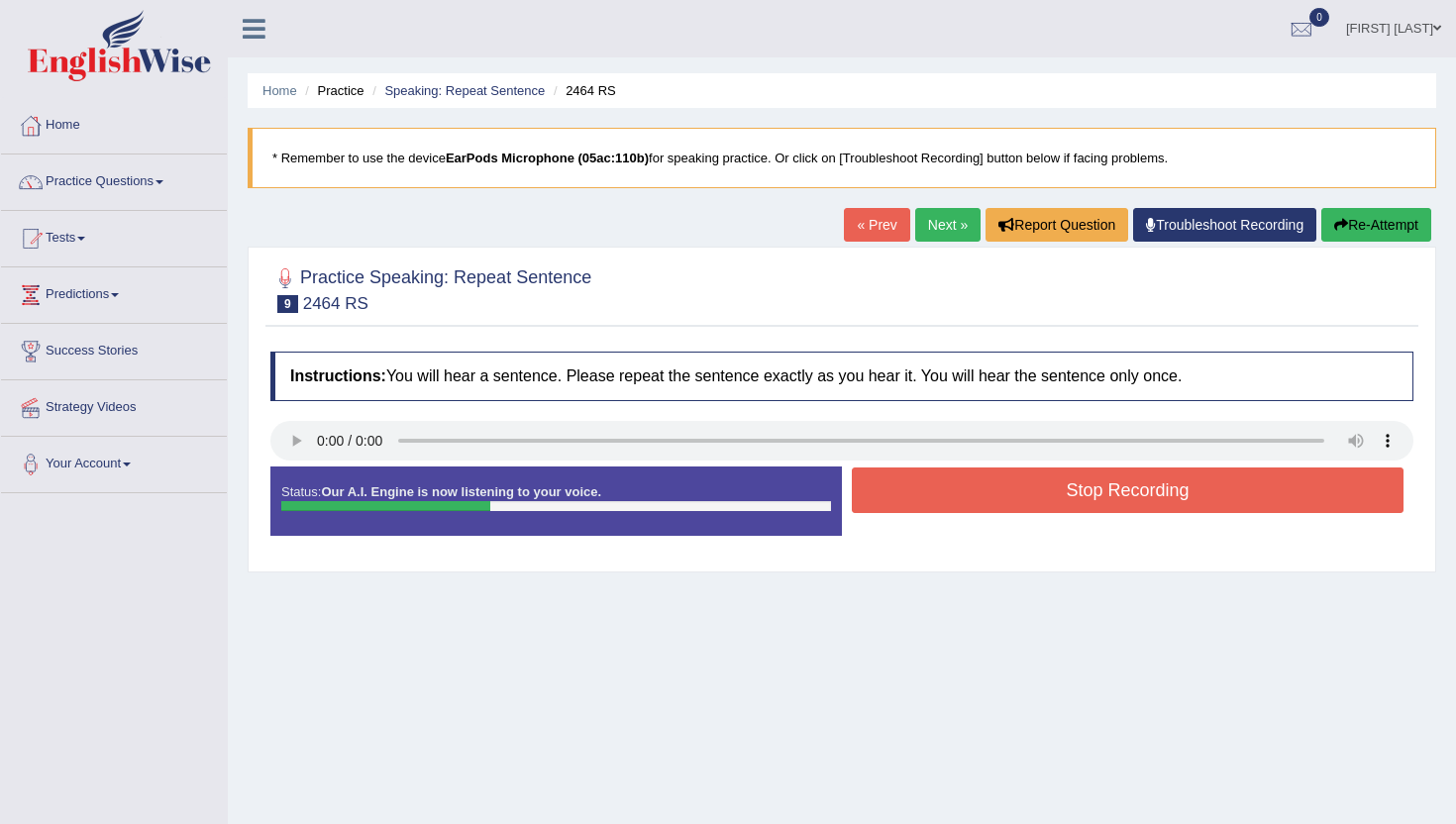 click on "Stop Recording" at bounding box center [1127, 490] 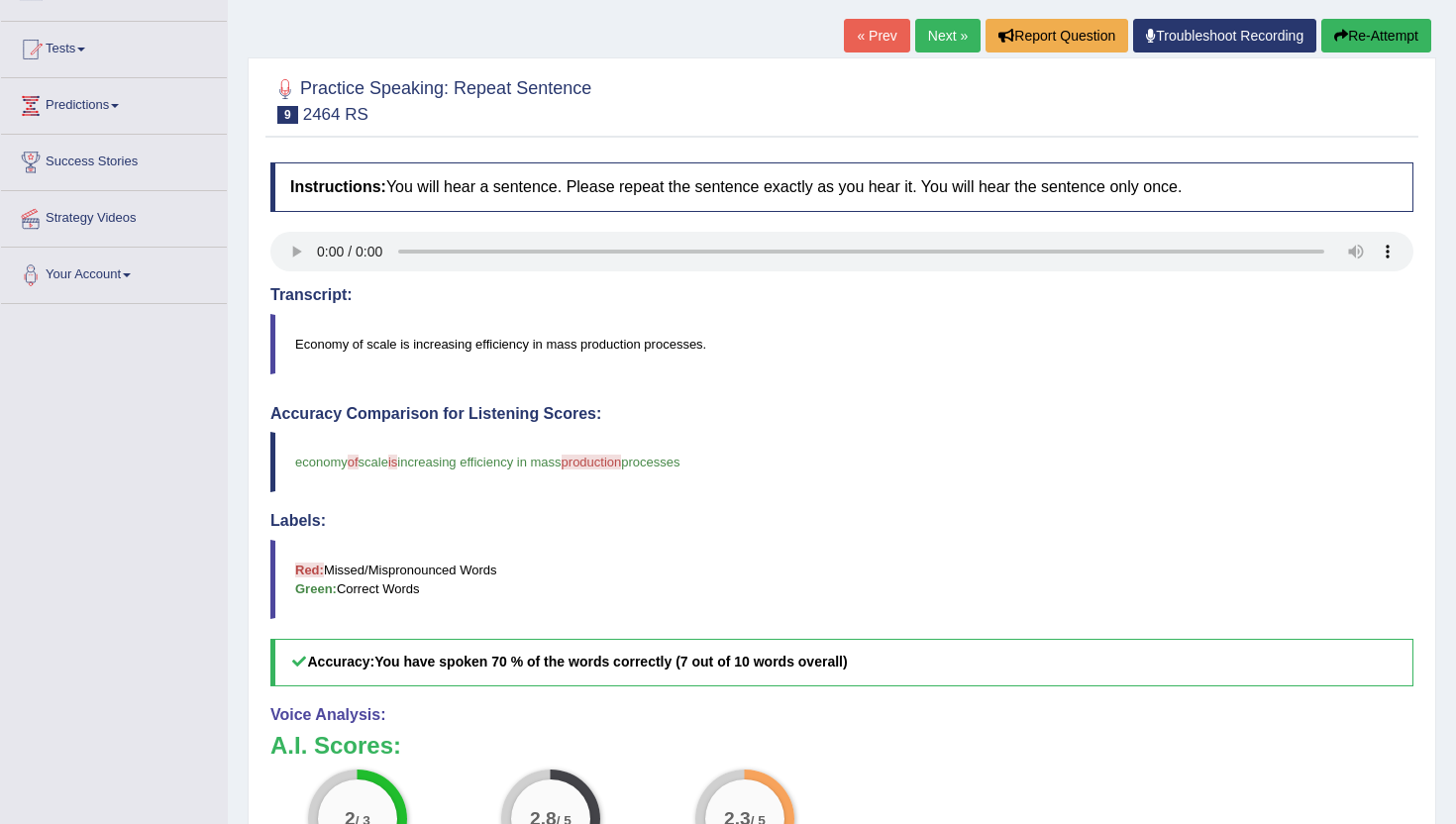 scroll, scrollTop: 0, scrollLeft: 0, axis: both 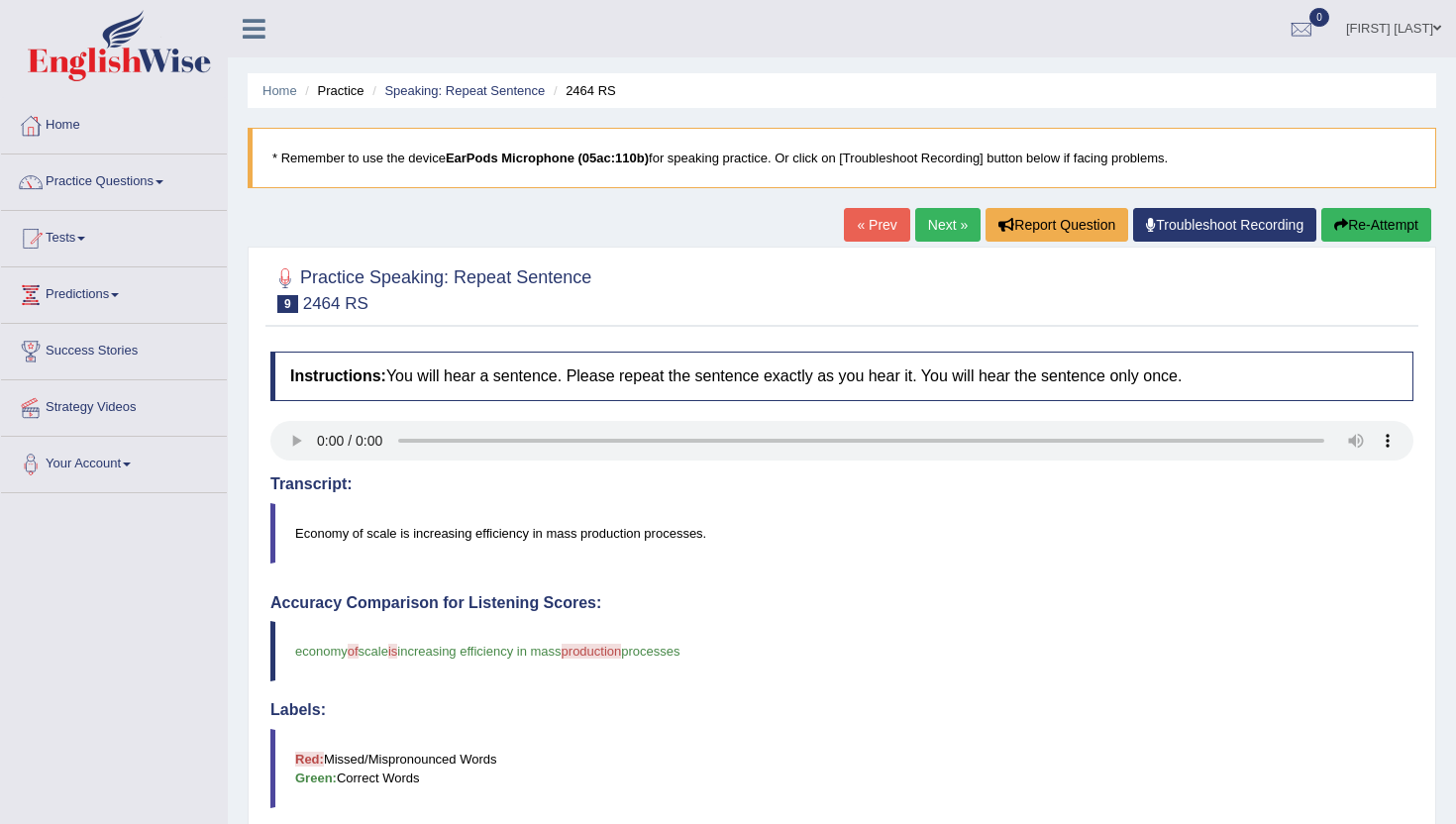 click on "Next »" at bounding box center (948, 225) 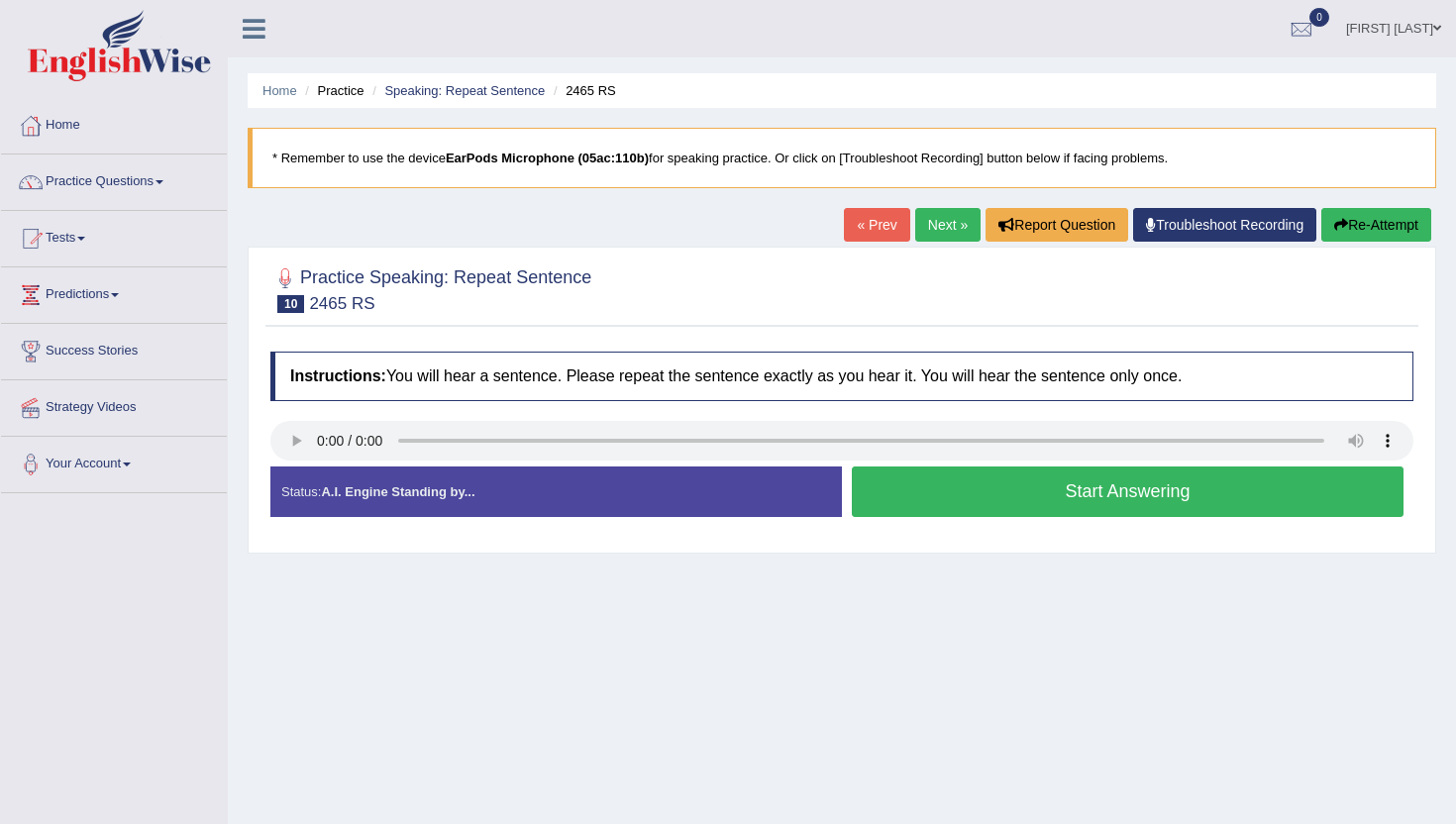 scroll, scrollTop: 0, scrollLeft: 0, axis: both 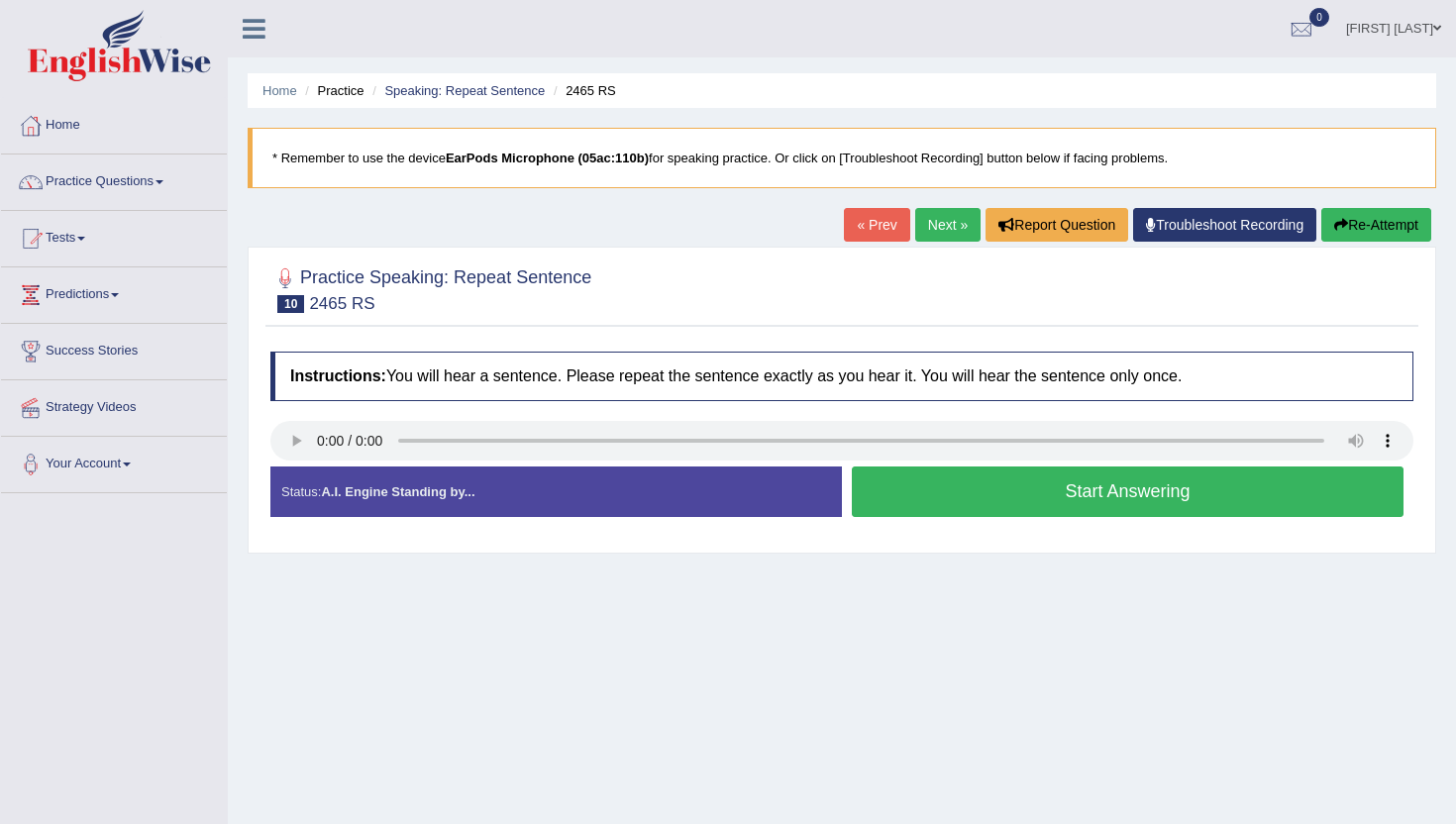click on "Start Answering" at bounding box center (1127, 491) 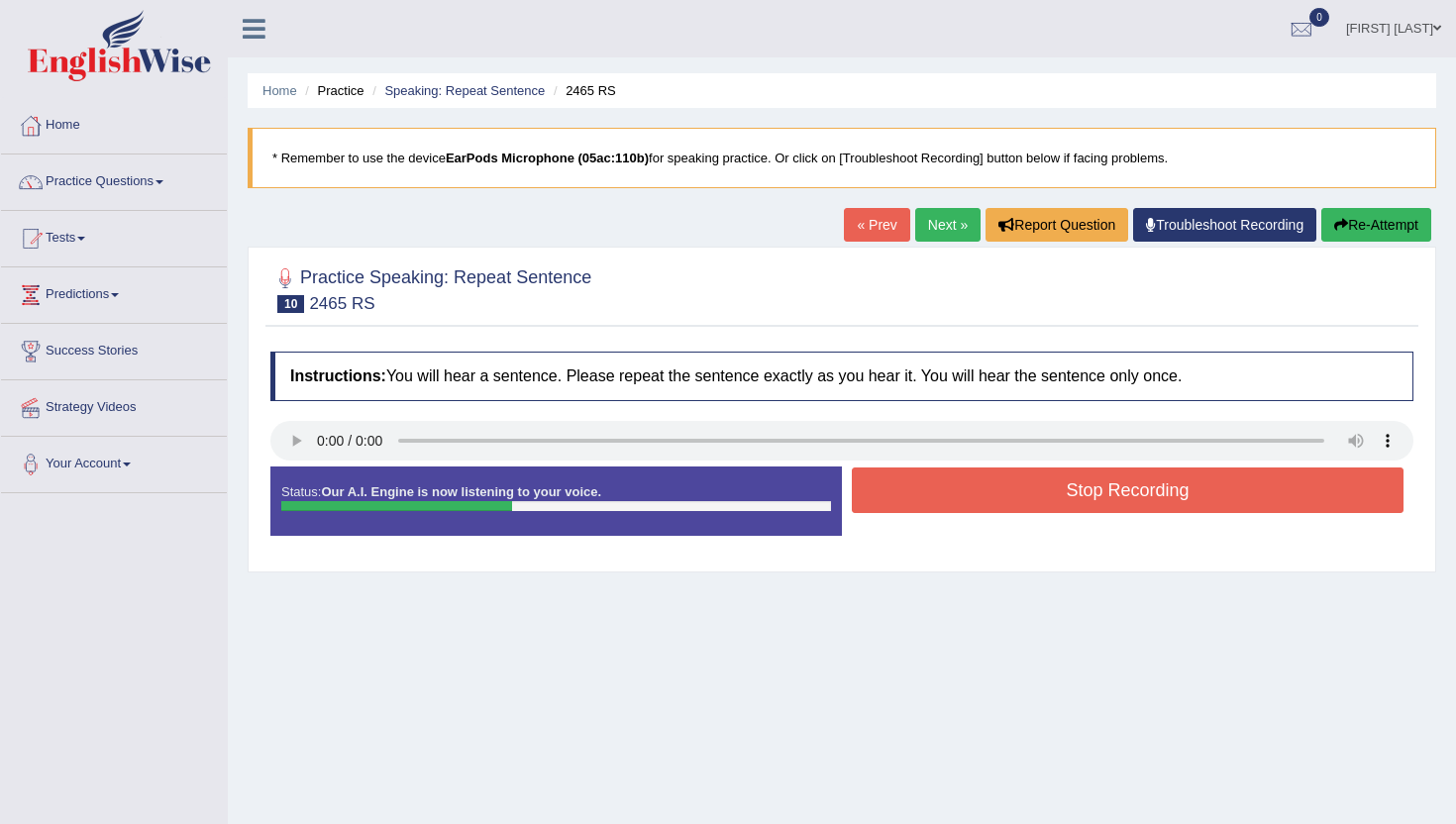 click on "Stop Recording" at bounding box center (1127, 490) 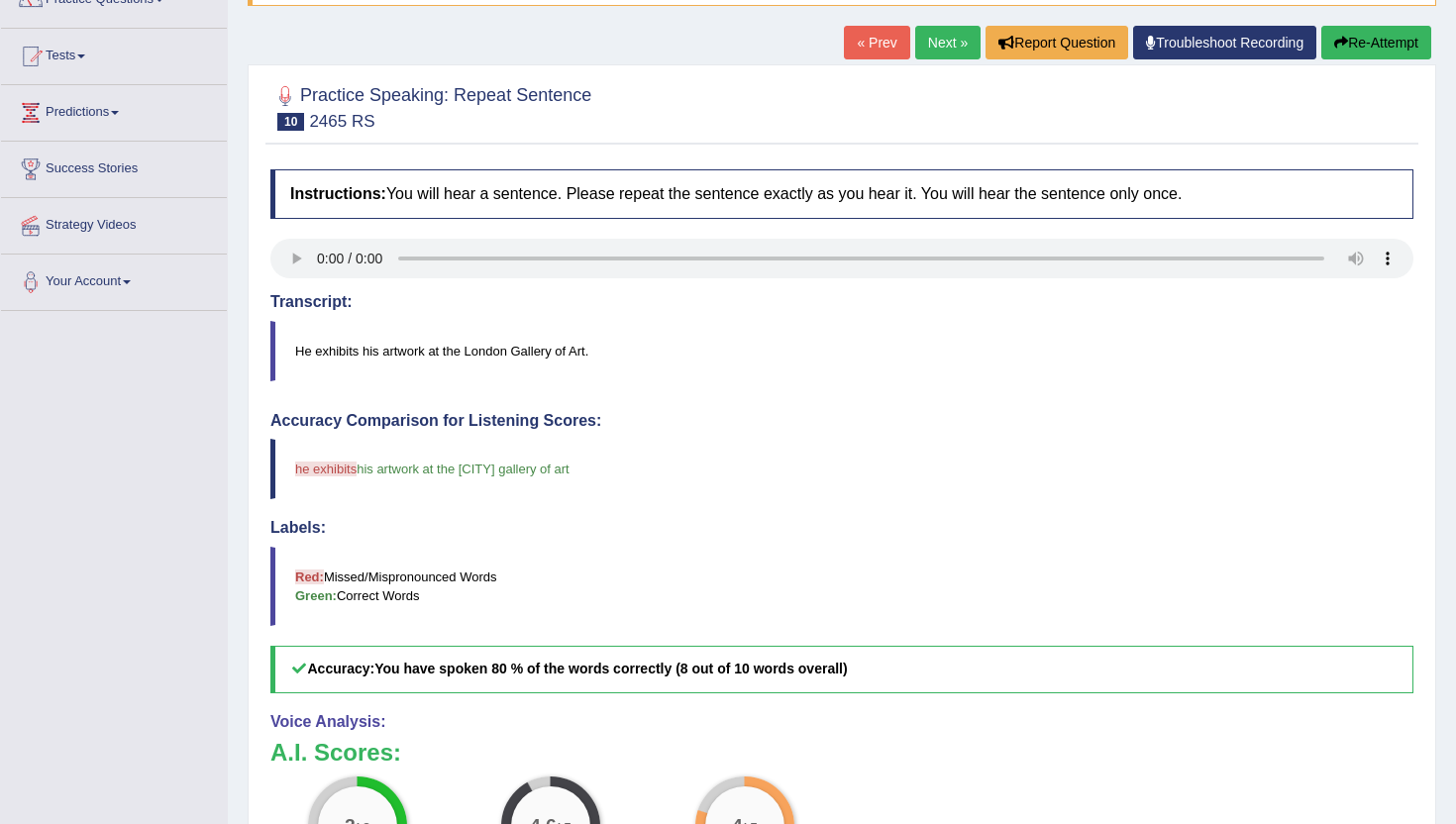 scroll, scrollTop: 0, scrollLeft: 0, axis: both 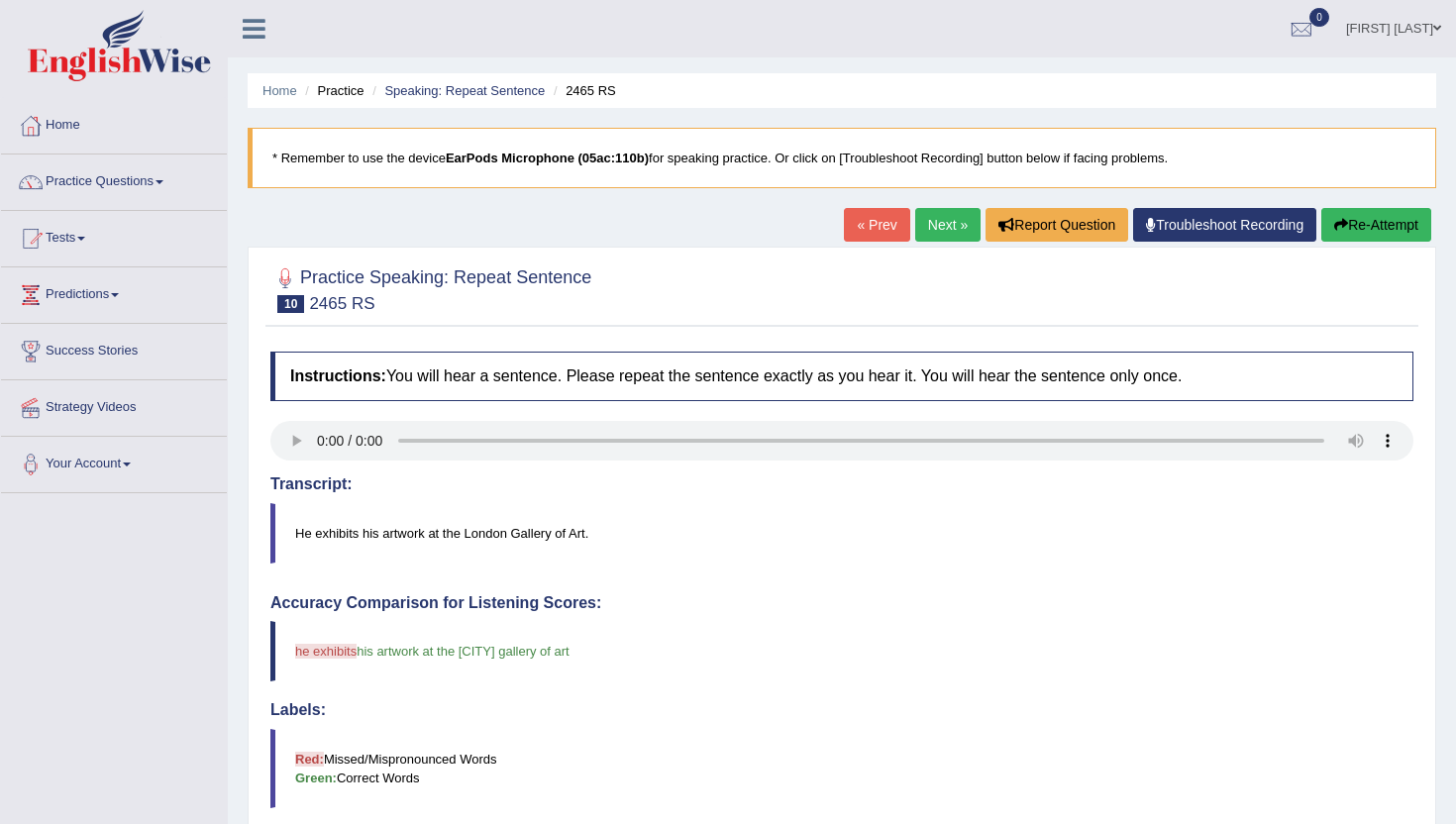 click on "Next »" at bounding box center (948, 225) 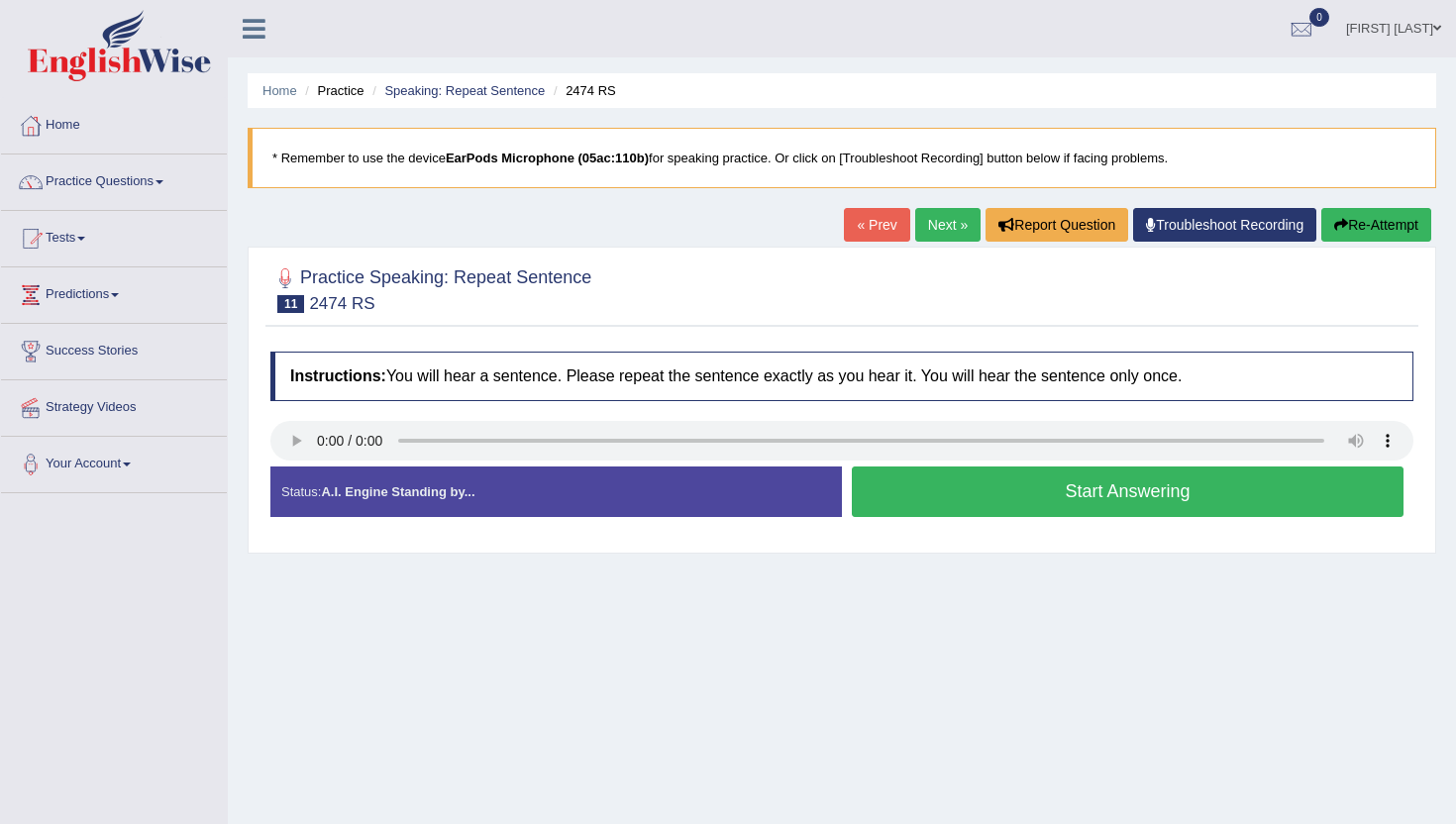 scroll, scrollTop: 0, scrollLeft: 0, axis: both 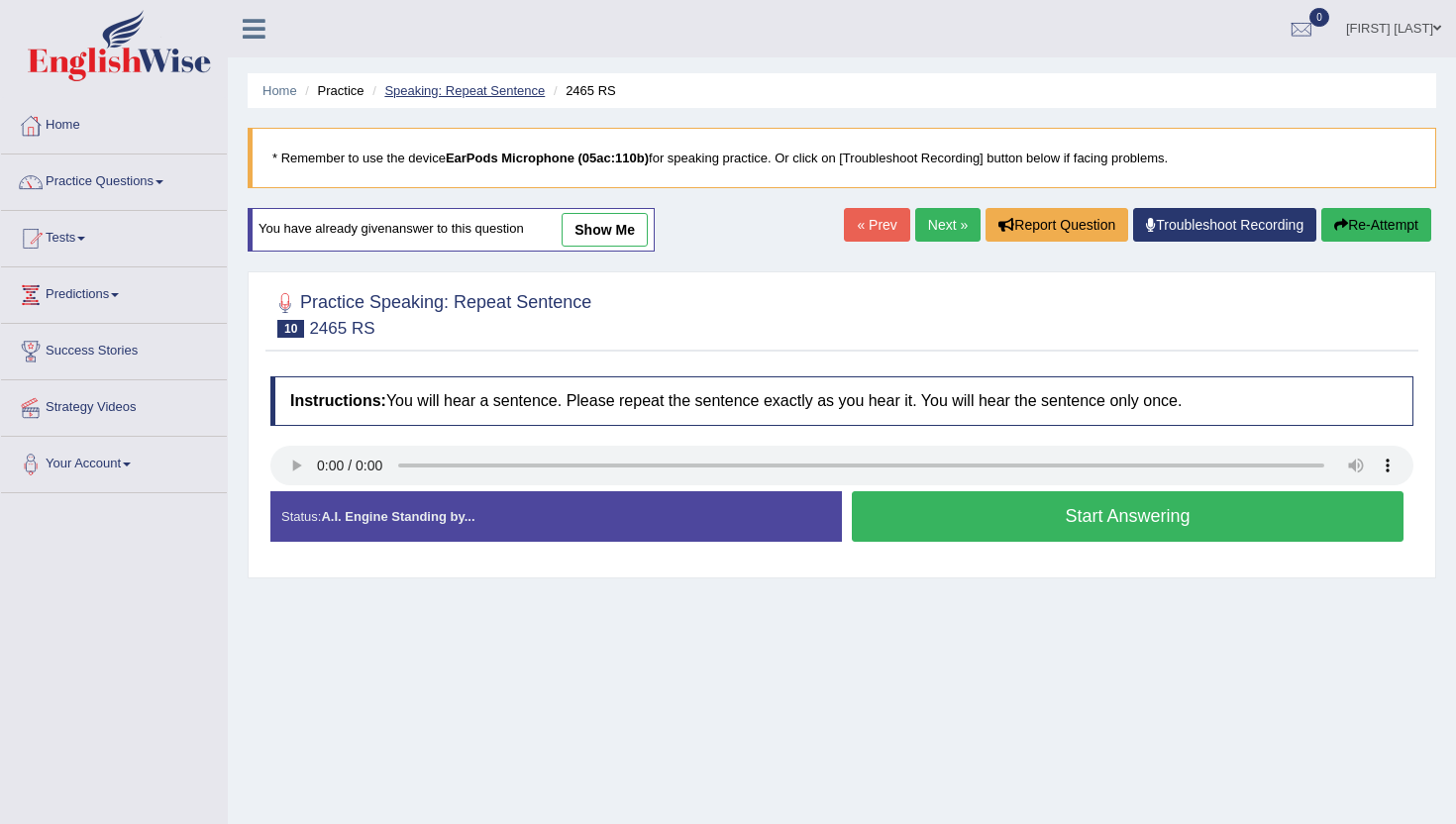 click on "Speaking: Repeat Sentence" at bounding box center [465, 90] 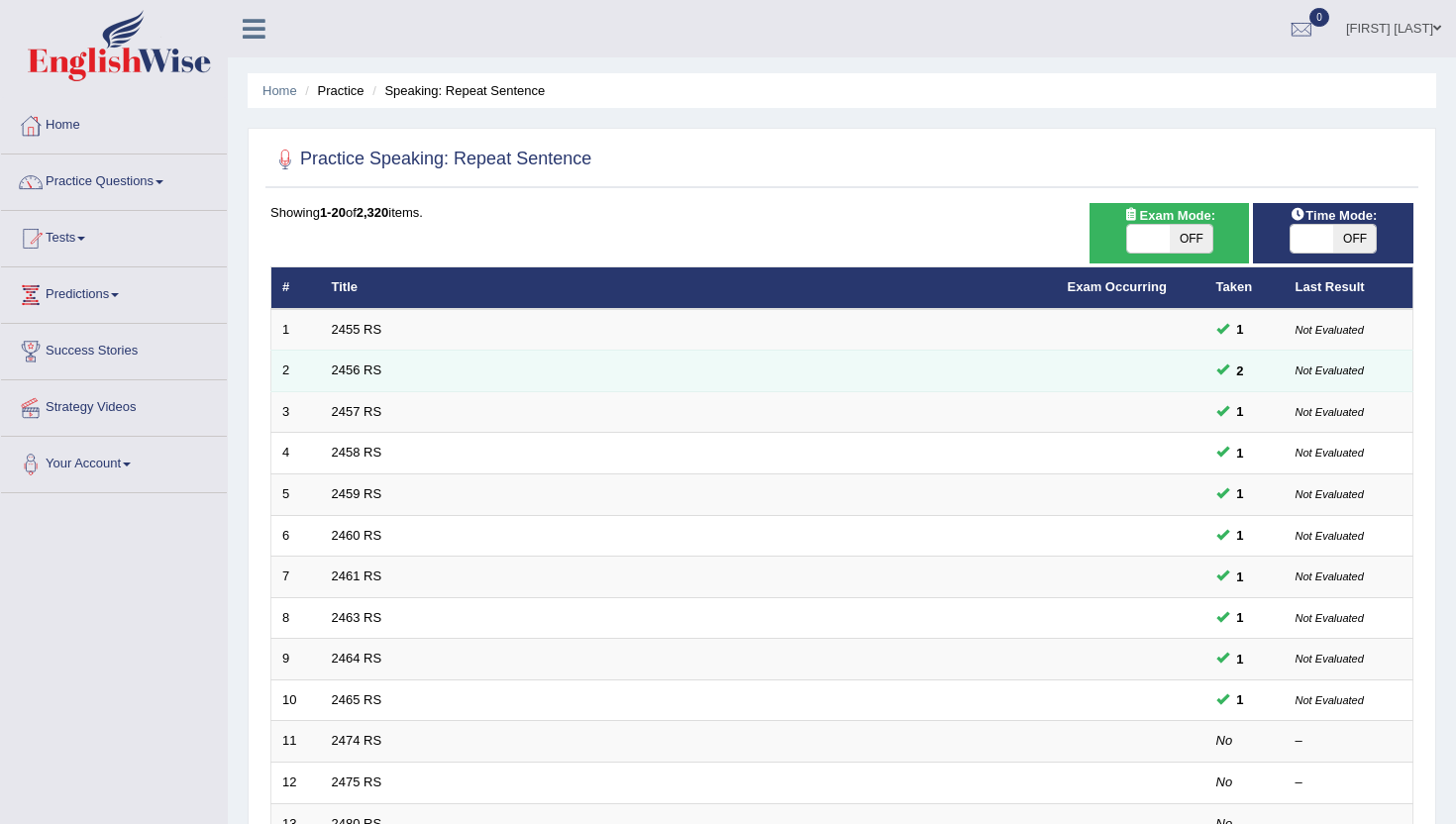 scroll, scrollTop: 0, scrollLeft: 0, axis: both 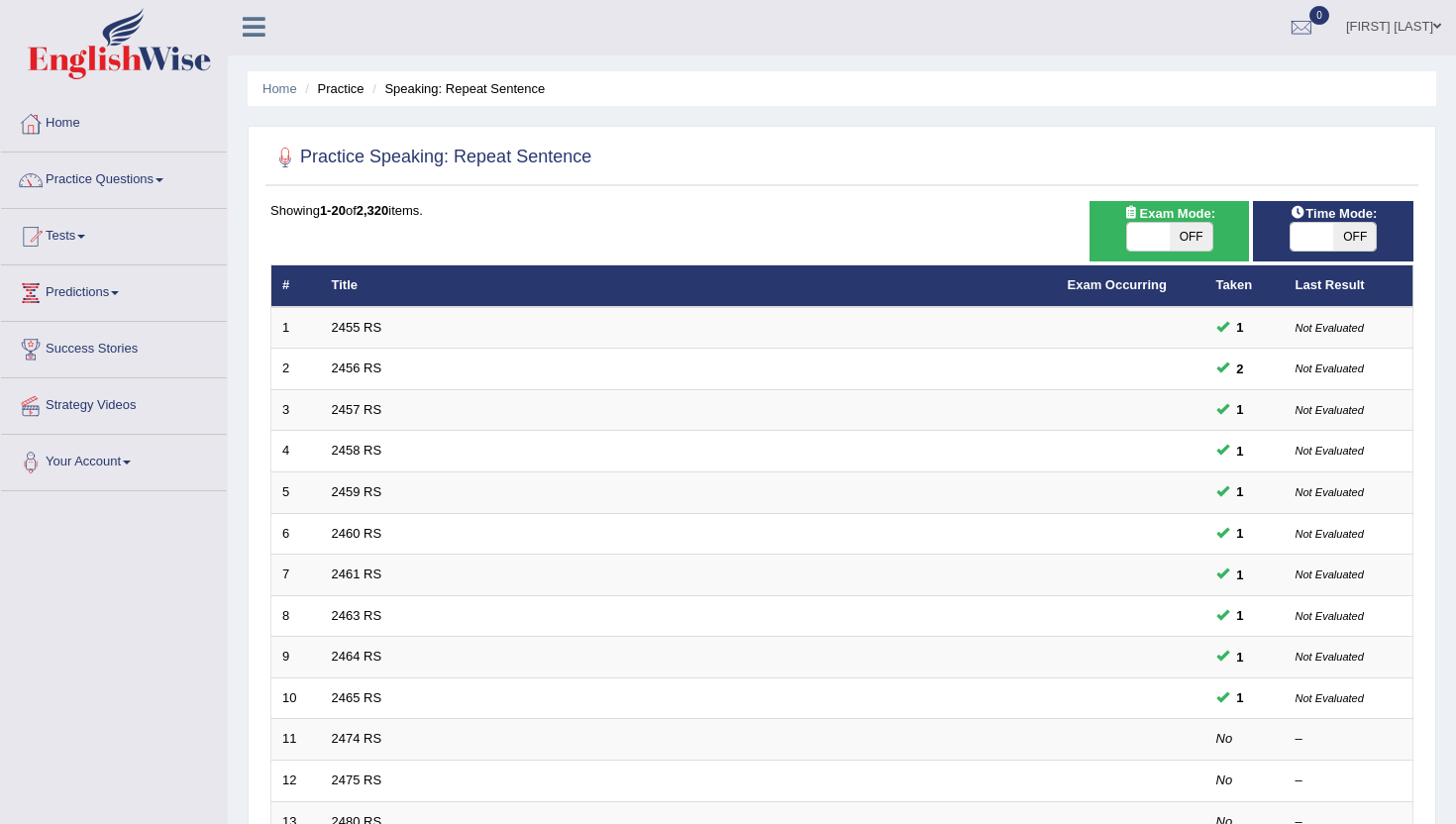 click on "OFF" at bounding box center (1191, 237) 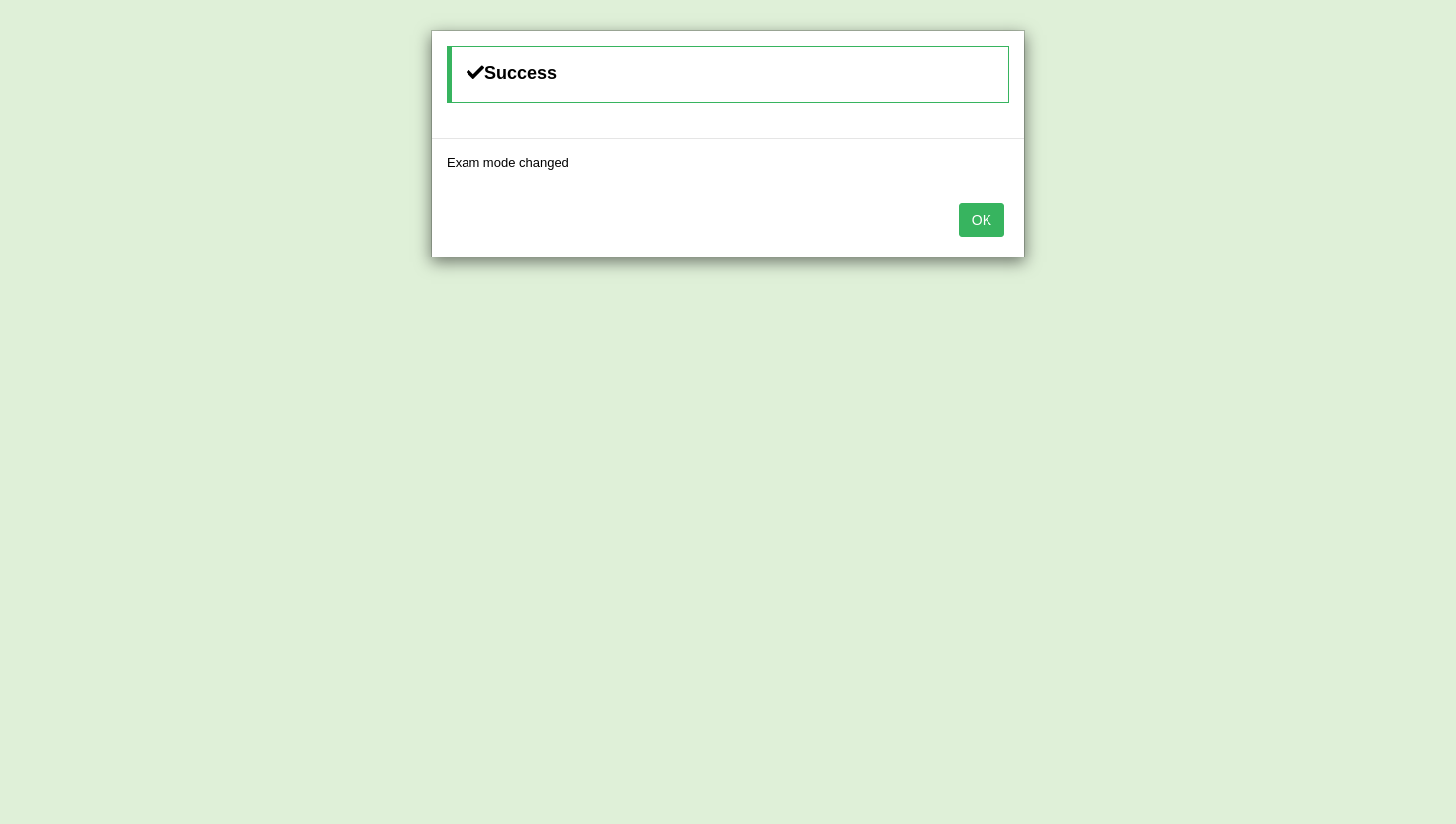 click on "OK" at bounding box center [982, 220] 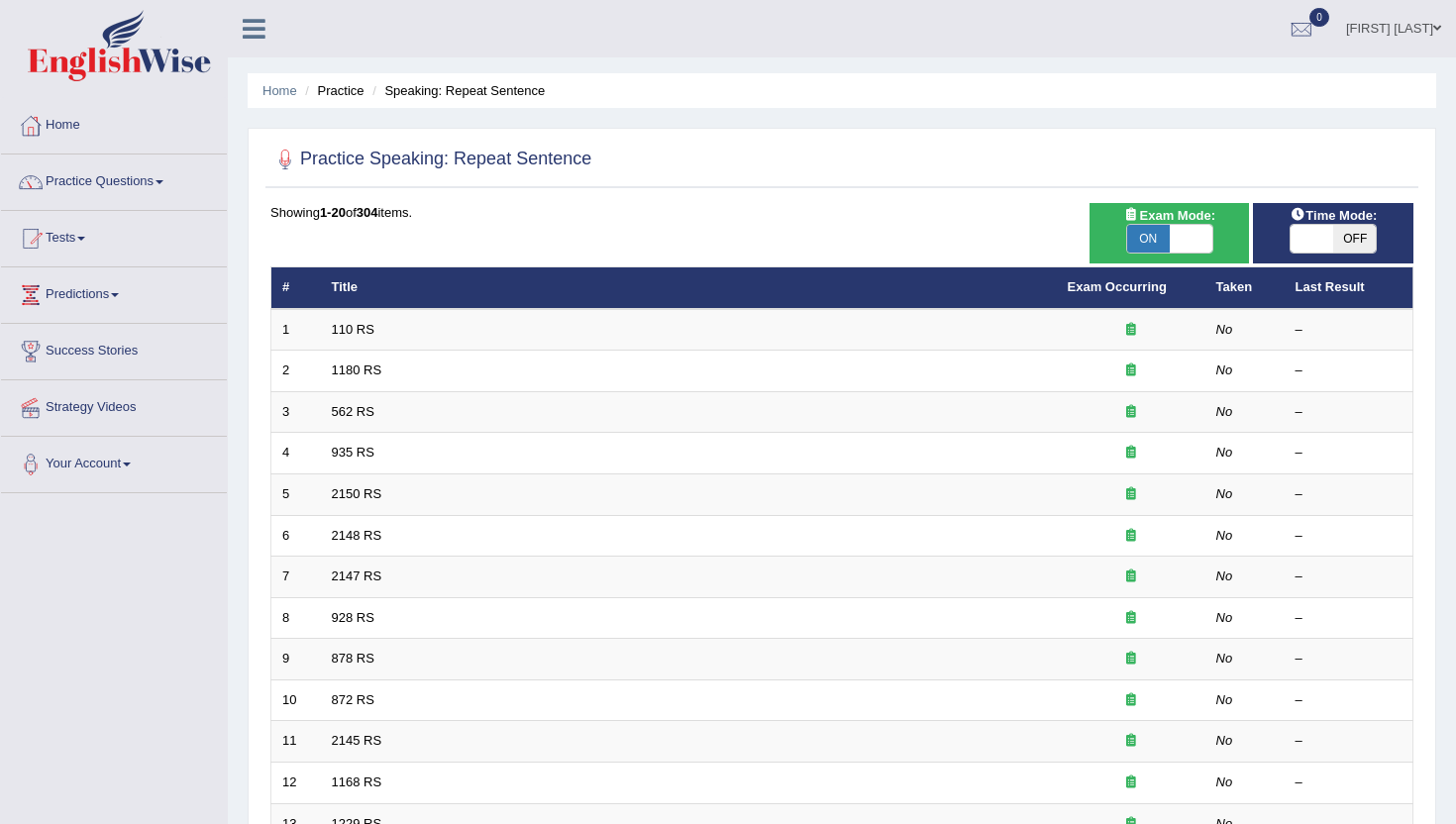 scroll, scrollTop: 2, scrollLeft: 0, axis: vertical 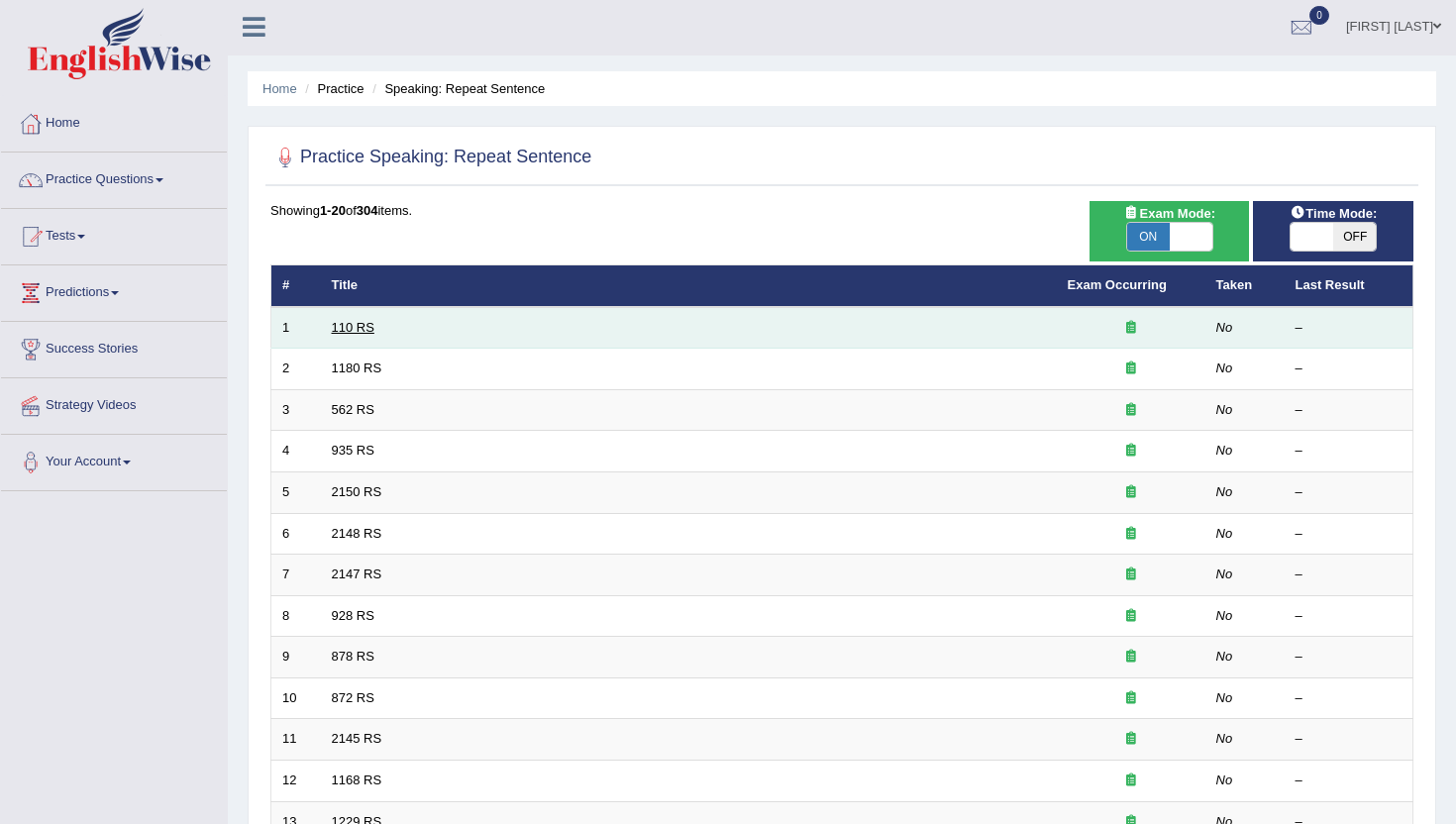 click on "110 RS" at bounding box center [353, 327] 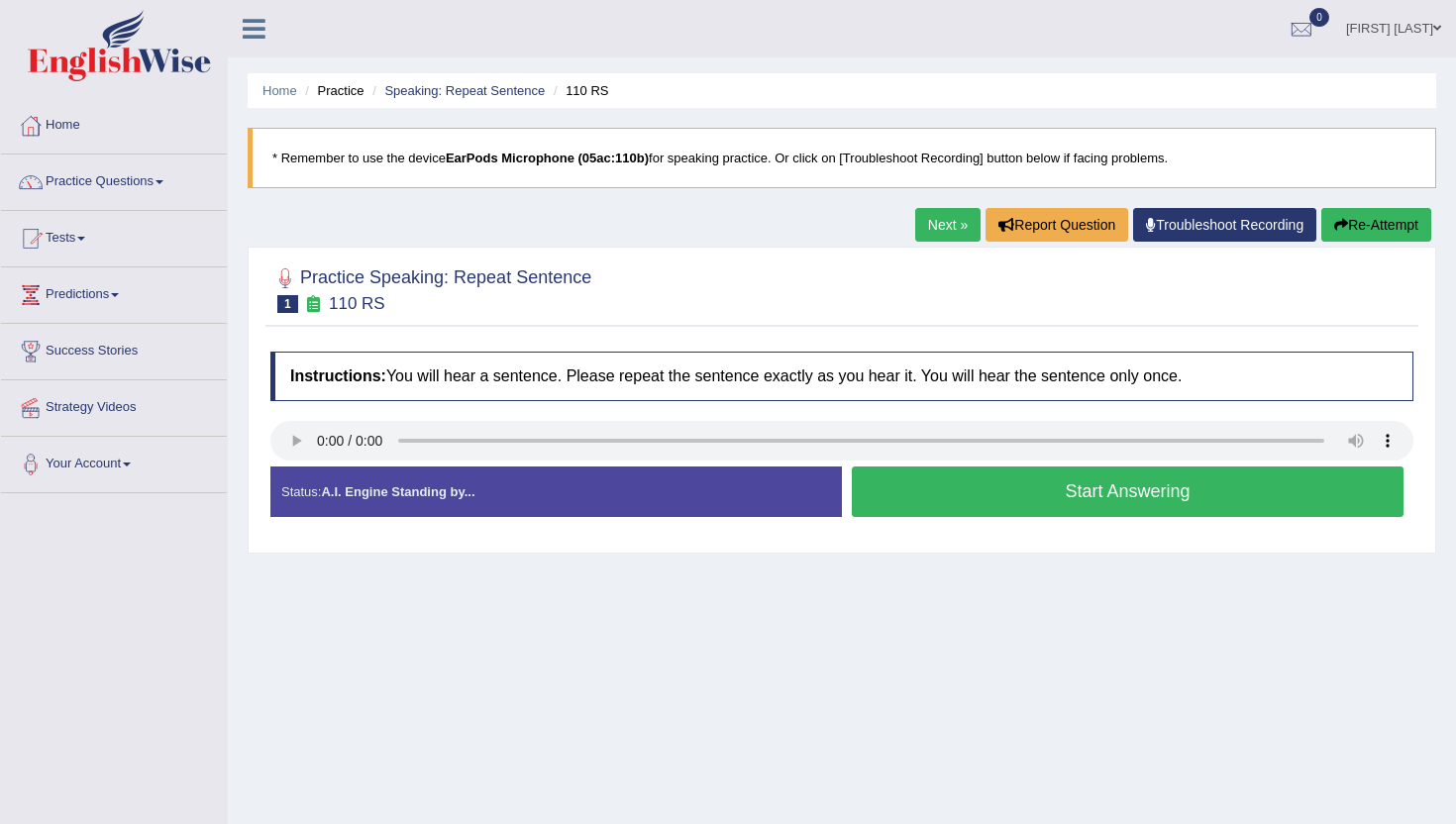 scroll, scrollTop: 0, scrollLeft: 0, axis: both 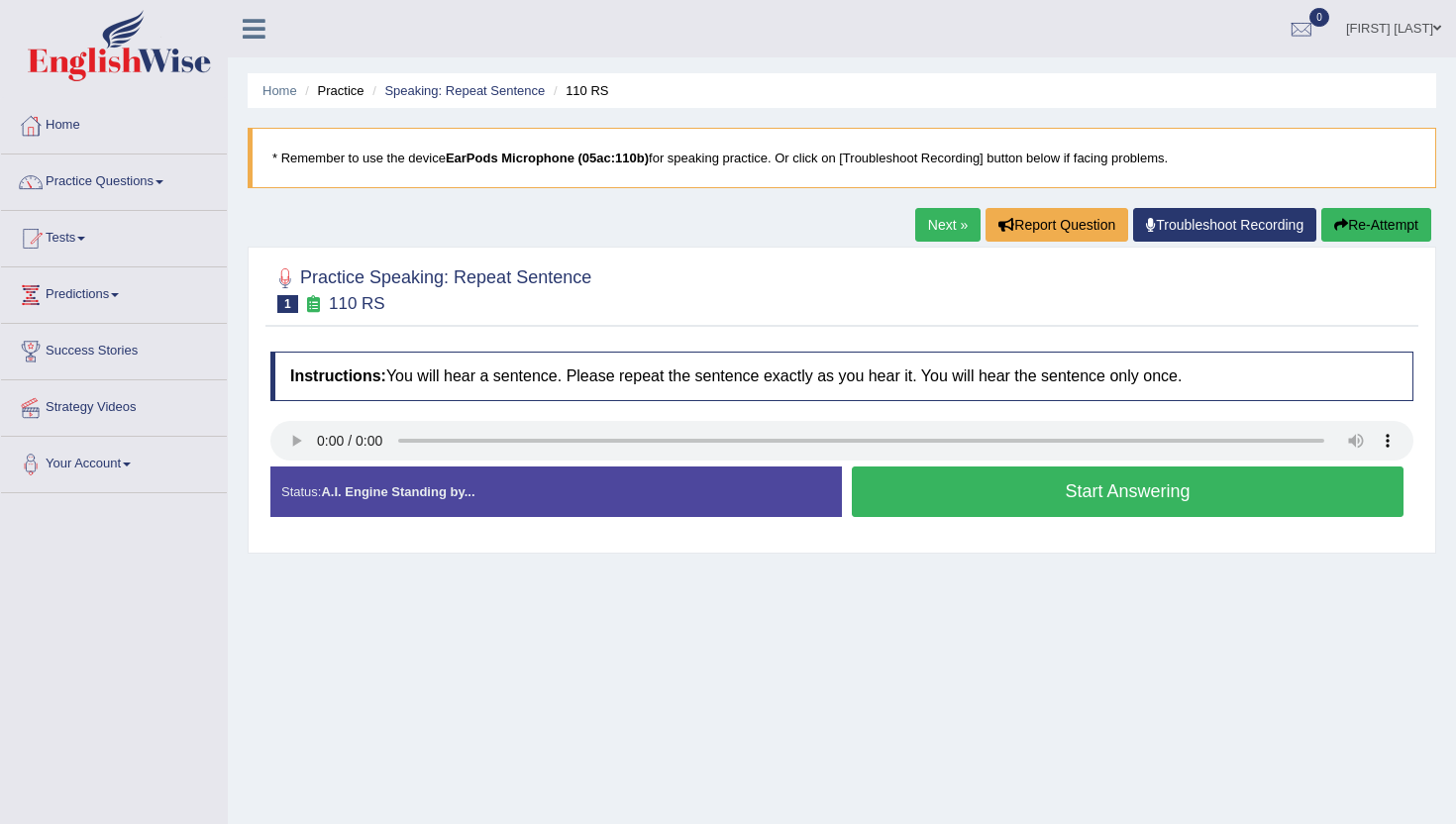 click on "Re-Attempt" at bounding box center [1376, 225] 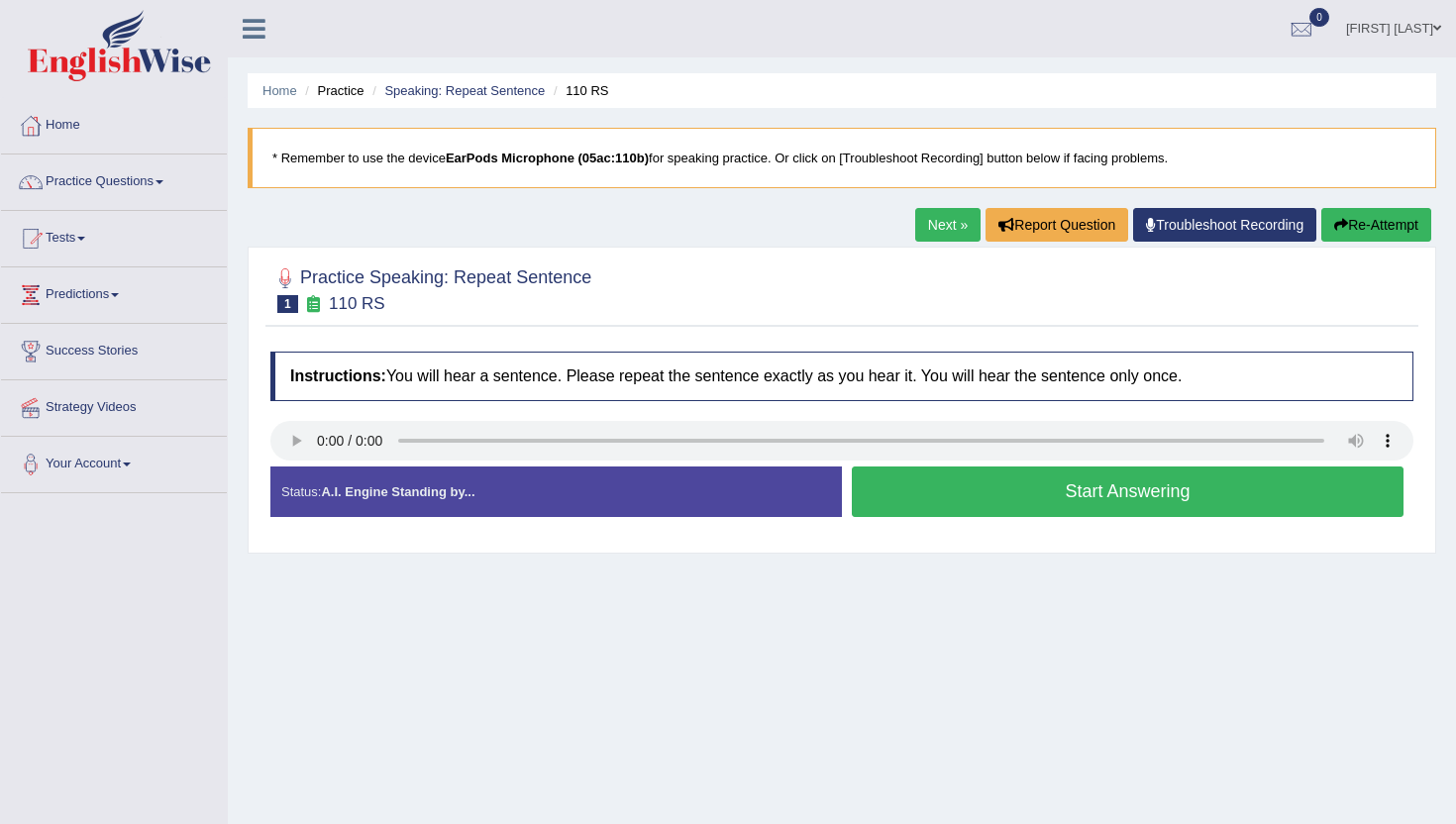 scroll, scrollTop: 0, scrollLeft: 0, axis: both 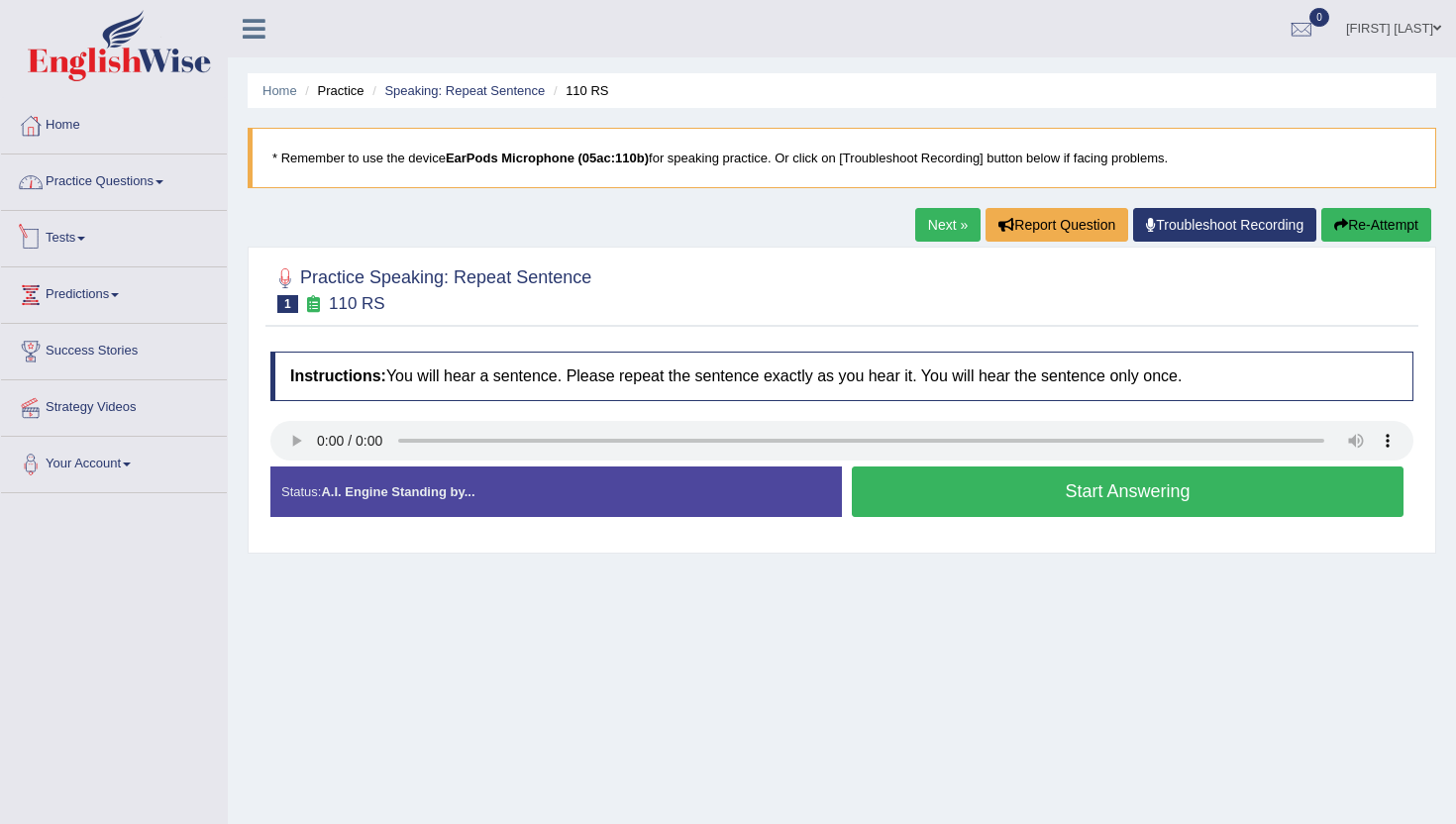 click on "Practice Questions" at bounding box center (114, 179) 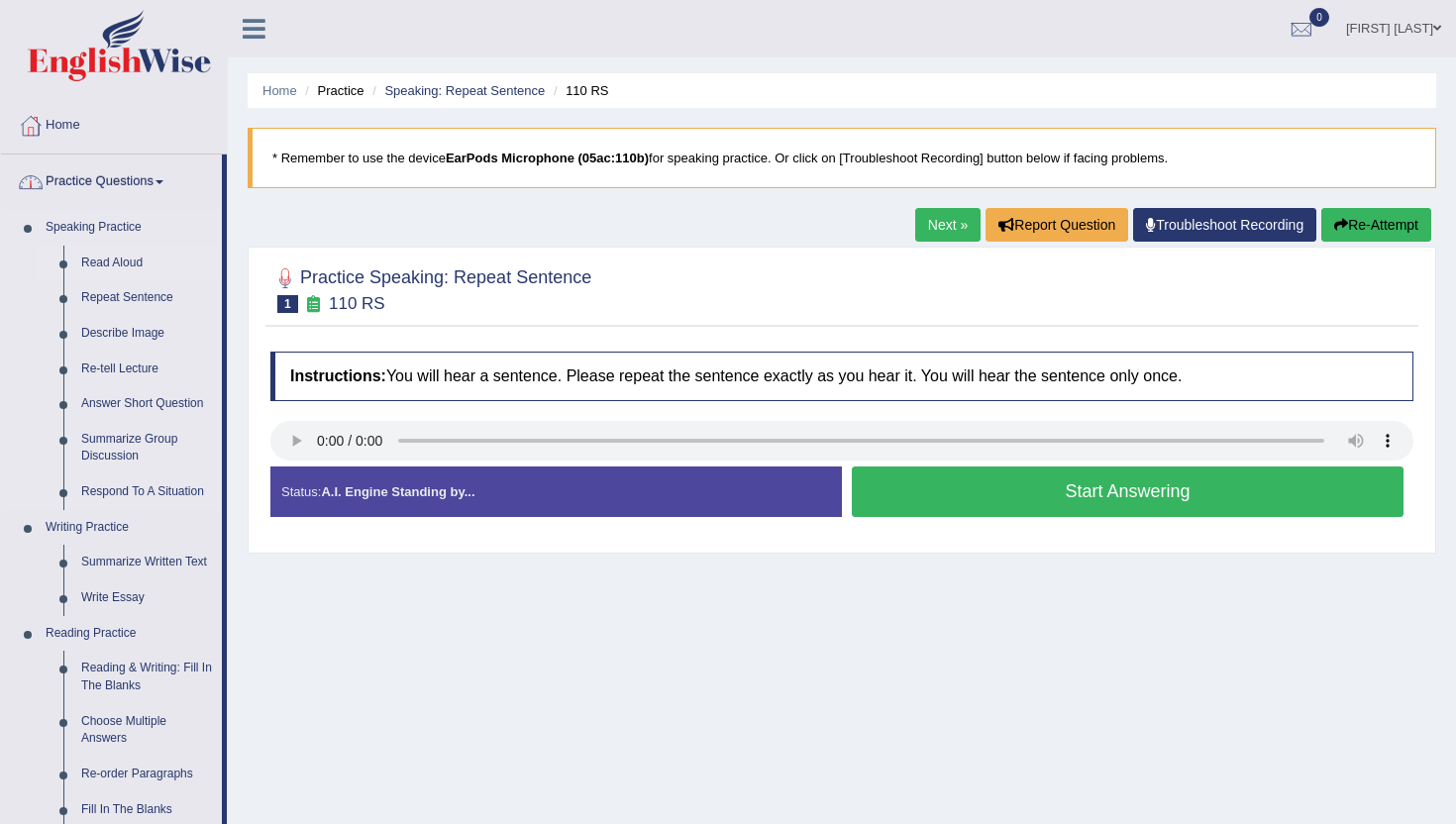 click on "Read Aloud" at bounding box center [147, 263] 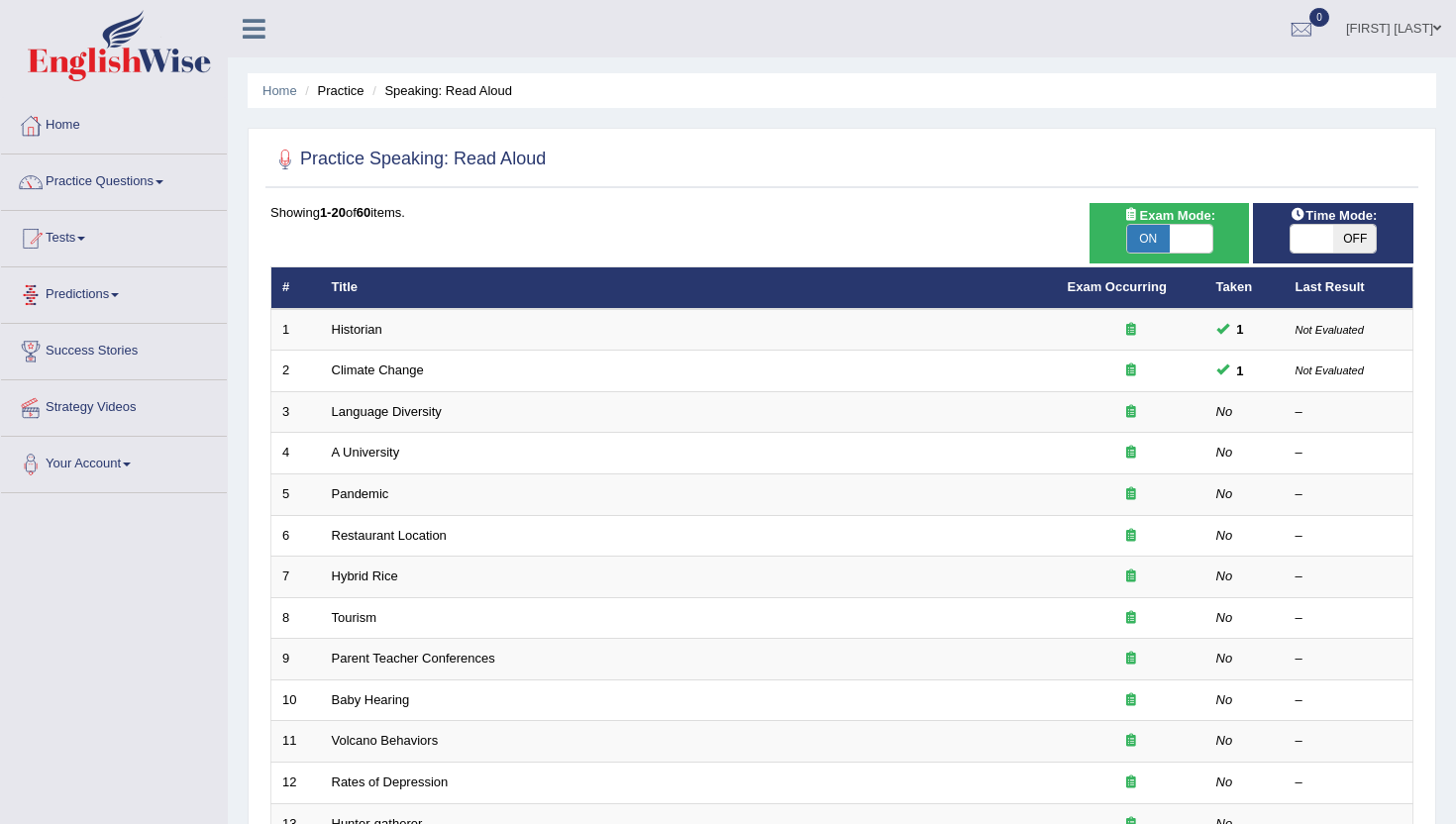 scroll, scrollTop: 0, scrollLeft: 0, axis: both 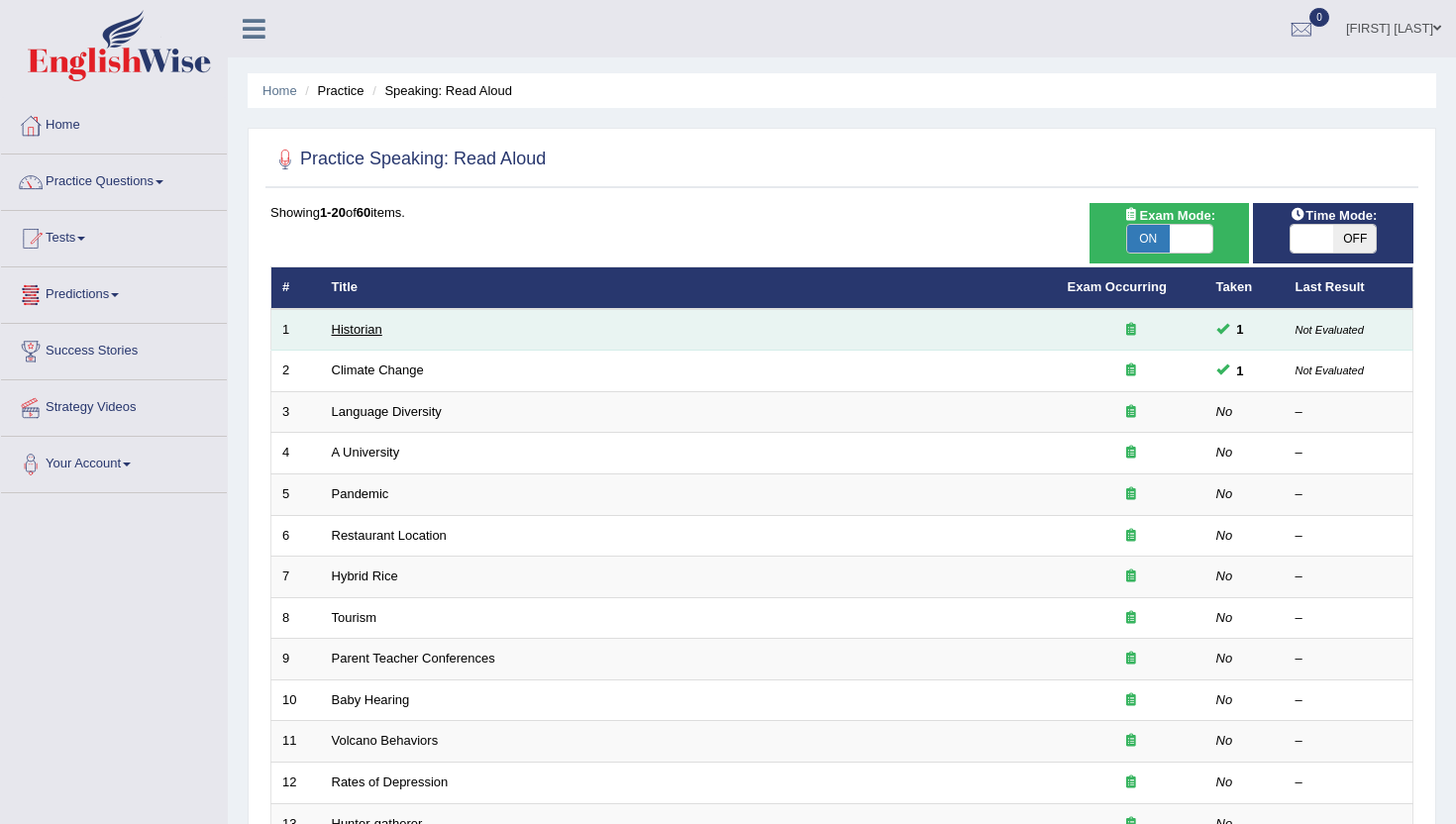 click on "Historian" at bounding box center [357, 329] 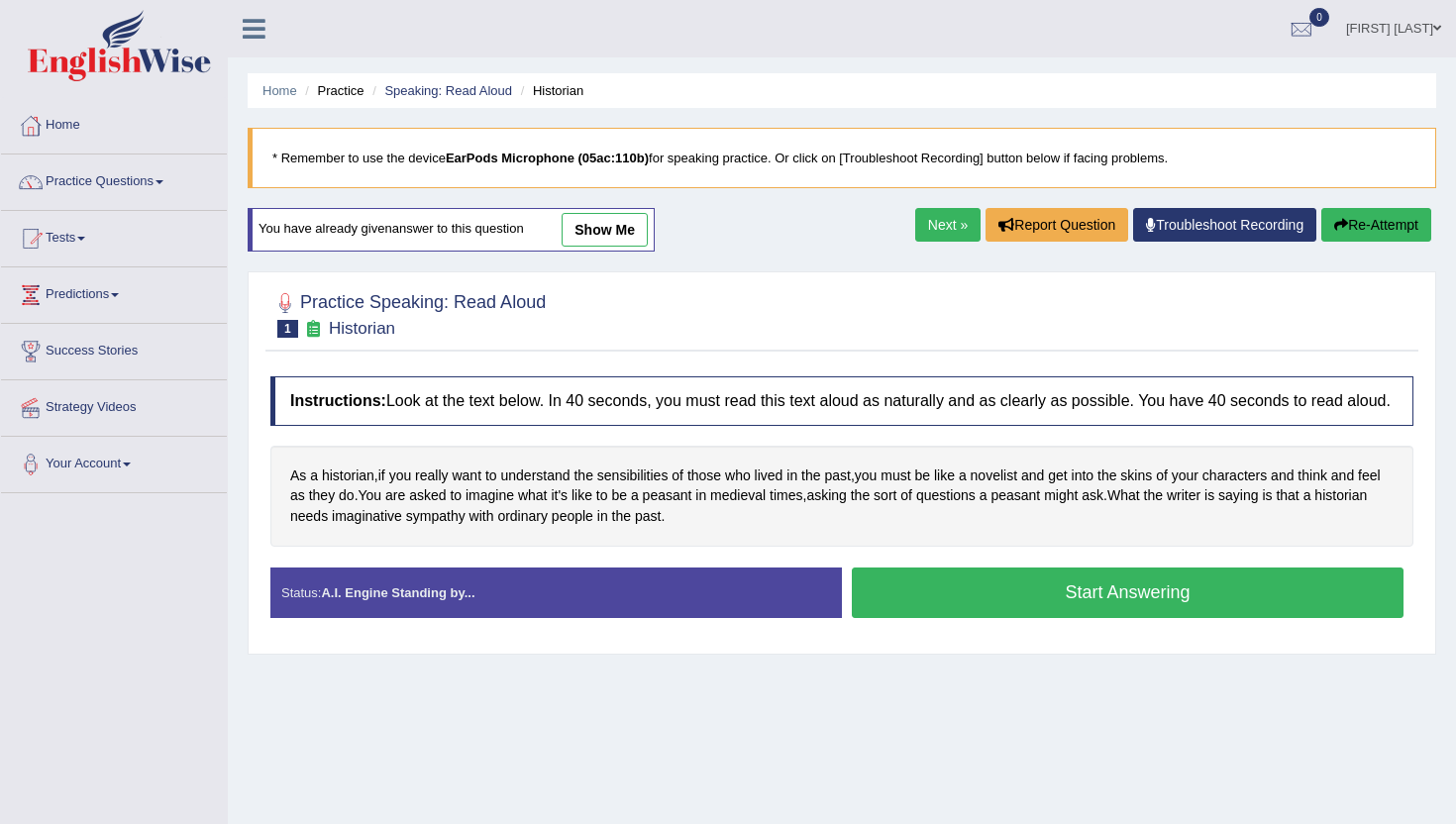 scroll, scrollTop: 0, scrollLeft: 0, axis: both 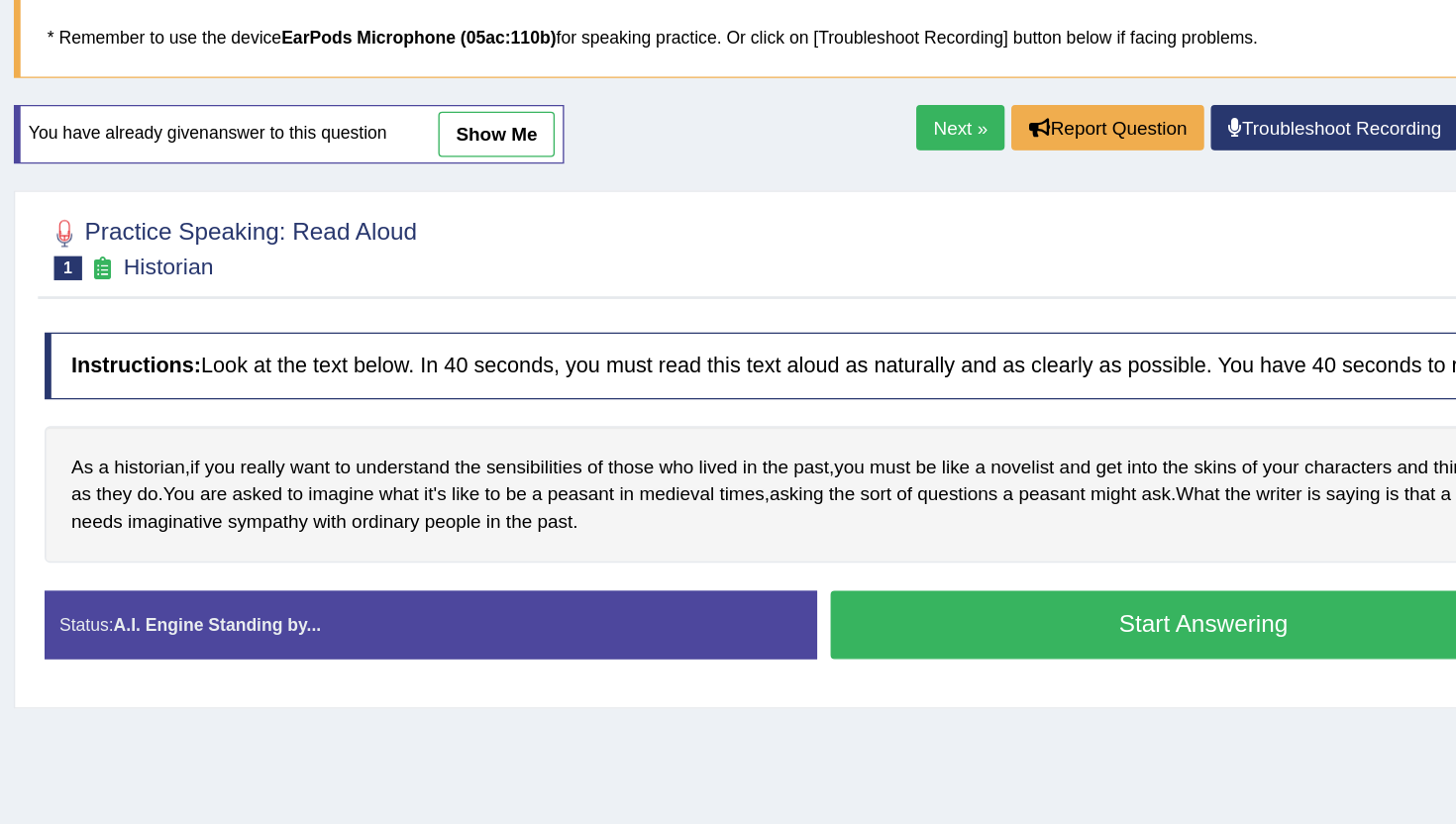 click on "Start Answering" at bounding box center (1127, 592) 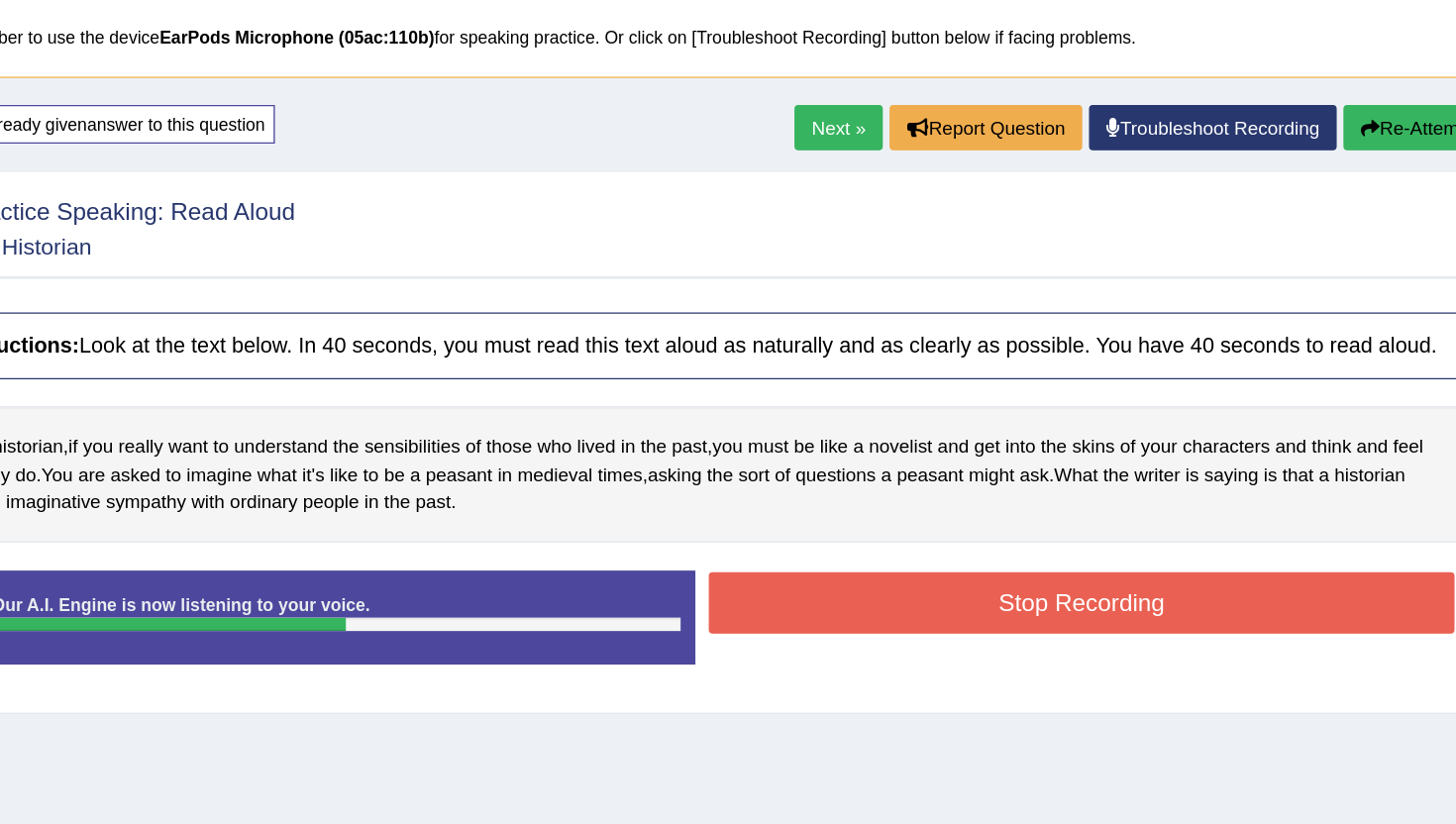 click on "Re-Attempt" at bounding box center (1376, 225) 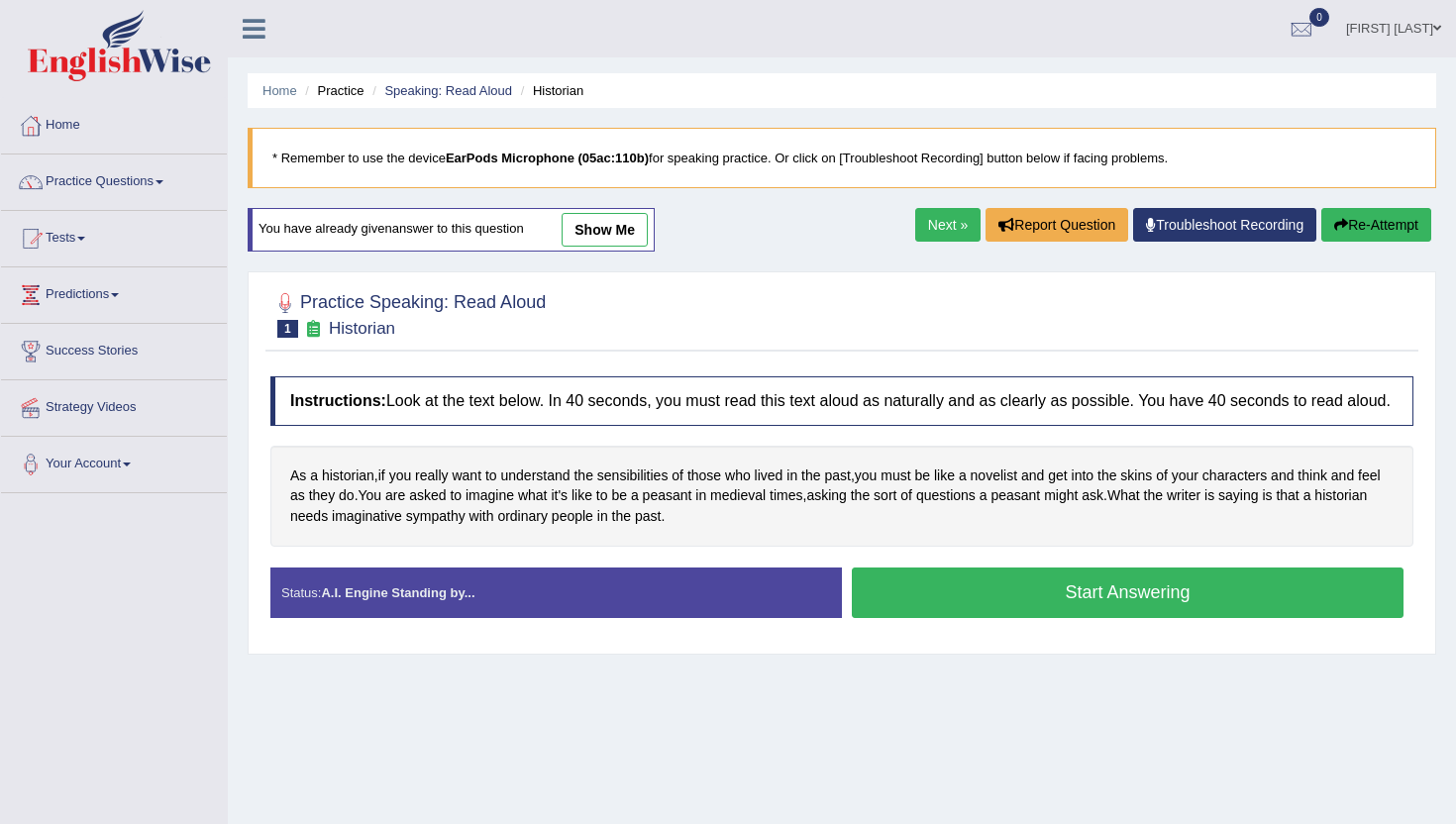 scroll, scrollTop: 0, scrollLeft: 0, axis: both 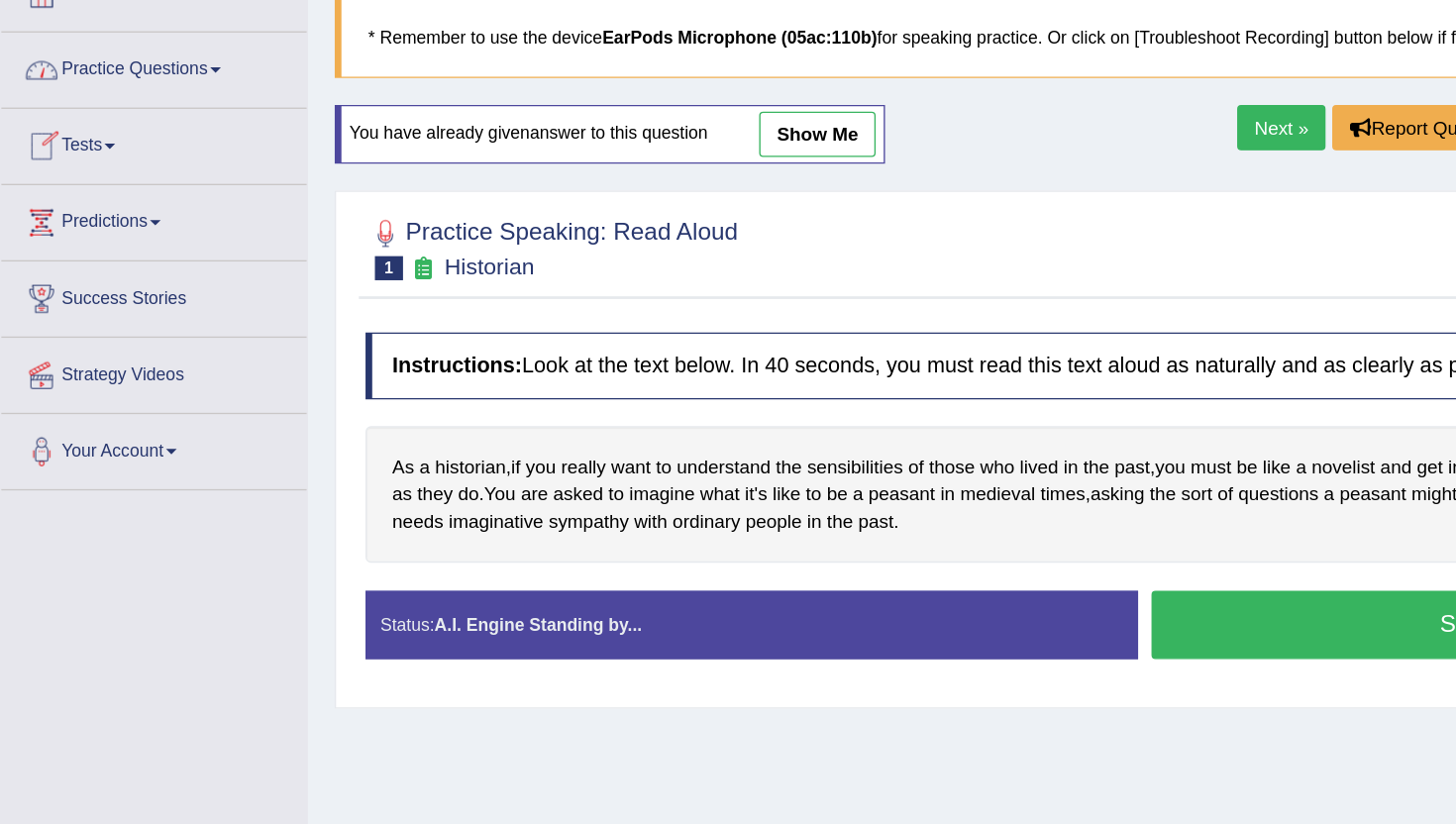 click on "Practice Questions" at bounding box center [114, 179] 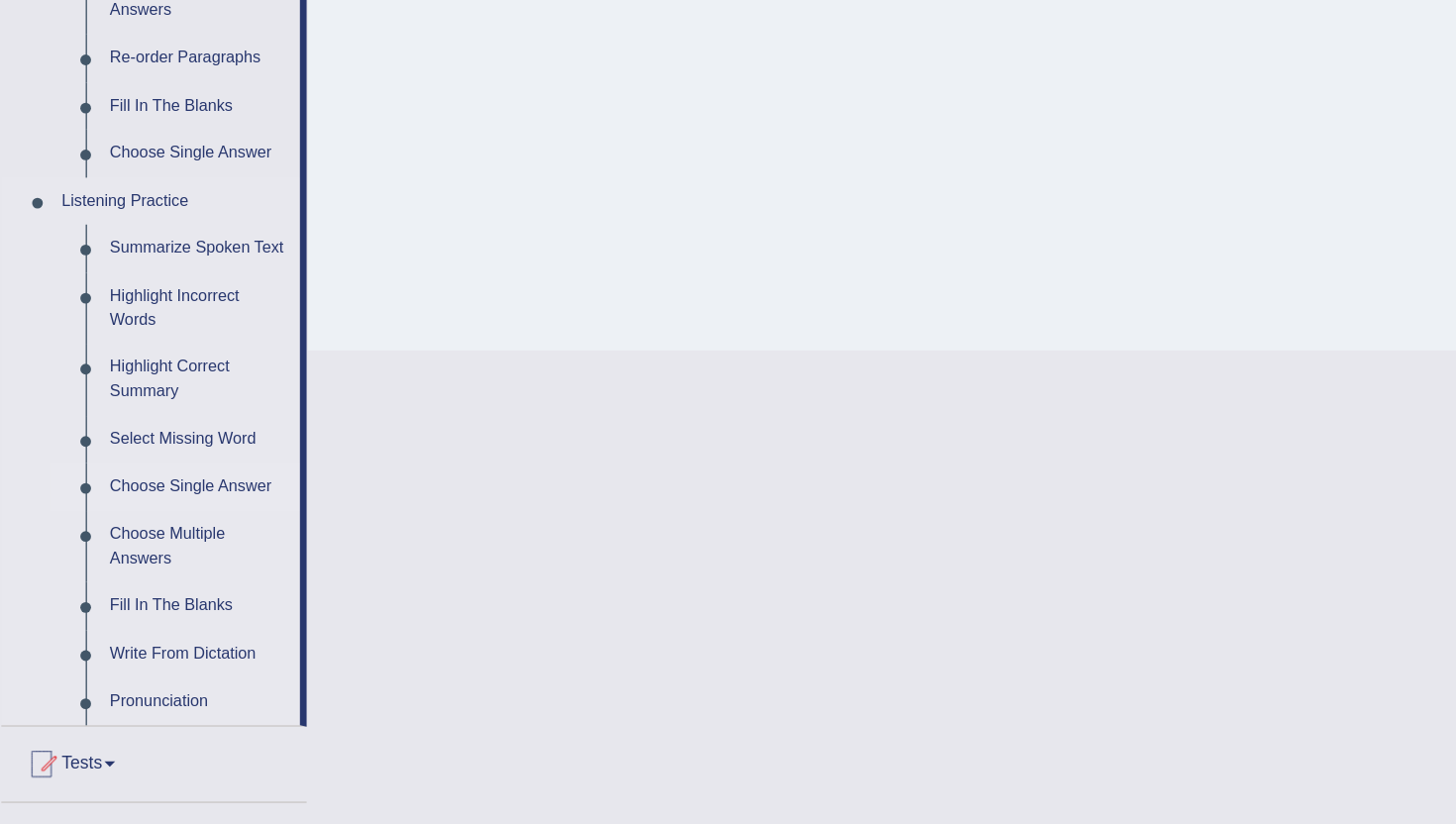 scroll, scrollTop: 520, scrollLeft: 0, axis: vertical 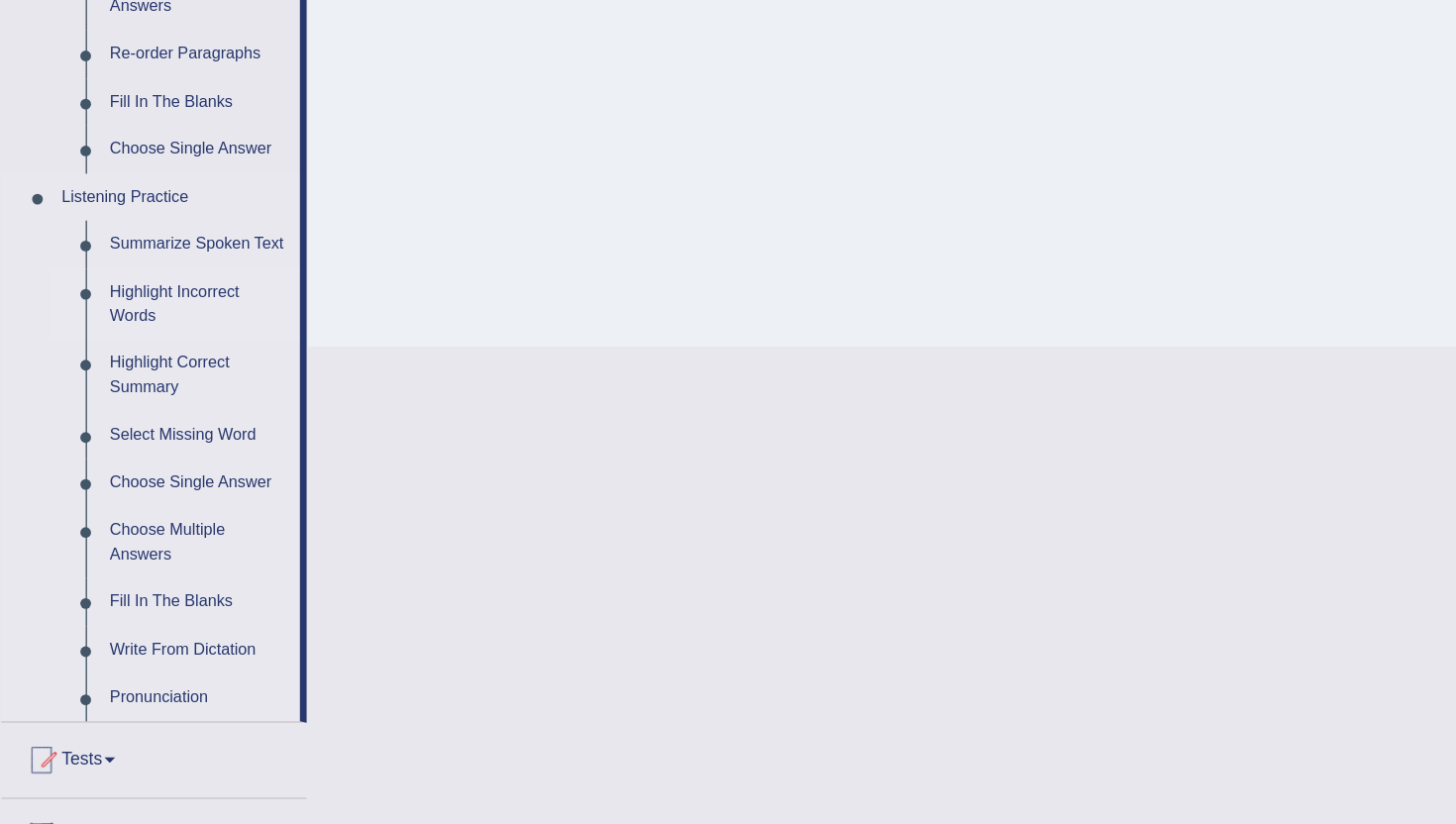 click on "Highlight Incorrect Words" at bounding box center (147, 439) 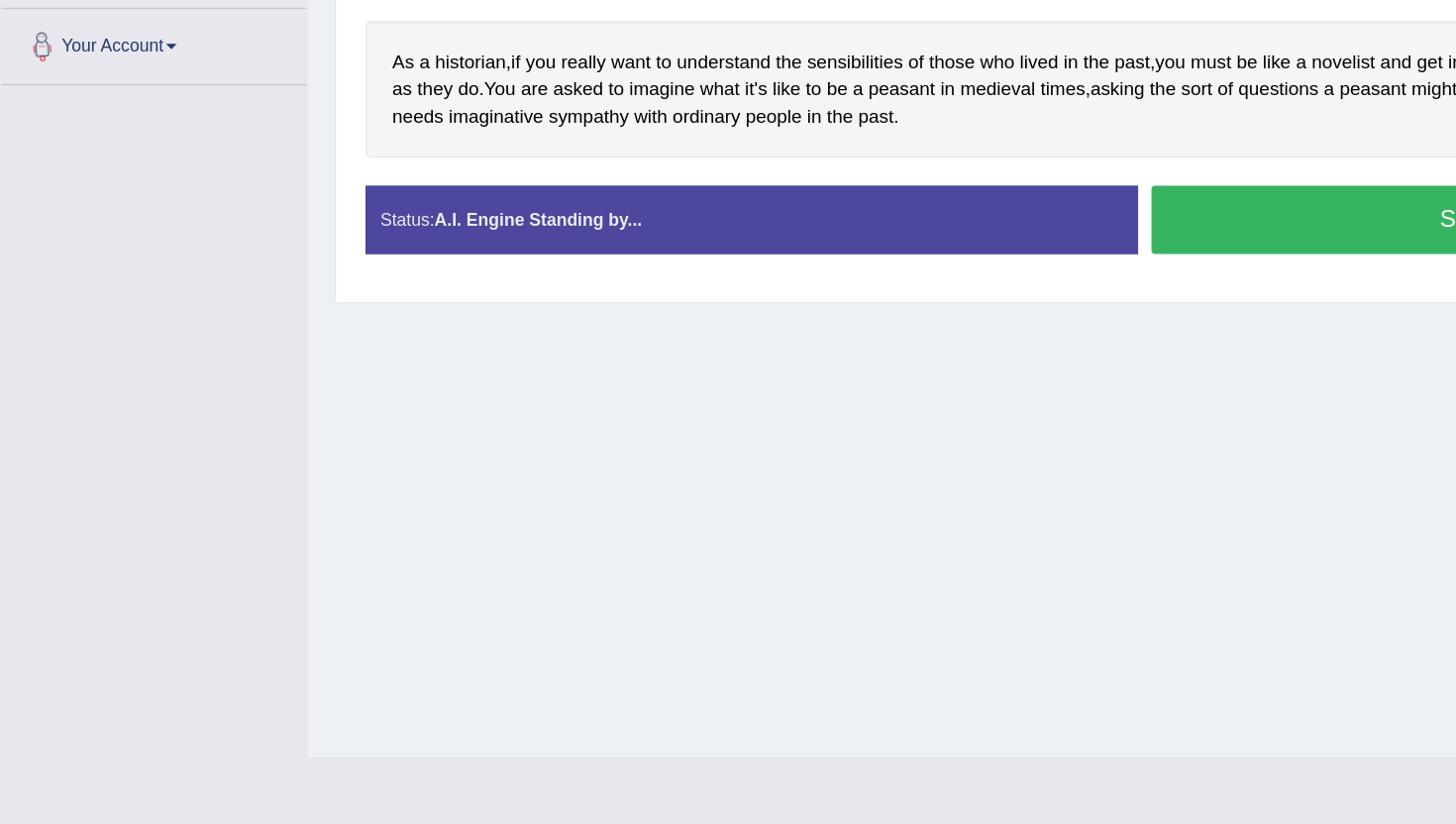 scroll, scrollTop: 12, scrollLeft: 0, axis: vertical 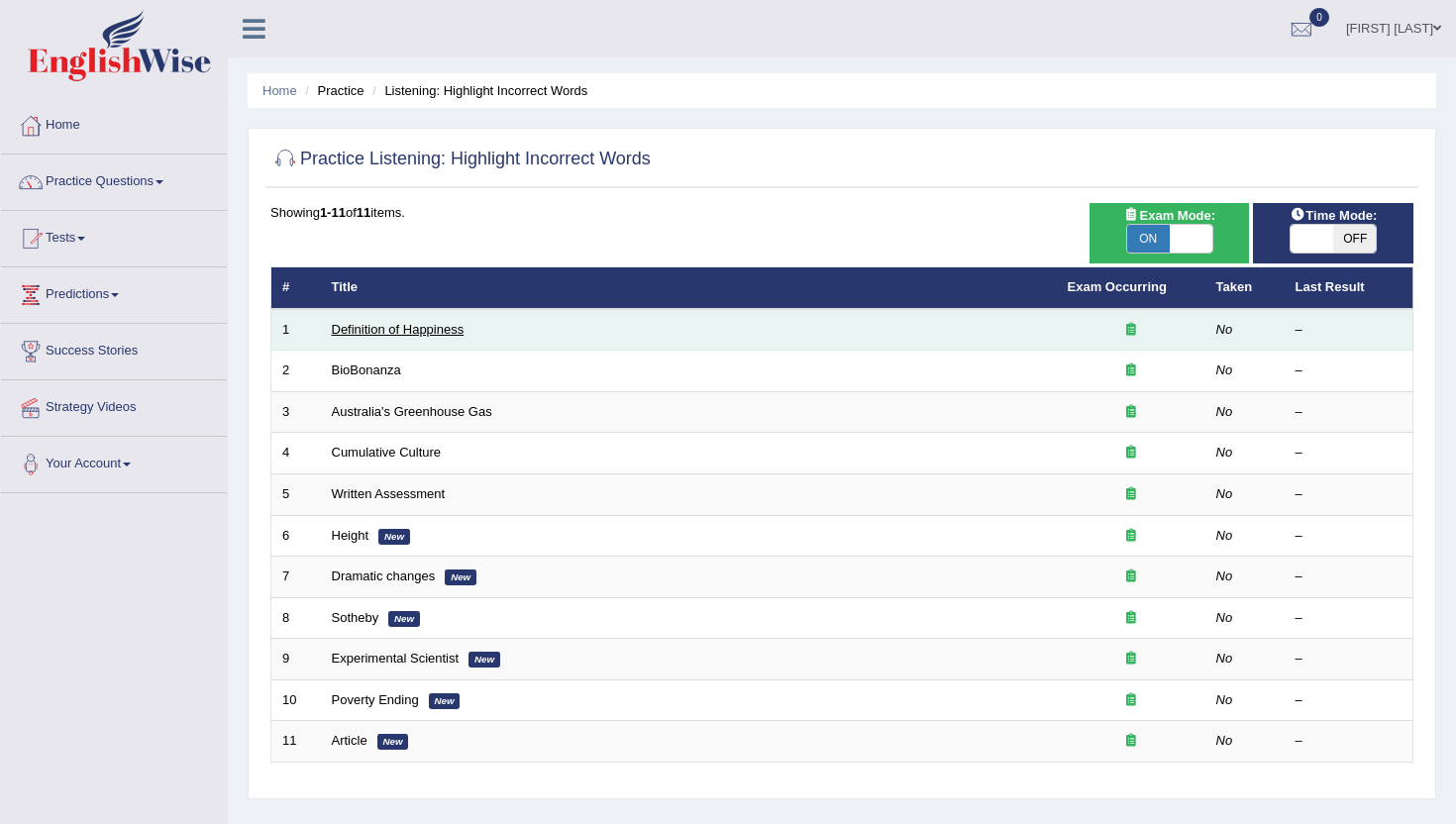 click on "Definition of Happiness" at bounding box center (398, 329) 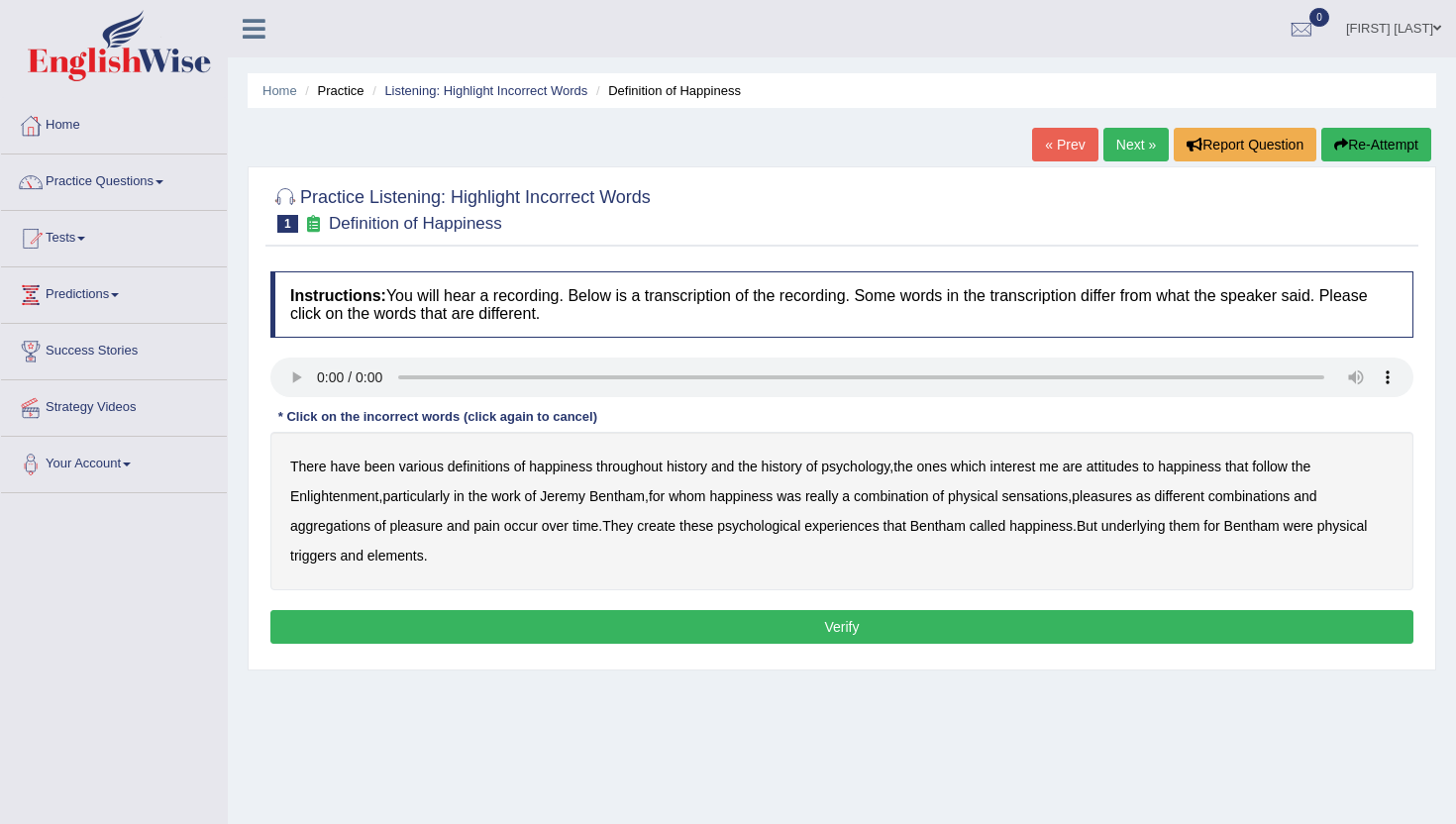scroll, scrollTop: 0, scrollLeft: 0, axis: both 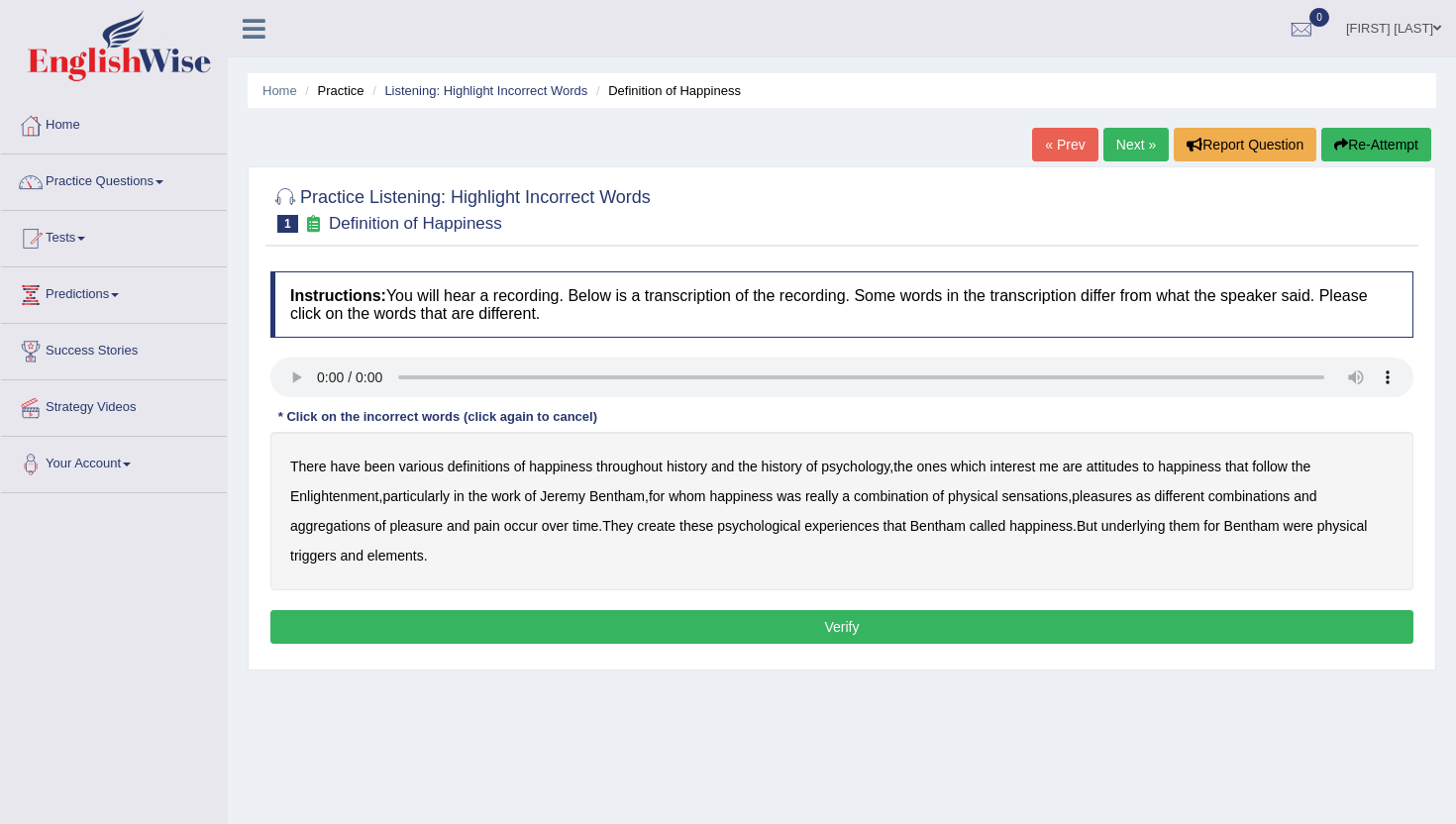 click on "psychology" at bounding box center [855, 466] 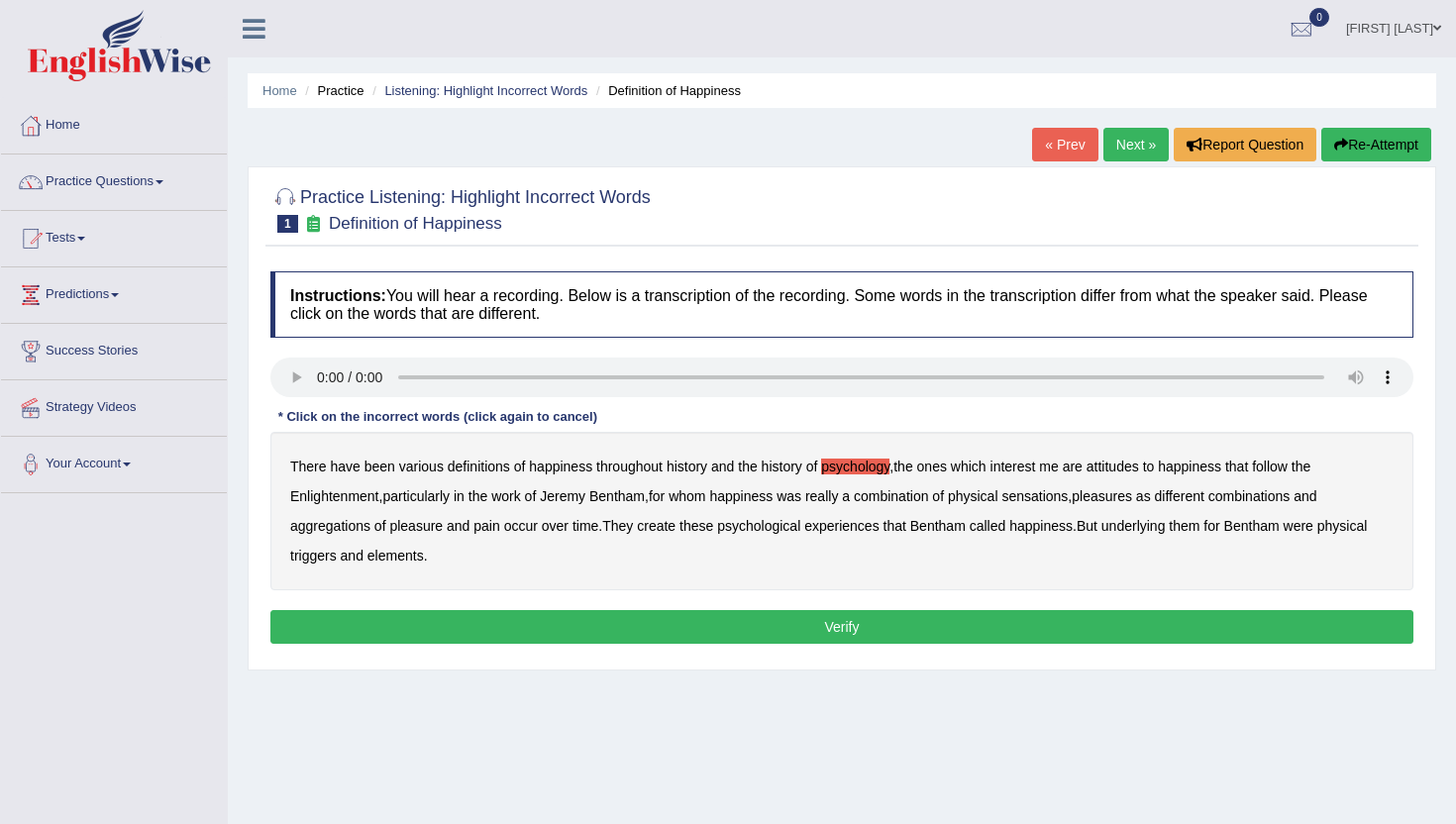 click on "attitudes" at bounding box center (1112, 466) 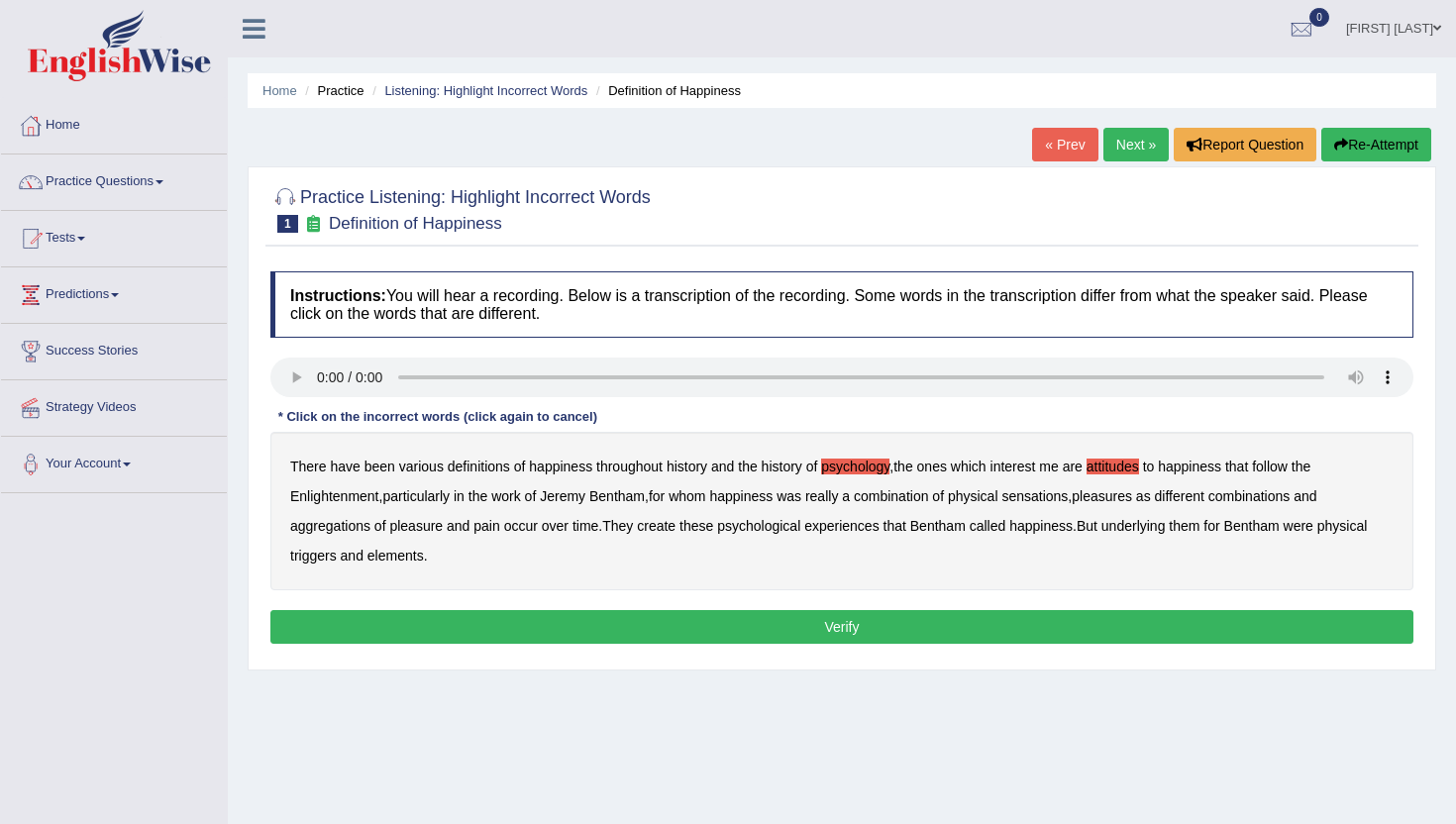 click on "sensations" at bounding box center (1034, 496) 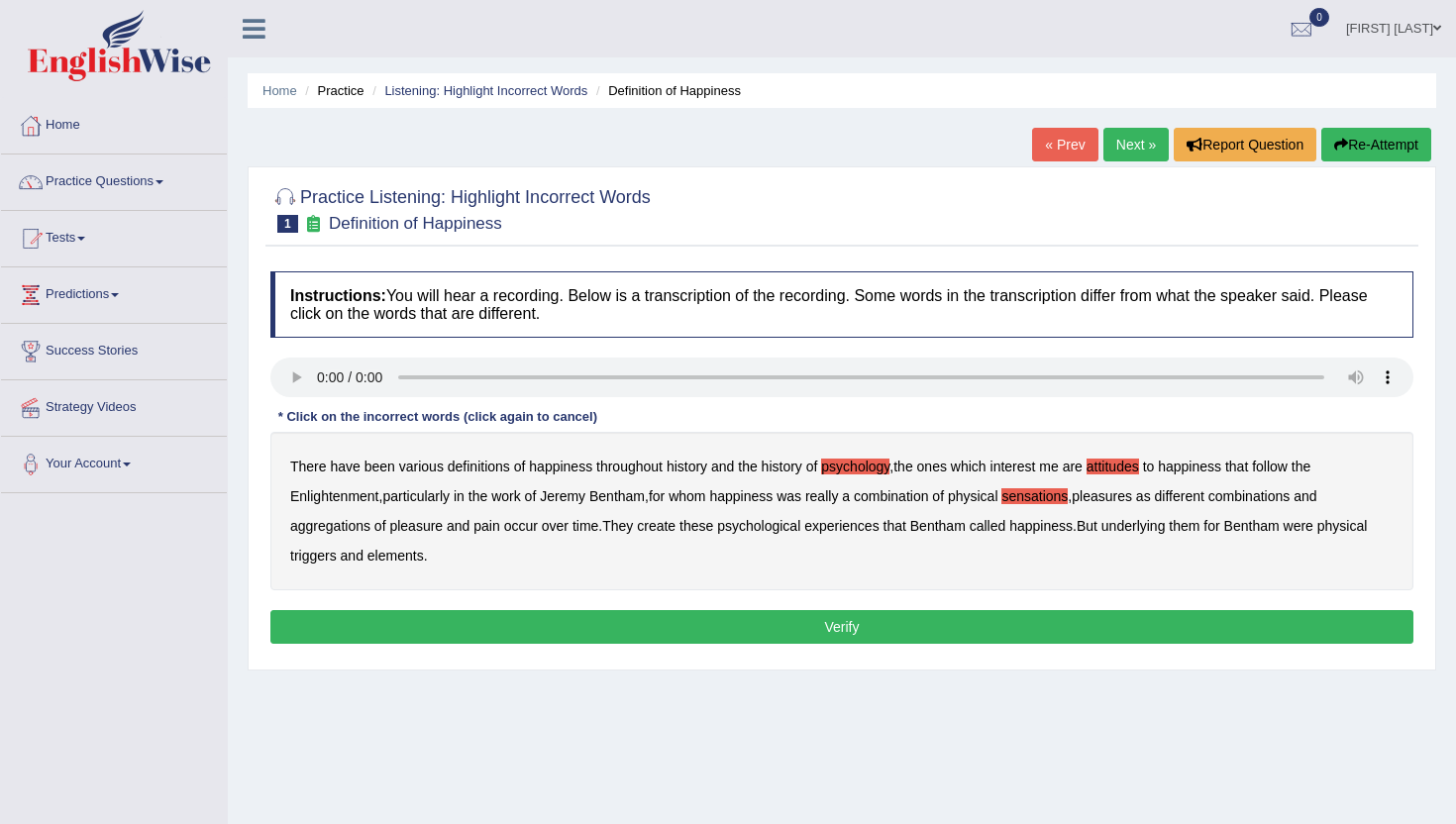 click on "create" at bounding box center (656, 526) 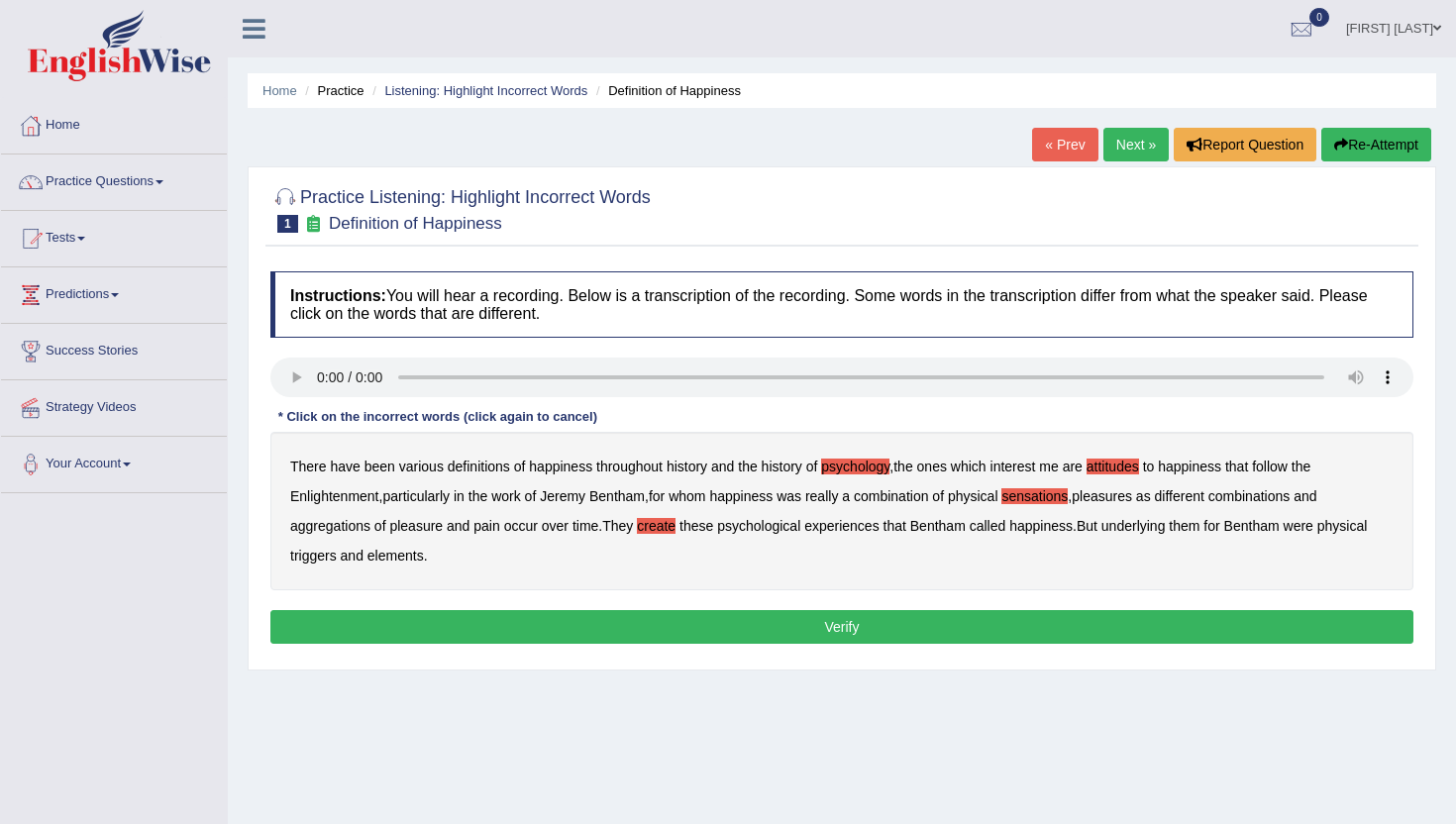 click on "elements" at bounding box center (395, 556) 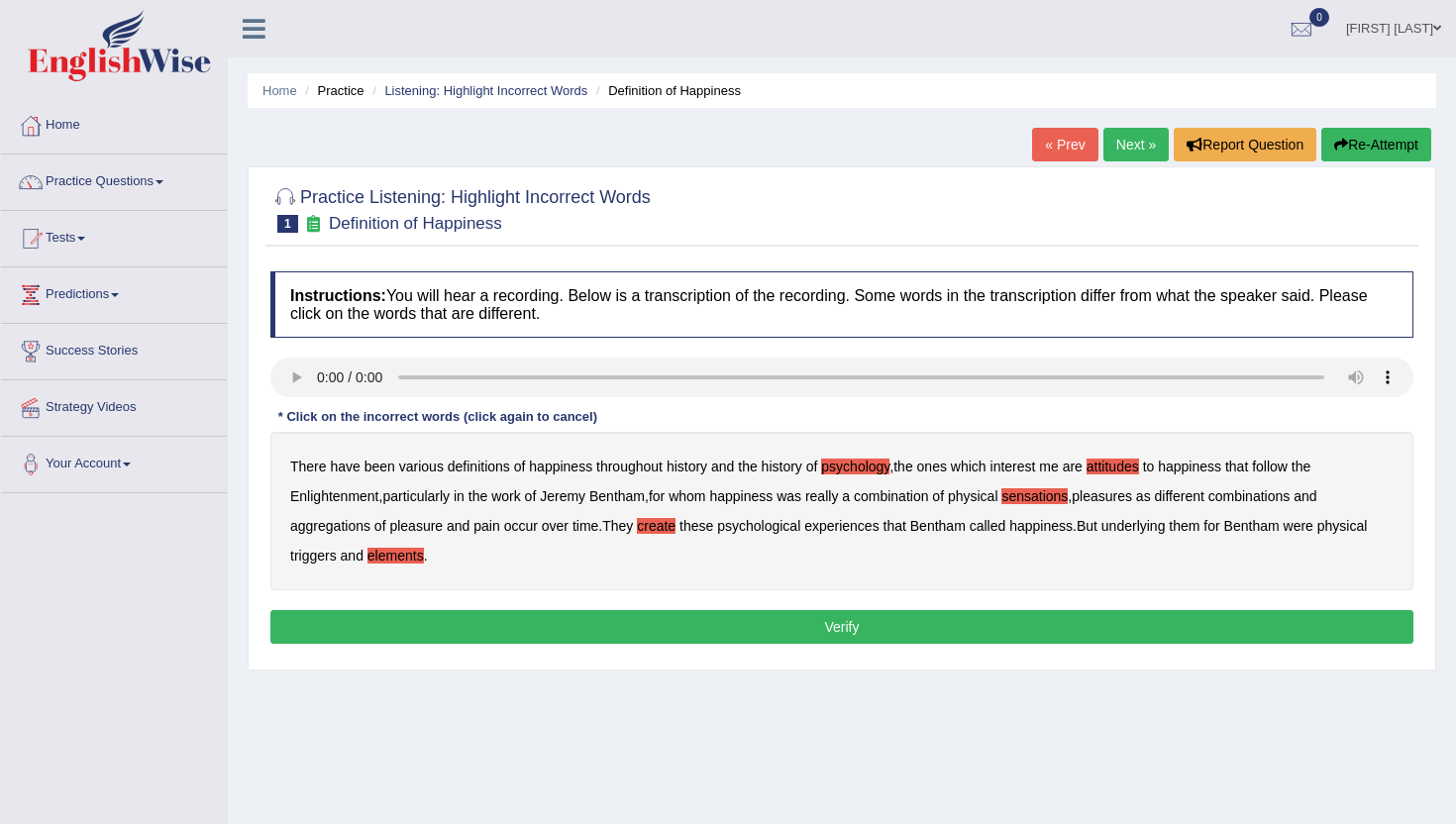 click on "Verify" at bounding box center [842, 627] 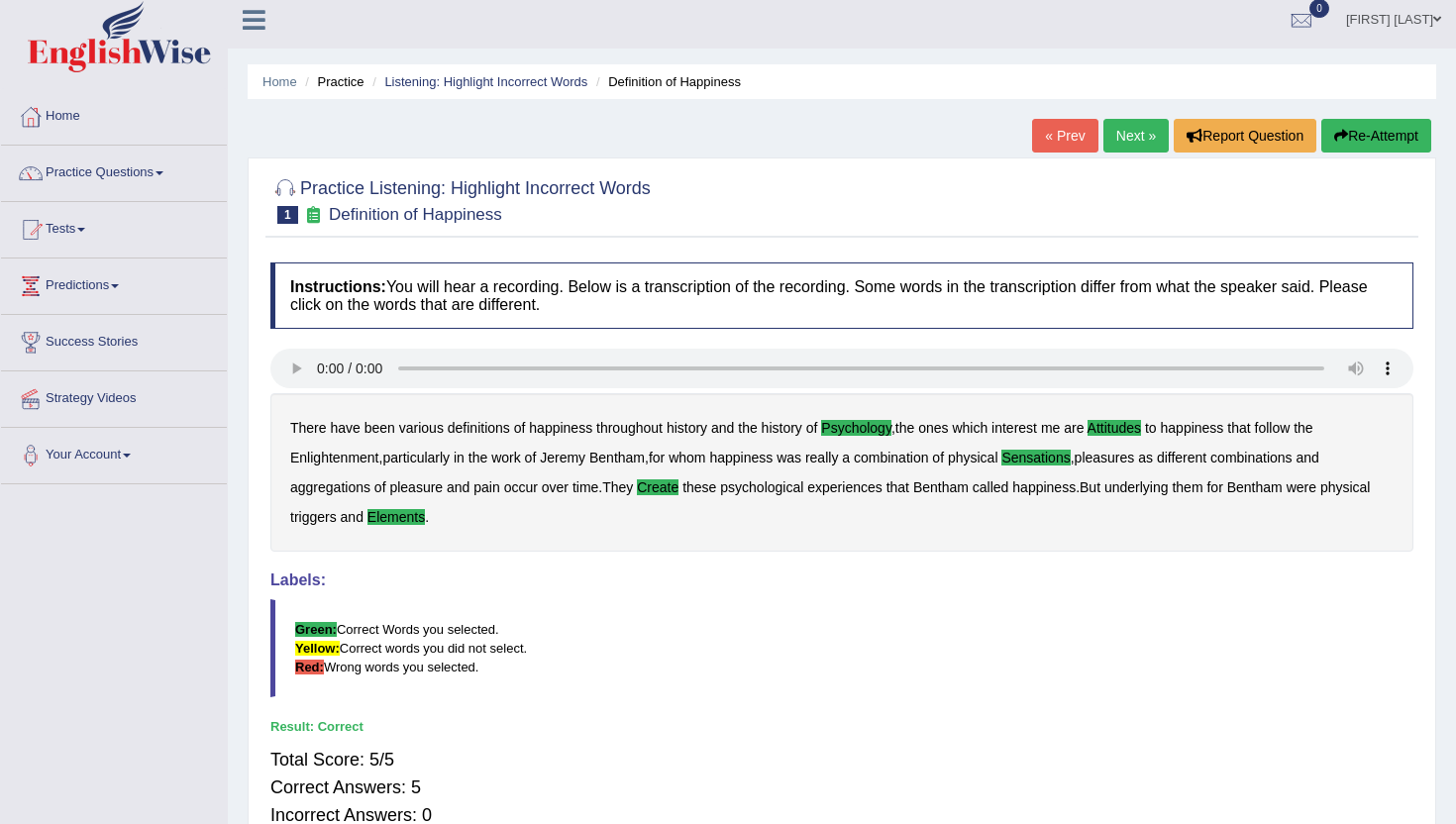 scroll, scrollTop: 0, scrollLeft: 0, axis: both 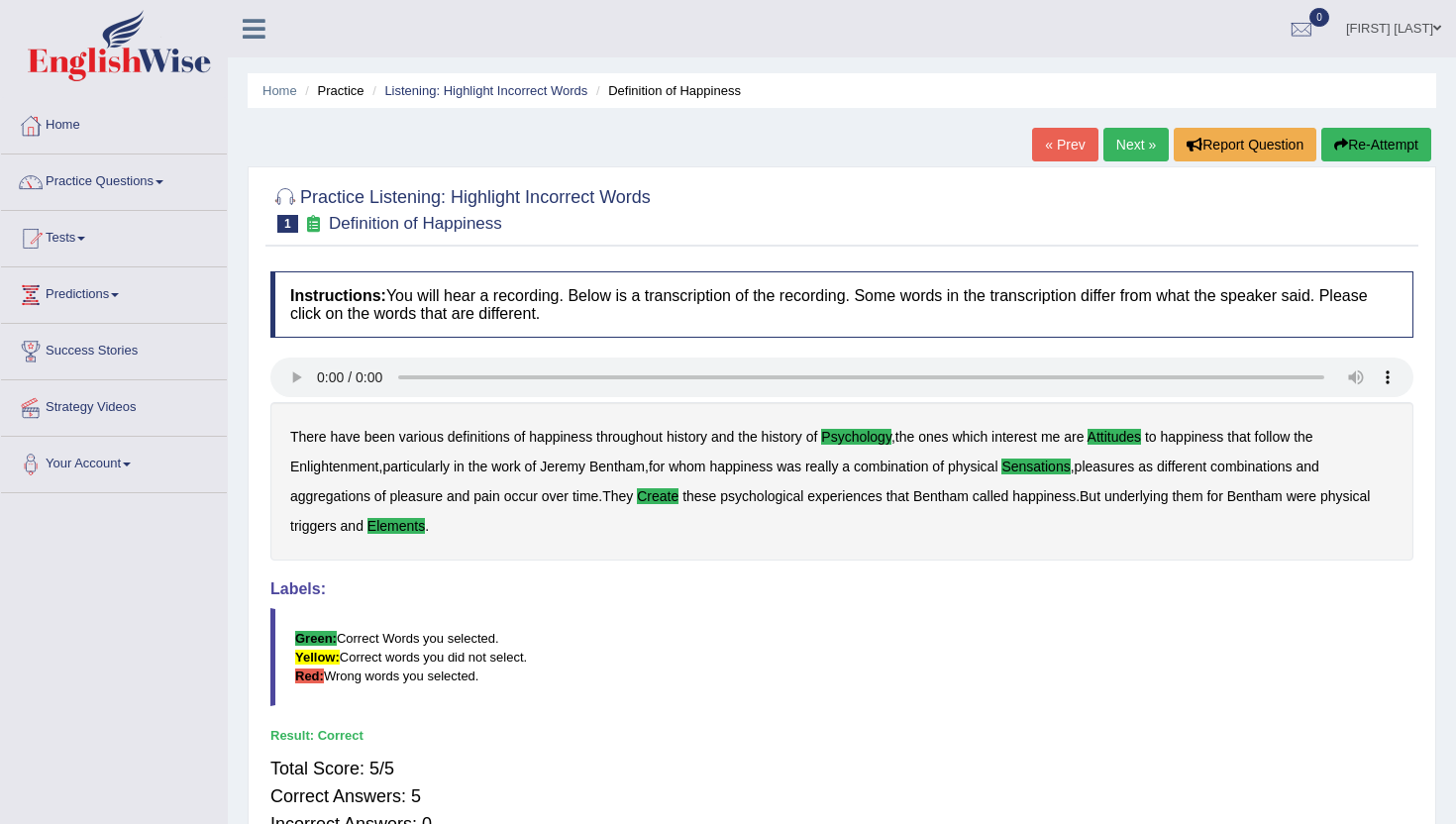 click on "Next »" at bounding box center [1136, 145] 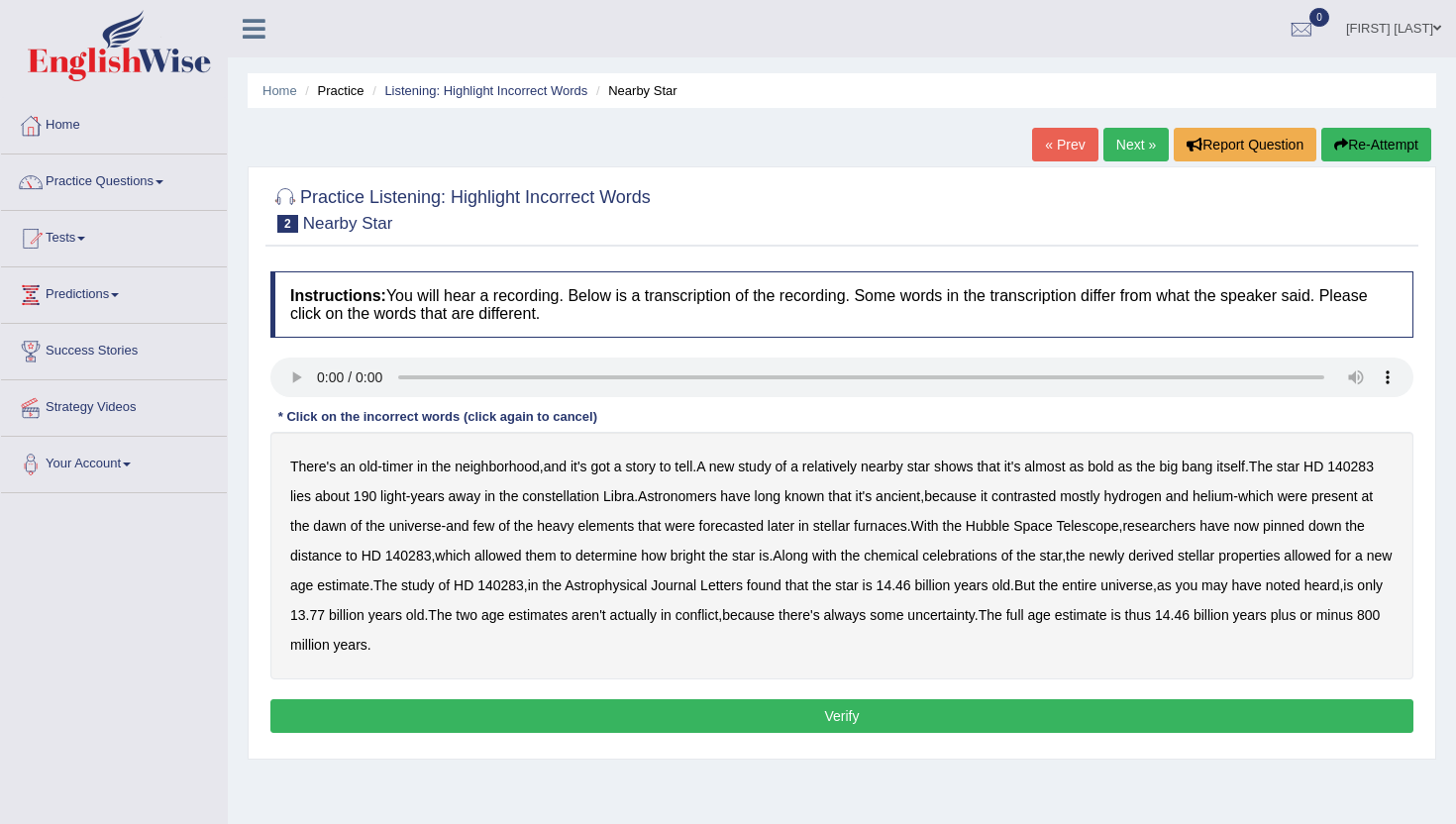 scroll, scrollTop: 0, scrollLeft: 0, axis: both 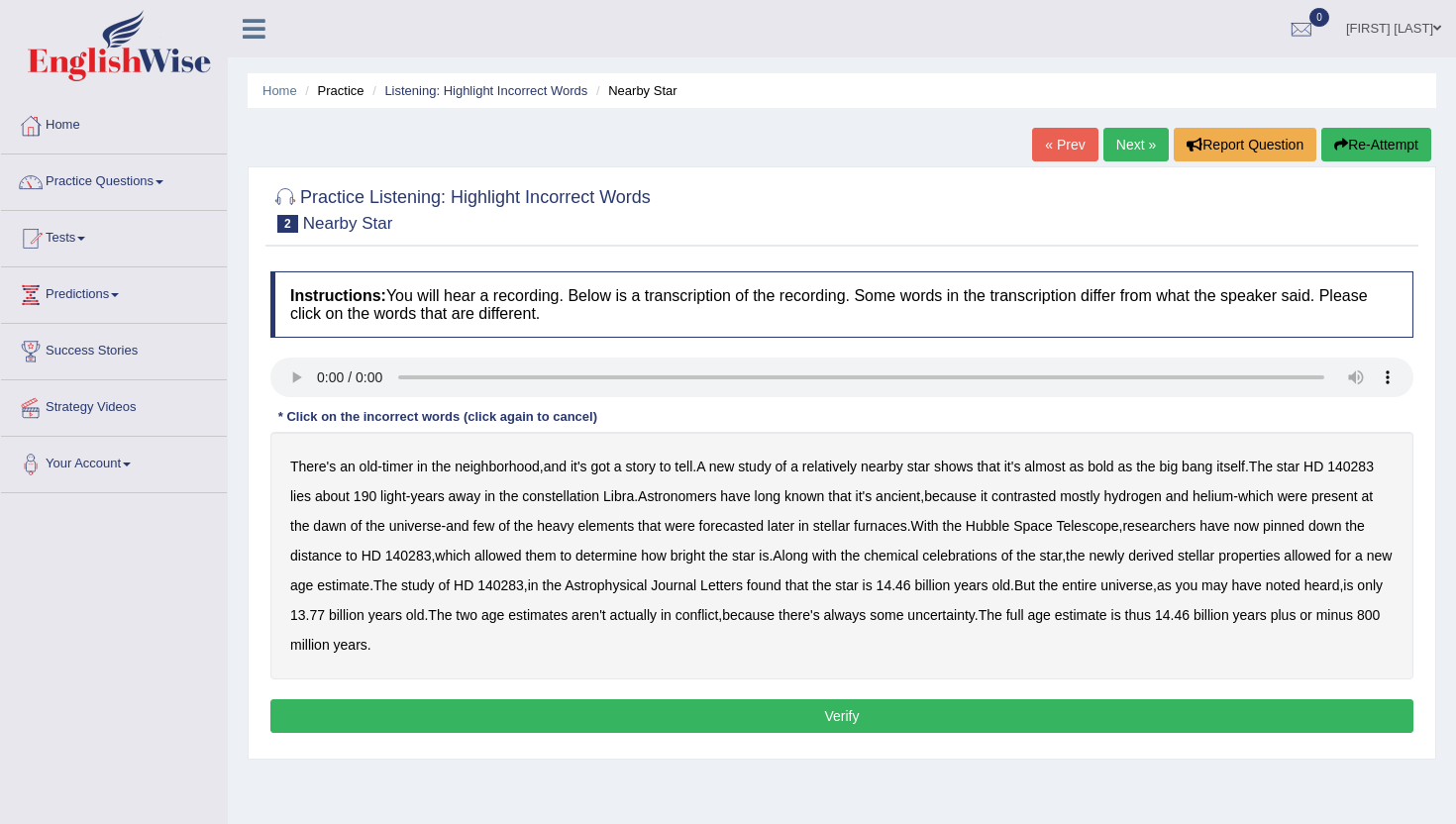 click on "shows" at bounding box center (954, 466) 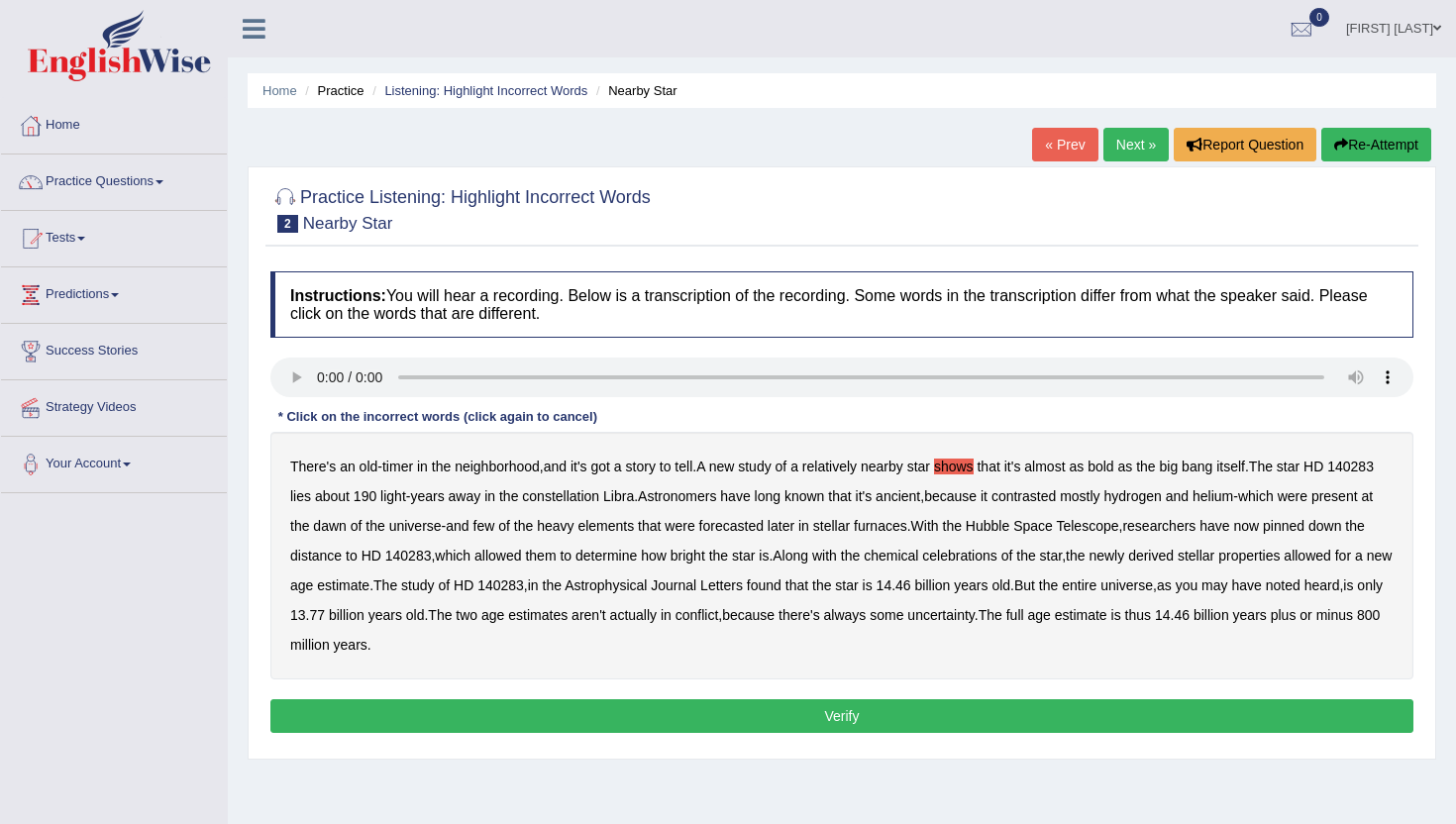 click on "shows" at bounding box center (954, 466) 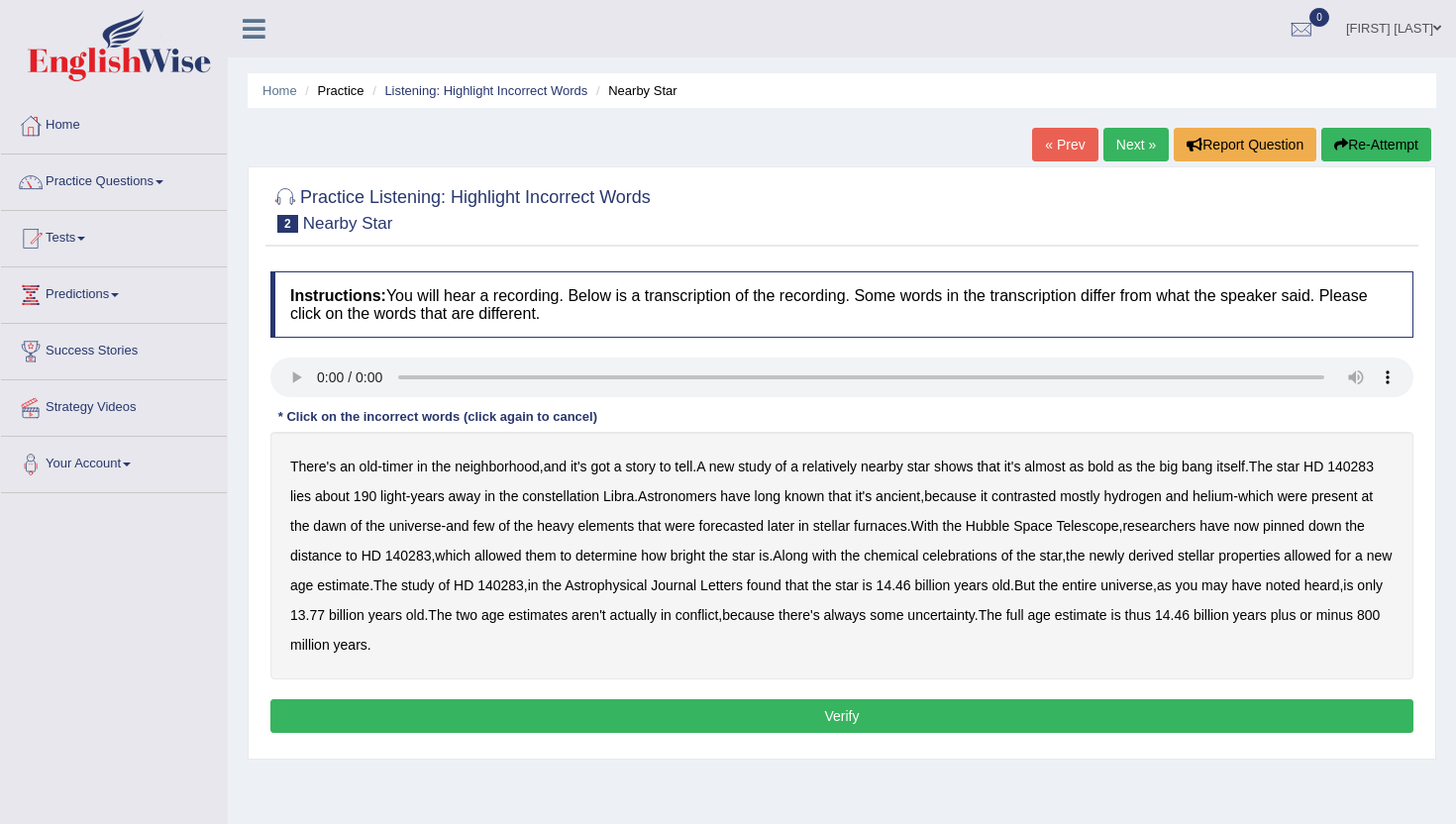 click on "bold" at bounding box center [1100, 466] 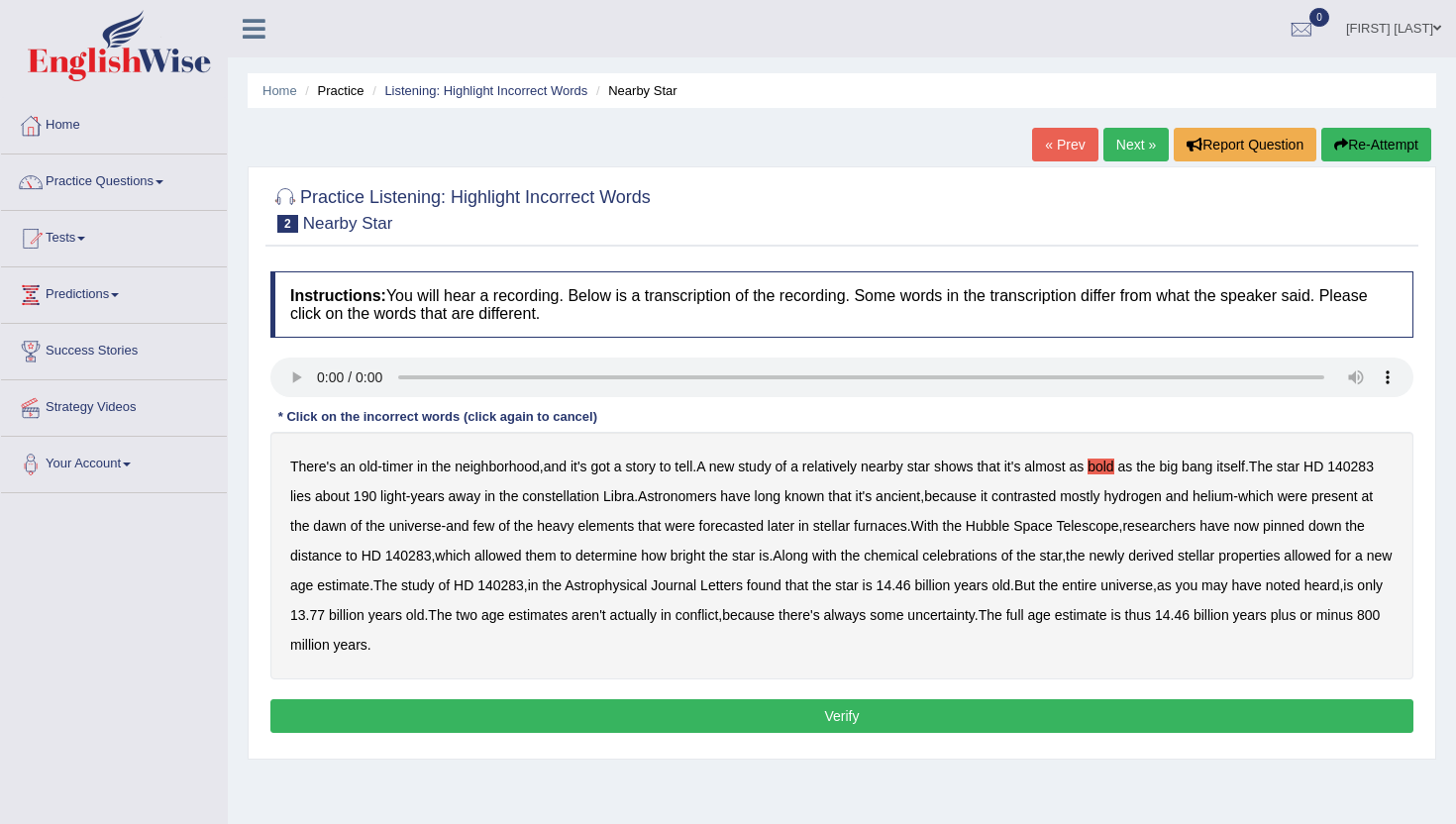 click on "bold" at bounding box center [1100, 466] 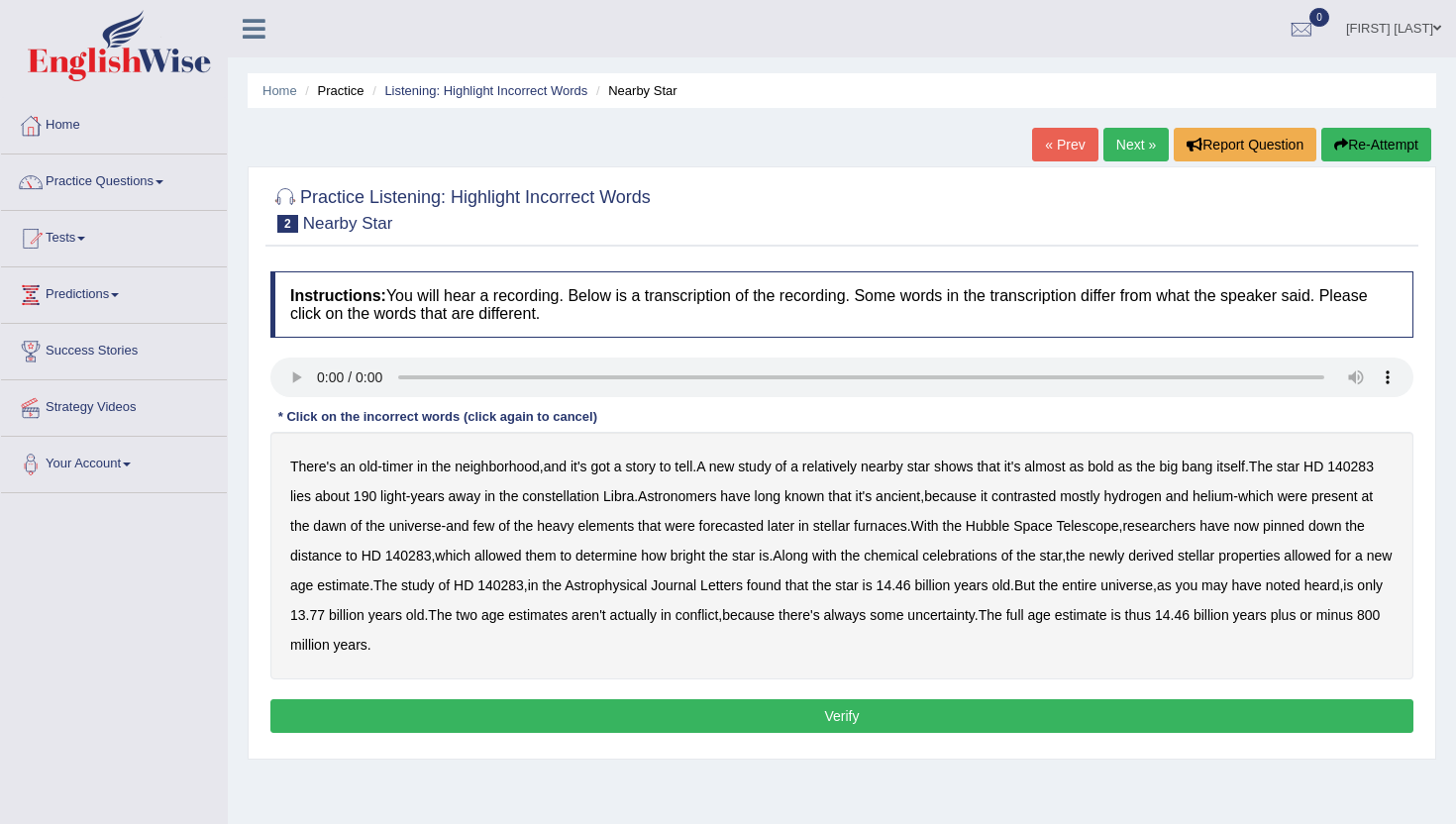click on "Re-Attempt" at bounding box center [1376, 145] 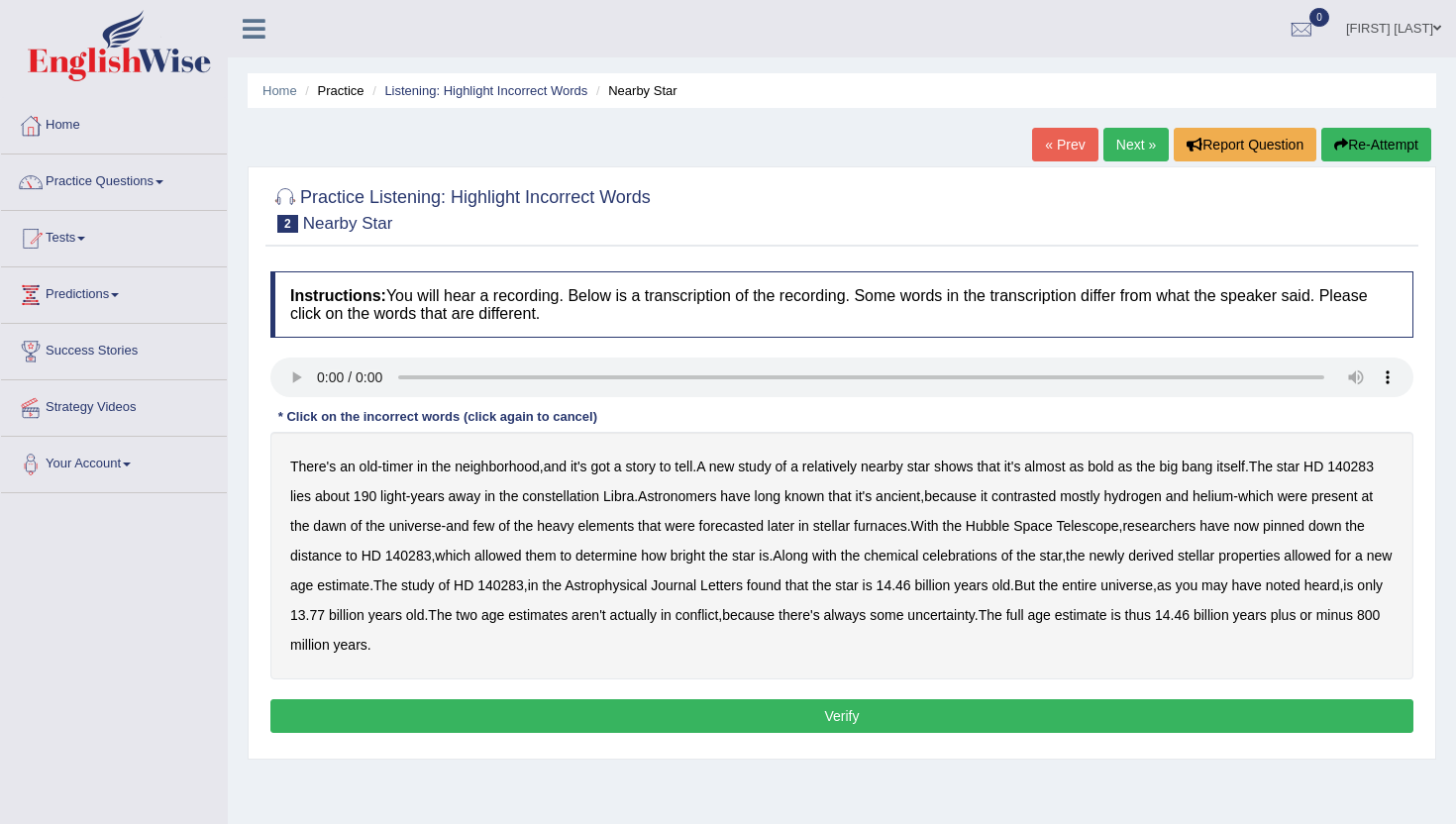 scroll, scrollTop: 0, scrollLeft: 0, axis: both 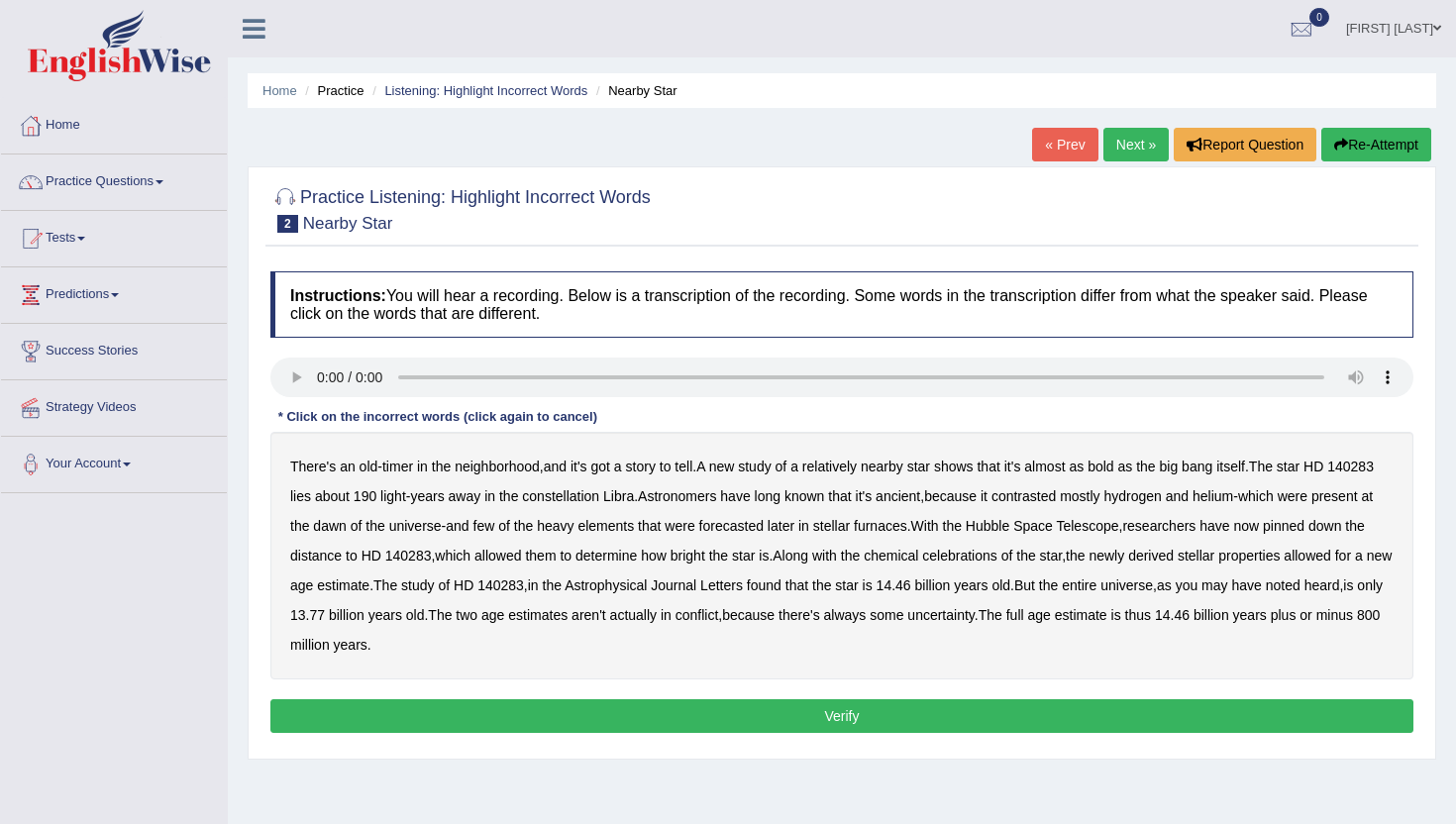 click on "bold" at bounding box center (1100, 466) 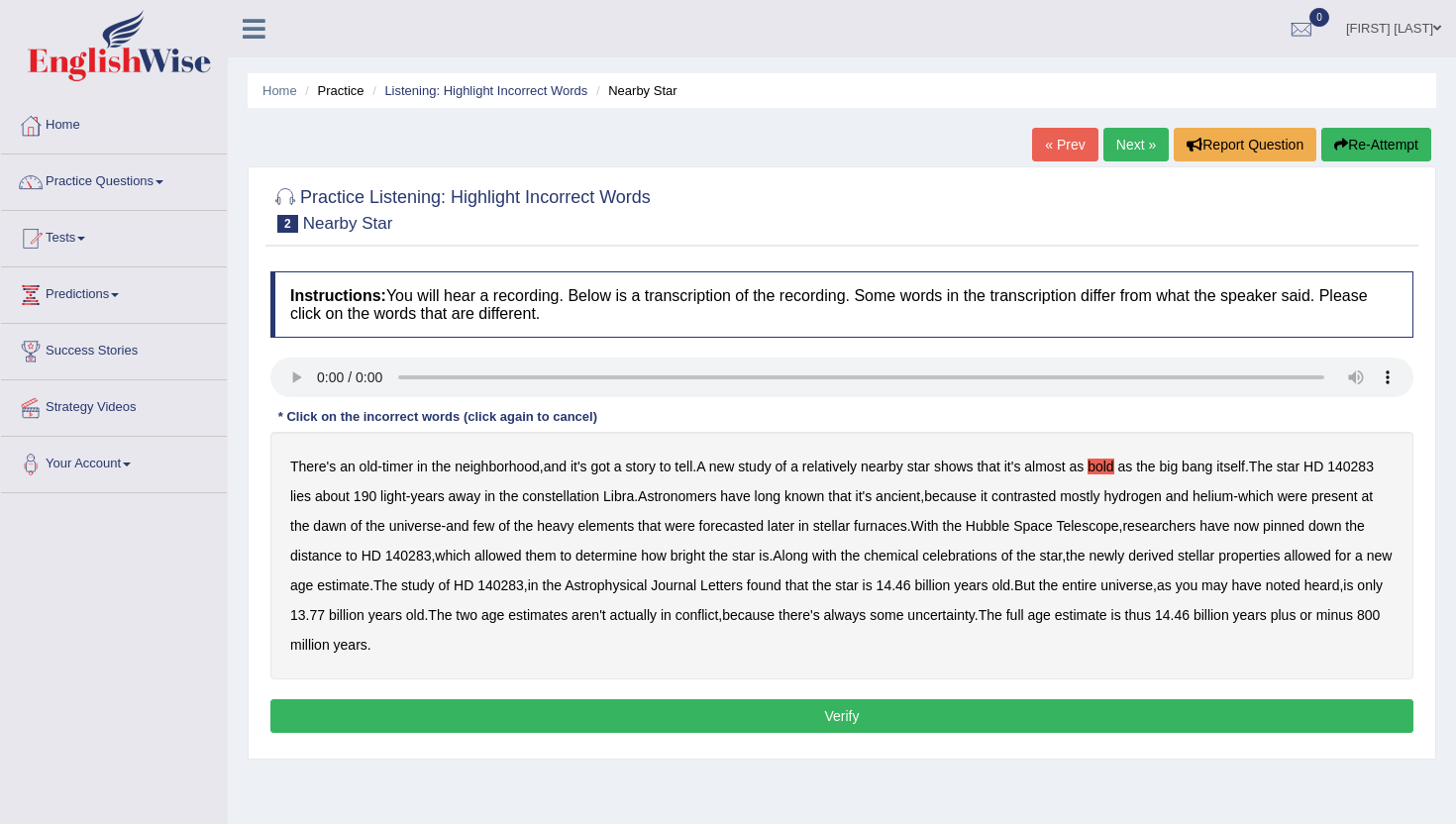 click on "contrasted" at bounding box center [1023, 496] 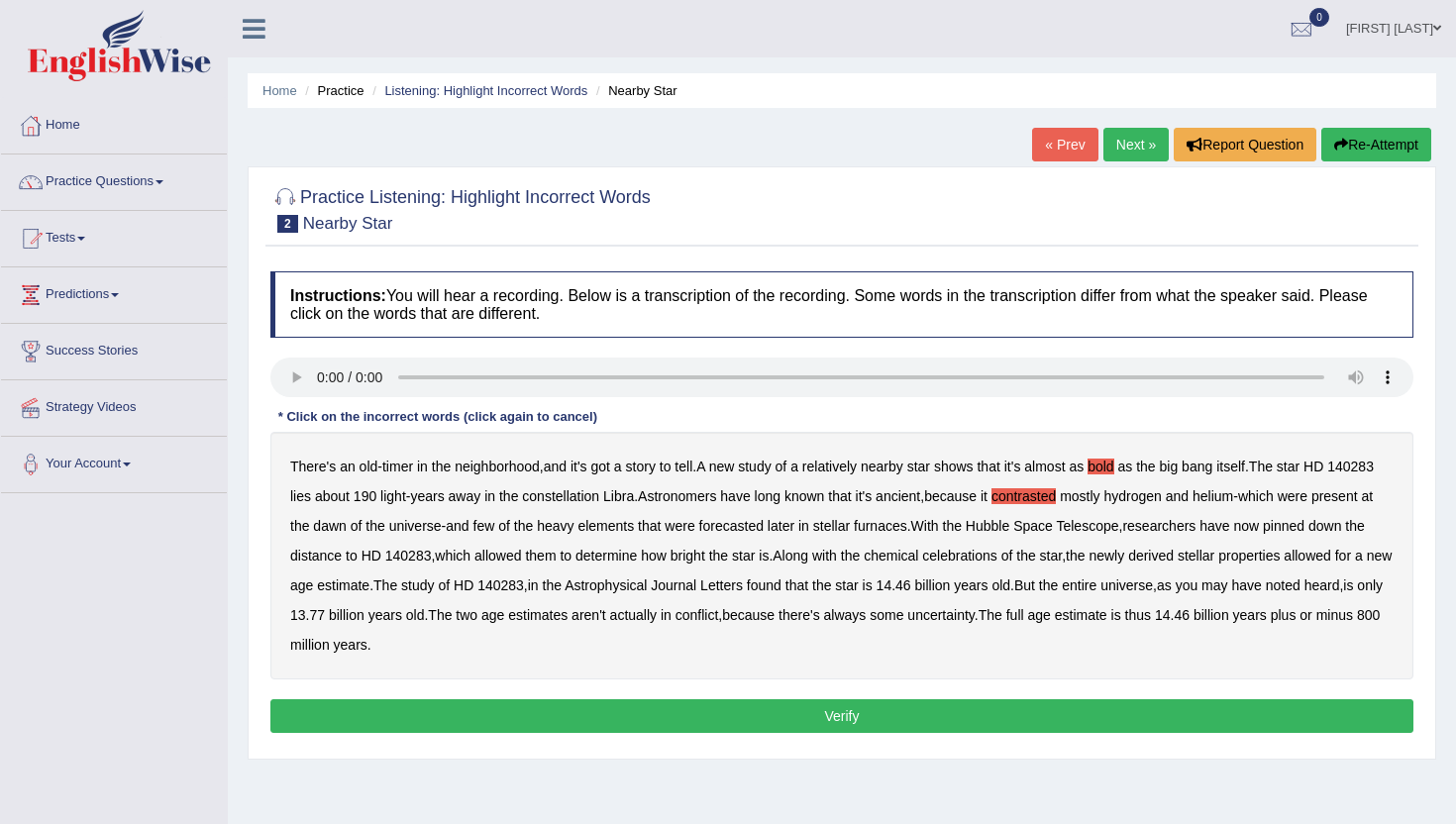 click on "forecasted" at bounding box center [731, 526] 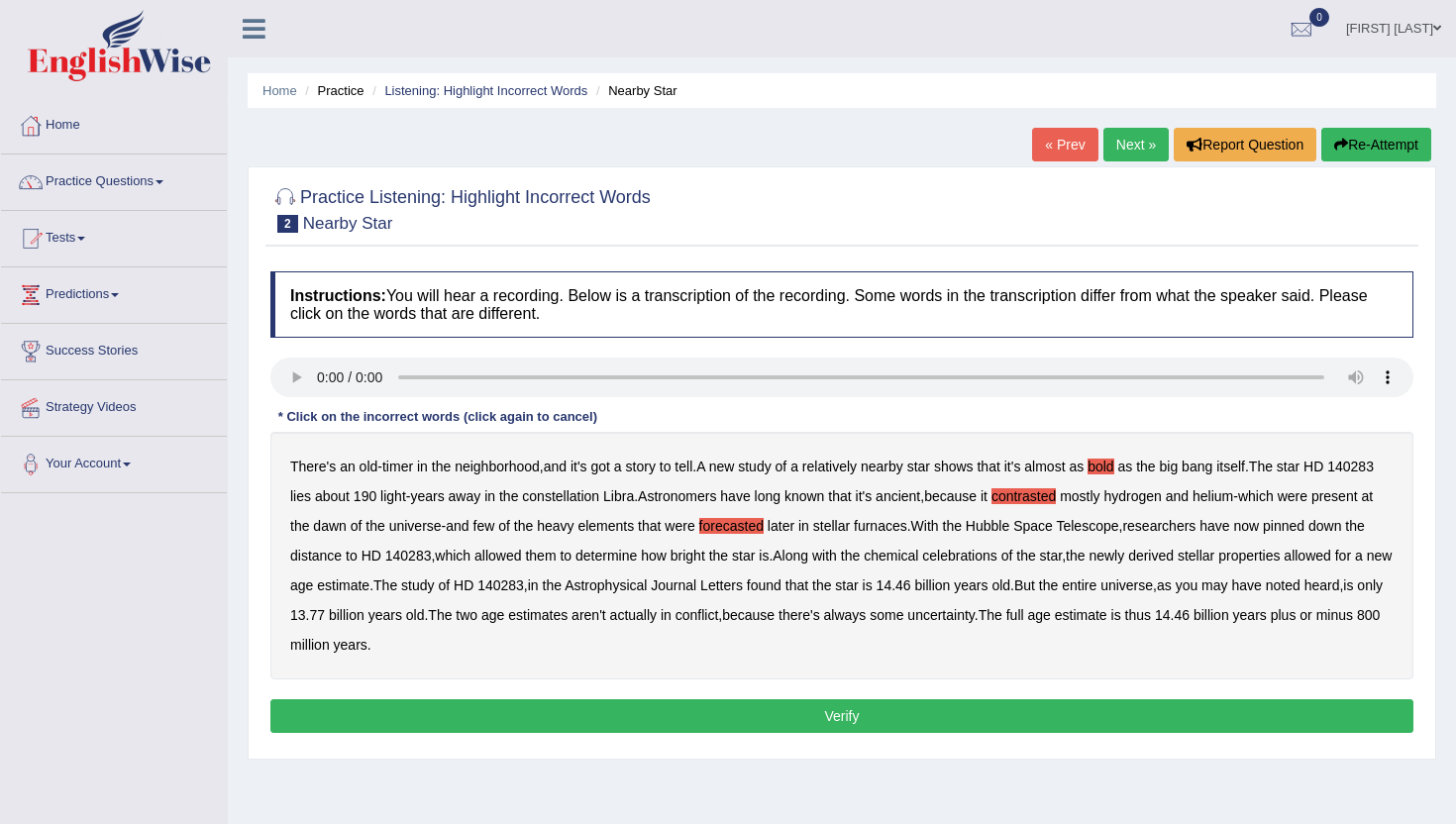 click on "celebrations" at bounding box center [960, 556] 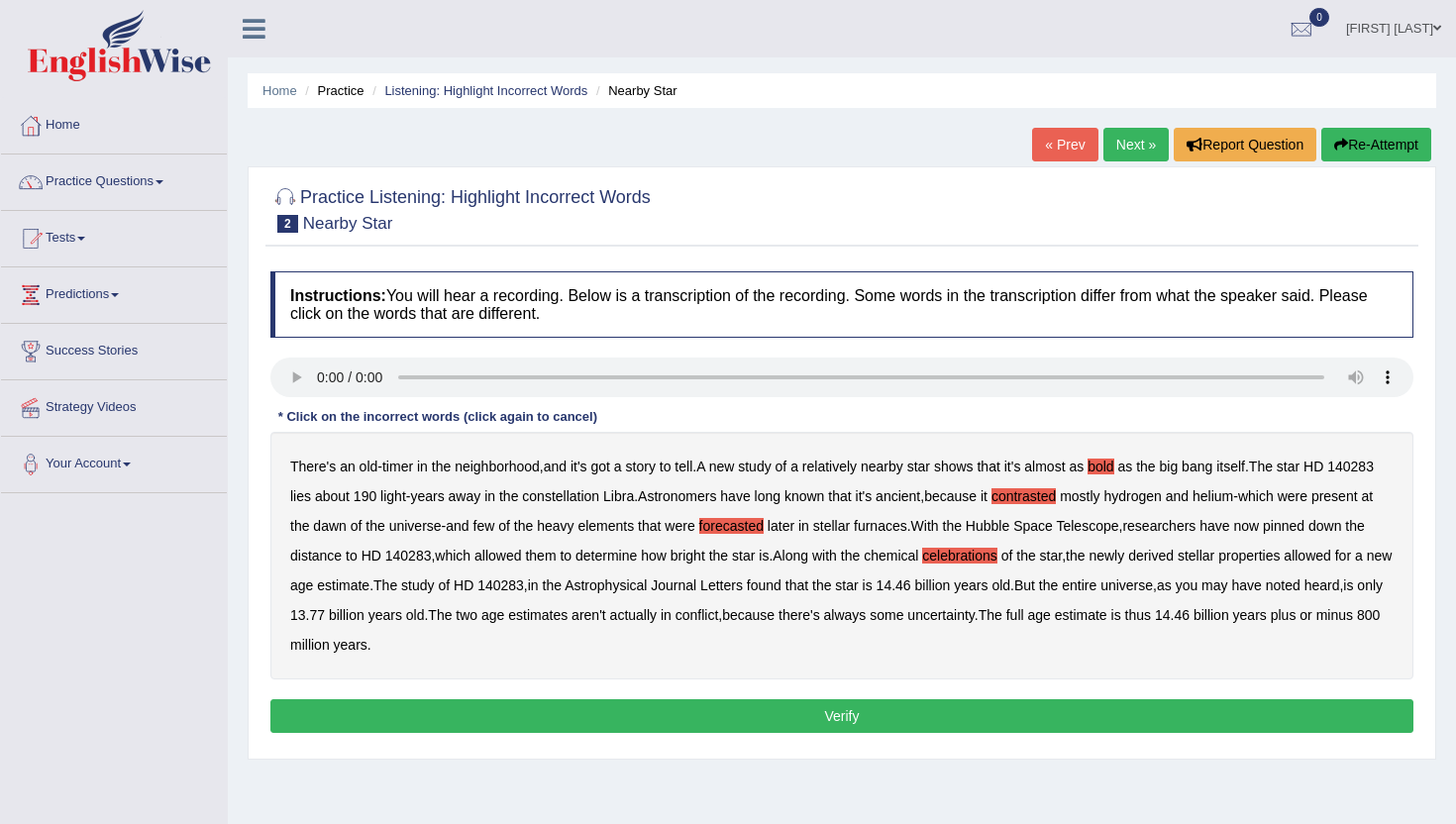click on "Verify" at bounding box center [842, 716] 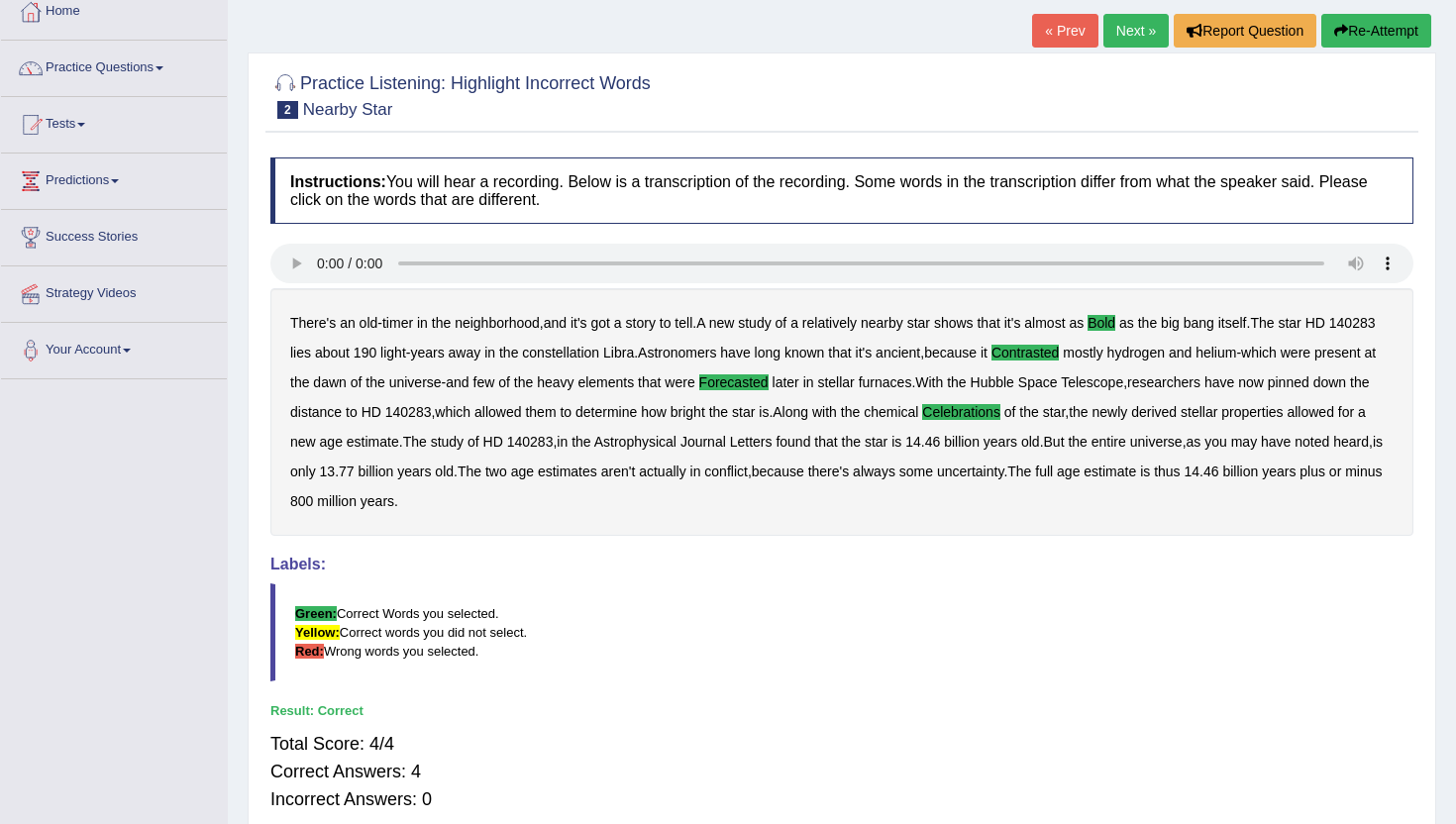 scroll, scrollTop: 0, scrollLeft: 0, axis: both 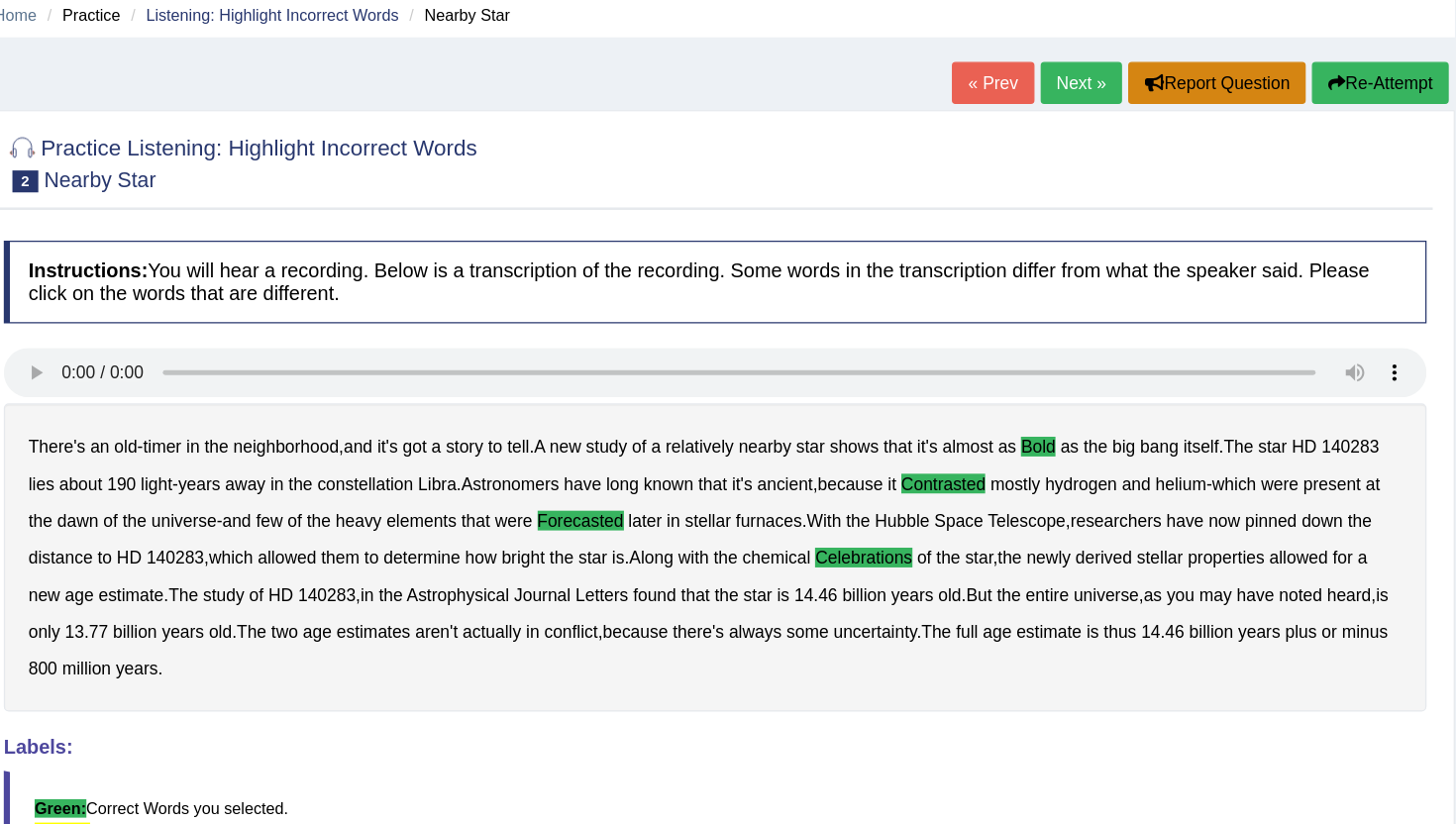click on "Re-Attempt" at bounding box center [1376, 145] 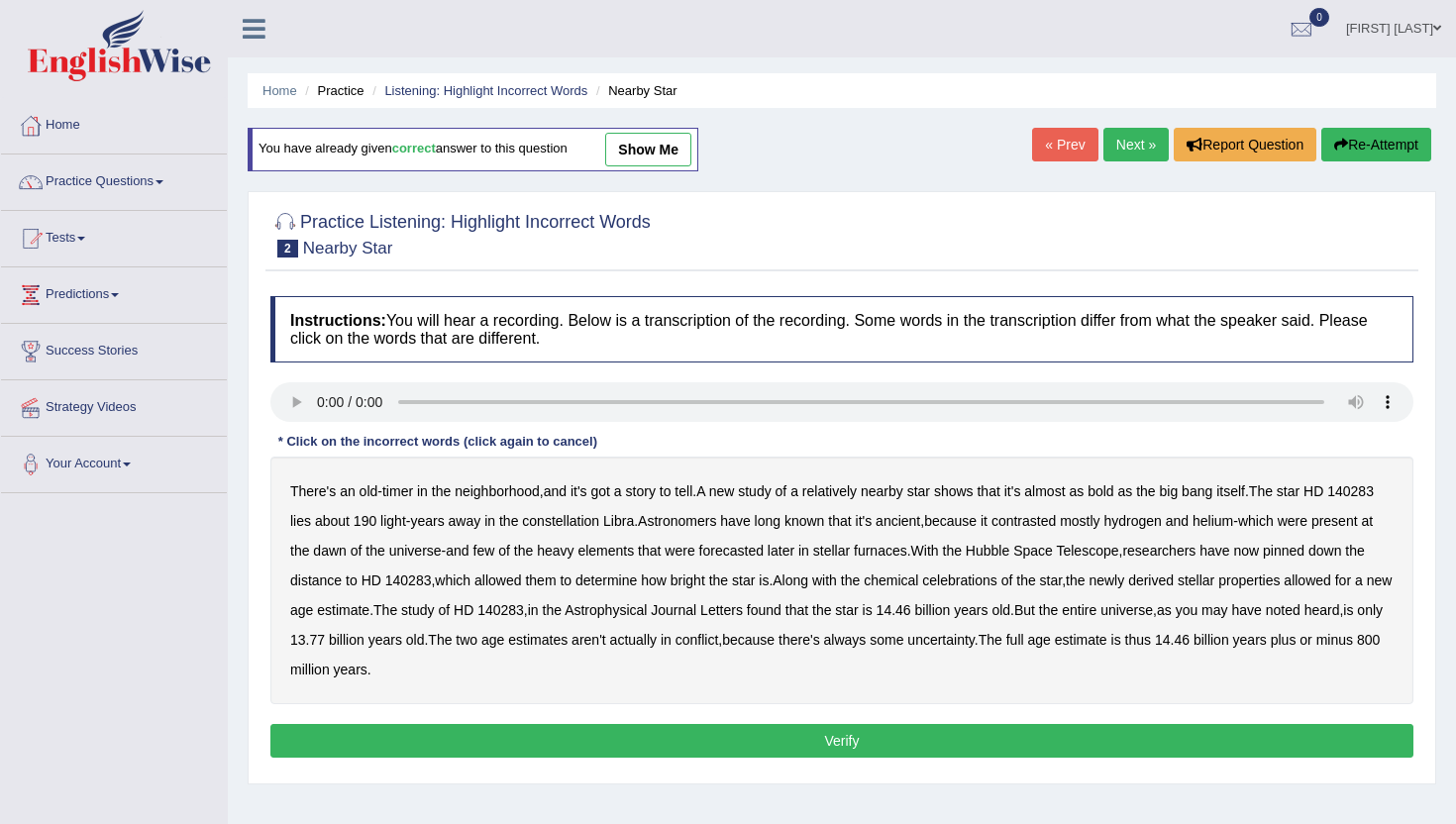 scroll, scrollTop: 0, scrollLeft: 0, axis: both 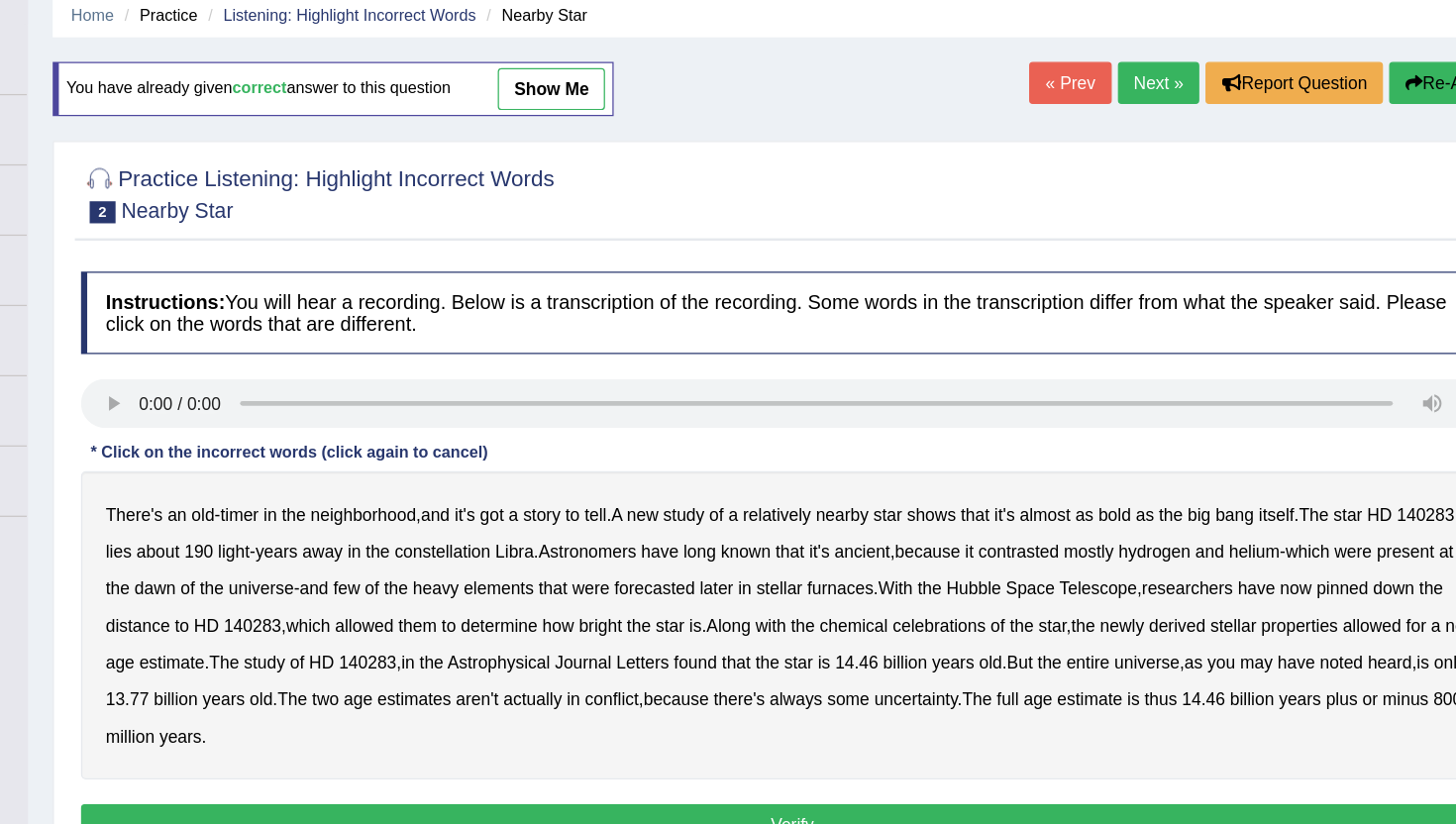 click on "Next »" at bounding box center [1136, 145] 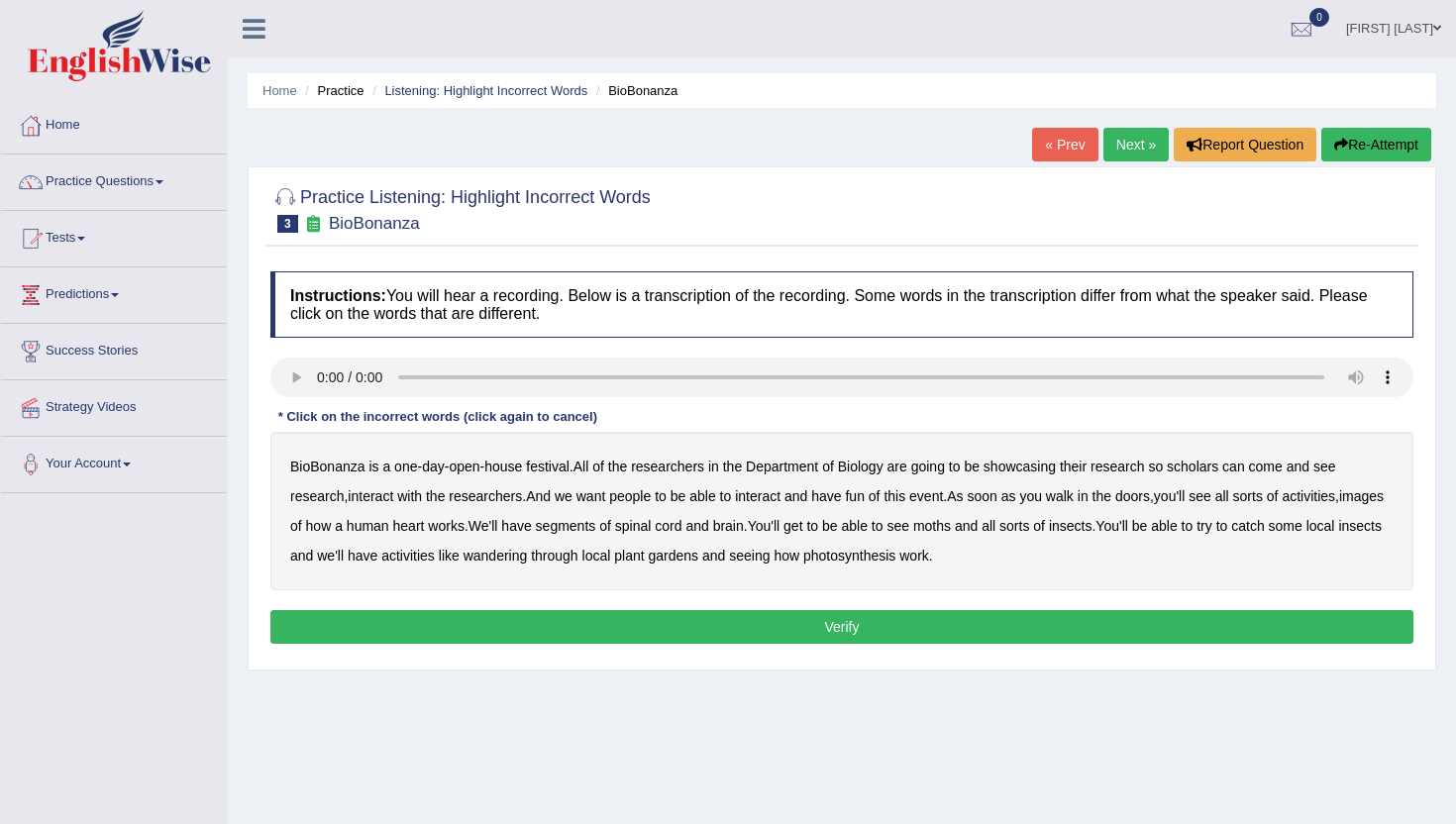 scroll, scrollTop: 0, scrollLeft: 0, axis: both 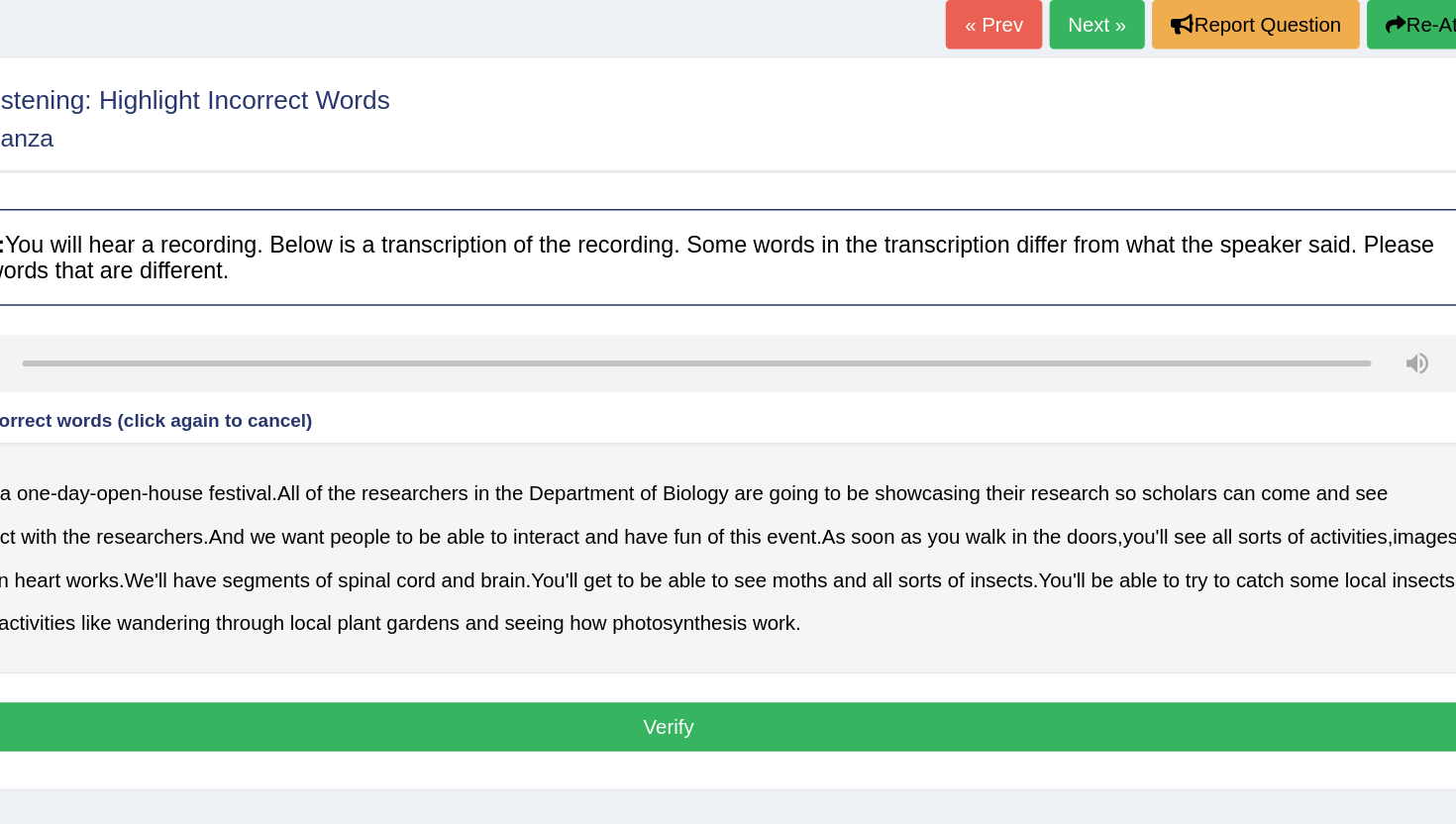 click on "scholars" at bounding box center [1193, 466] 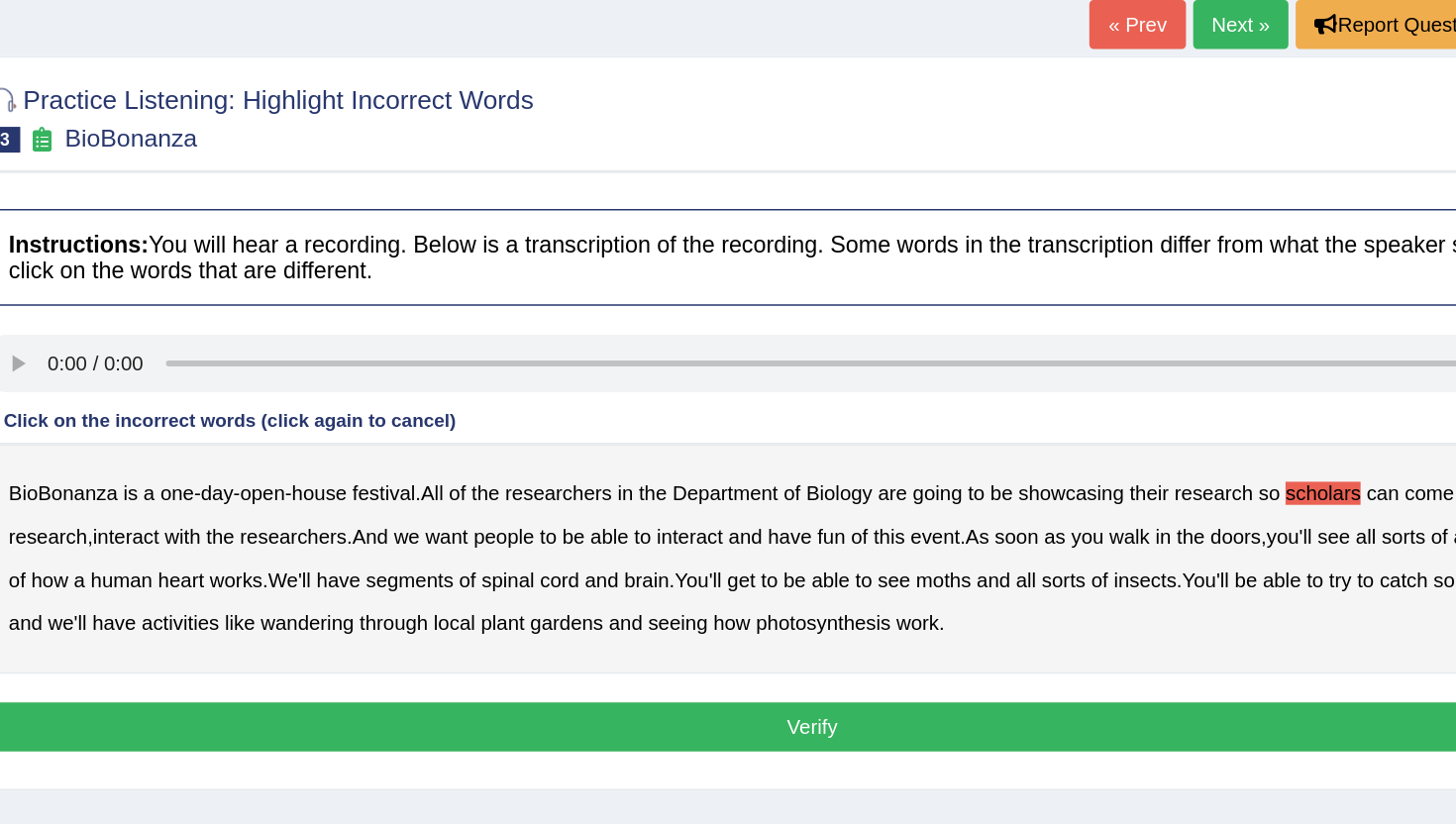 click on "images" at bounding box center (1361, 496) 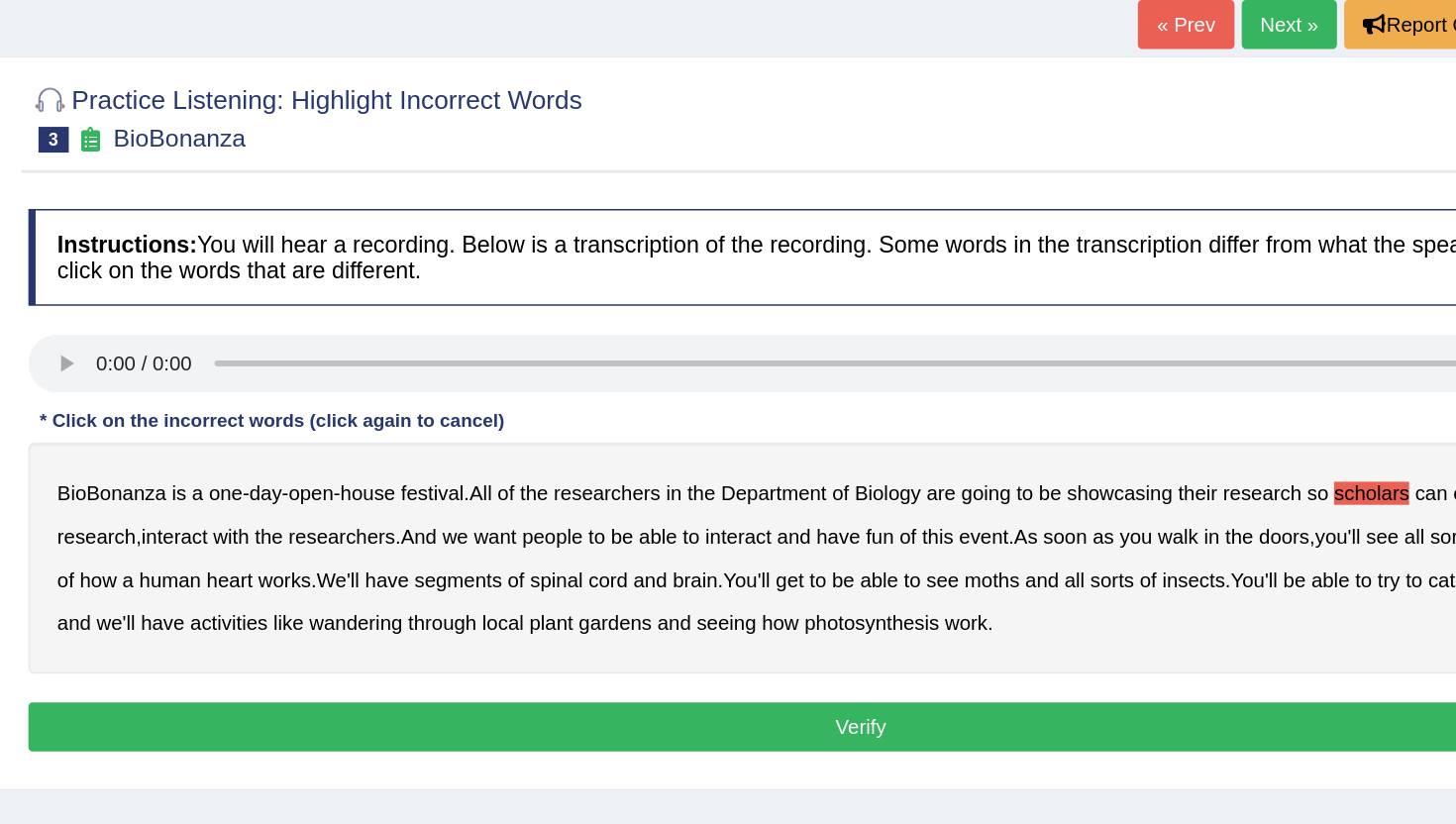 click on "segments" at bounding box center [566, 526] 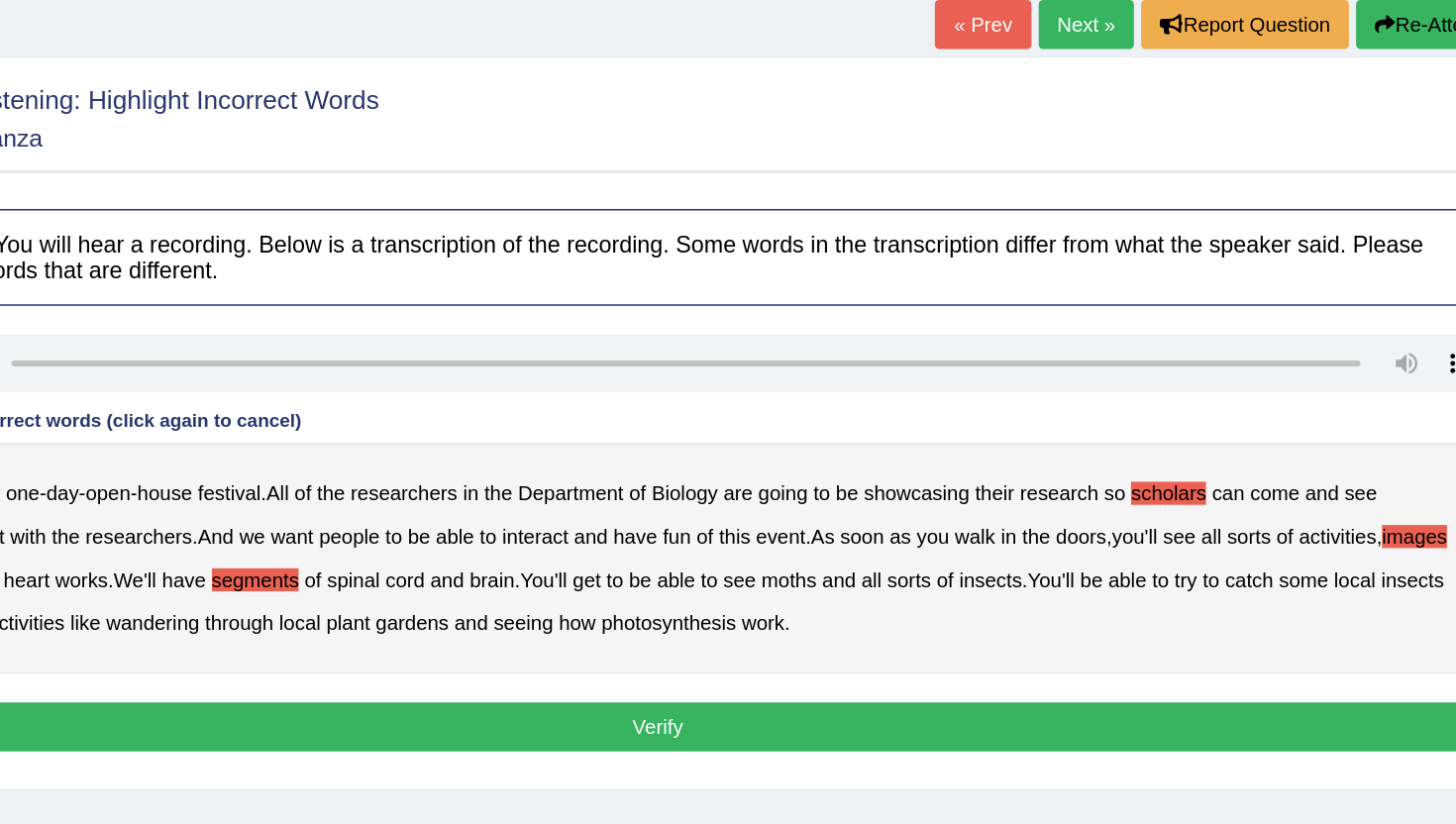 click on "moths" at bounding box center (932, 526) 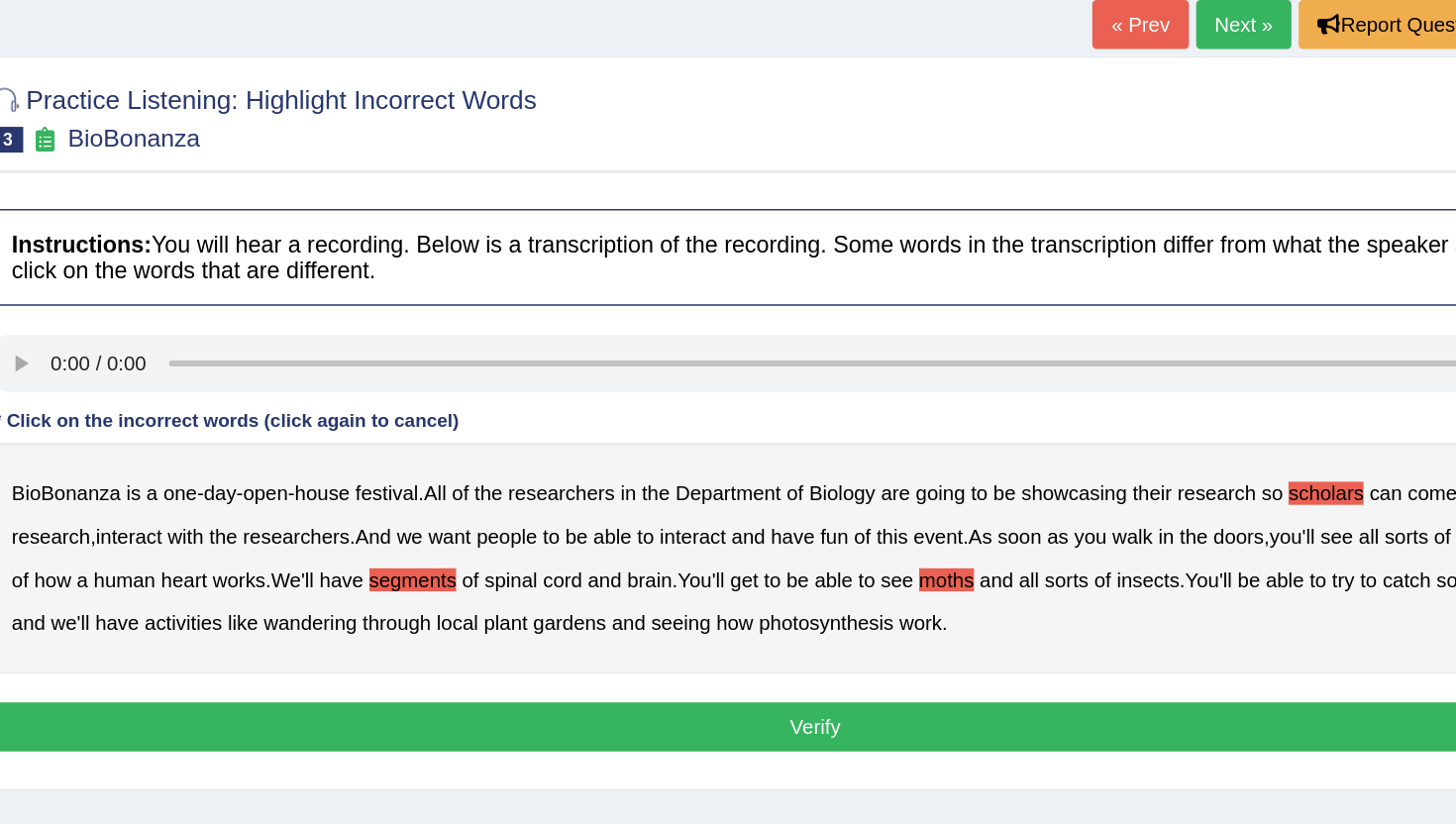click on "wandering" at bounding box center [495, 556] 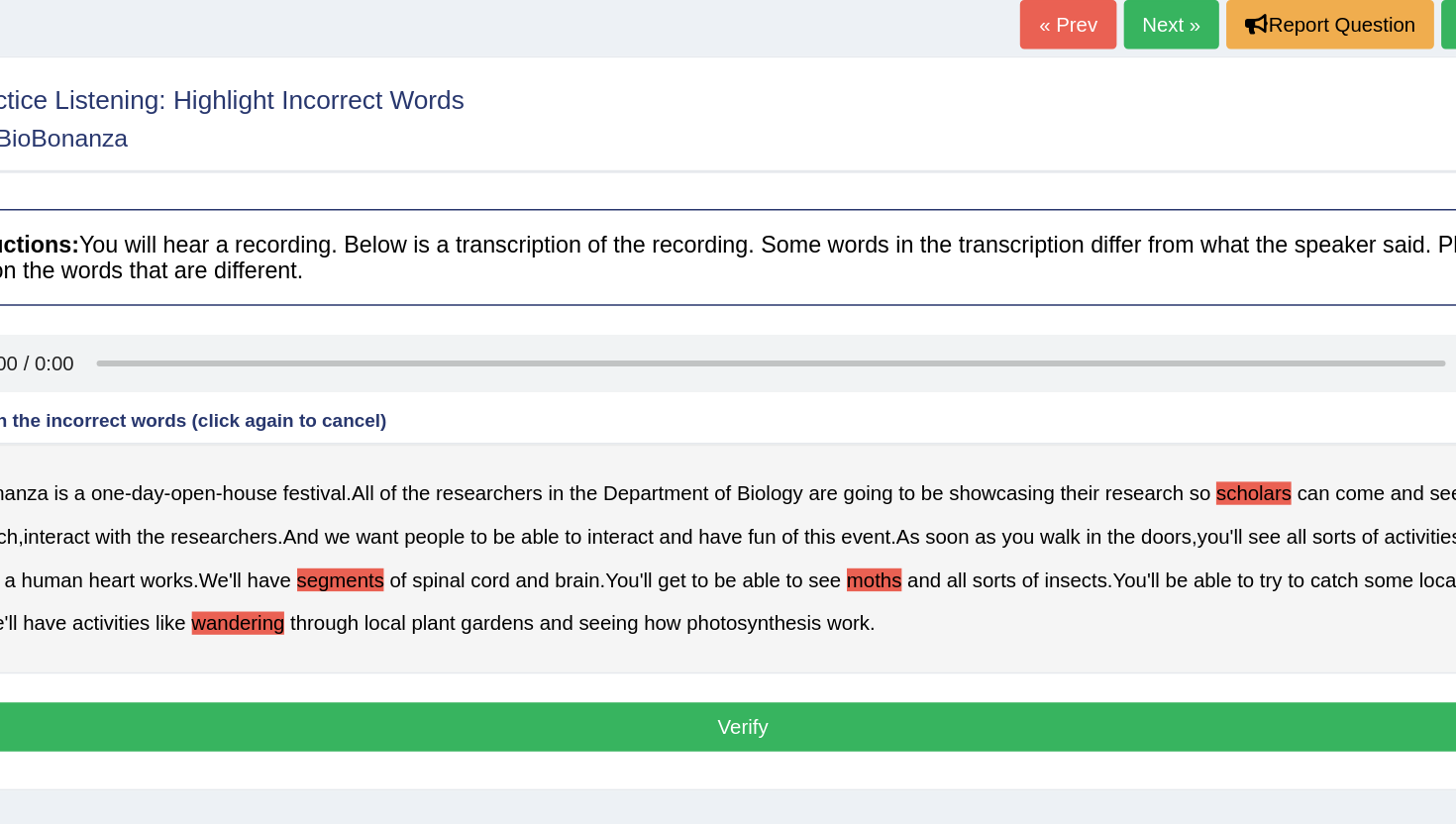 click on "Verify" at bounding box center [842, 627] 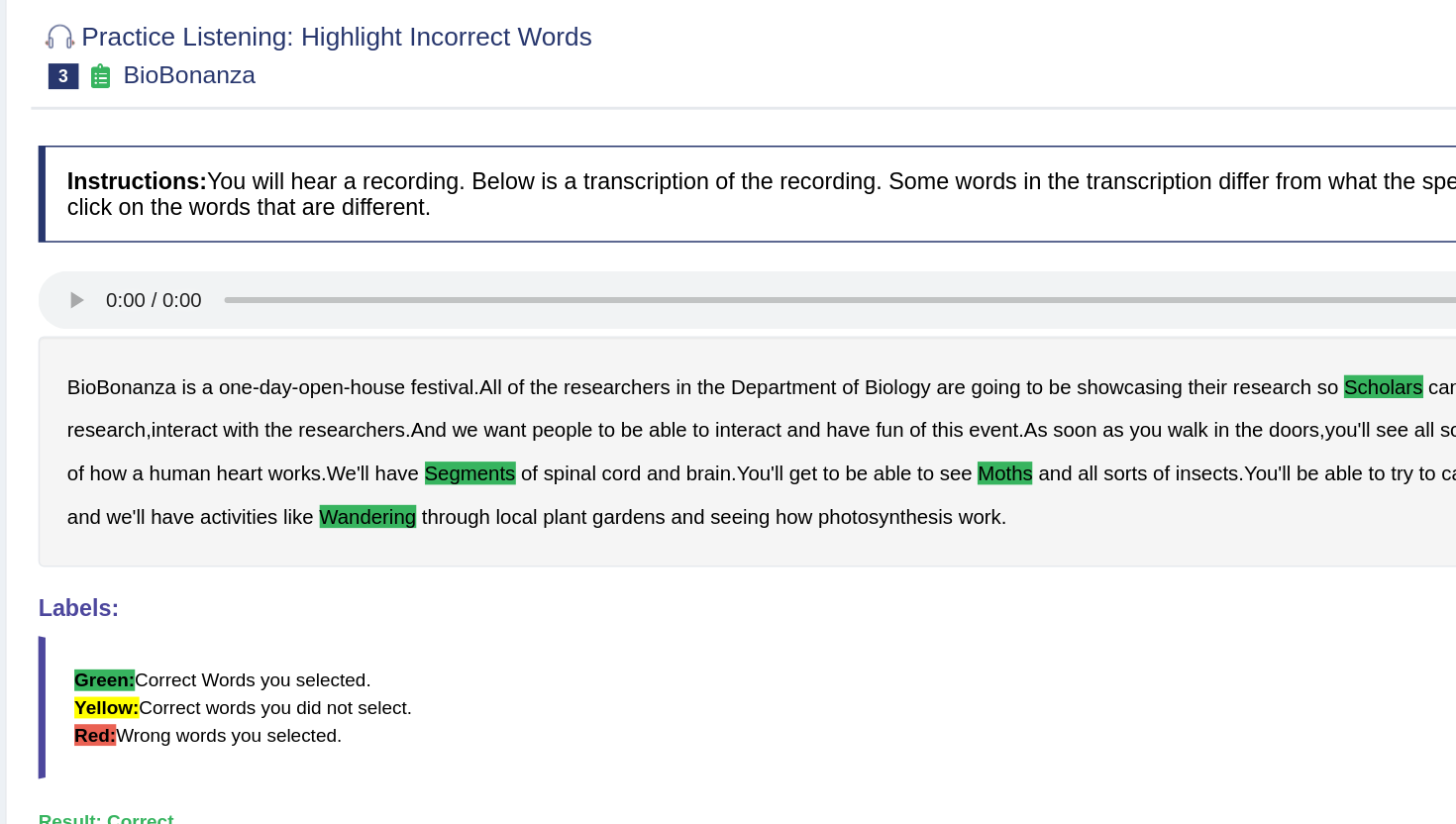 scroll, scrollTop: 53, scrollLeft: 0, axis: vertical 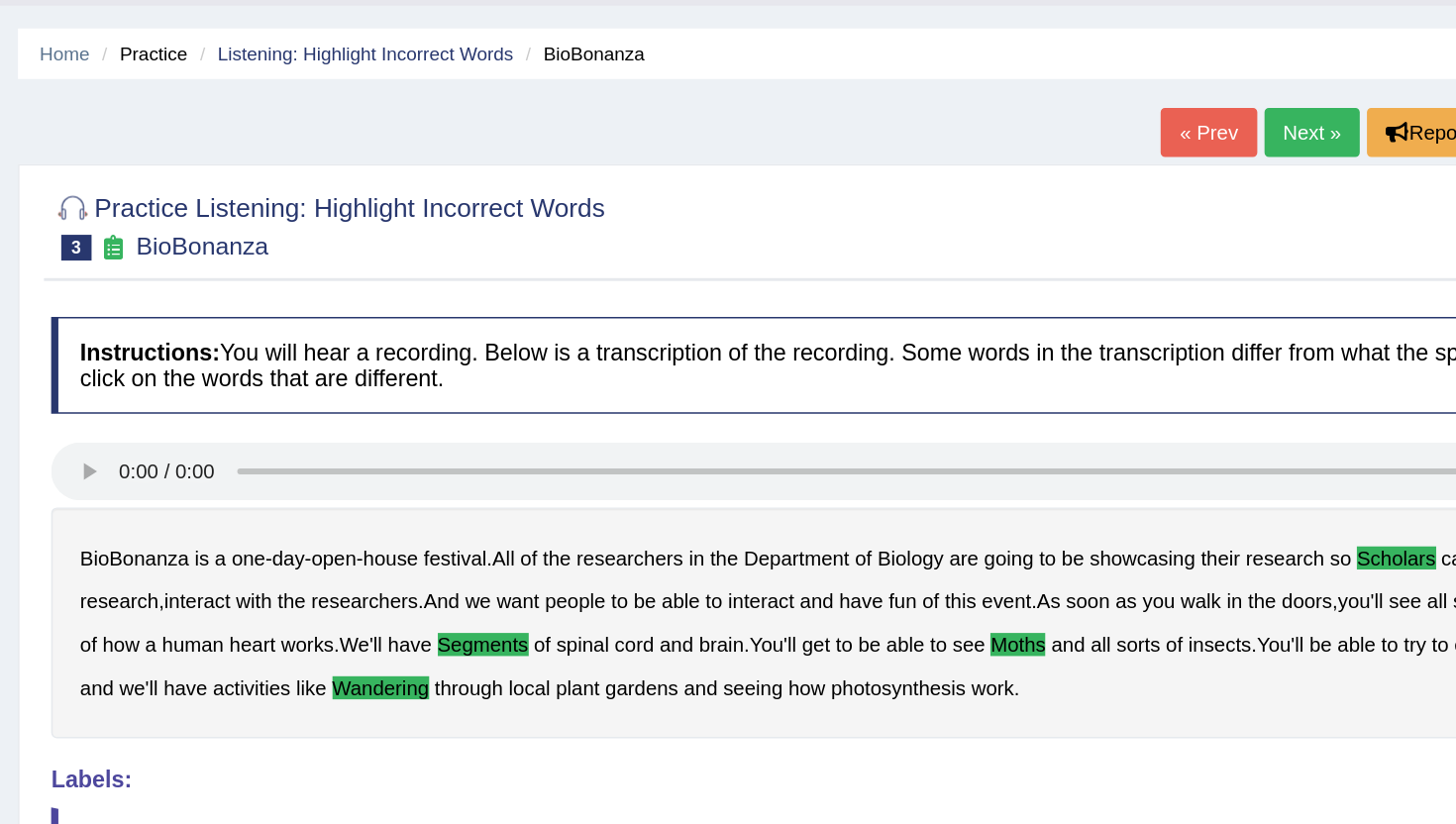 click on "Next »" at bounding box center (1136, 91) 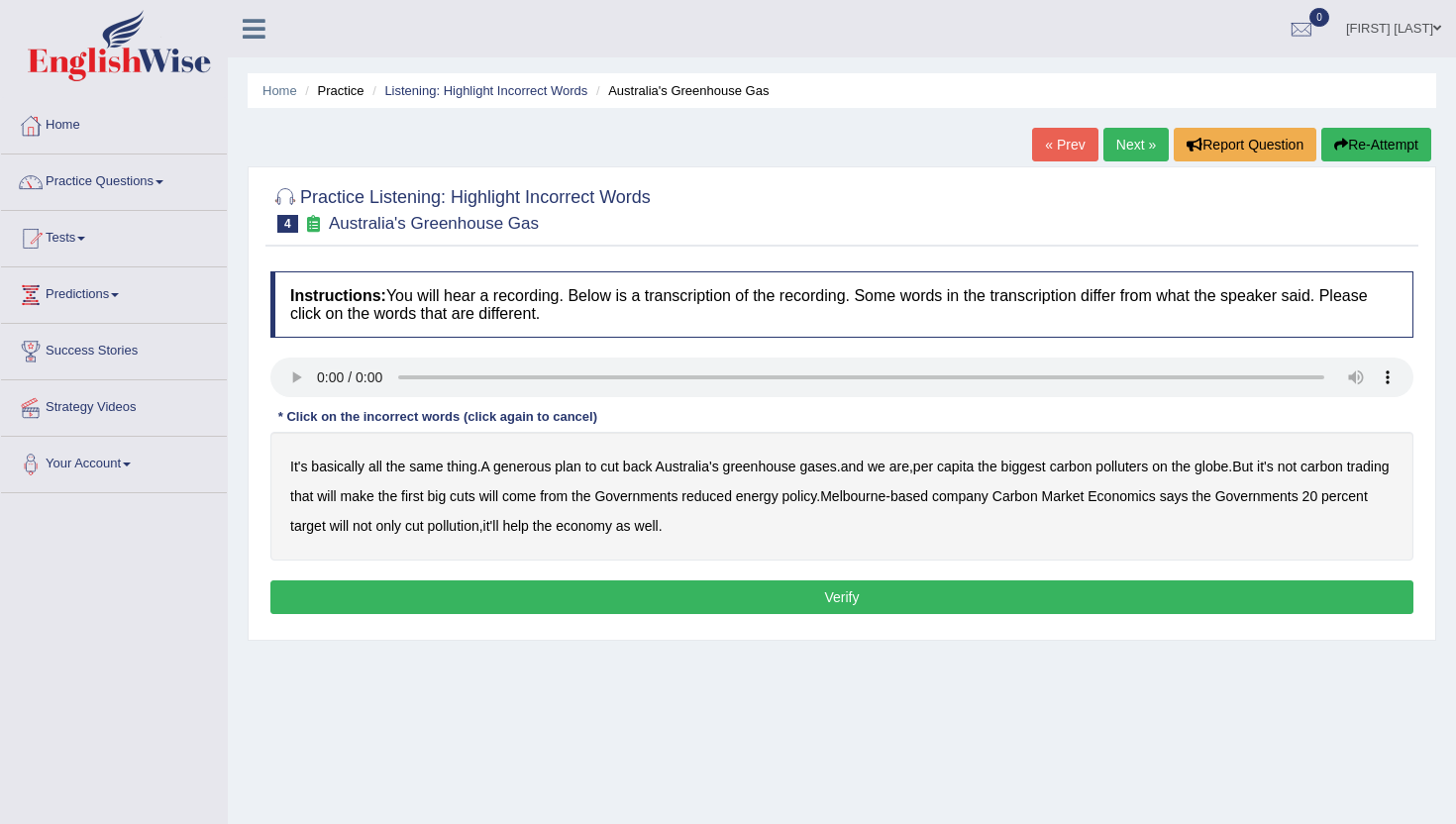 scroll, scrollTop: 0, scrollLeft: 0, axis: both 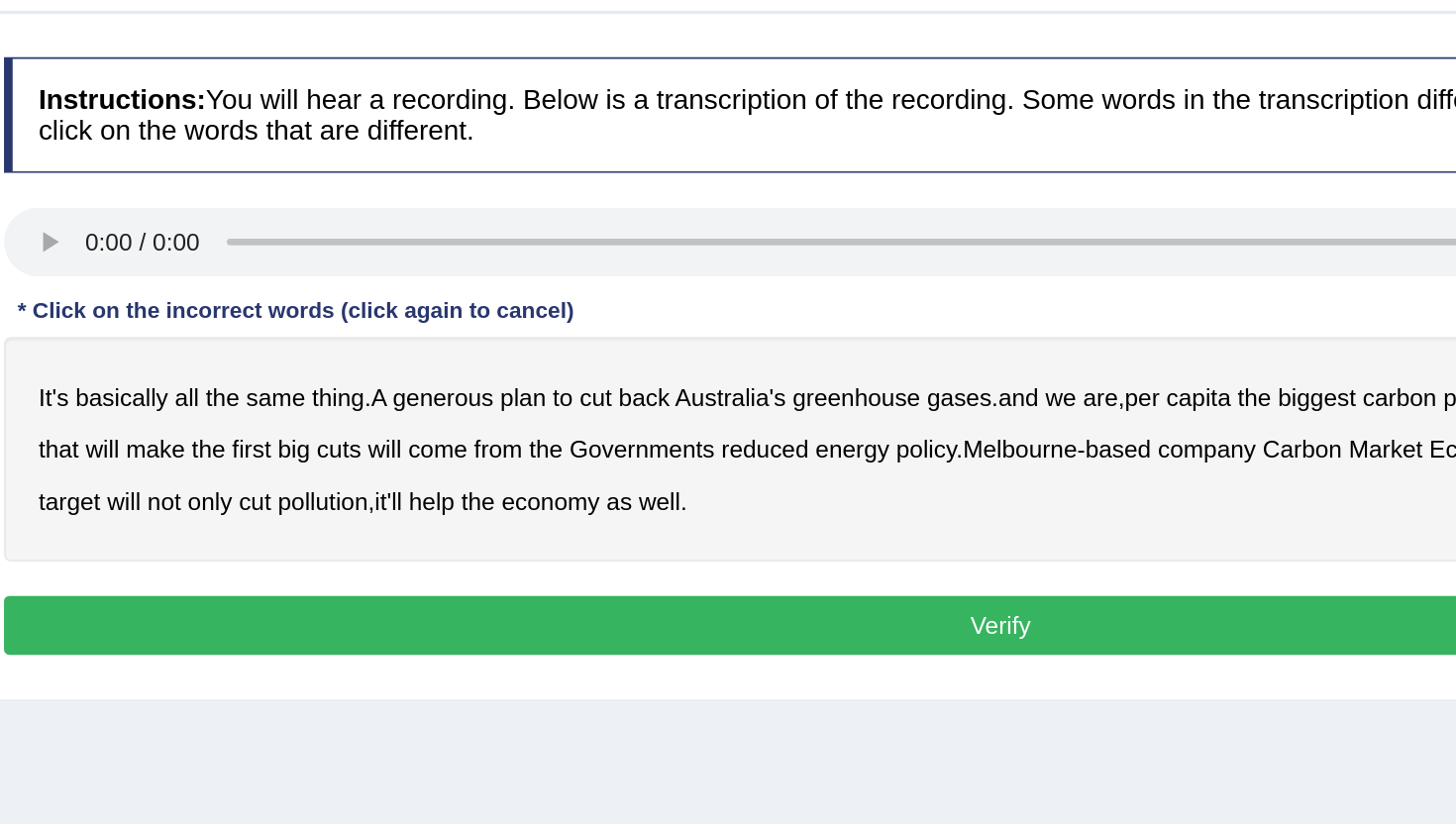 click on "make" at bounding box center [358, 435] 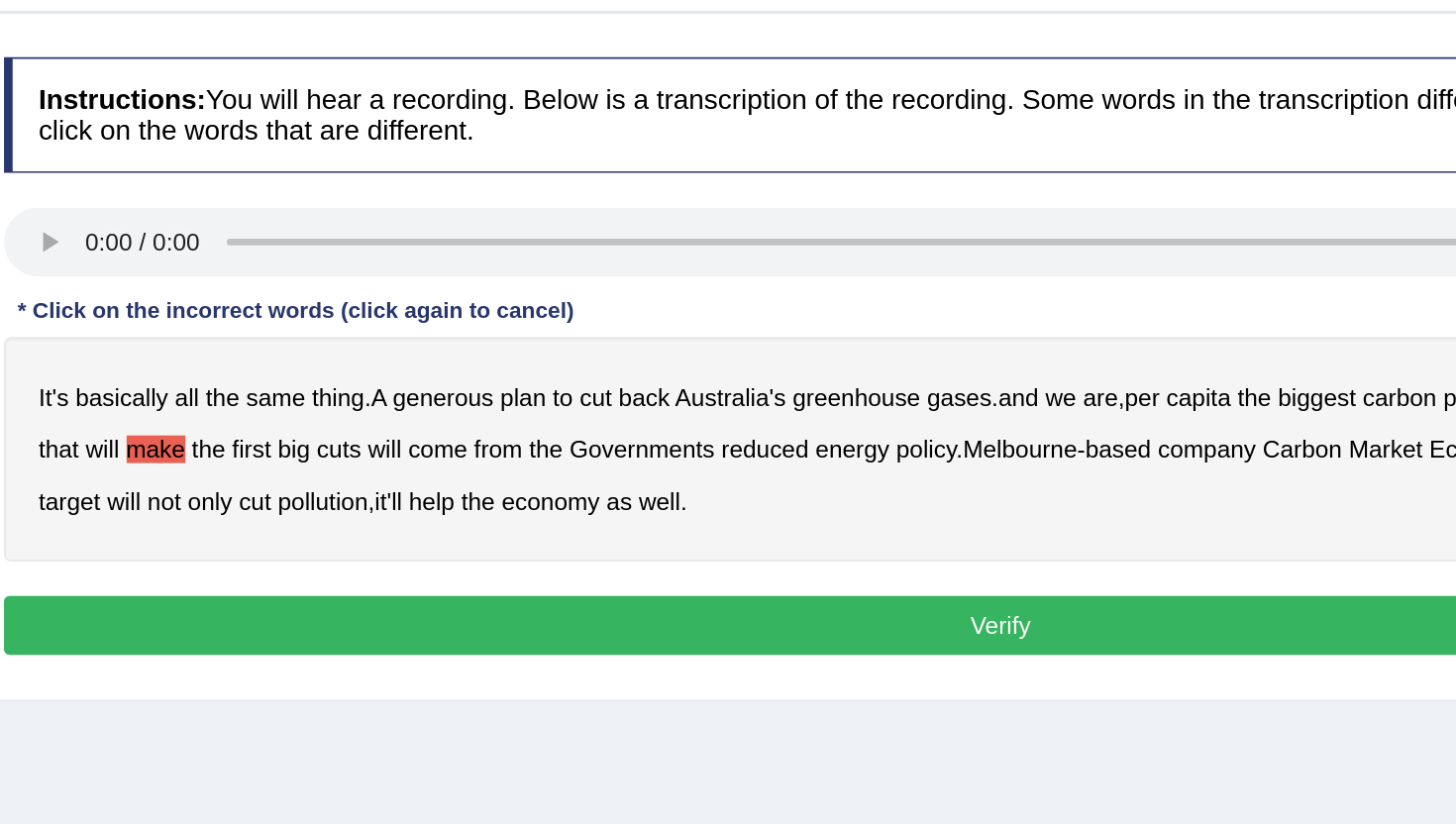 click on "make" at bounding box center [358, 435] 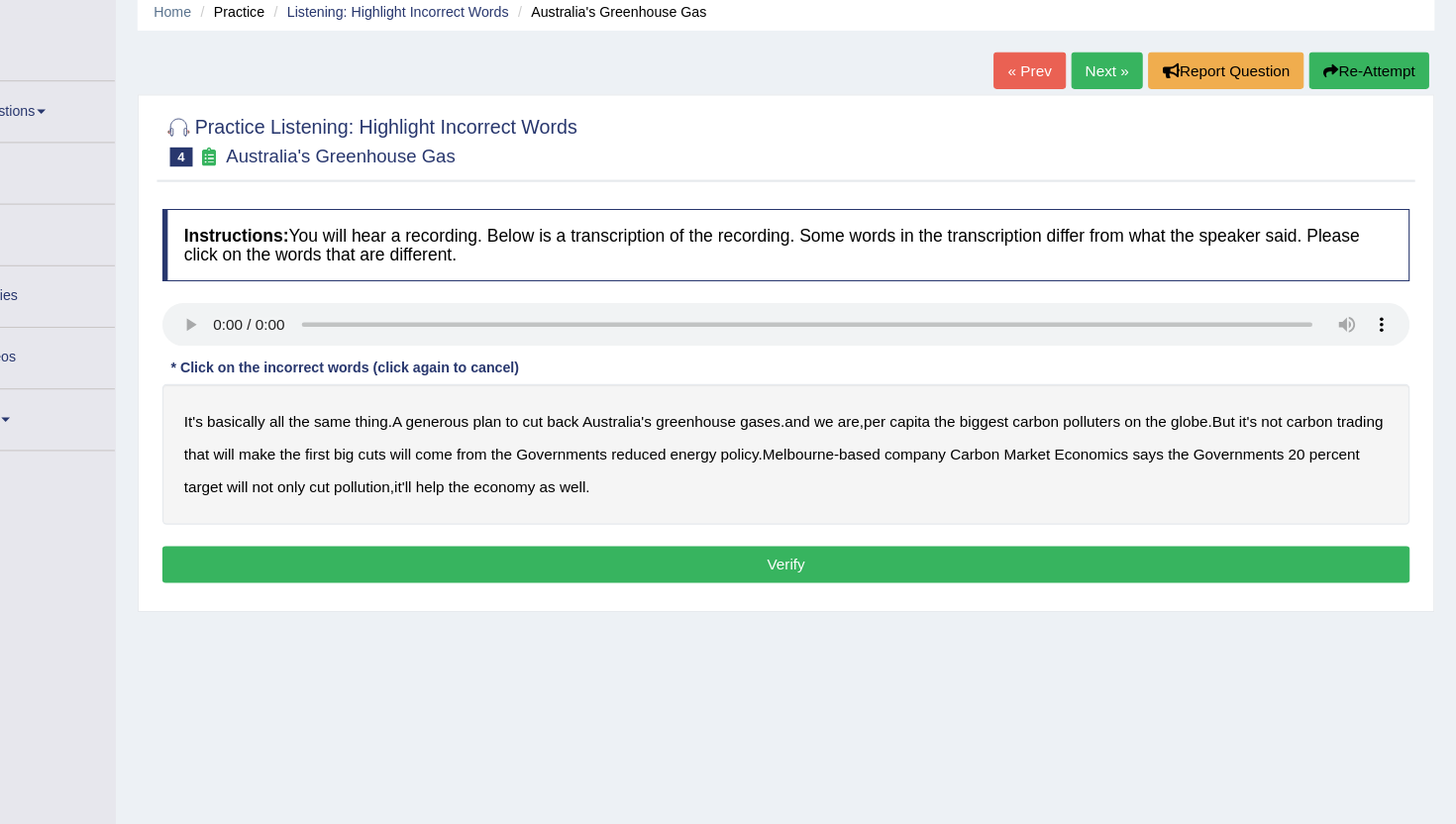 scroll, scrollTop: 61, scrollLeft: 0, axis: vertical 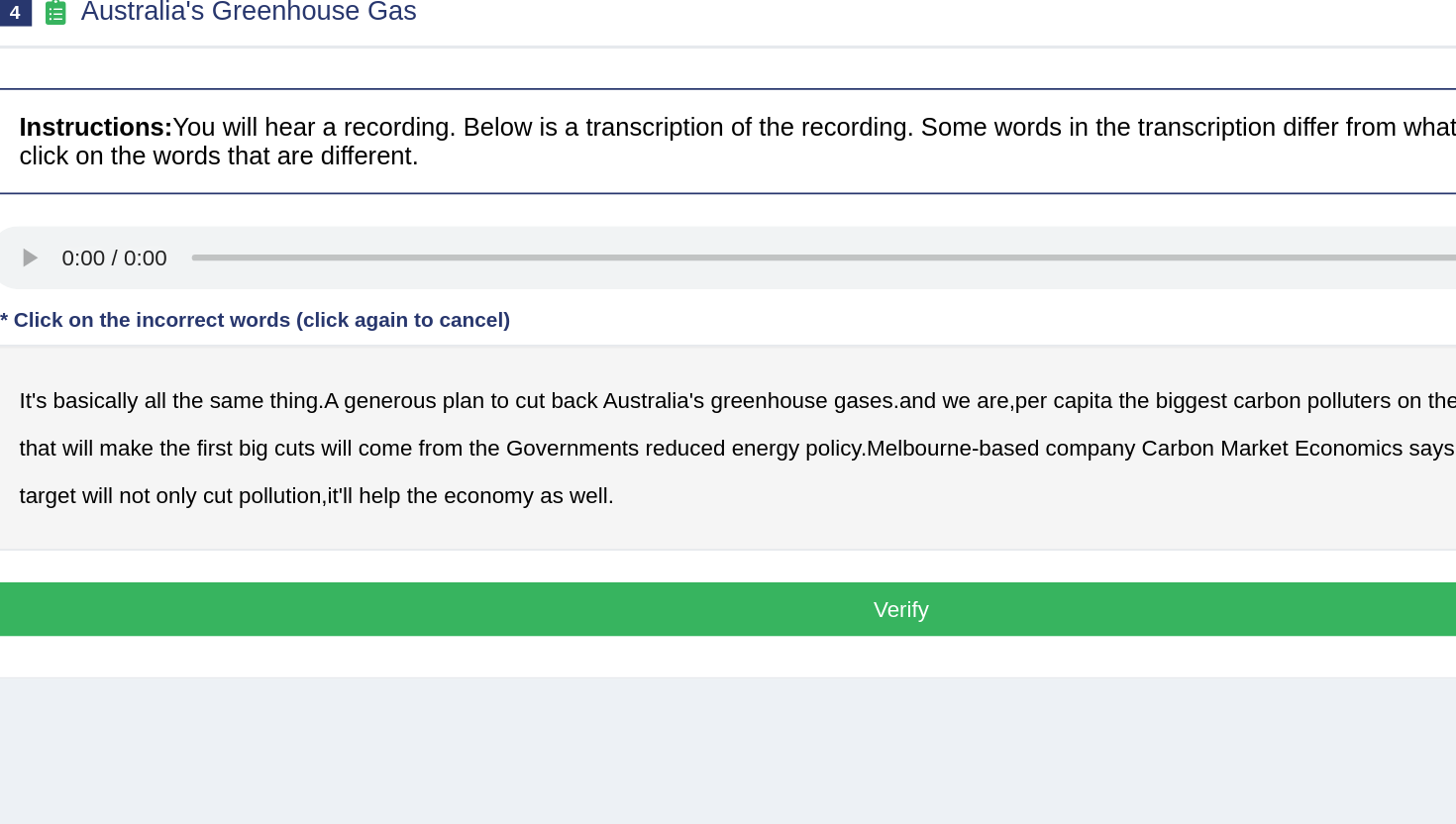 click on "generous" at bounding box center [522, 405] 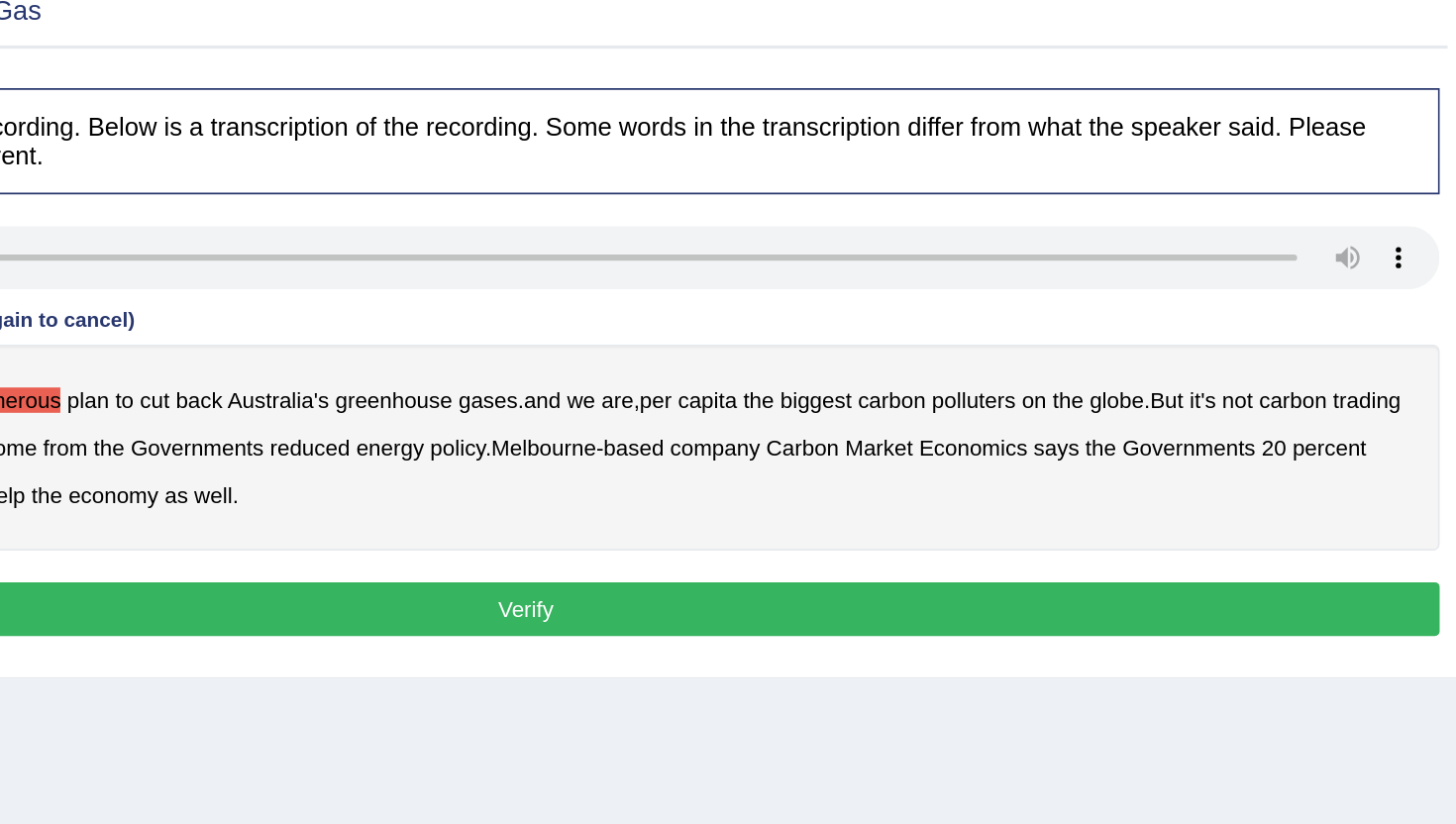 click on "globe" at bounding box center (1211, 405) 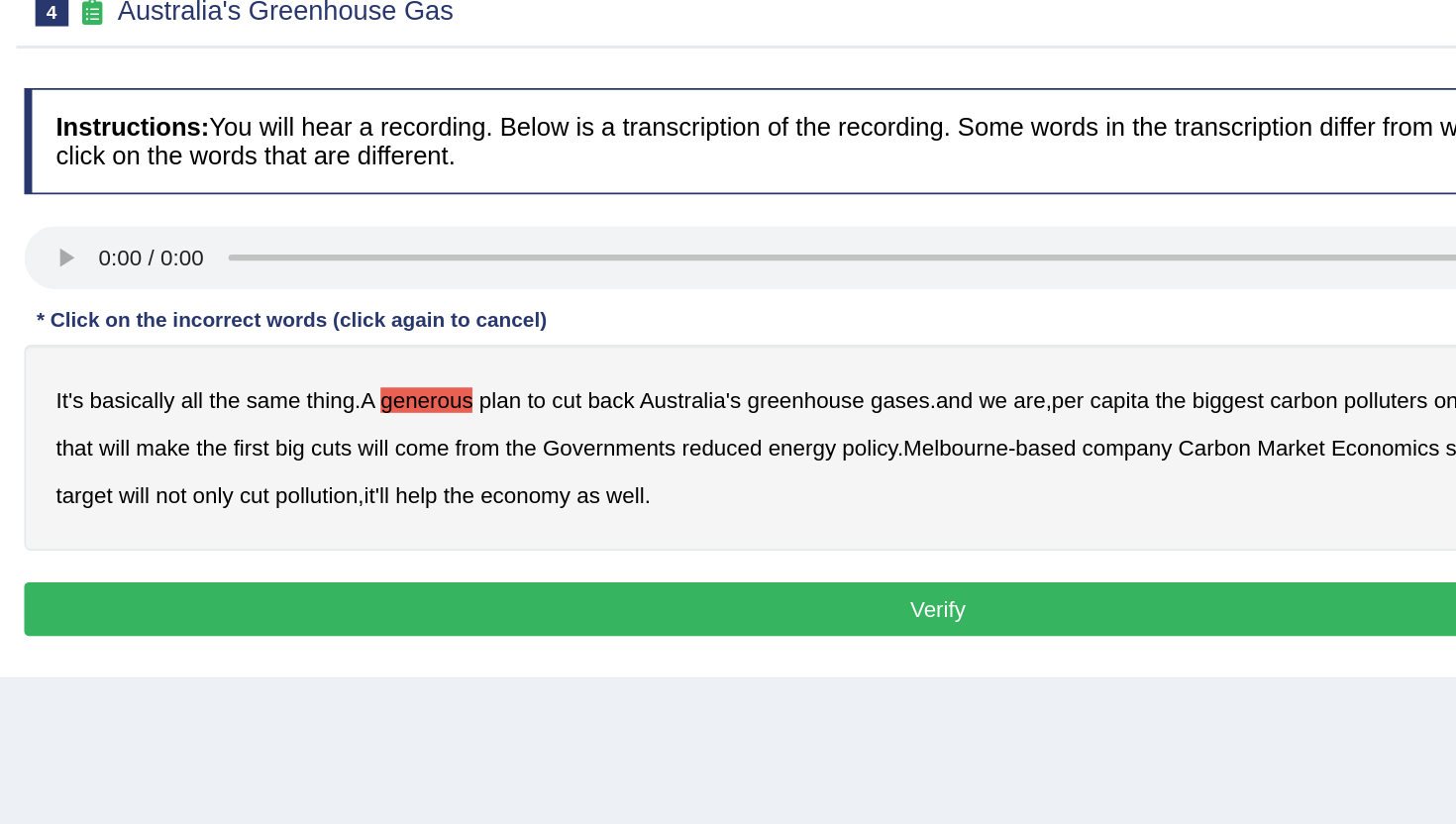 click on "come" at bounding box center [519, 435] 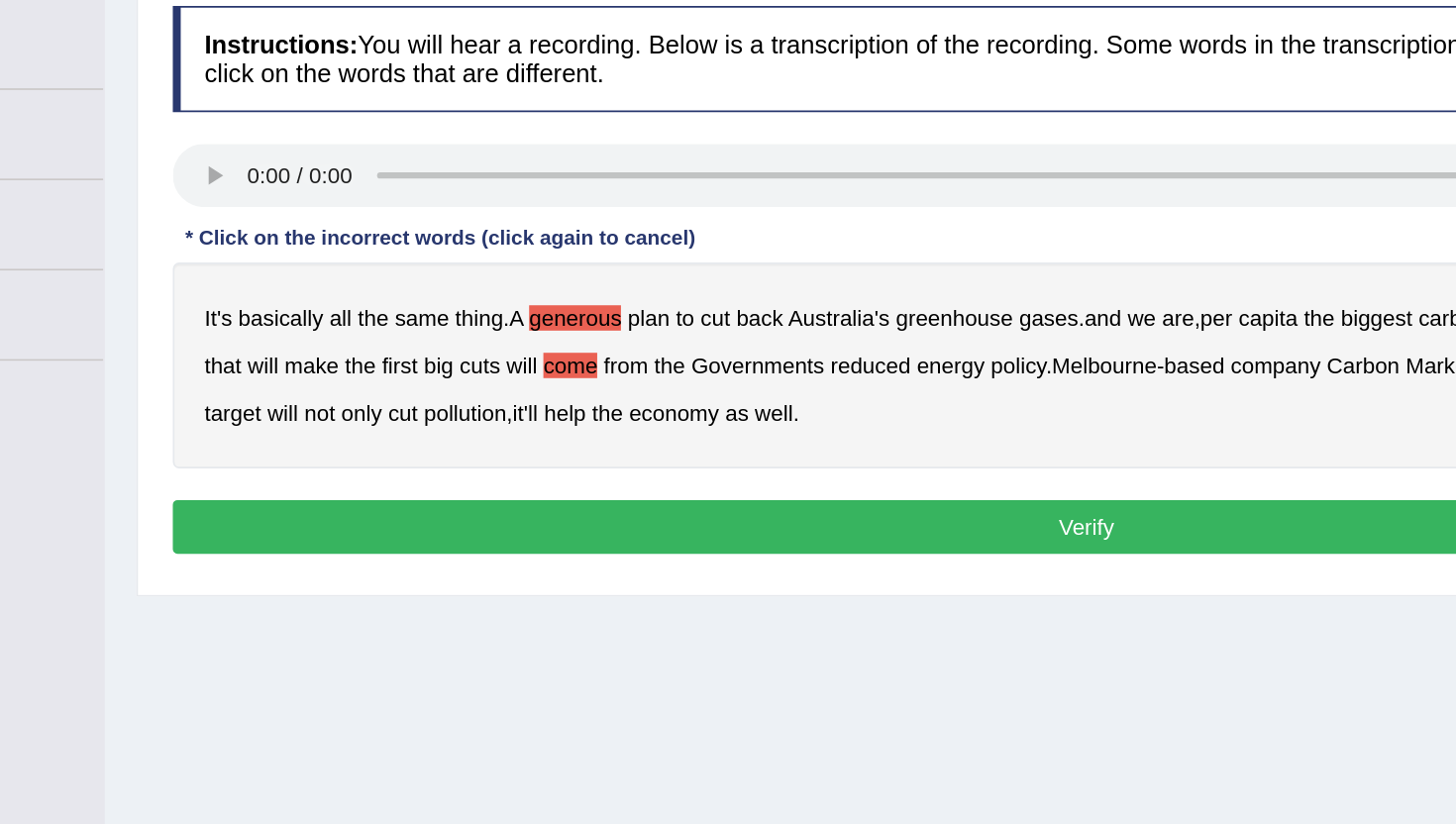 click on "Verify" at bounding box center [842, 536] 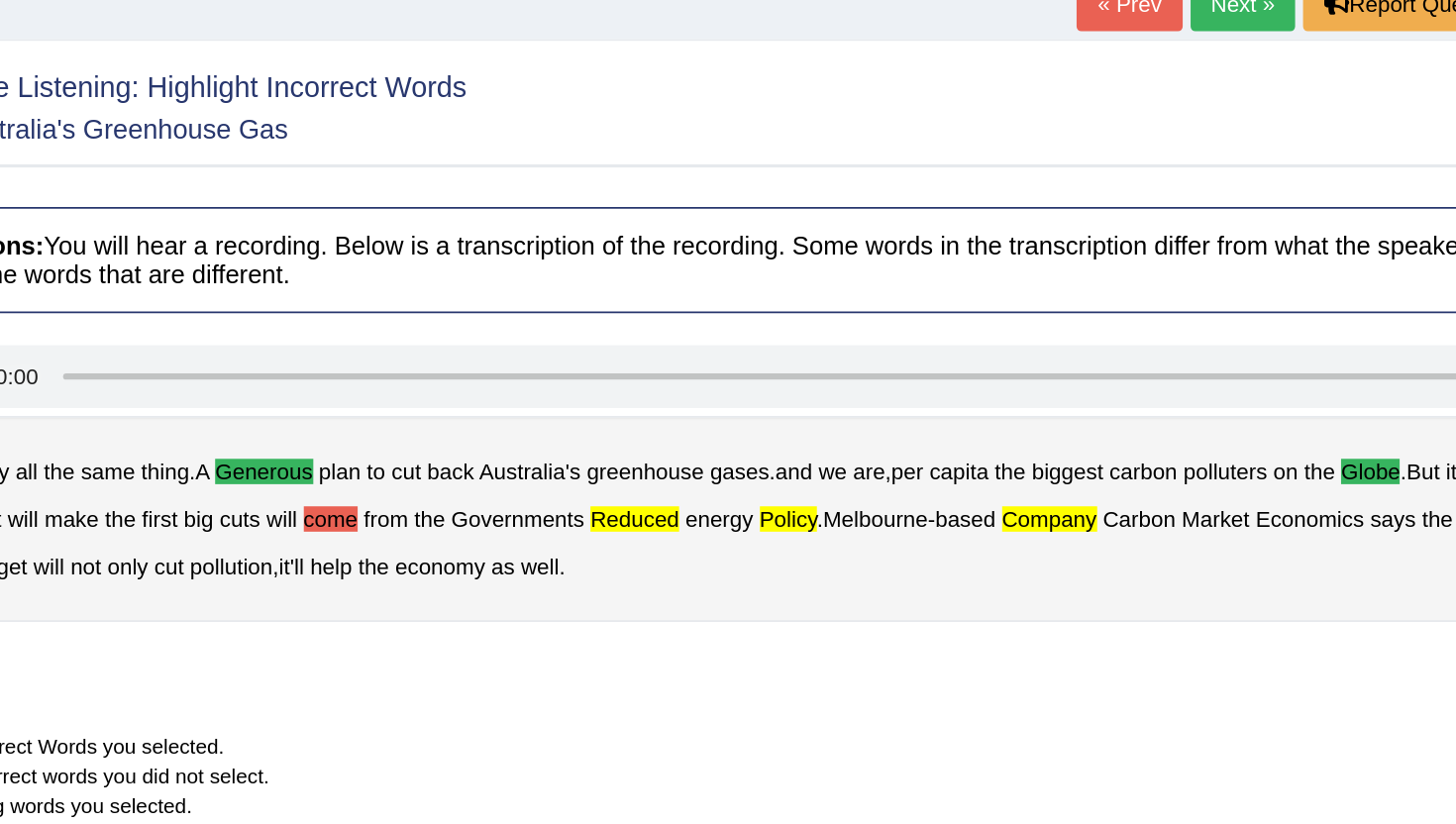 scroll, scrollTop: 87, scrollLeft: 0, axis: vertical 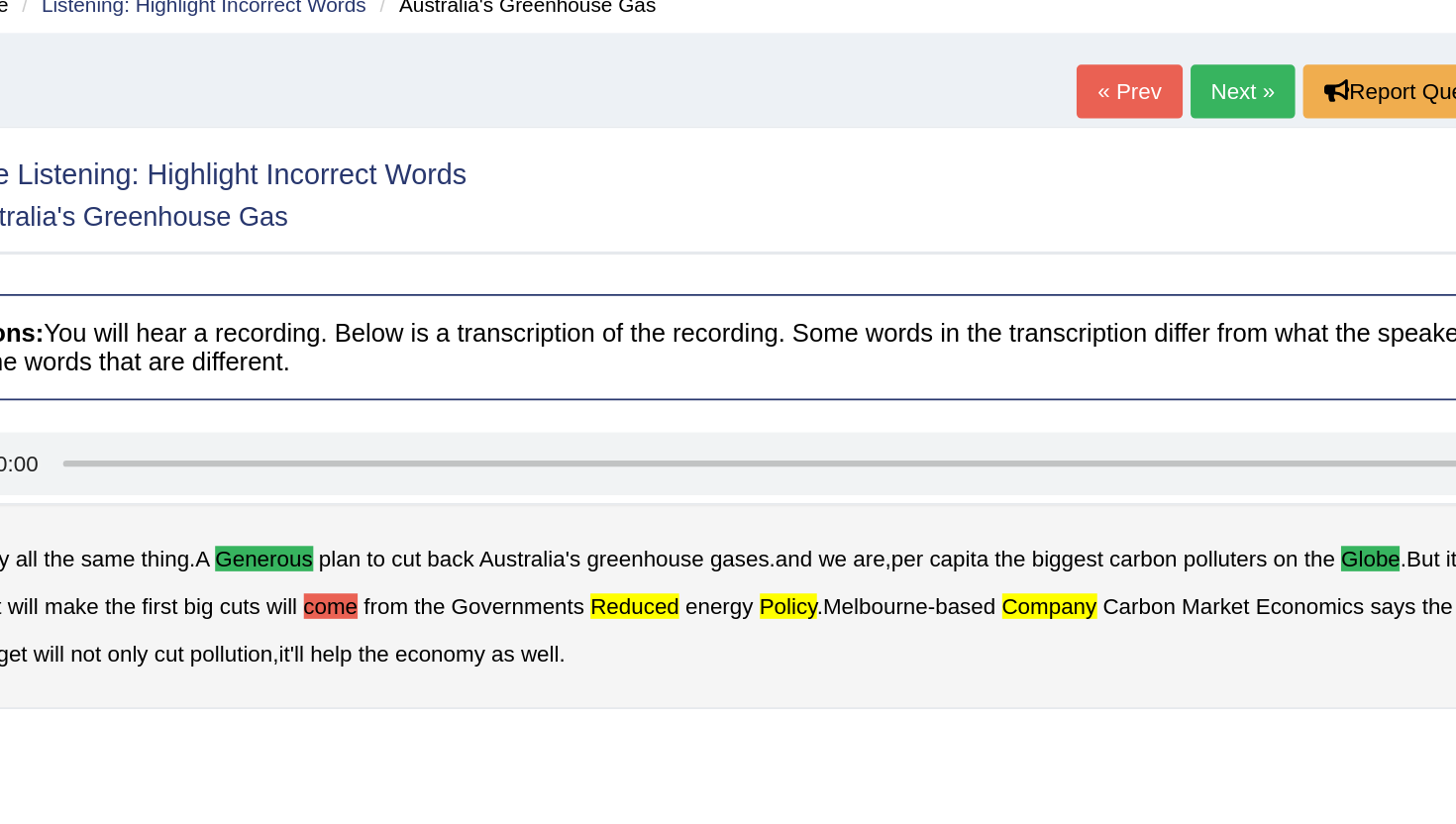 click on "Next »" at bounding box center [1136, 57] 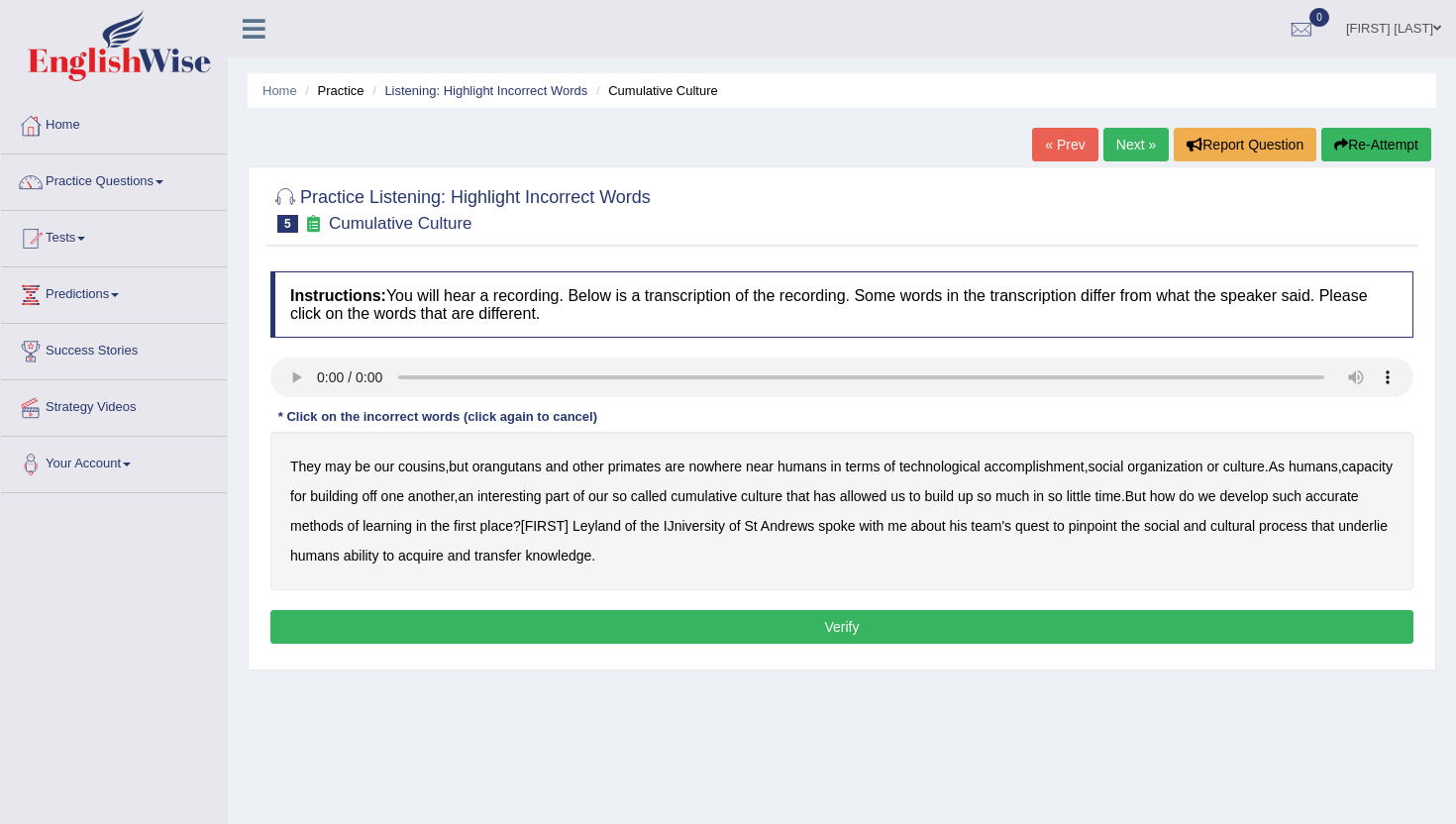 scroll, scrollTop: 0, scrollLeft: 0, axis: both 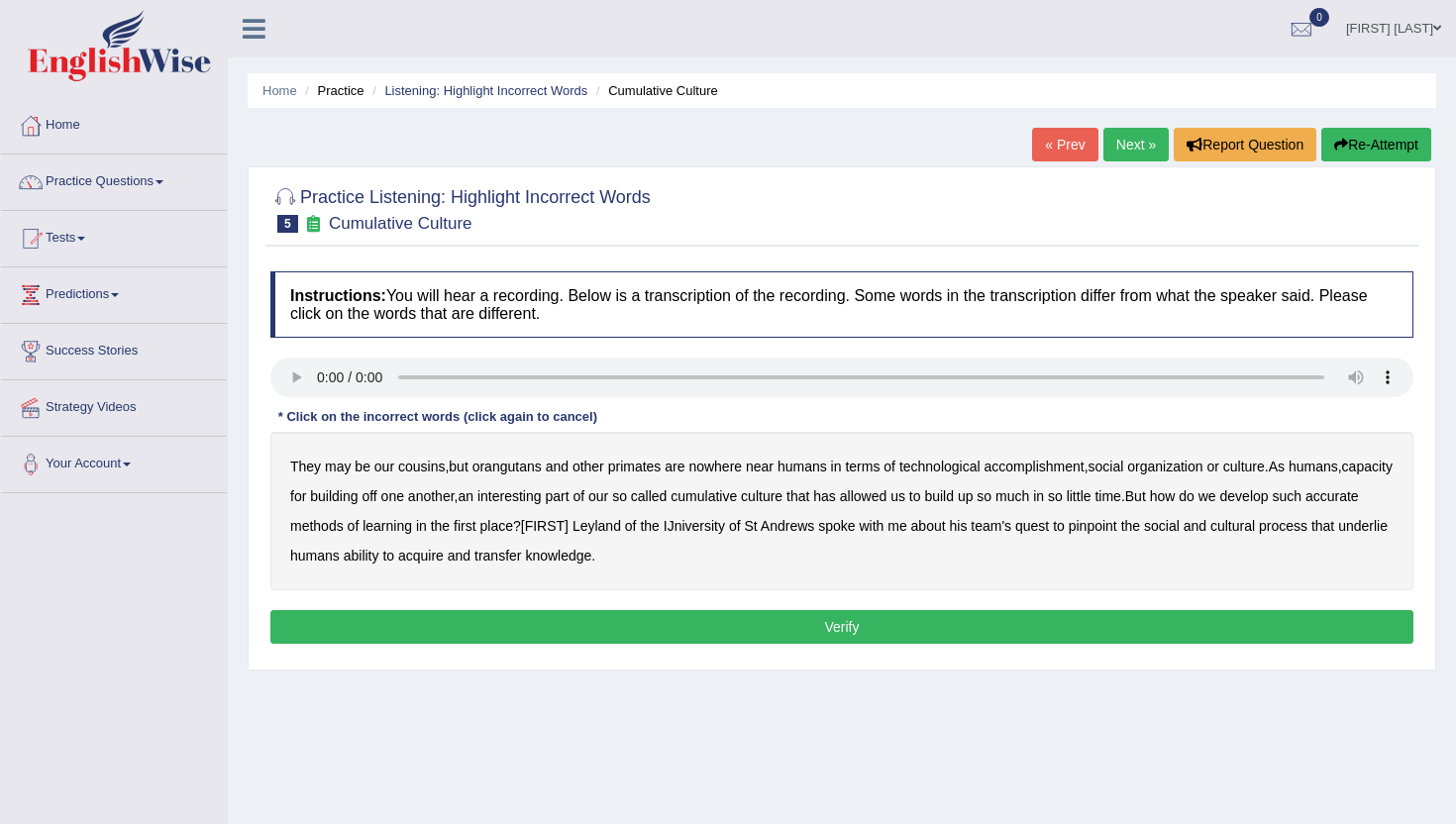 click on "accomplishment" at bounding box center (1034, 466) 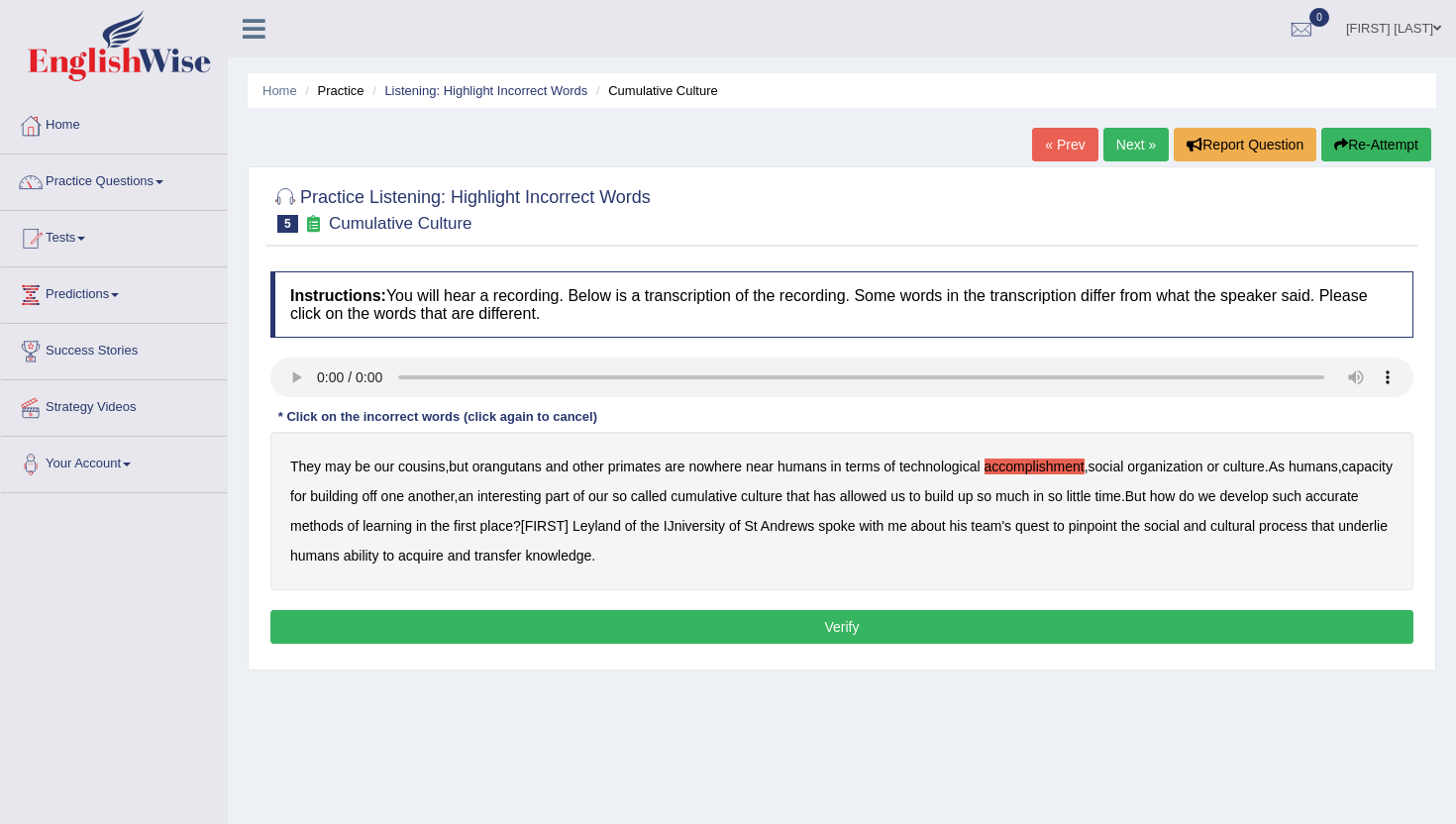 click on "interesting" at bounding box center [509, 496] 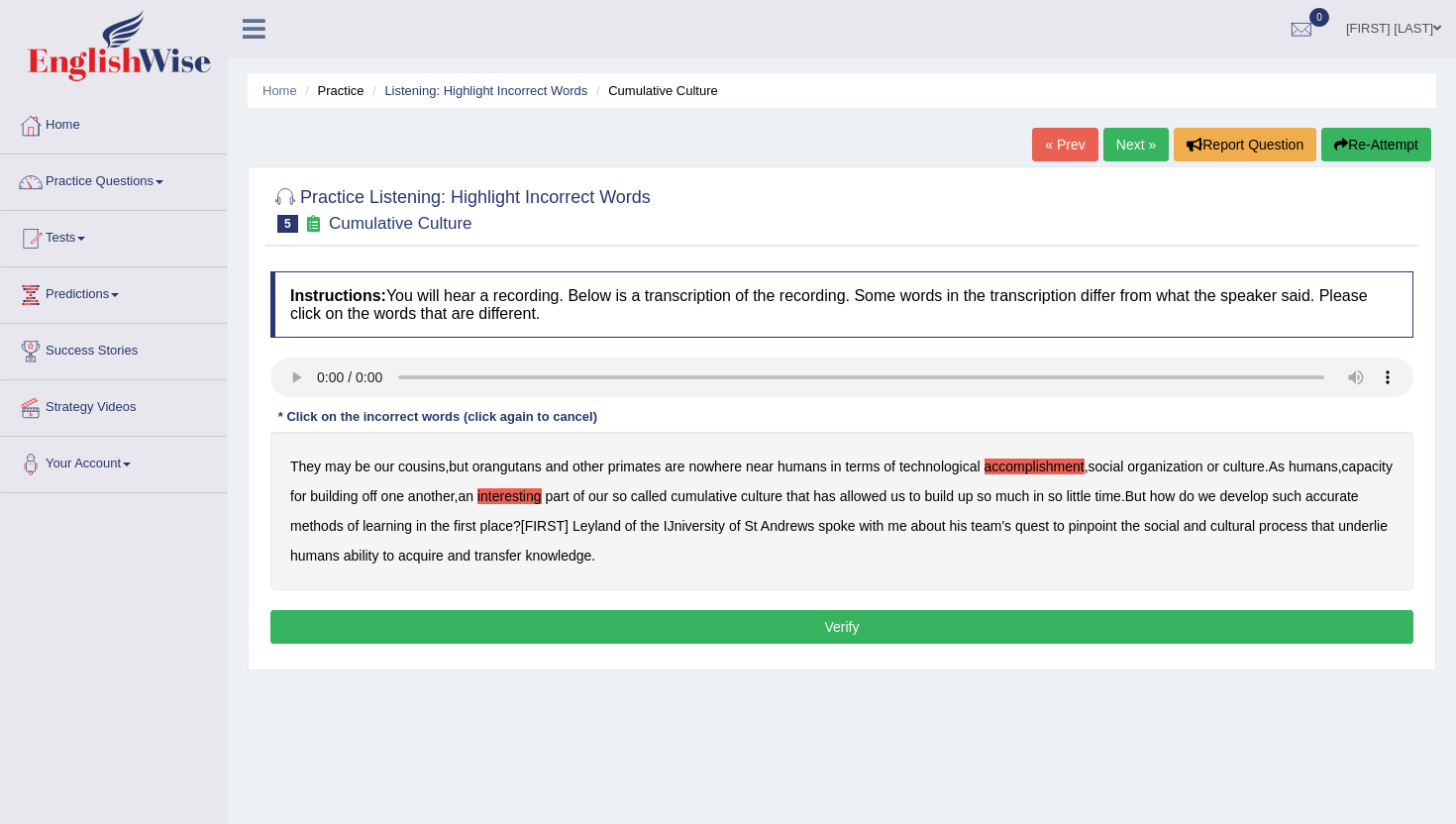 click on "IJniversity" at bounding box center (694, 526) 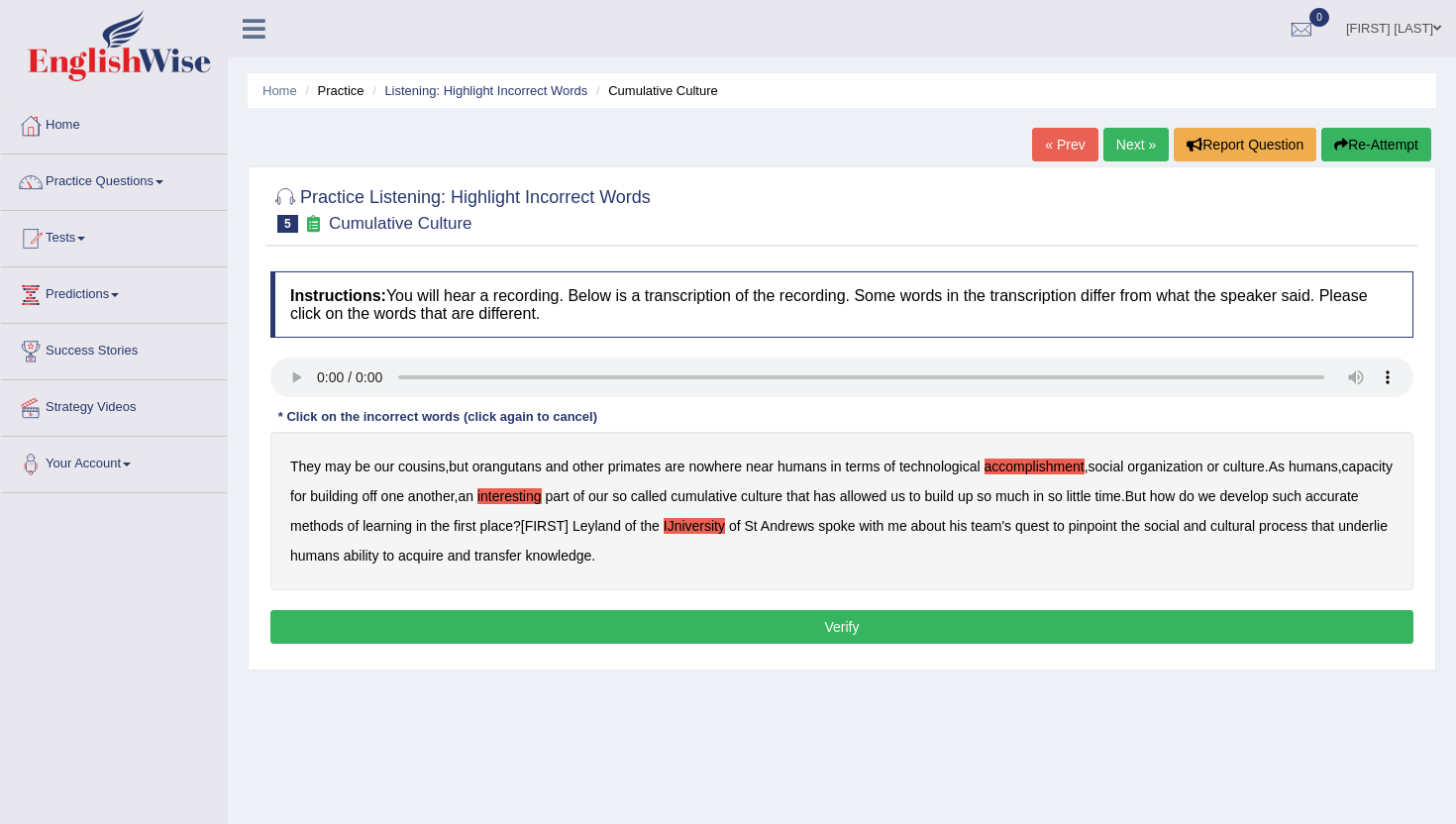 click on "underlie" at bounding box center (1363, 526) 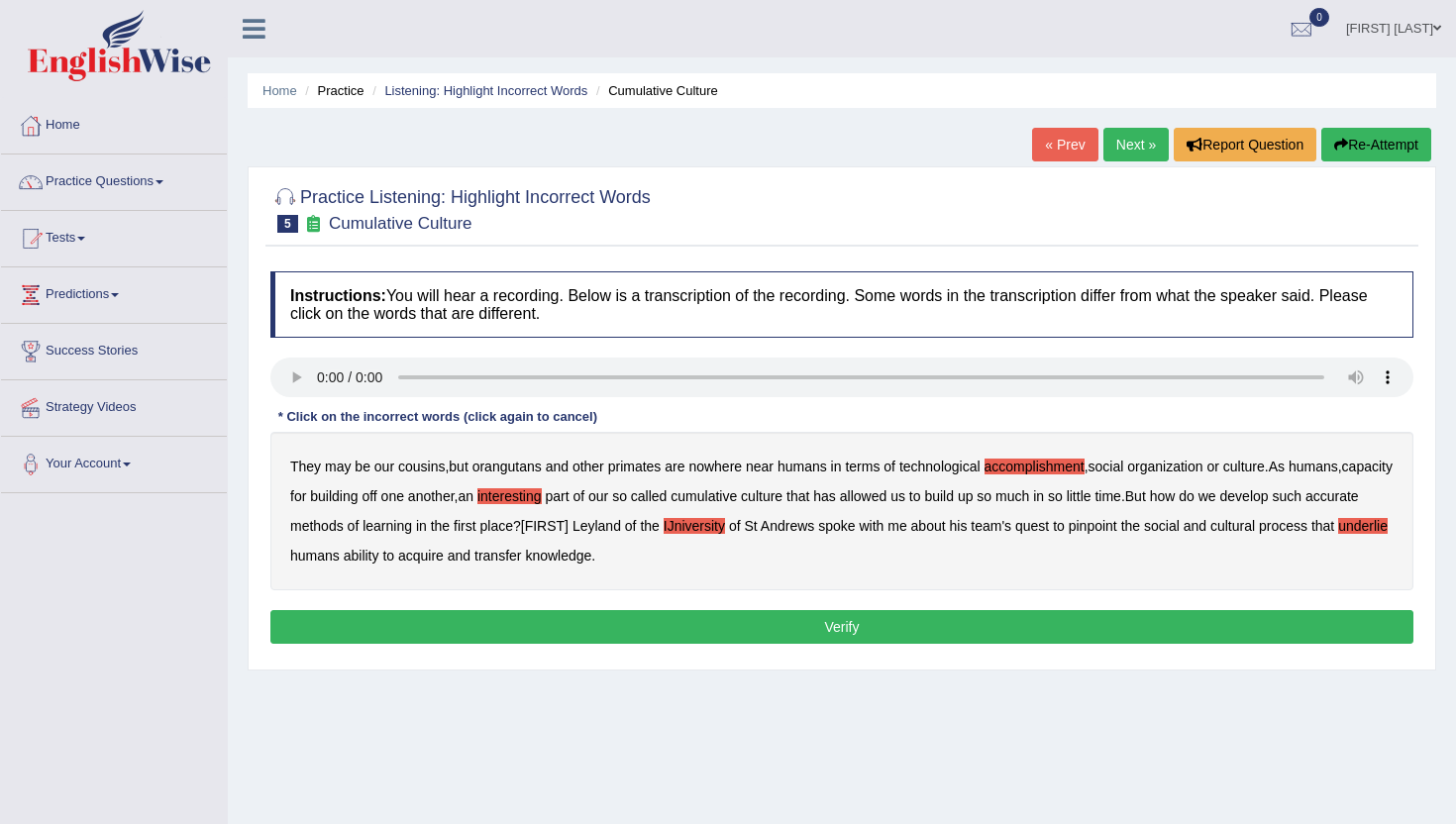 click on "underlie" at bounding box center (1363, 526) 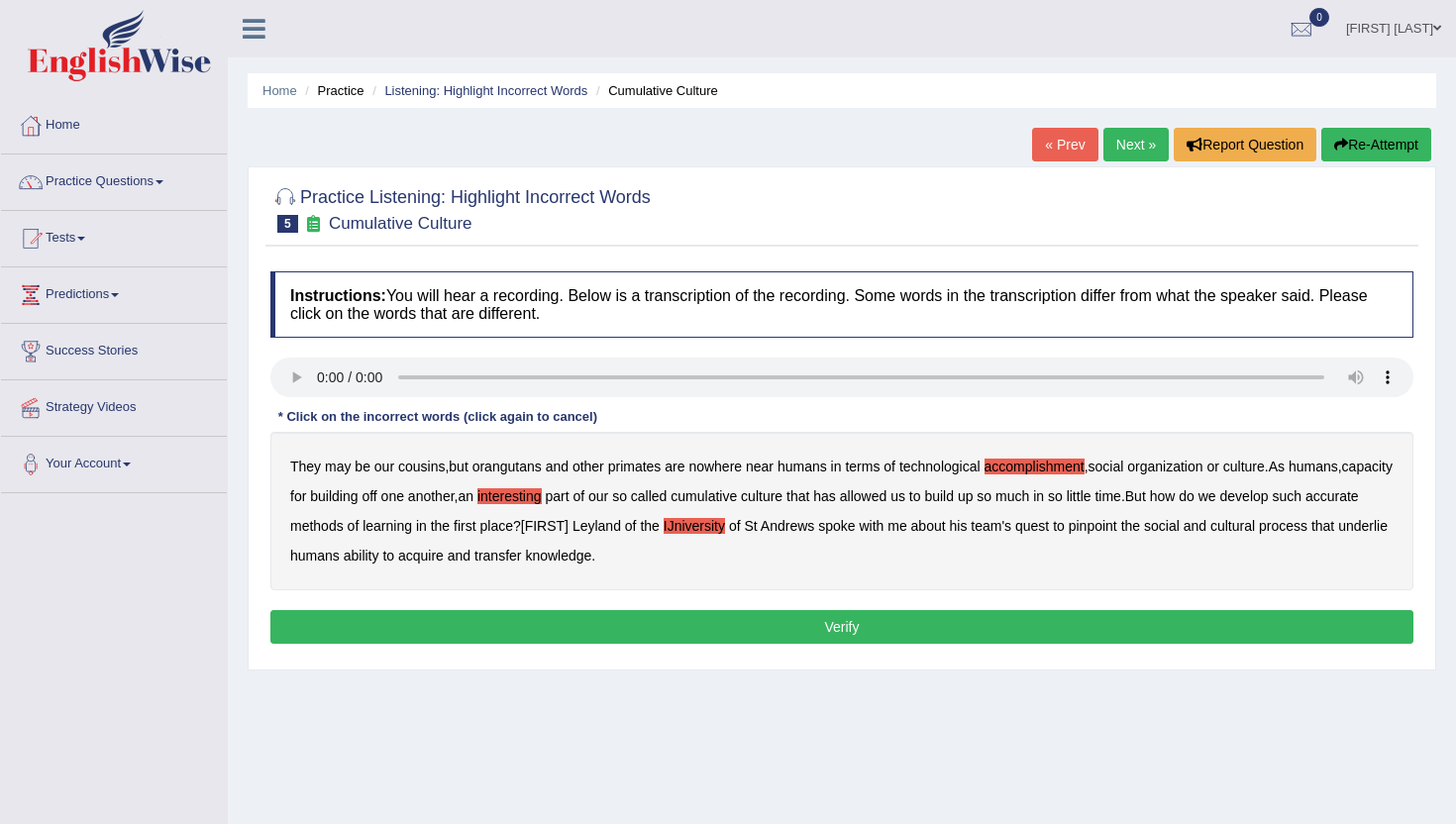 click on "pinpoint" at bounding box center [1092, 526] 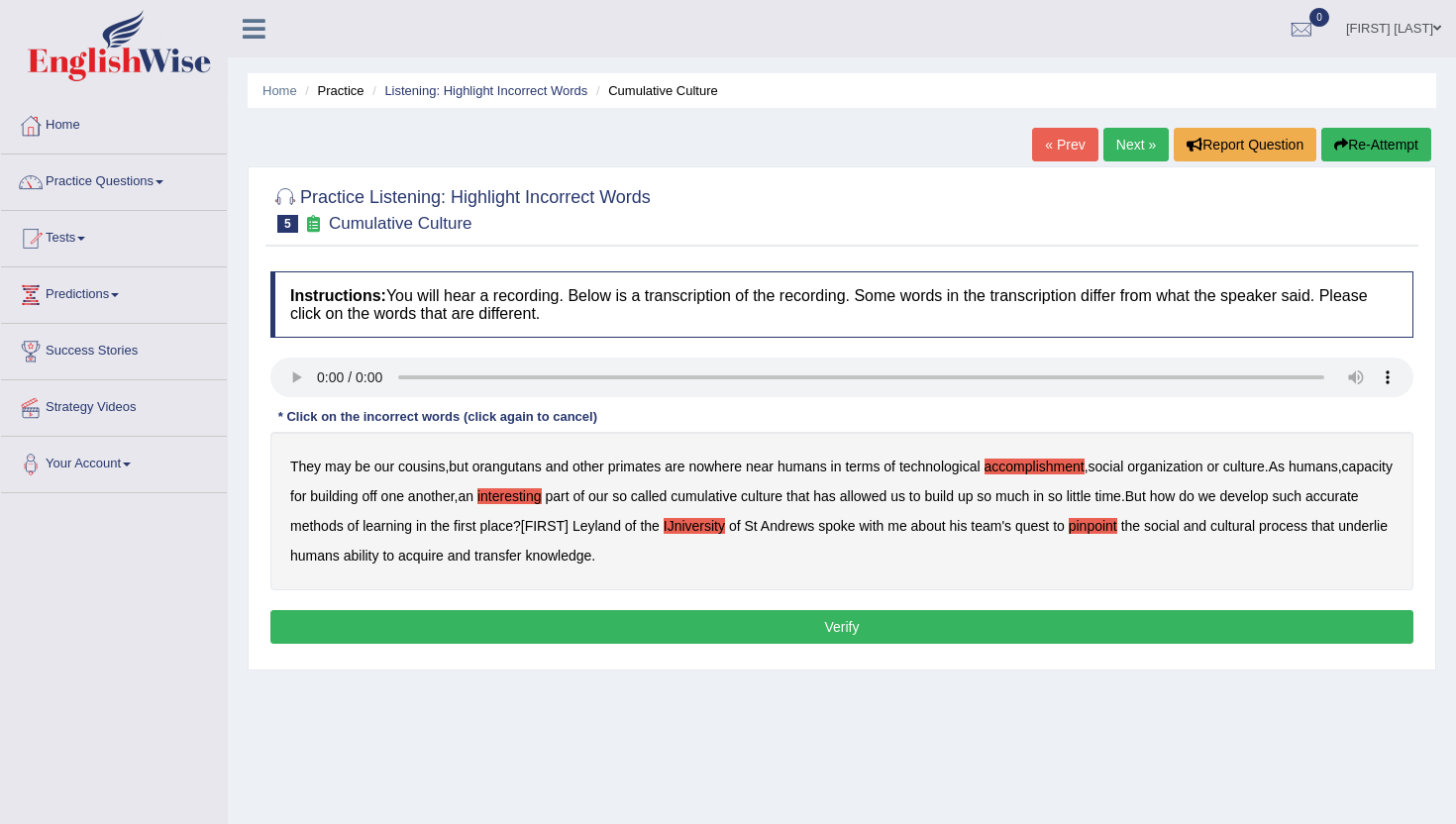 click on "transfer" at bounding box center (497, 556) 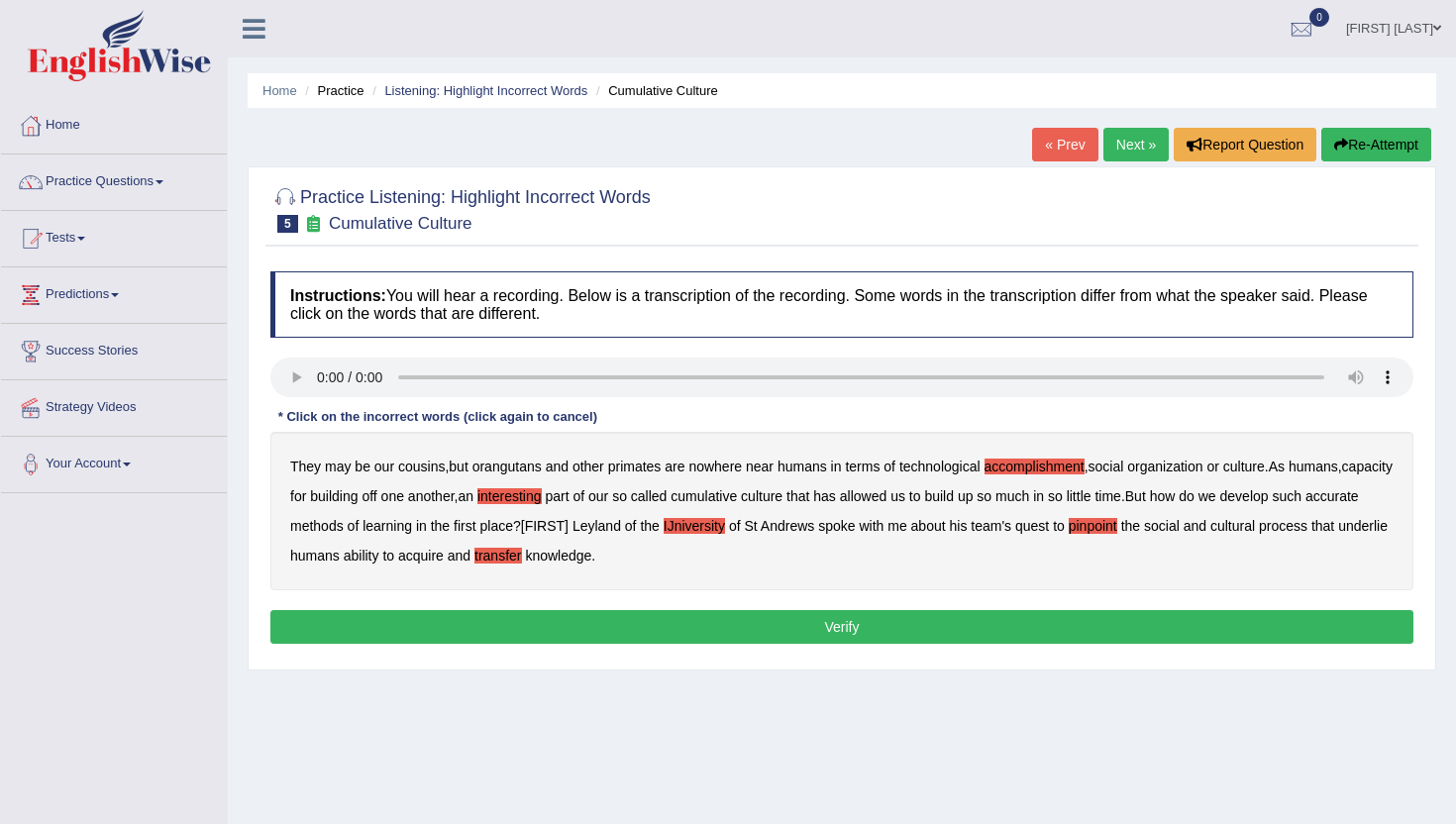 click on "Verify" at bounding box center [842, 627] 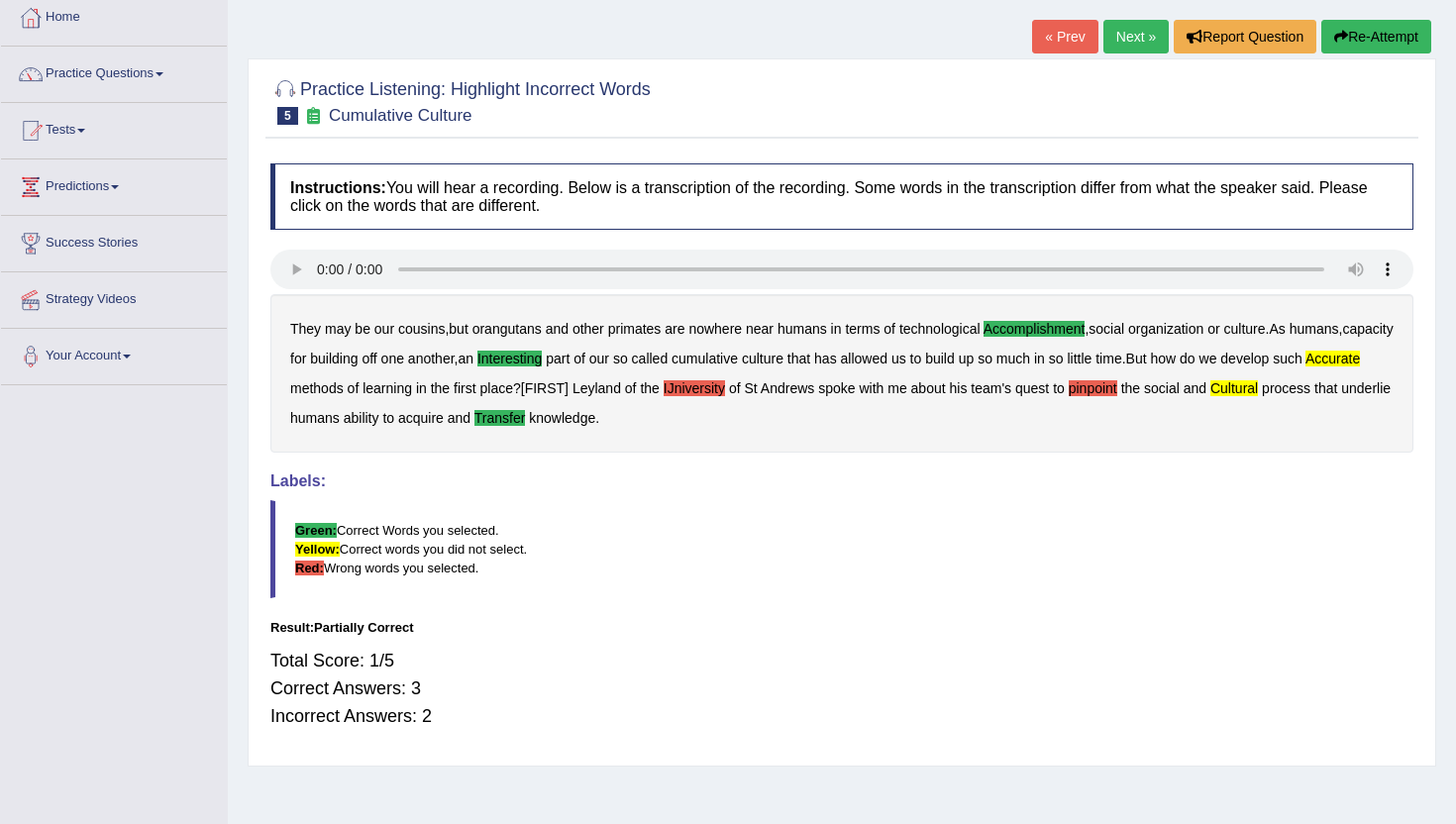 scroll, scrollTop: 83, scrollLeft: 0, axis: vertical 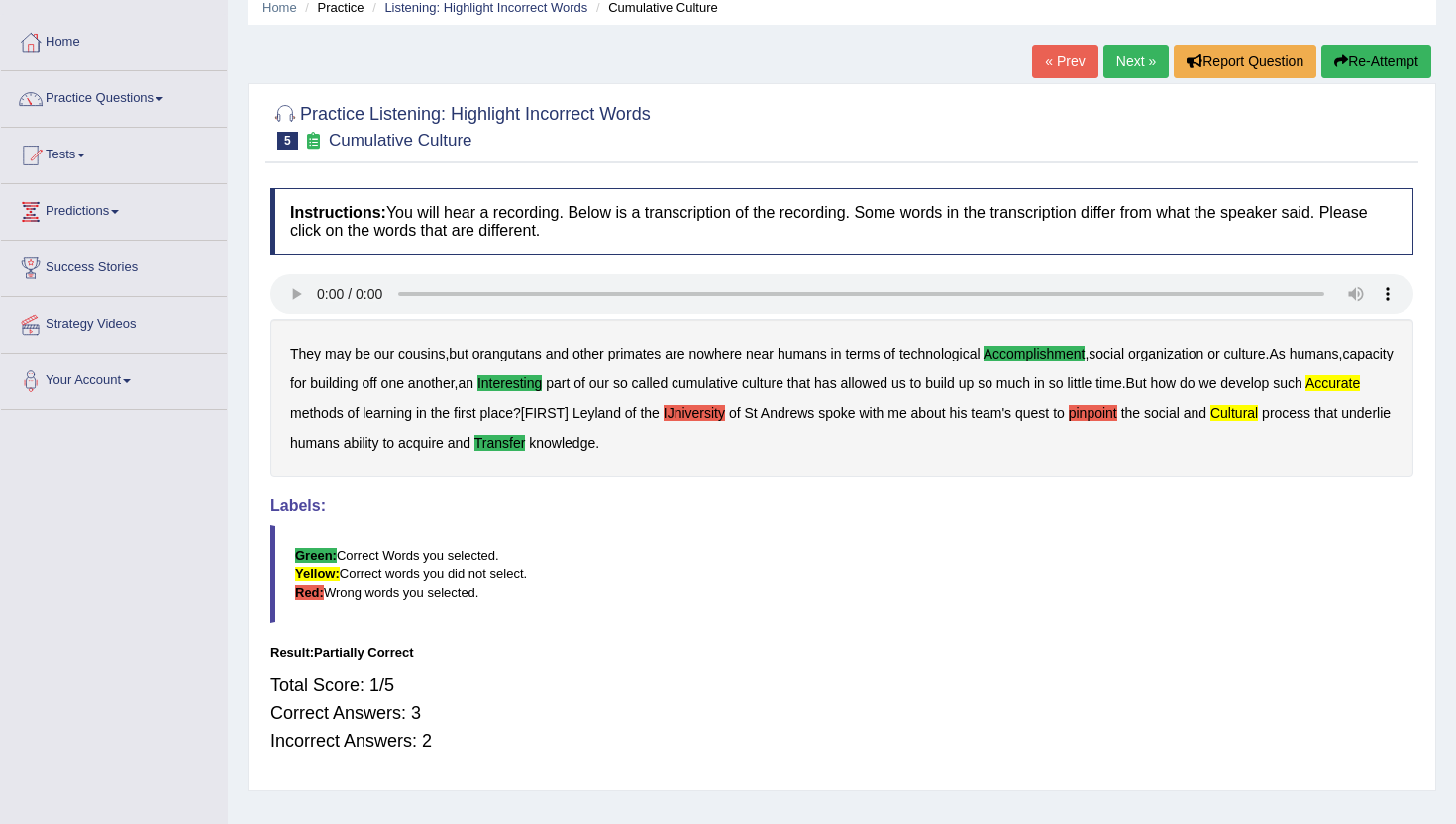 click on "Next »" at bounding box center (1136, 61) 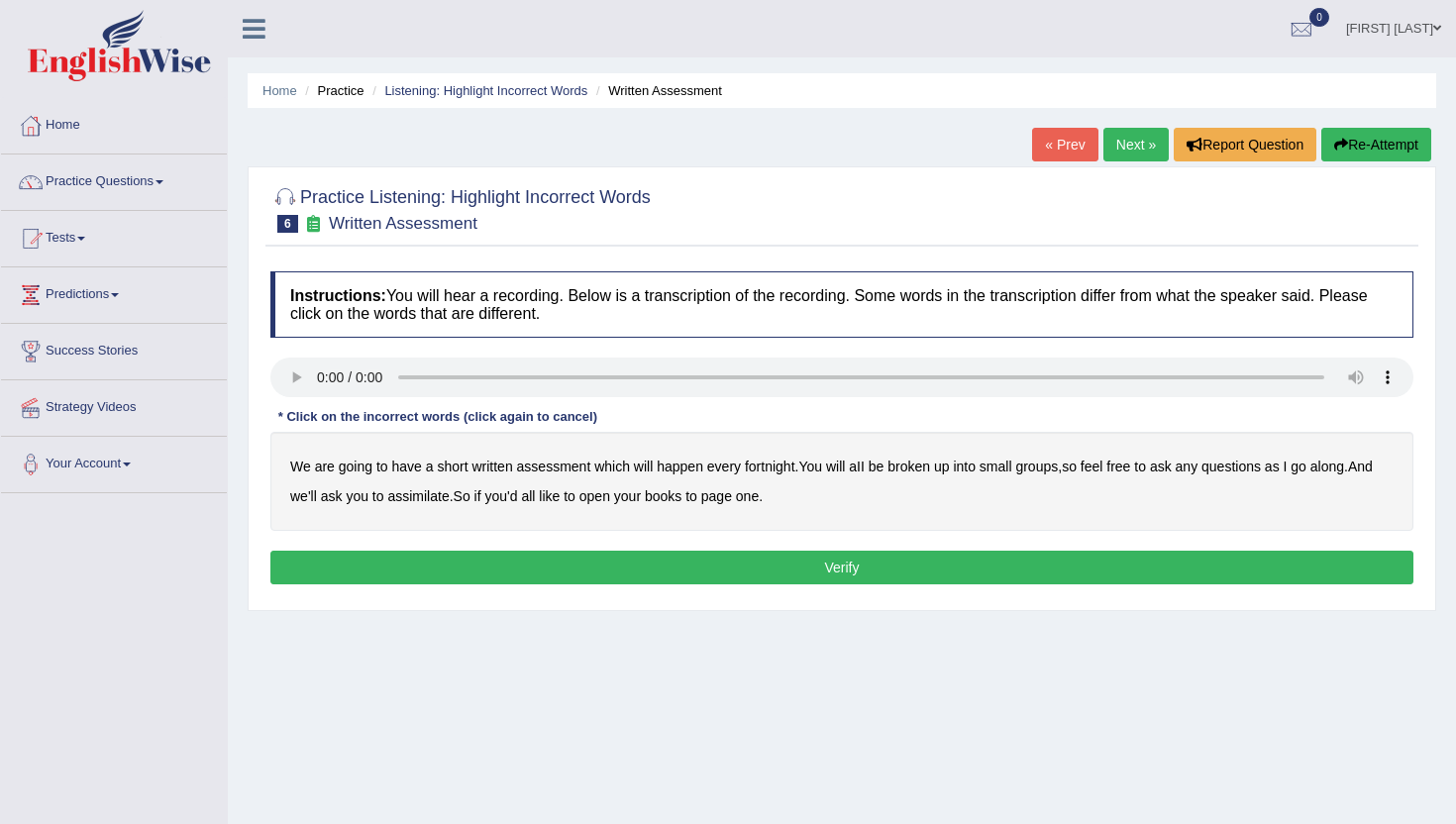 scroll, scrollTop: 0, scrollLeft: 0, axis: both 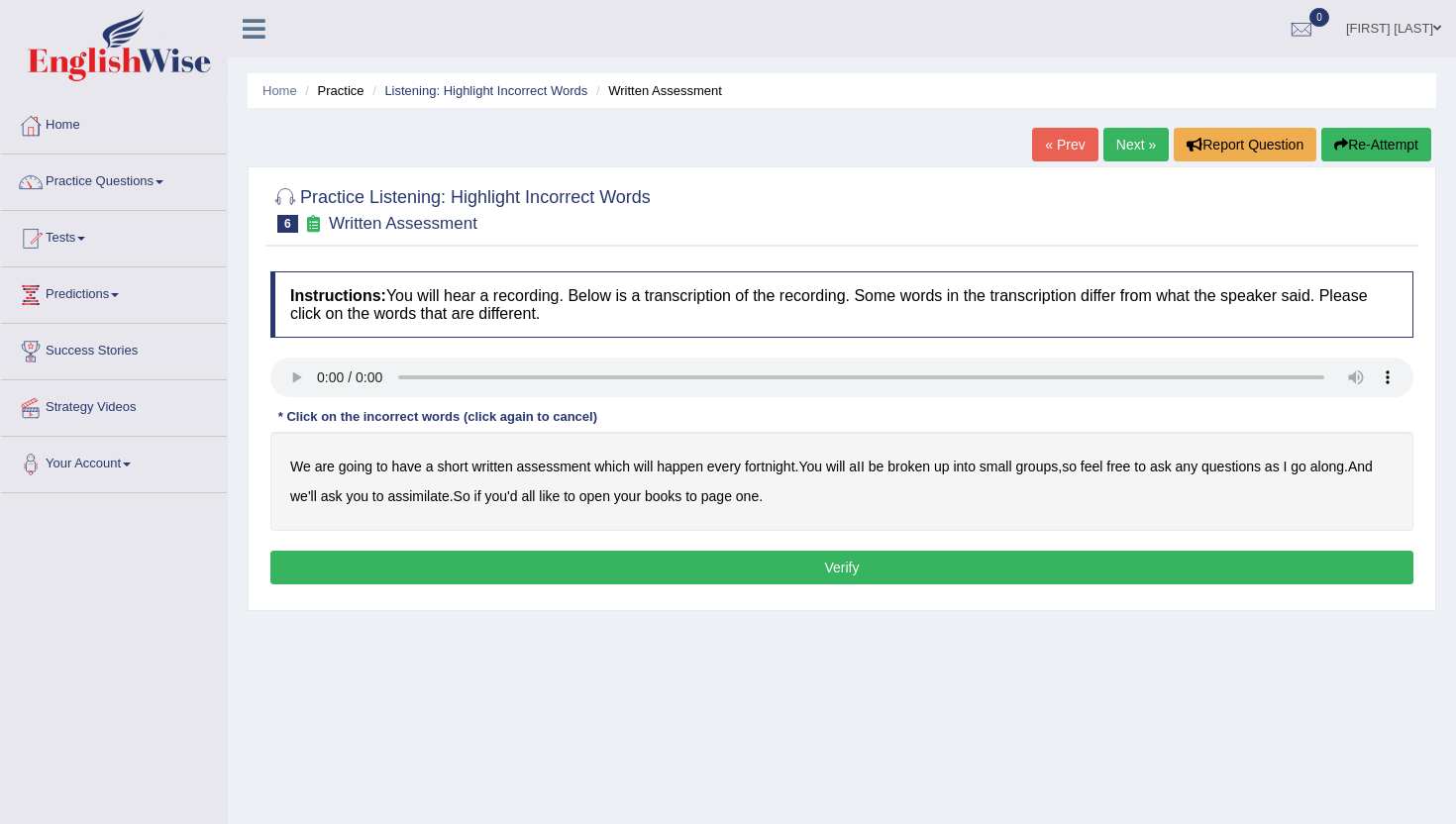 click on "broken" at bounding box center [908, 466] 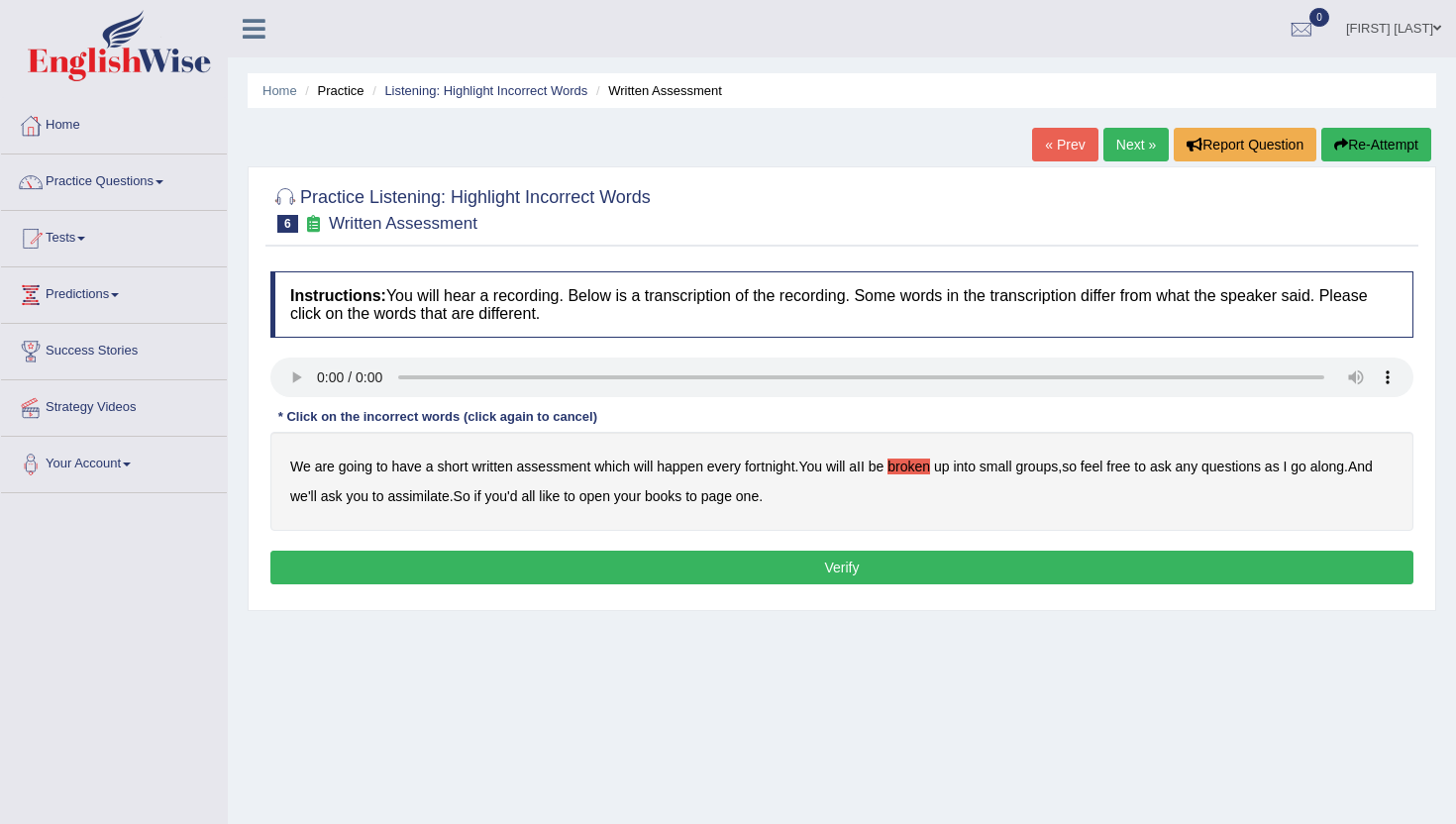 click on "assimilate" at bounding box center [418, 496] 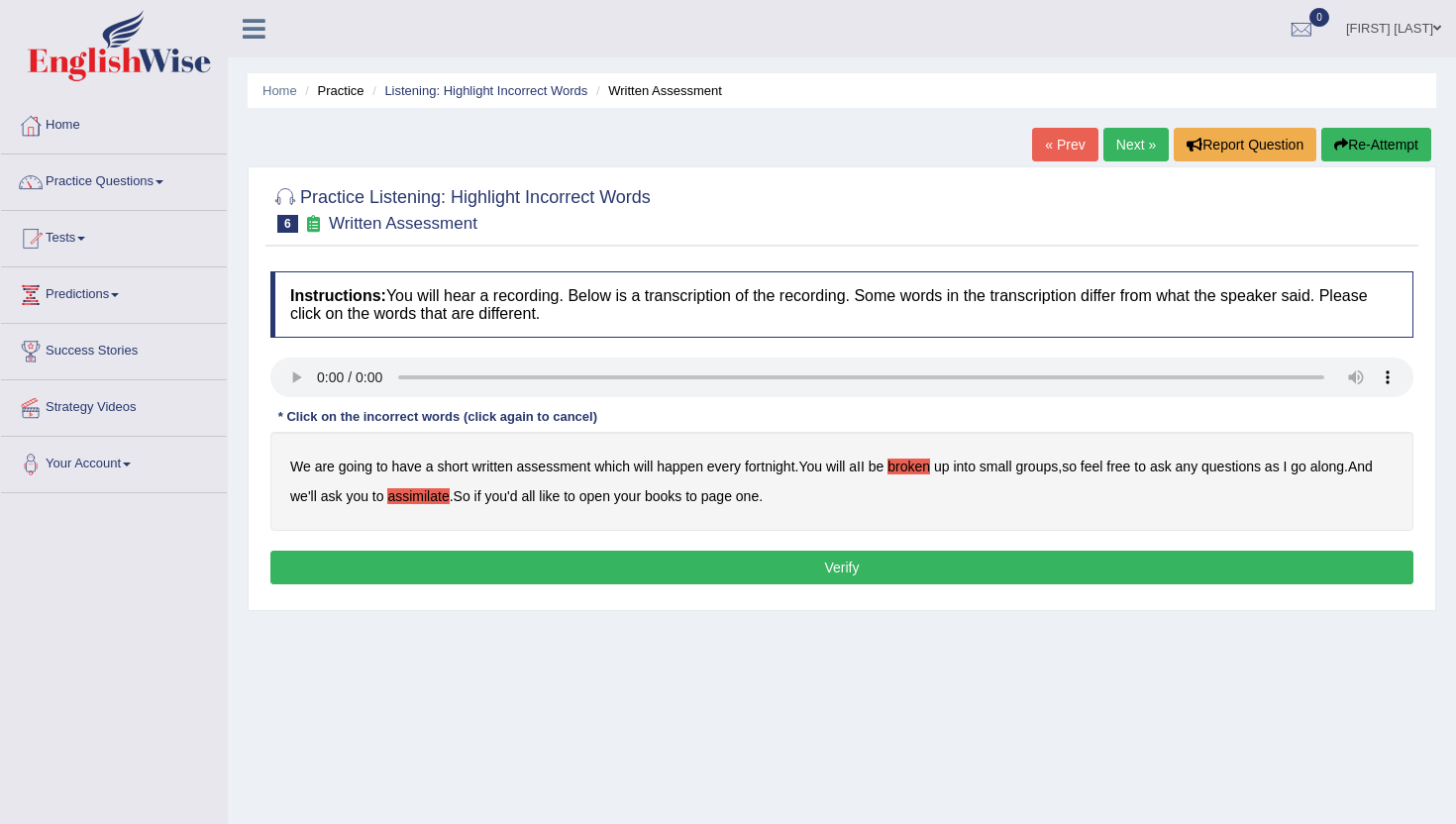 click on "Verify" at bounding box center (842, 567) 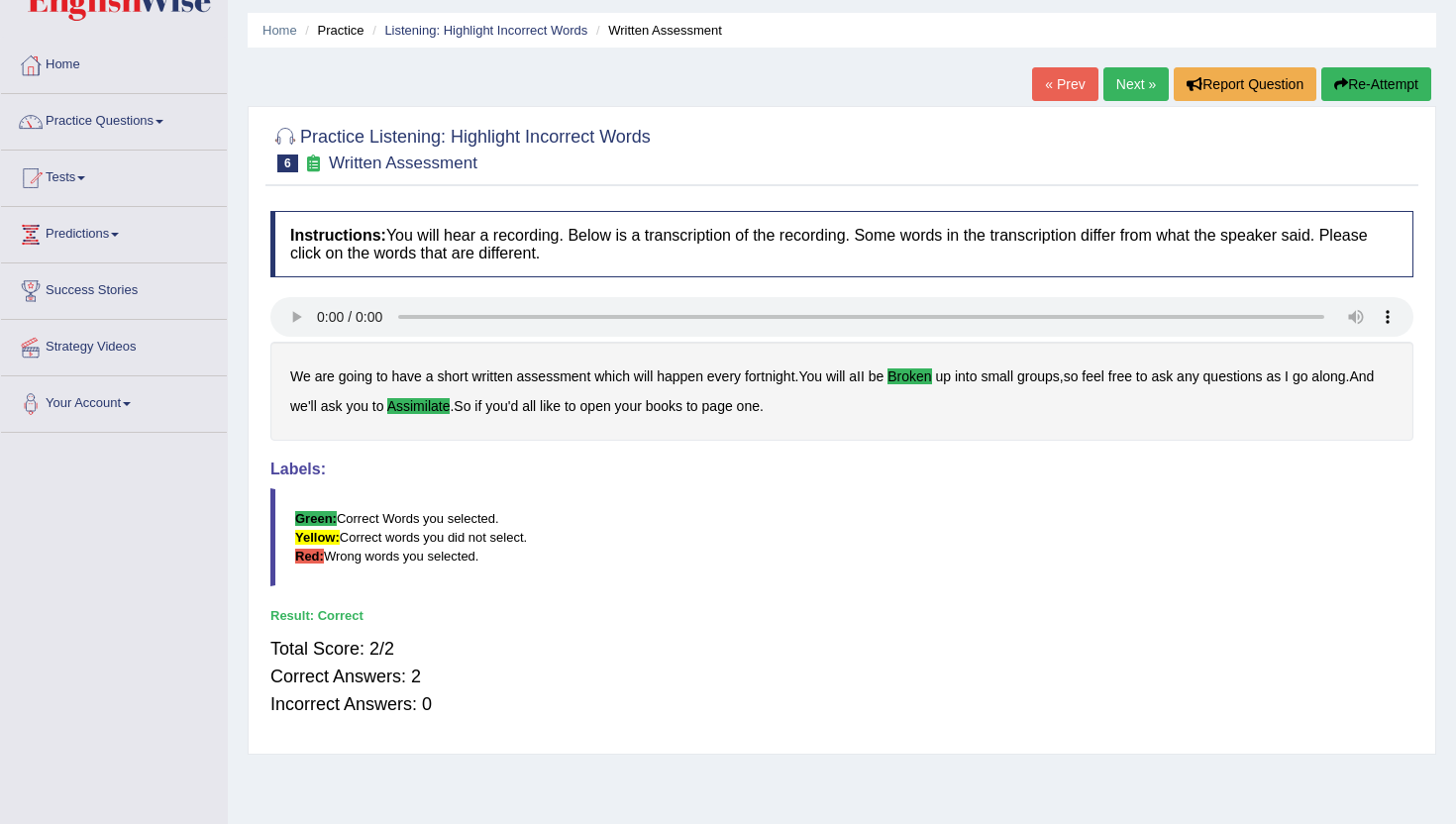 scroll, scrollTop: 64, scrollLeft: 0, axis: vertical 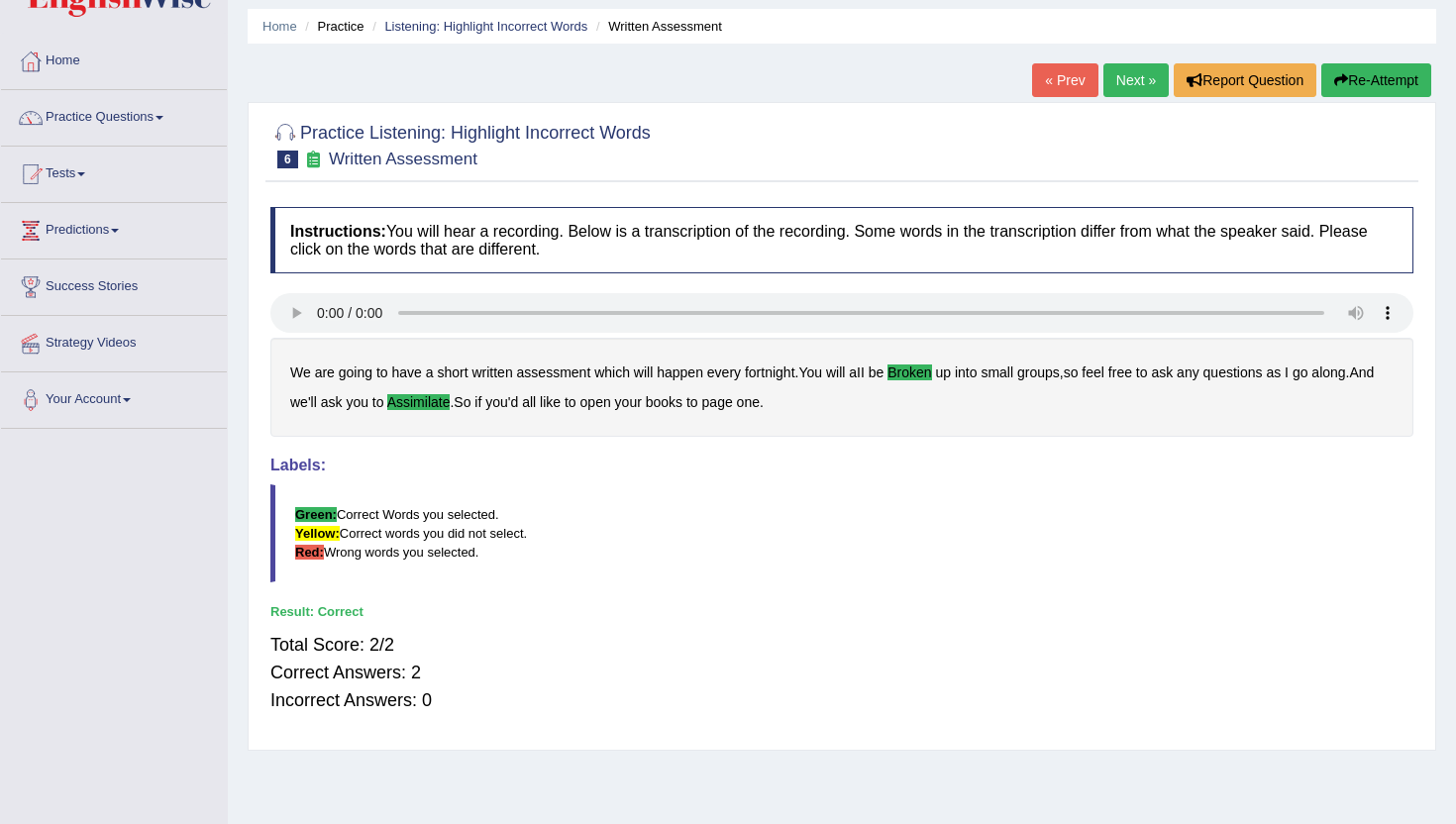 click on "Next »" at bounding box center [1136, 80] 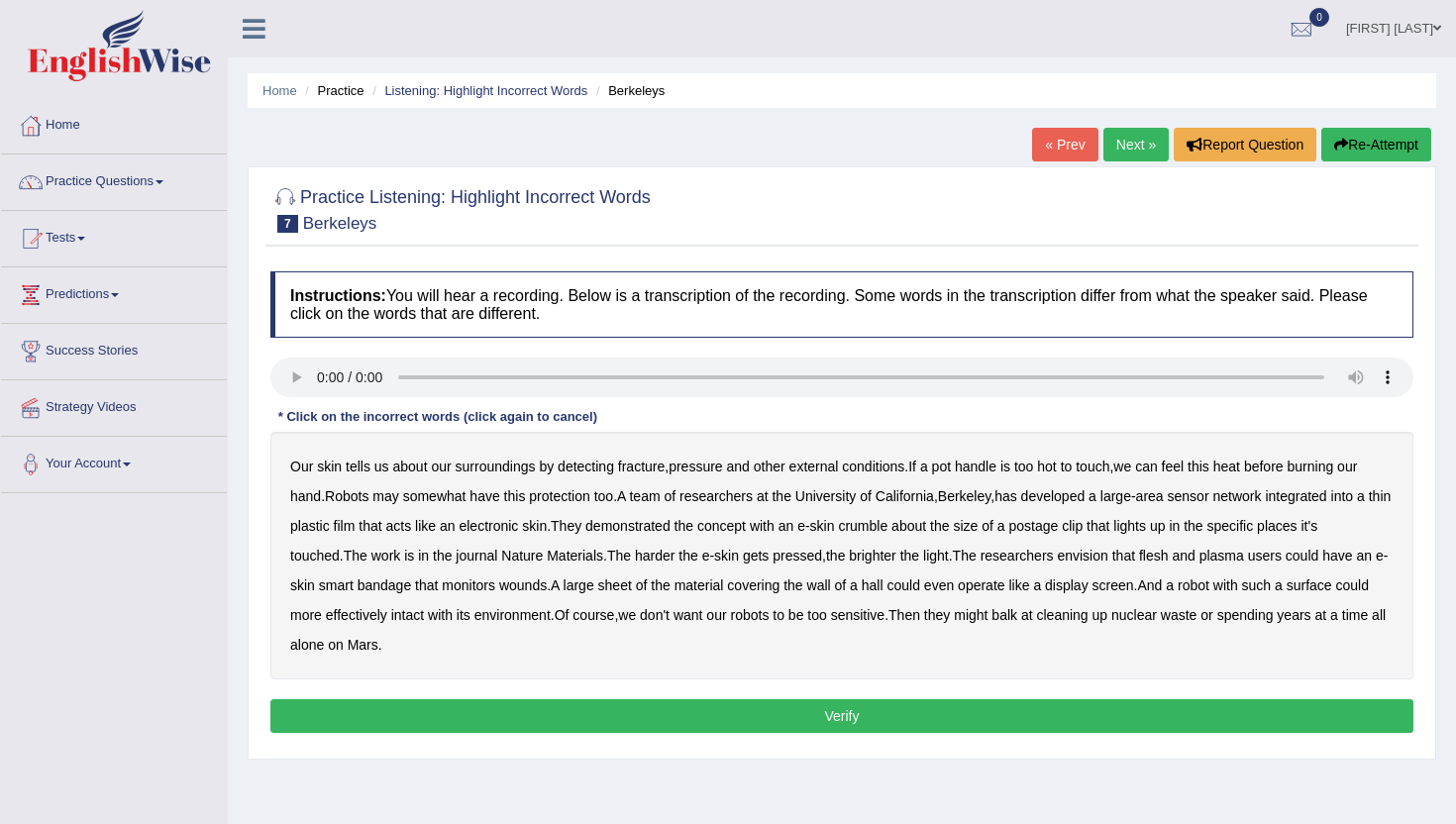 scroll, scrollTop: 0, scrollLeft: 0, axis: both 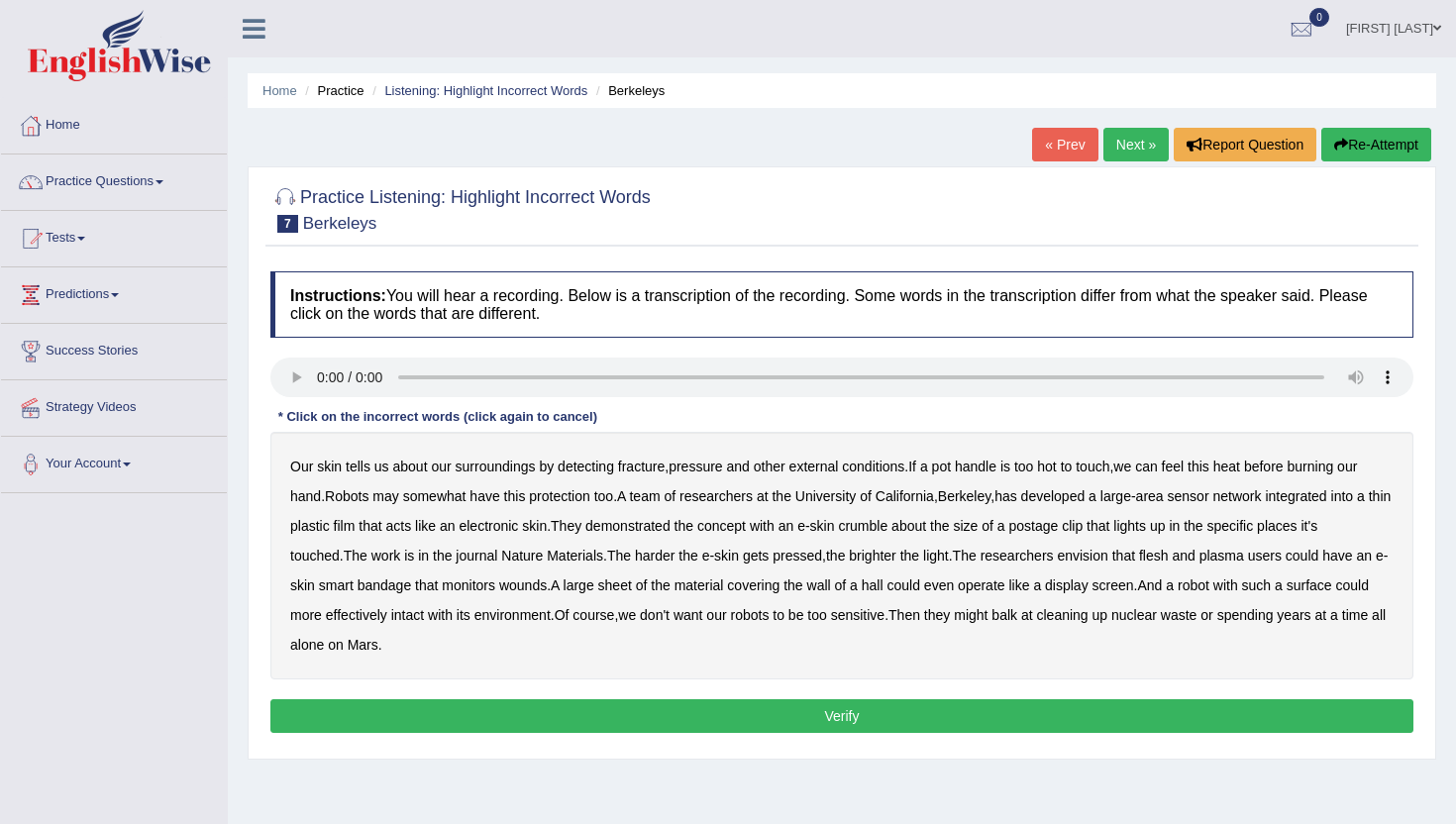 click on "fracture" at bounding box center (641, 466) 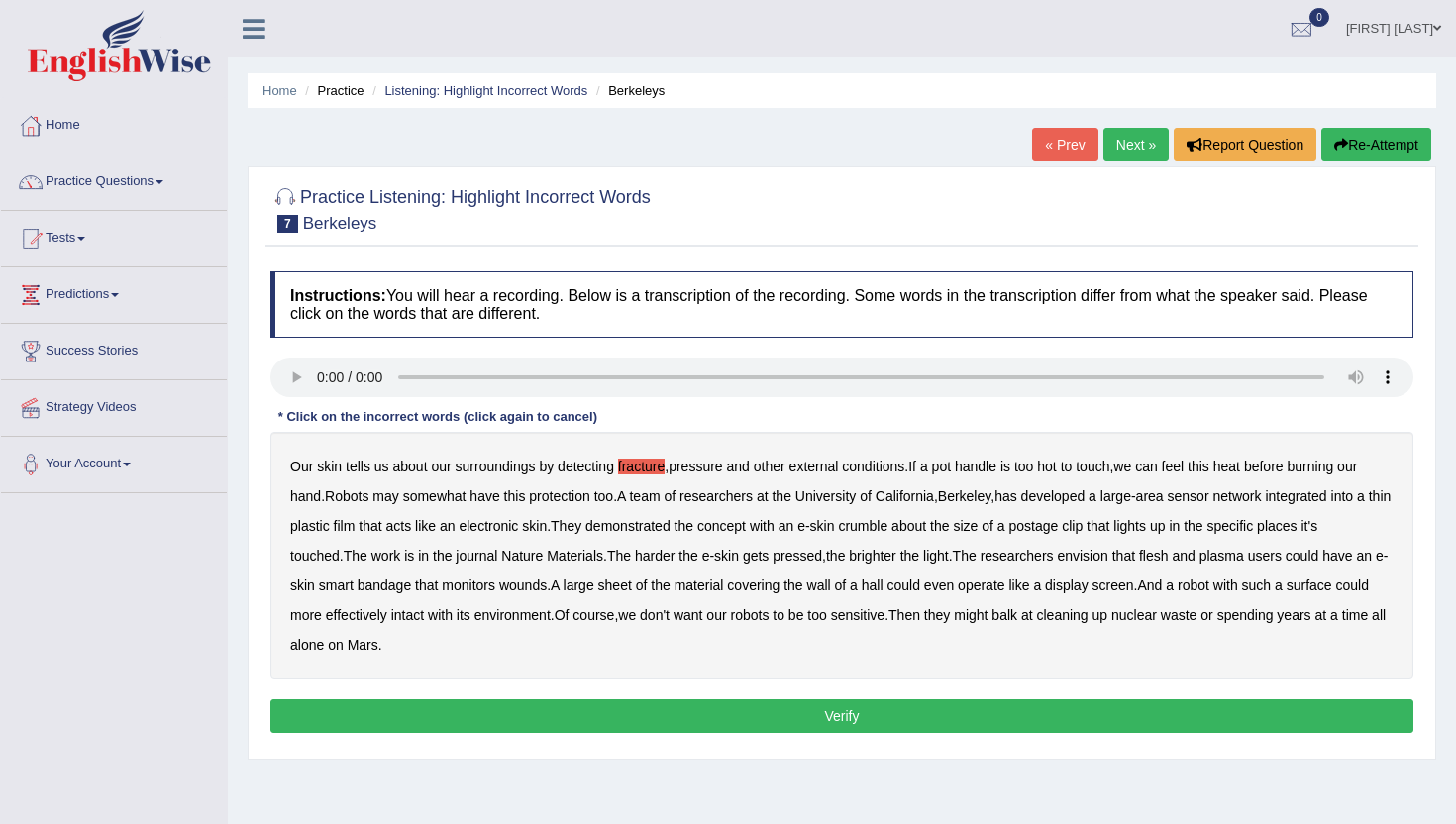 click on "somewhat" at bounding box center (435, 496) 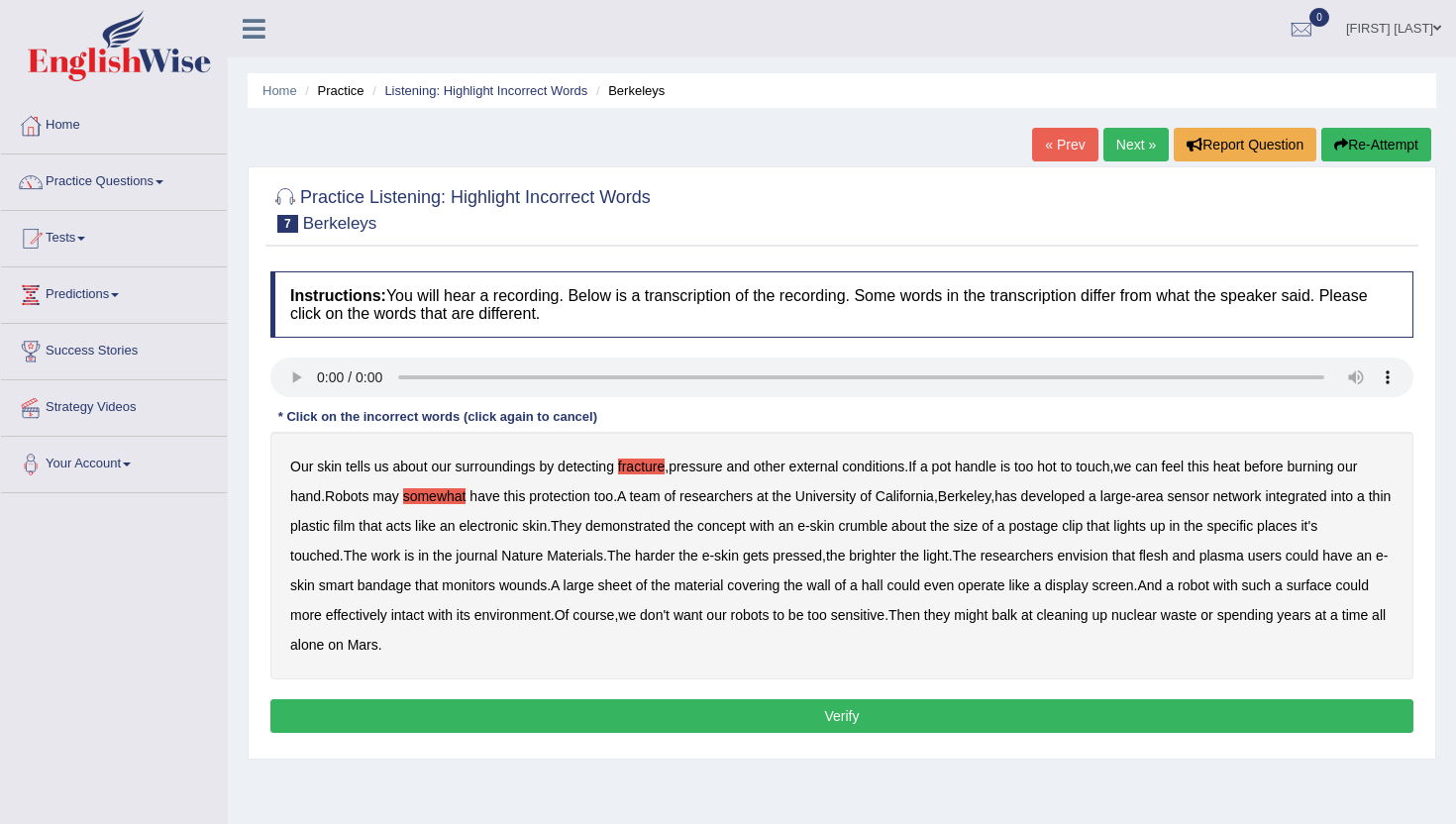 click on "Our   skin   tells   us   about   our   surroundings   by   detecting   fracture ,  pressure   and   other   external   conditions .  If   a   pot   handle   is   too   hot   to   touch ,  we   can   feel   this   heat   before   burning   our   hand .  Robots   may   somewhat   have   this   protection   too .  A   team   of   researchers   at   the   [UNIVERSITY] ,  [CITY] ,  has   developed   a   large - area   sensor   network   integrated   into   a   thin   plastic   film   that   acts   like   an   electronic   skin .  They   demonstrated   the   concept   with   an   e - skin   crumble   about   the   size   of   a   postage   clip   that   lights   up   in   the   specific   places   it's   touched .  The   work   is   in   the   journal   [JOURNAL] .  The   harder   the   e - skin   gets   pressed ,  the   brighter   the   light .  The   researchers   envision   that   flesh   and   plasma   users   could   have   an   e - skin   smart   bandage   that   monitors   wounds" at bounding box center [842, 556] 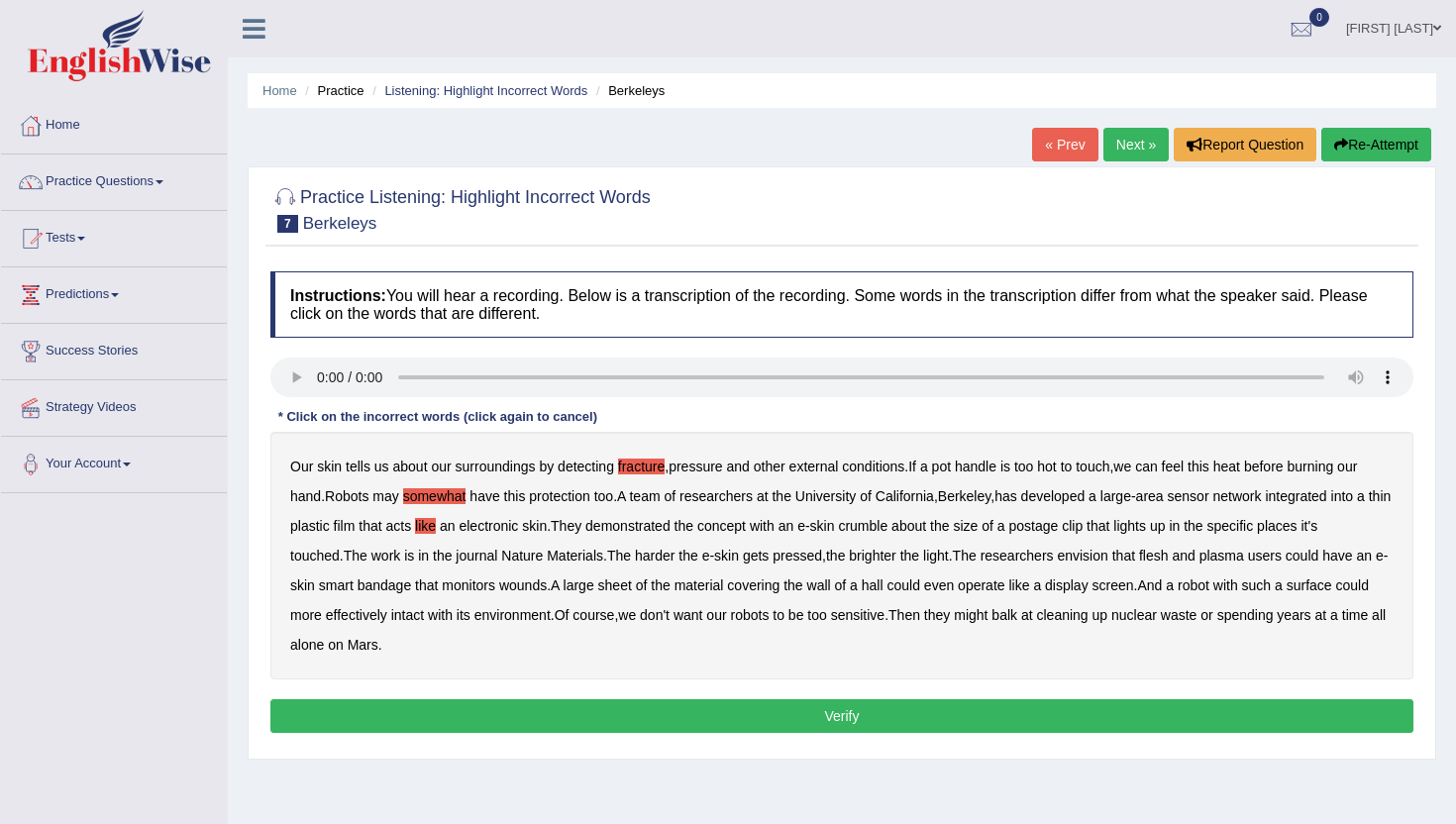 click on "plasma" at bounding box center (1221, 556) 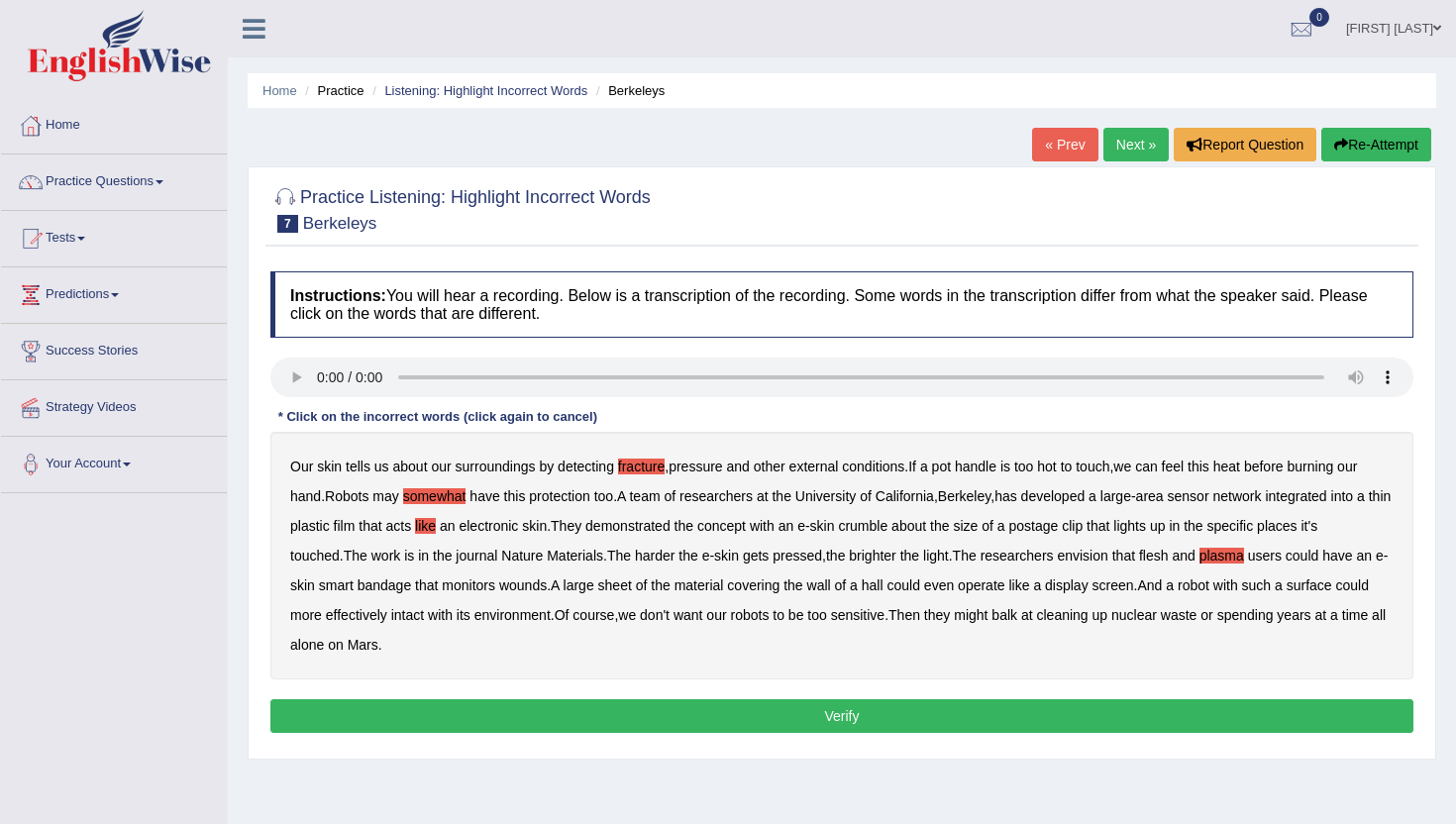click on "intact" at bounding box center [407, 615] 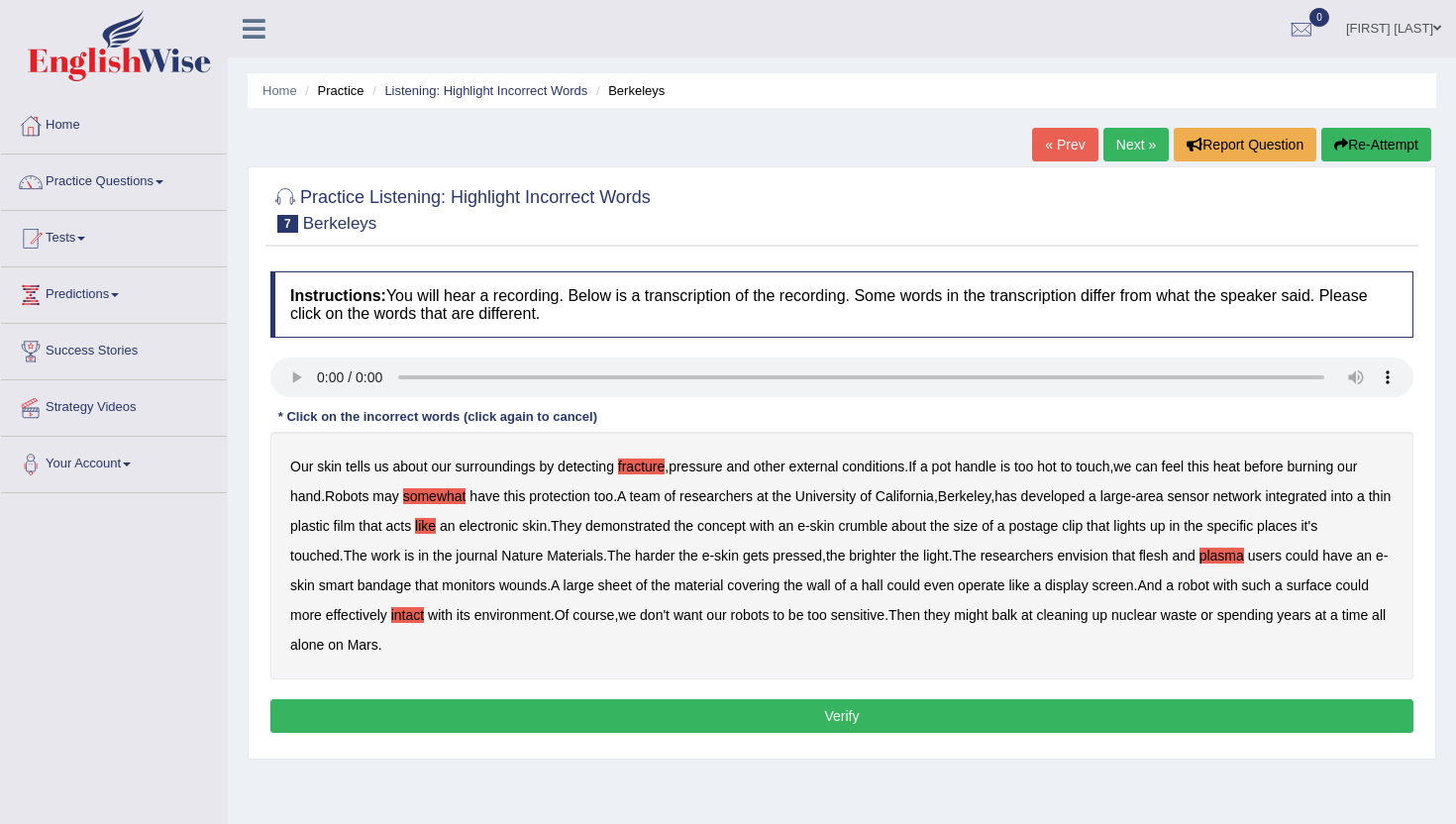 click on "Verify" at bounding box center [842, 716] 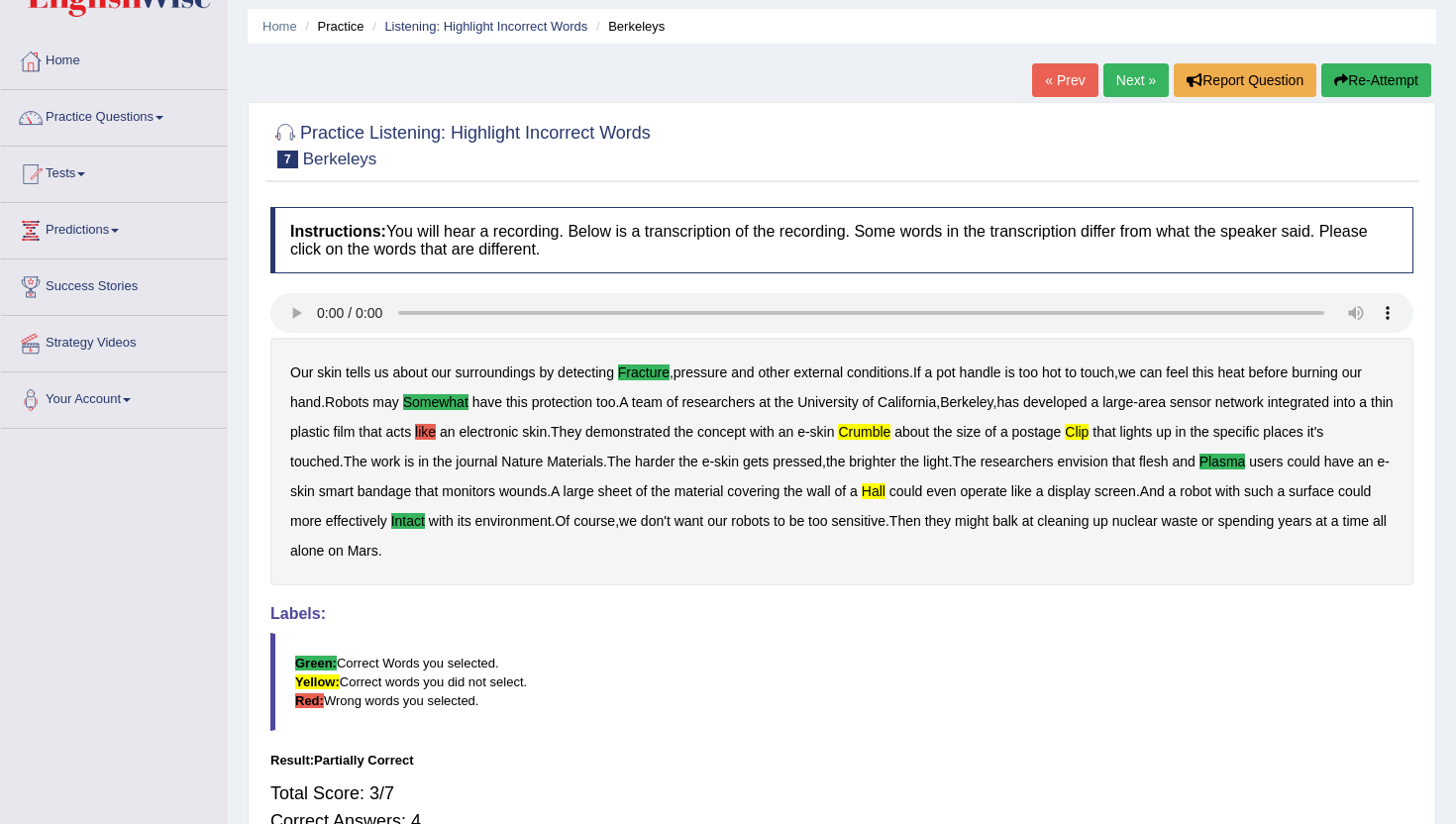 scroll, scrollTop: 59, scrollLeft: 0, axis: vertical 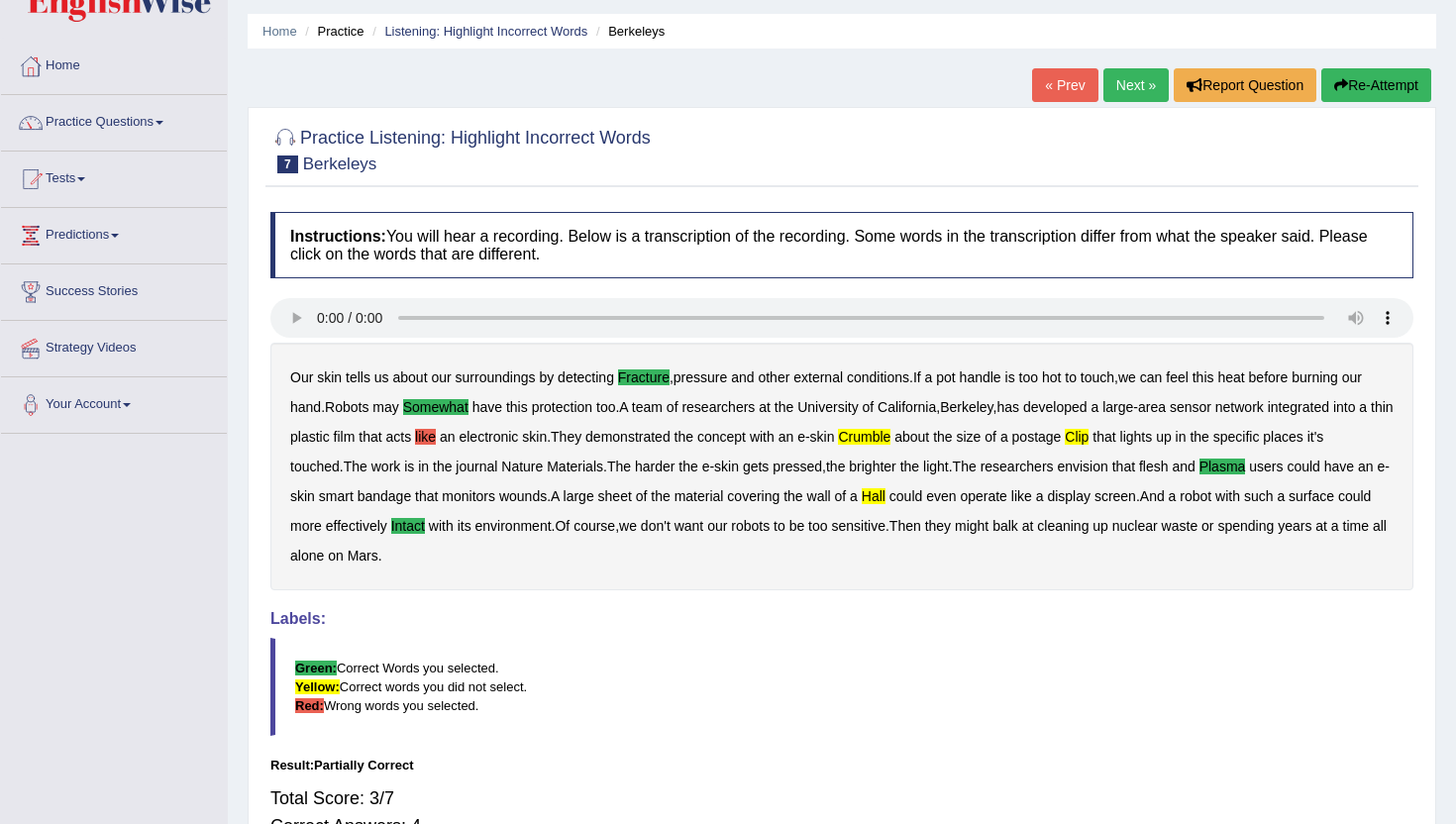 click on "Next »" at bounding box center (1136, 85) 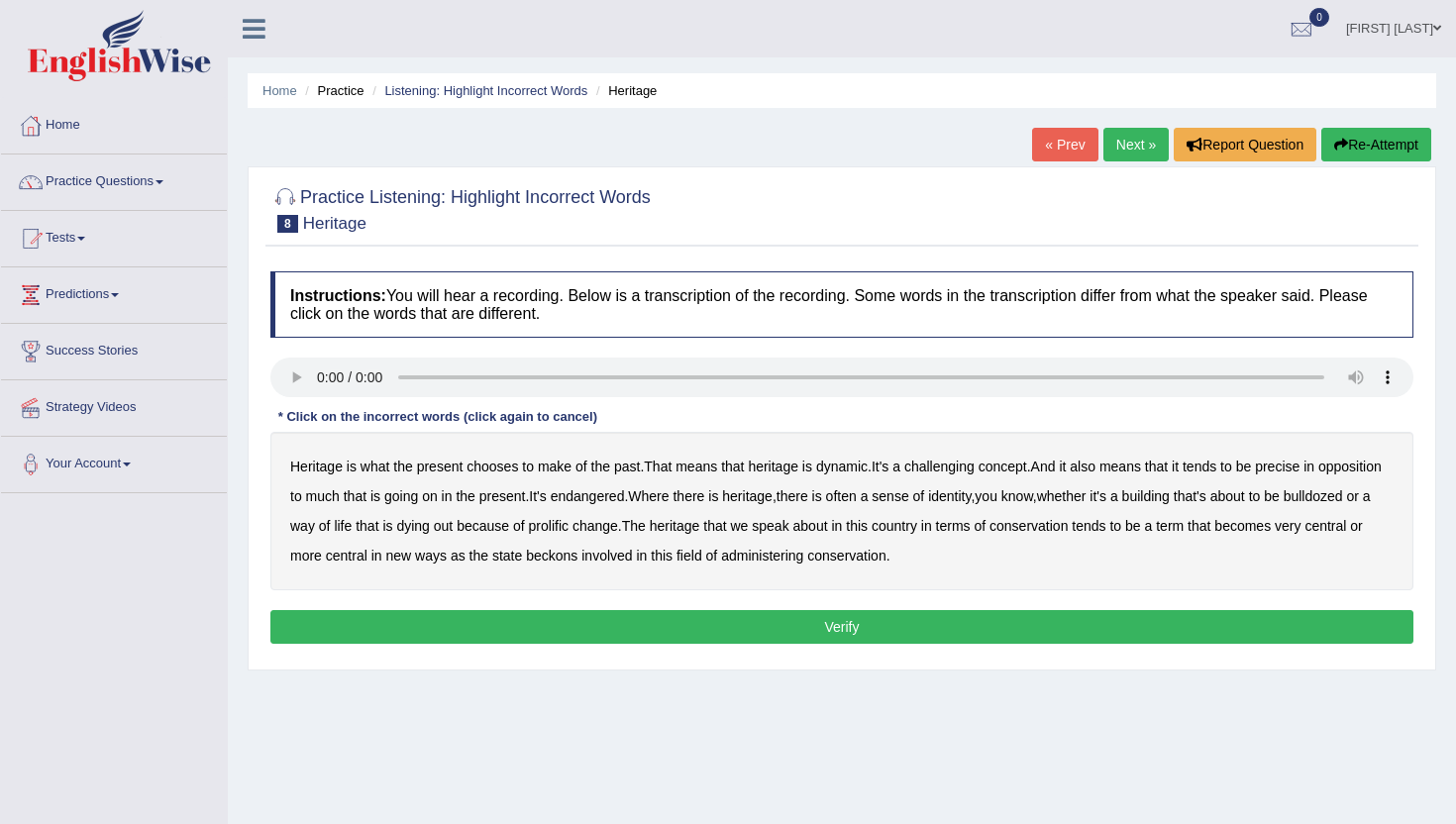 scroll, scrollTop: 0, scrollLeft: 0, axis: both 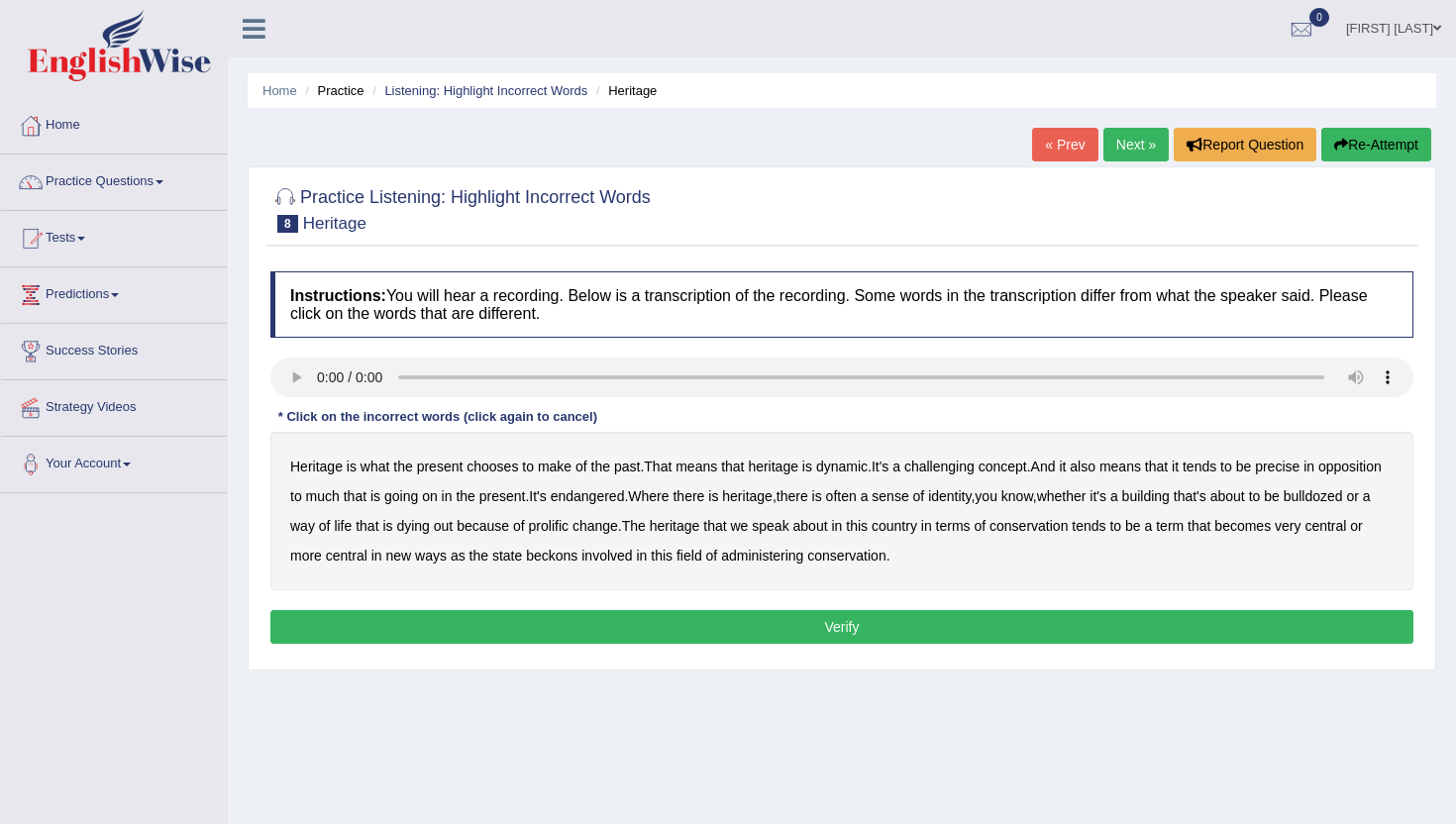 click on "challenging" at bounding box center (939, 466) 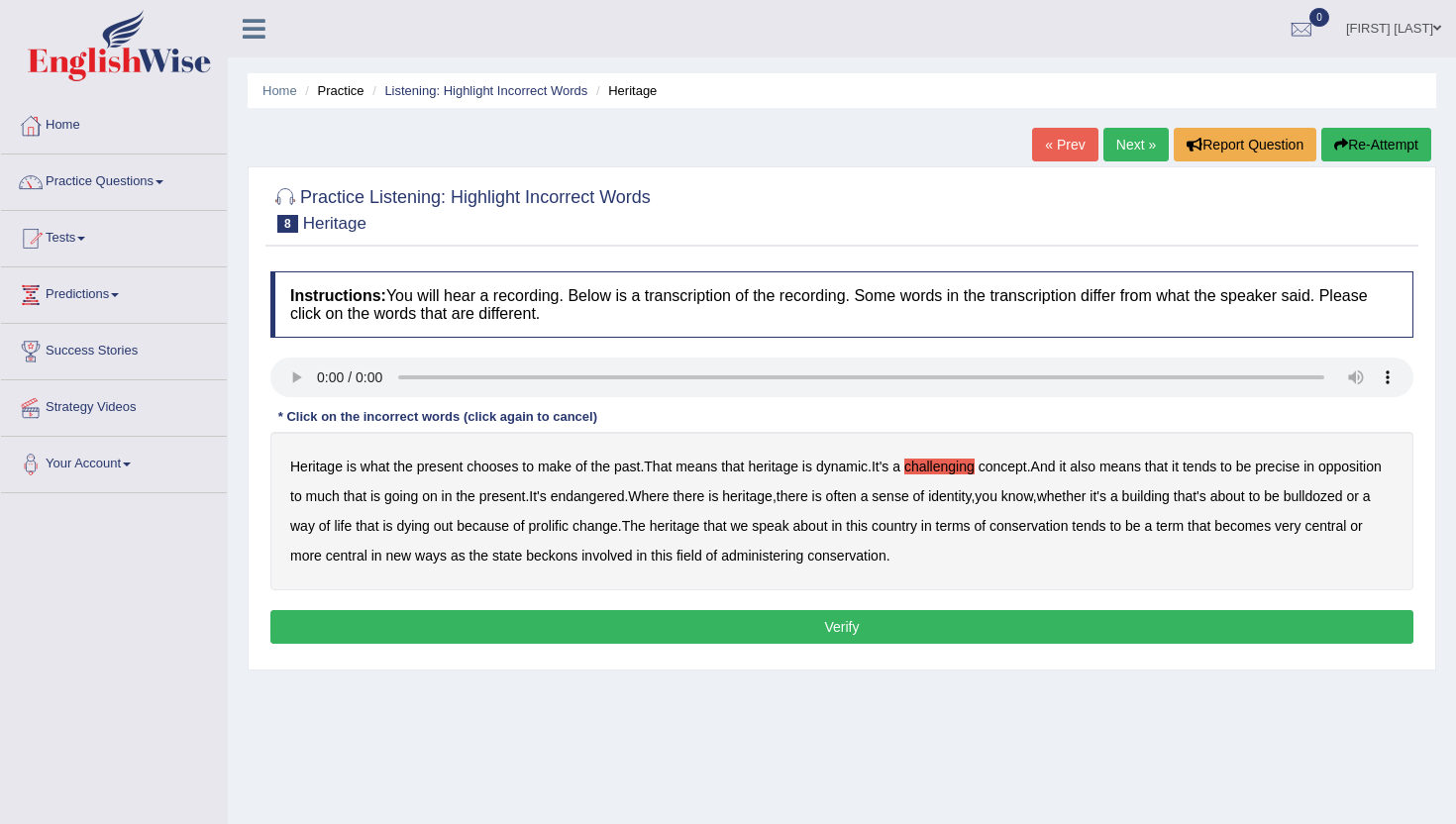 click on "precise" at bounding box center (1277, 466) 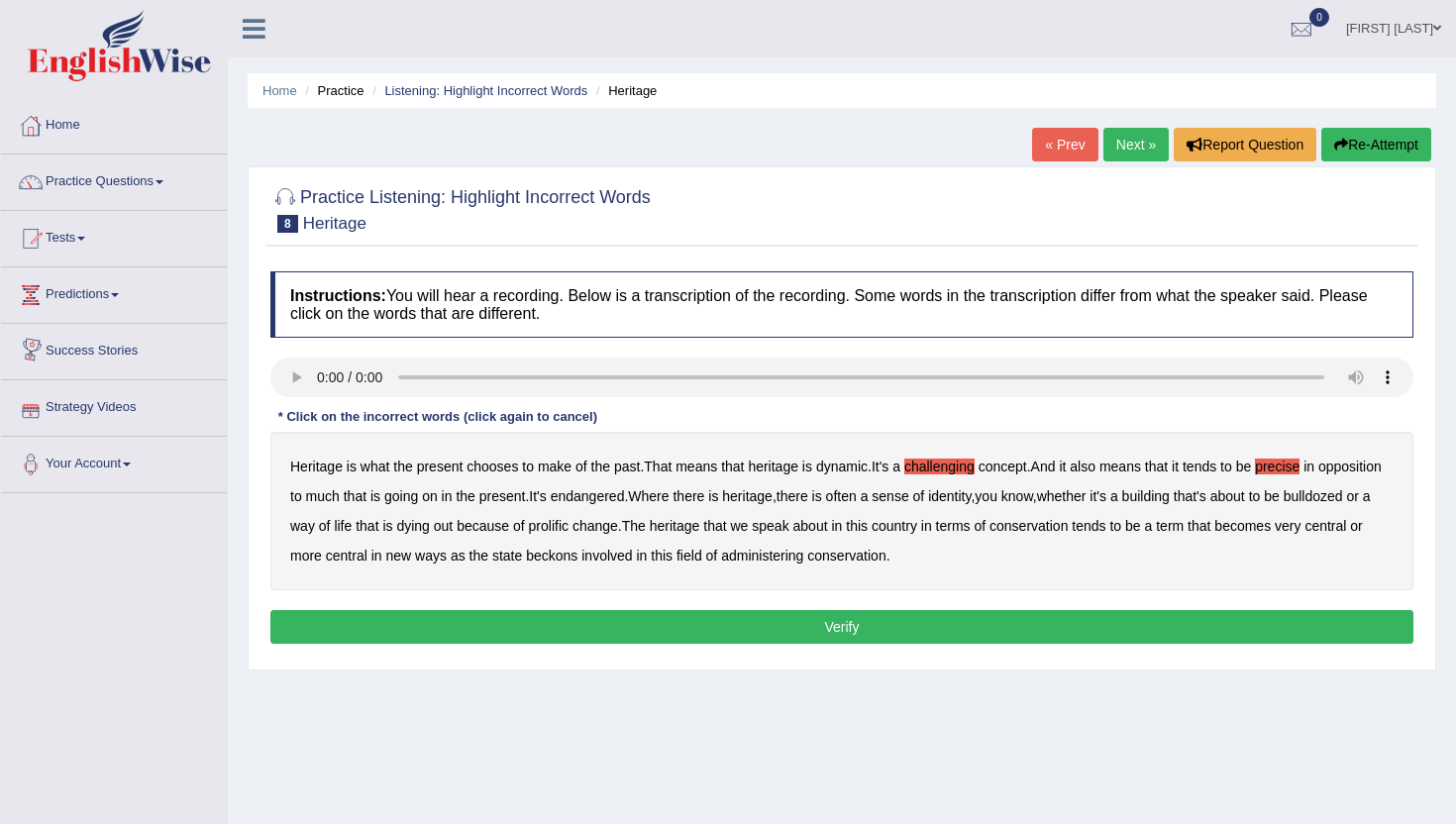 type 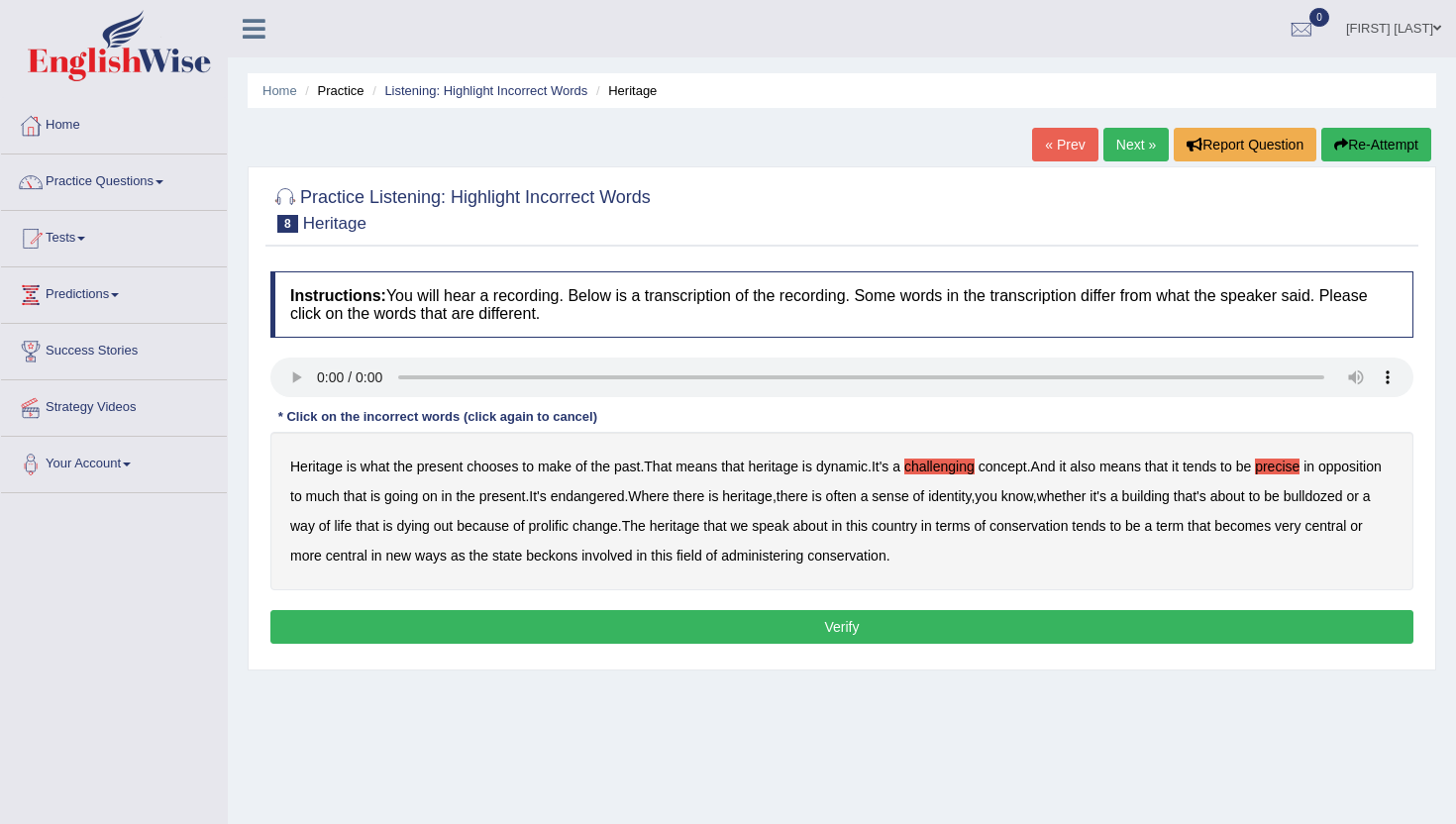 click on "identity" at bounding box center [949, 496] 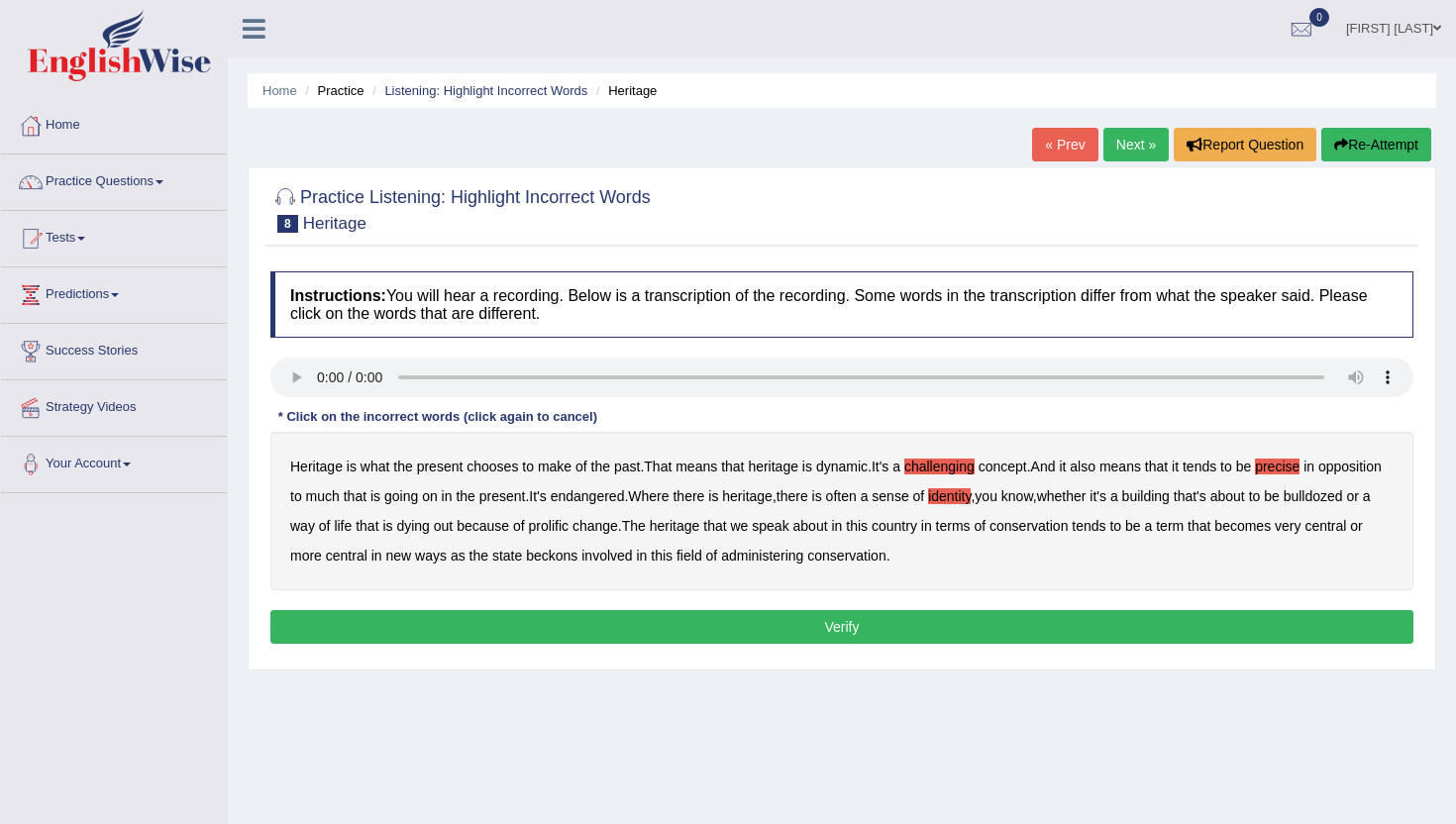 click on "prolific" at bounding box center (549, 526) 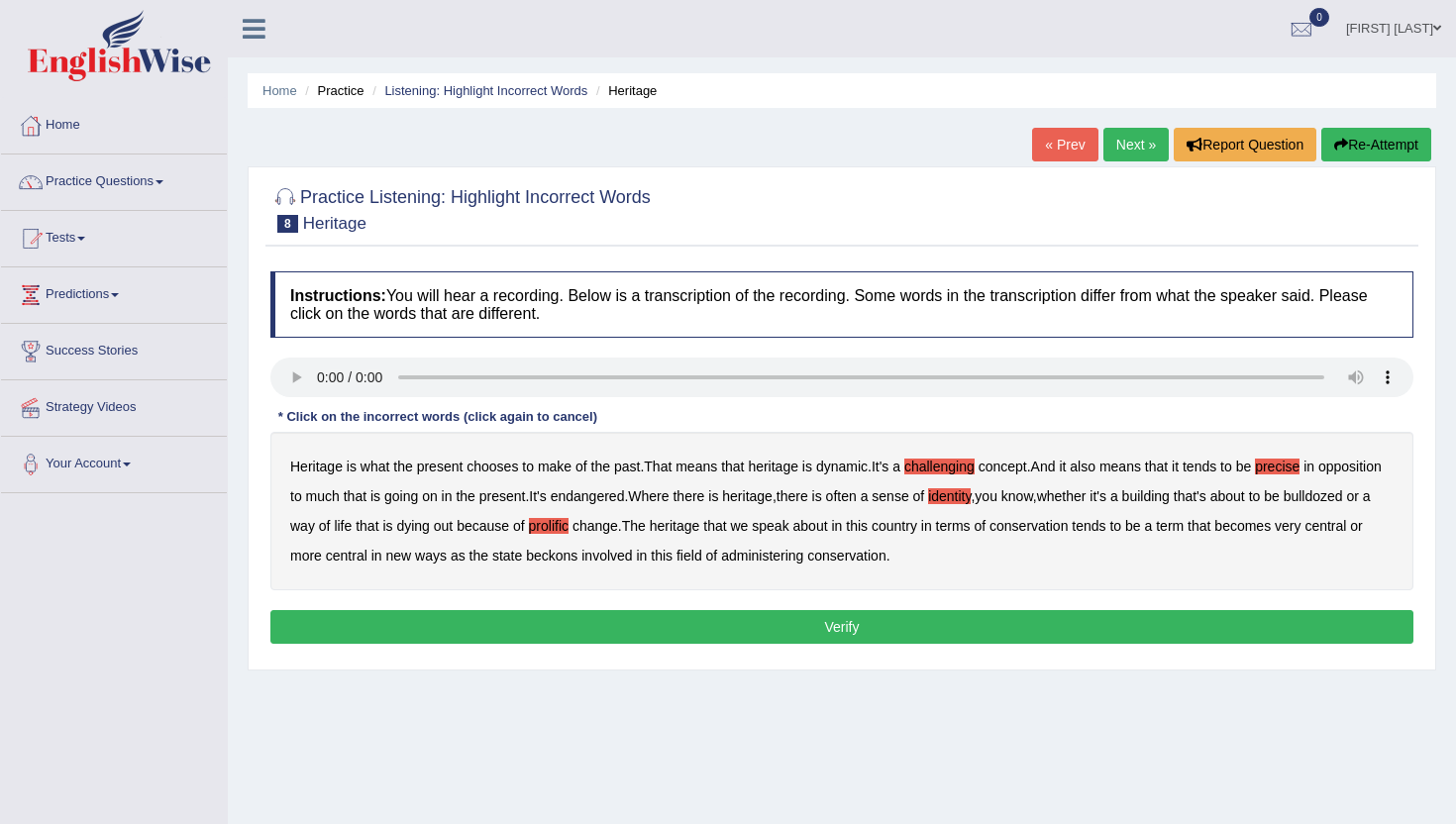 click on "beckons" at bounding box center [552, 556] 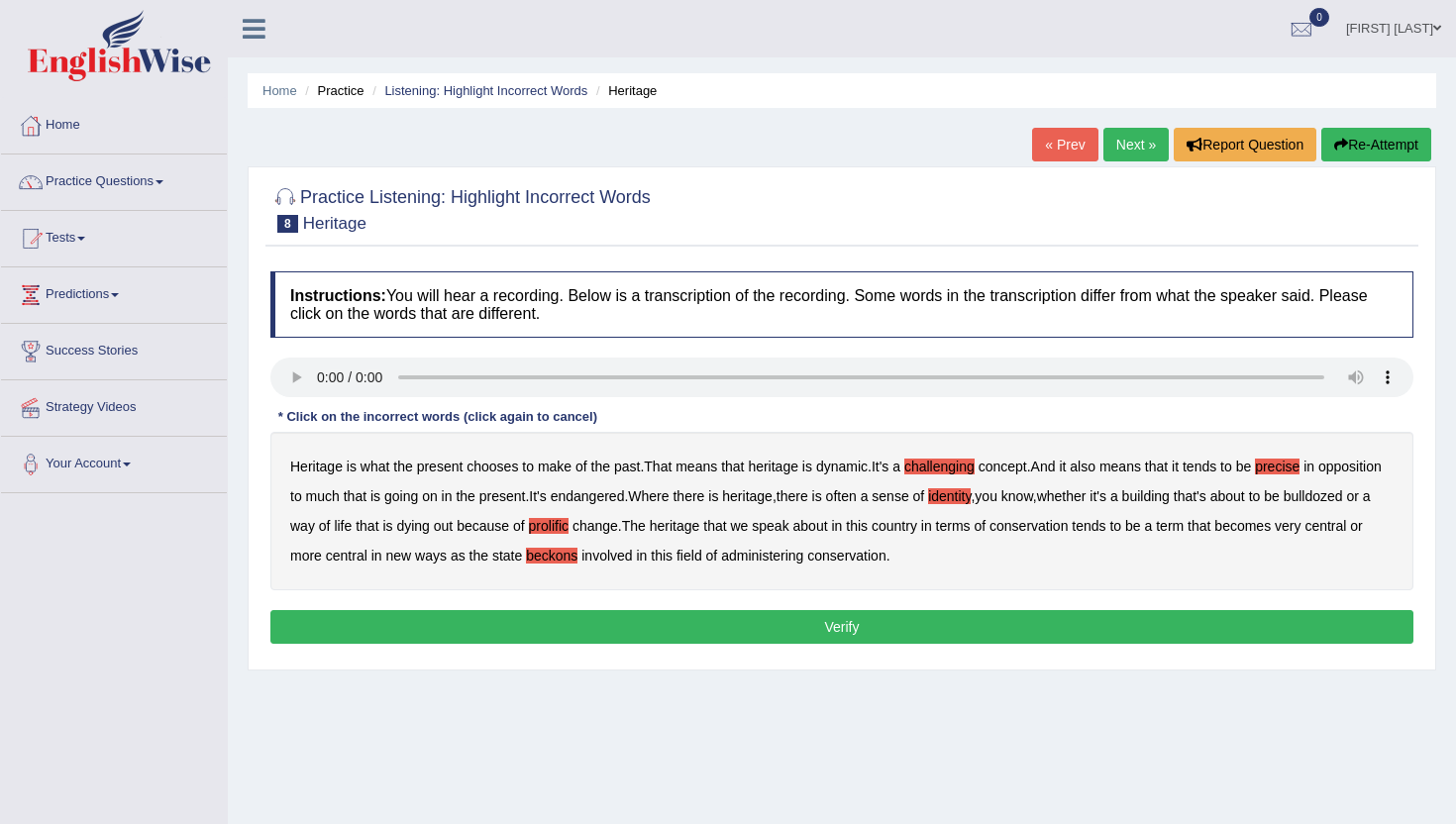 click on "Verify" at bounding box center (842, 627) 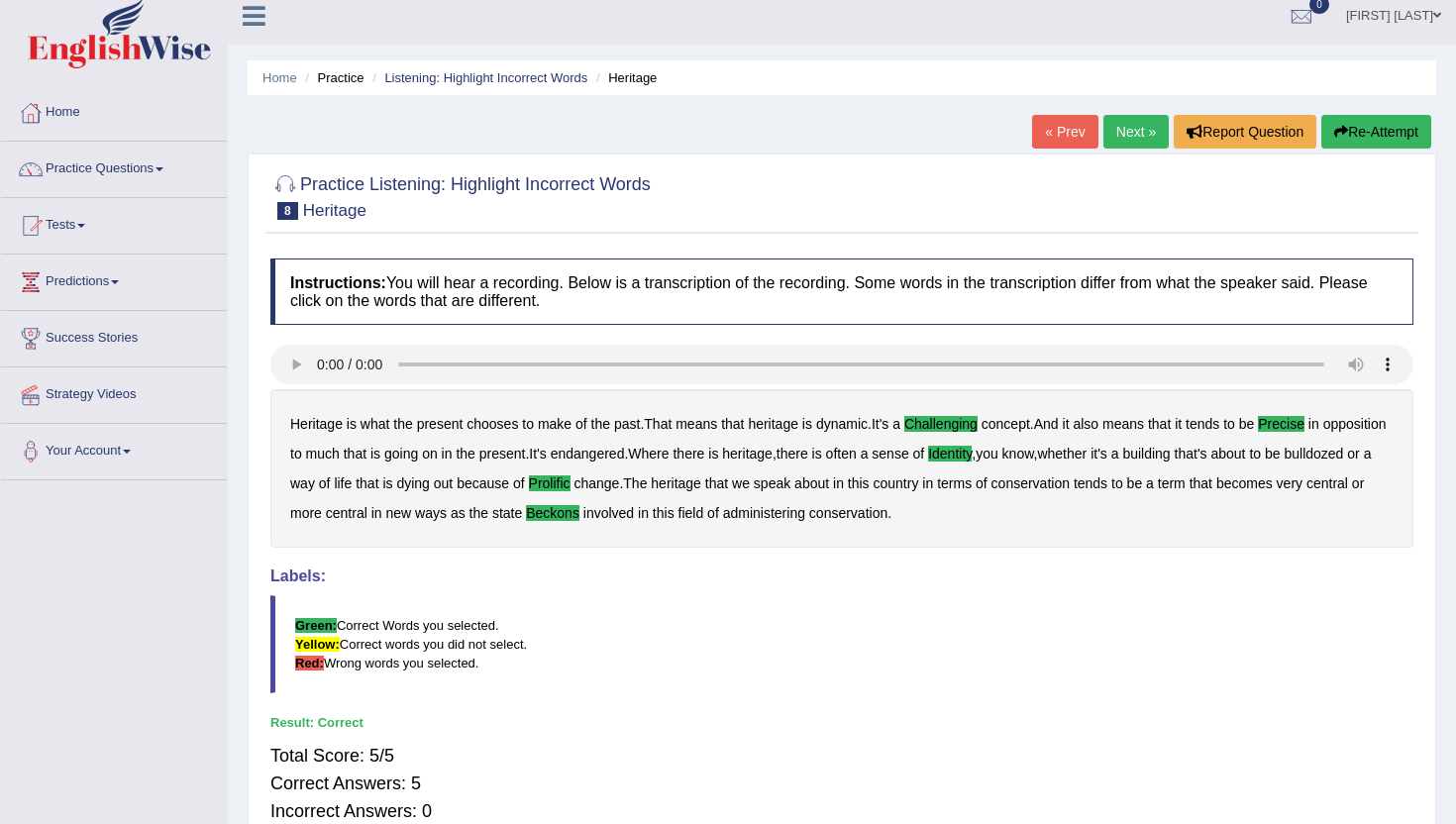 scroll, scrollTop: 0, scrollLeft: 0, axis: both 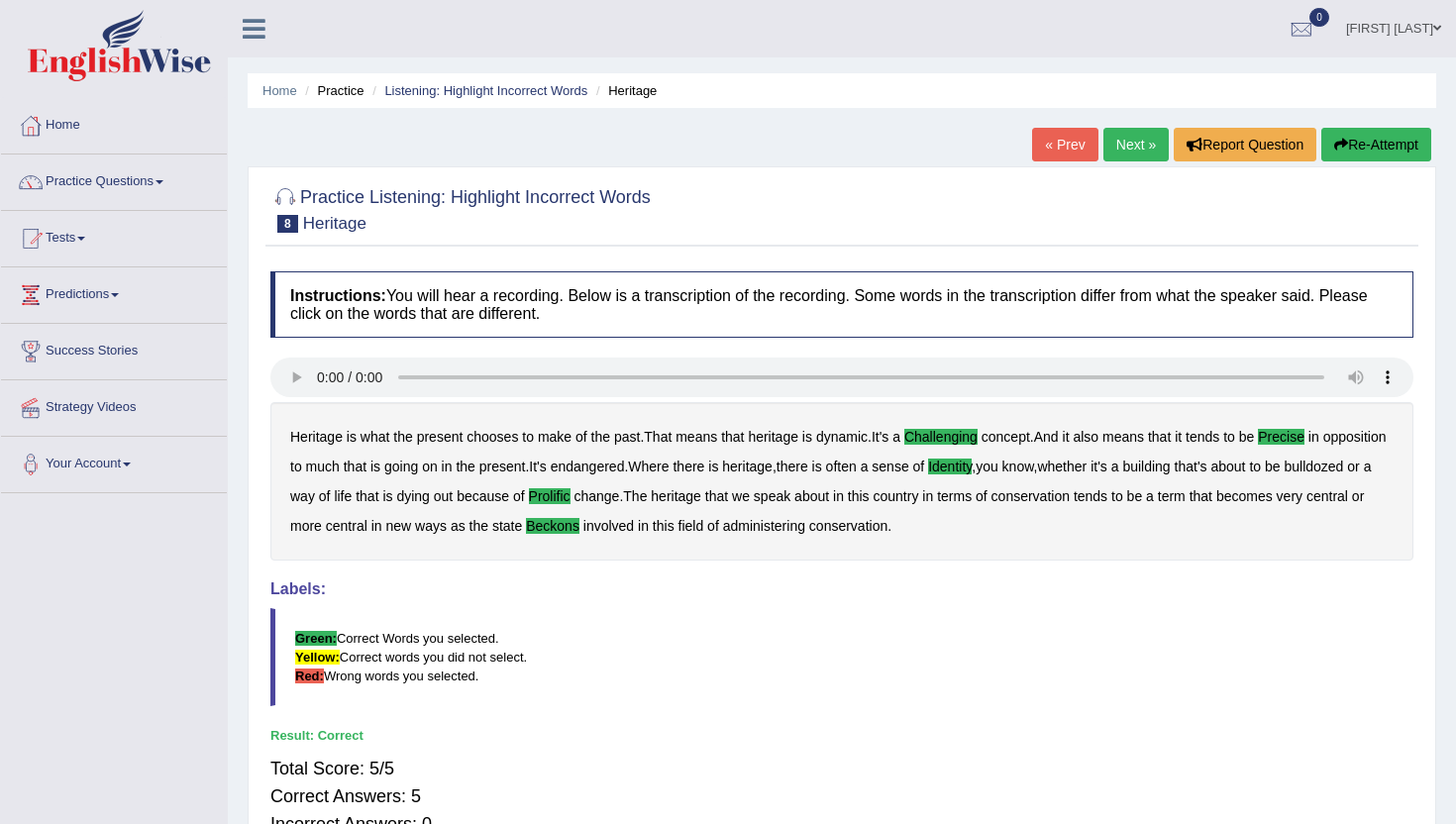 click on "Next »" at bounding box center [1136, 145] 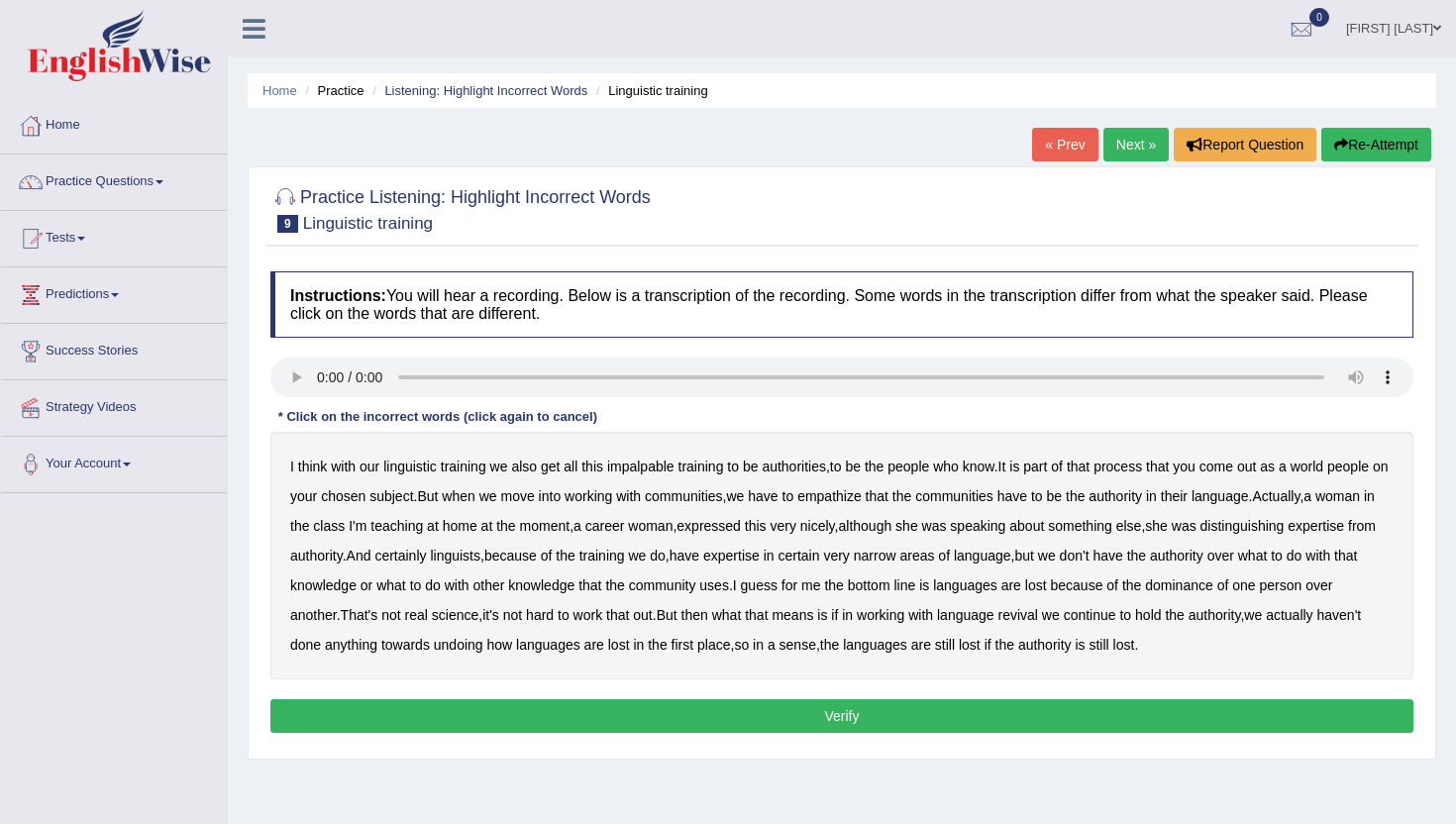 scroll, scrollTop: 0, scrollLeft: 0, axis: both 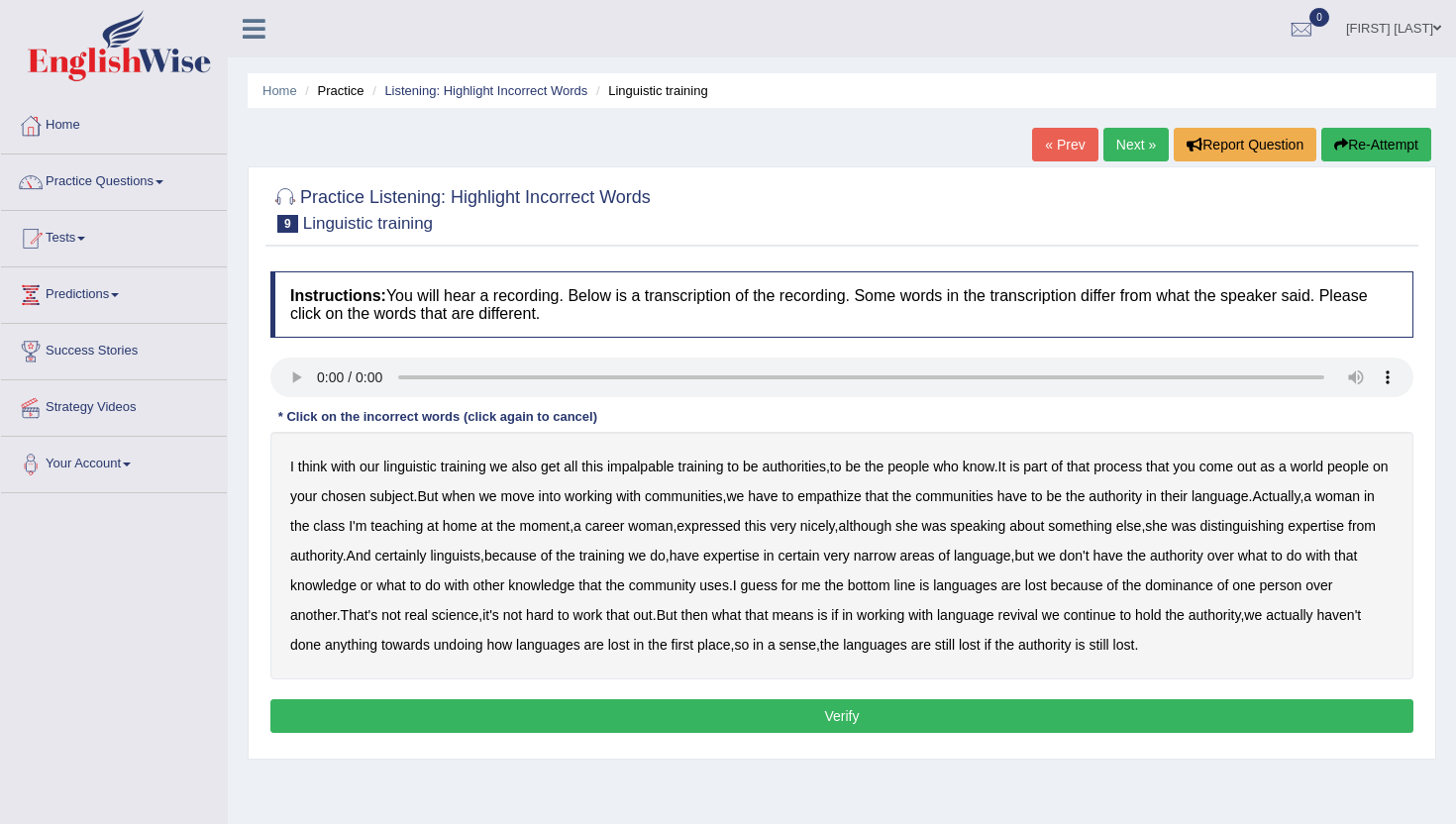 click on "impalpable" at bounding box center [641, 466] 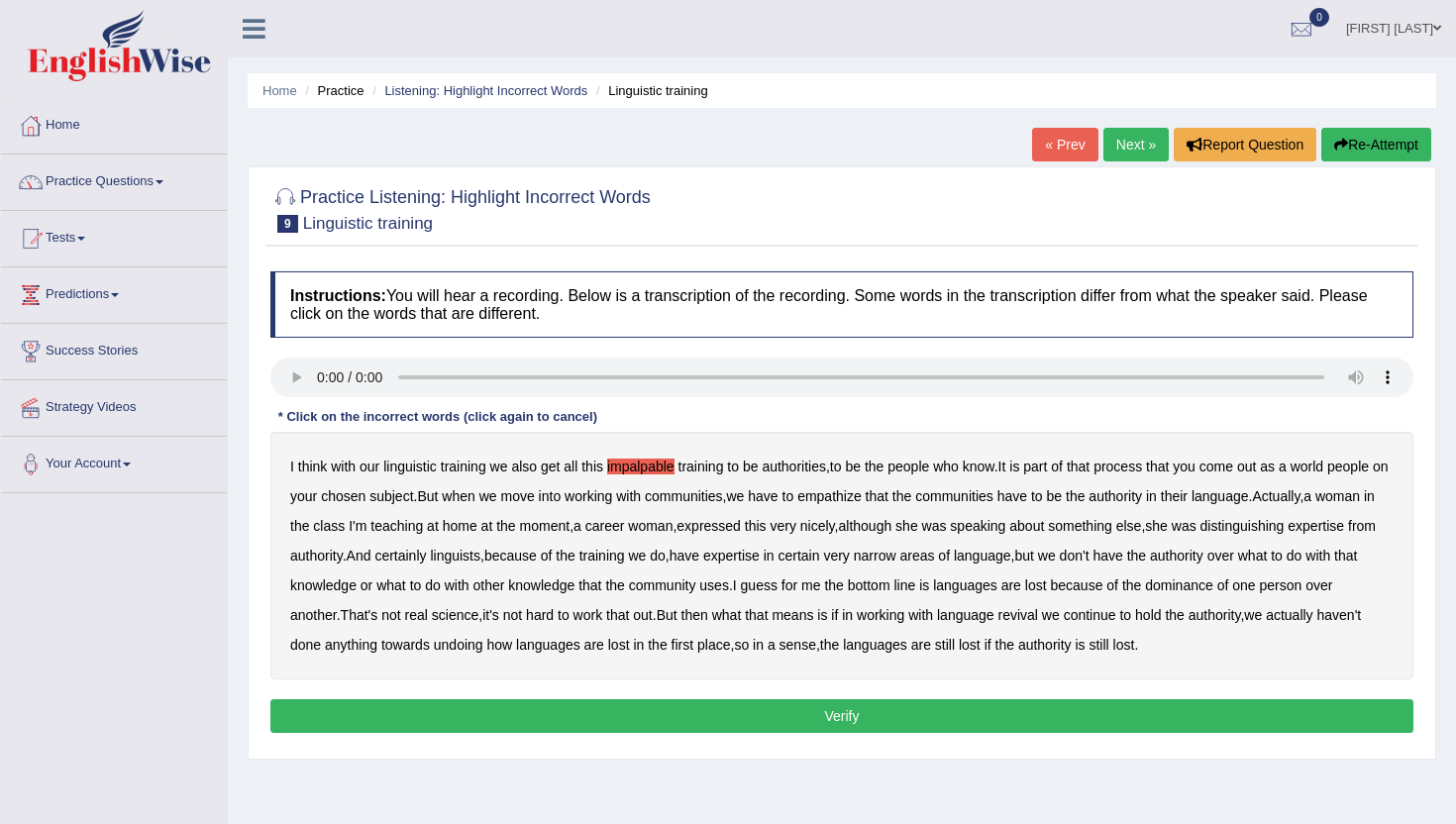 drag, startPoint x: 551, startPoint y: 357, endPoint x: 427, endPoint y: 360, distance: 124.03629 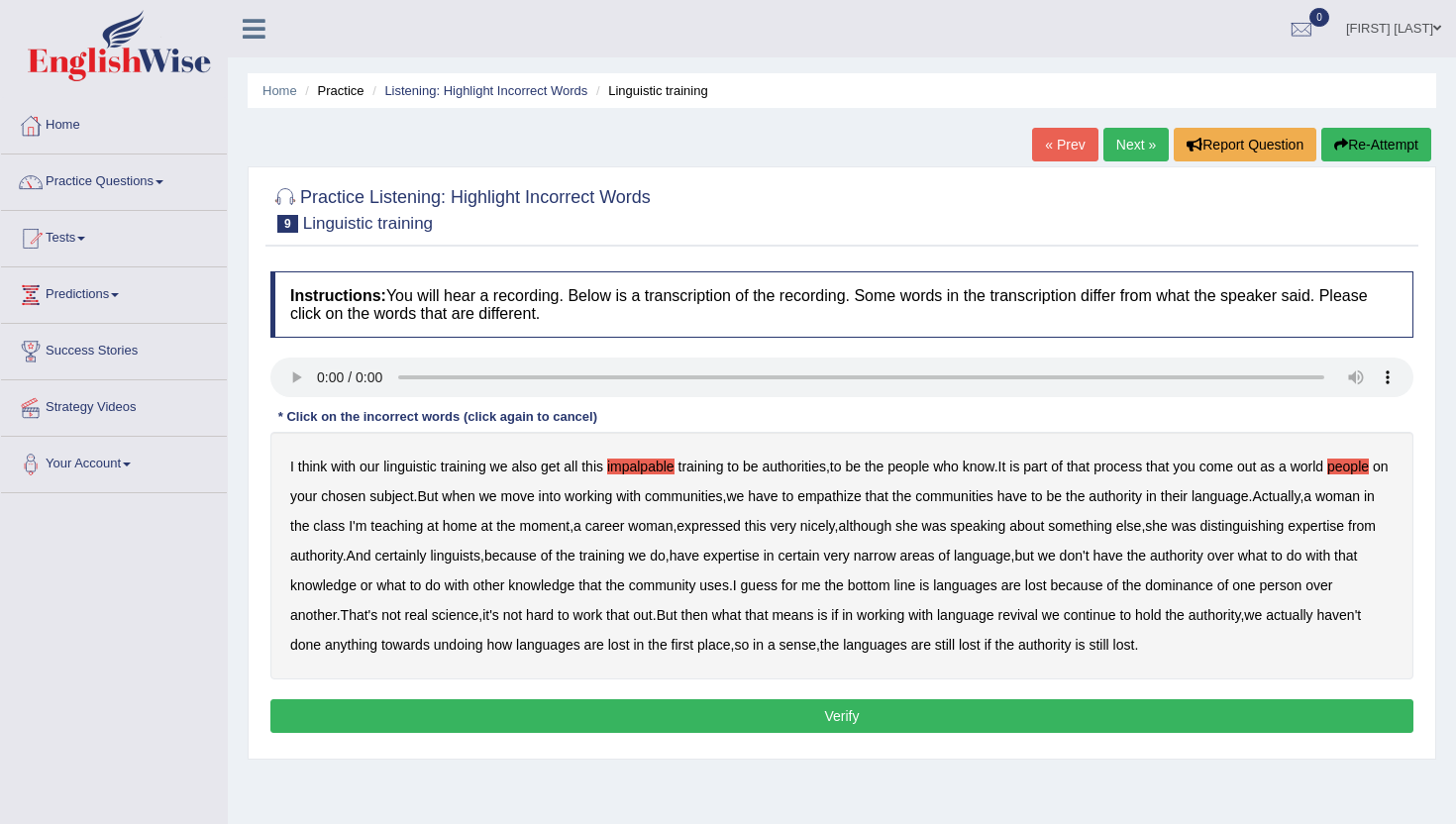 click on "empathize" at bounding box center [829, 496] 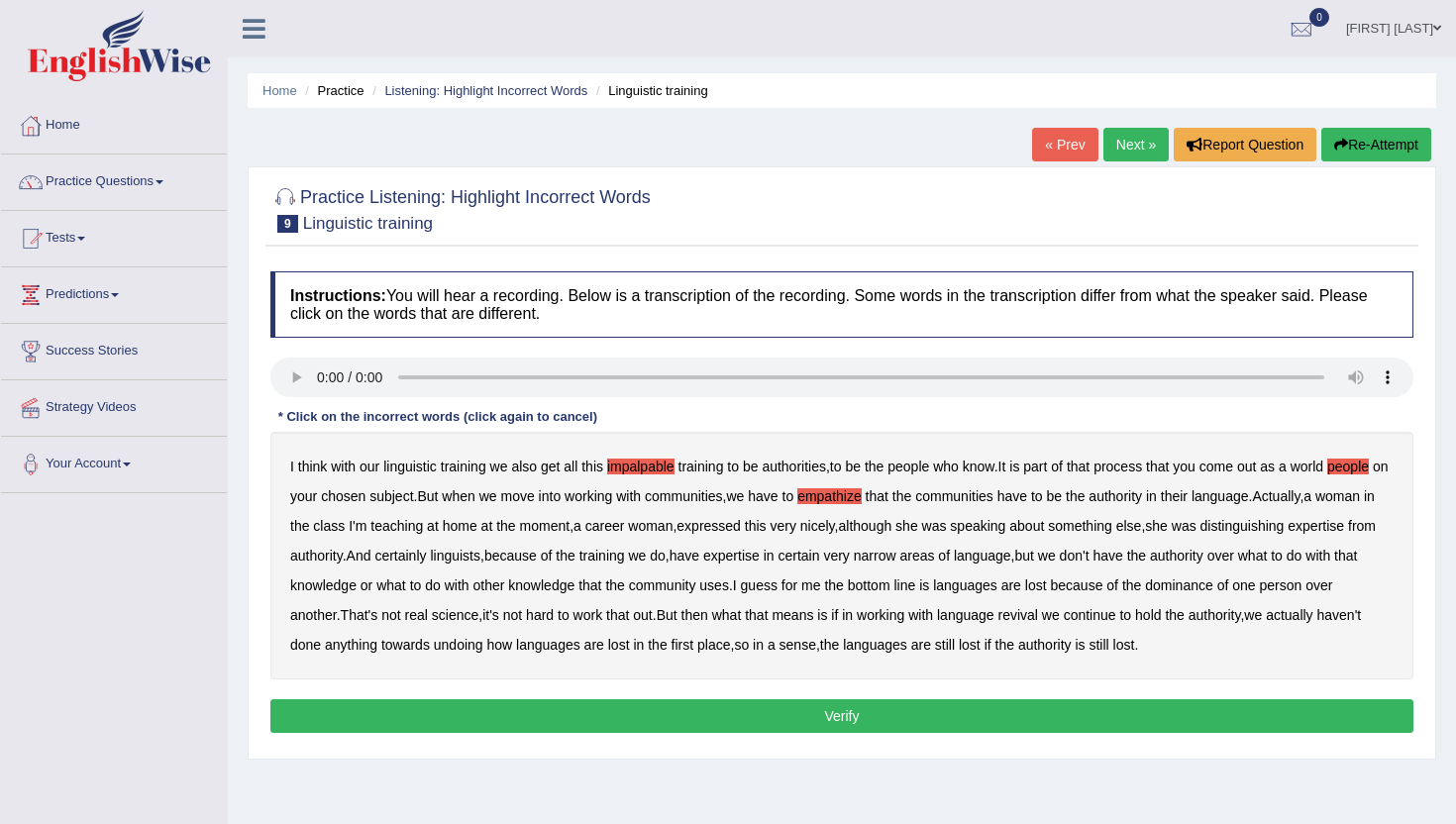 click on "home" at bounding box center (460, 526) 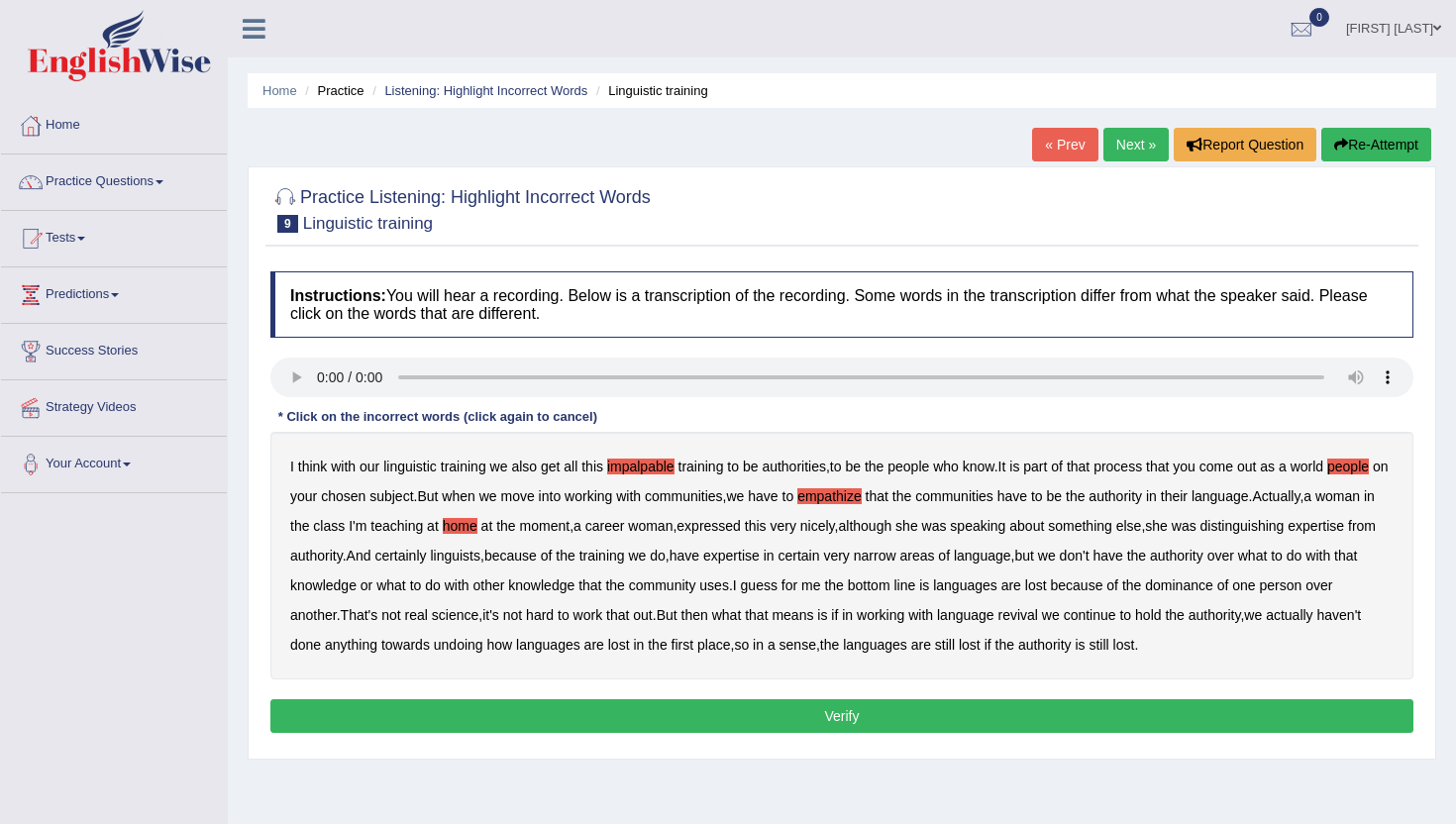 click on "speaking" at bounding box center (978, 526) 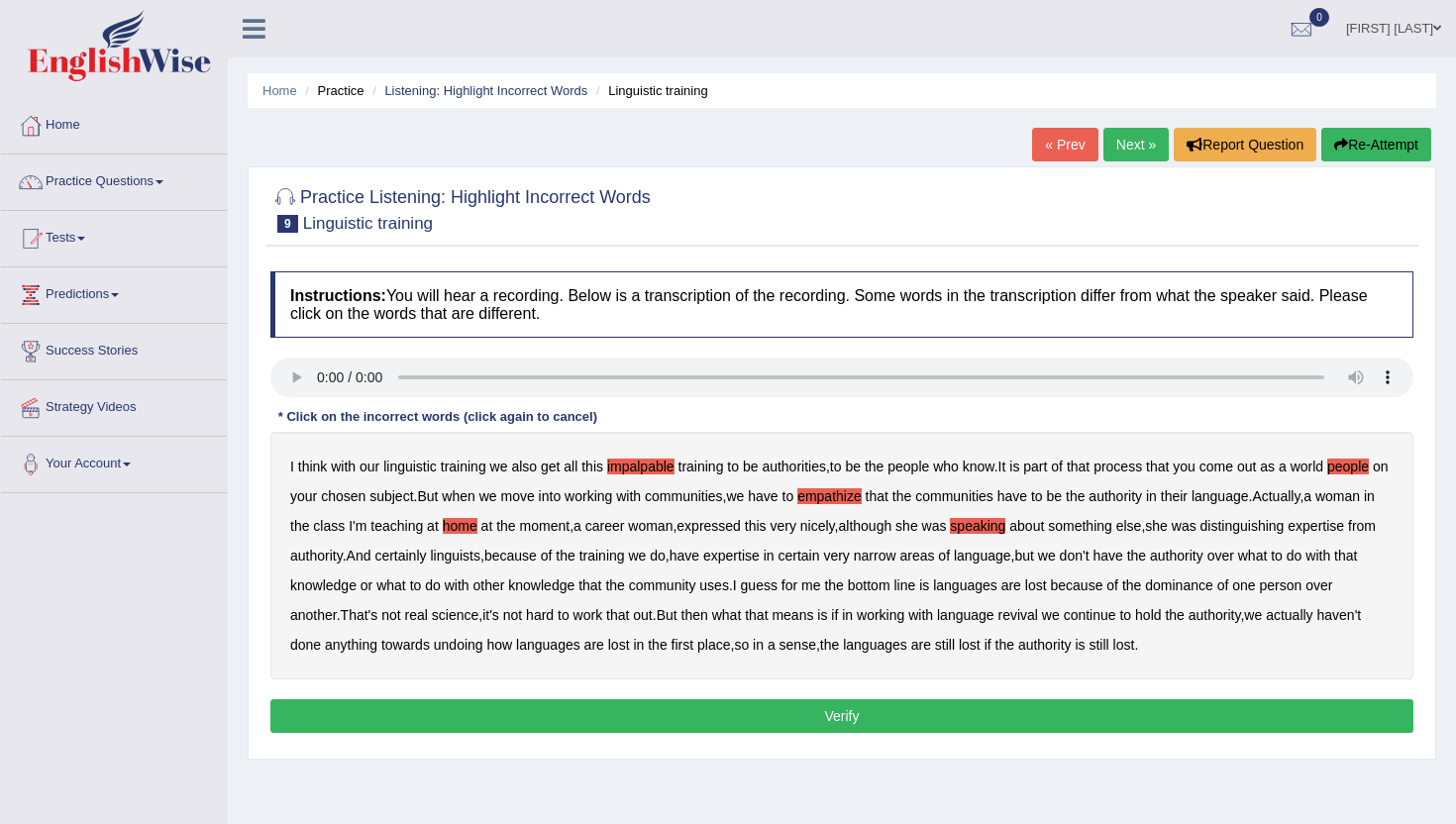 click on "uses" at bounding box center (714, 585) 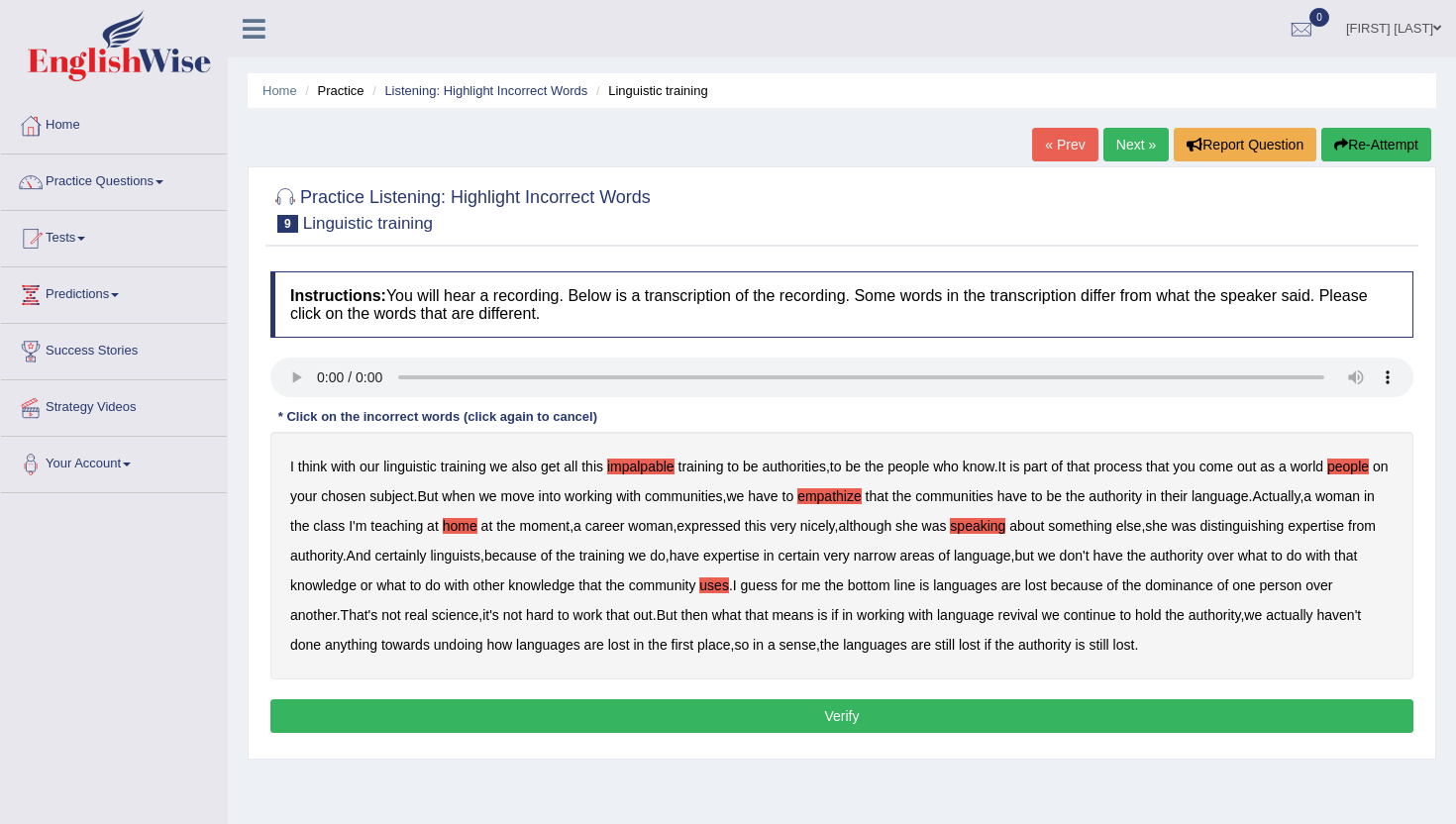 click on "science" at bounding box center (455, 615) 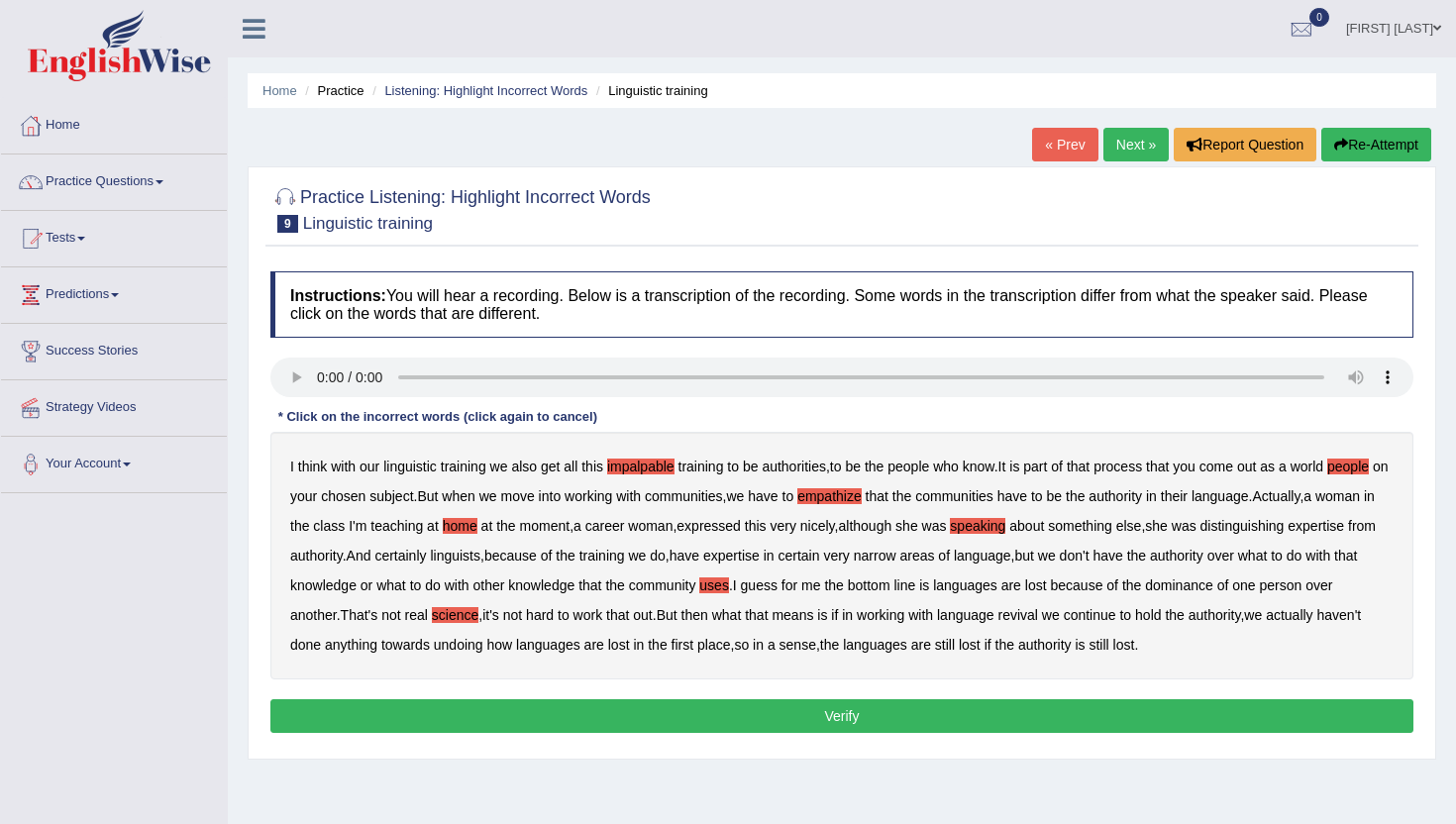 click on "real" at bounding box center [416, 615] 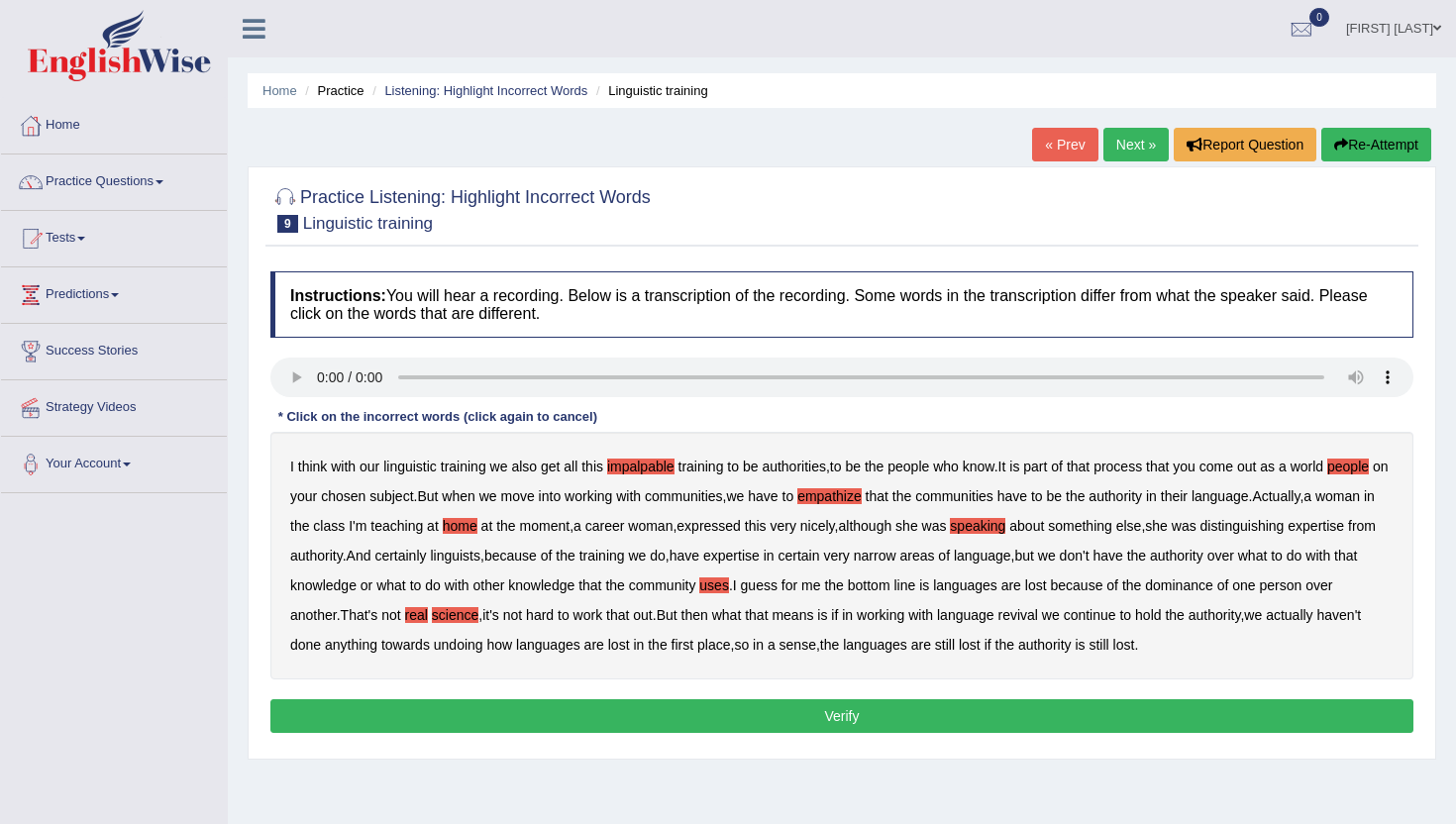 click on "science" at bounding box center [455, 615] 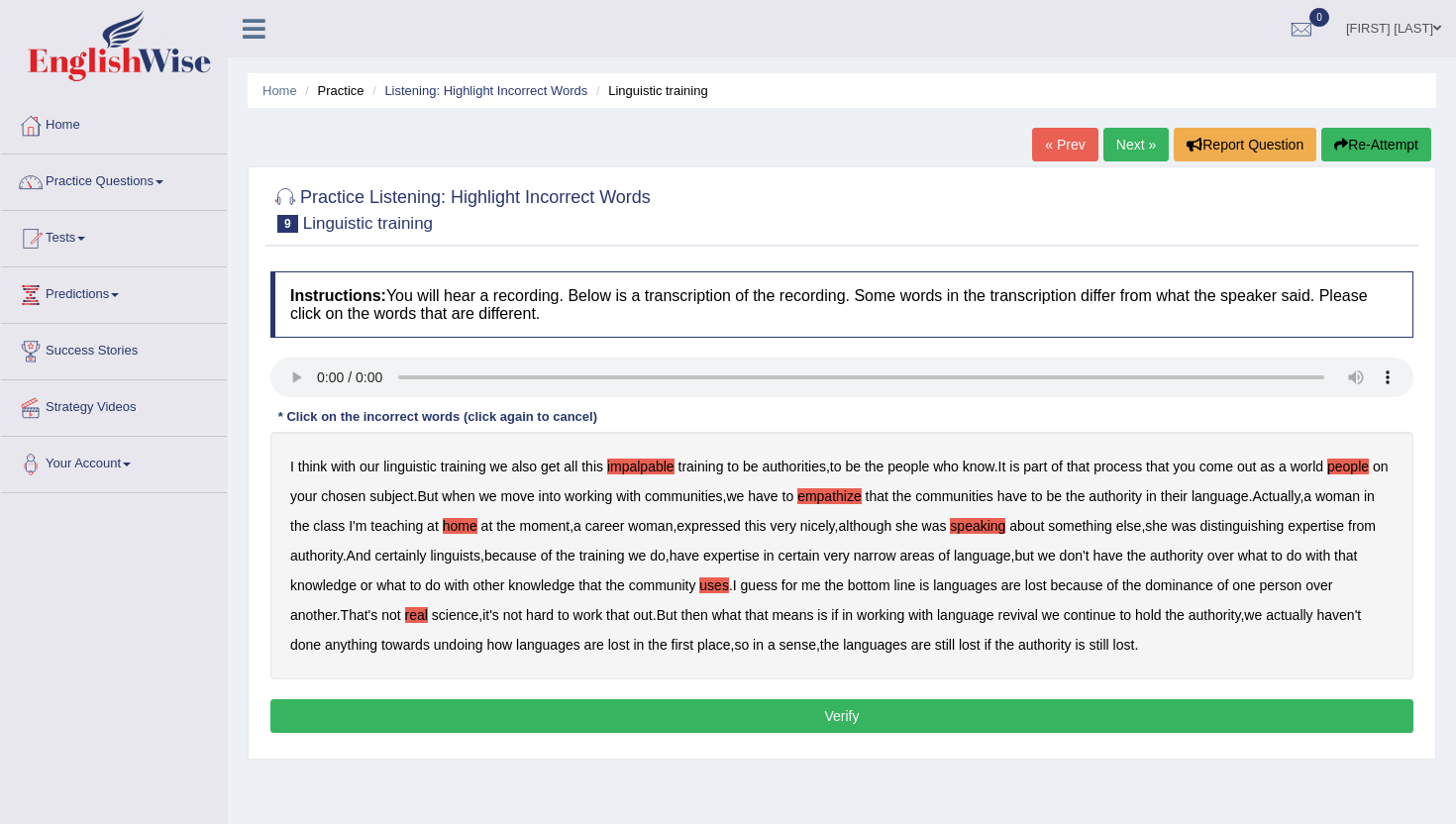 click on "Verify" at bounding box center (842, 716) 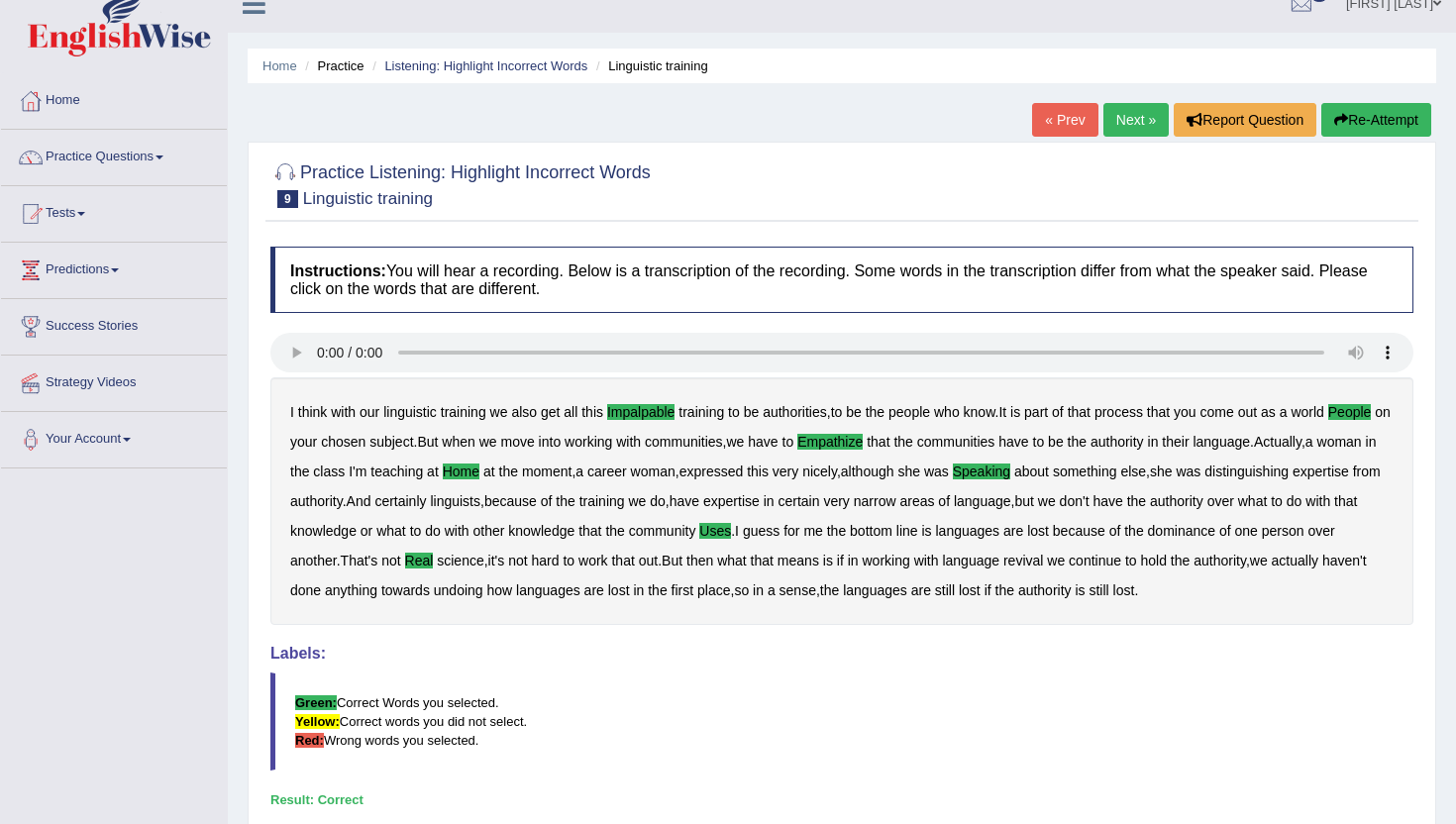 scroll, scrollTop: 0, scrollLeft: 0, axis: both 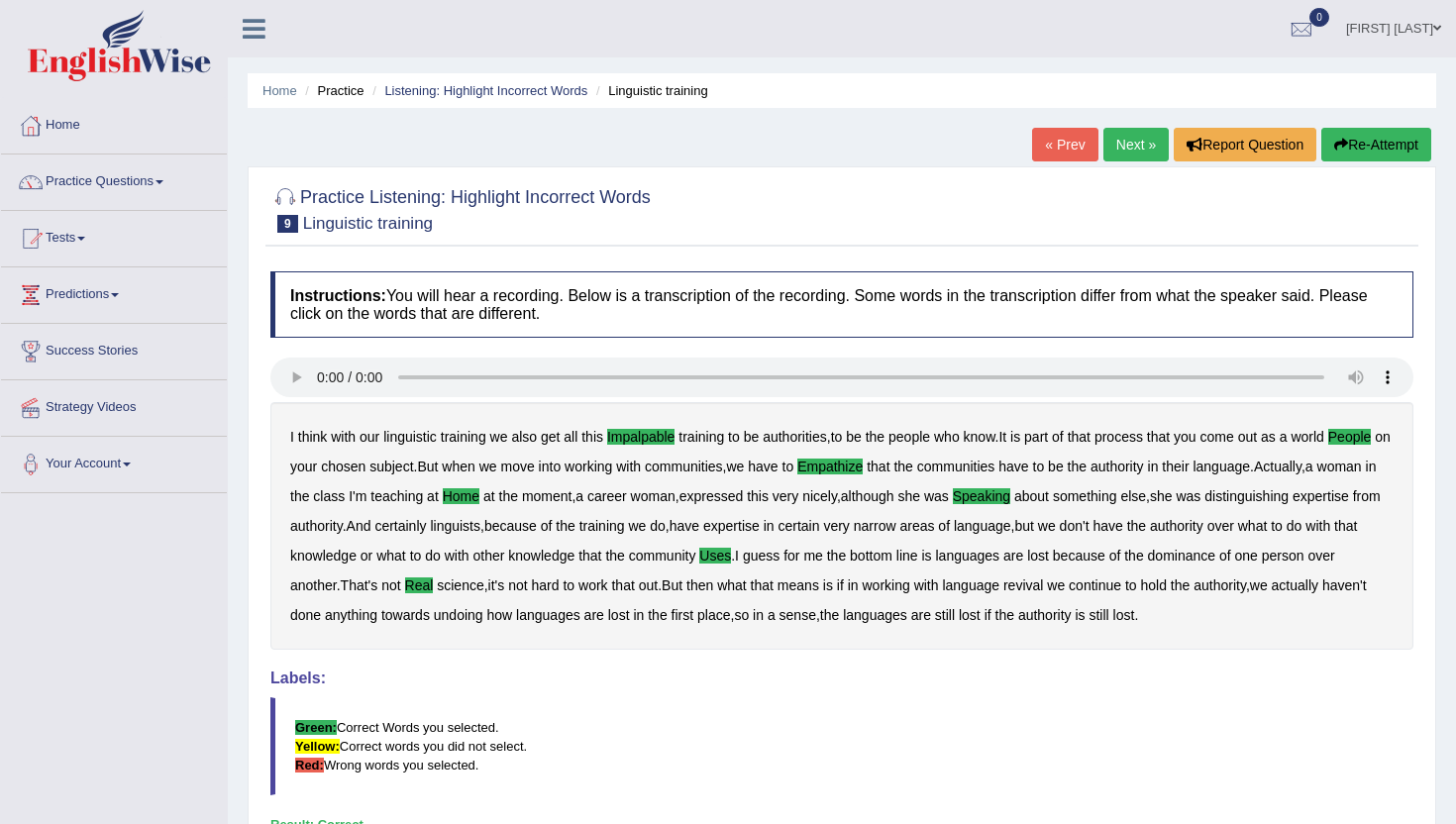 click on "Next »" at bounding box center [1136, 145] 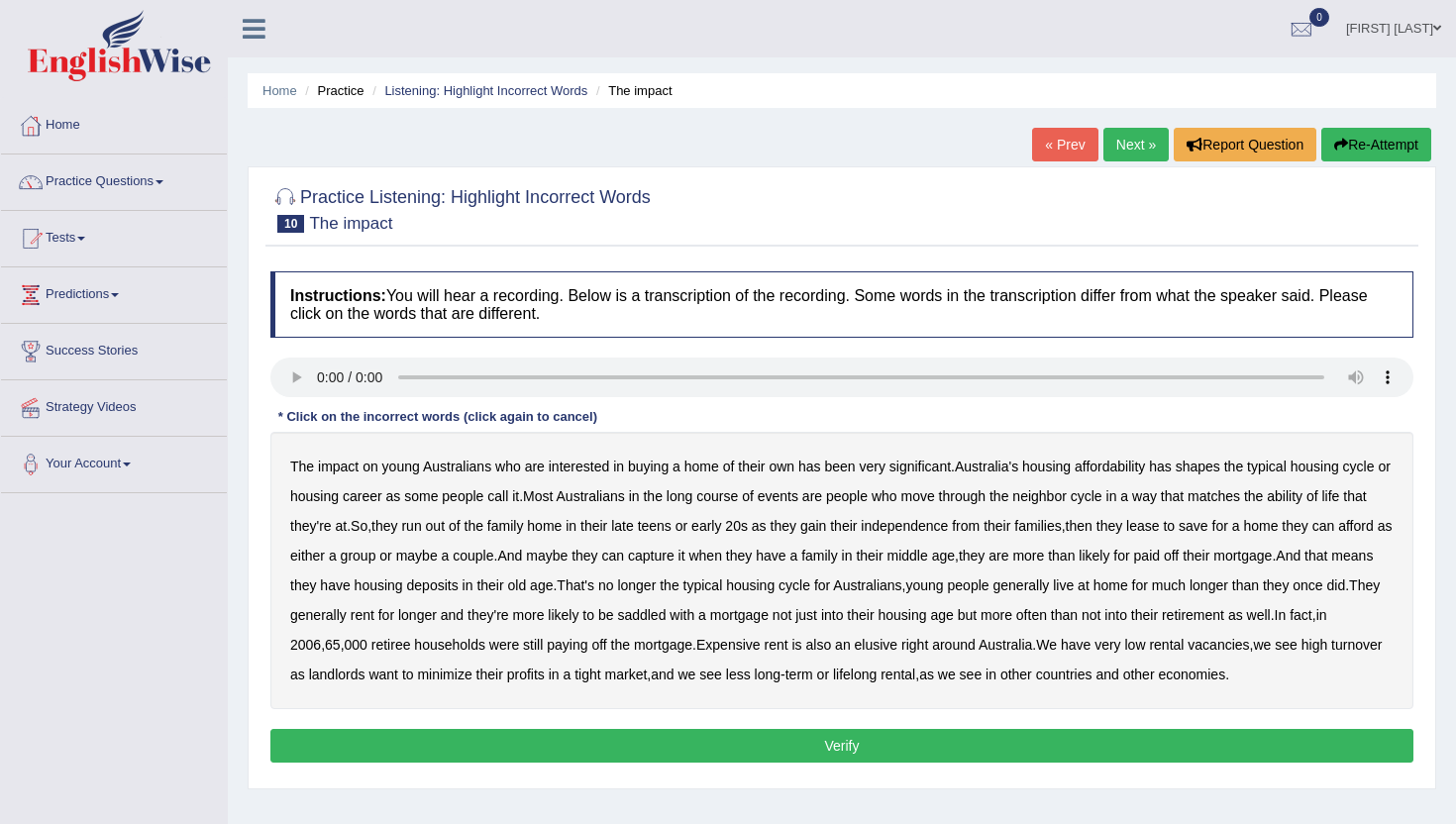scroll, scrollTop: 0, scrollLeft: 0, axis: both 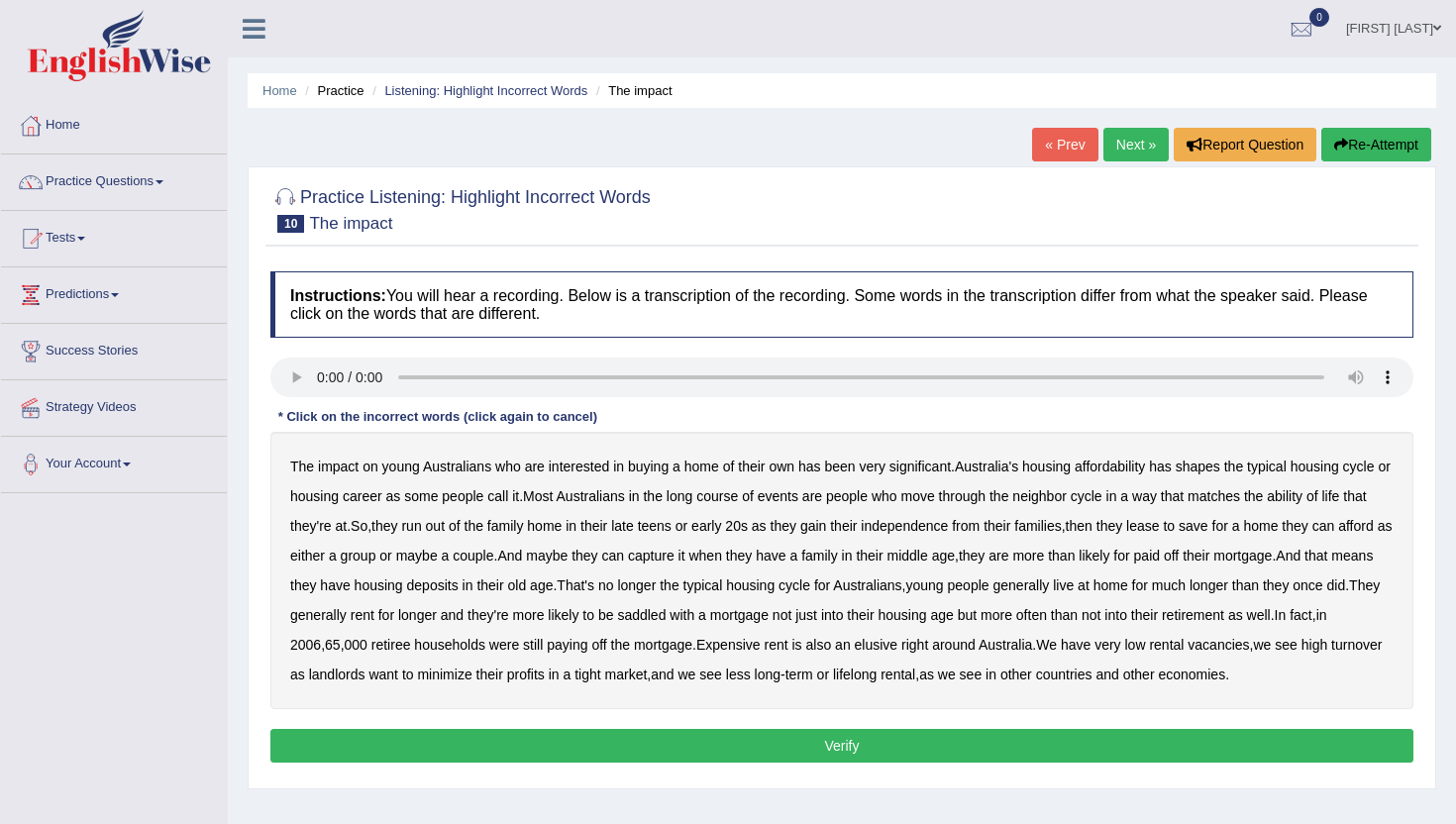 click on "has" at bounding box center (1160, 466) 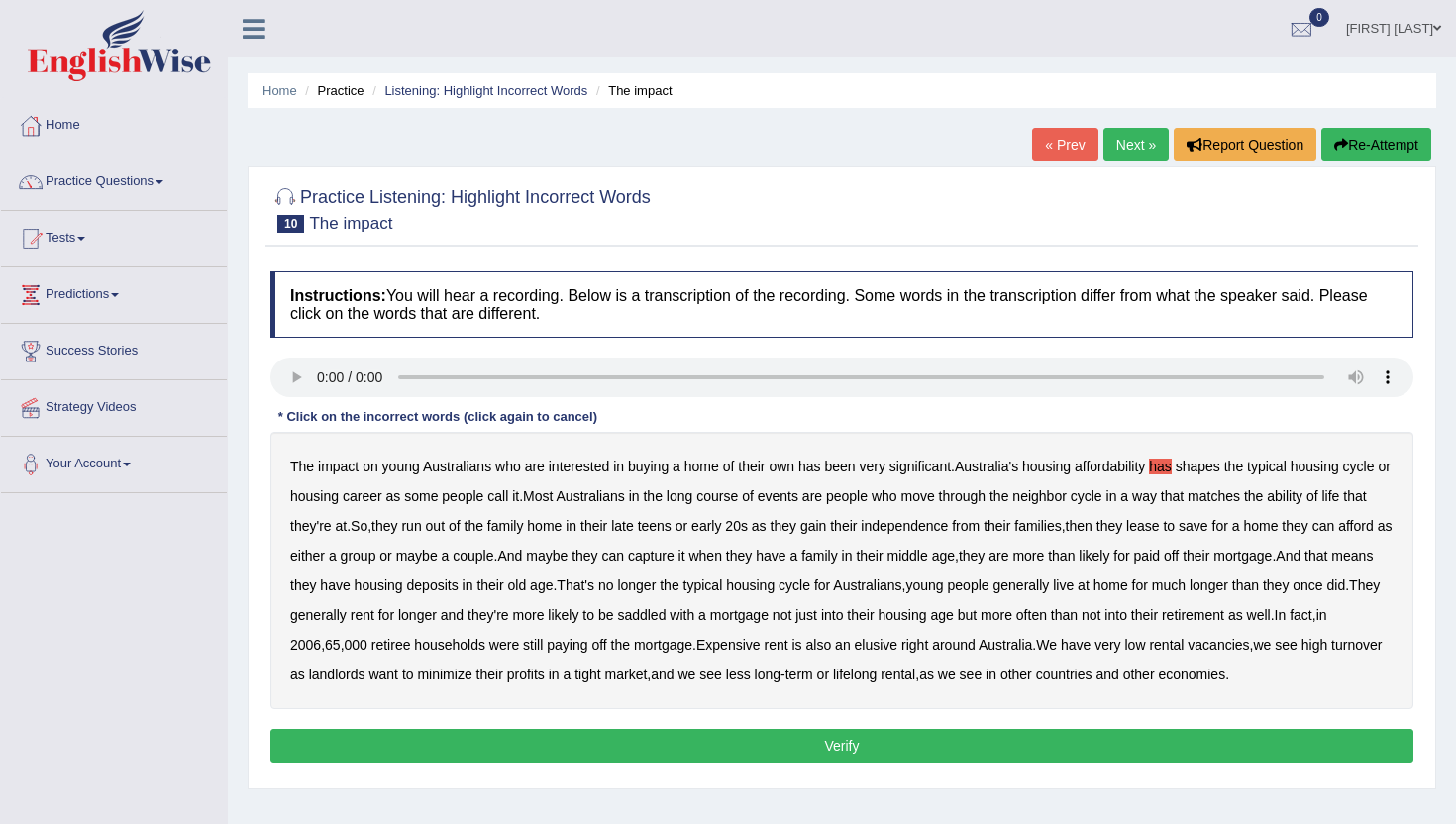 click on "long" at bounding box center (679, 496) 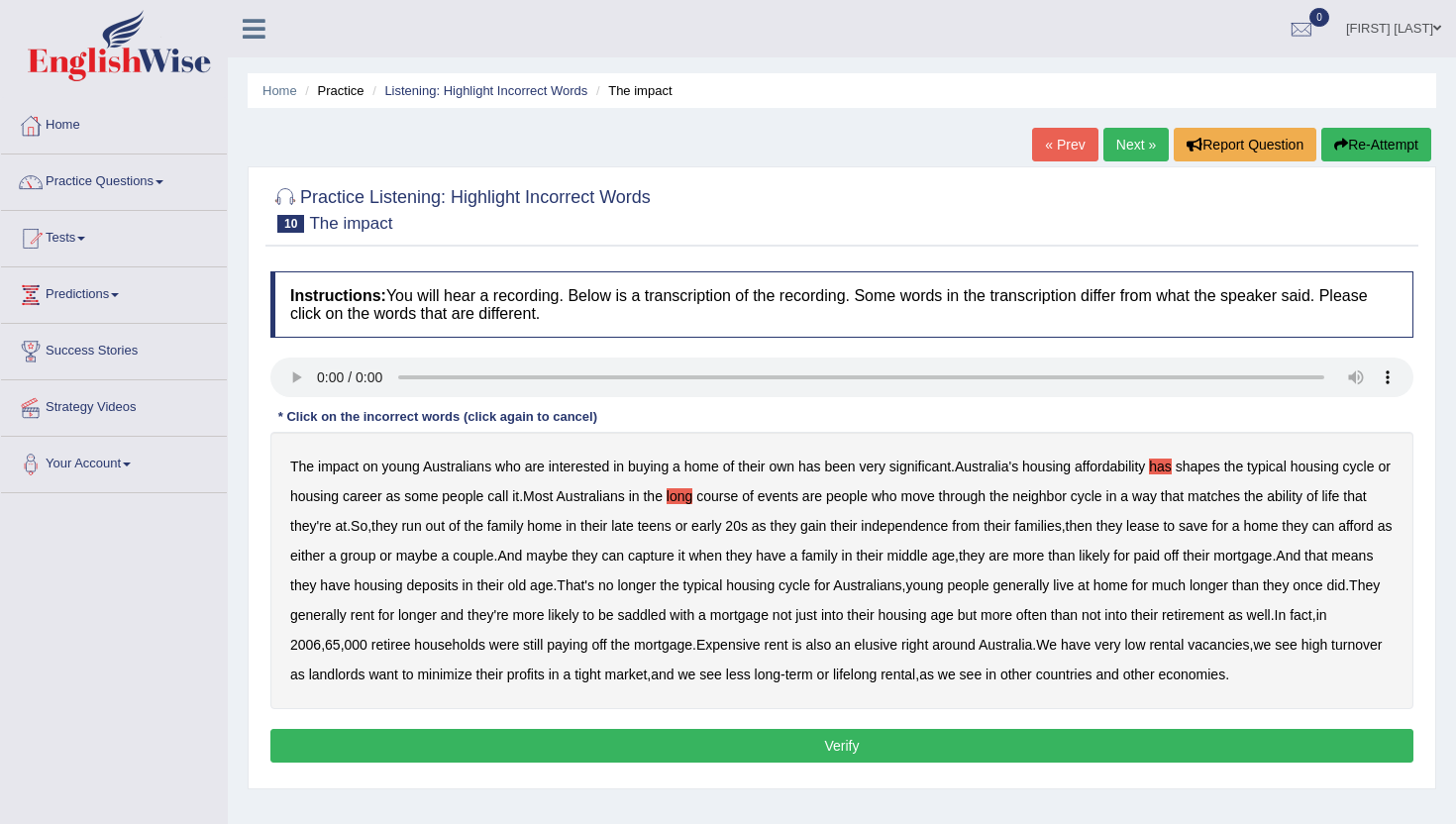 type 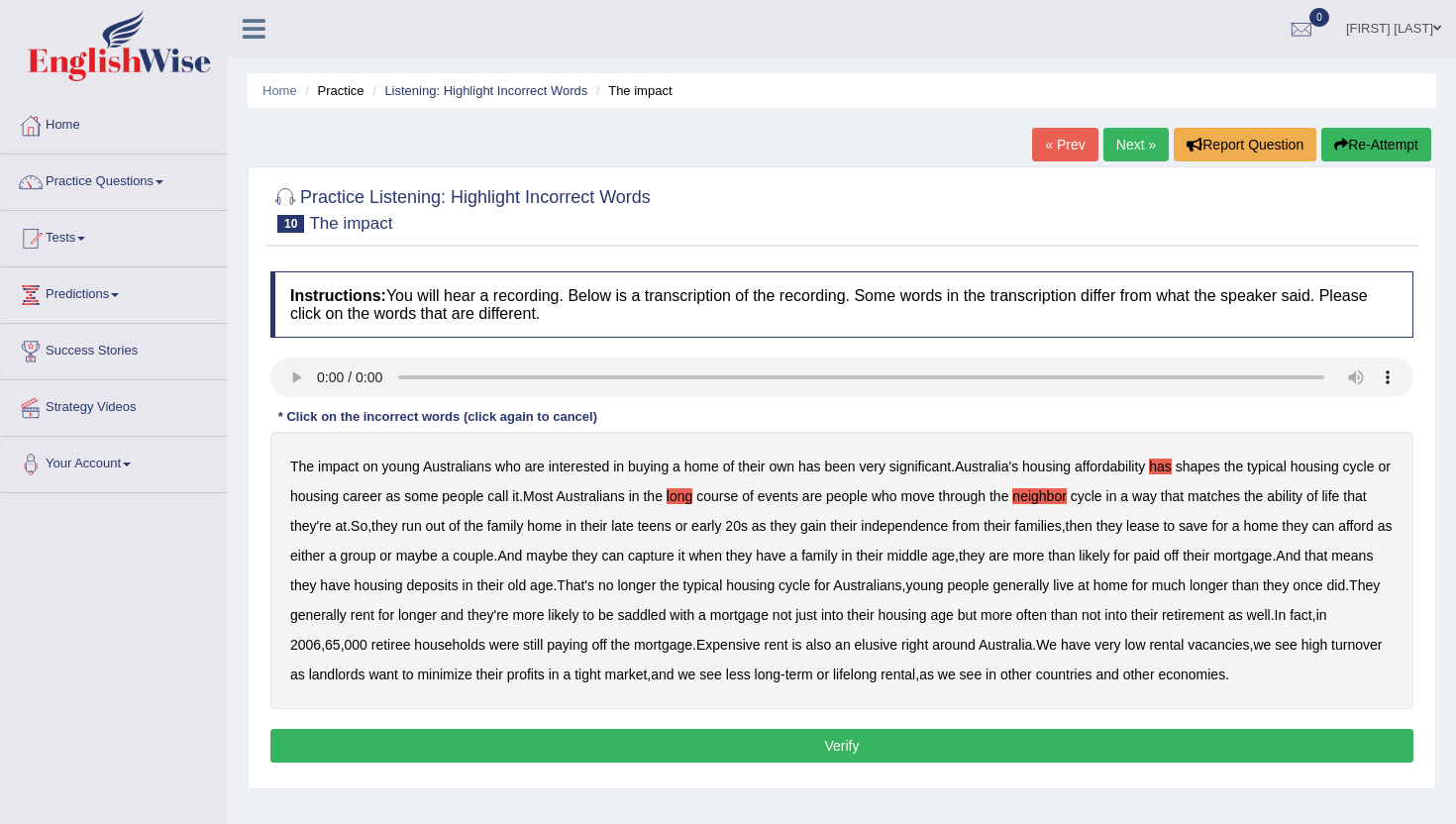 click on "lease" at bounding box center [1142, 526] 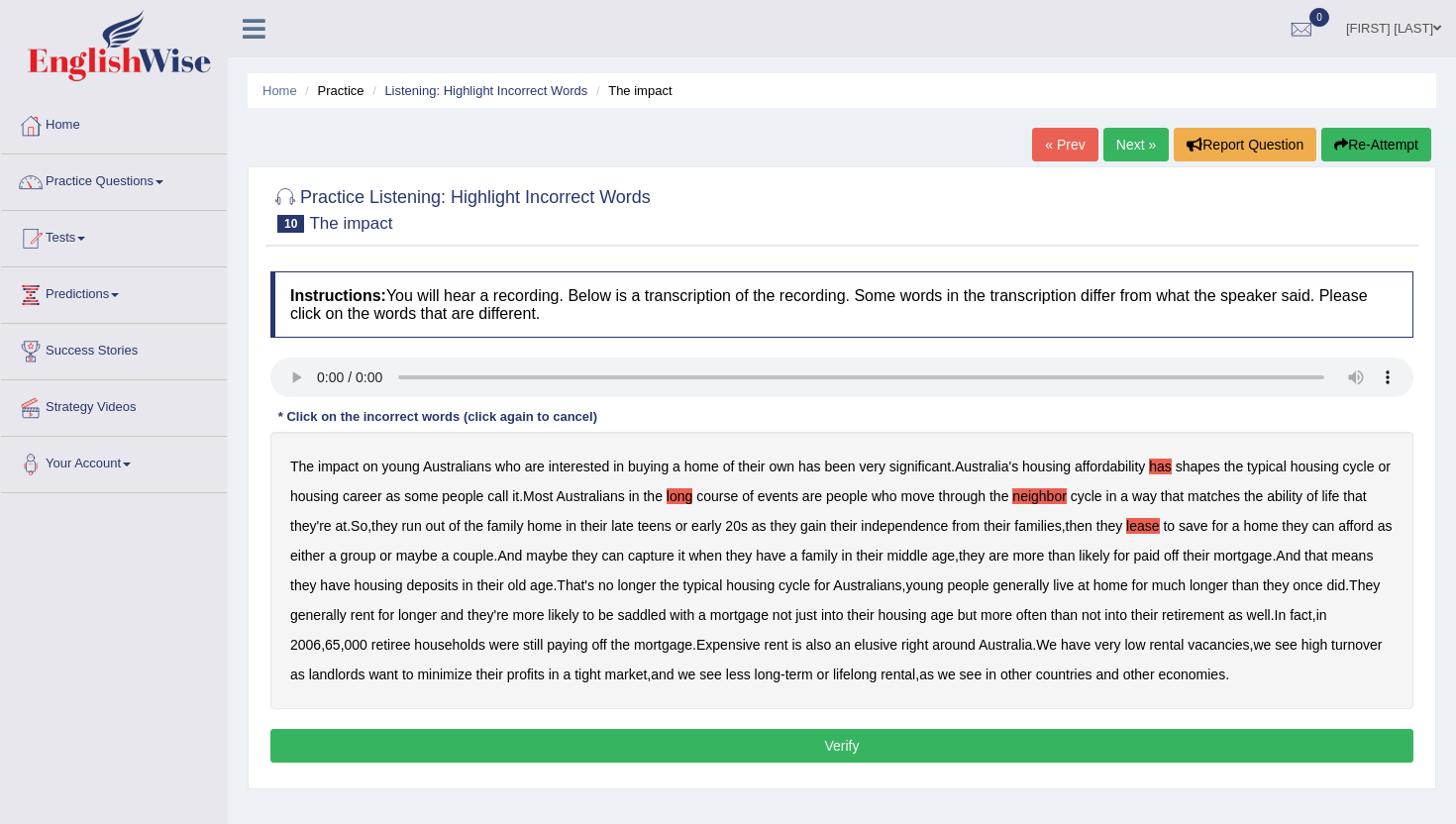 click on "deposits" at bounding box center [433, 585] 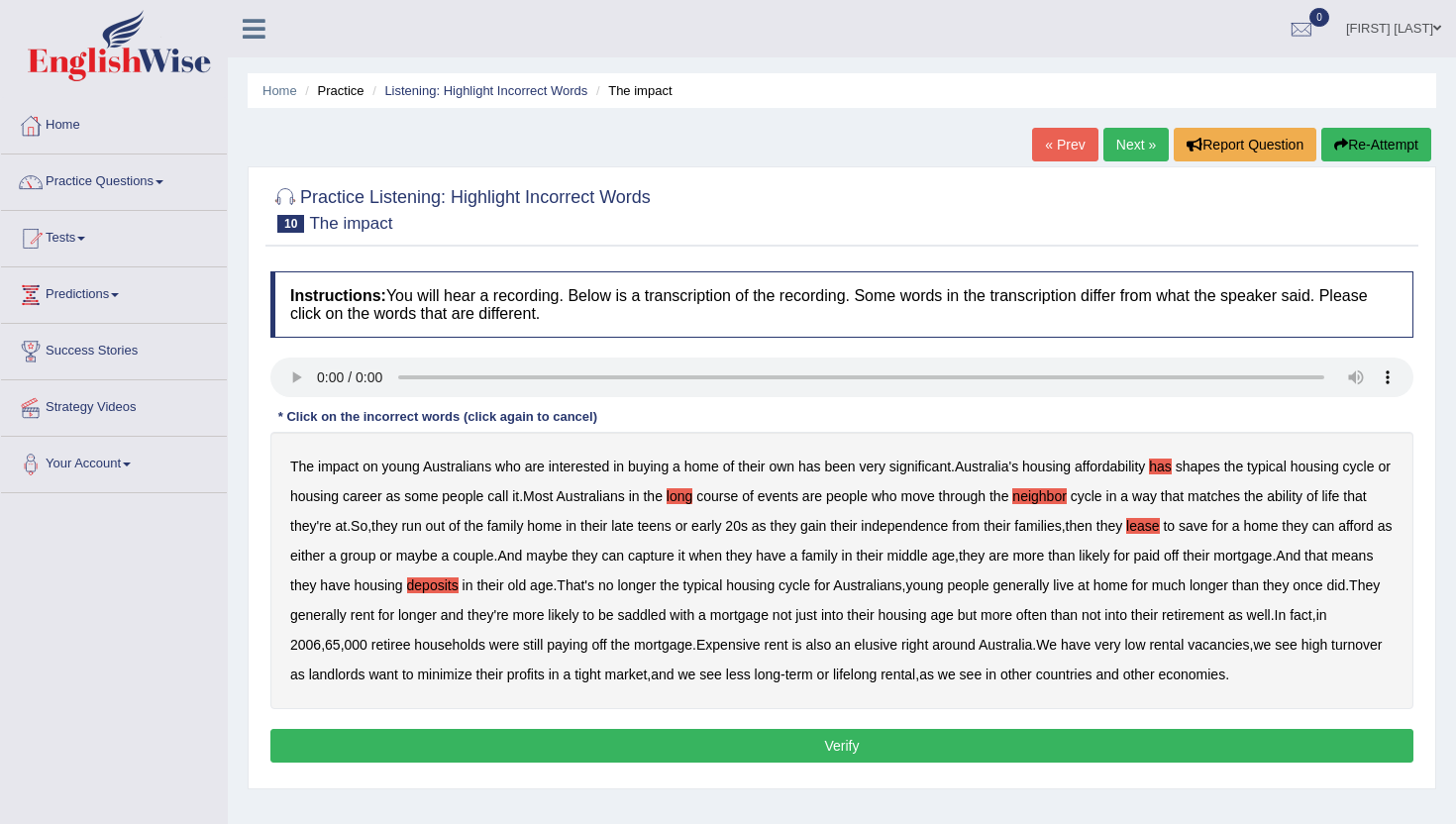 click on "housing" at bounding box center [901, 615] 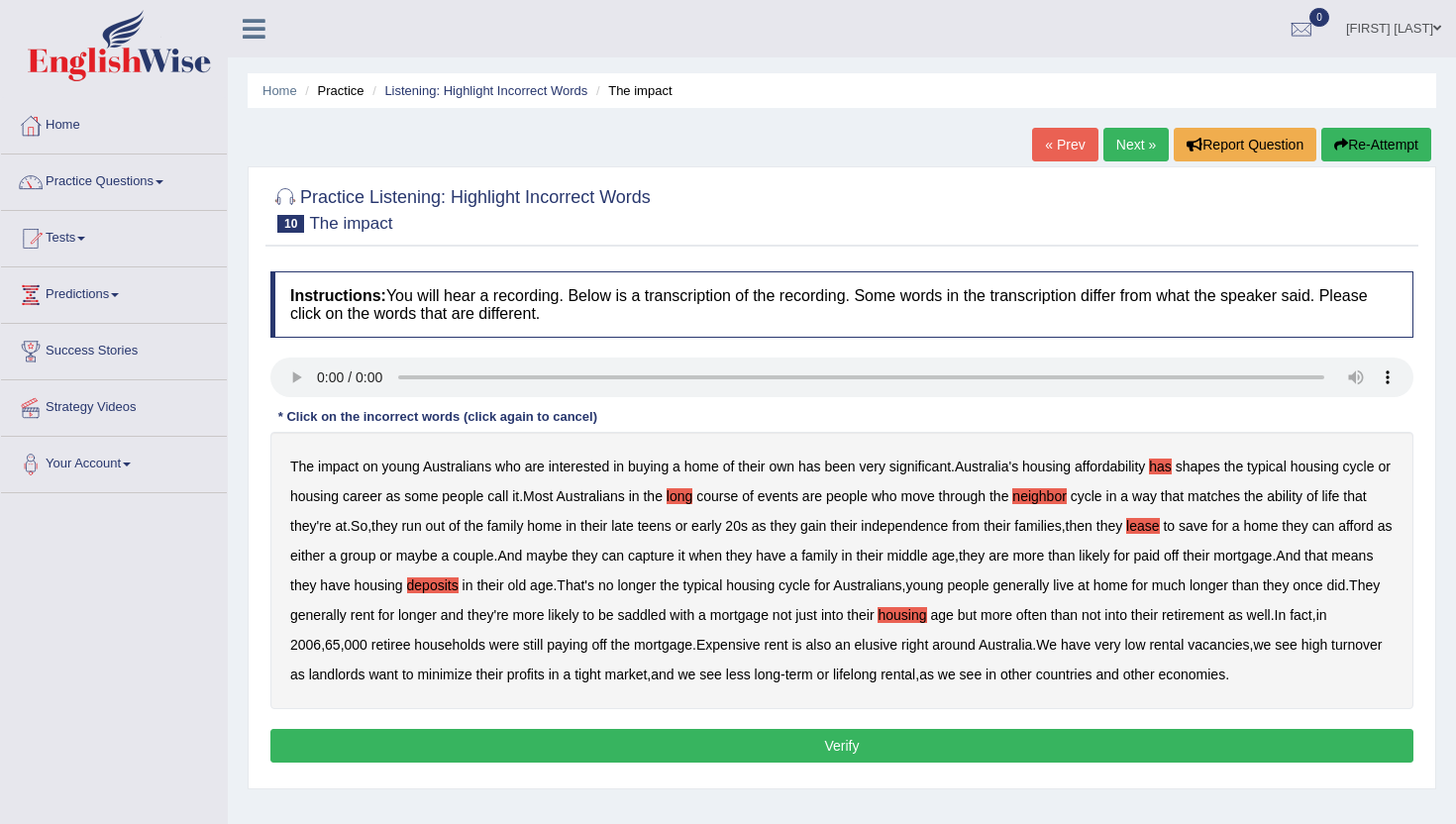 click on "Expensive" at bounding box center [728, 645] 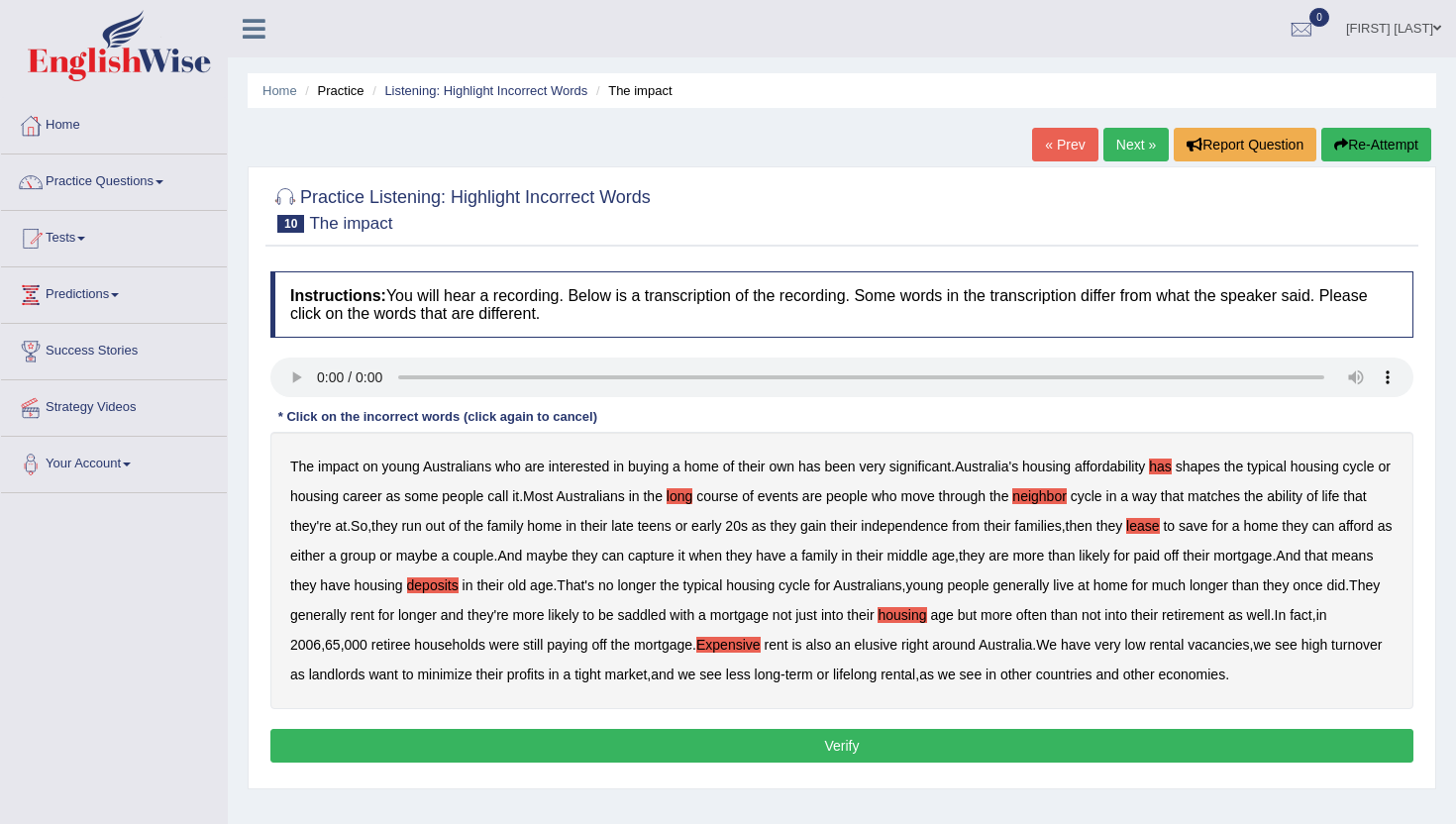 click on "minimize" at bounding box center [444, 674] 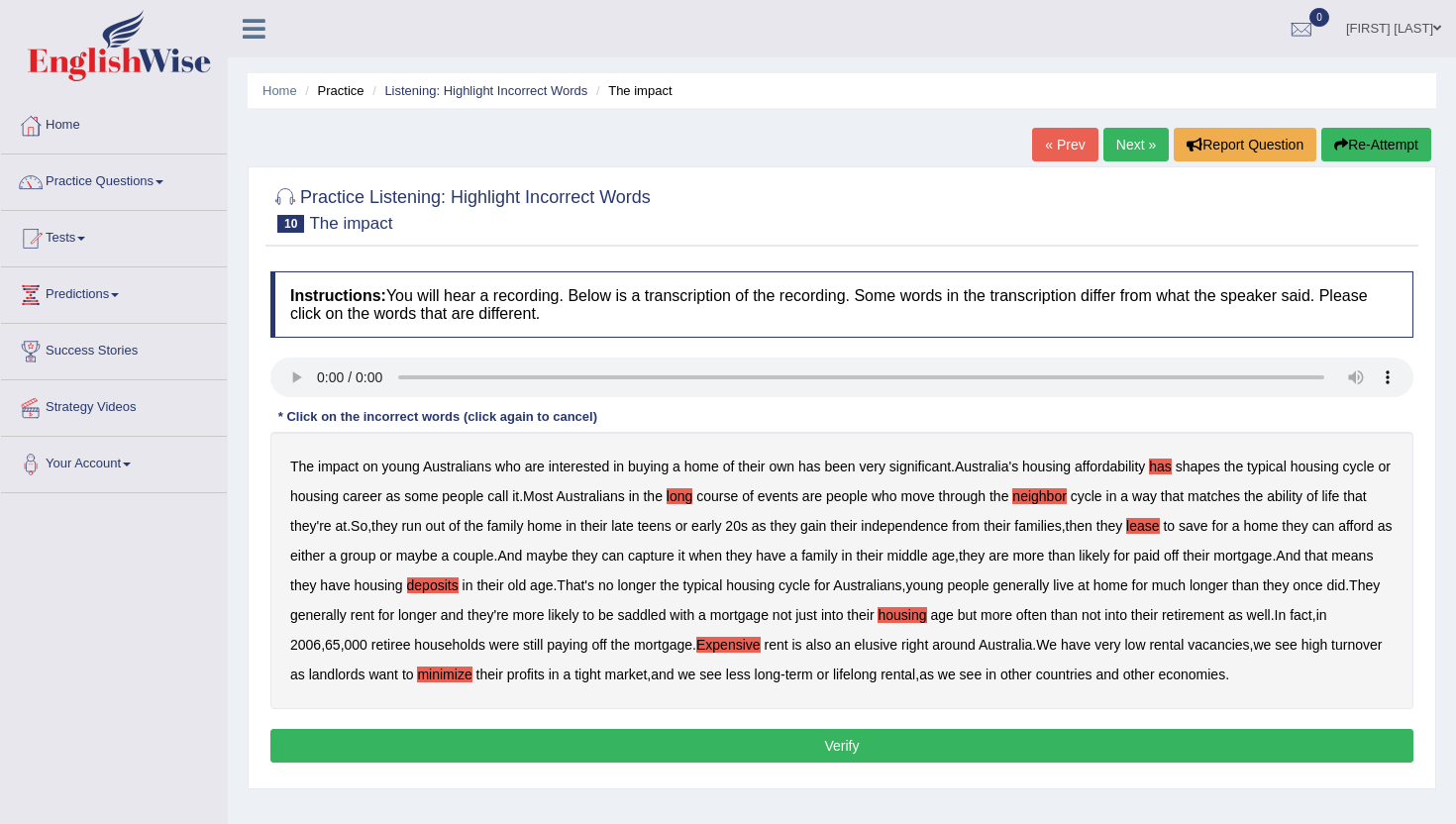 click on "Verify" at bounding box center (842, 746) 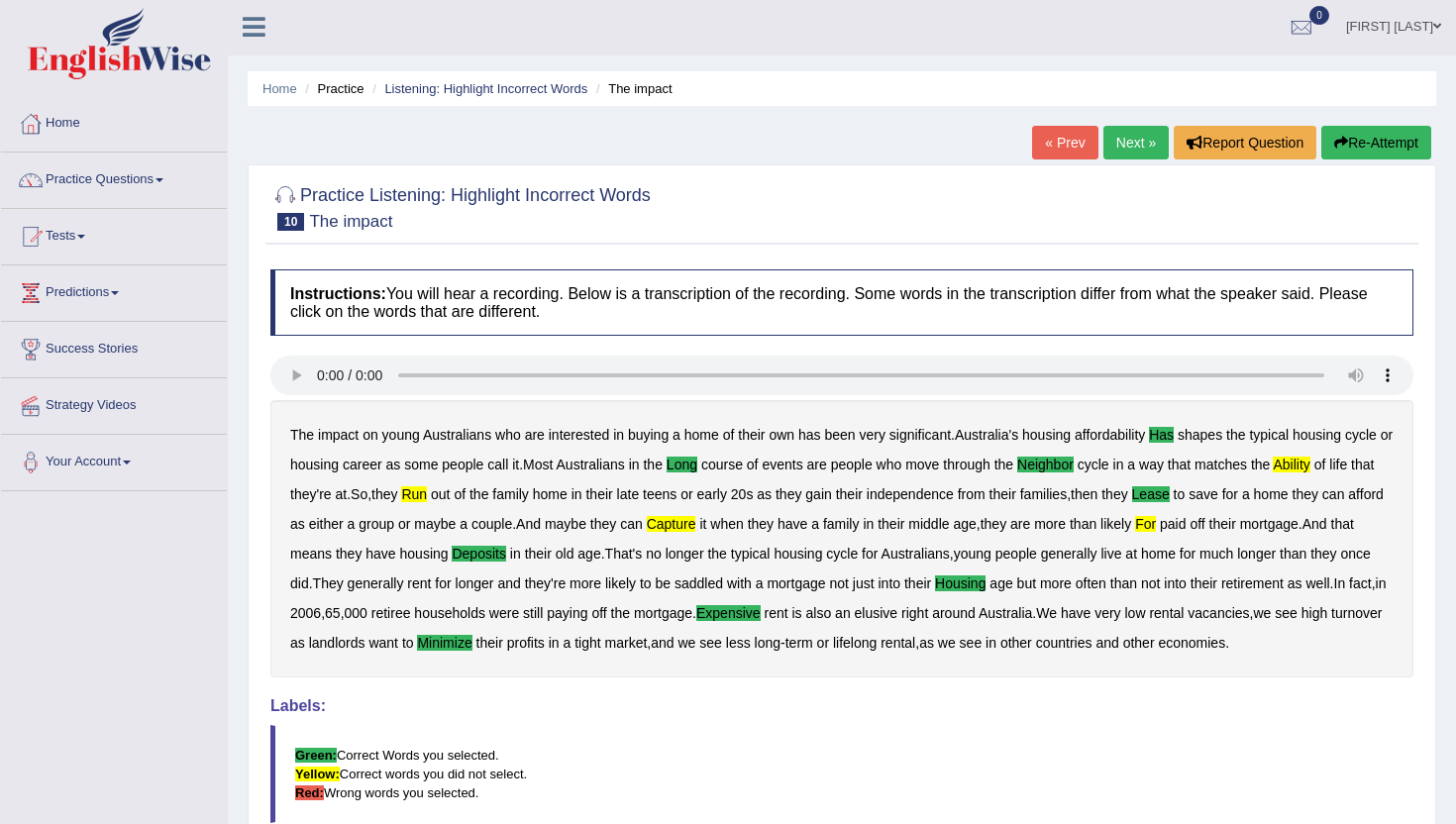 scroll, scrollTop: 0, scrollLeft: 0, axis: both 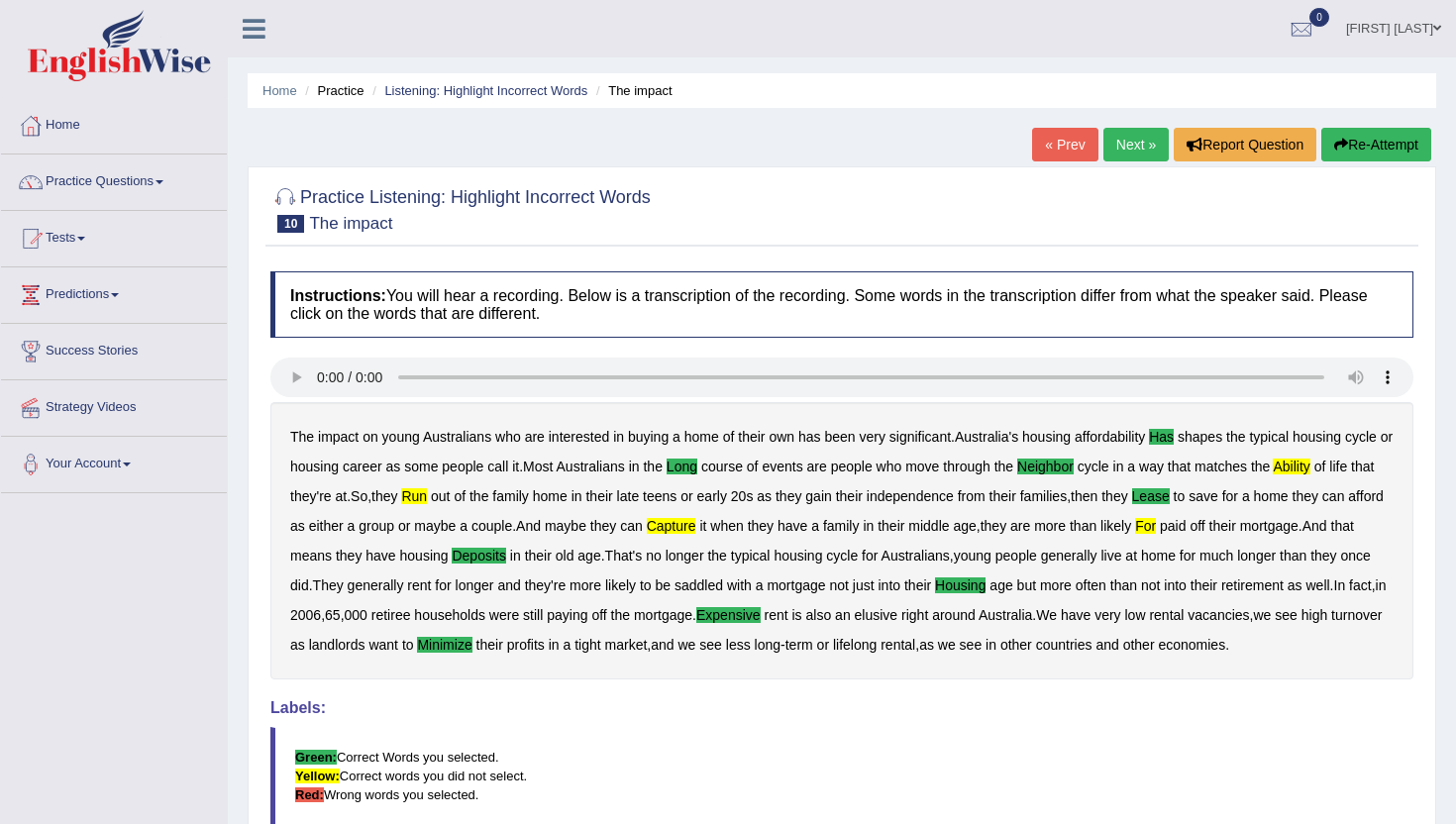 click on "Next »" at bounding box center [1136, 145] 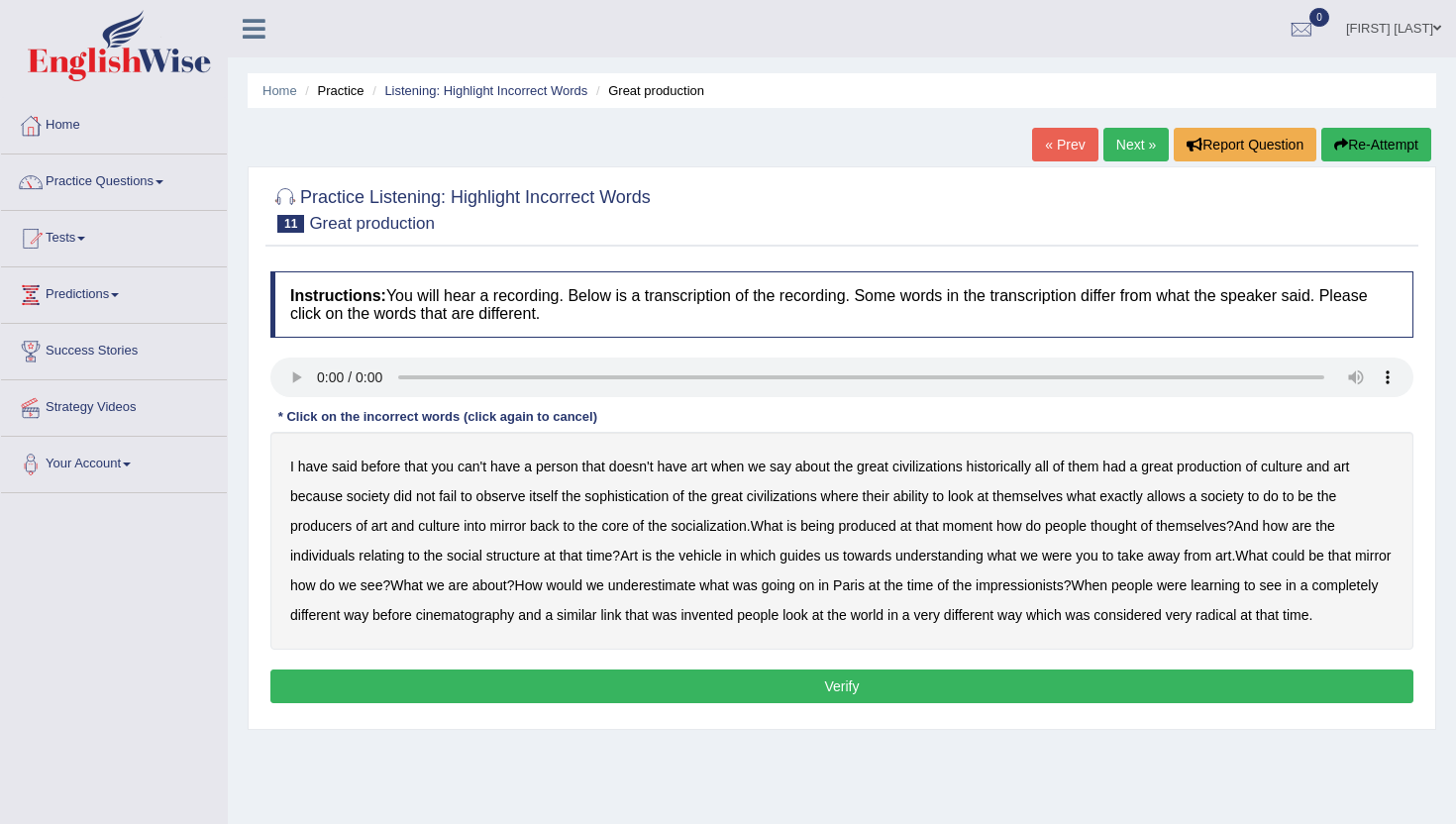 scroll, scrollTop: 0, scrollLeft: 0, axis: both 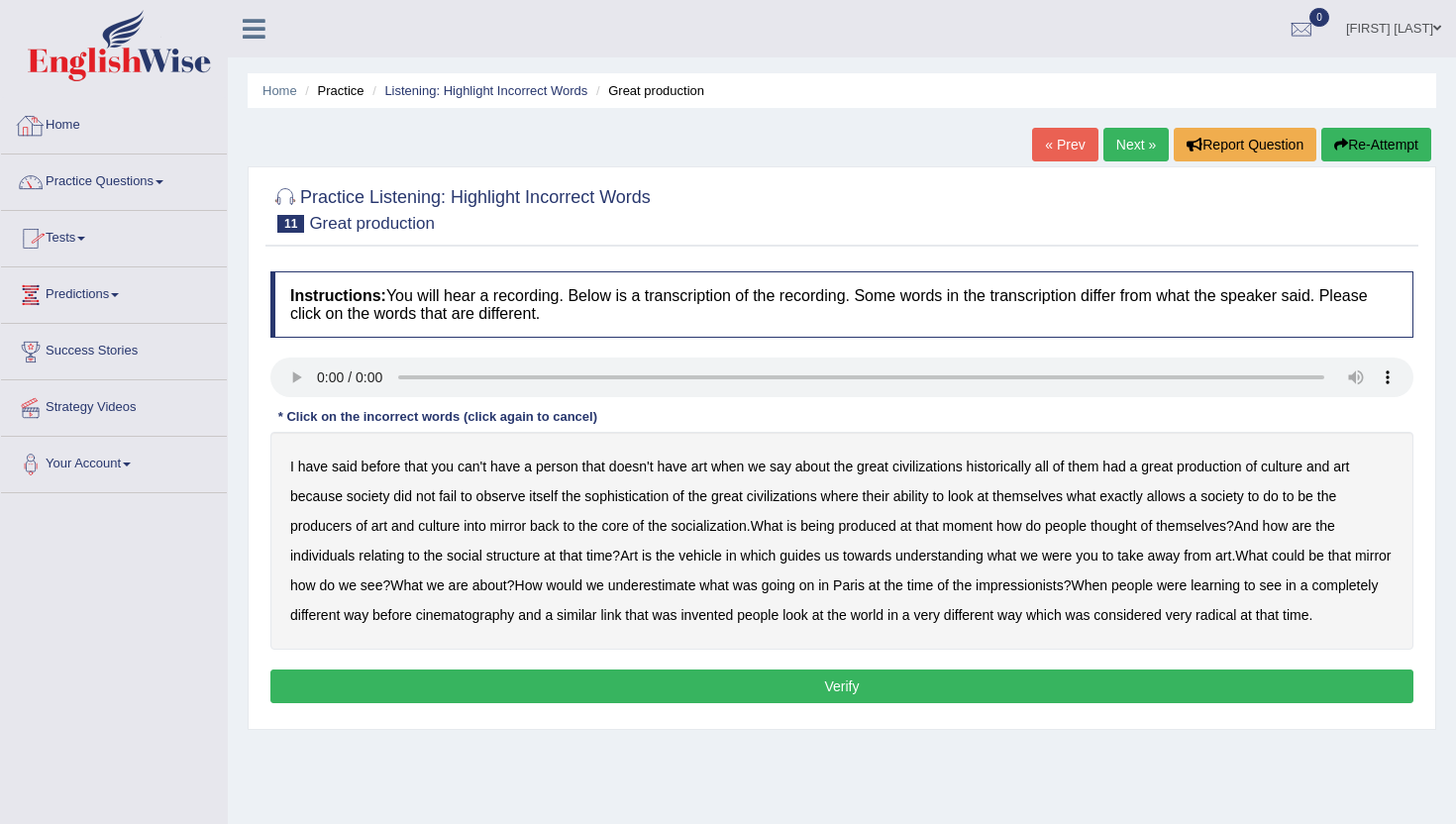 click on "Practice Questions" at bounding box center [114, 179] 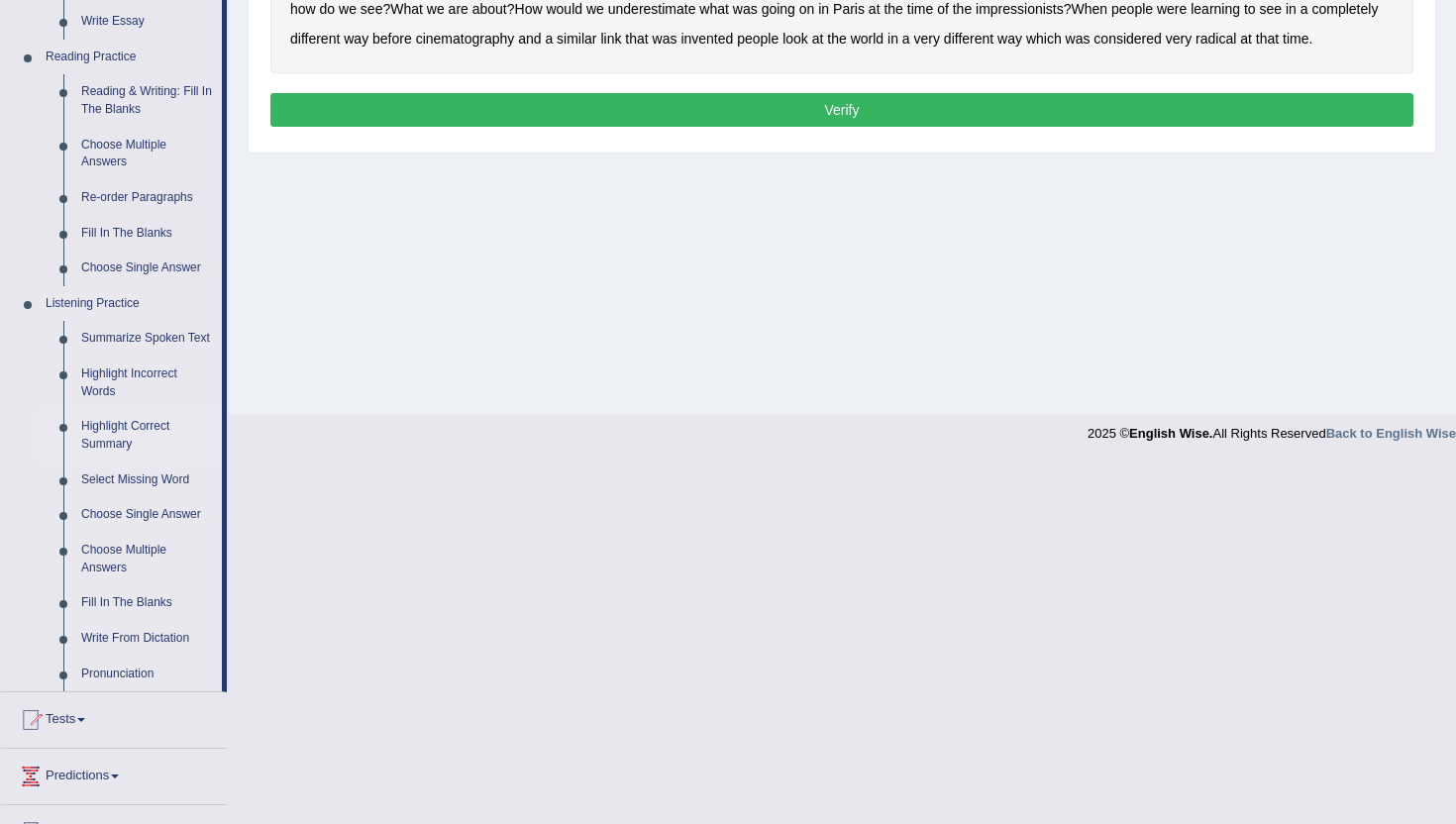 scroll, scrollTop: 588, scrollLeft: 0, axis: vertical 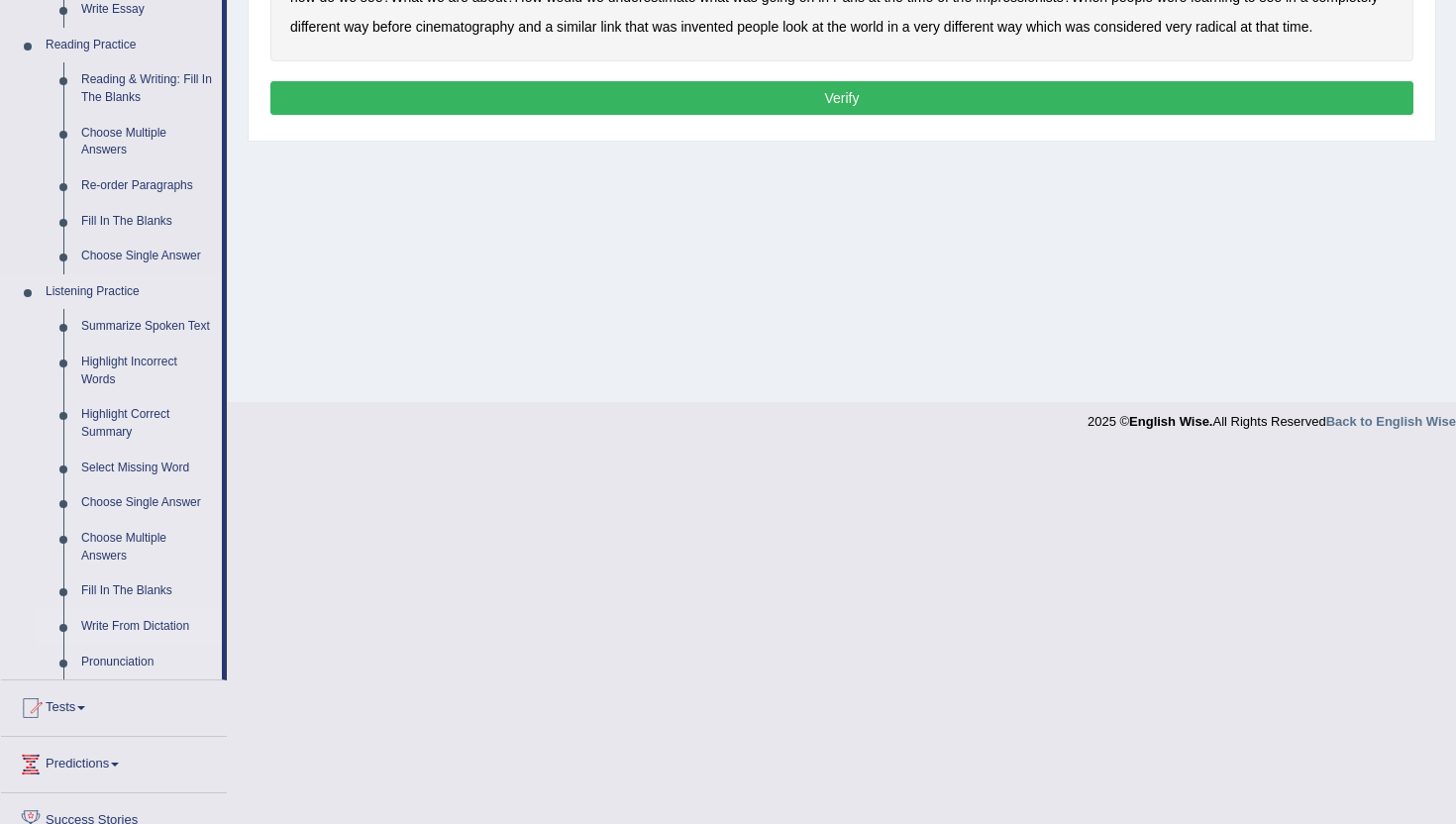click on "Write From Dictation" at bounding box center [147, 627] 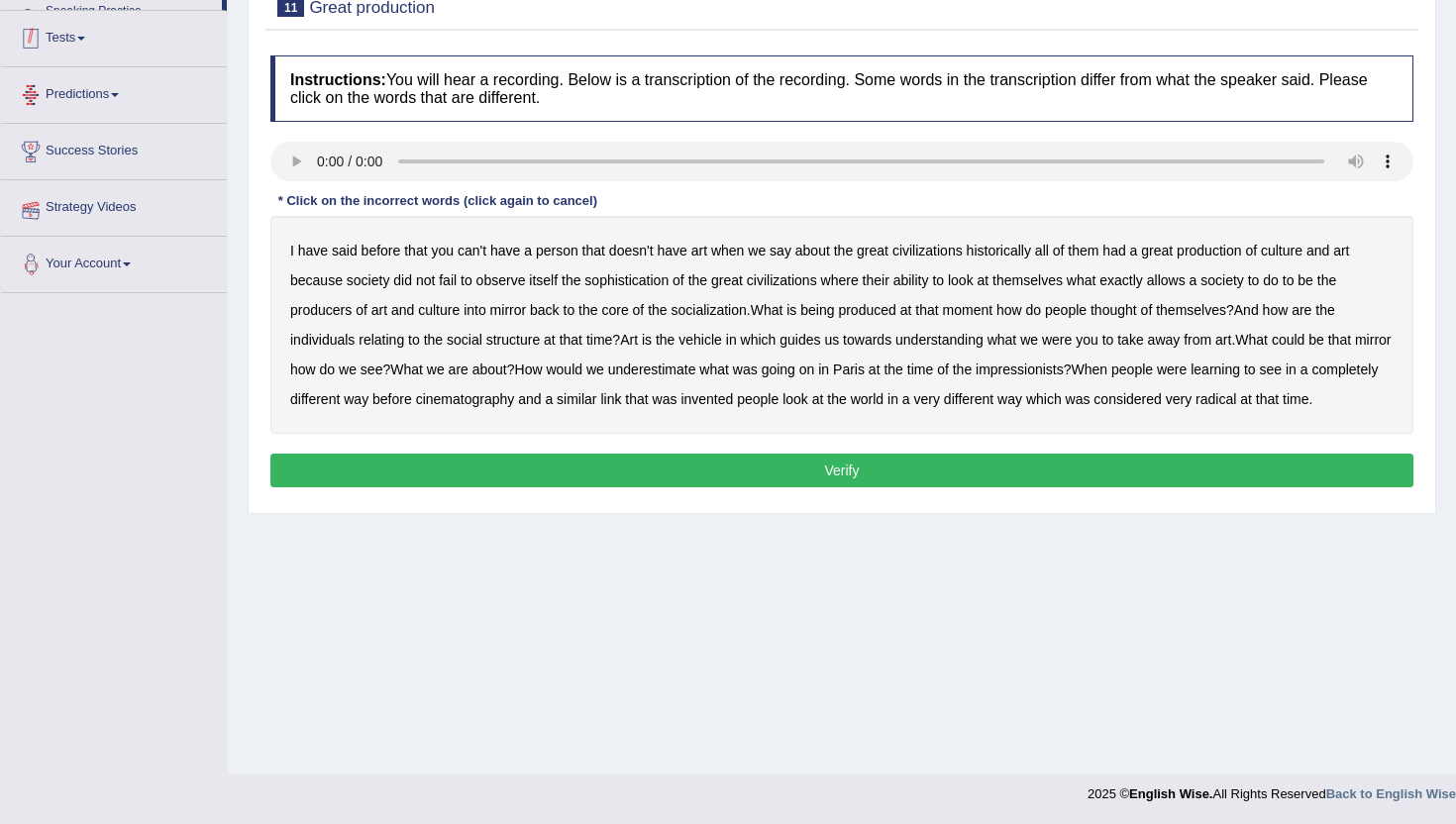 scroll, scrollTop: 216, scrollLeft: 0, axis: vertical 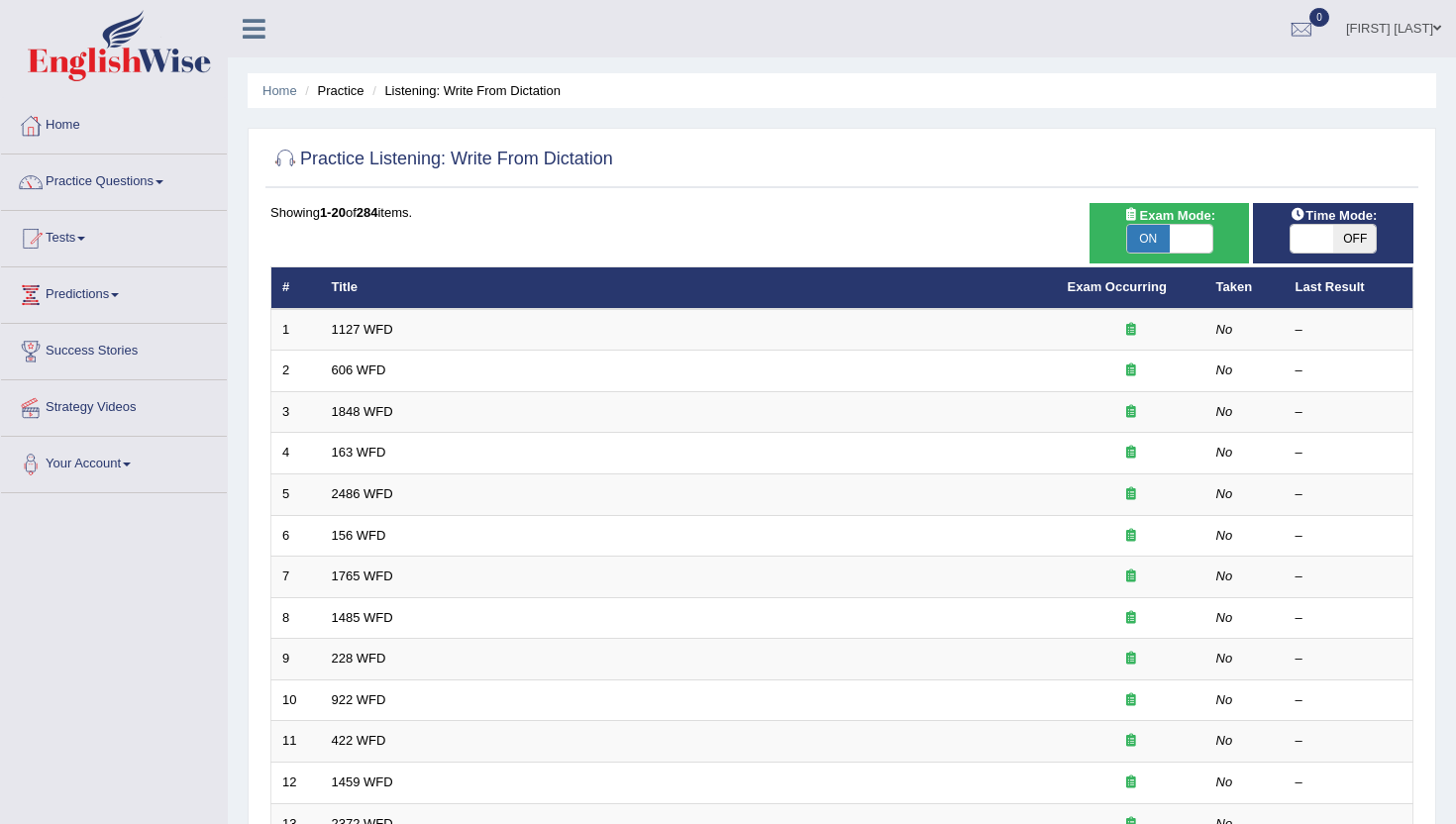 click on "ON" at bounding box center (1148, 239) 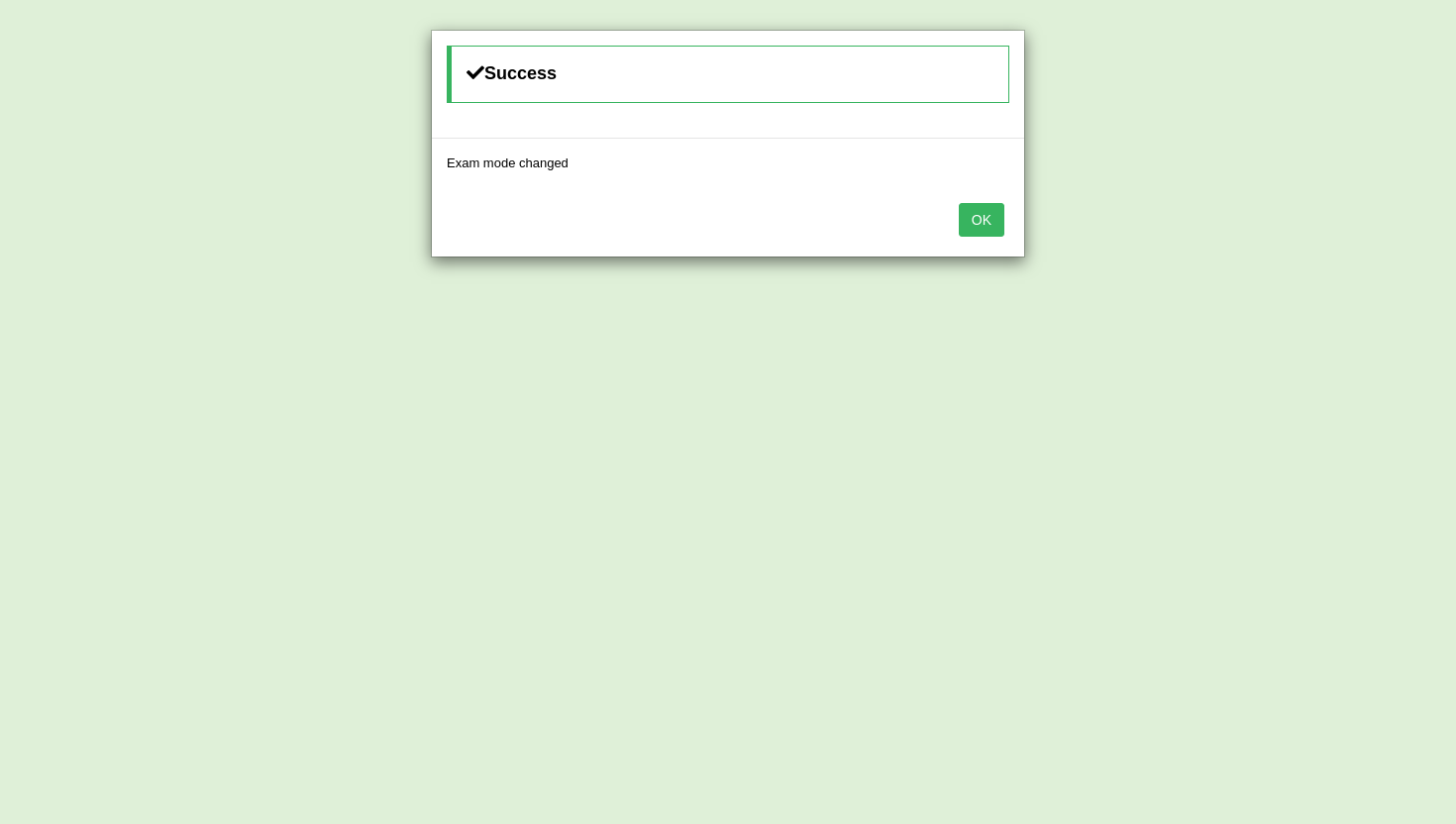 click on "OK" at bounding box center [982, 220] 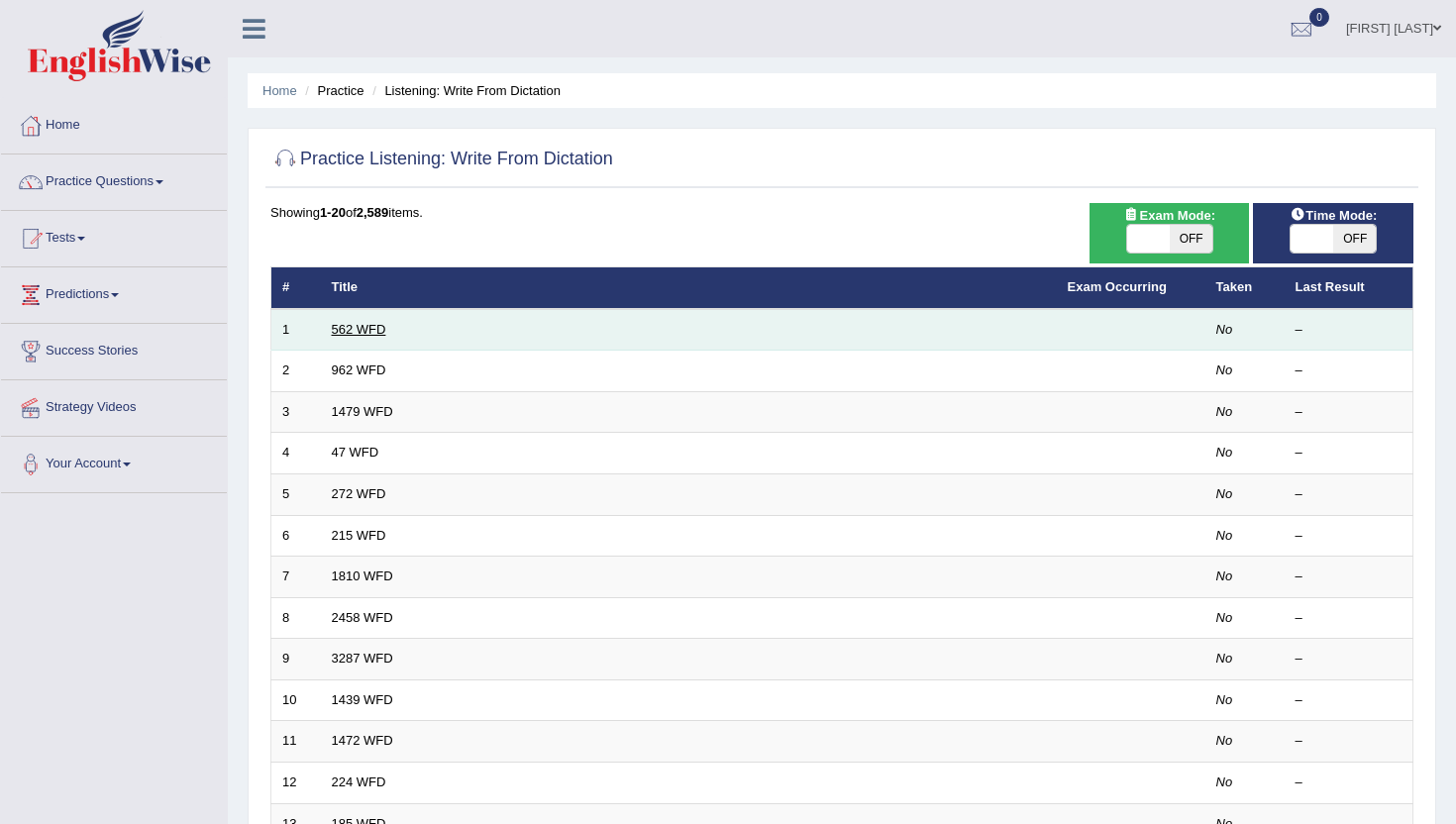 scroll, scrollTop: 0, scrollLeft: 0, axis: both 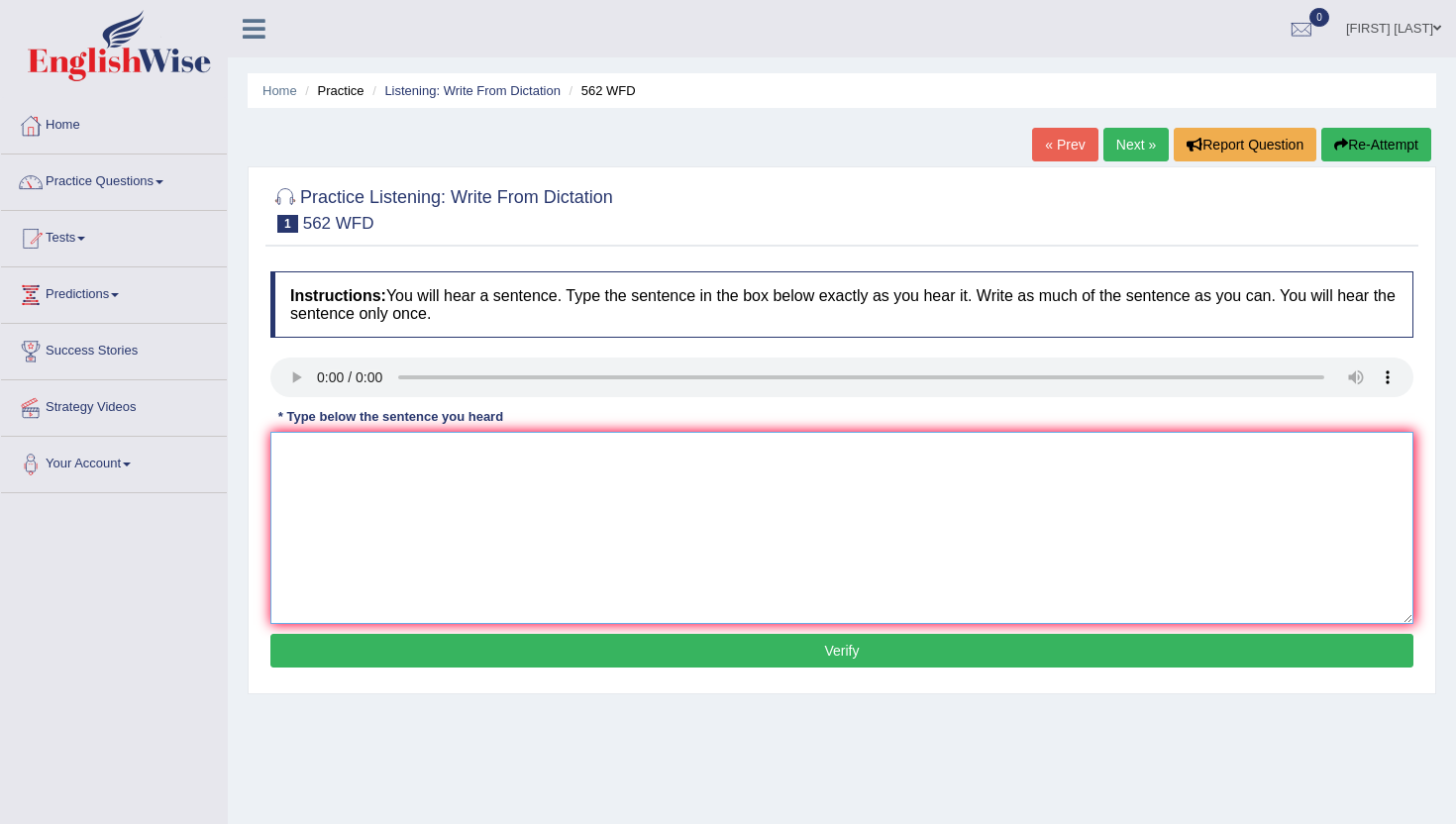 click at bounding box center [842, 528] 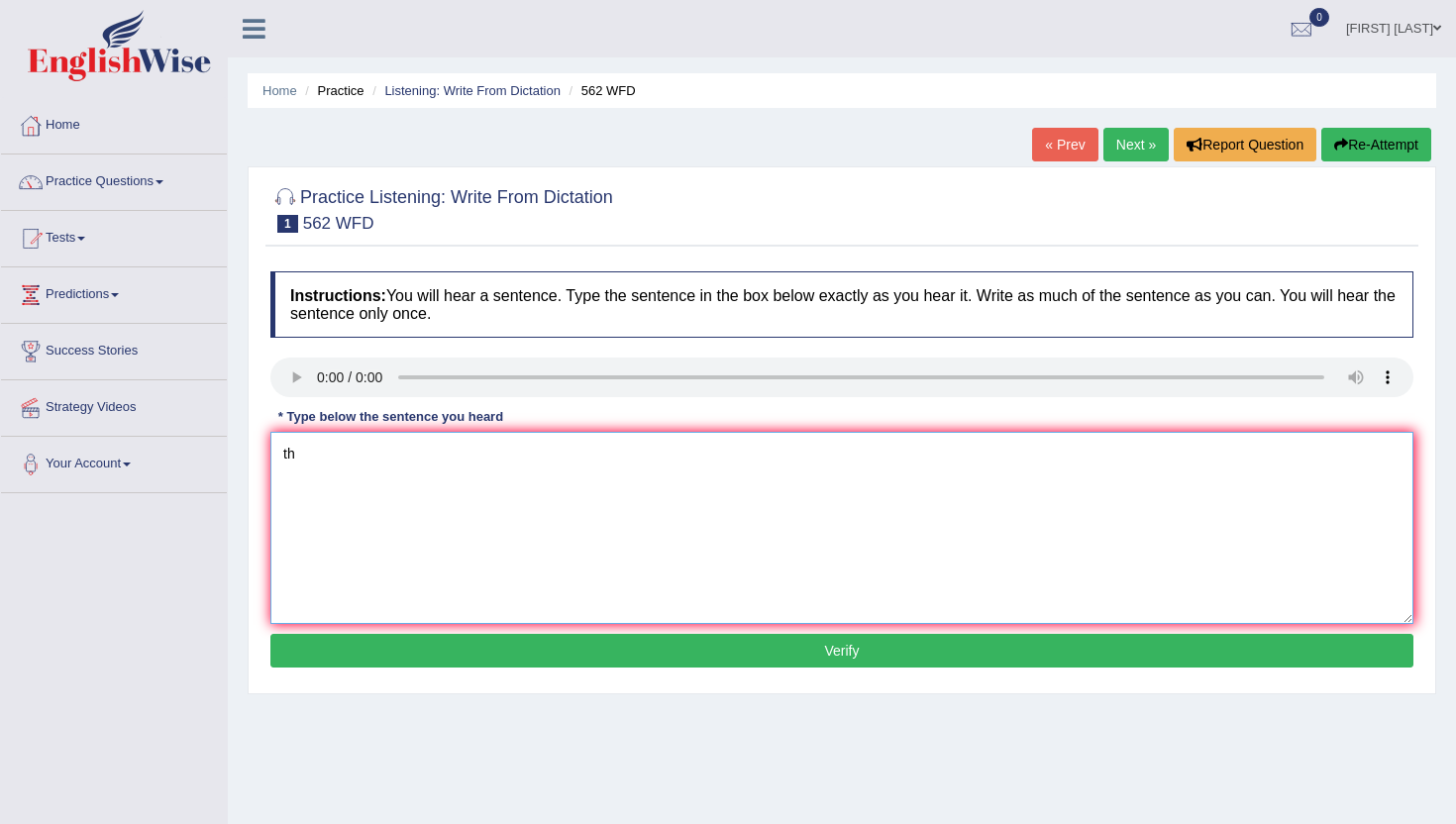 type on "t" 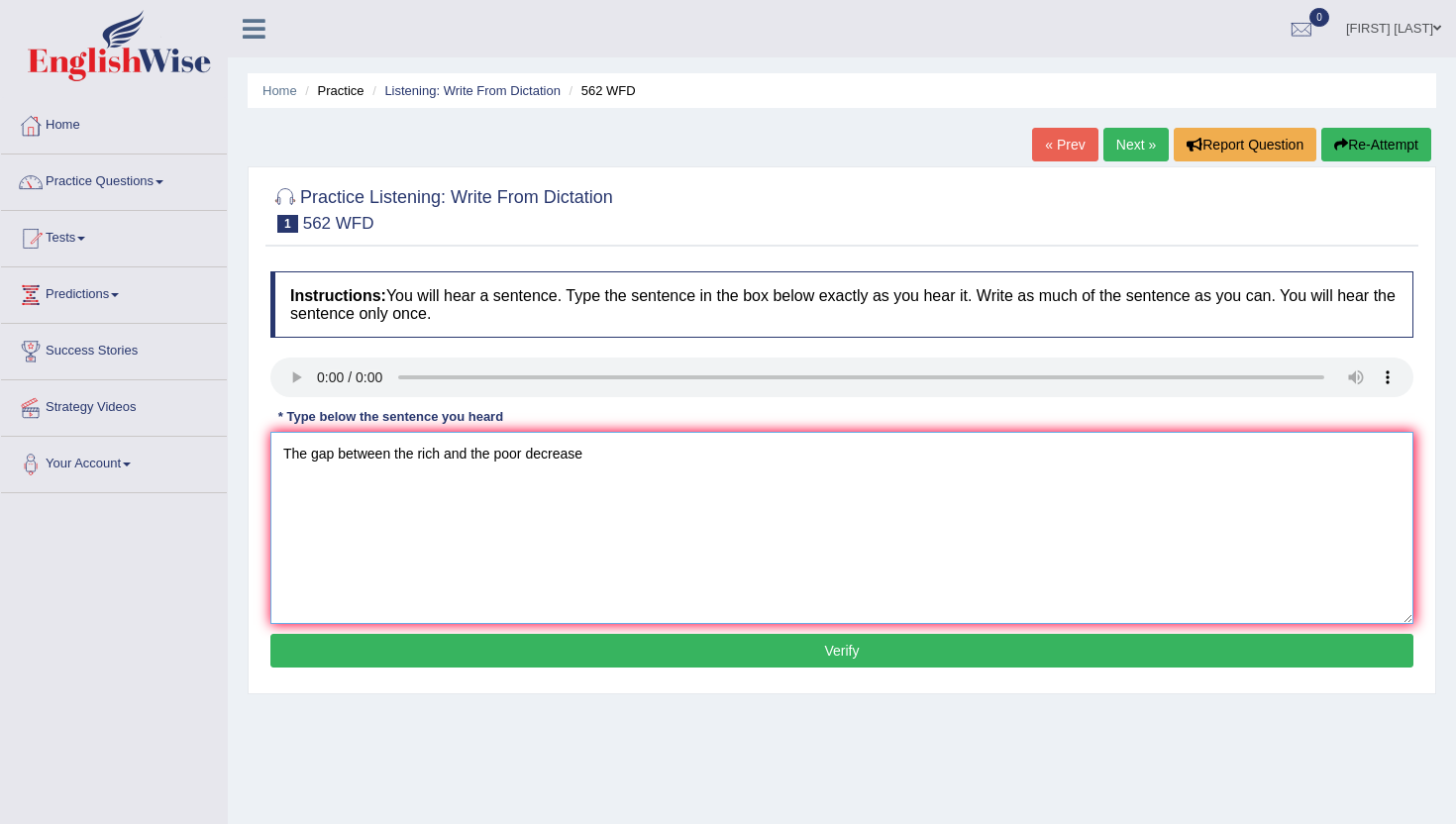 type on "The gap between the rich and the poor decrease" 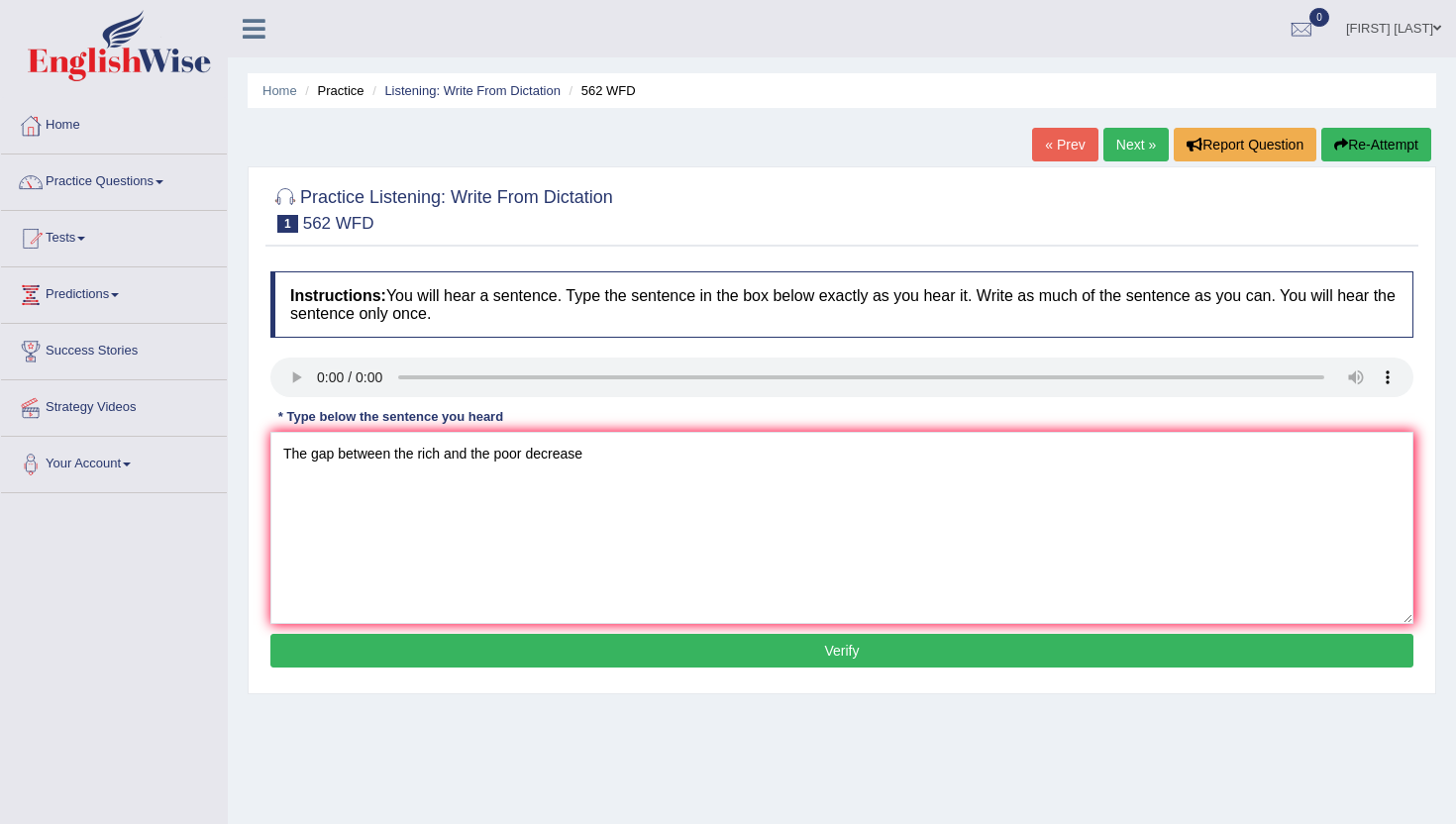 click on "Verify" at bounding box center (842, 651) 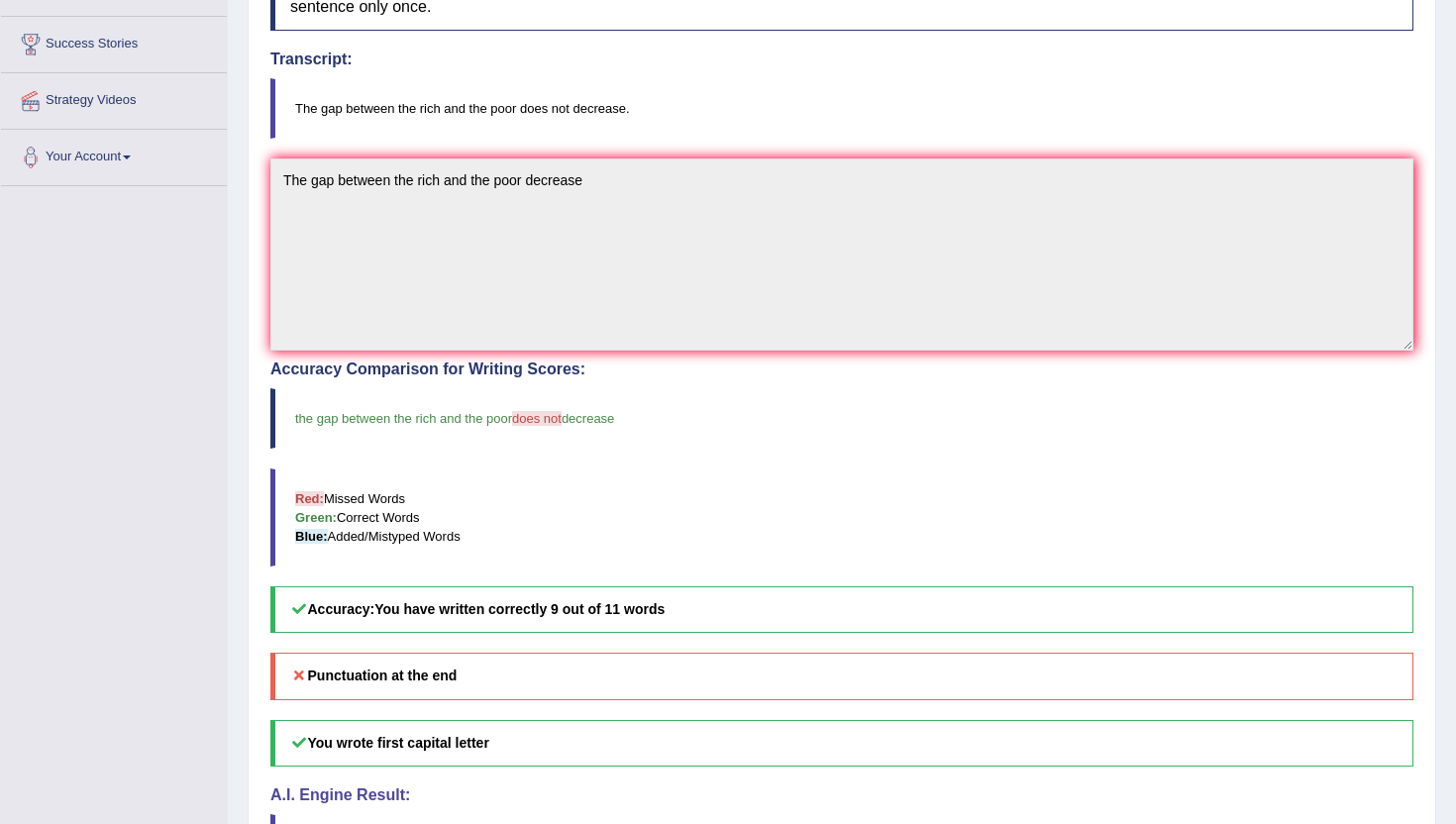 scroll, scrollTop: 0, scrollLeft: 0, axis: both 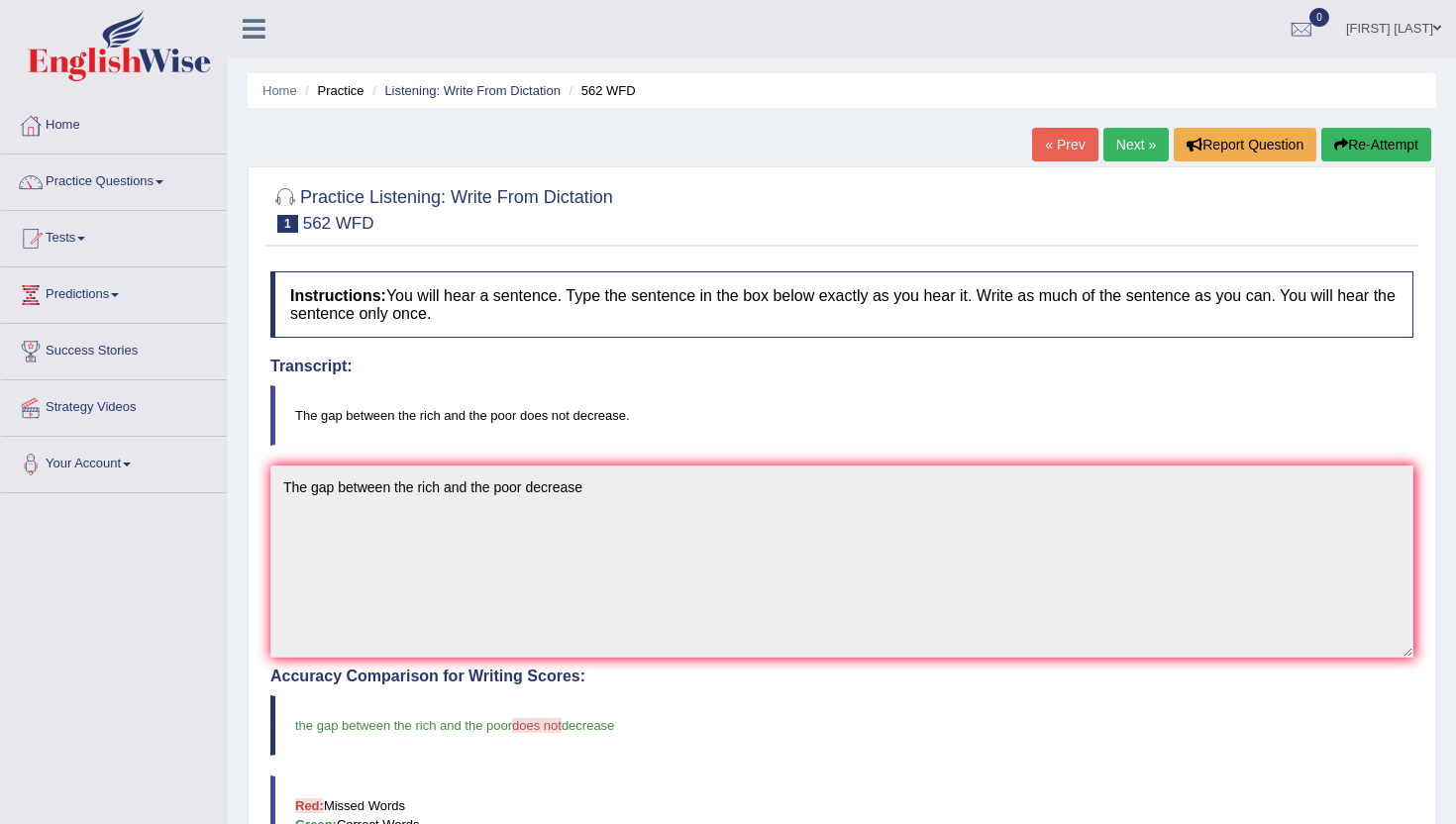 click on "Next »" at bounding box center (1136, 145) 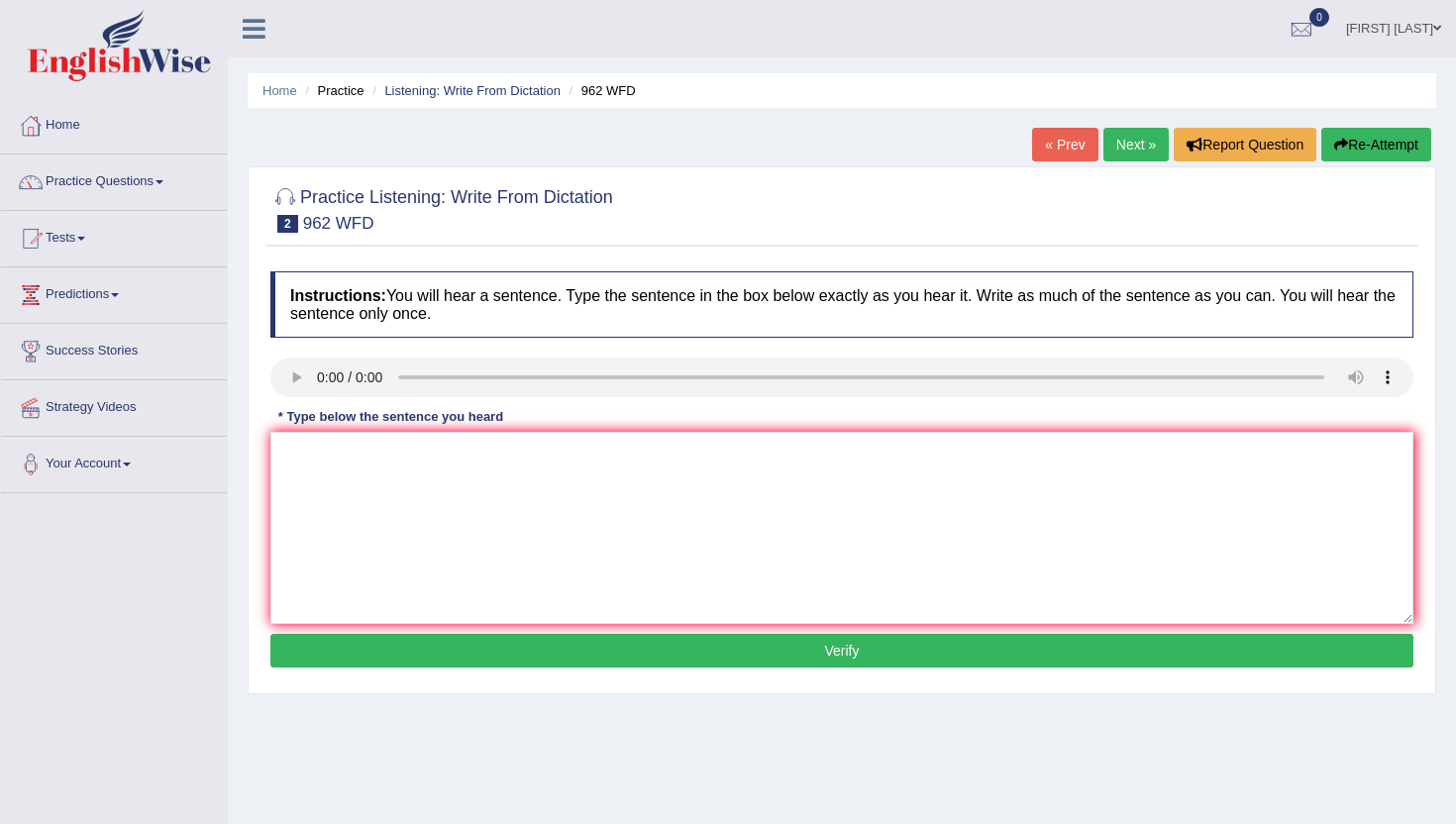scroll, scrollTop: 0, scrollLeft: 0, axis: both 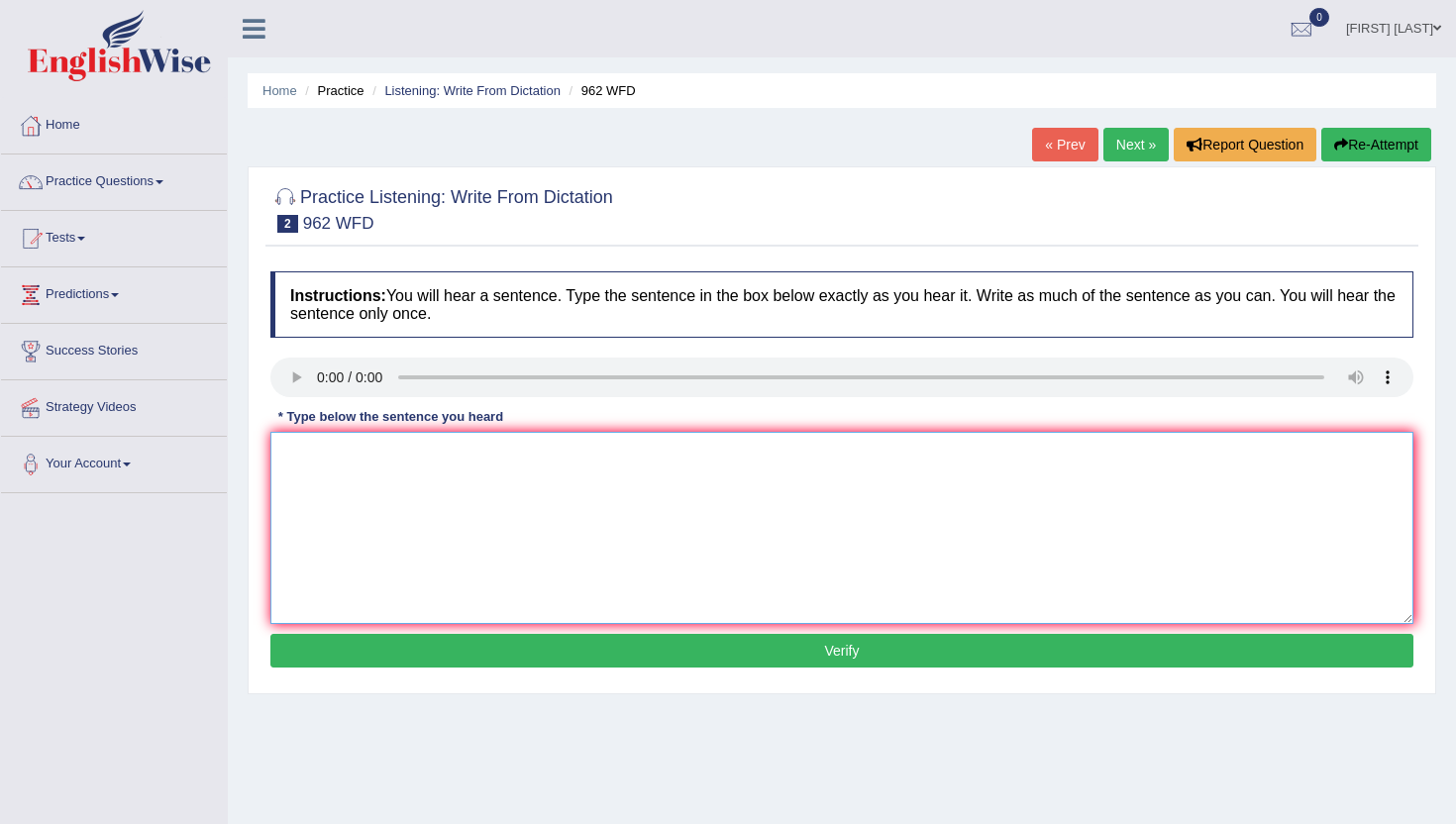 click at bounding box center (842, 528) 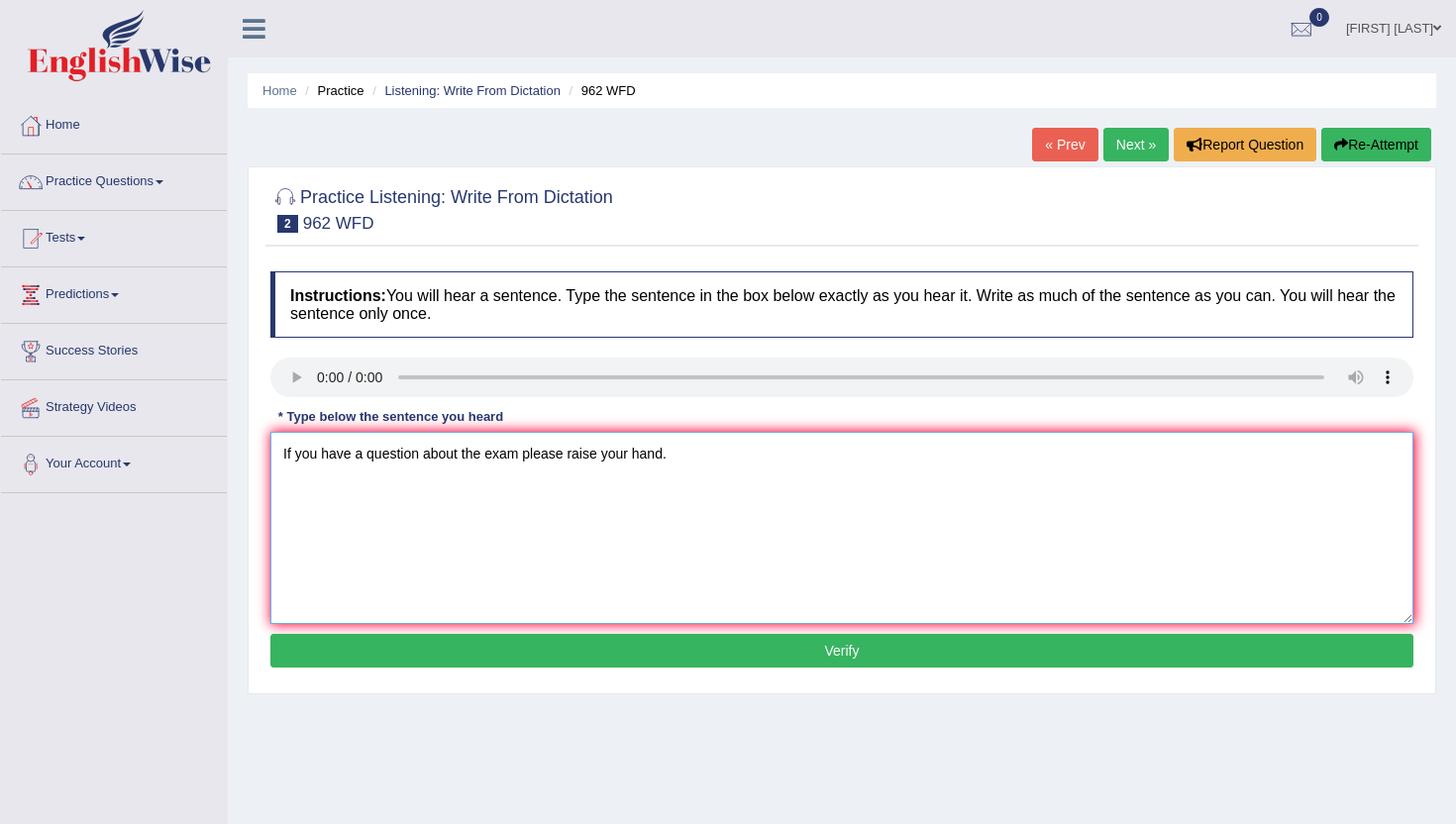 type on "If you have a question about the exam please raise your hand." 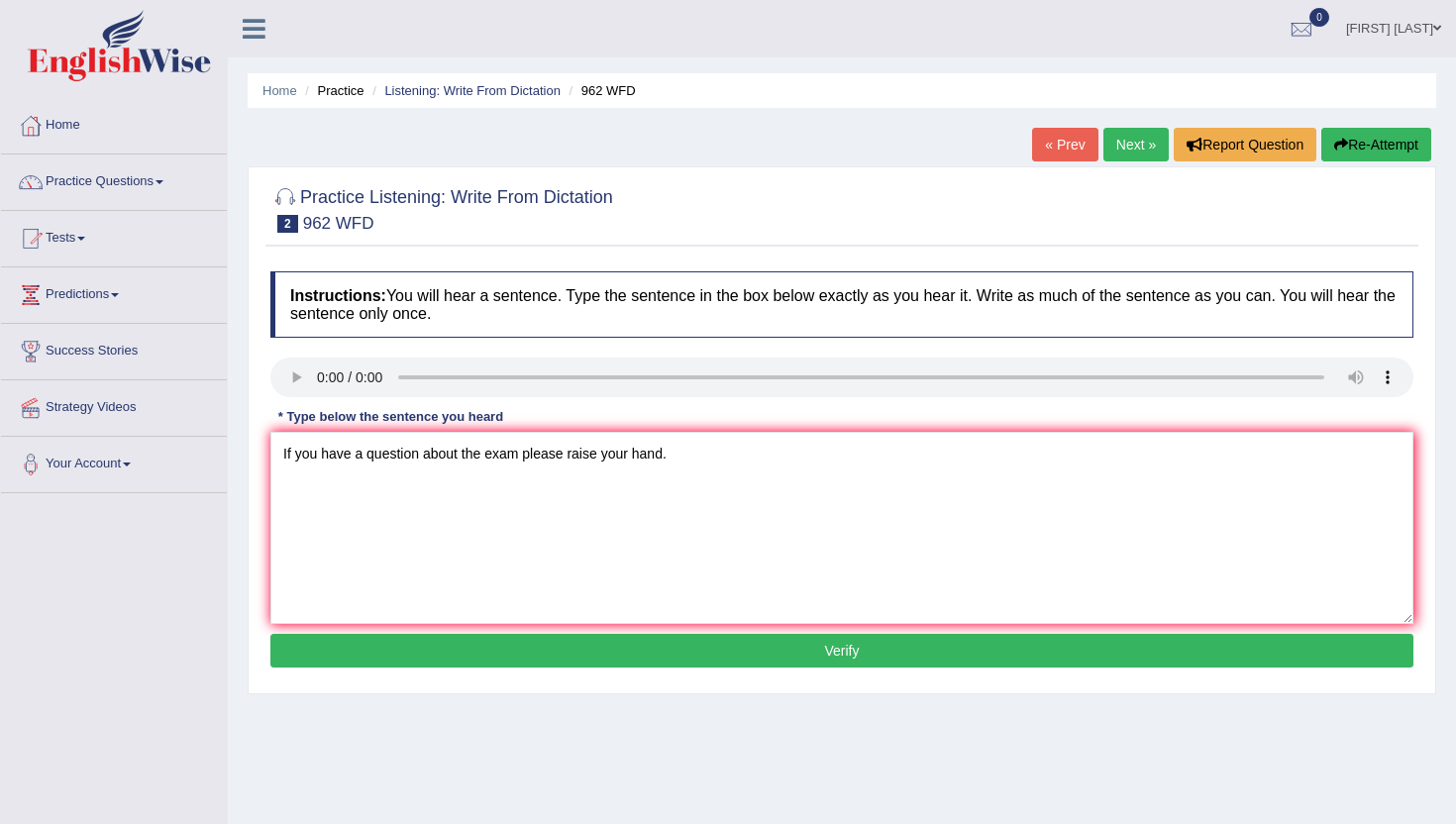 click on "Verify" at bounding box center (842, 651) 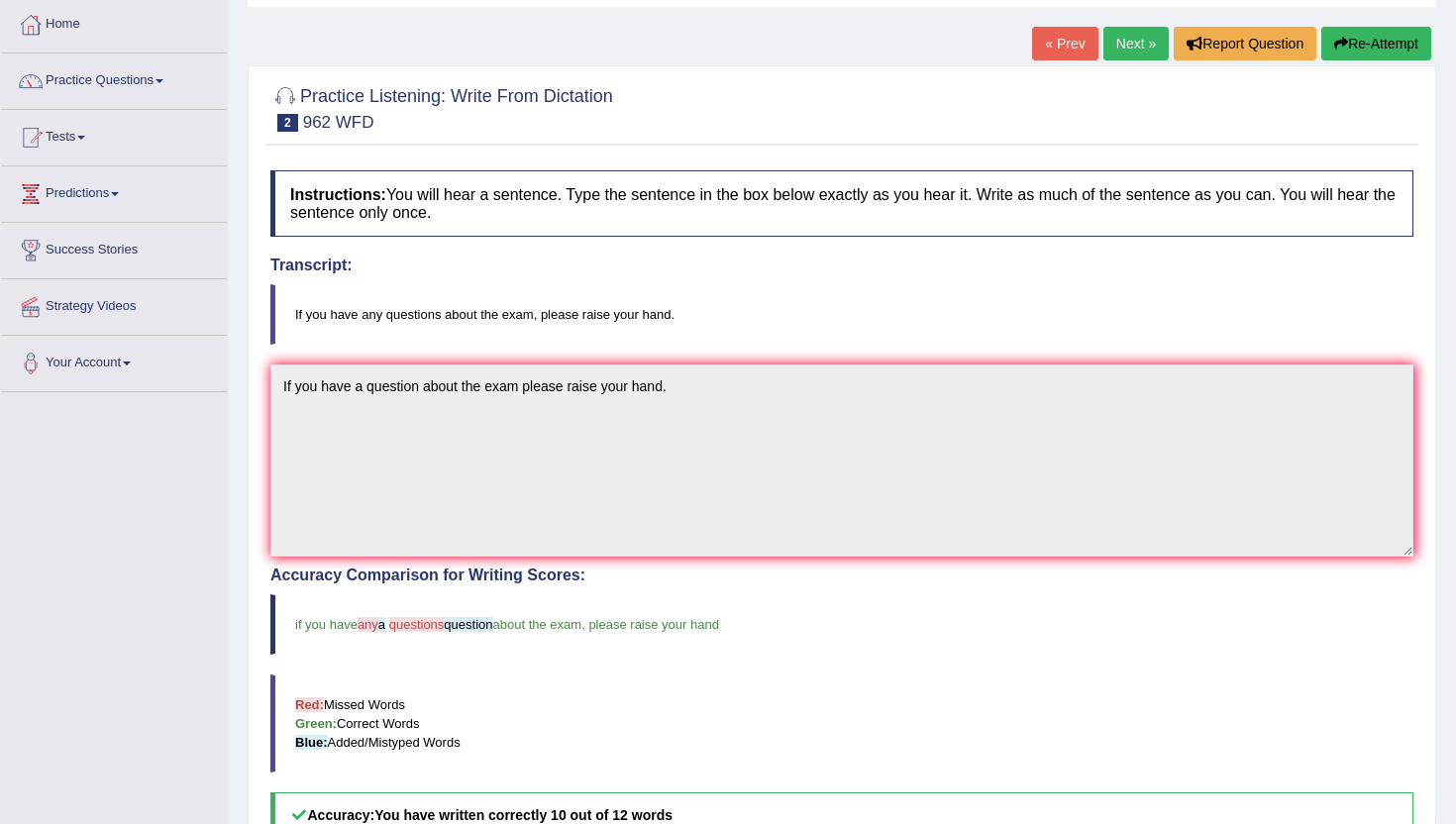 scroll, scrollTop: 100, scrollLeft: 0, axis: vertical 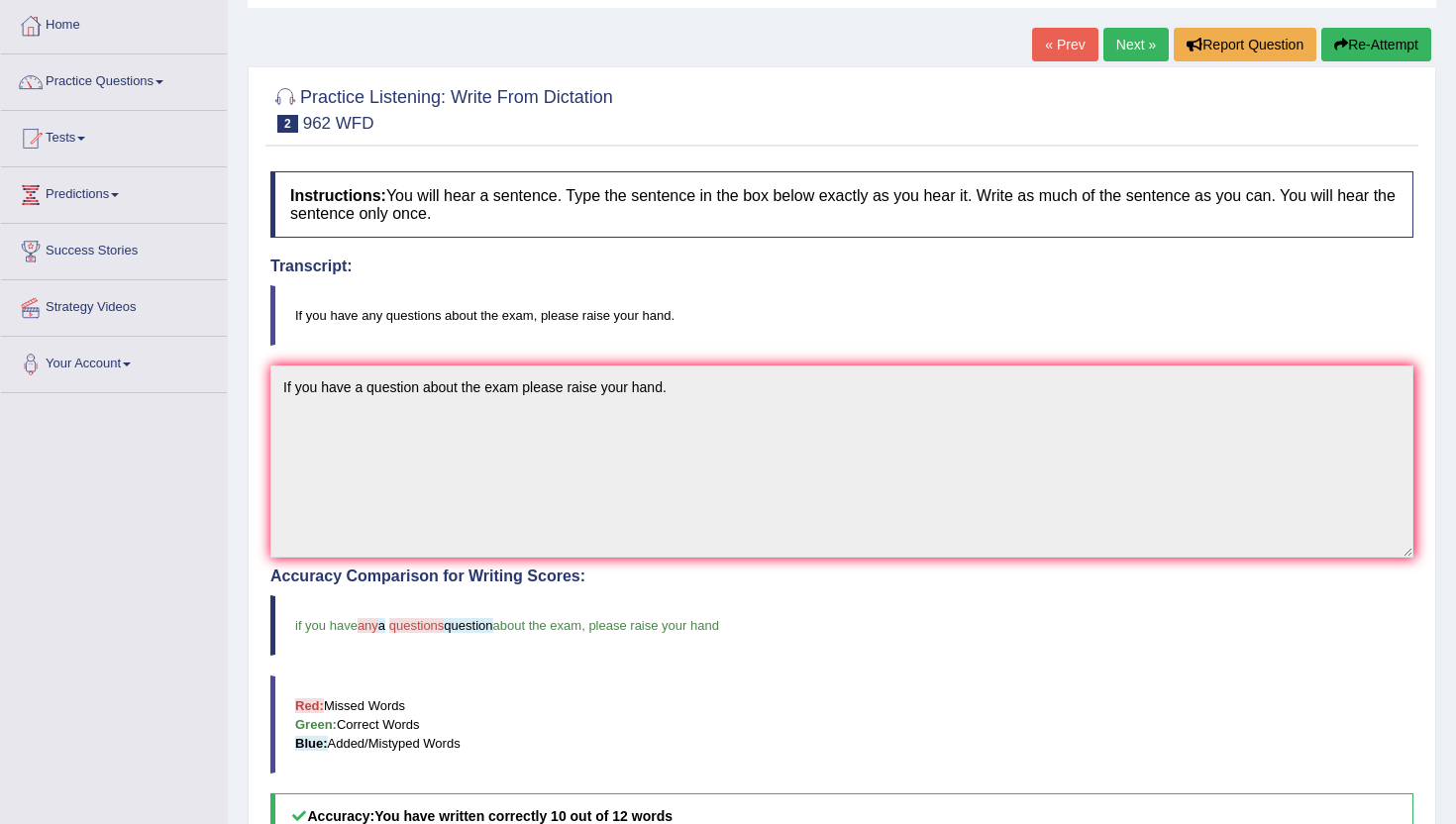 click on "Next »" at bounding box center [1136, 45] 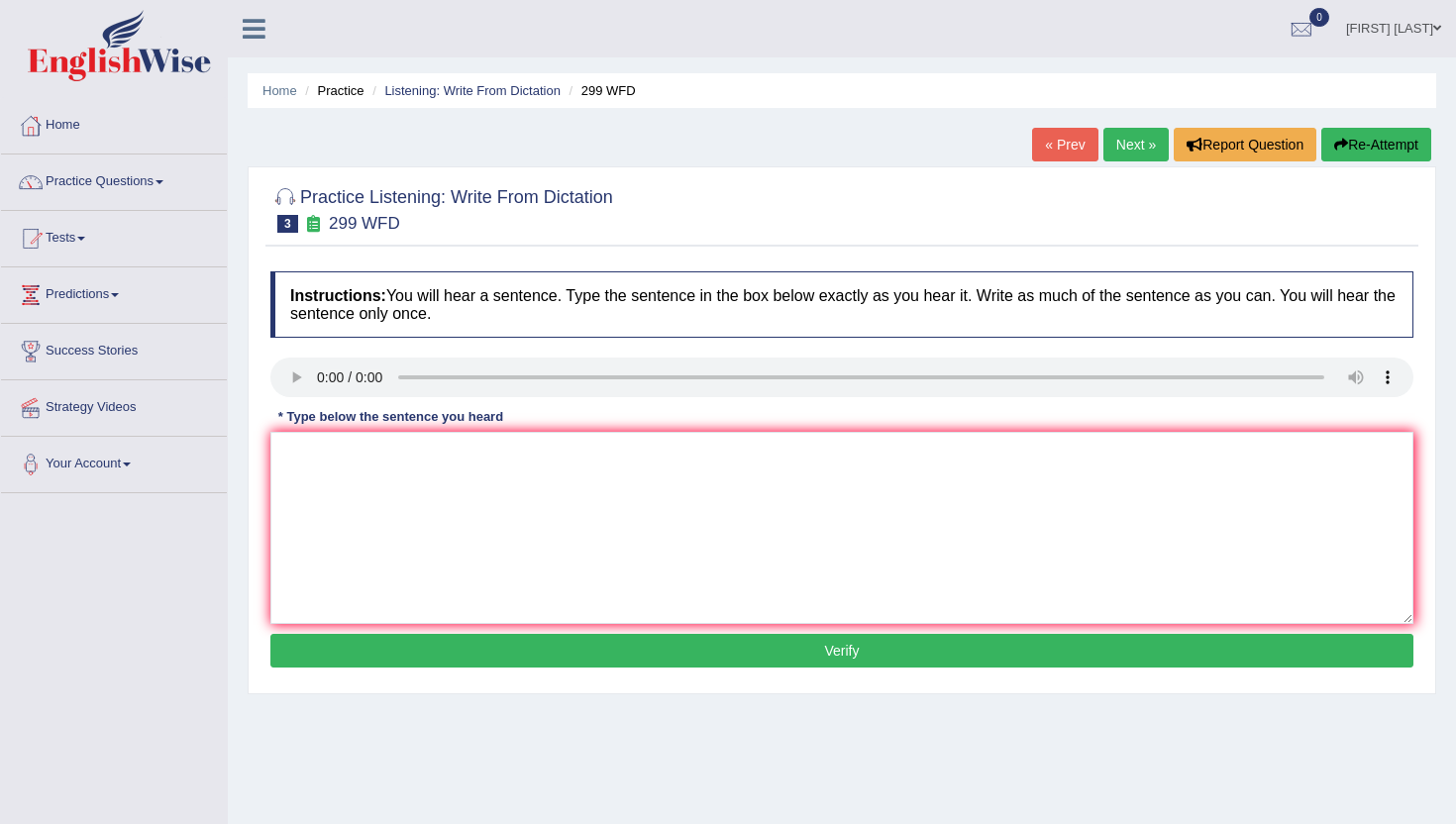 scroll, scrollTop: 0, scrollLeft: 0, axis: both 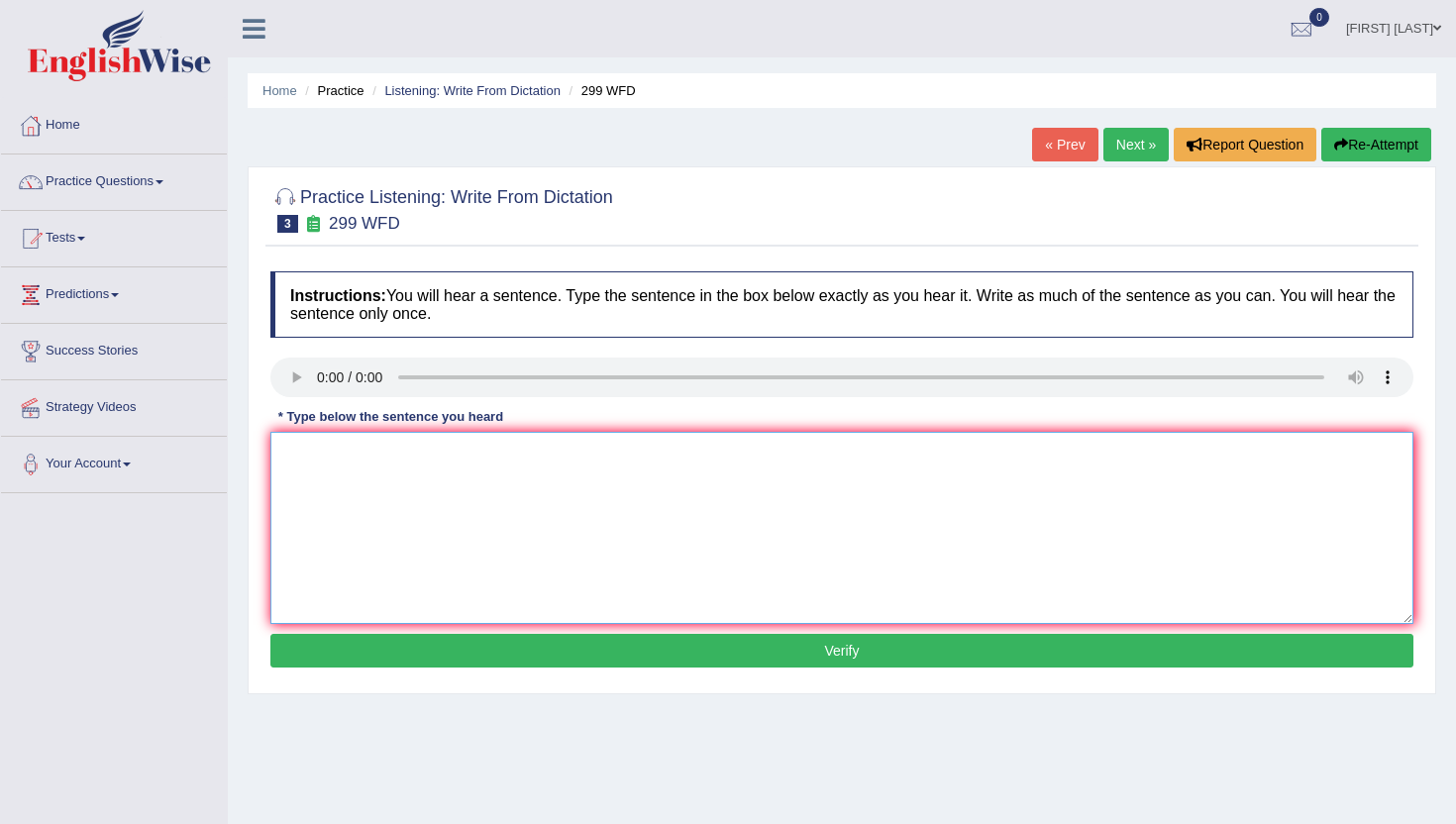 click at bounding box center [842, 528] 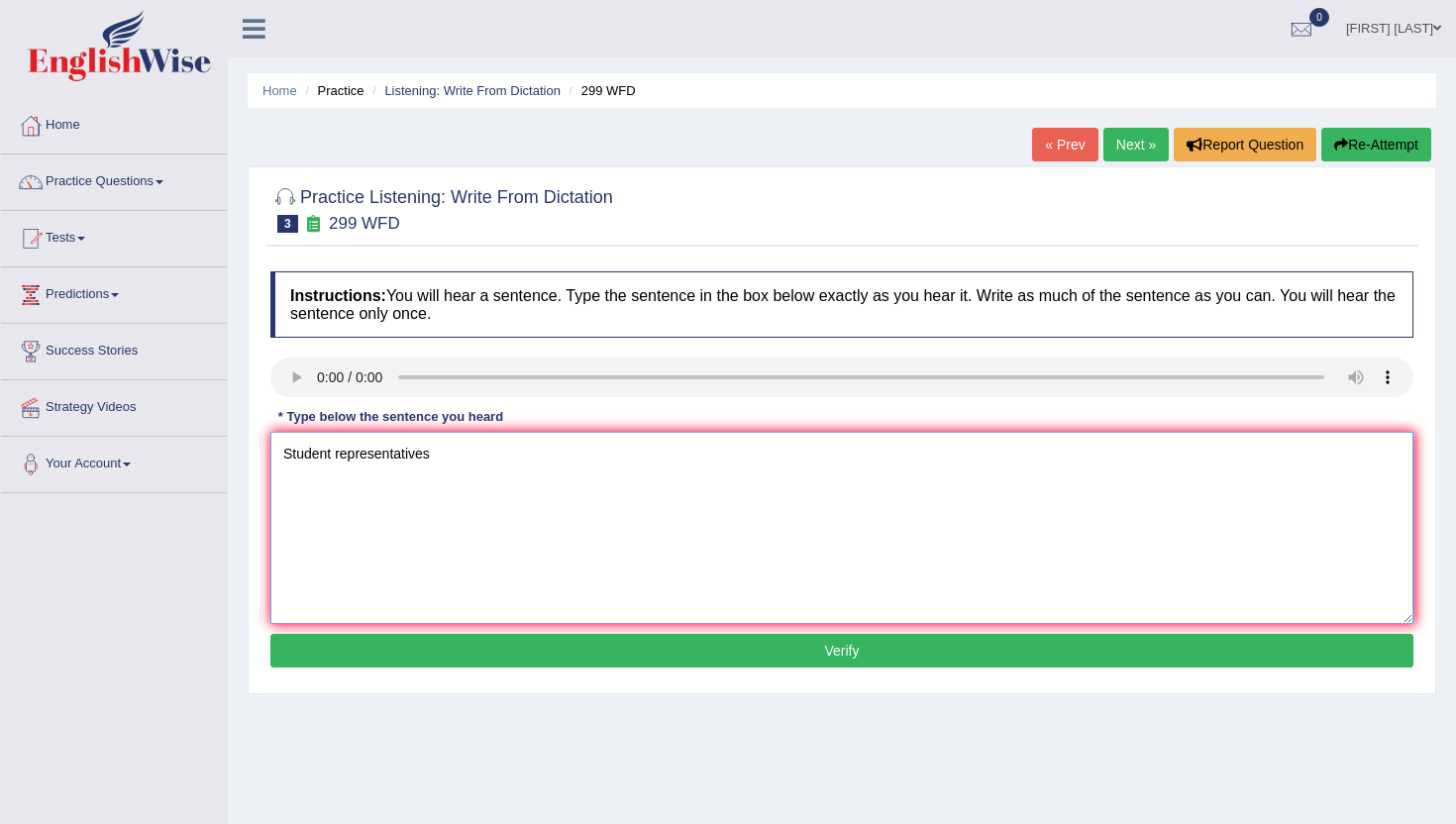 click on "Student representatives" at bounding box center [842, 528] 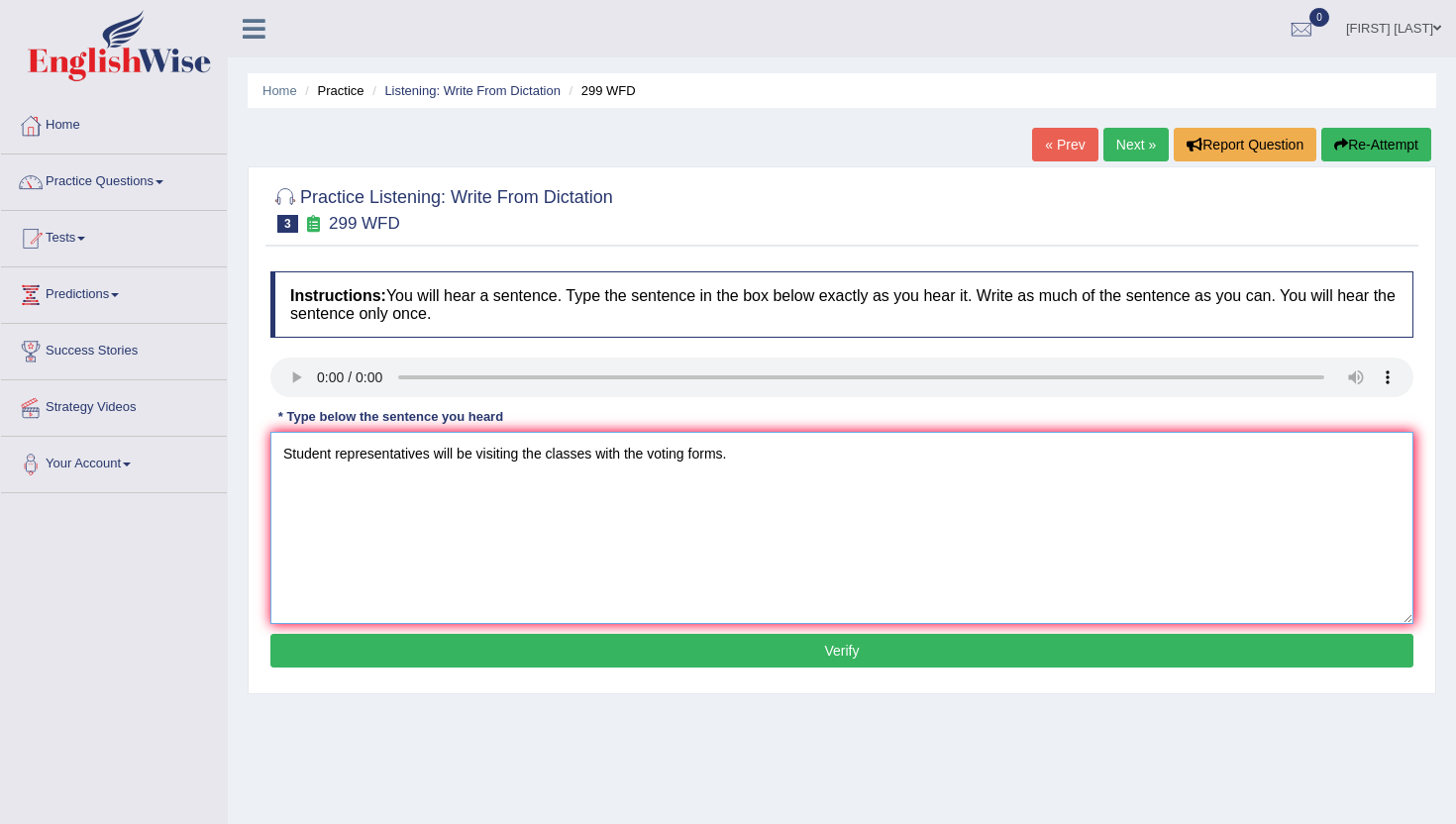 type on "Student representatives will be visiting the classes with the voting forms." 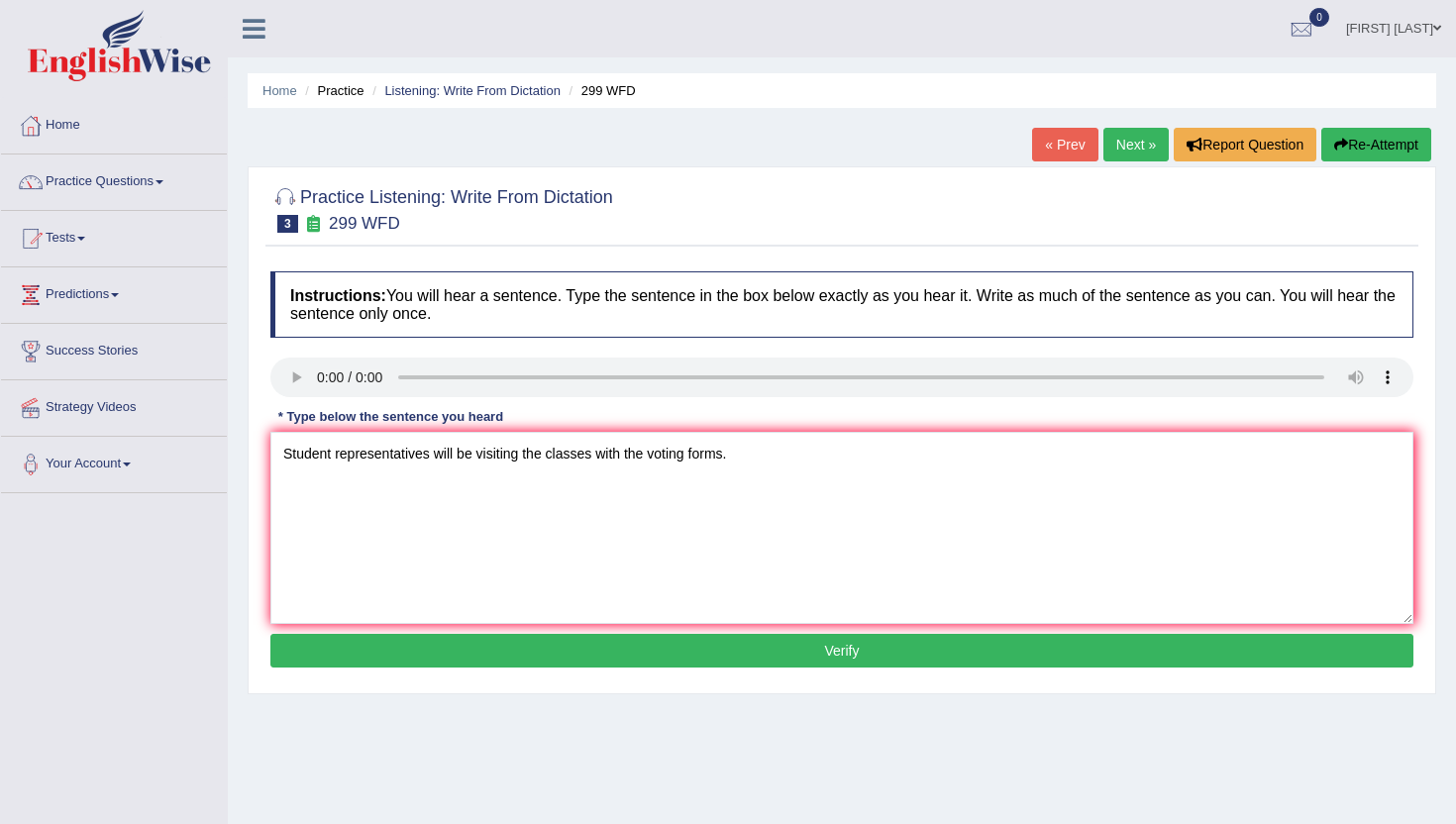 click on "Verify" at bounding box center (842, 651) 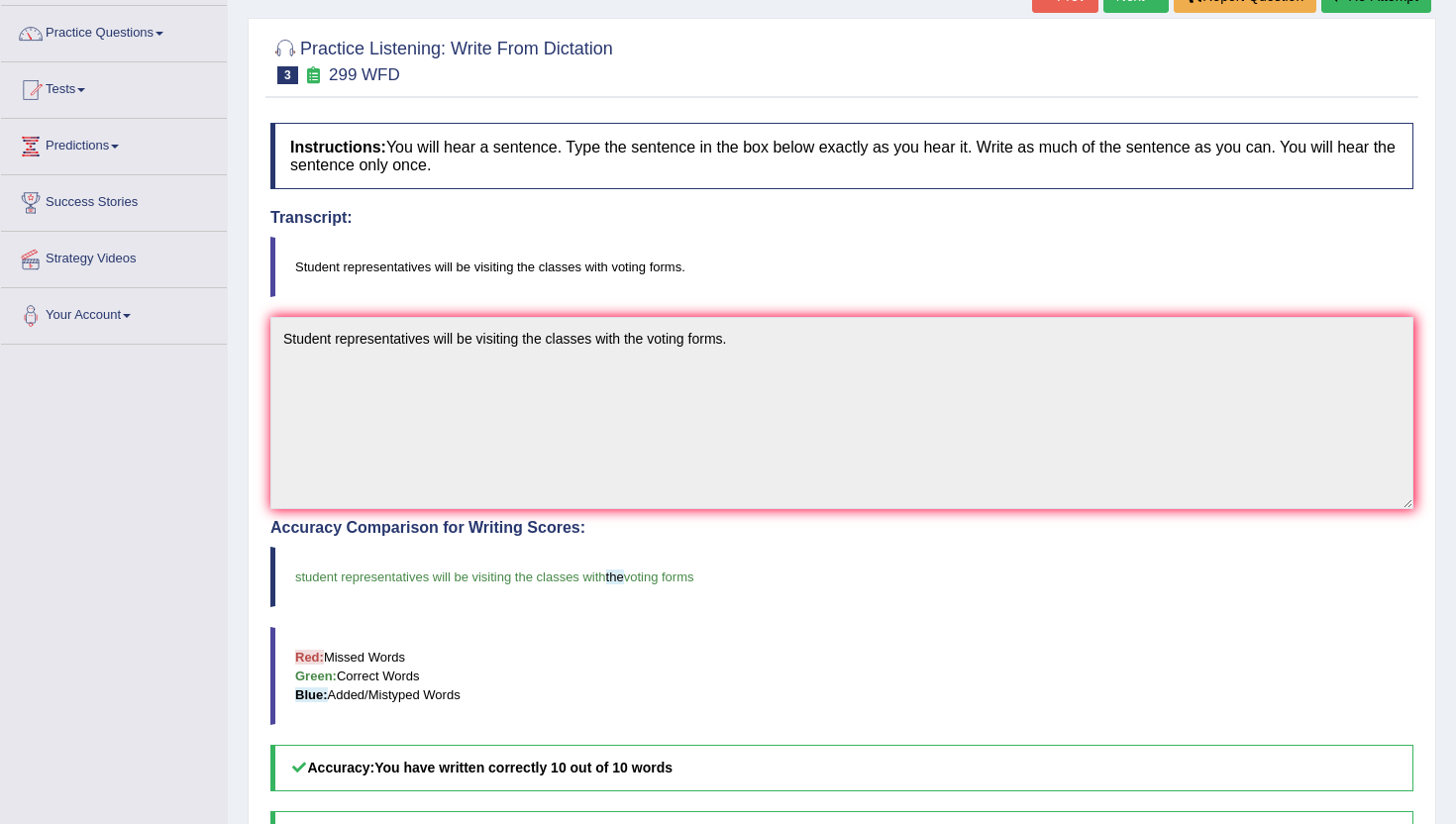 scroll, scrollTop: 0, scrollLeft: 0, axis: both 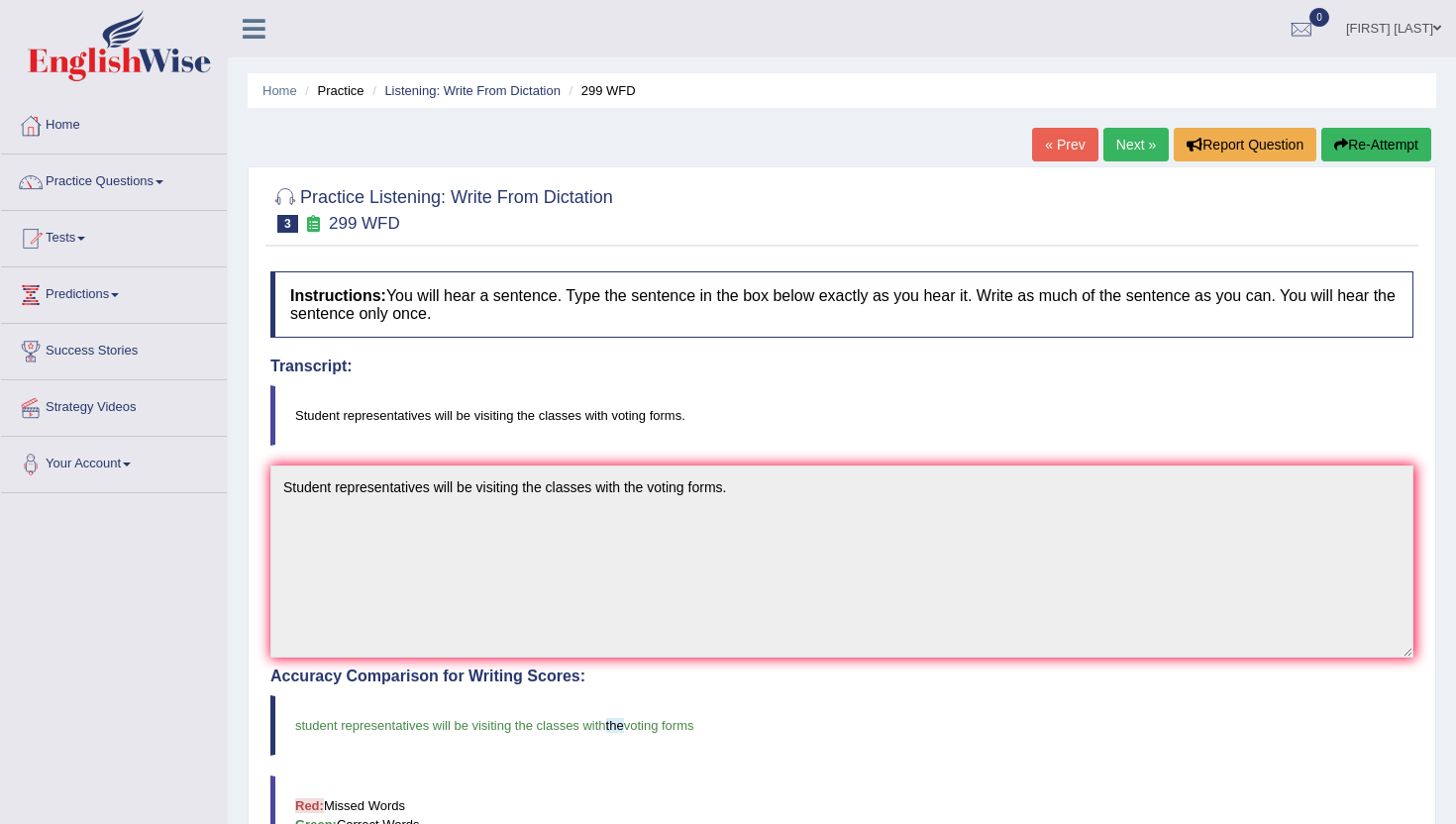 click on "Next »" at bounding box center [1136, 145] 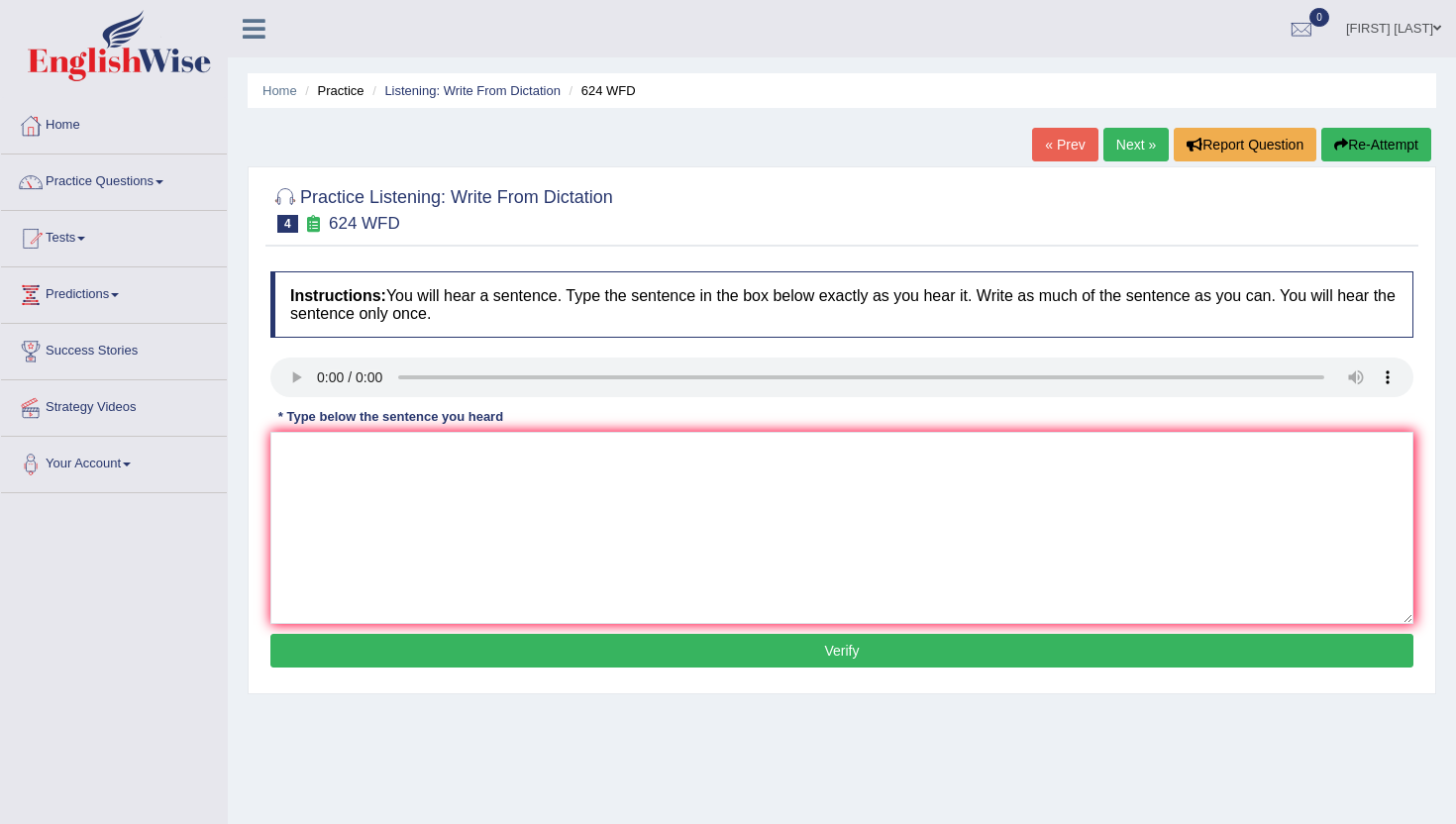 scroll, scrollTop: 0, scrollLeft: 0, axis: both 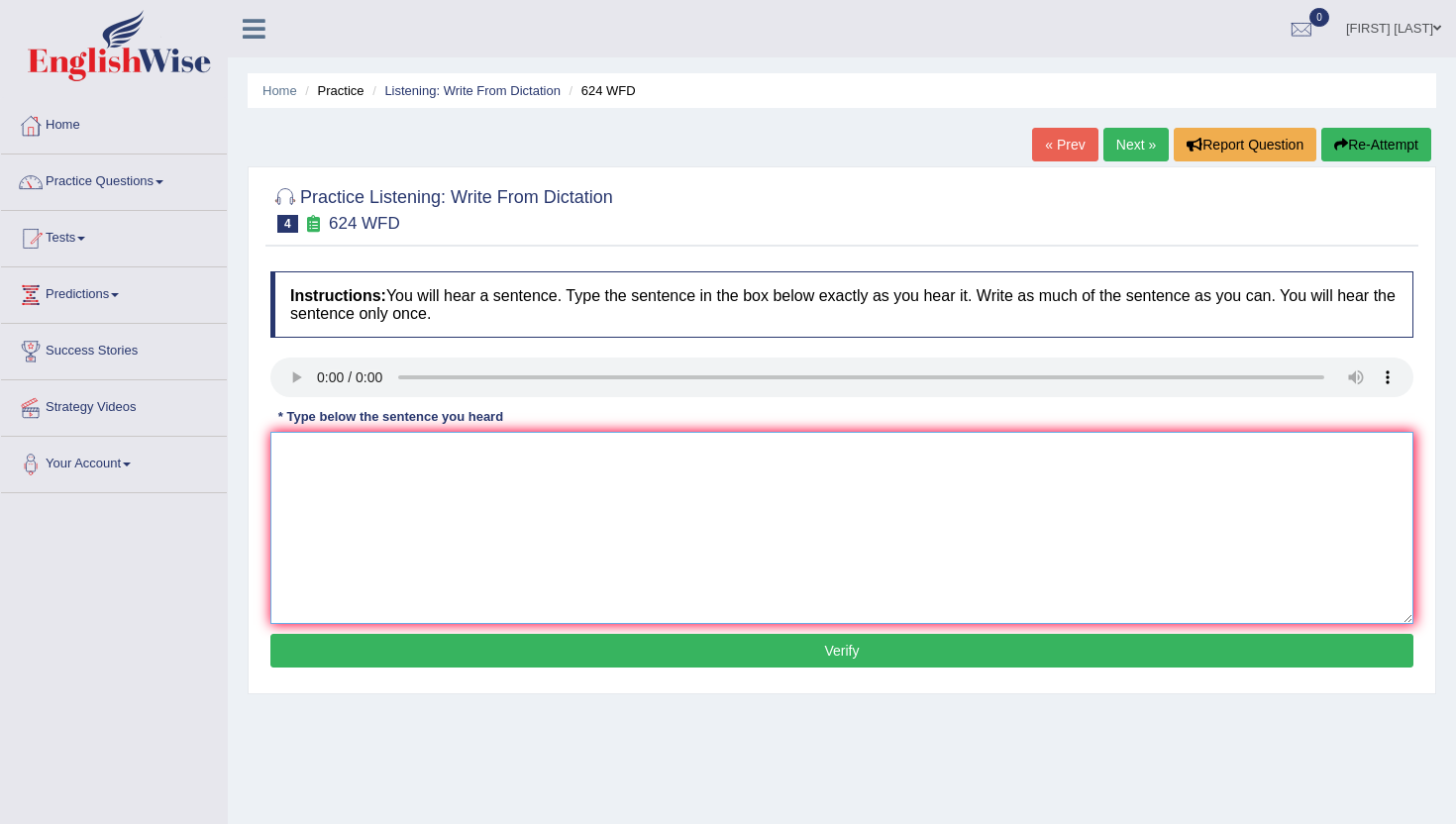 click at bounding box center (842, 528) 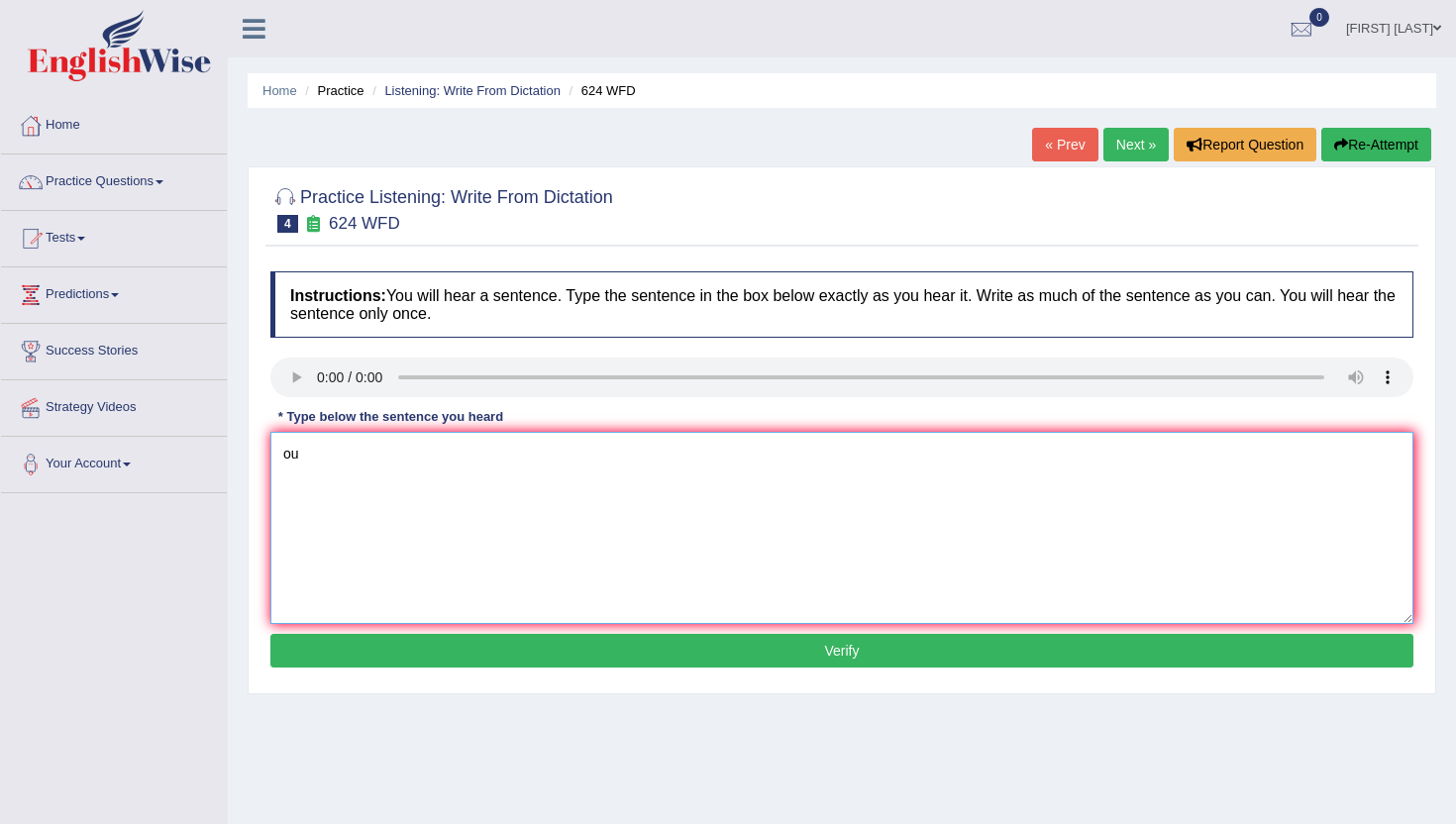 type on "o" 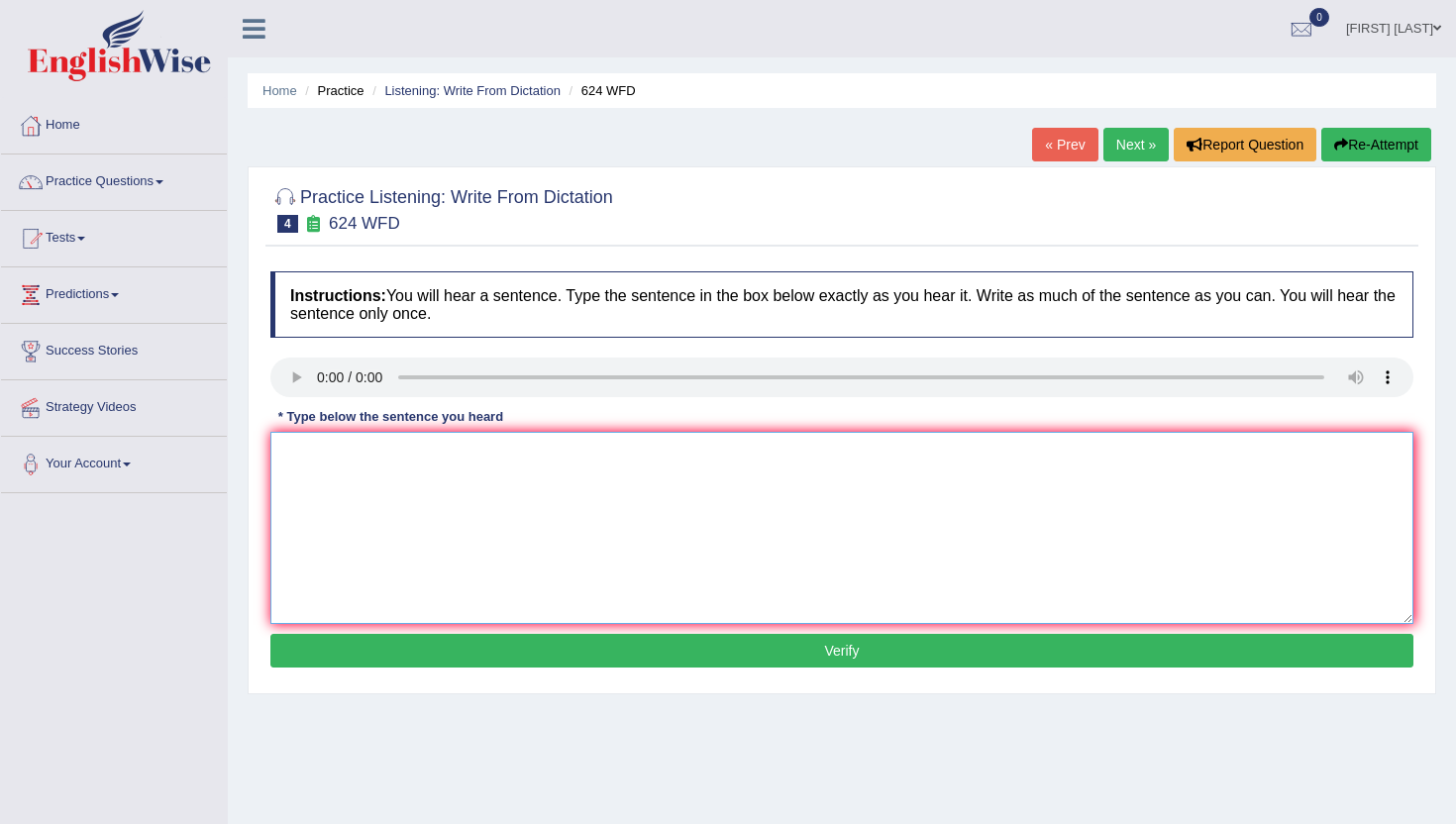 click at bounding box center (842, 528) 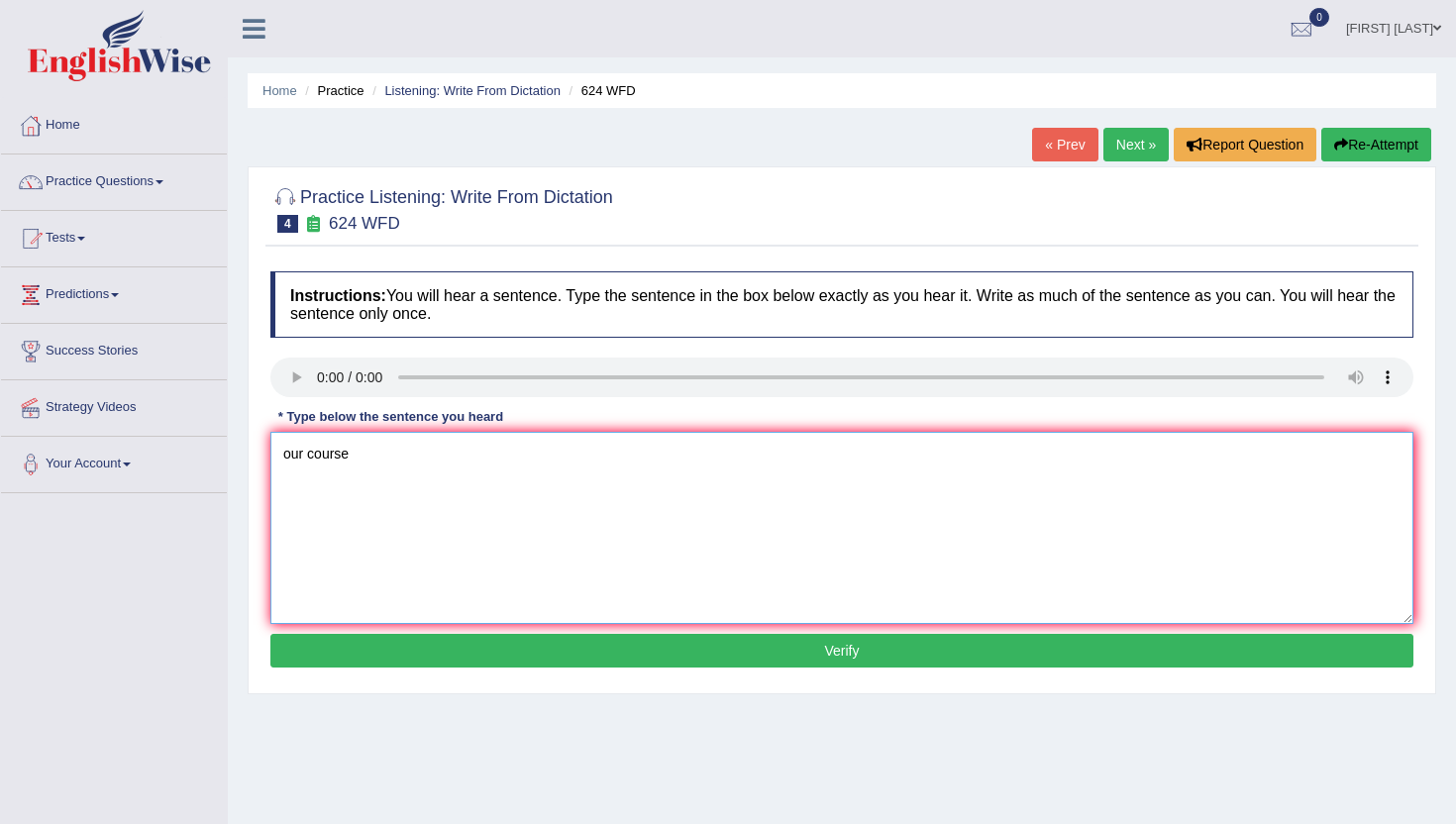 click on "our course" at bounding box center (842, 528) 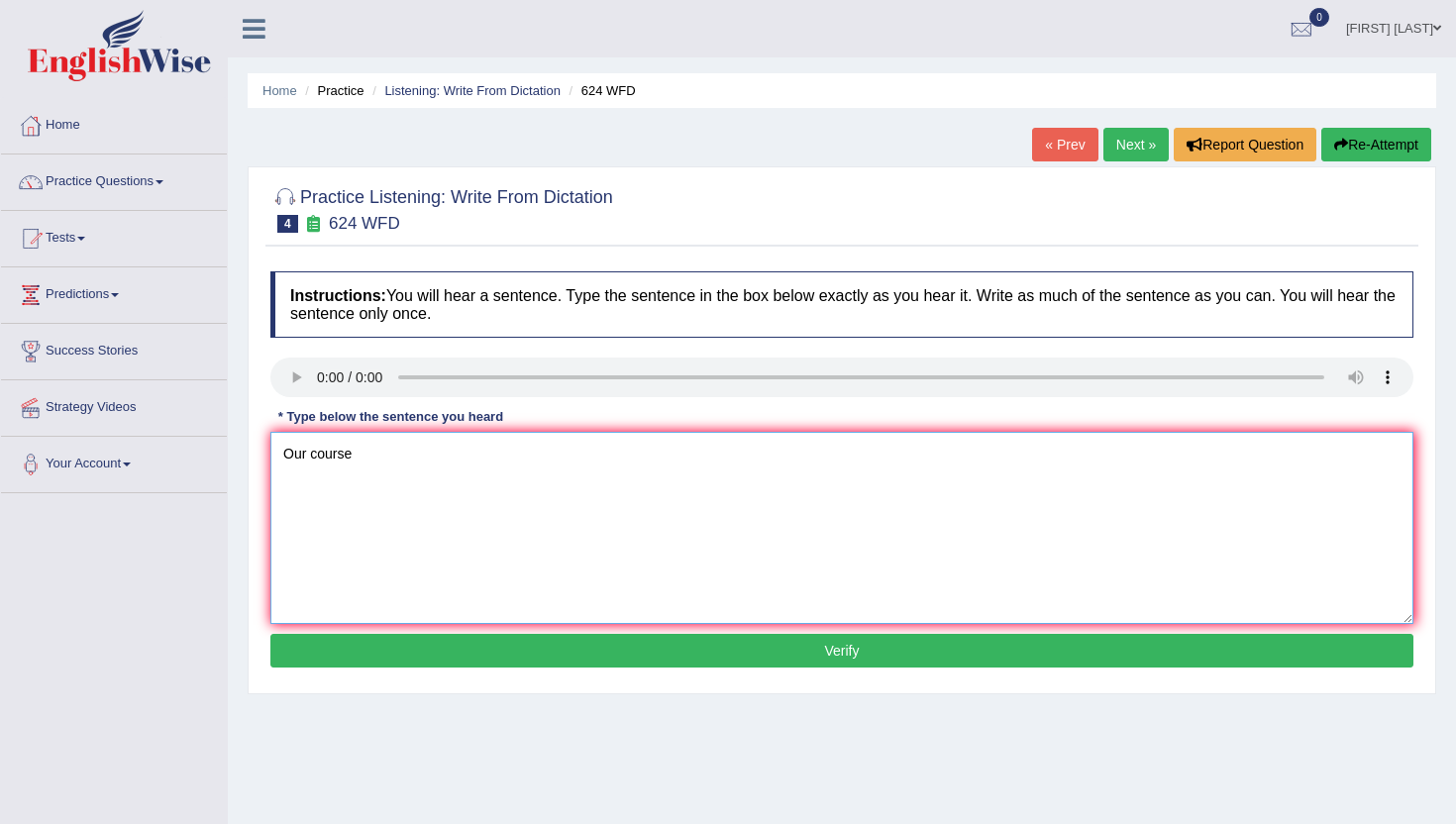 click on "Our course" at bounding box center (842, 528) 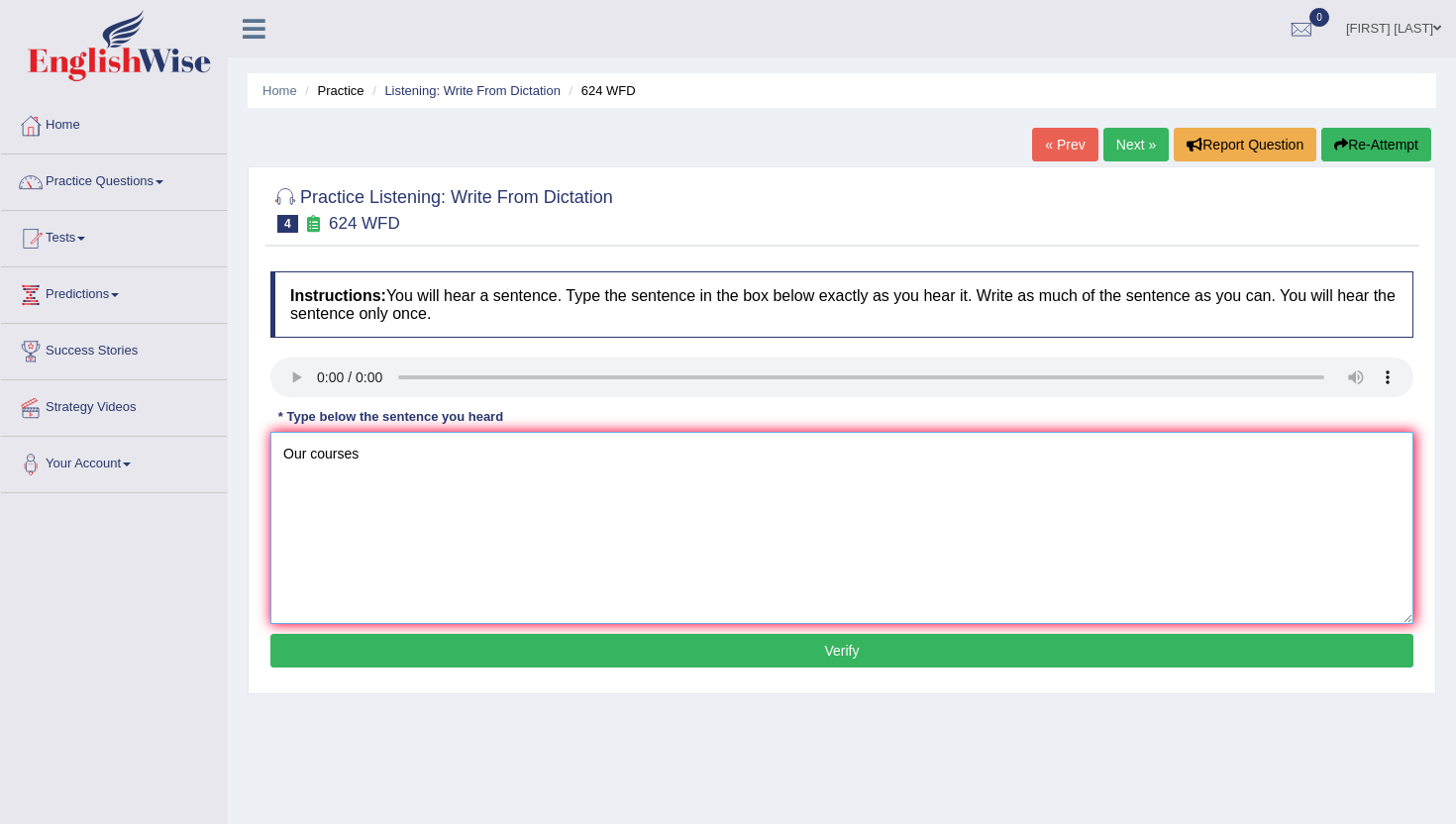 click on "Our courses" at bounding box center (842, 528) 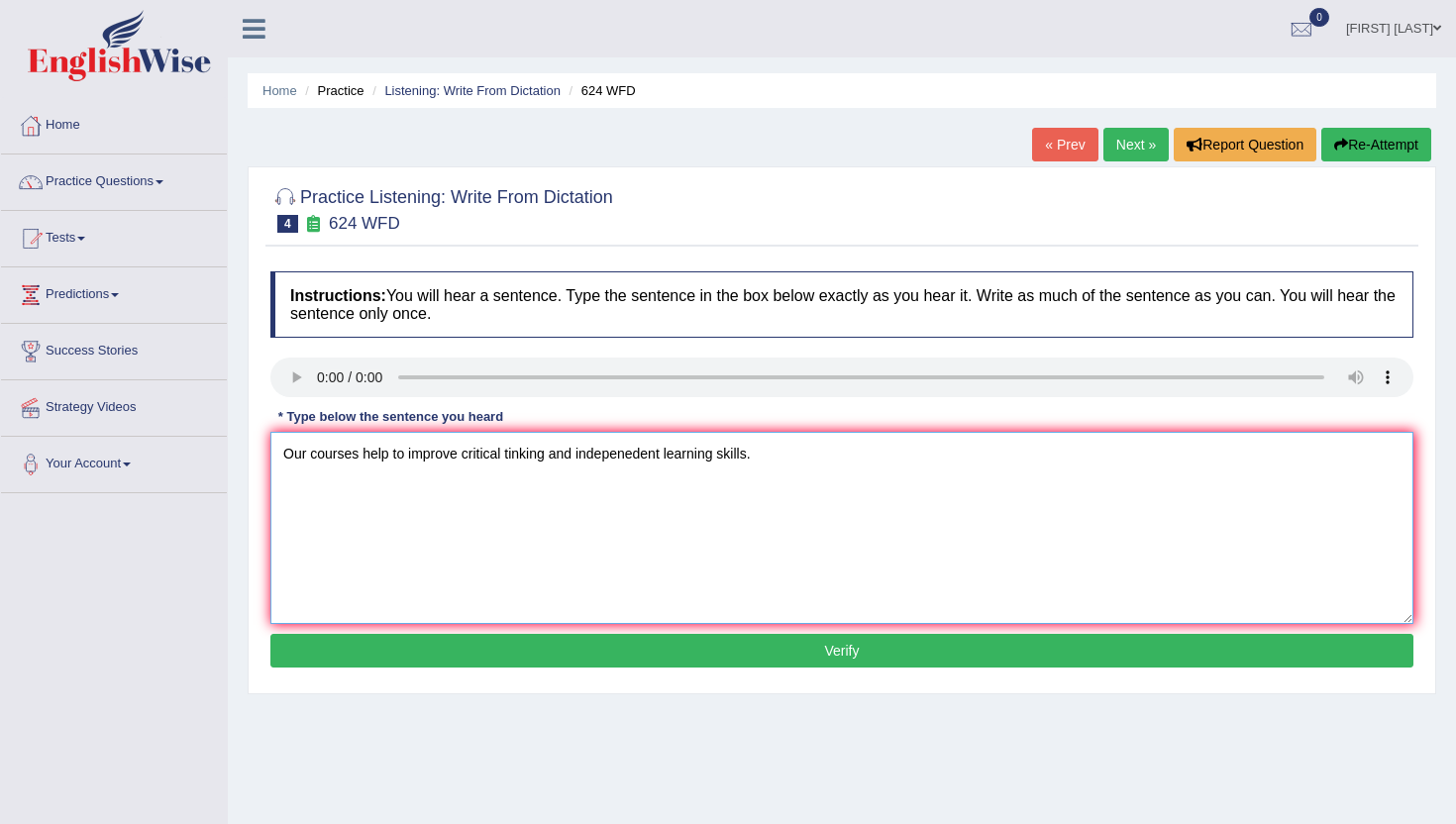 type on "Our courses help to improve critical tinking and indepenedent learning skills." 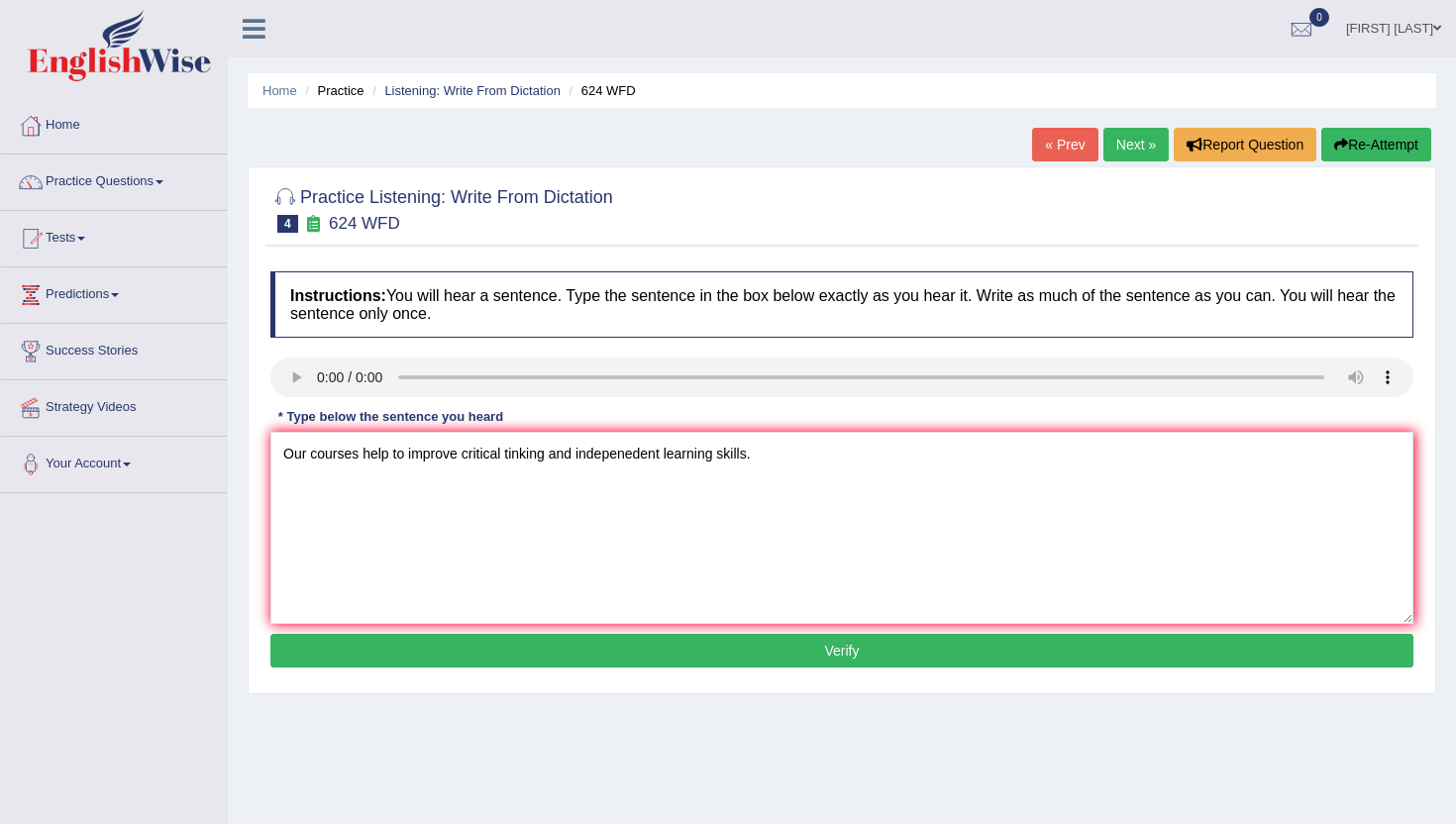 click on "Verify" at bounding box center (842, 651) 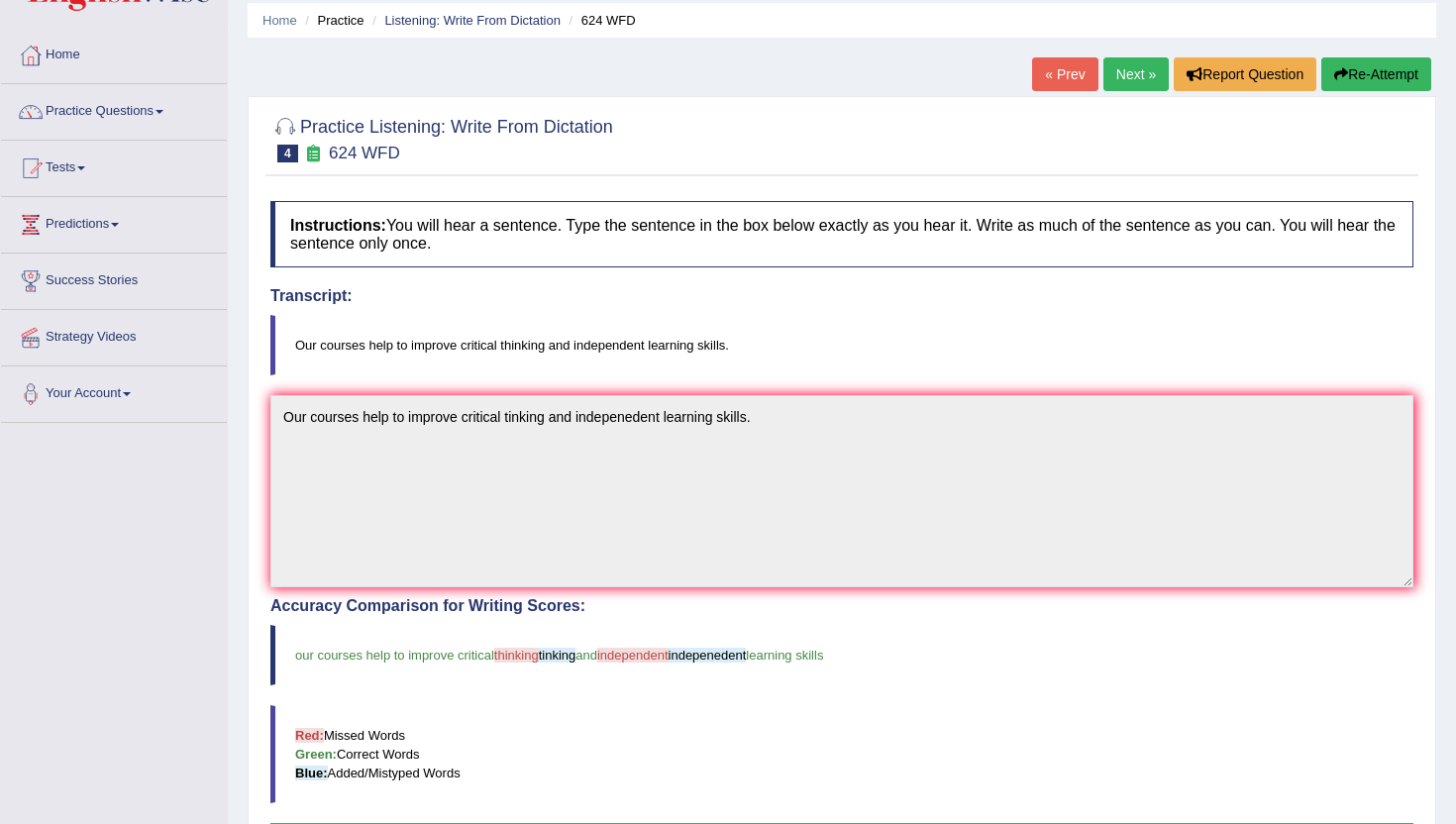 scroll, scrollTop: 0, scrollLeft: 0, axis: both 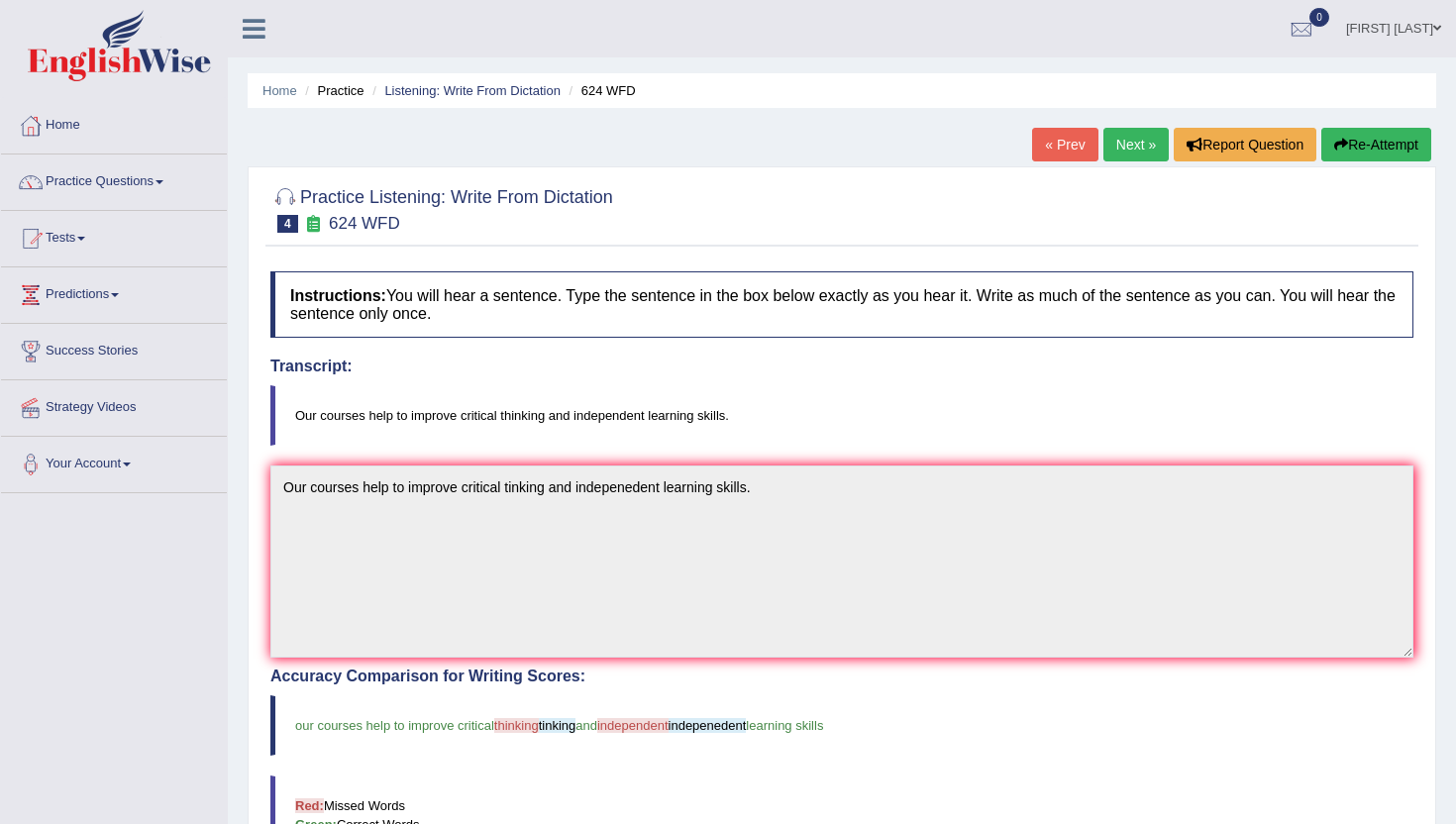 click on "Next »" at bounding box center [1136, 145] 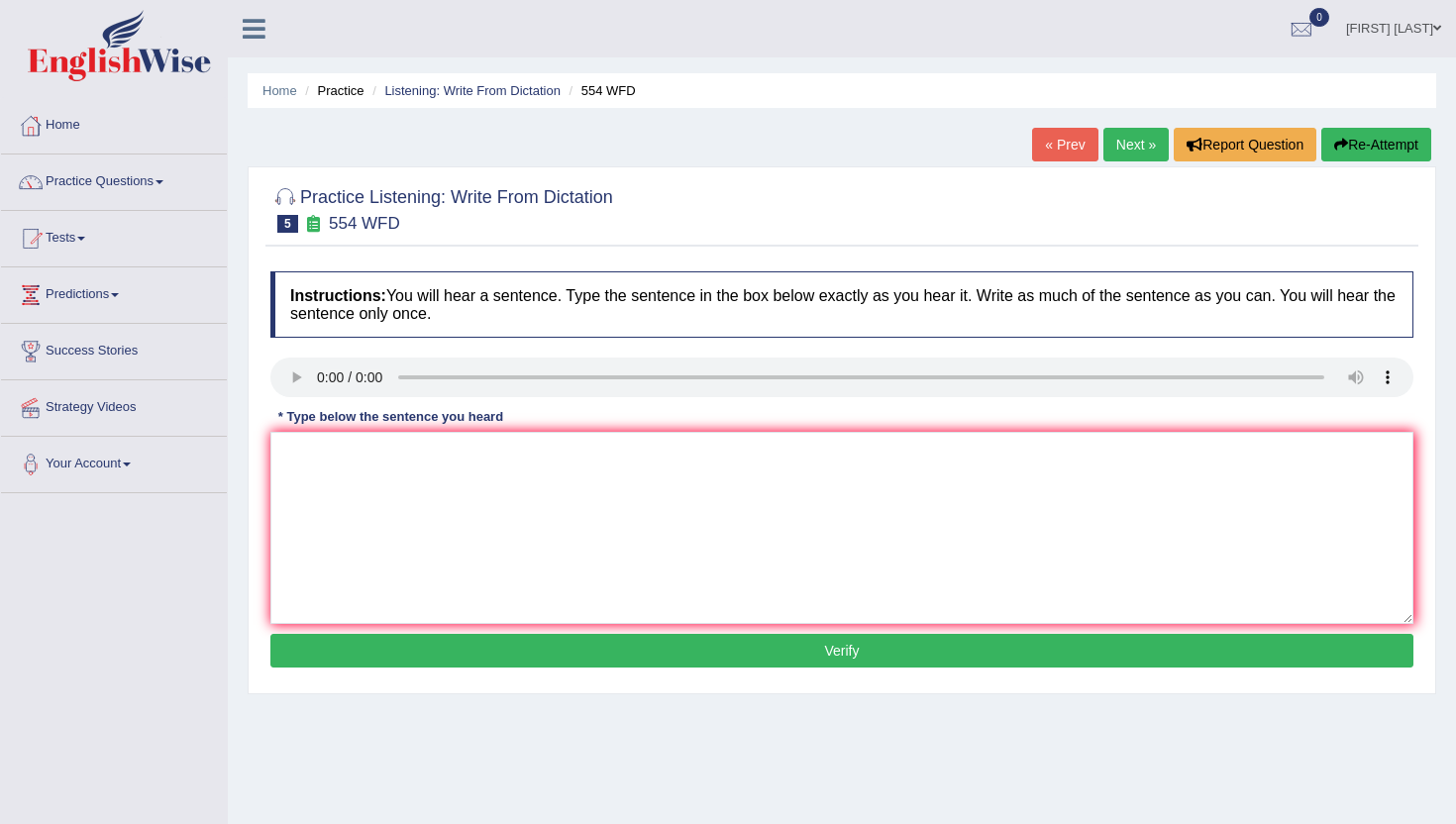 scroll, scrollTop: 0, scrollLeft: 0, axis: both 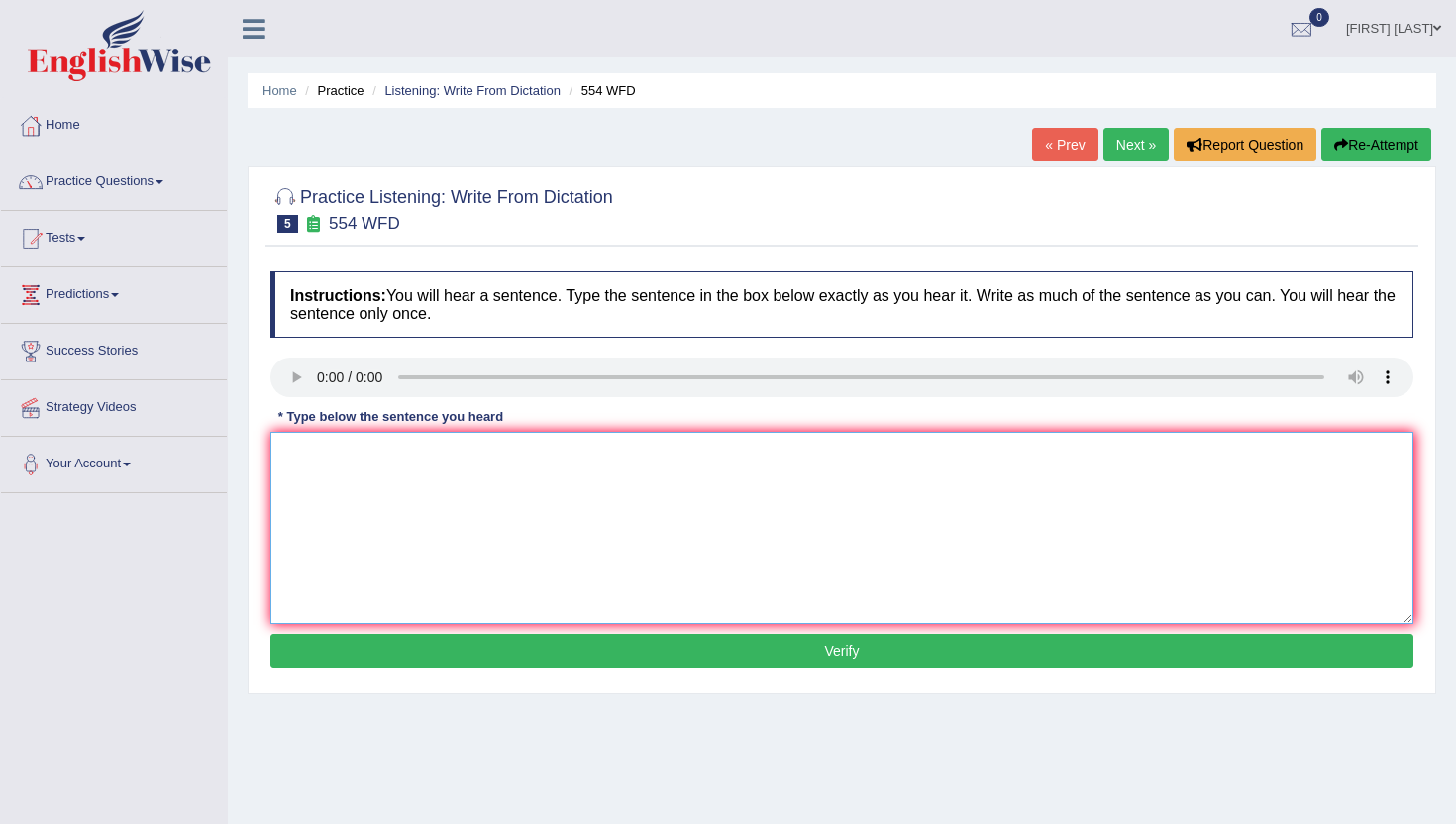 click at bounding box center [842, 528] 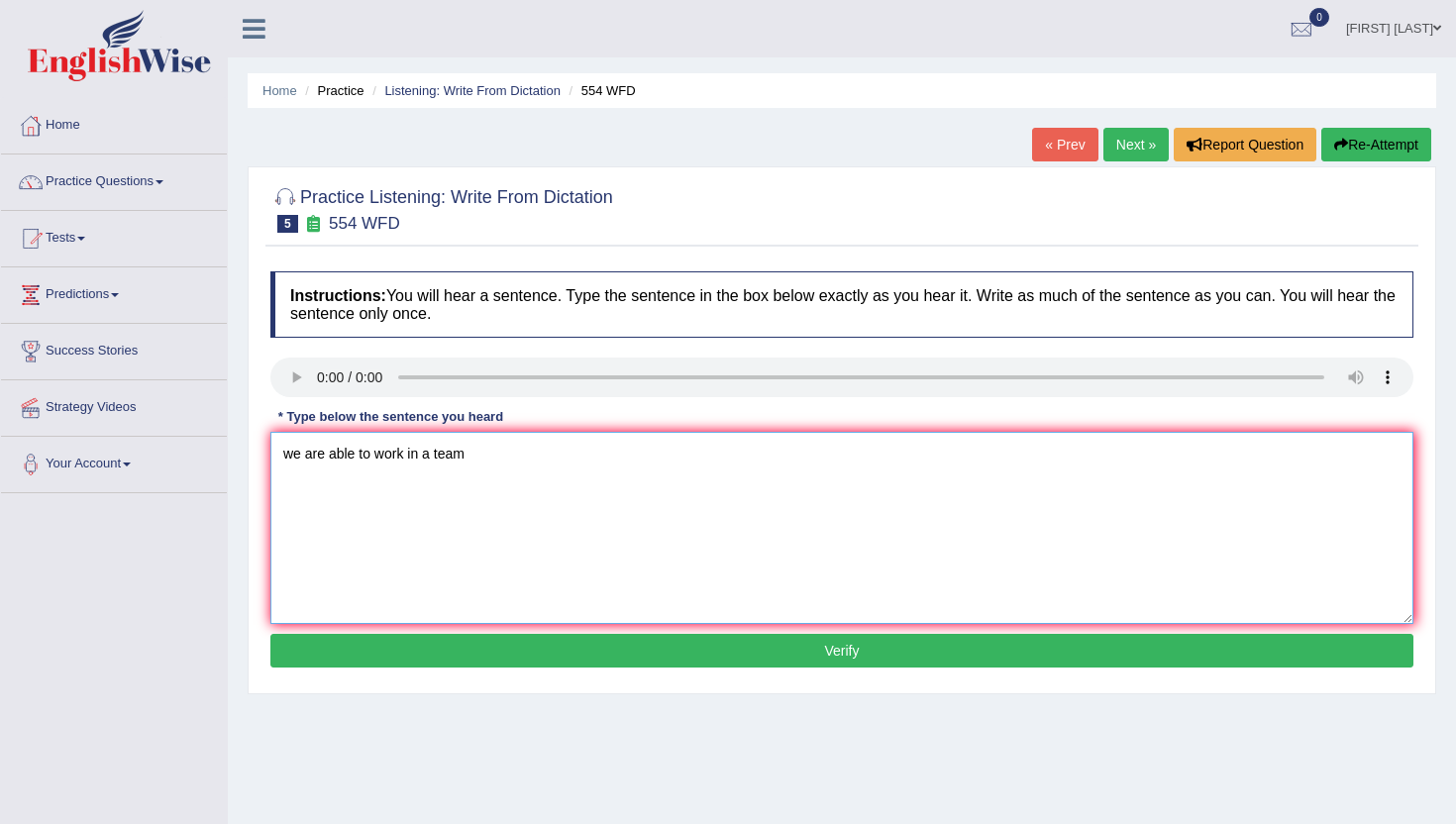 click on "we are able to work in a team" at bounding box center (842, 528) 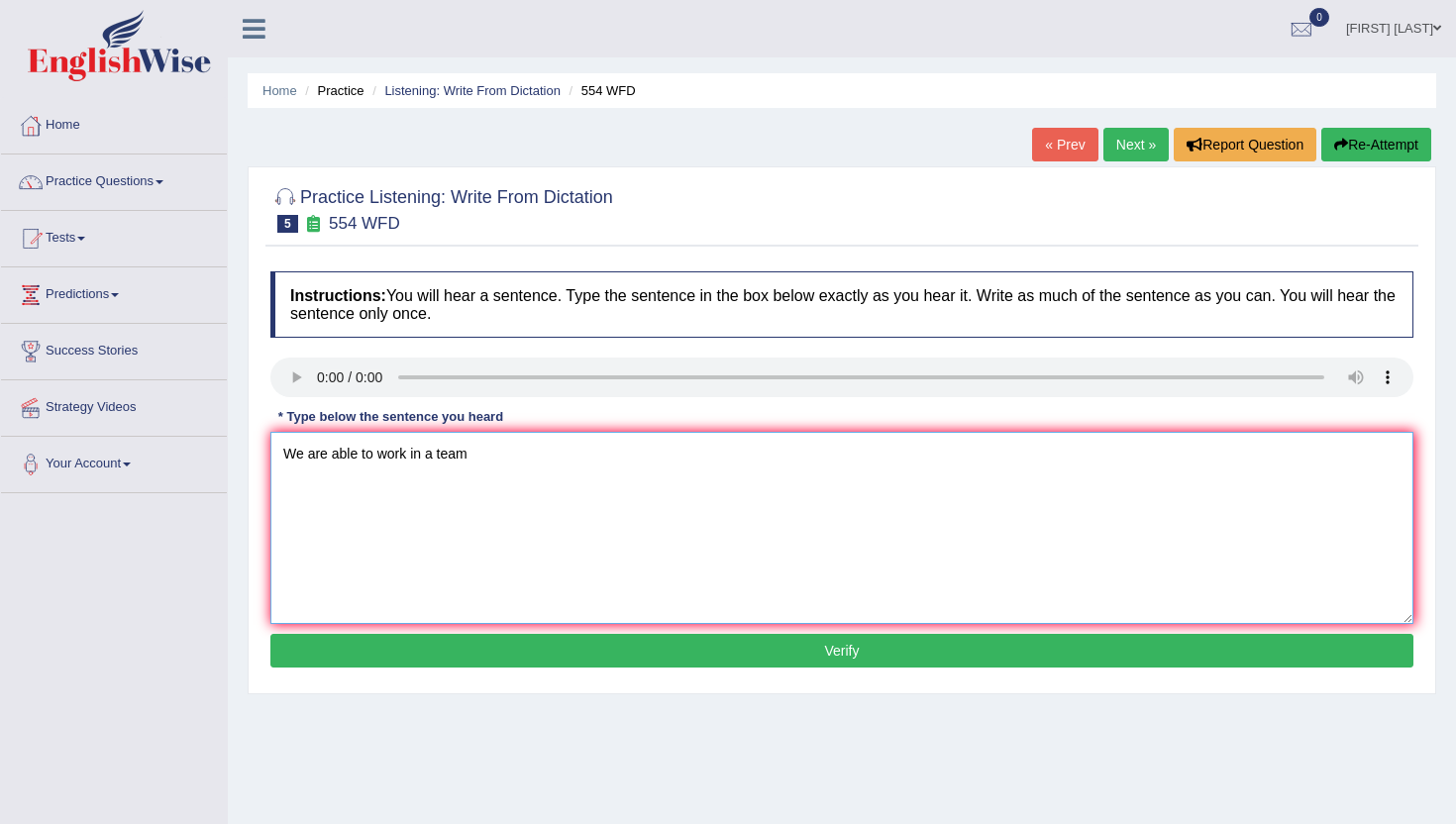 click on "We are able to work in a team" at bounding box center [842, 528] 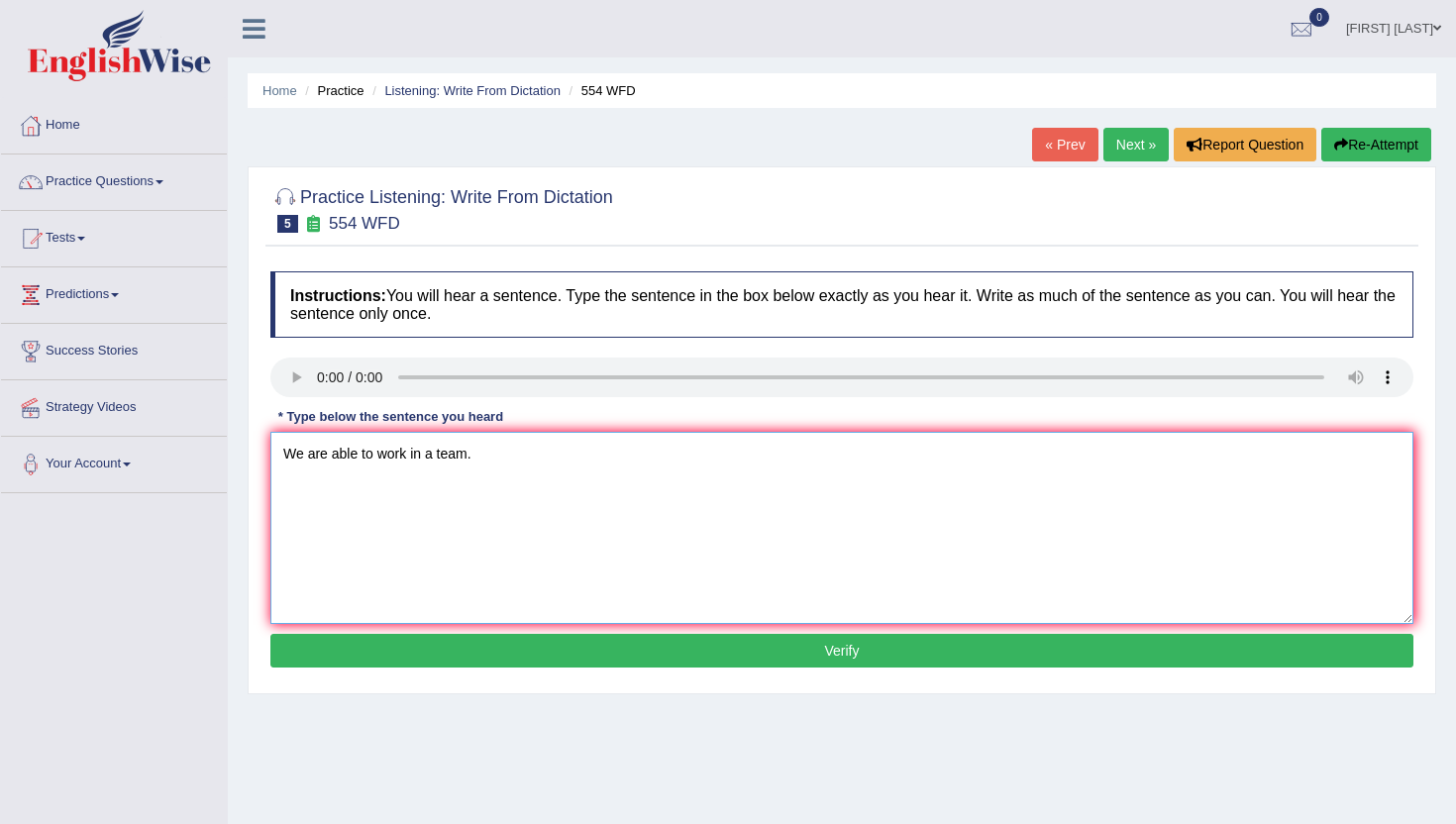 type on "We are able to work in a team." 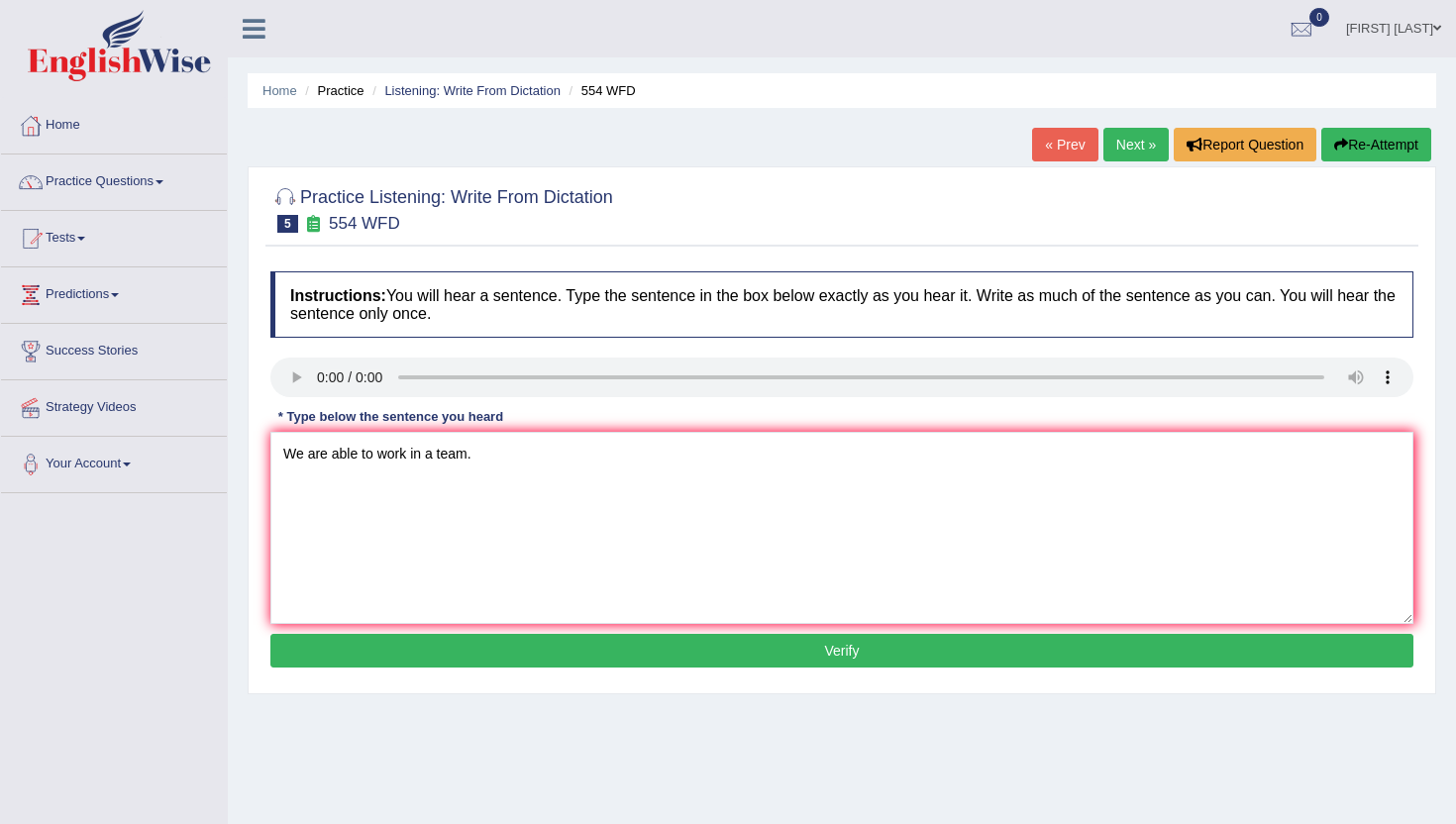 click on "Verify" at bounding box center [842, 651] 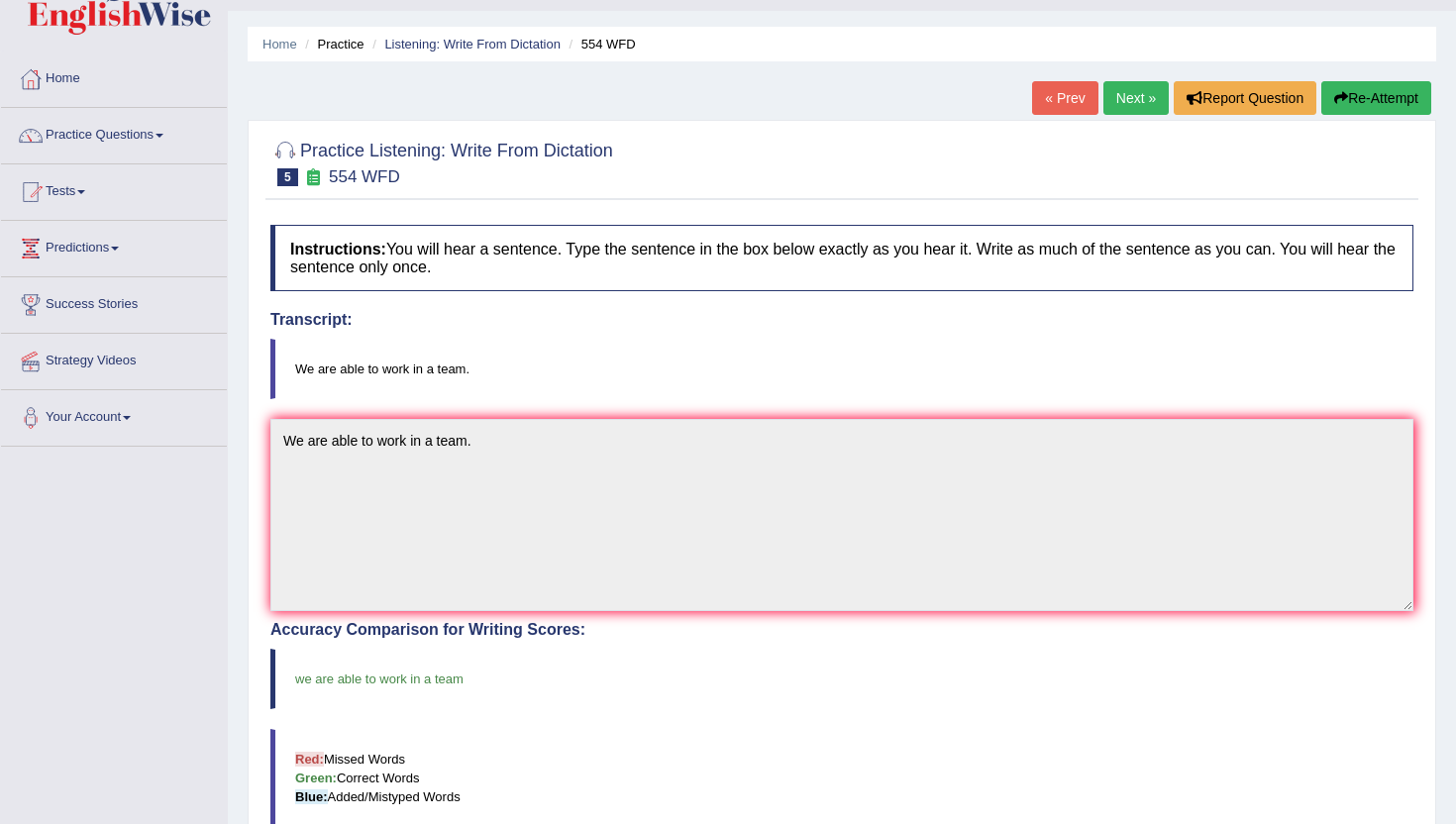 scroll, scrollTop: 34, scrollLeft: 0, axis: vertical 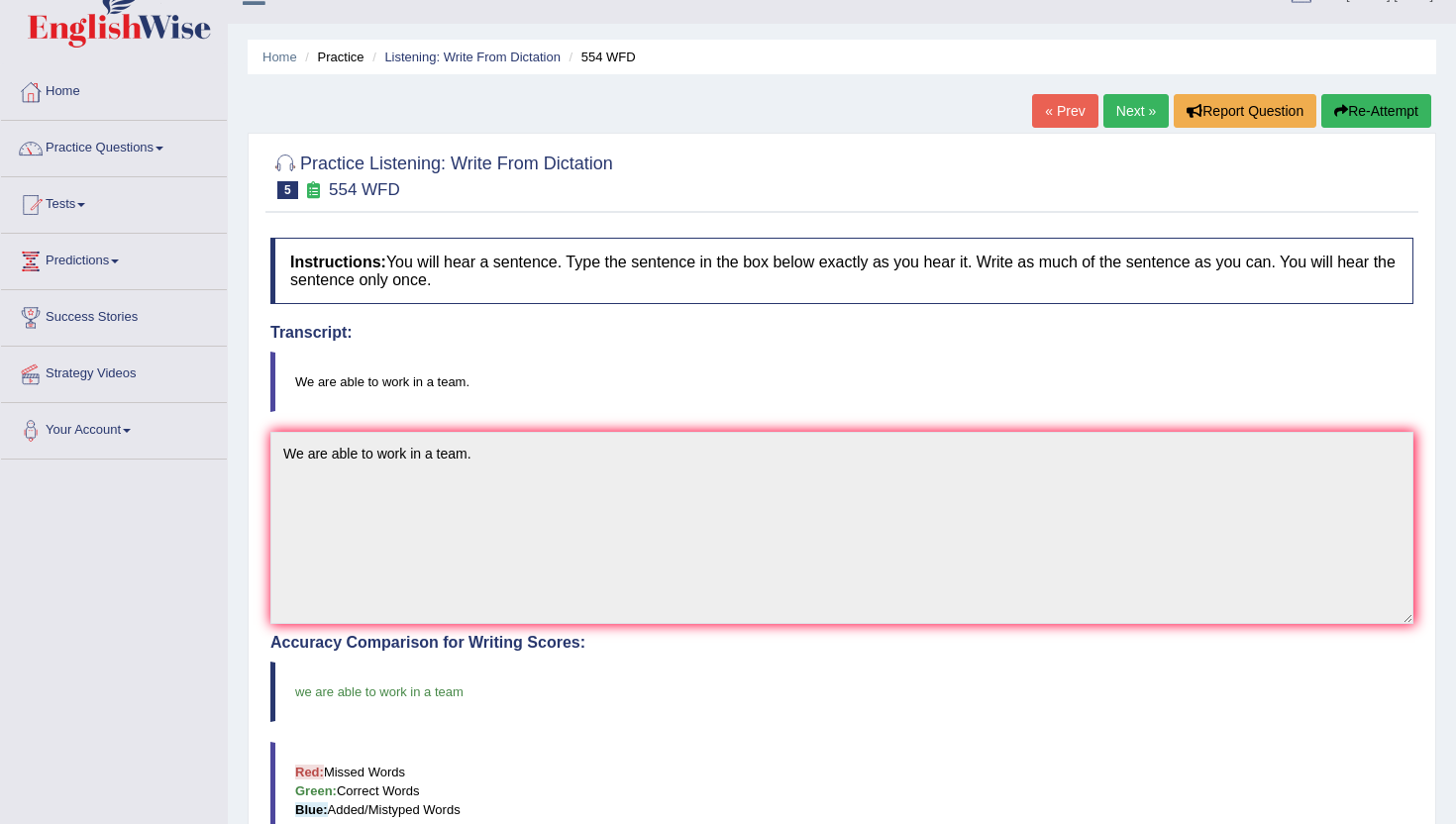 click on "Home
Practice
Listening: Write From Dictation
554 WFD
« Prev Next »  Report Question  Re-Attempt
Practice Listening: Write From Dictation
5
554 WFD
Instructions:  You will hear a sentence. Type the sentence in the box below exactly as you hear it. Write as much of the sentence as you can. You will hear the sentence only once.
Transcript: We are able to work in a team. * Type below the sentence you heard We are able to work in a team. Accuracy Comparison for Writing Scores: we are able to work in a team
Red:  Missed Words
Green:  Correct Words
Blue:  Added/Mistyped Words
Accuracy:  You have written correctly 8 out of 8 words  Punctuation at the end  You wrote first capital letter A.I. Engine Result:  We   are   able   to   work   in   a   team . Verify" at bounding box center (842, 582) 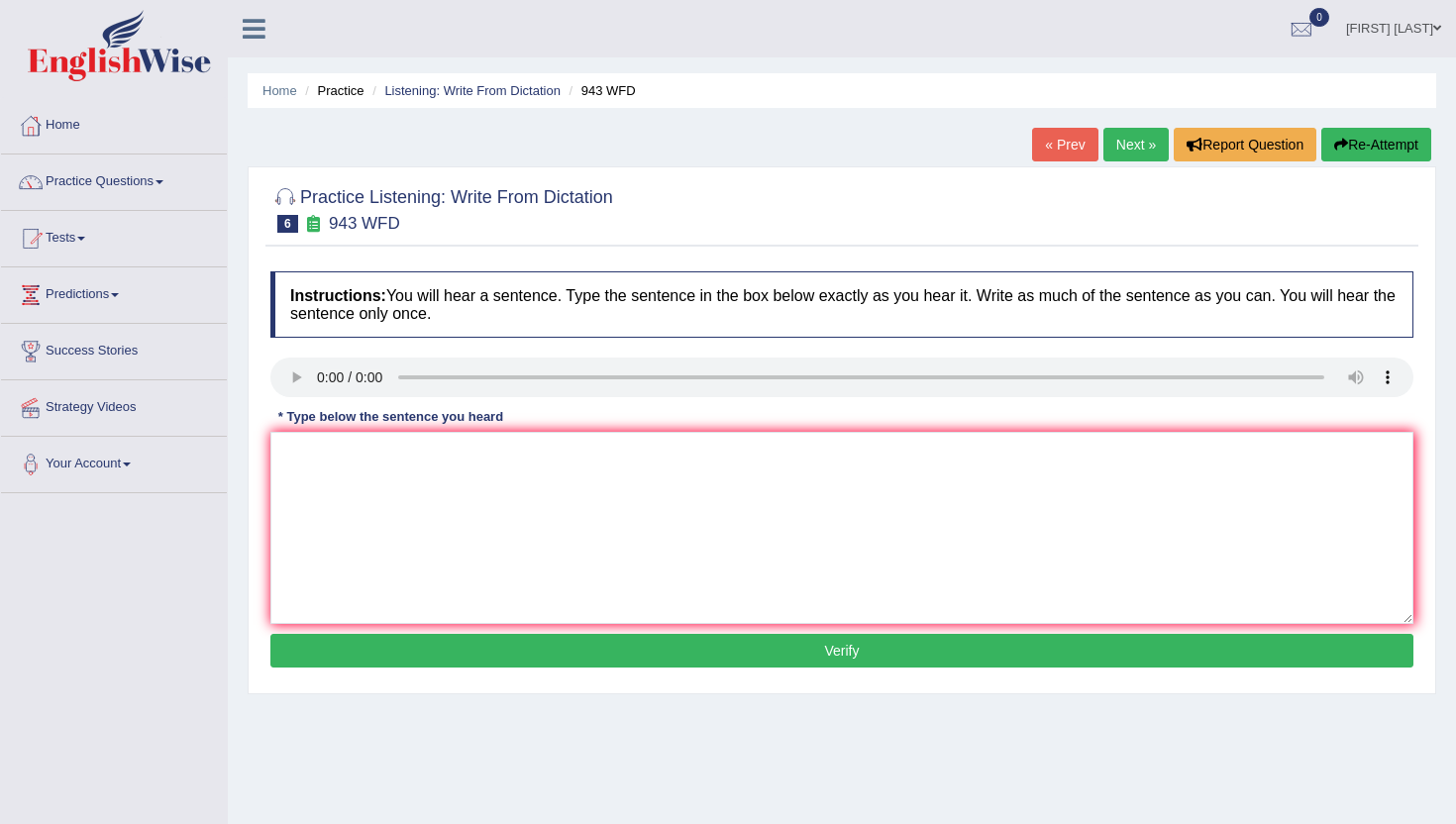 scroll, scrollTop: 0, scrollLeft: 0, axis: both 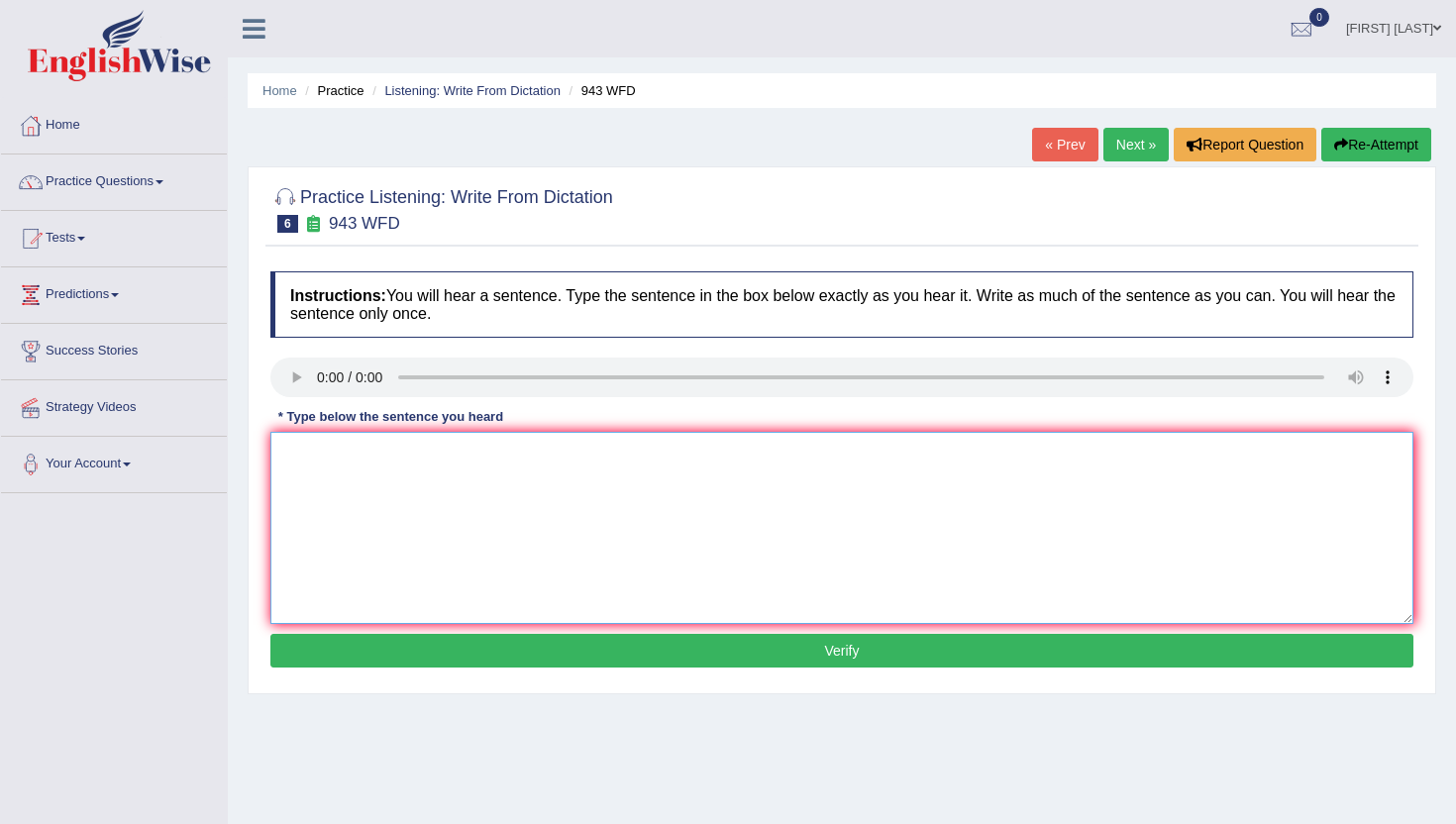 click at bounding box center (842, 528) 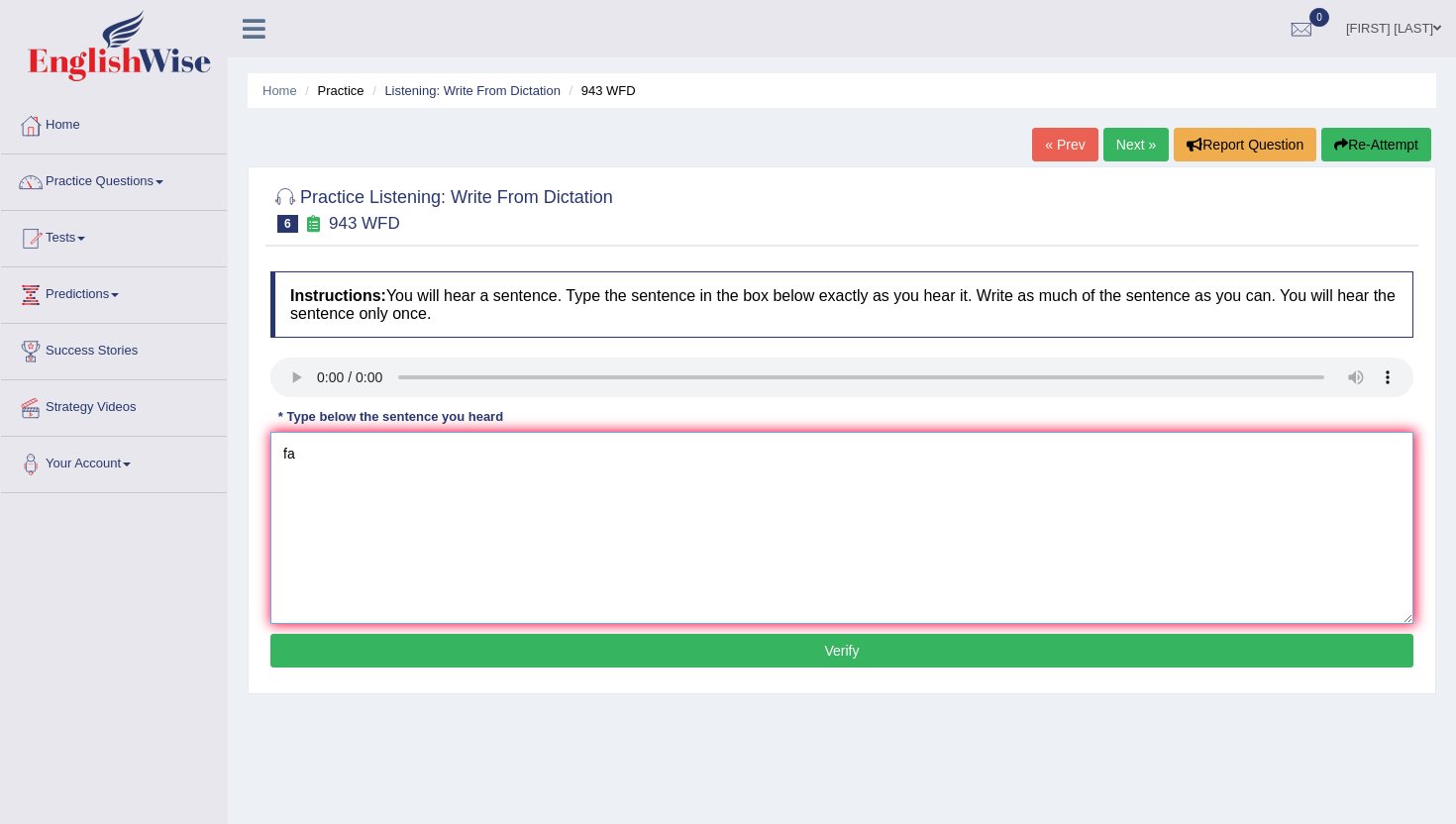 type on "f" 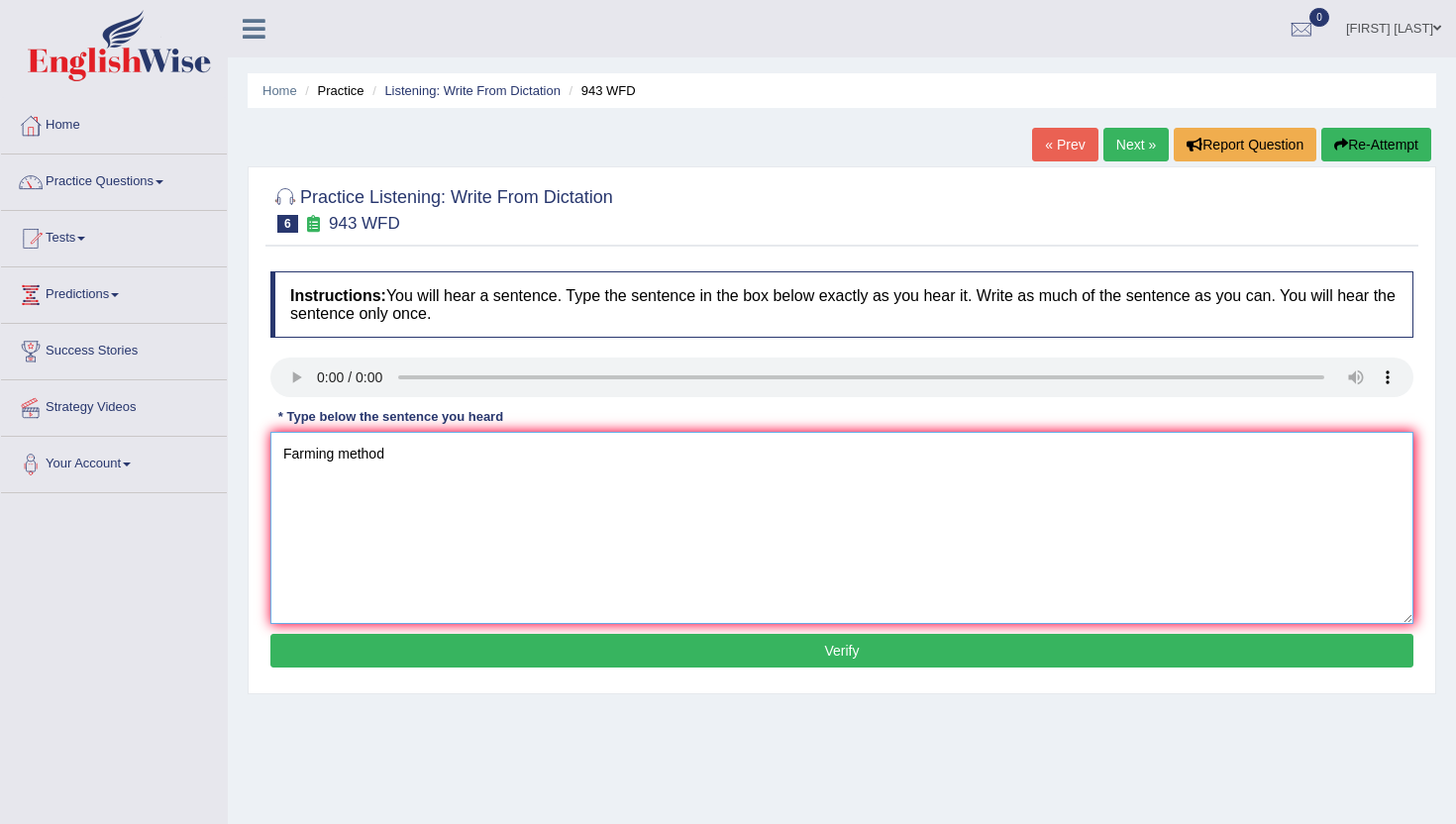 click on "Farming method" at bounding box center [842, 528] 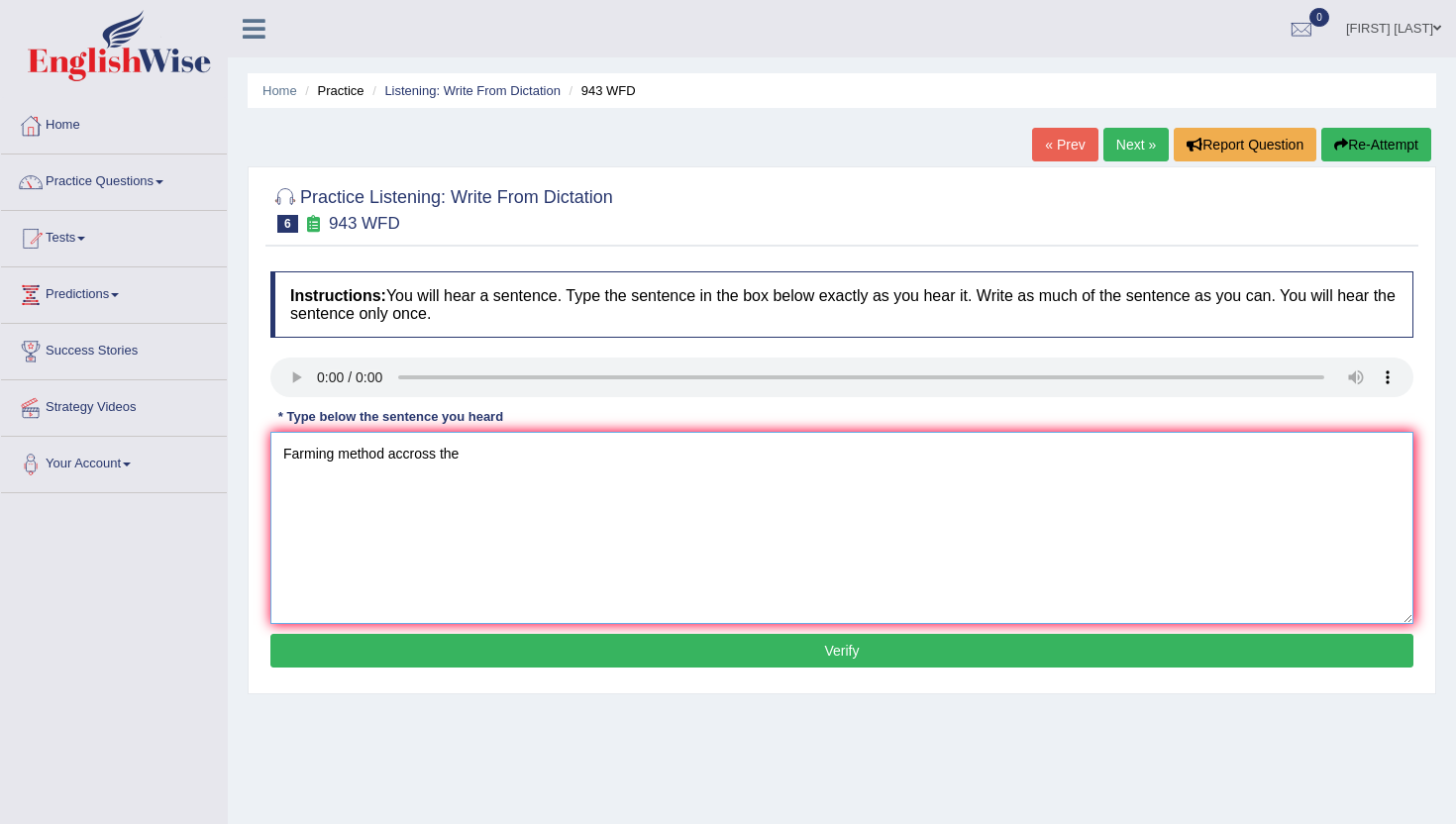 click on "Farming method accross the" at bounding box center (842, 528) 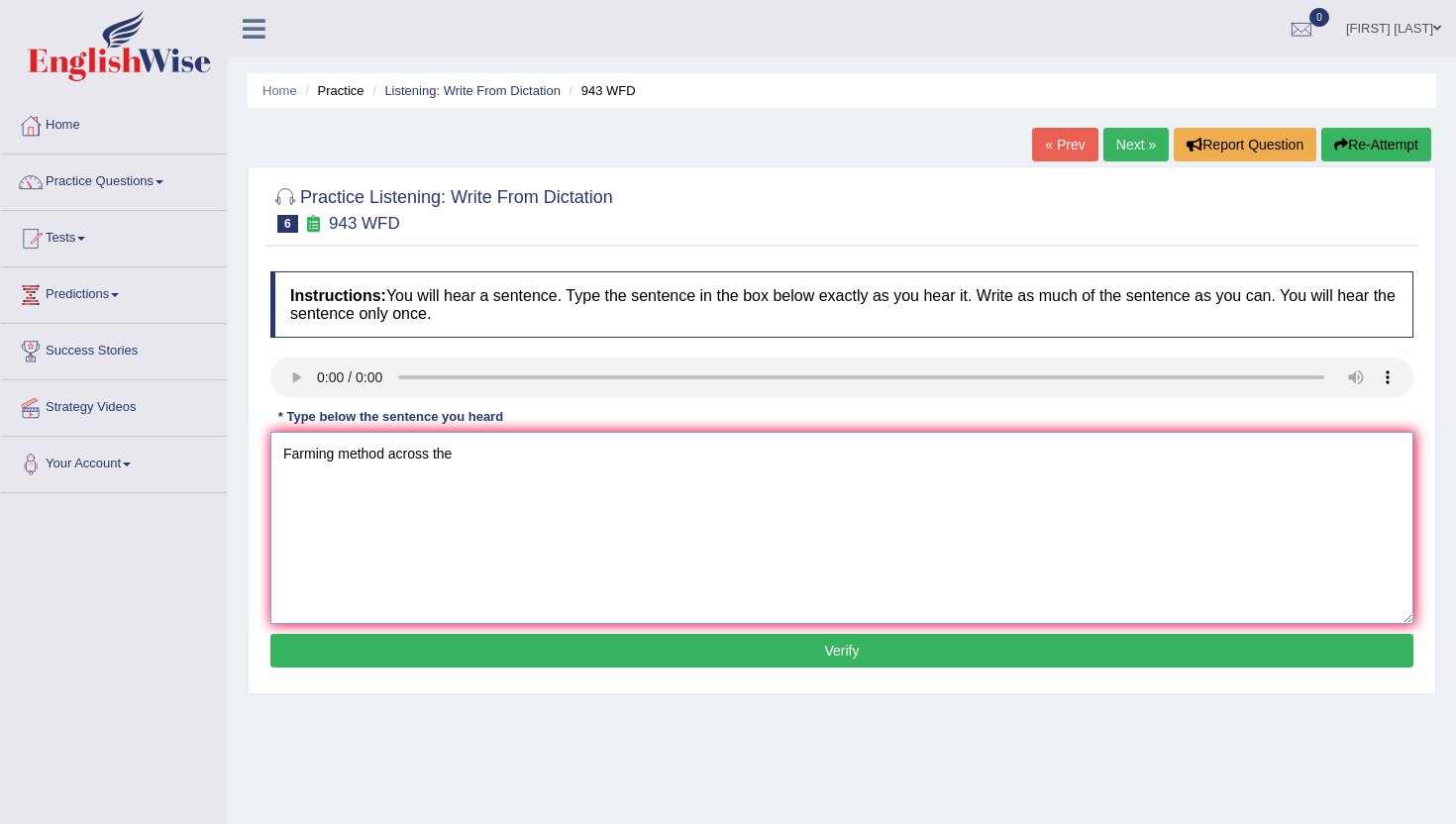 click on "Farming method across the" at bounding box center (842, 528) 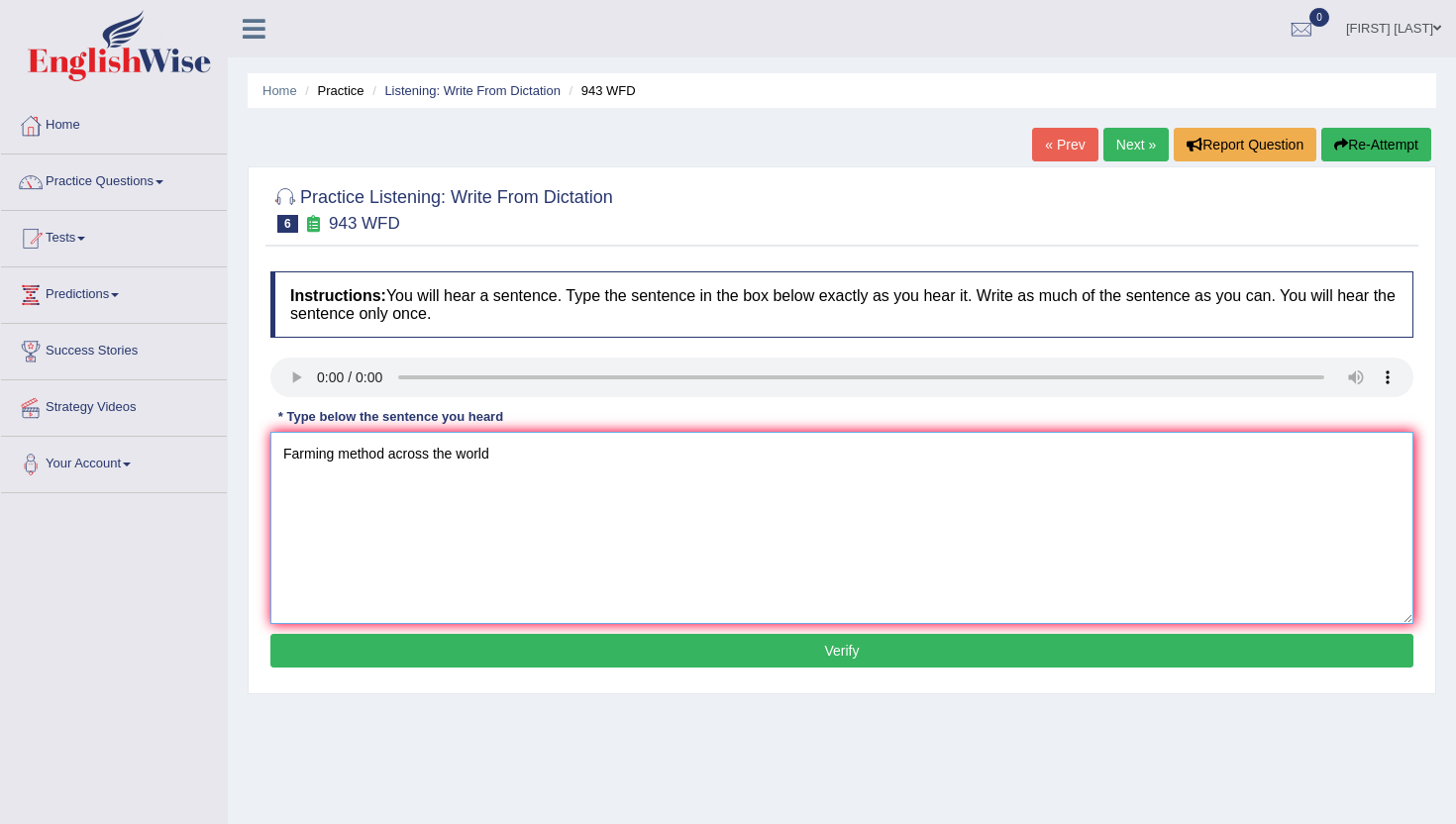 click on "Farming method across the world" at bounding box center [842, 528] 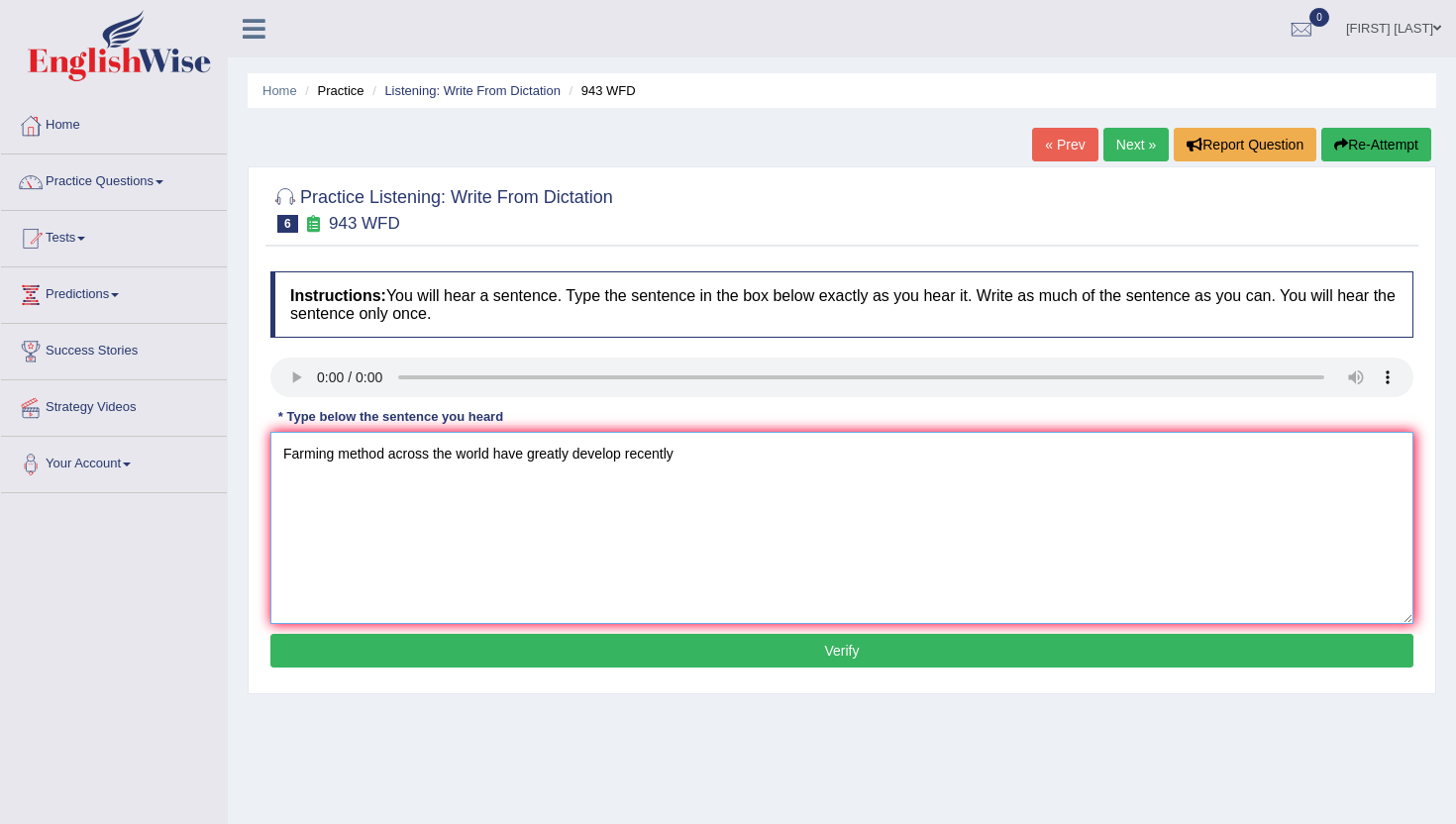 type on "Farming method across the world have greatly develop recently" 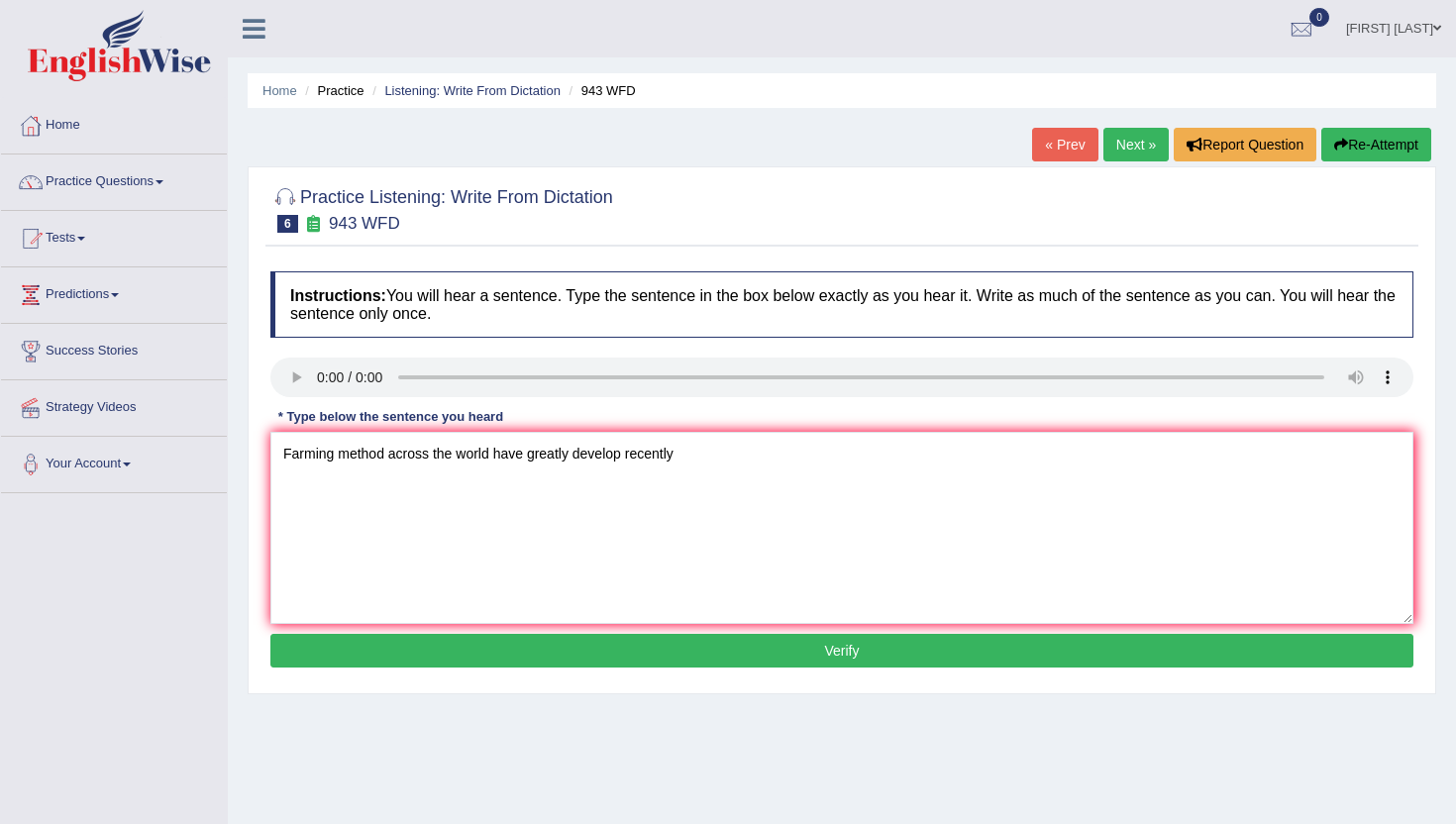 click on "Verify" at bounding box center [842, 651] 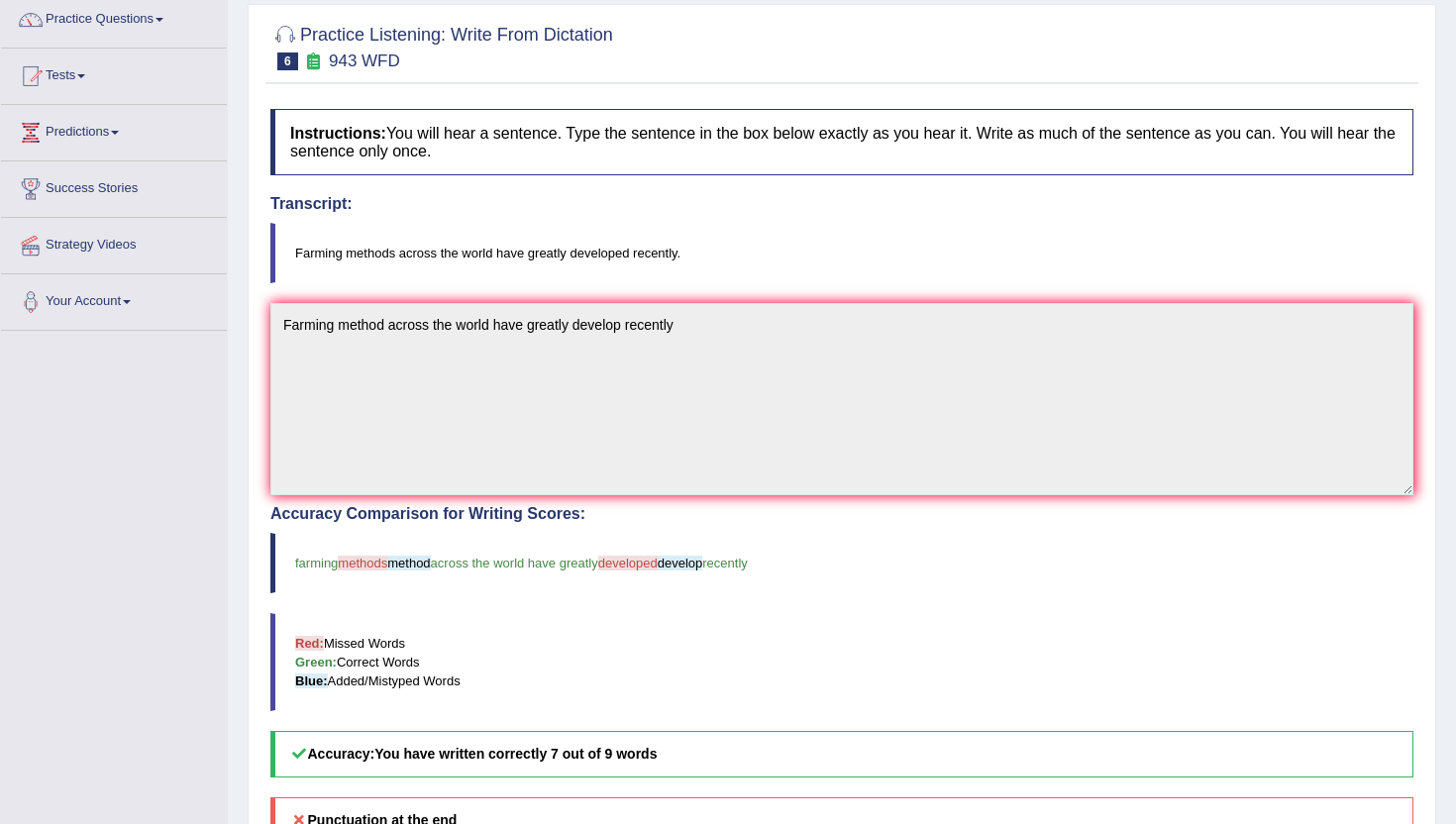 scroll, scrollTop: 0, scrollLeft: 0, axis: both 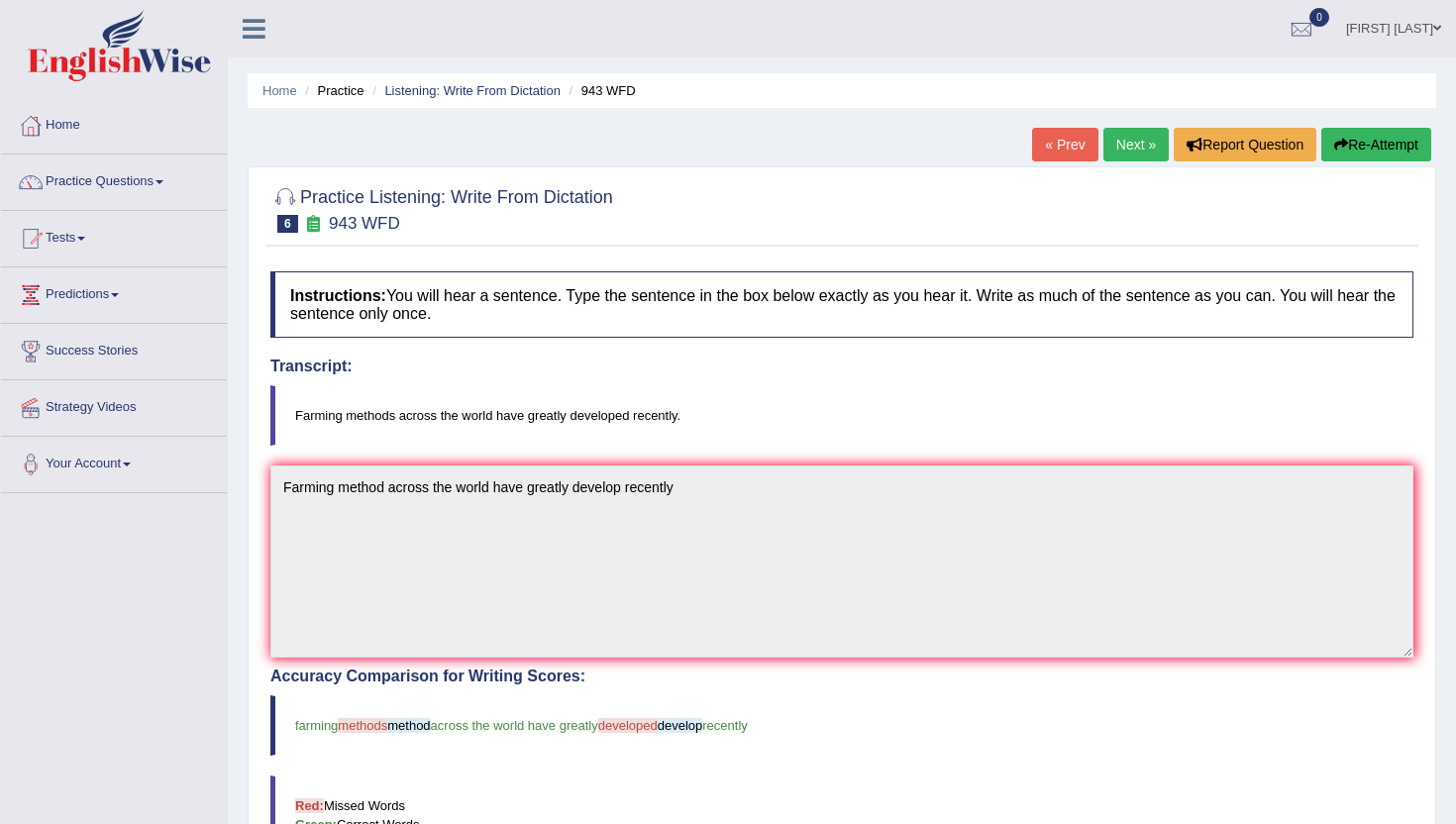 click on "Next »" at bounding box center [1136, 145] 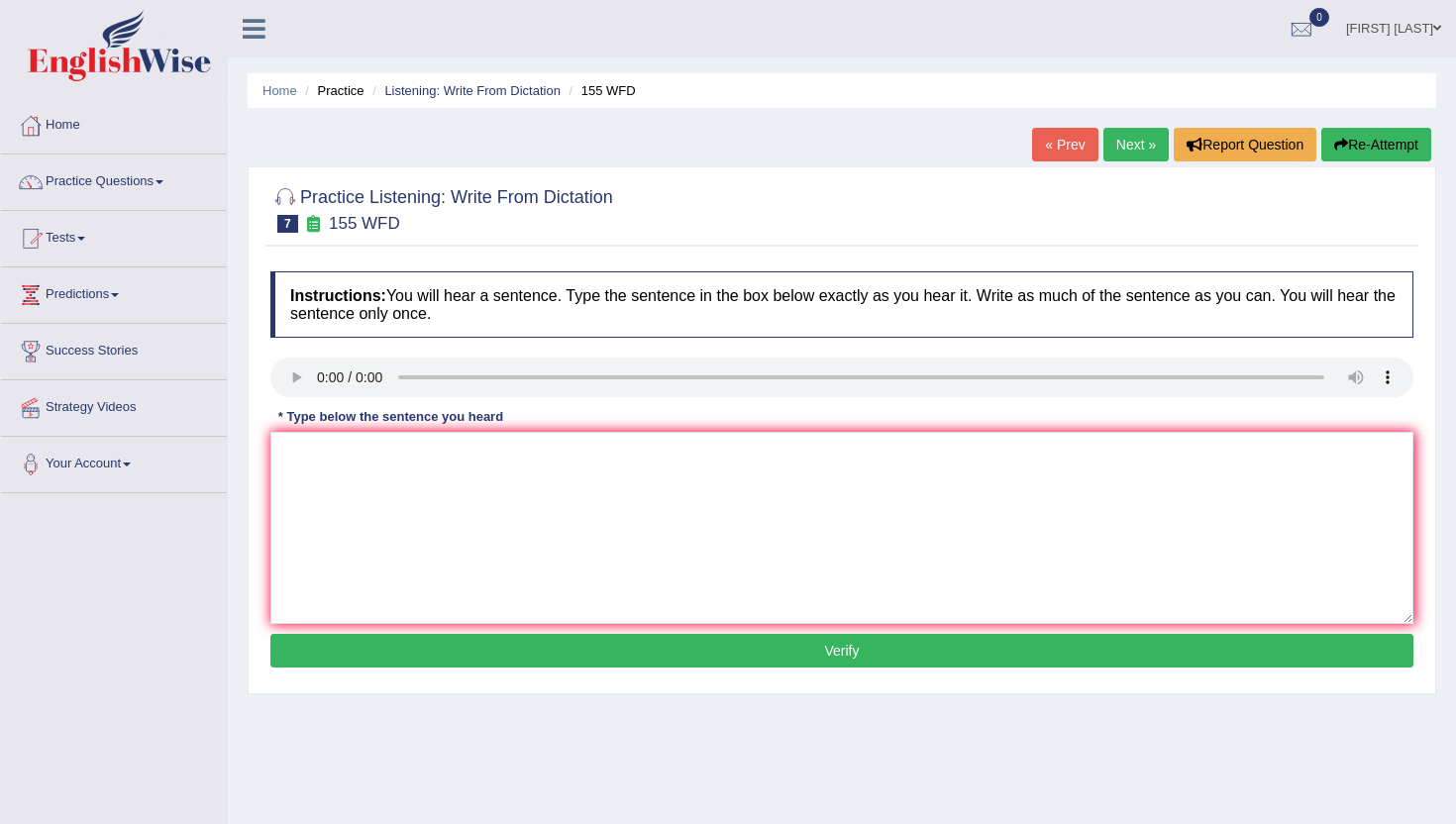 scroll, scrollTop: 0, scrollLeft: 0, axis: both 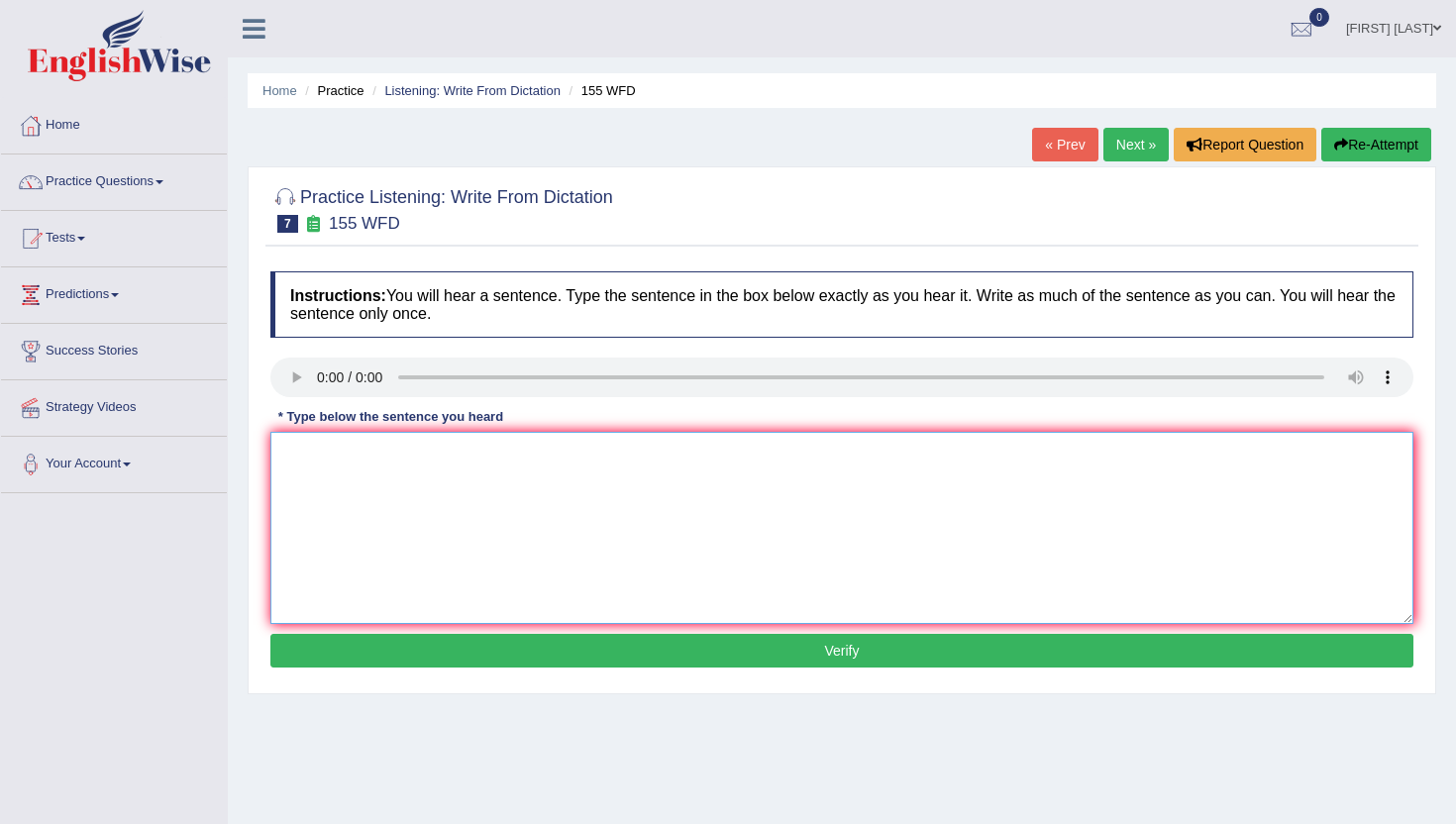 click at bounding box center [842, 528] 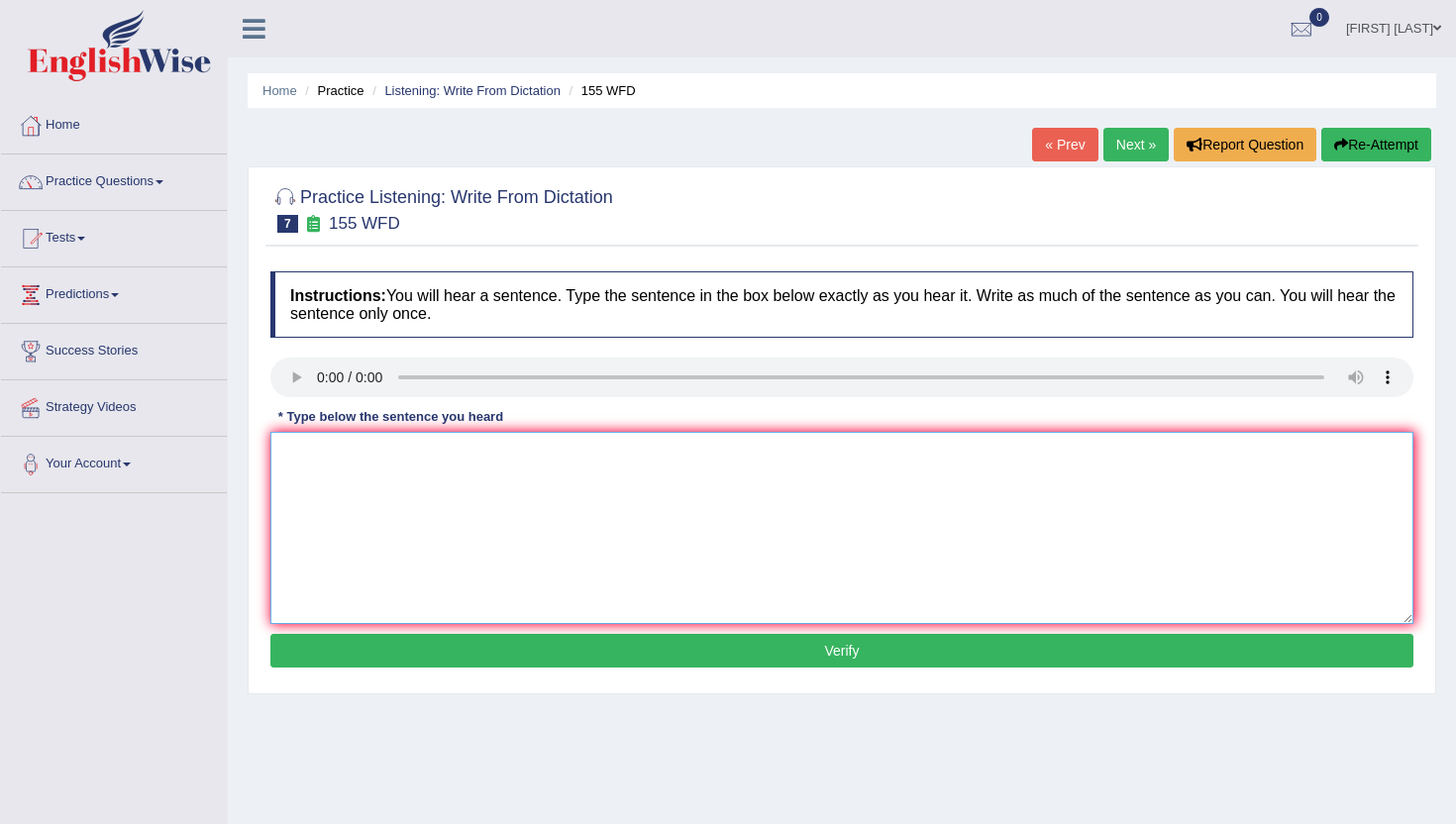 click at bounding box center [842, 528] 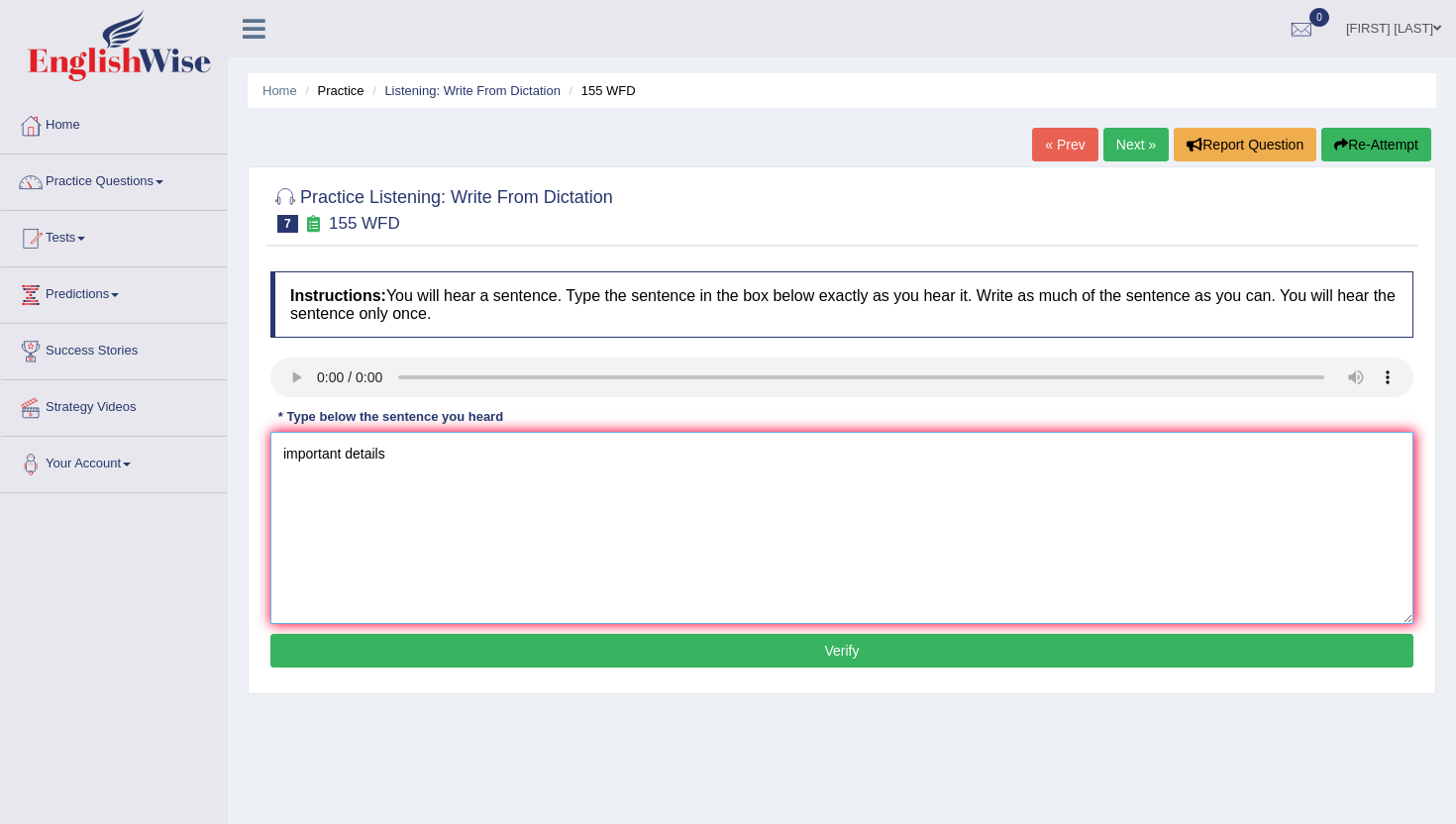 click on "important details" at bounding box center (842, 528) 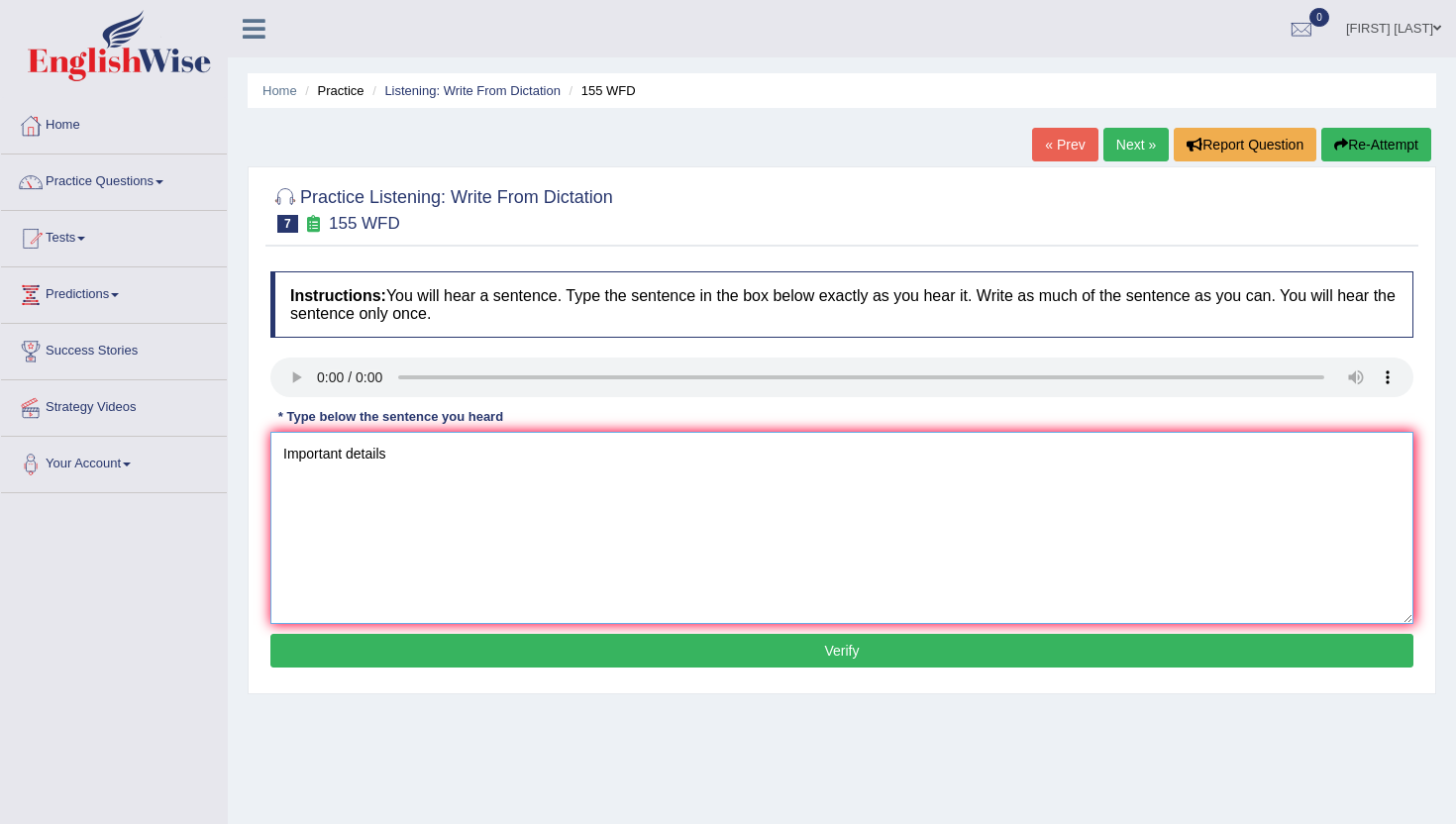 click on "Important details" at bounding box center [842, 528] 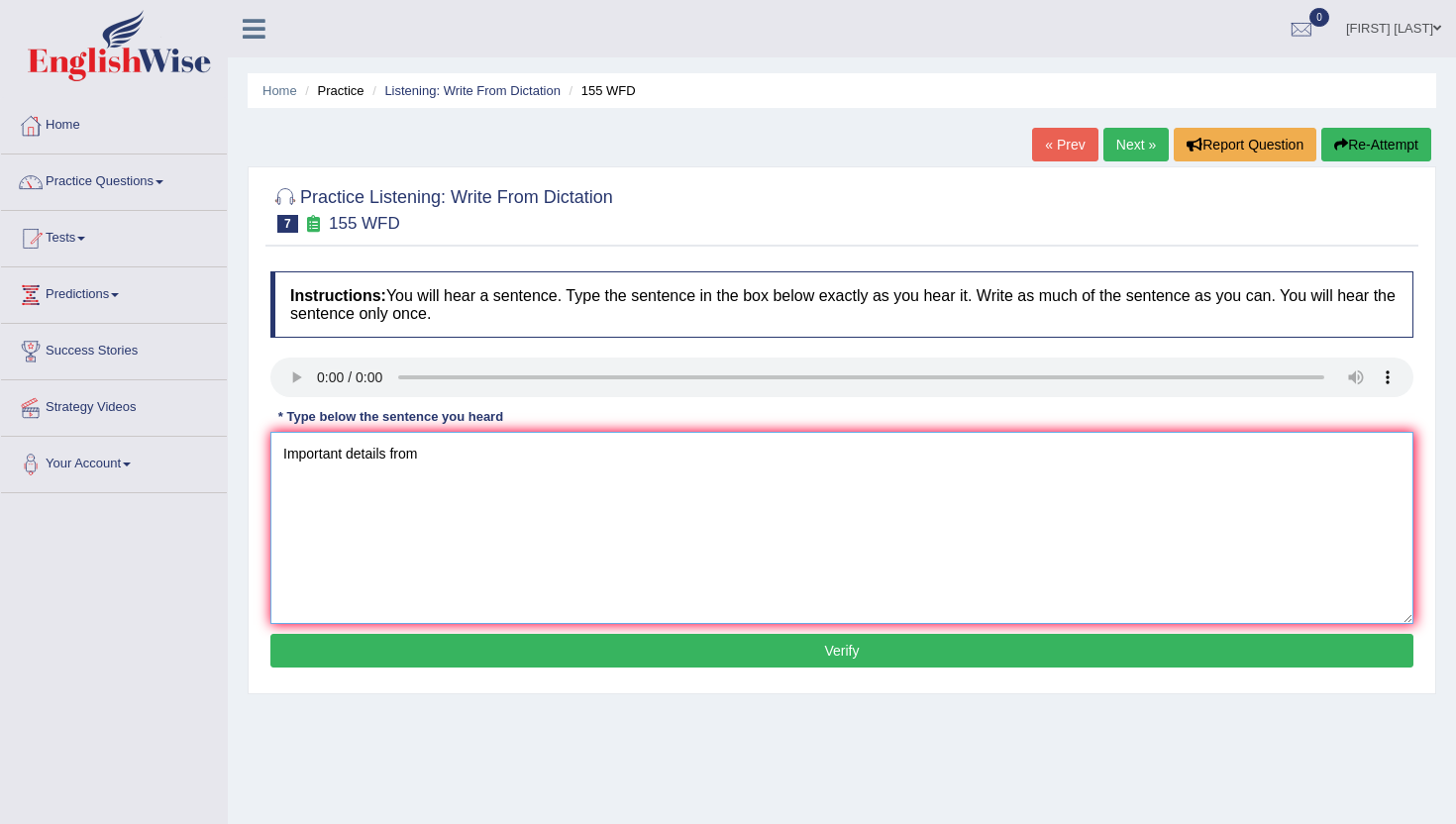 click on "Important details from" at bounding box center [842, 528] 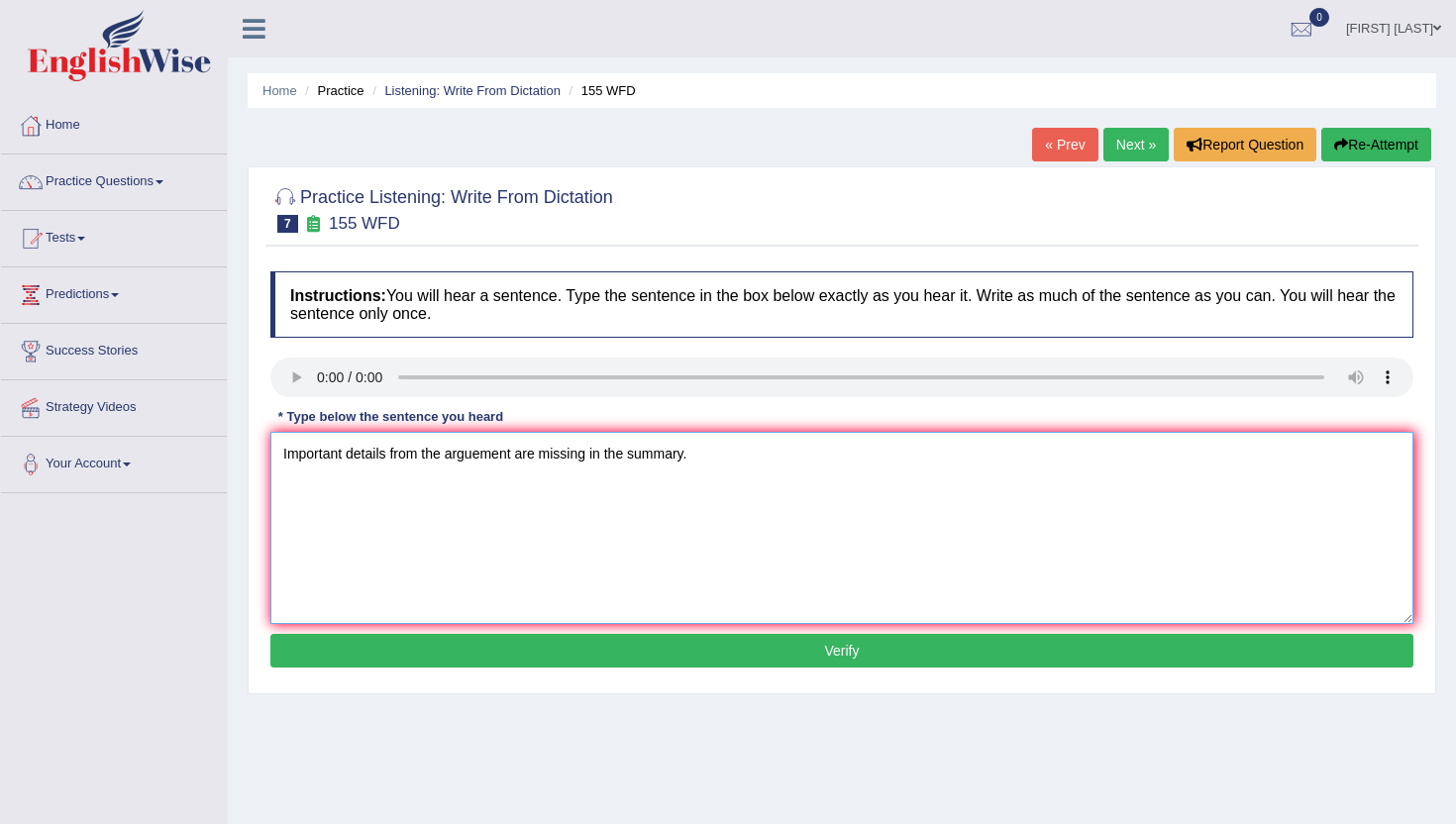 type on "Important details from the arguement are missing in the summary." 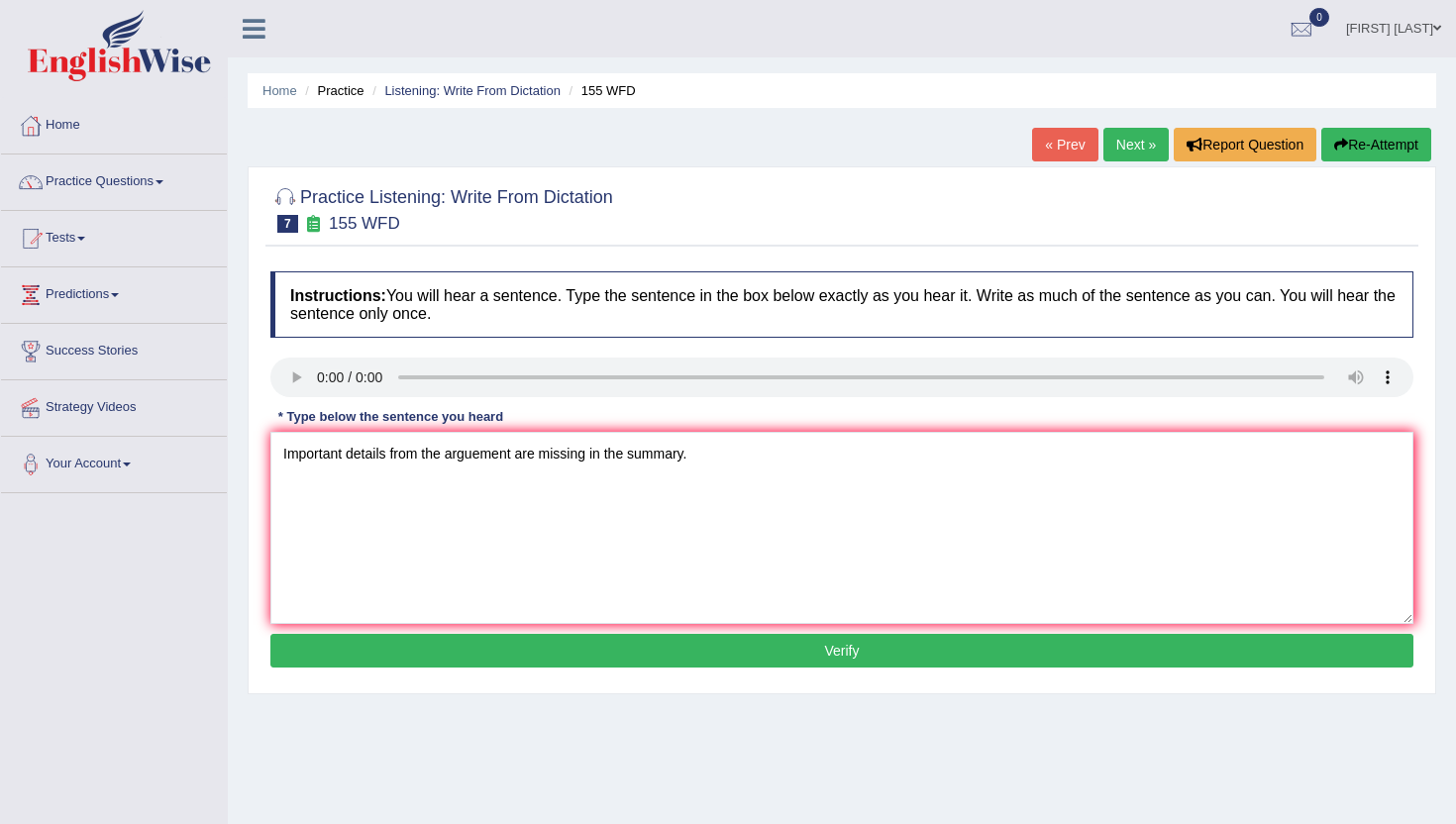 click on "Verify" at bounding box center (842, 651) 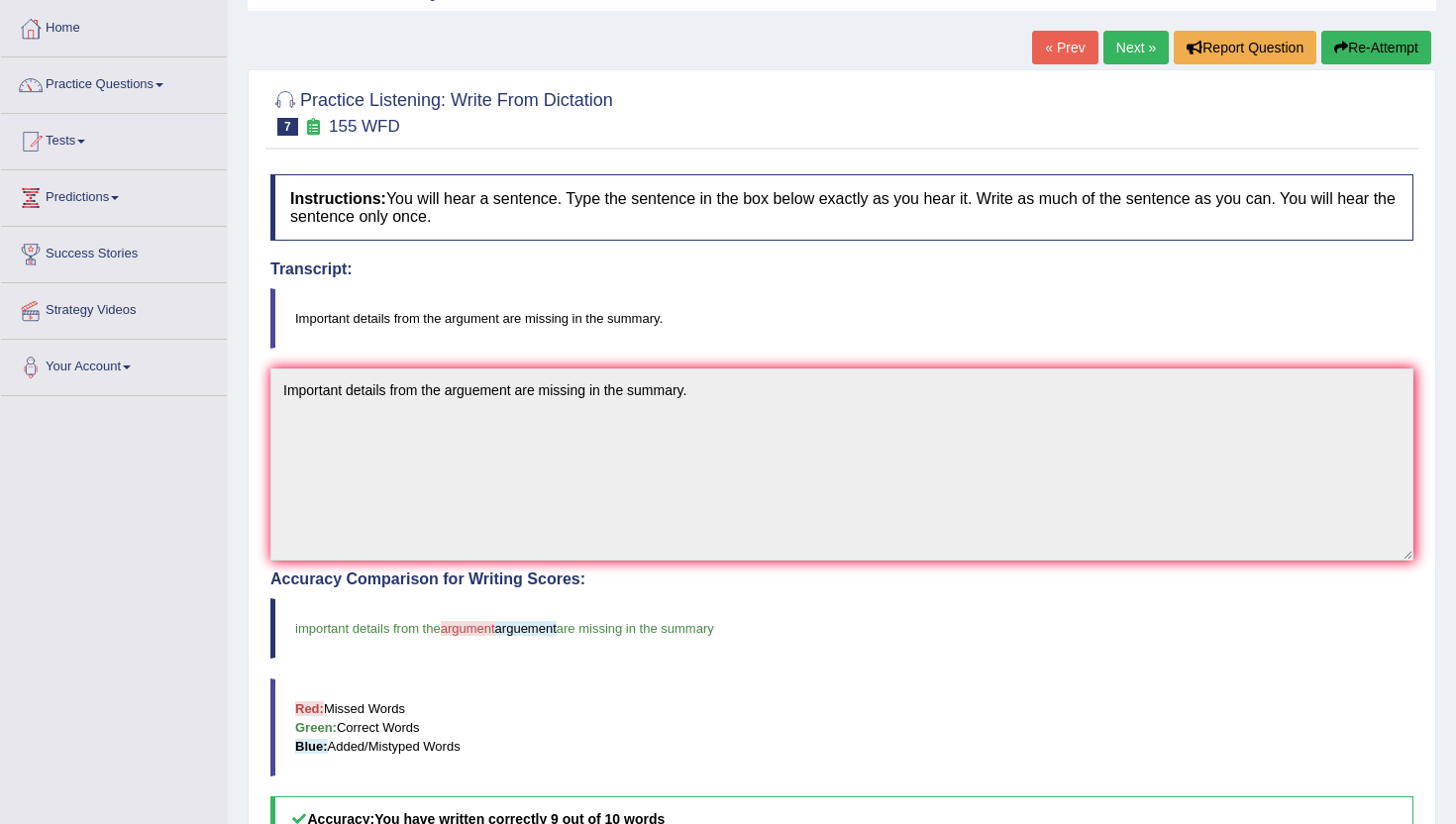 scroll, scrollTop: 96, scrollLeft: 0, axis: vertical 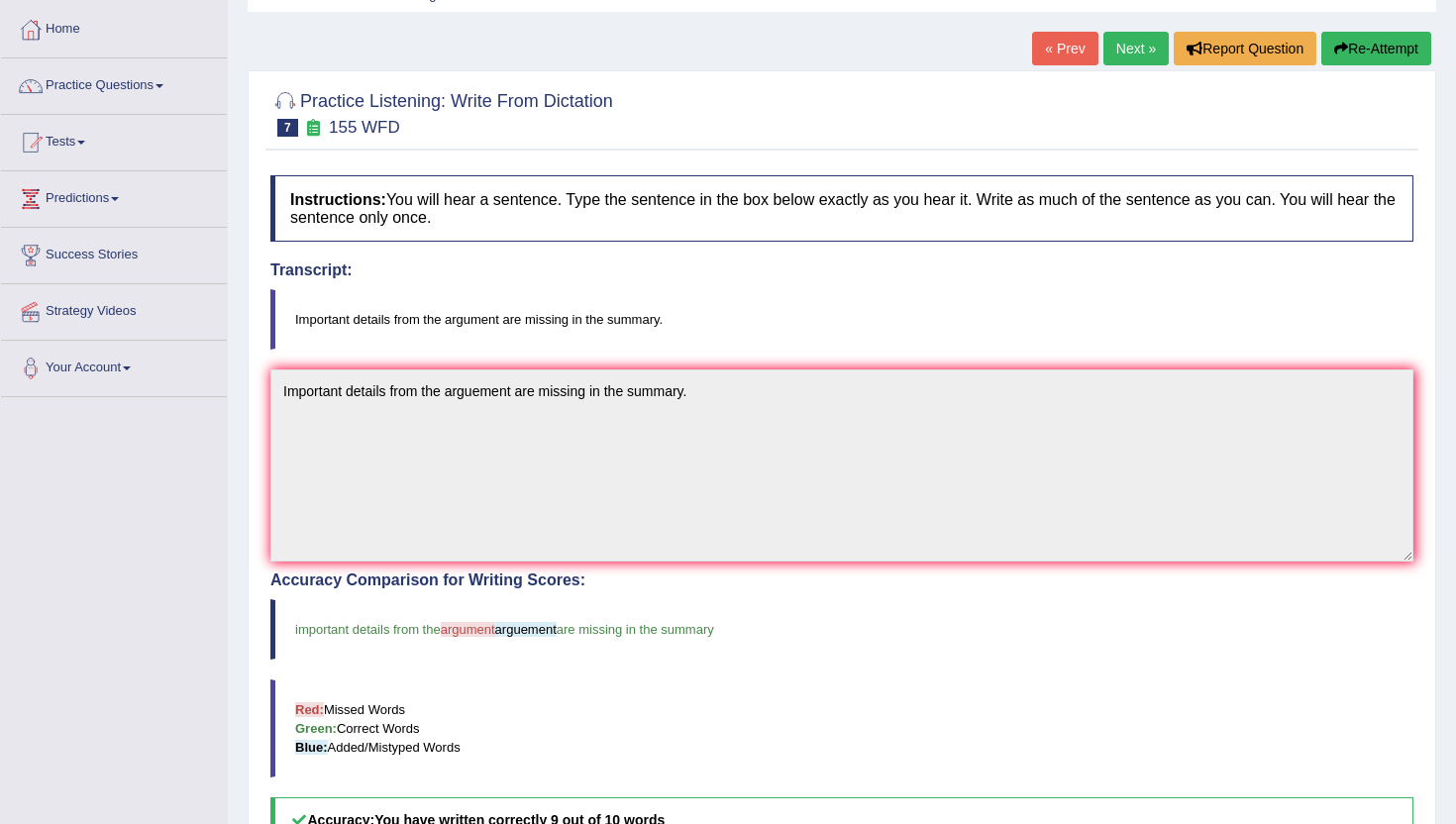 click on "Next »" at bounding box center [1136, 49] 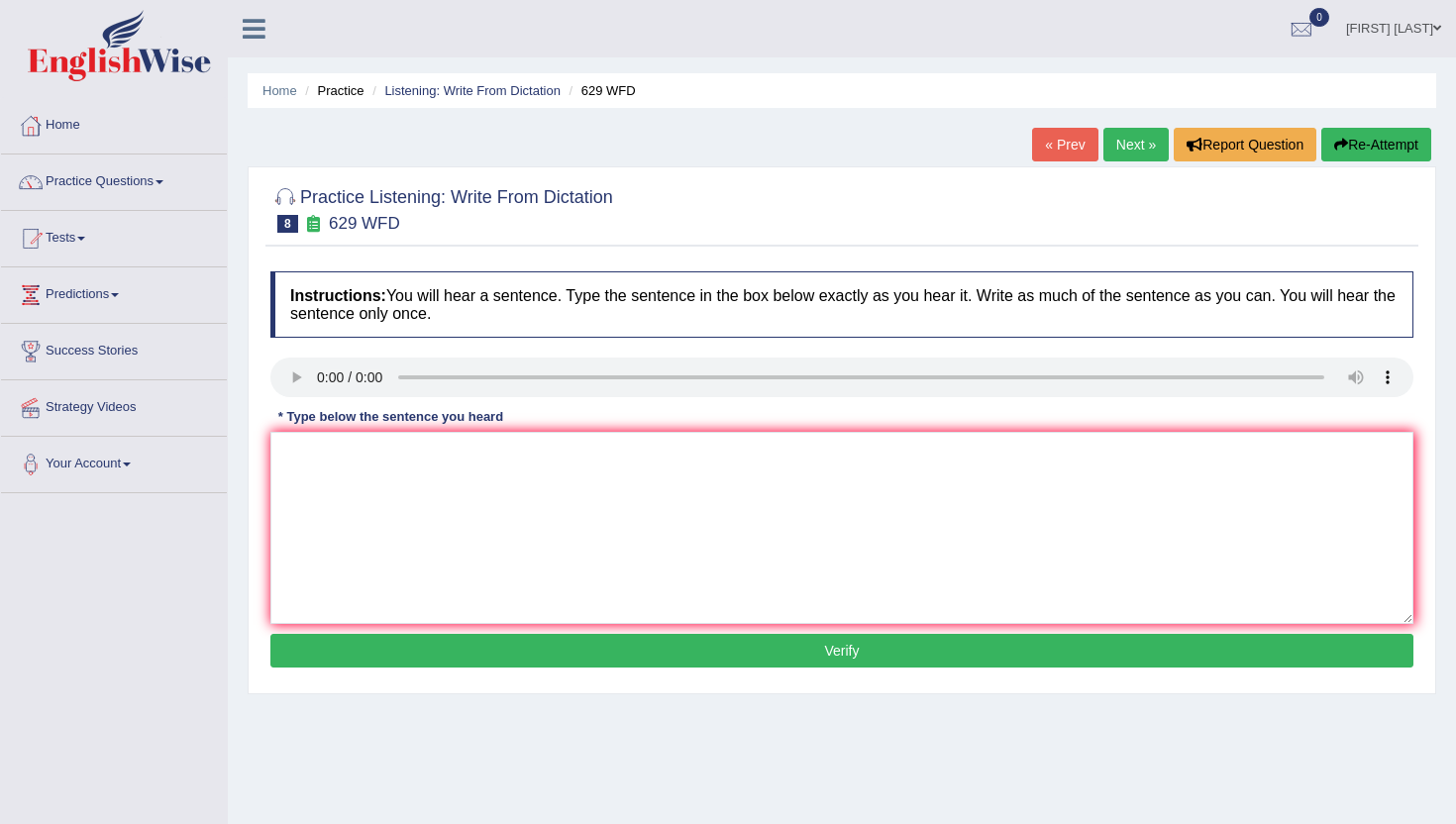 scroll, scrollTop: 0, scrollLeft: 0, axis: both 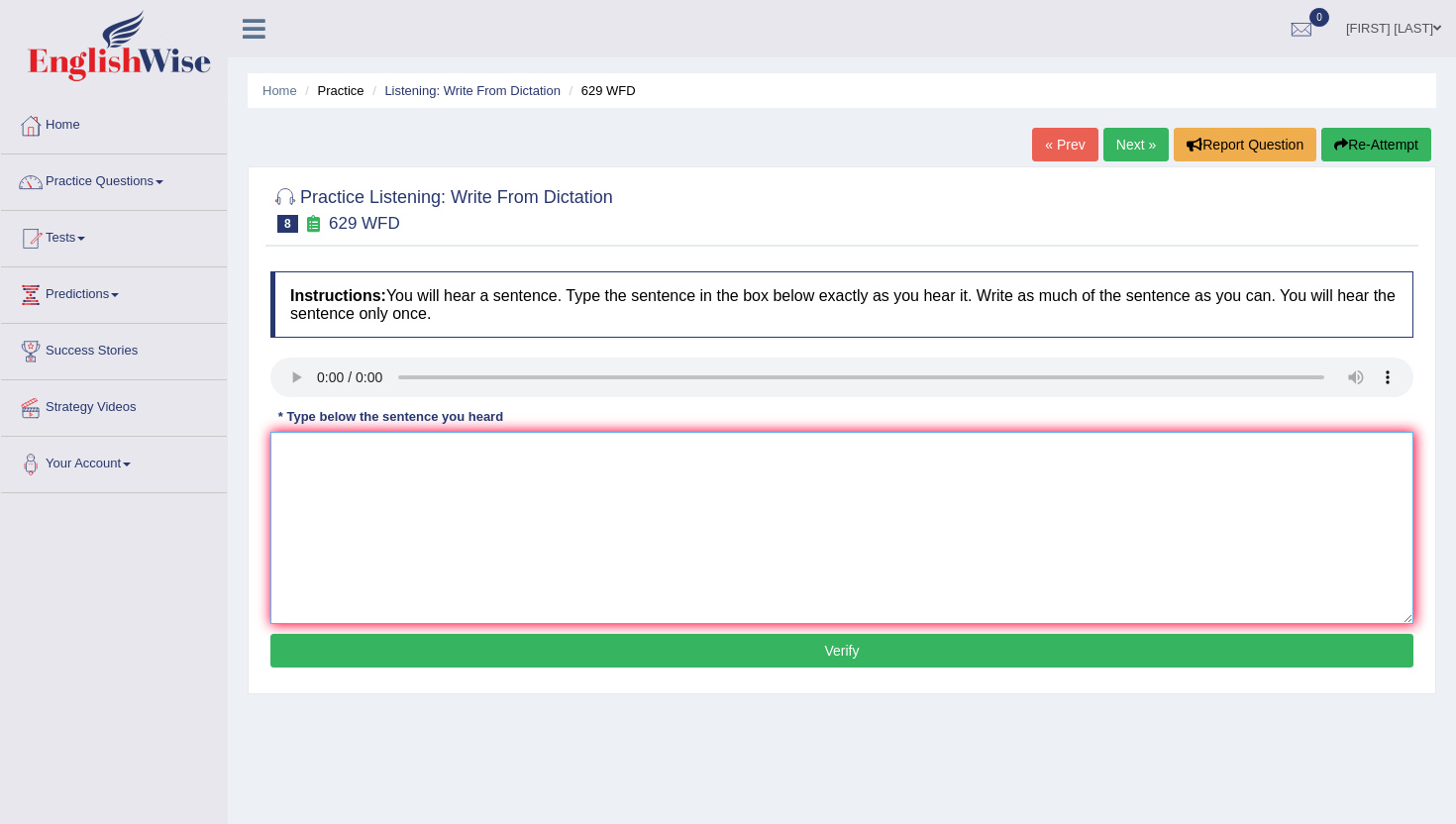 click at bounding box center (842, 528) 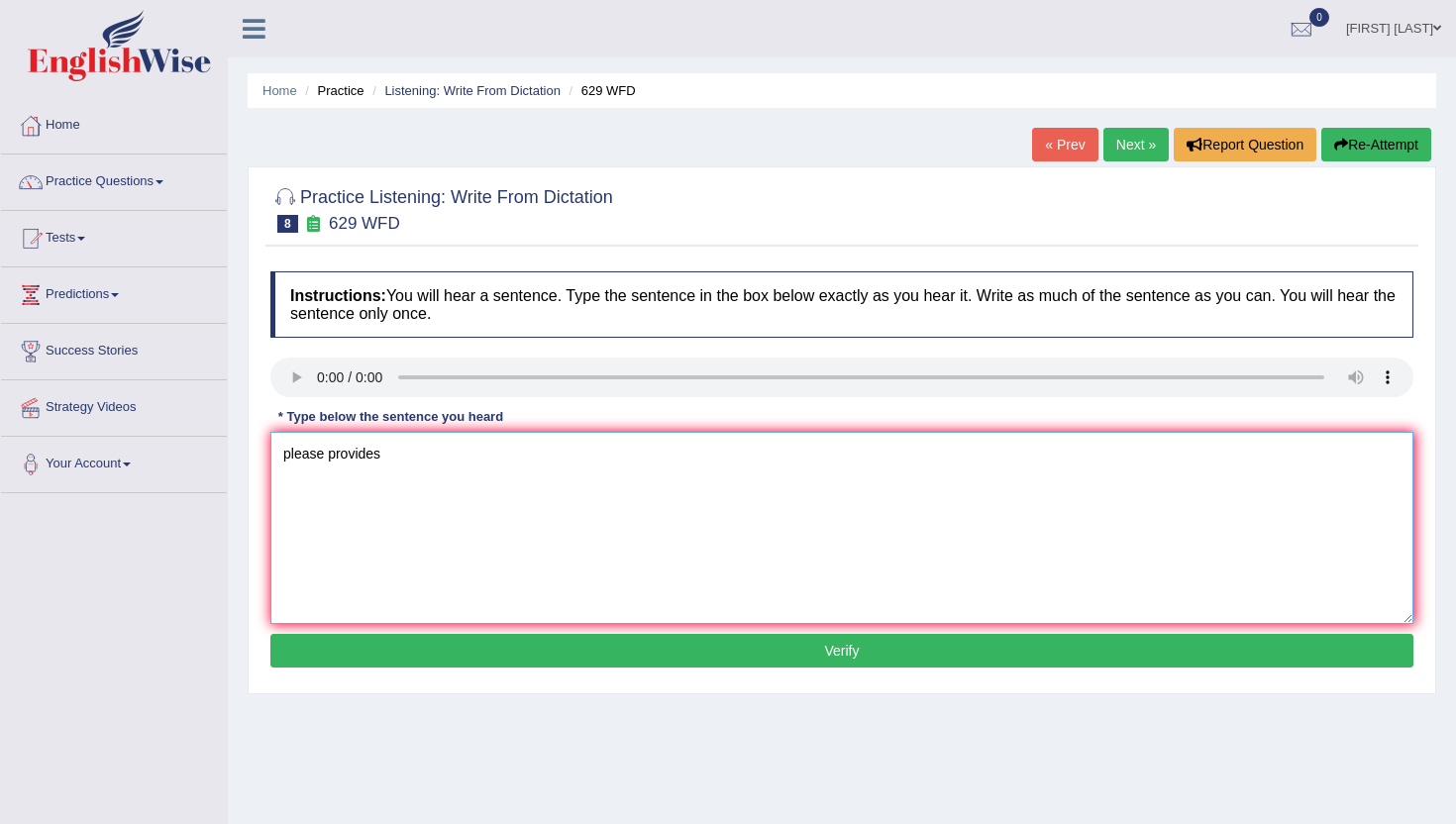 click on "please provides" at bounding box center [842, 528] 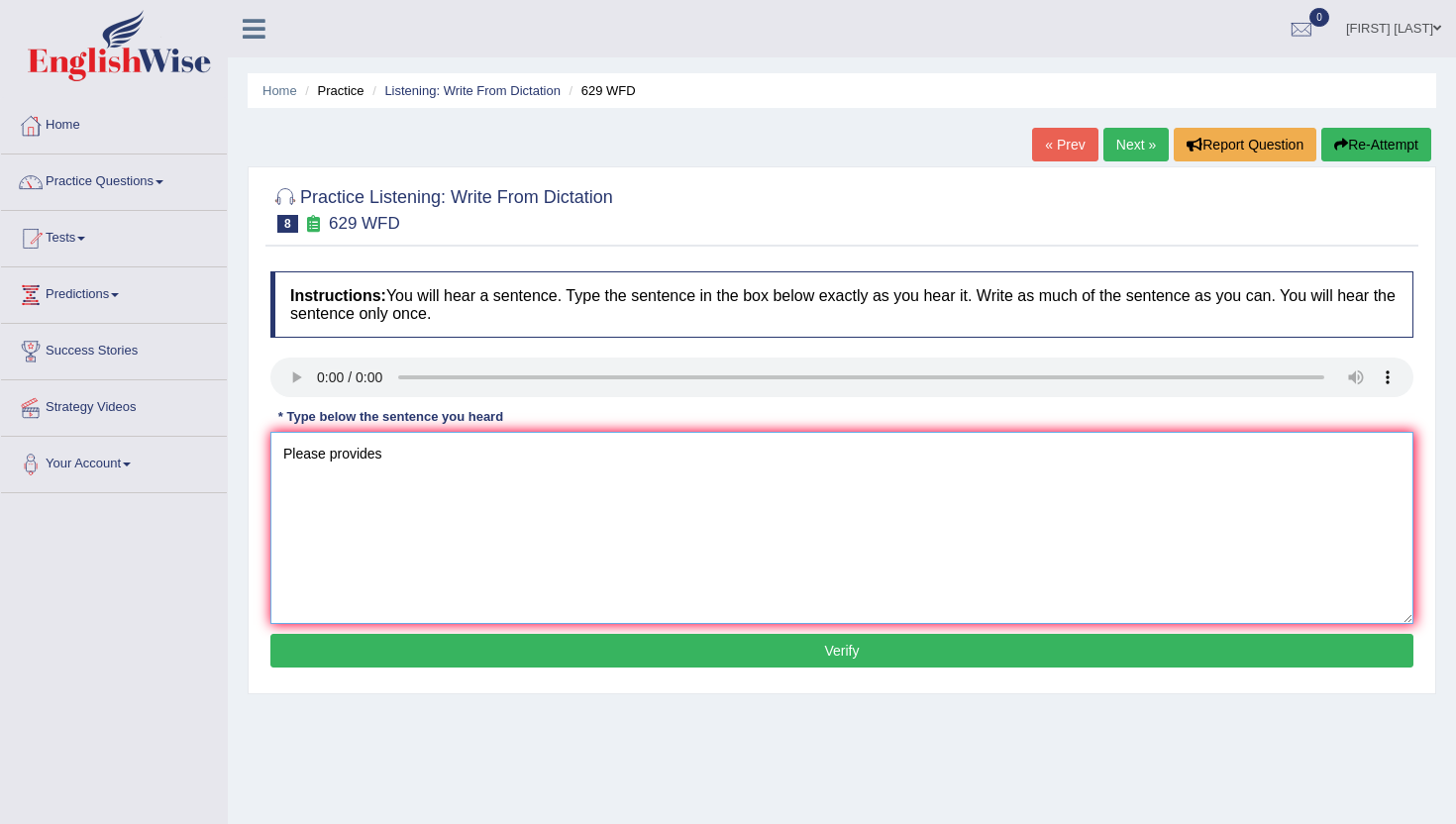 click on "Please provides" at bounding box center [842, 528] 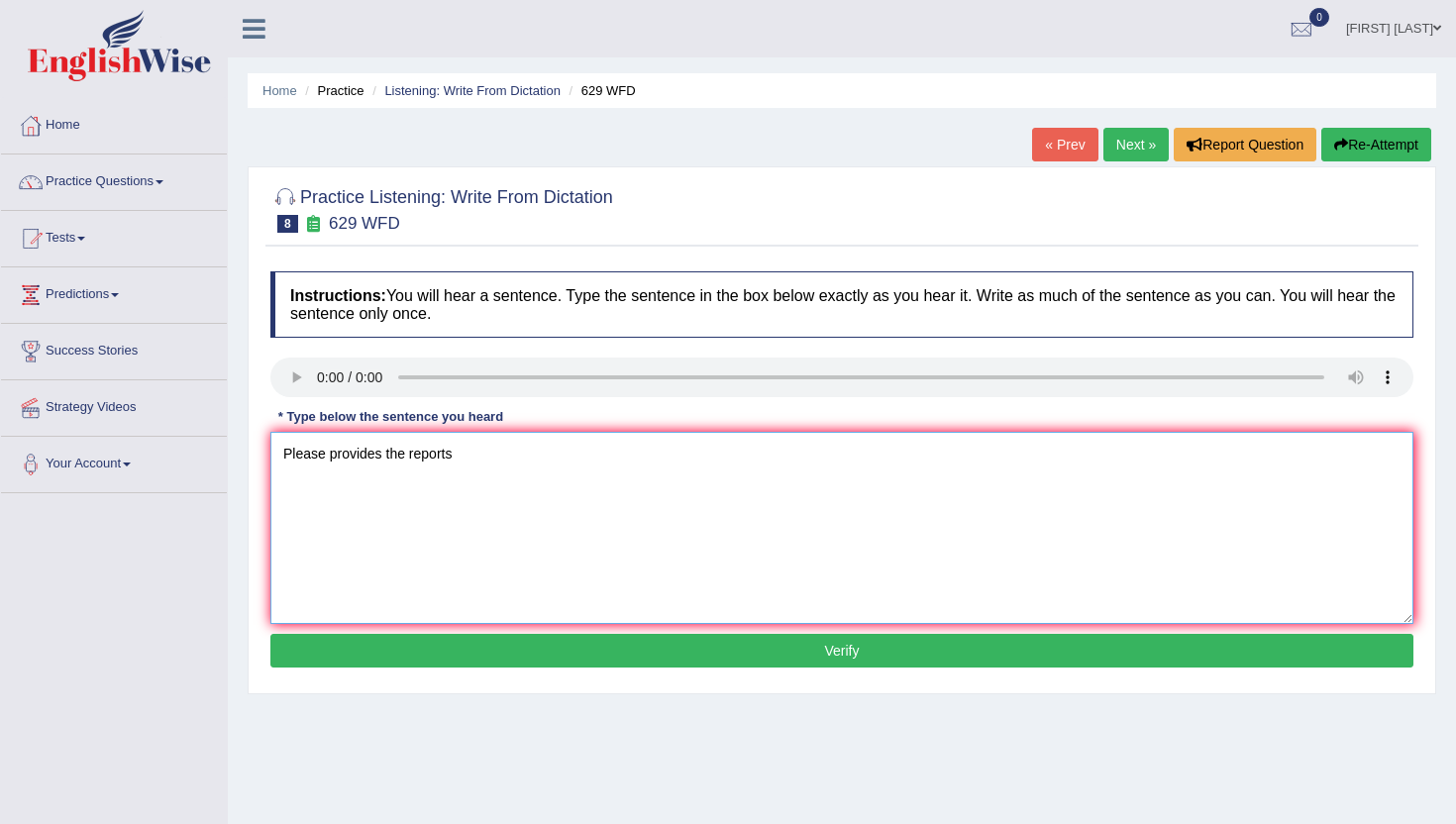 click on "Please provides the reports" at bounding box center [842, 528] 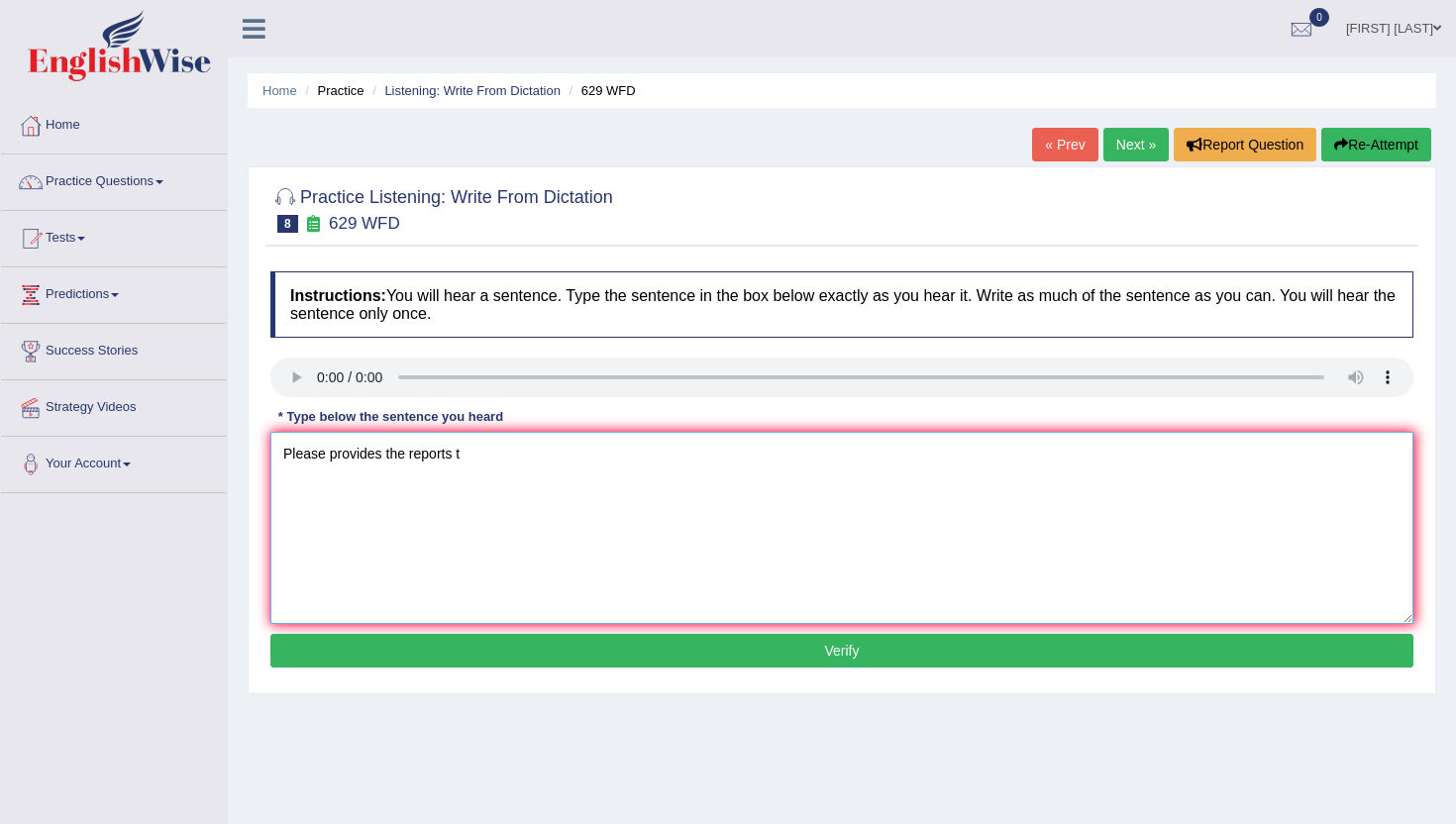 click on "Please provides the reports t" at bounding box center (842, 528) 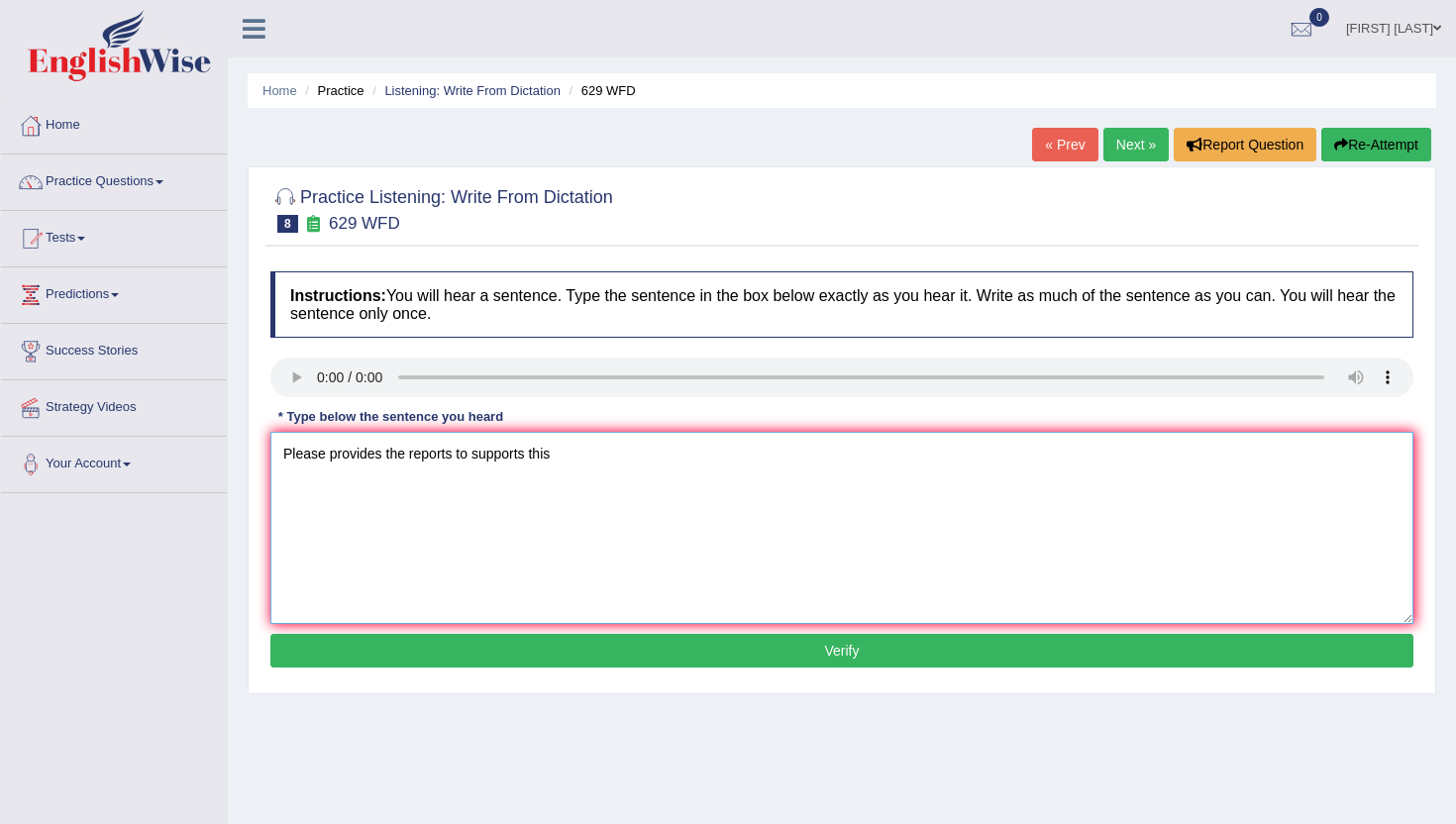 click on "Please provides the reports to supports this" at bounding box center [842, 528] 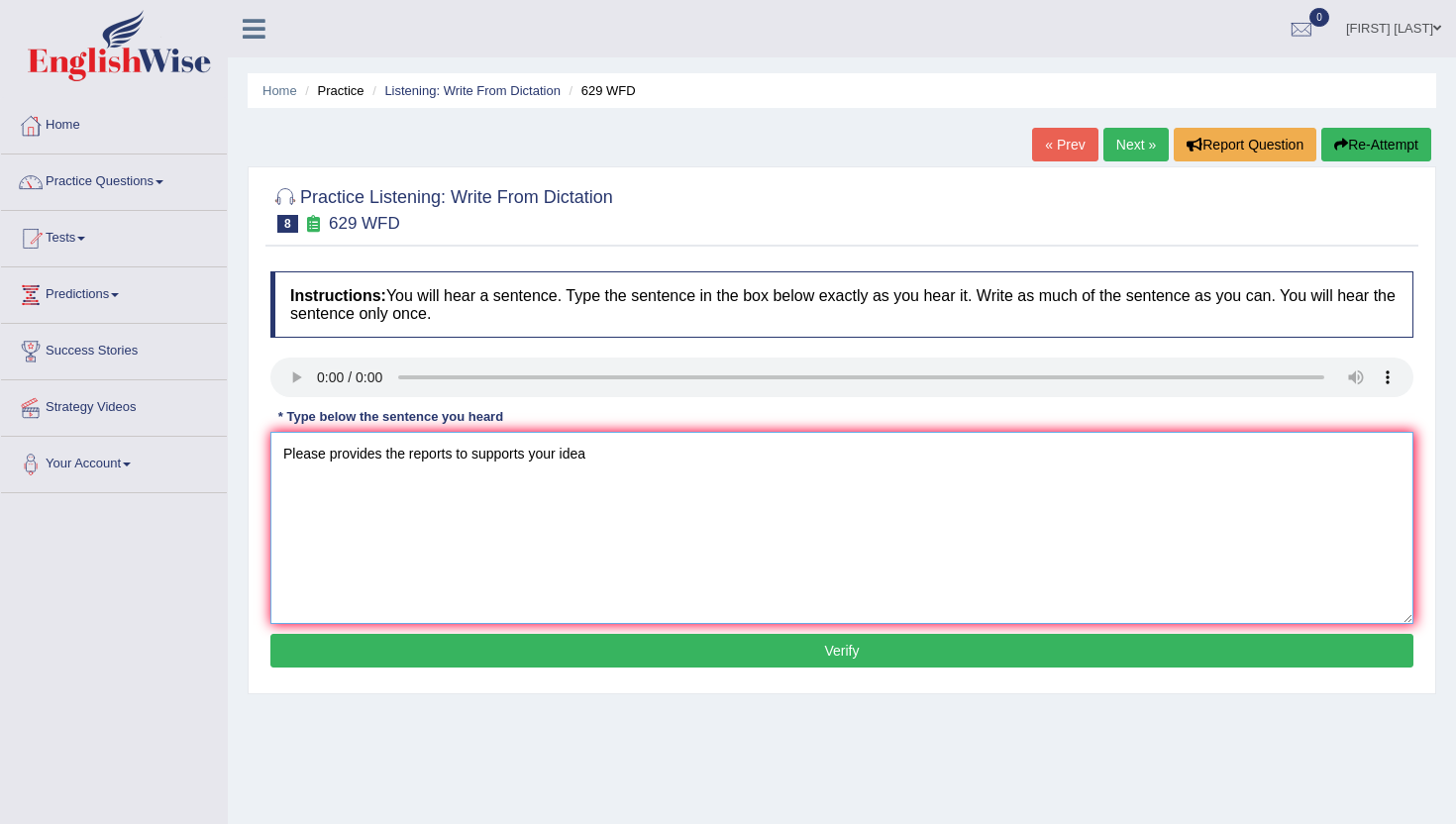 click on "Please provides the reports to supports your idea" at bounding box center [842, 528] 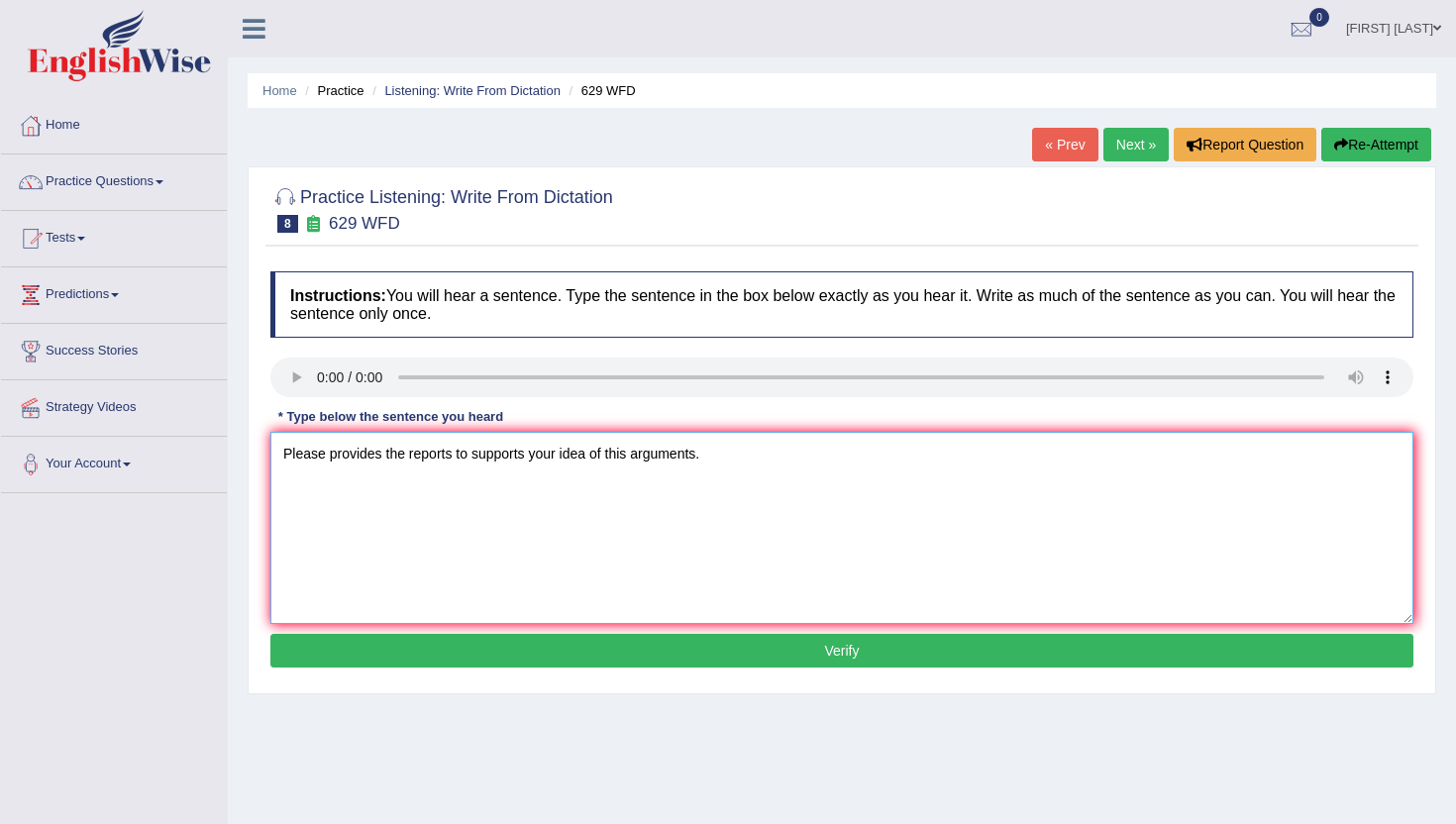 type on "Please provides the reports to supports your idea of this arguments." 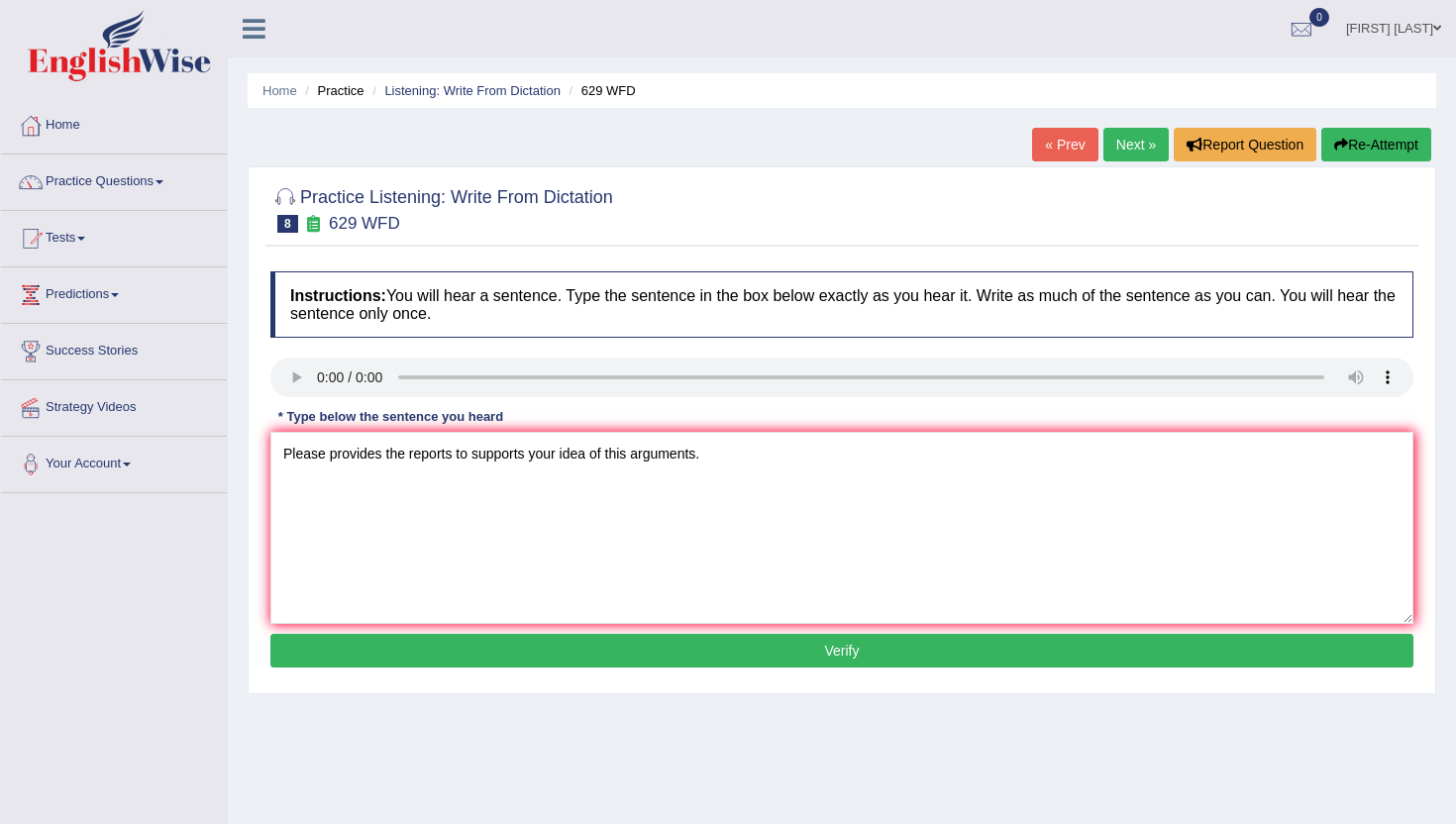 click on "Verify" at bounding box center [842, 651] 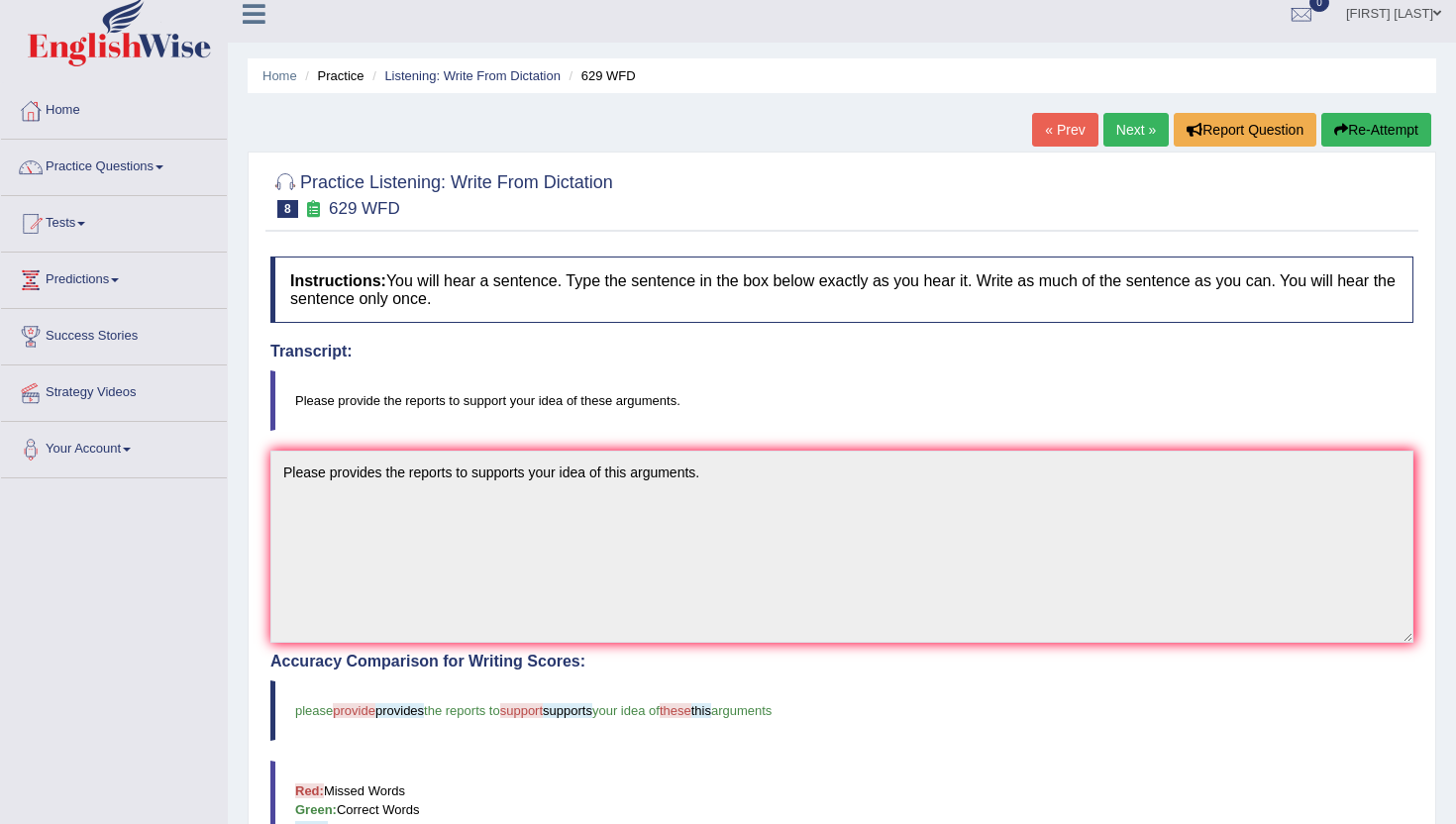 scroll, scrollTop: 21, scrollLeft: 0, axis: vertical 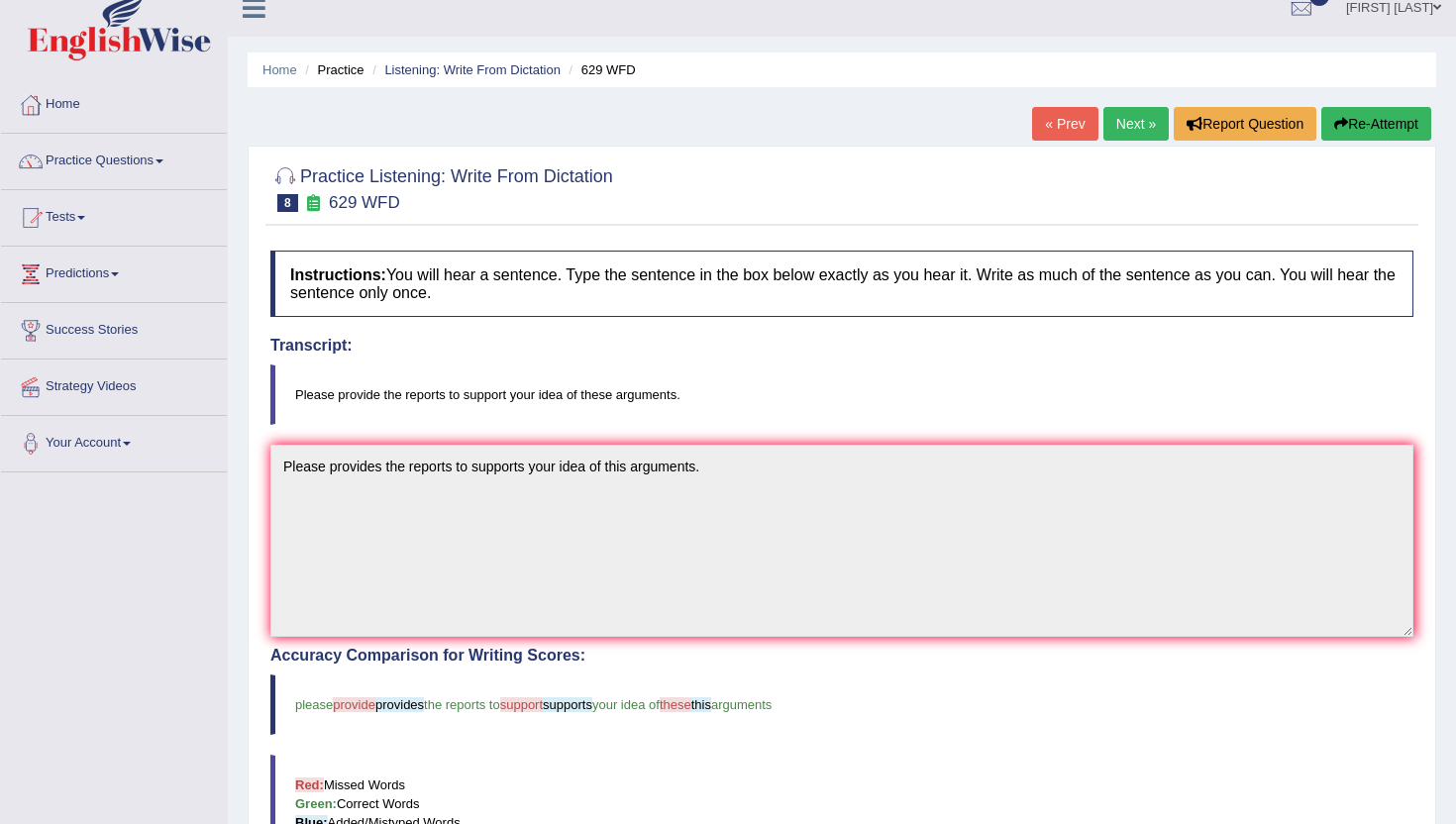 click on "Next »" at bounding box center [1136, 124] 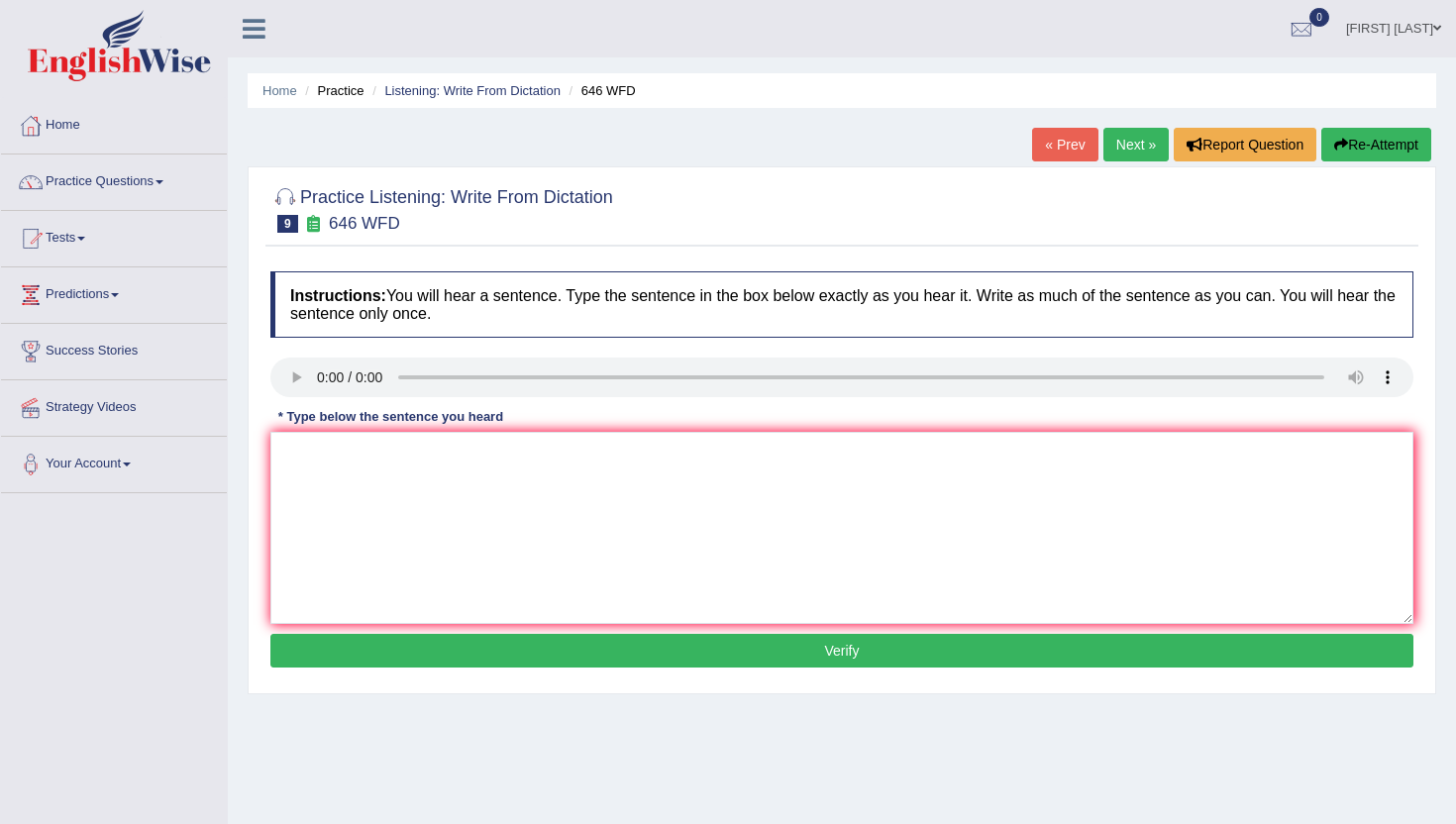 scroll, scrollTop: 0, scrollLeft: 0, axis: both 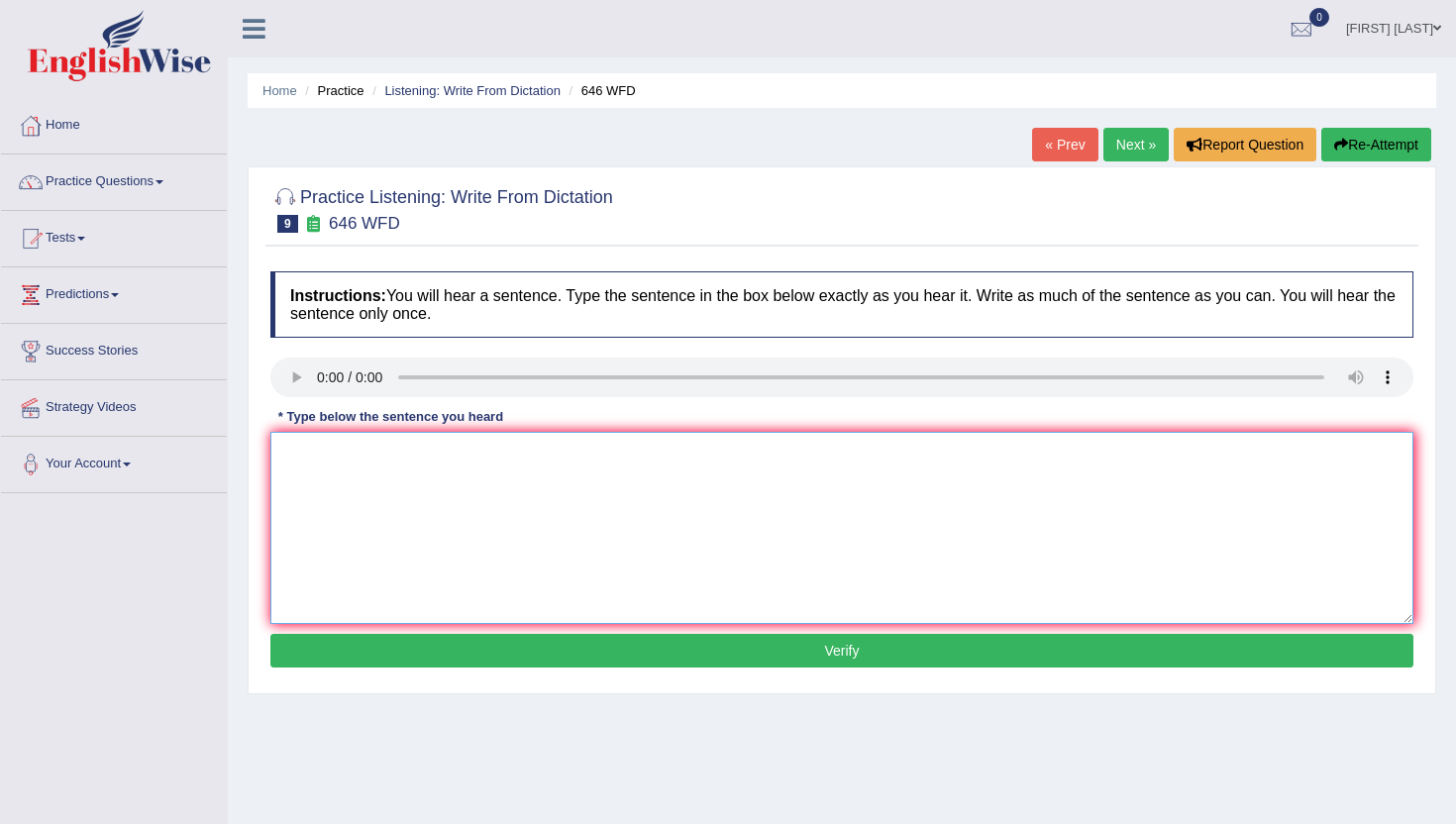 click at bounding box center (842, 528) 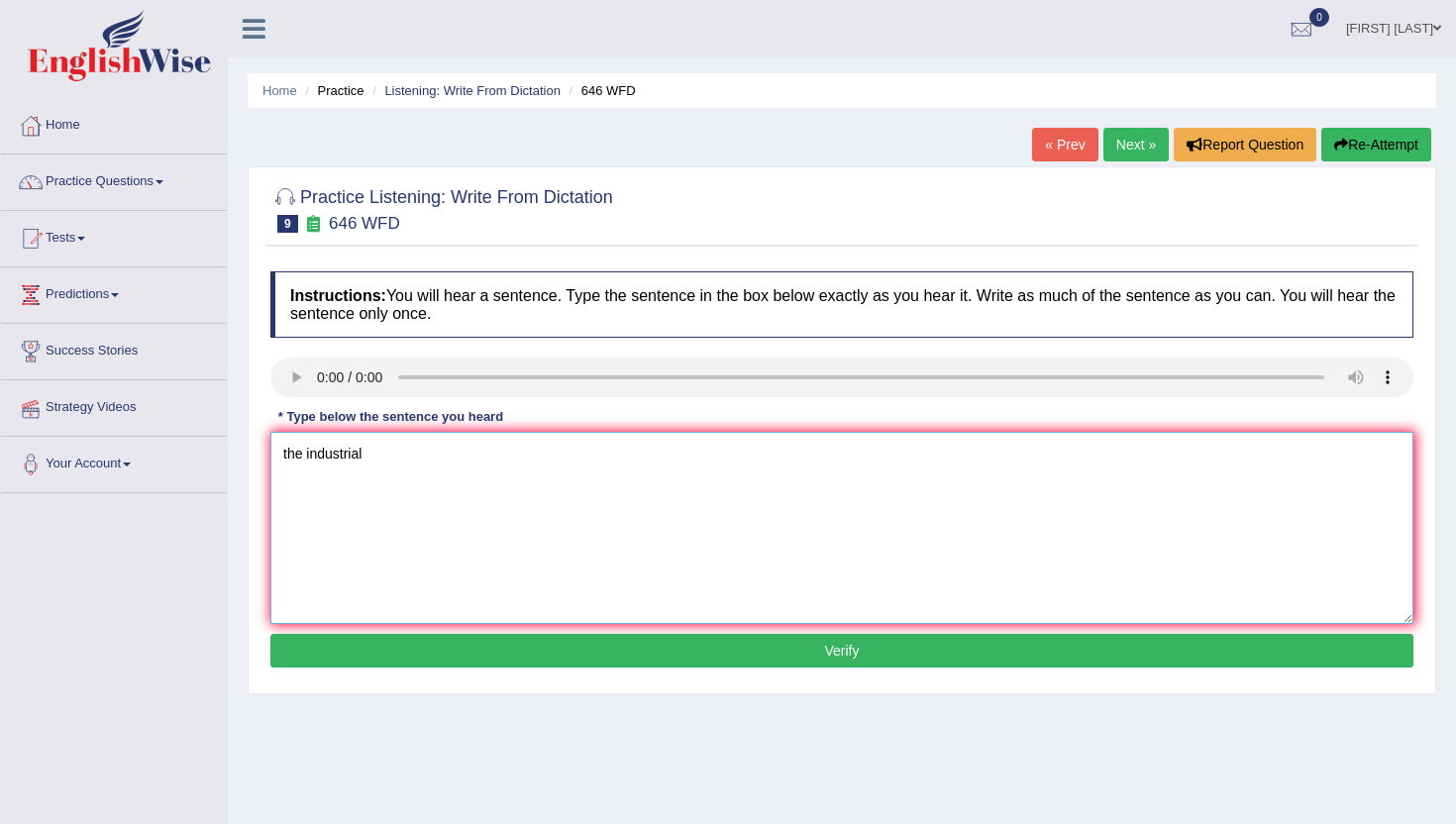 click on "the industrial" at bounding box center (842, 528) 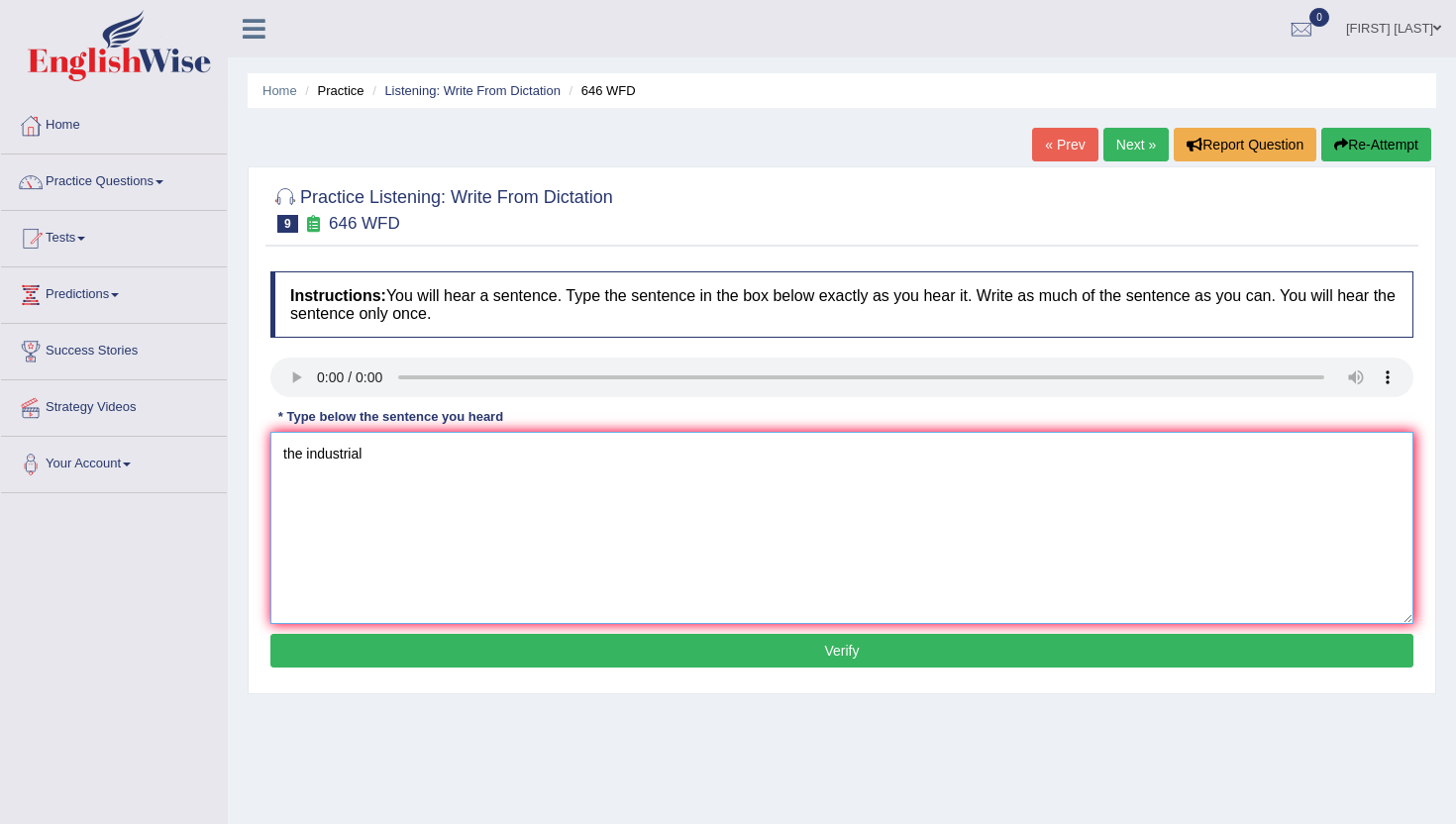 click on "the industrial" at bounding box center [842, 528] 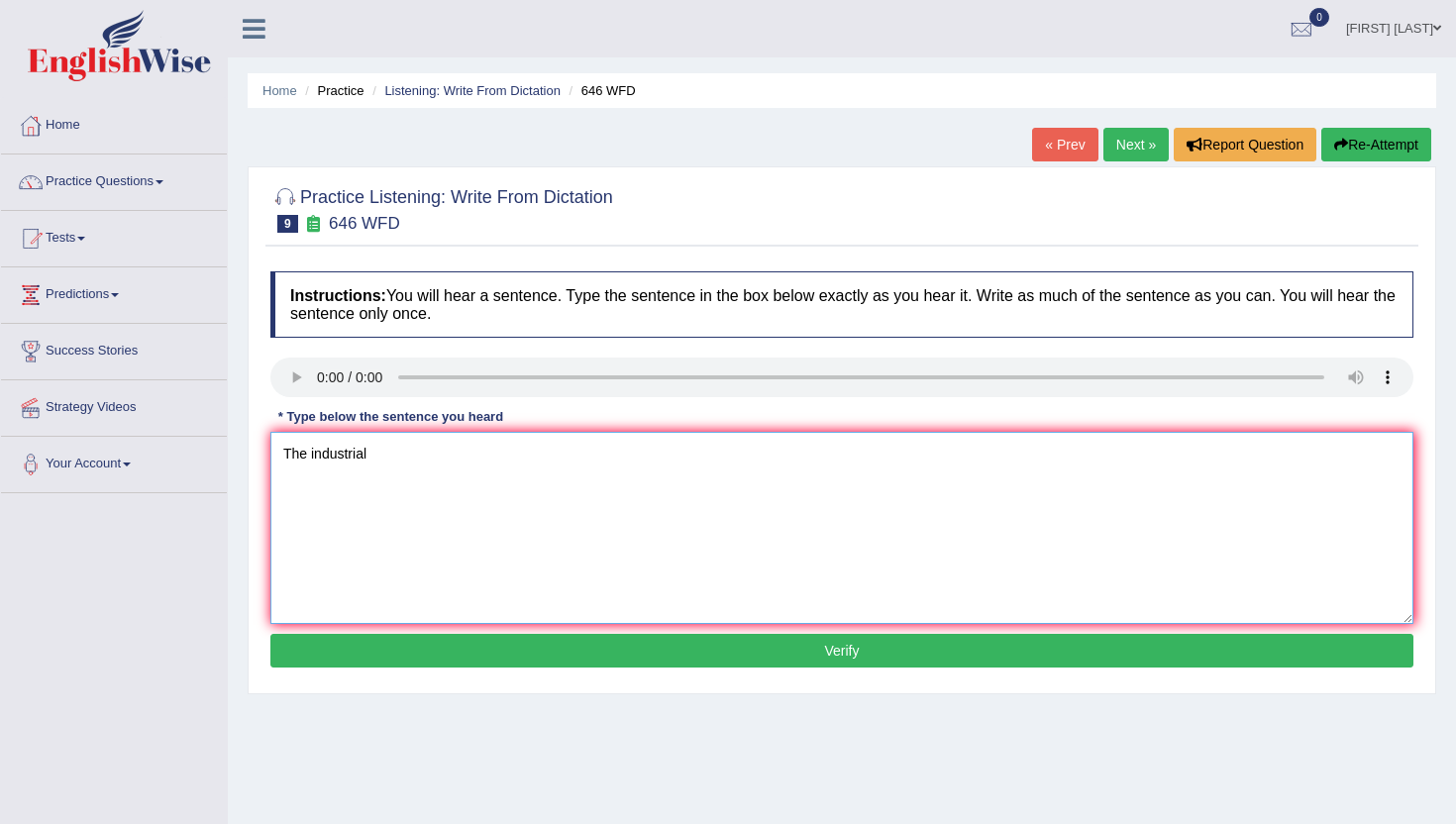 click on "The industrial" at bounding box center (842, 528) 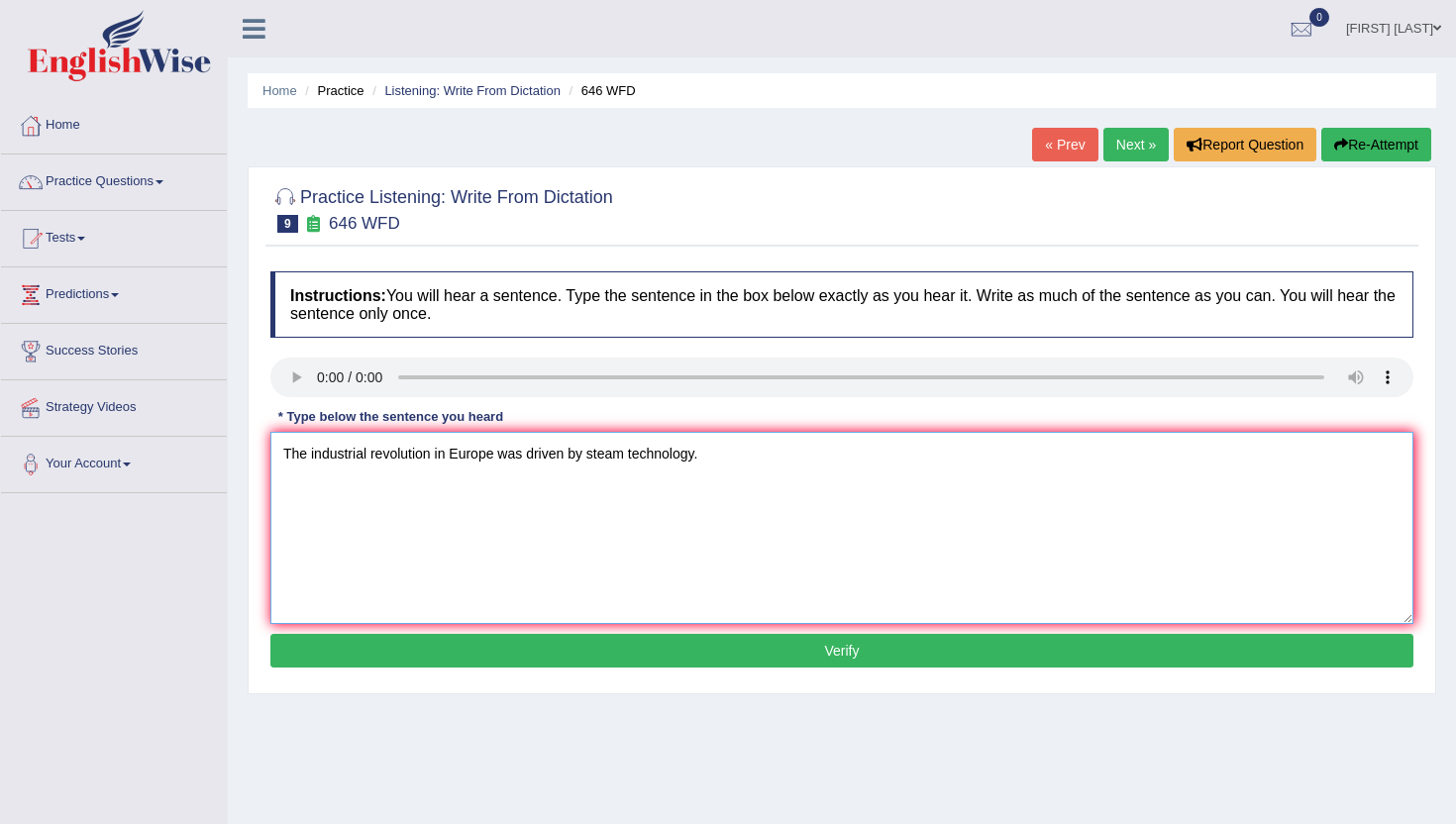 type on "The industrial revolution in Europe was driven by steam technology." 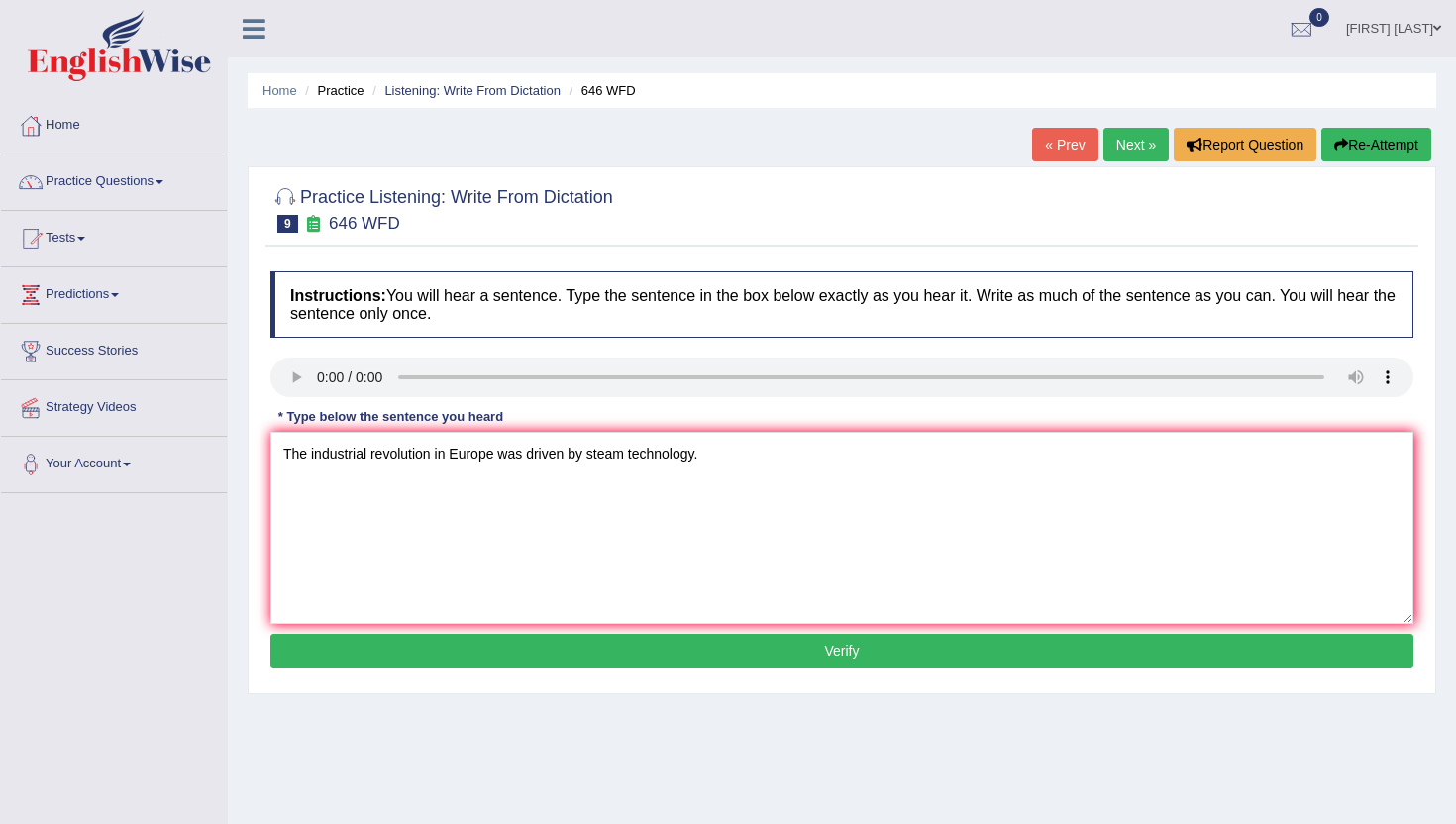 click on "Verify" at bounding box center (842, 651) 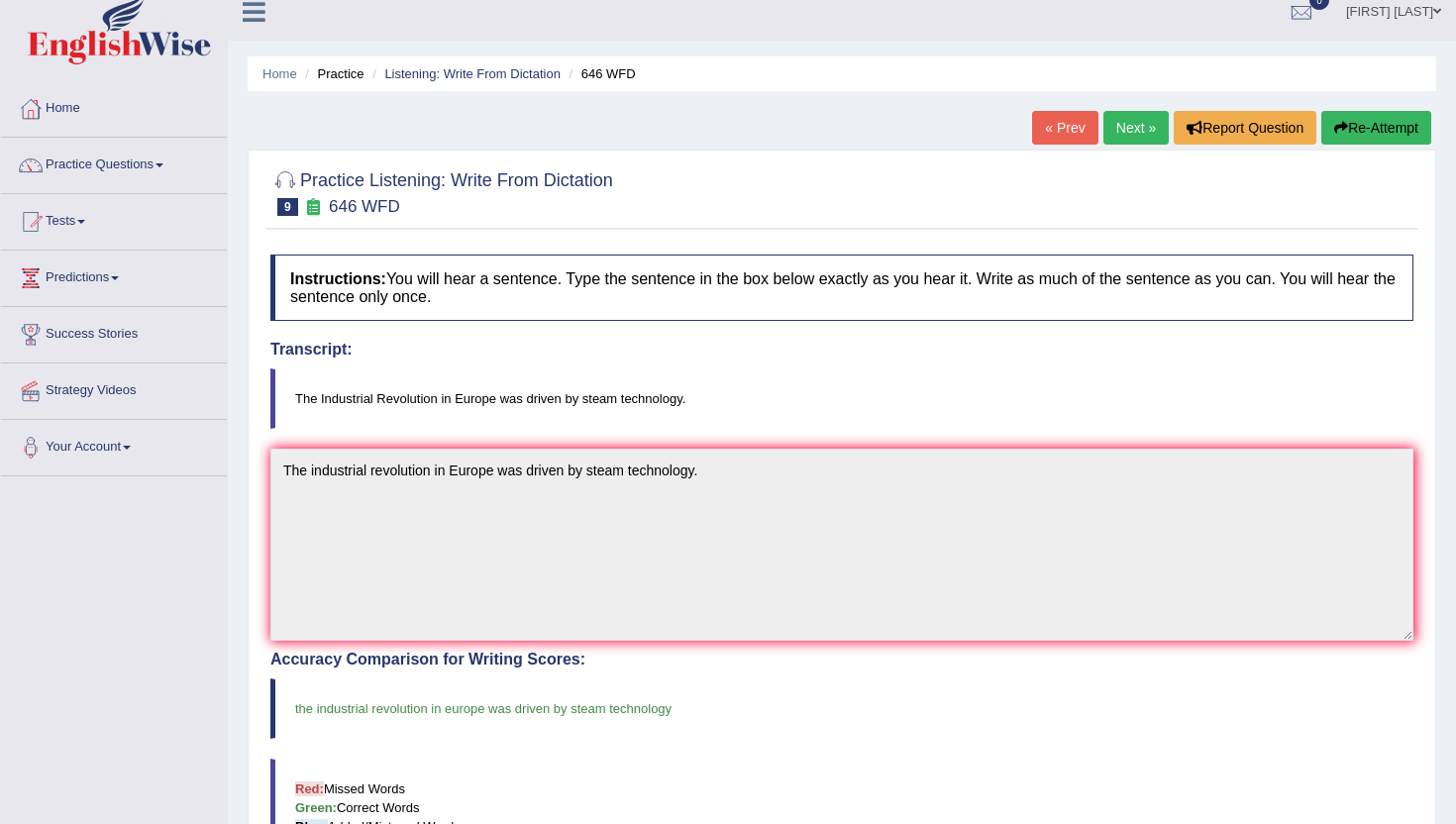 scroll, scrollTop: 0, scrollLeft: 0, axis: both 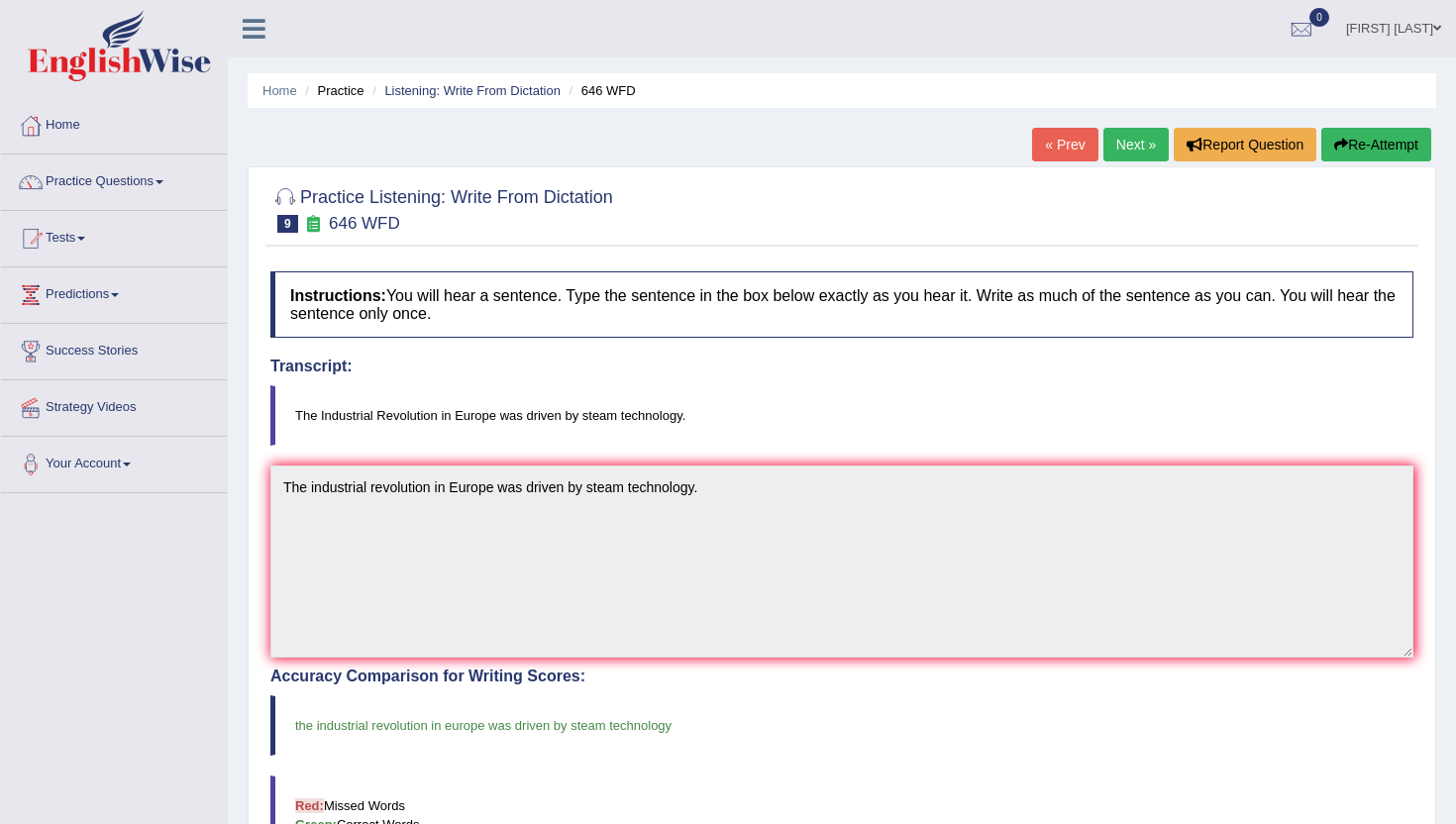 click on "Next »" at bounding box center [1136, 145] 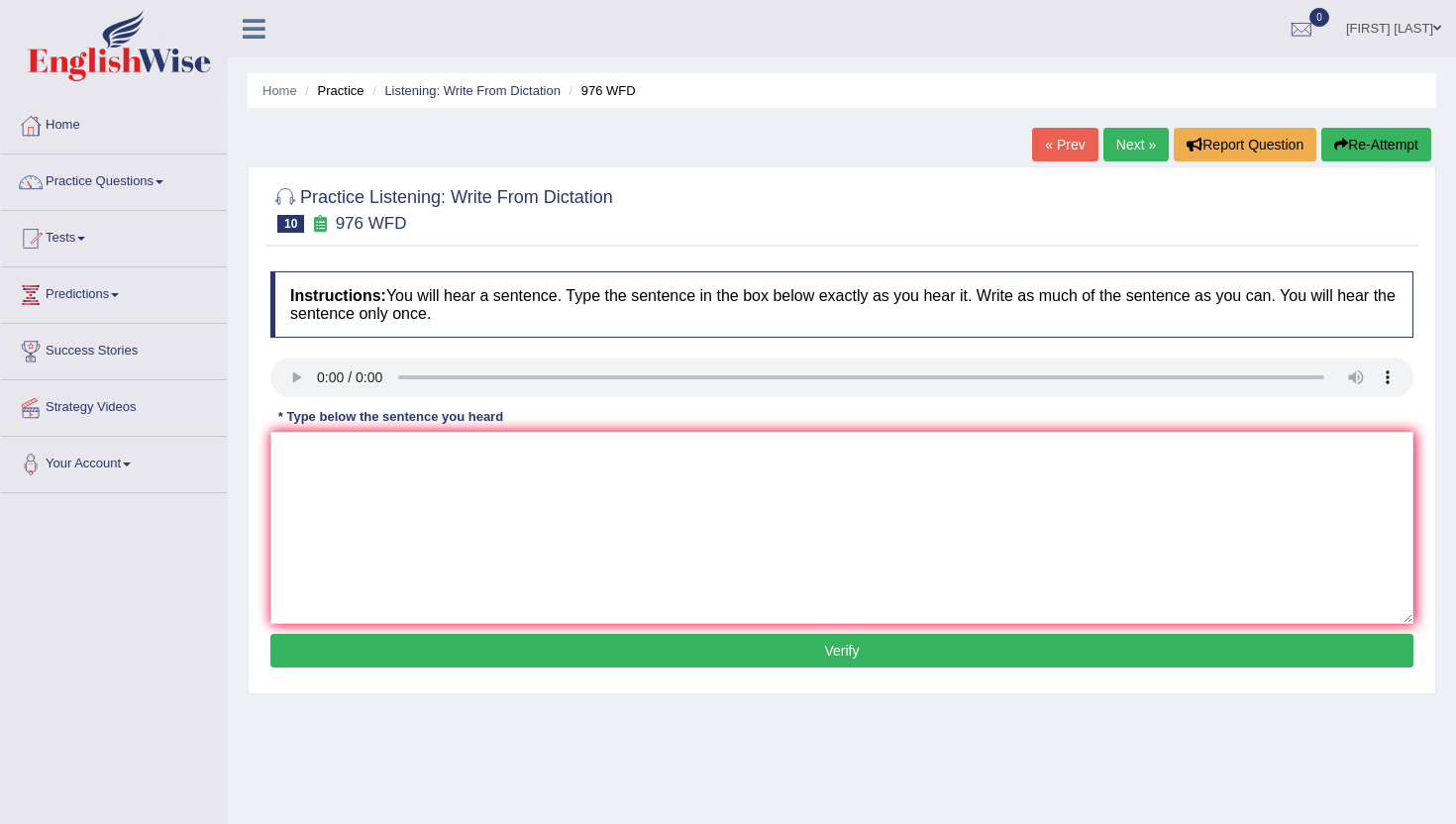 scroll, scrollTop: 0, scrollLeft: 0, axis: both 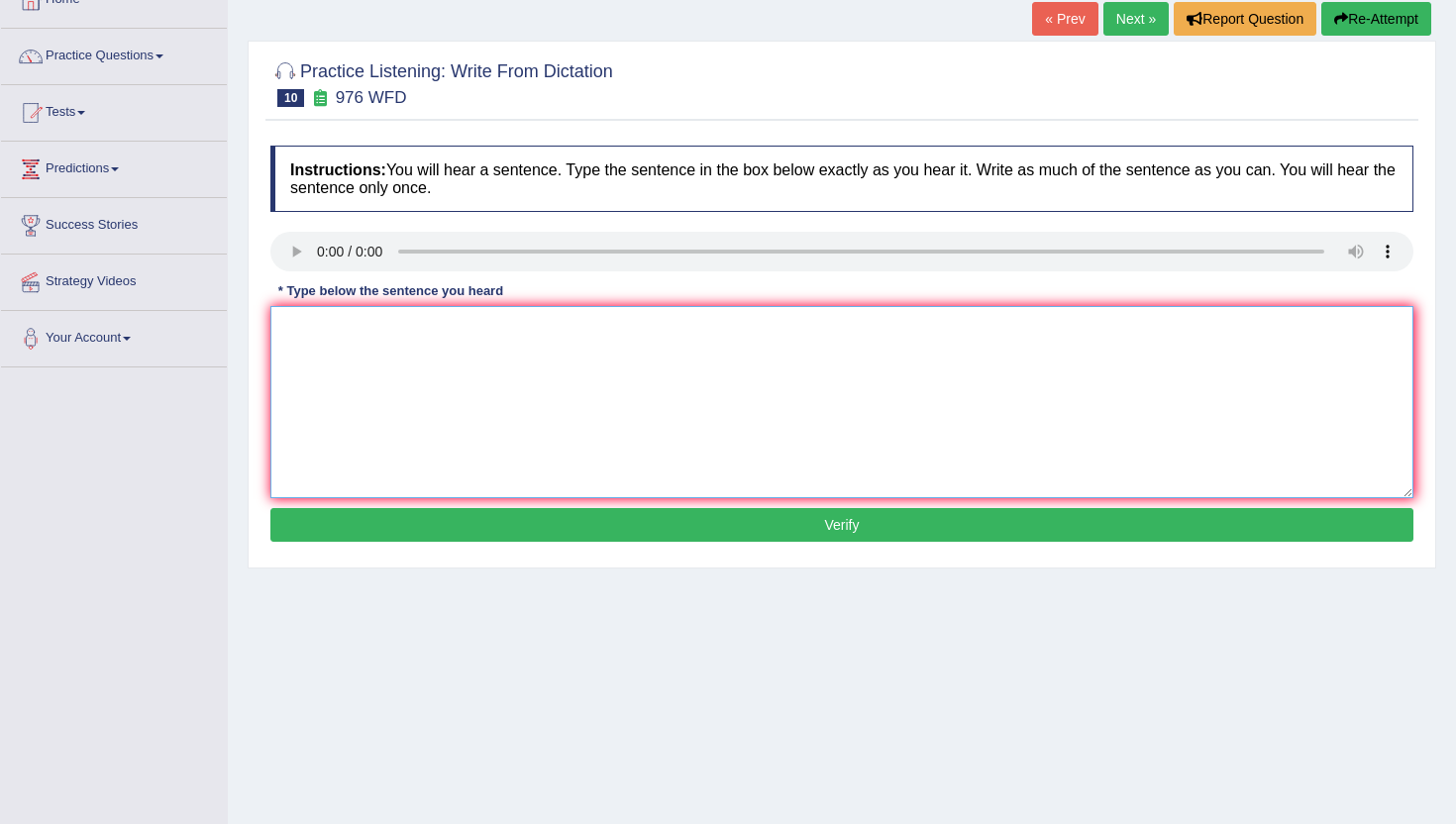 click at bounding box center [842, 402] 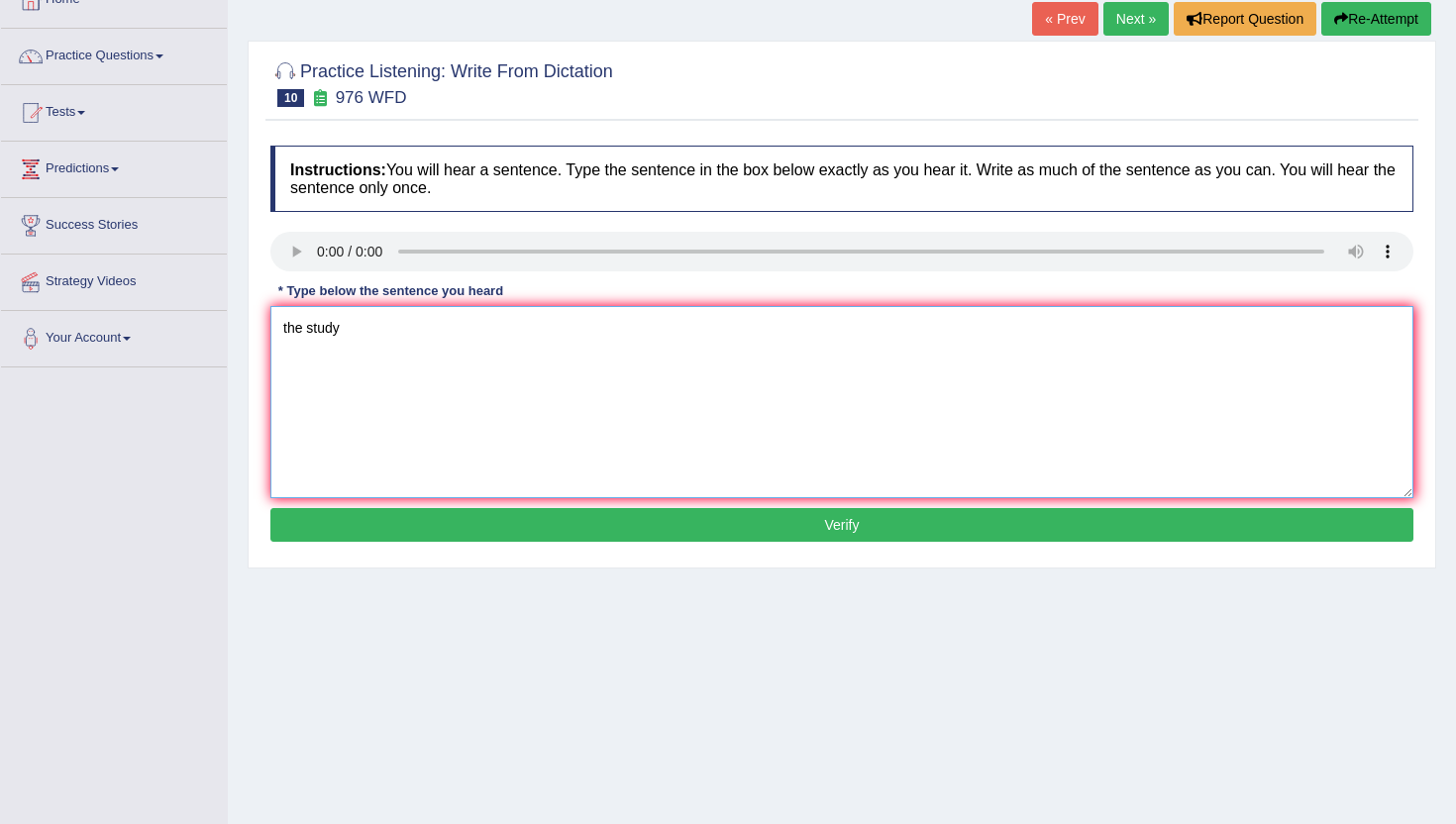 click on "the study" at bounding box center (842, 402) 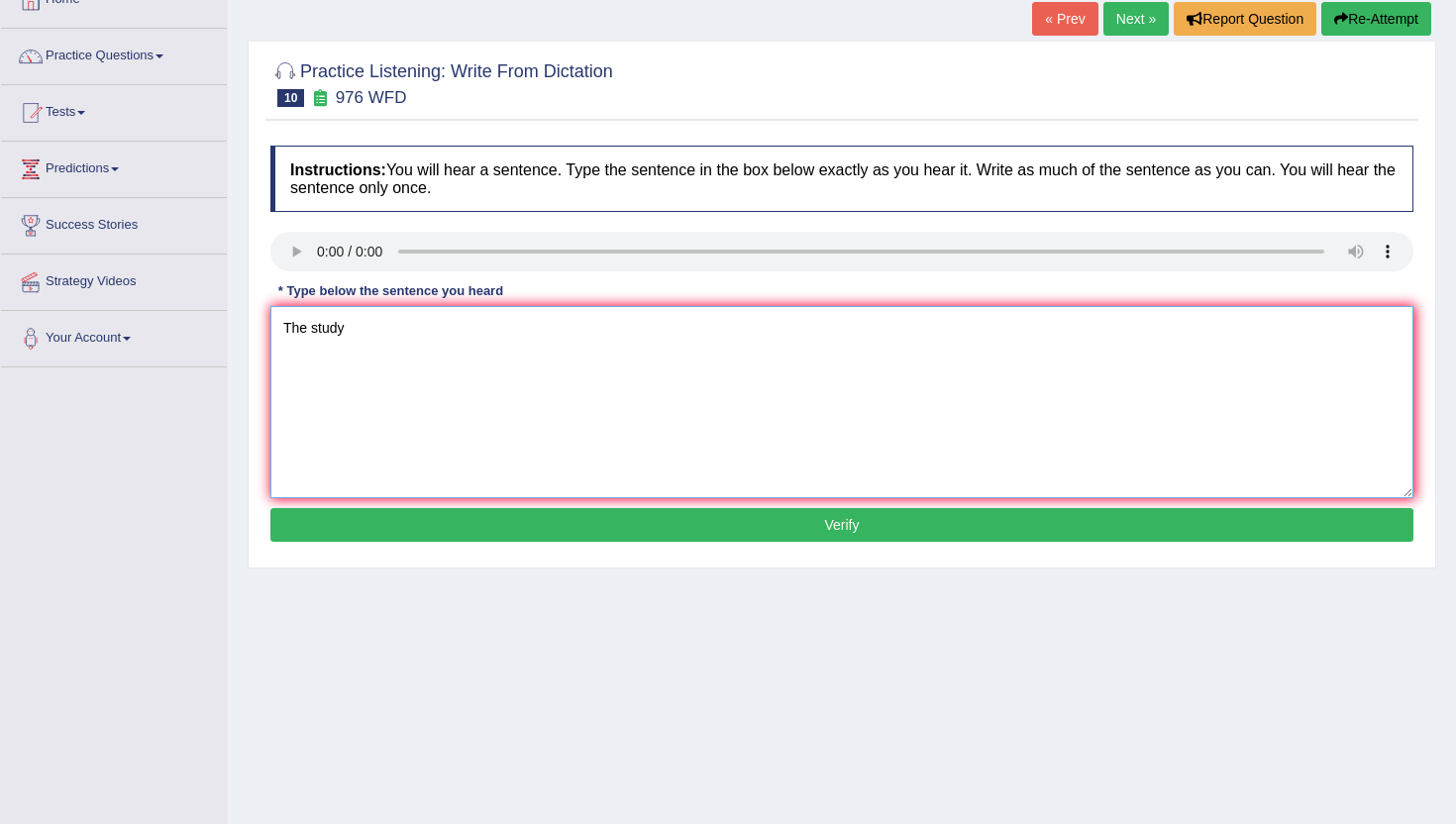 click on "The study" at bounding box center (842, 402) 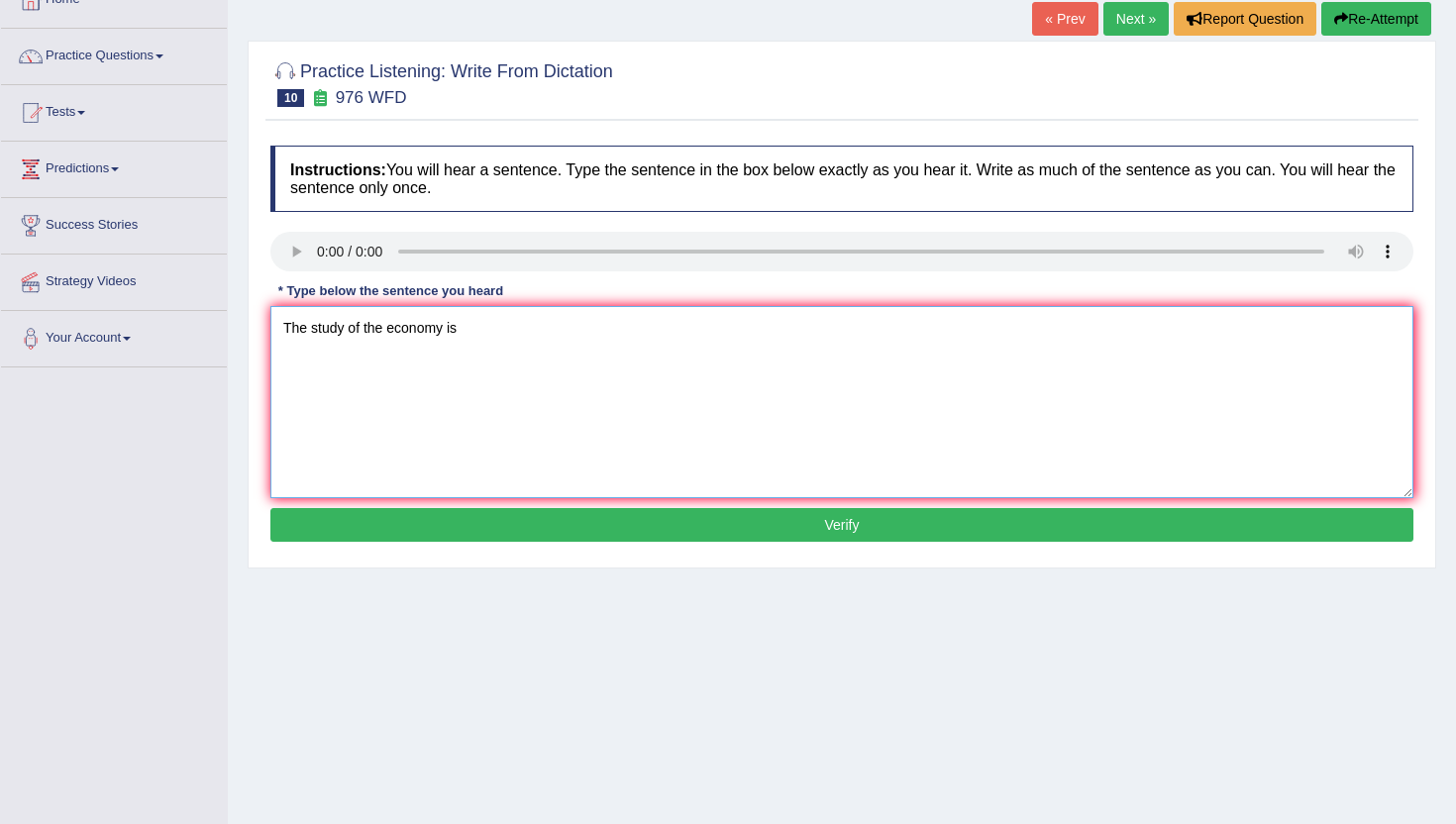 click on "The study of the economy is" at bounding box center [842, 402] 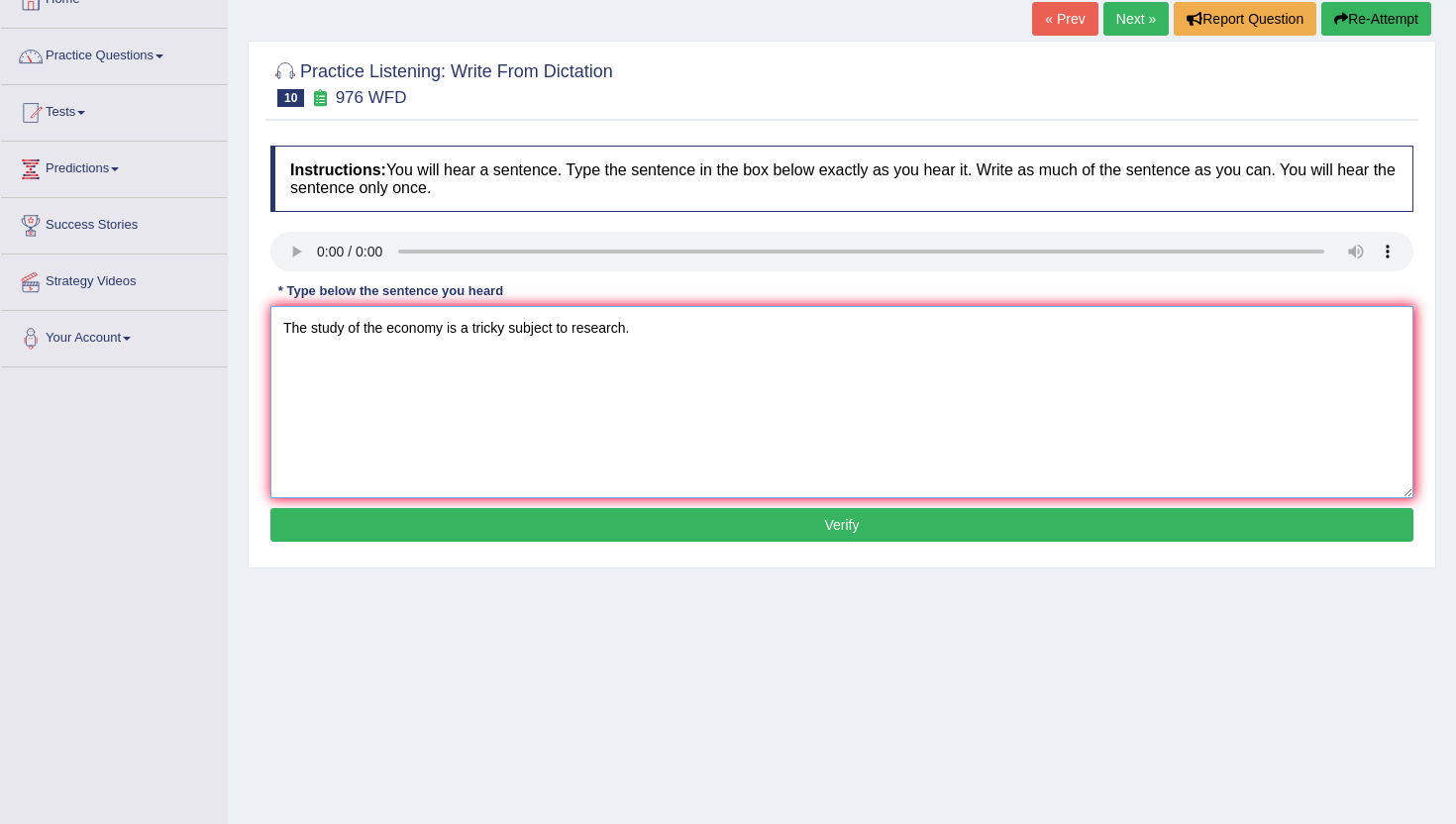 type on "The study of the economy is a tricky subject to research." 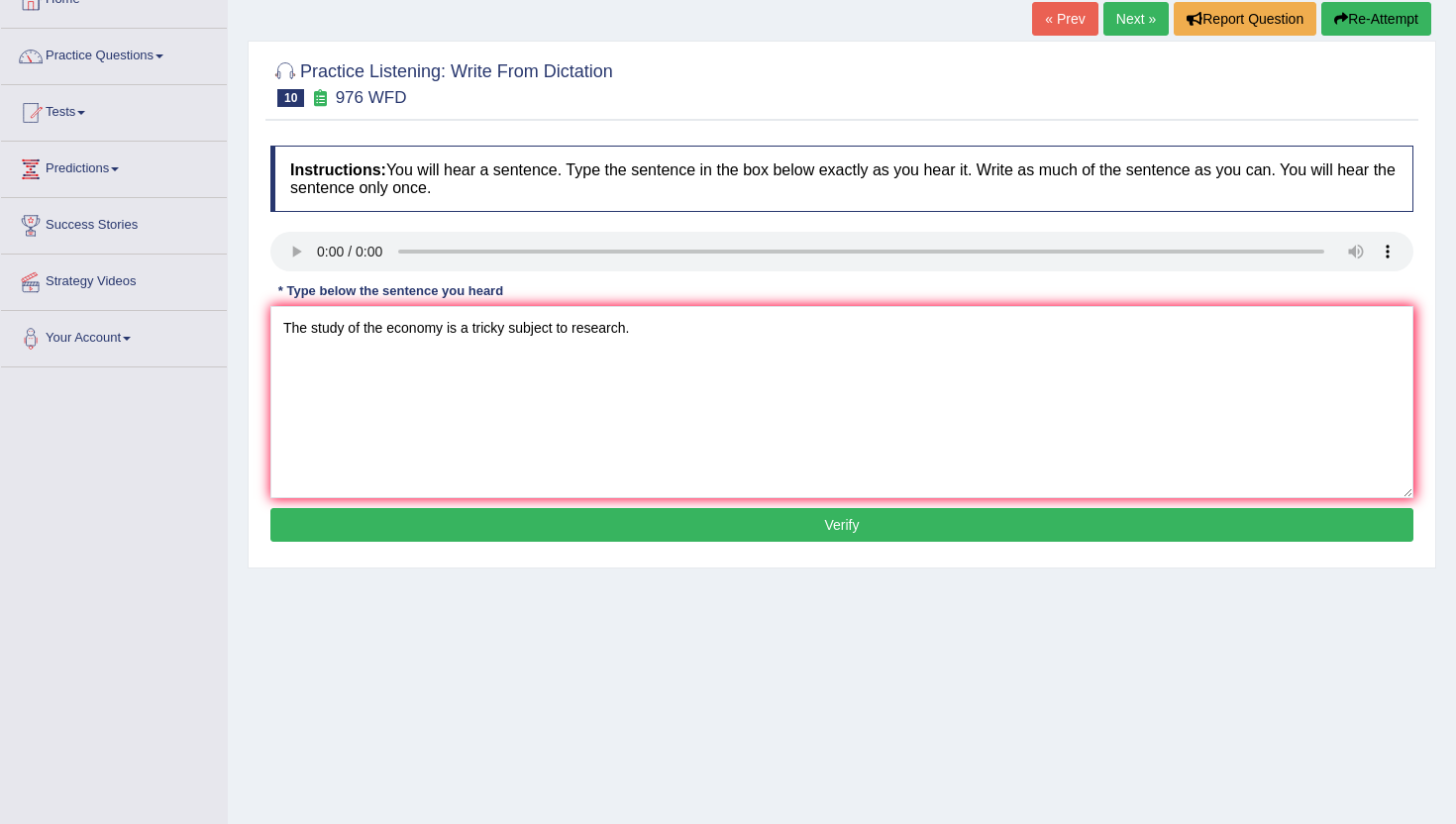 click on "Verify" at bounding box center [842, 525] 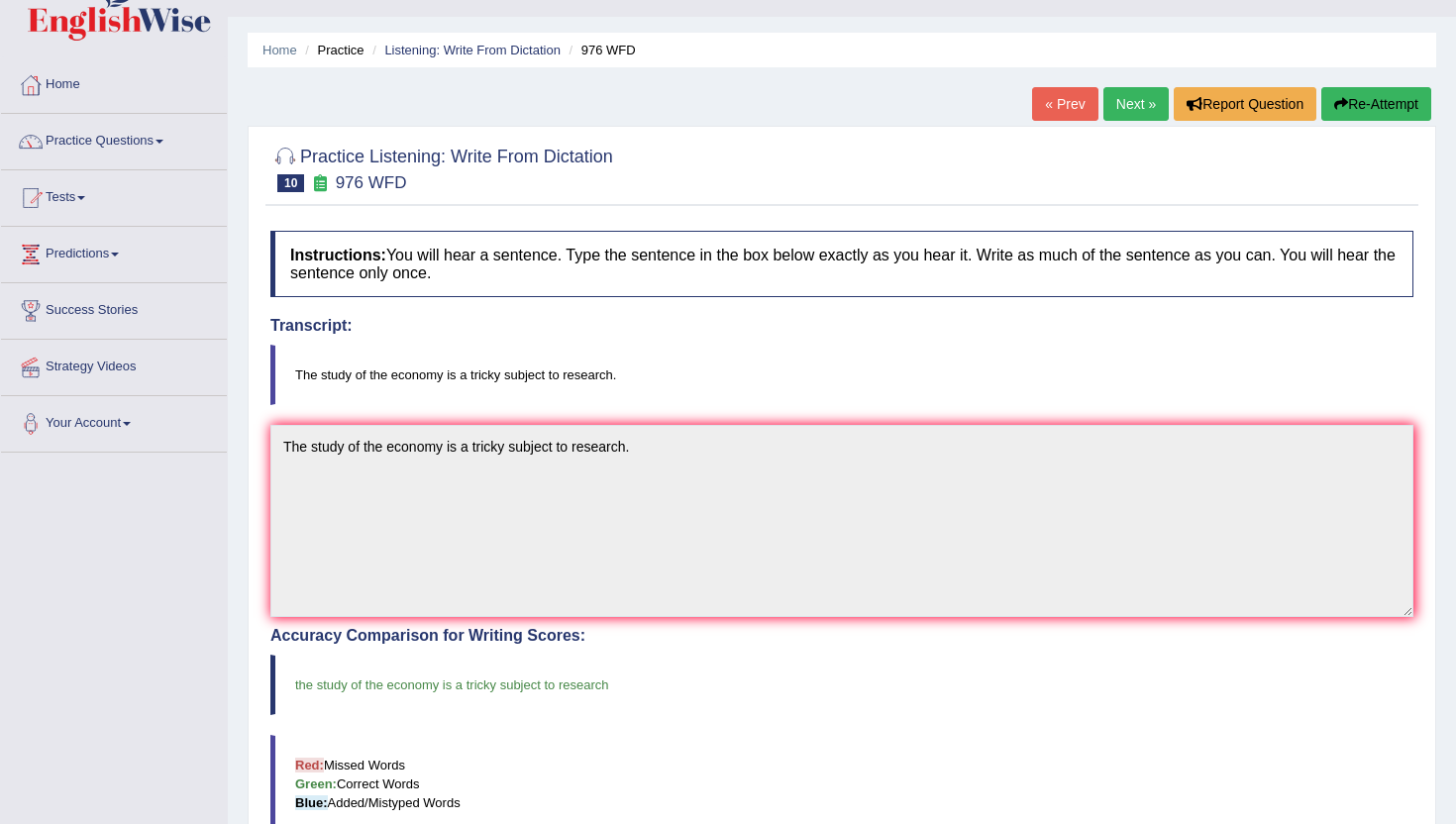 scroll, scrollTop: 0, scrollLeft: 0, axis: both 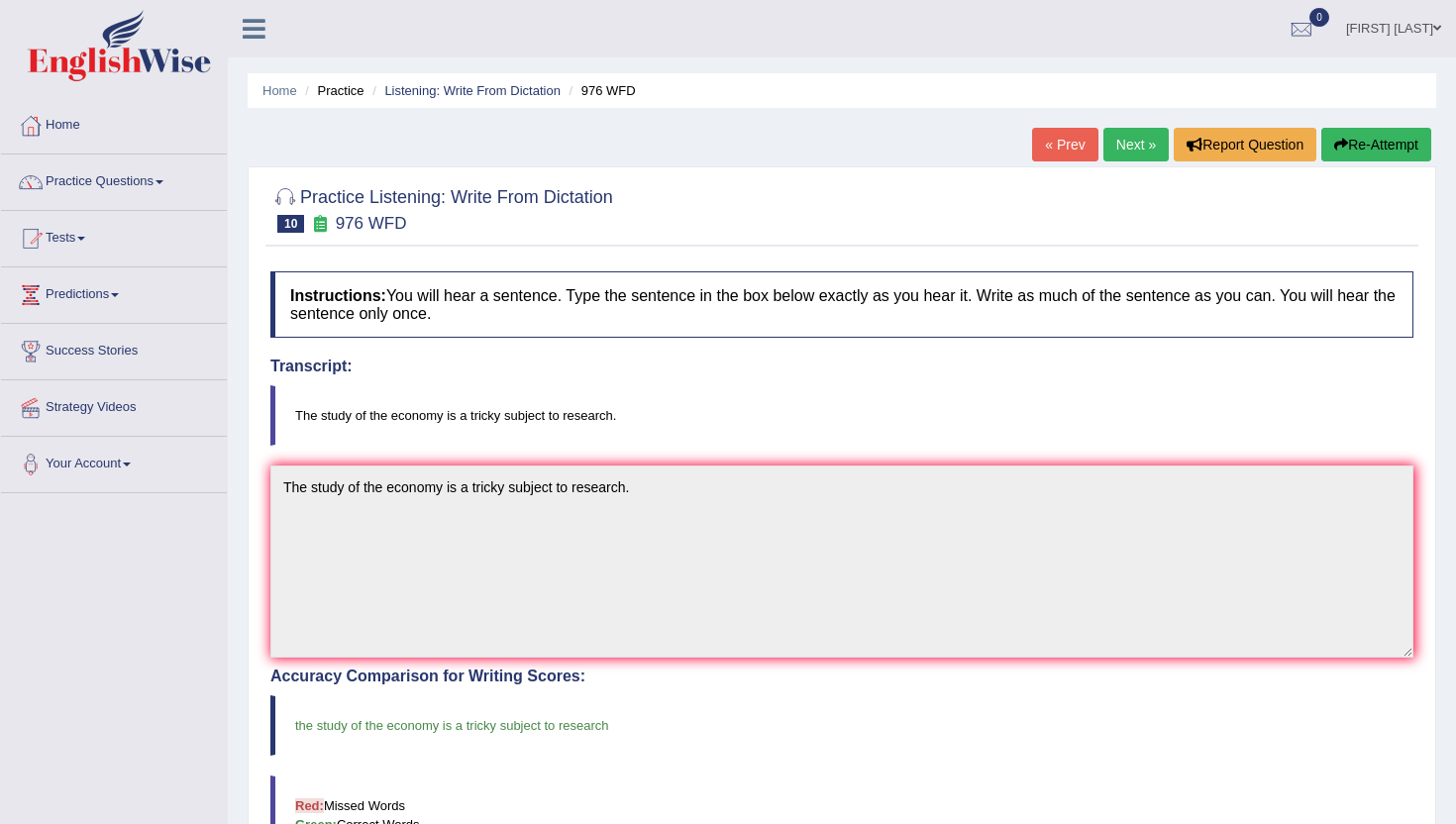 click on "Next »" at bounding box center [1136, 145] 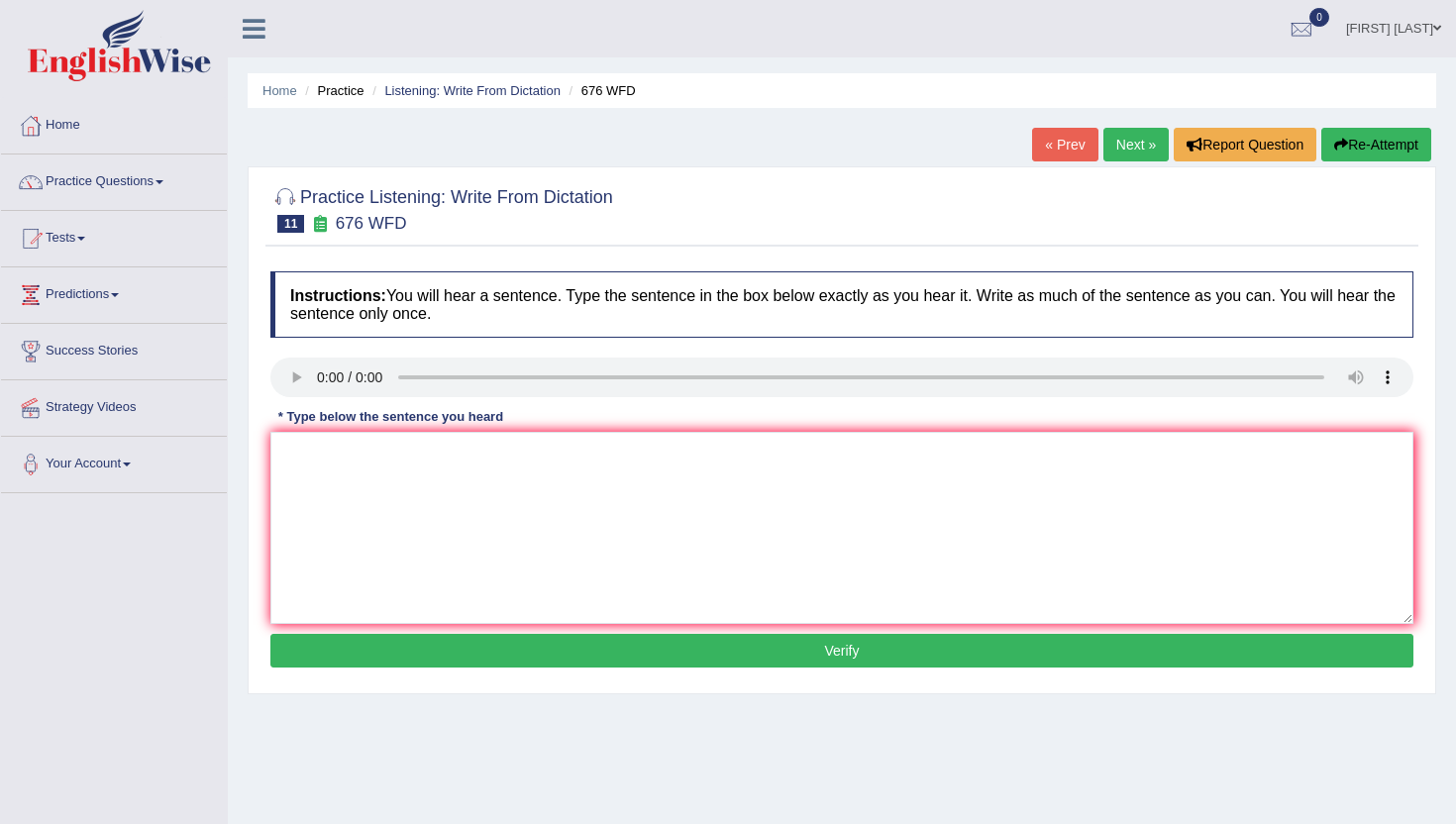 scroll, scrollTop: 0, scrollLeft: 0, axis: both 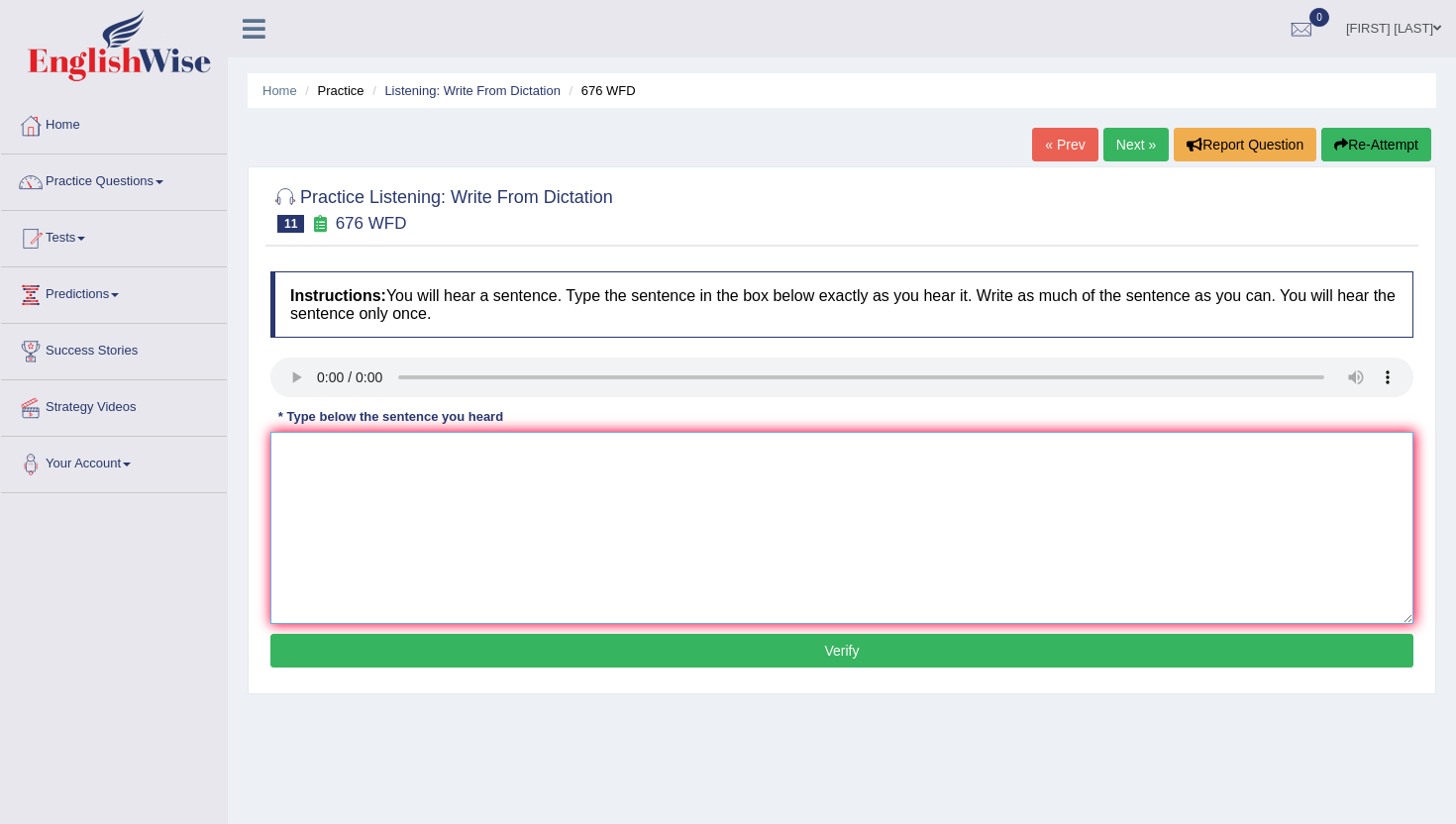 click at bounding box center [842, 528] 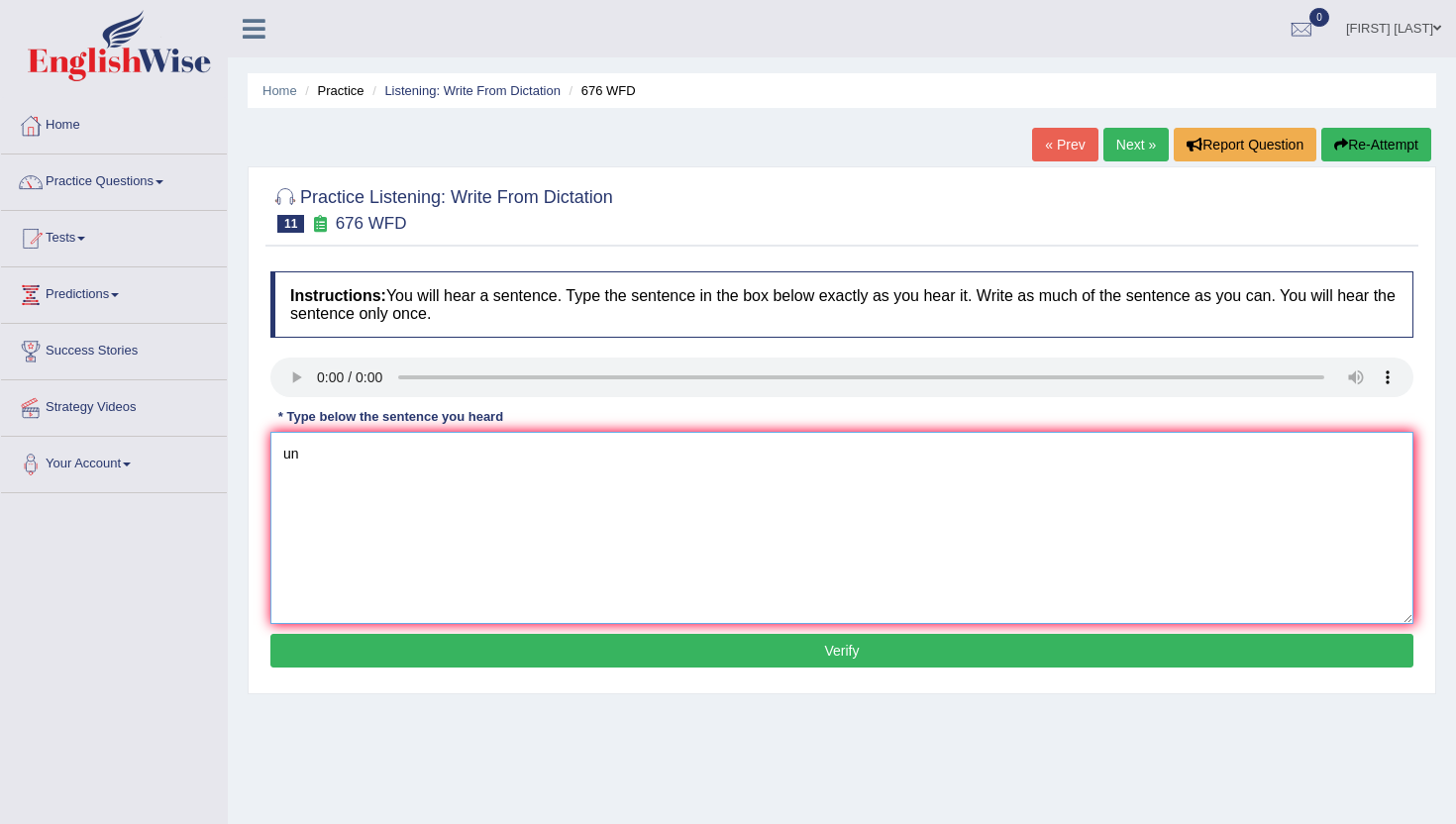 type on "u" 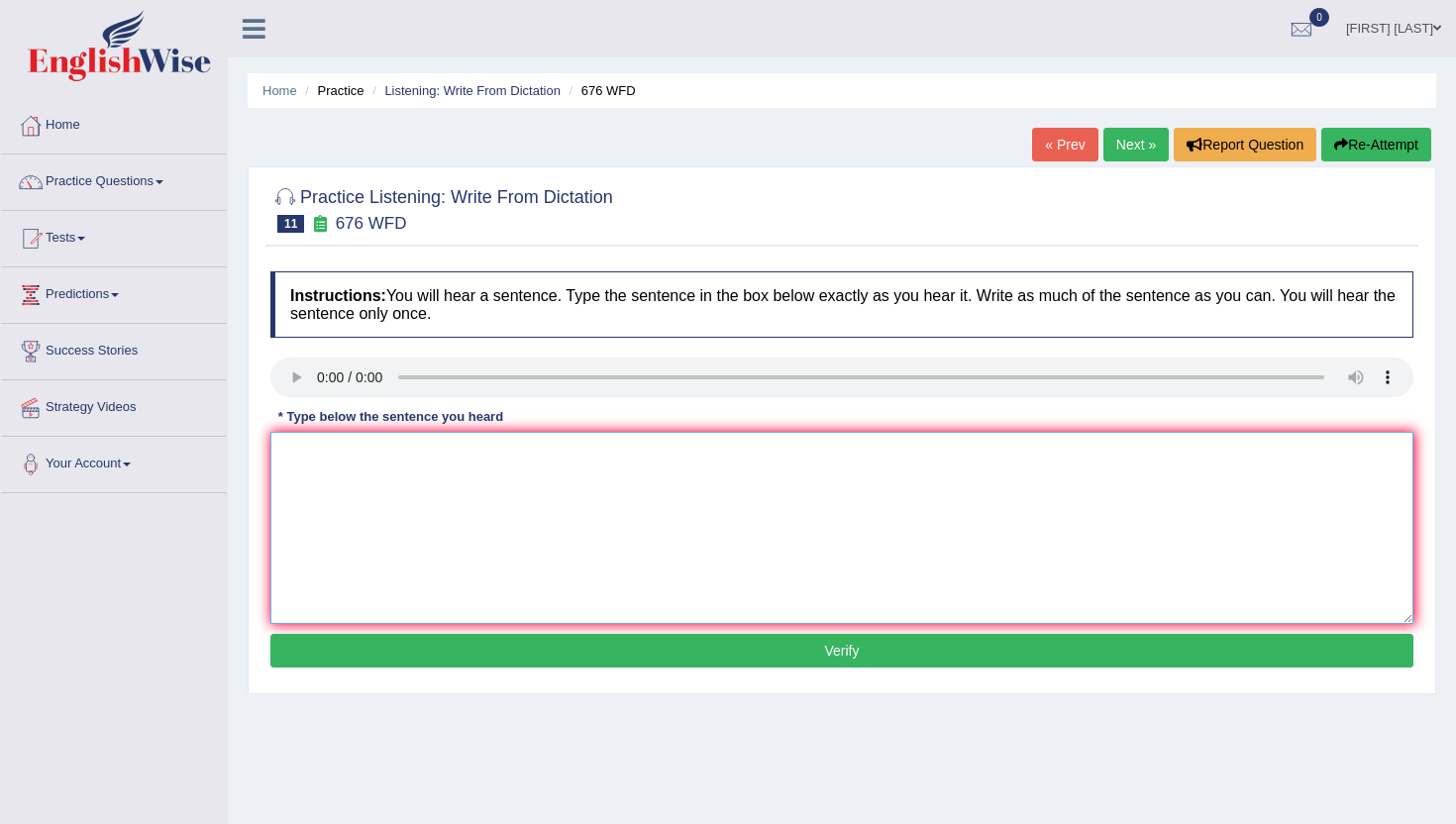 click at bounding box center (842, 528) 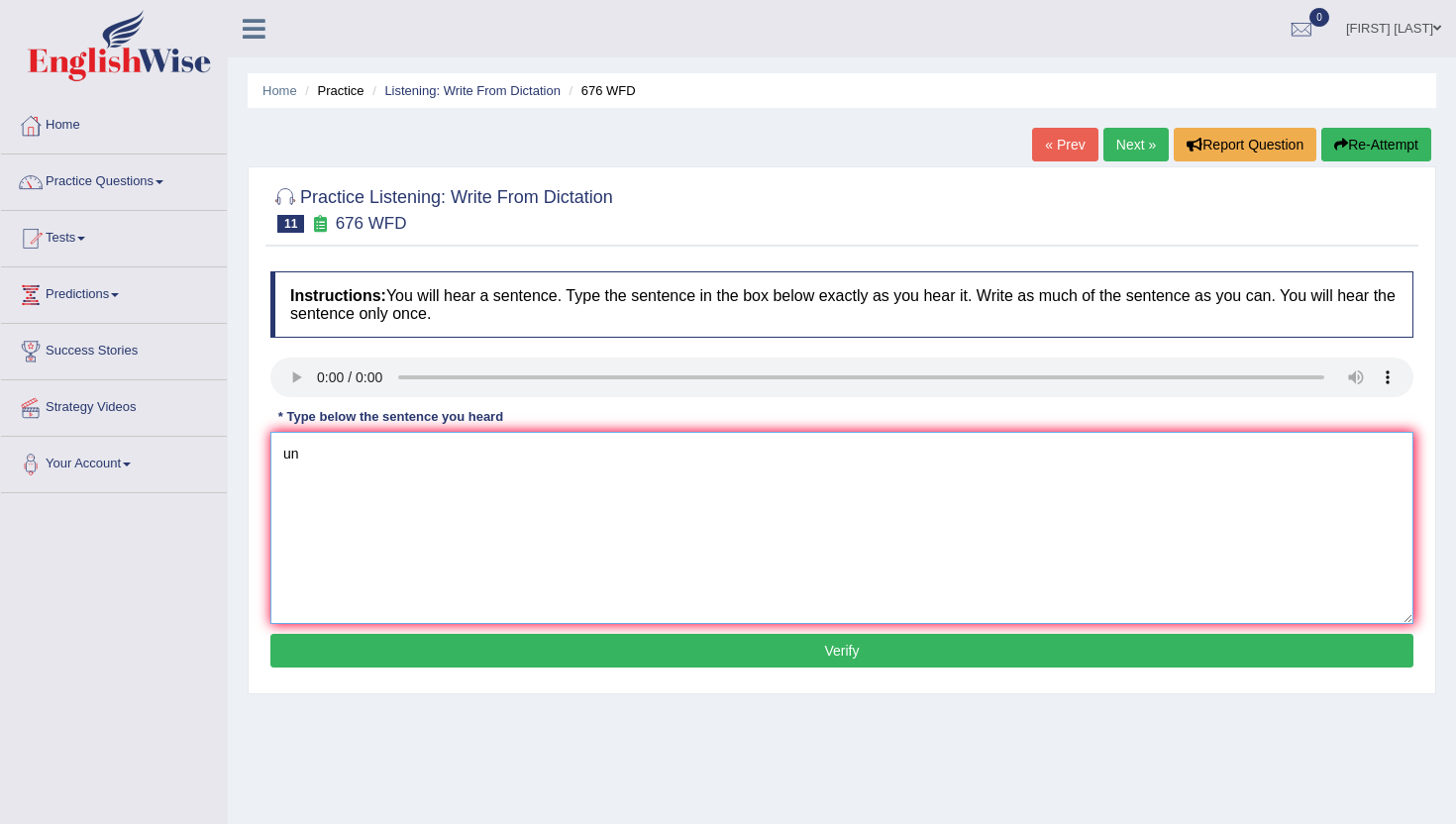 type on "u" 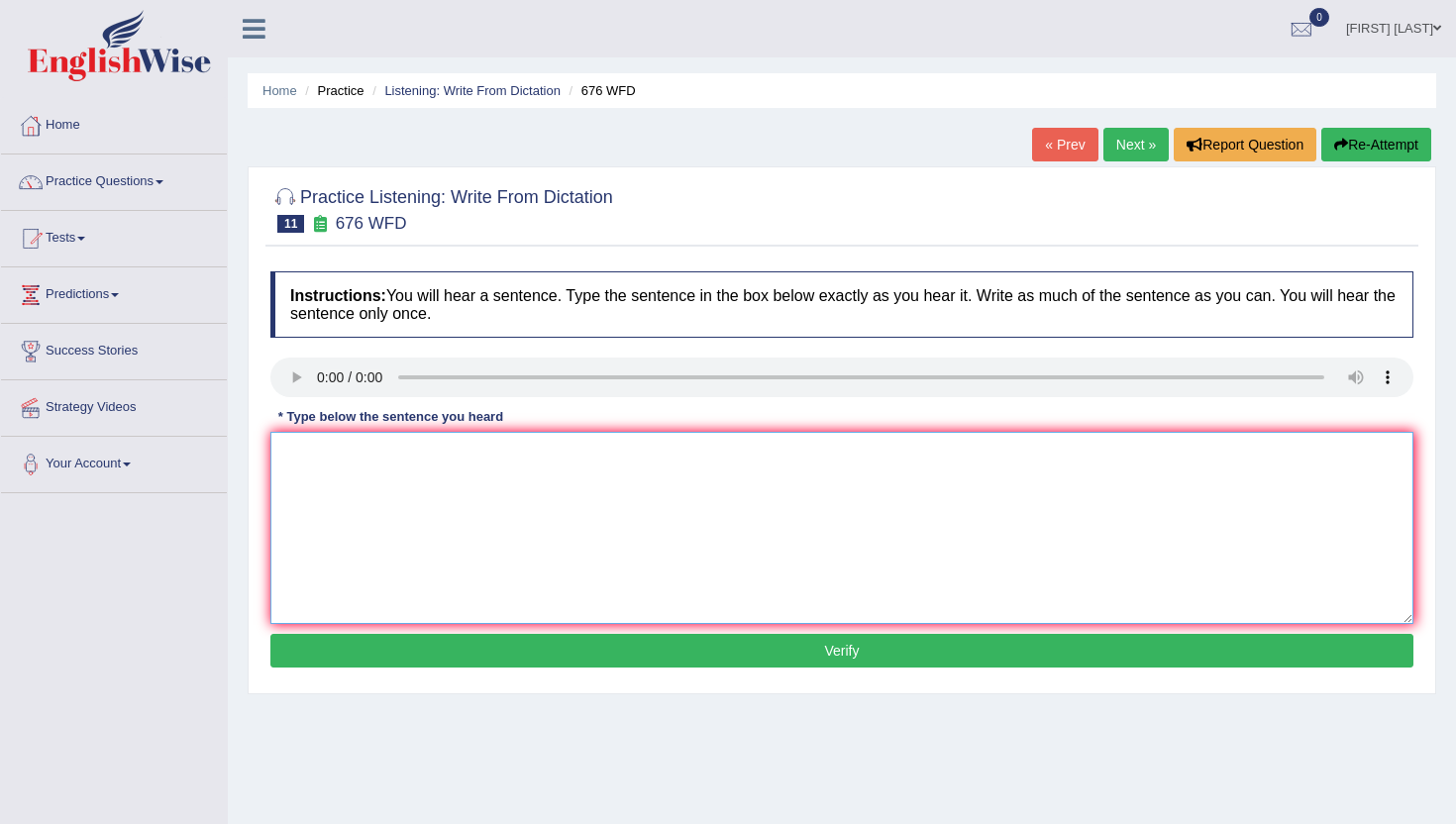 type on "Y" 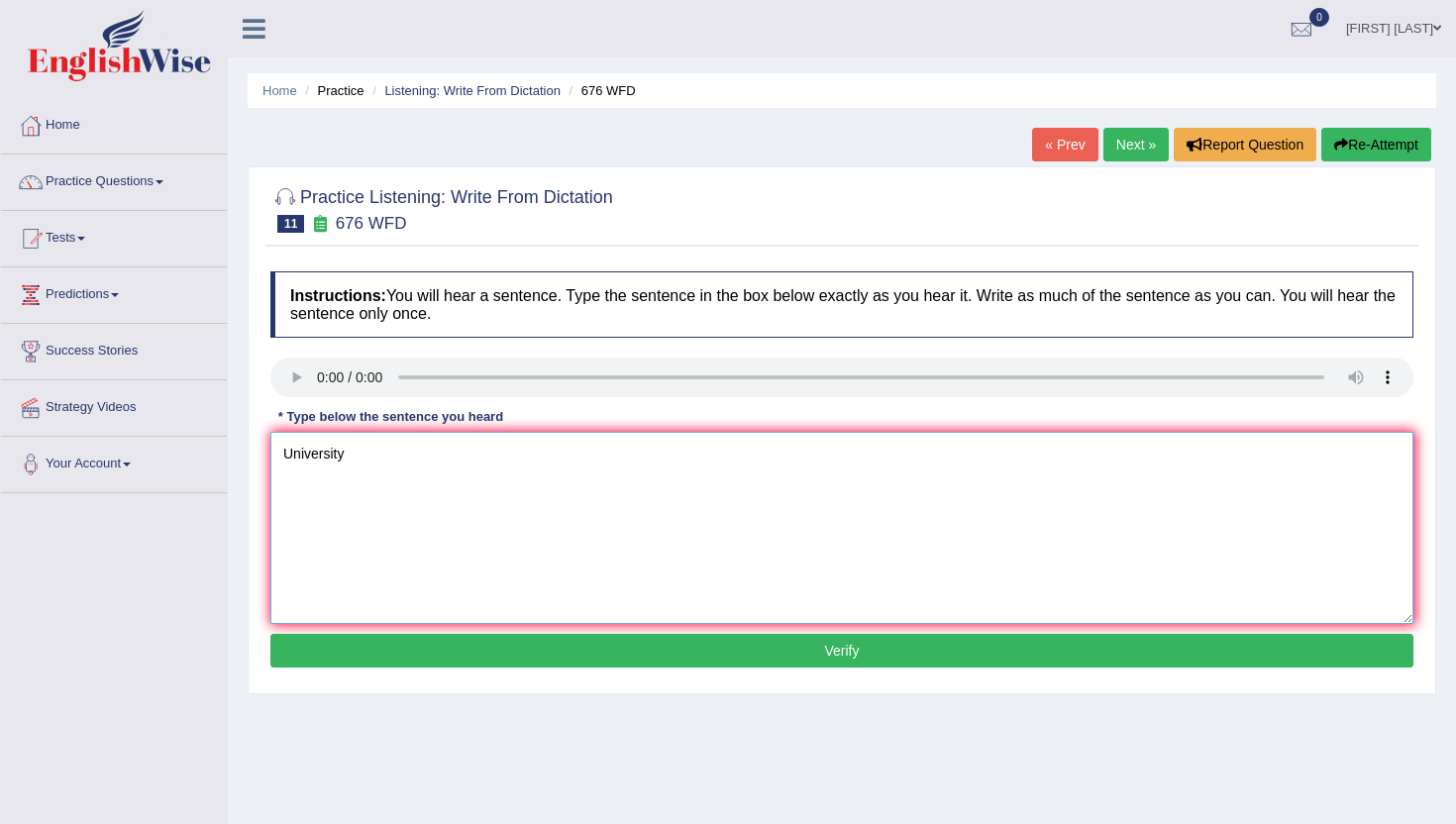 click on "University" at bounding box center (842, 528) 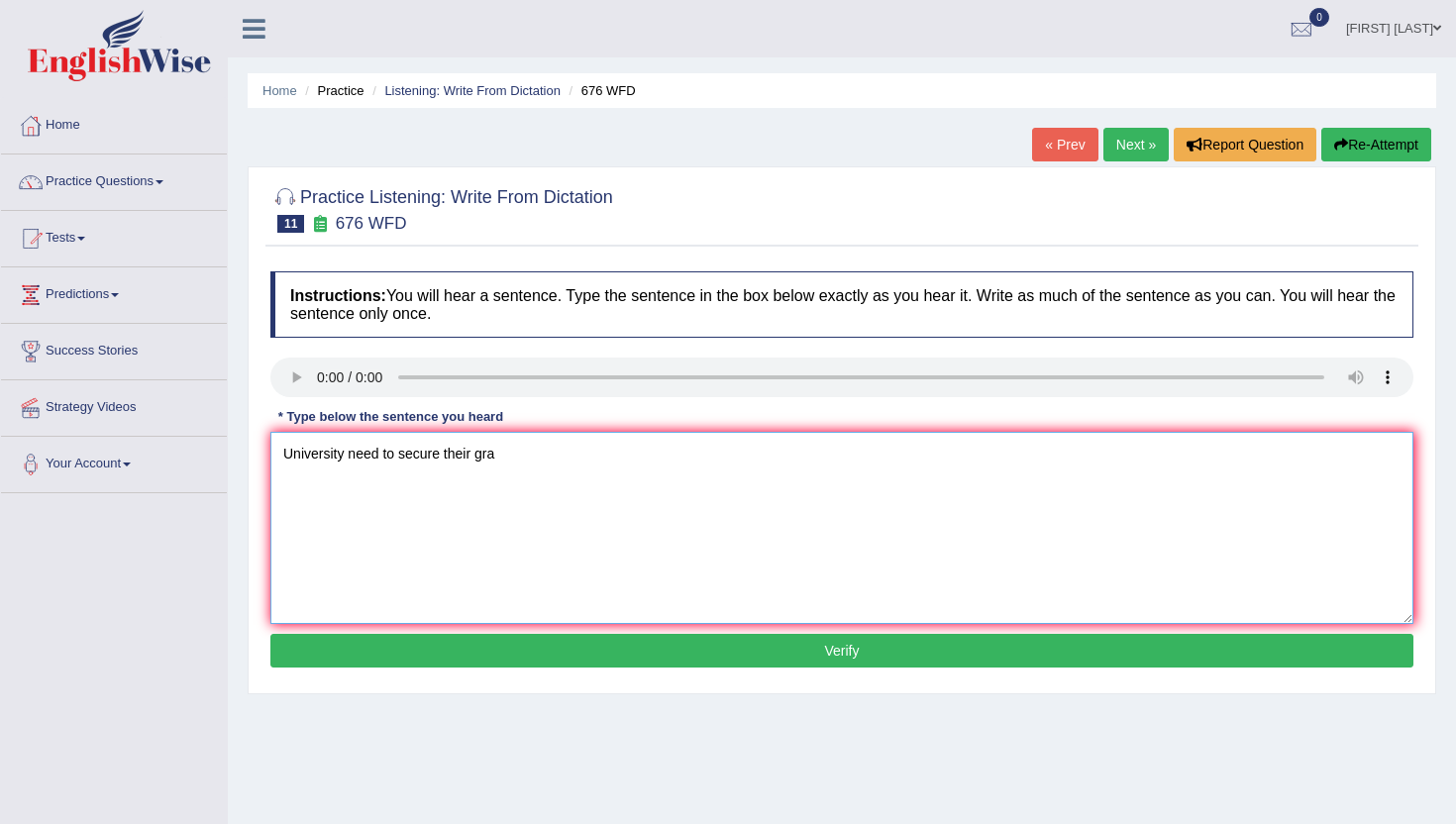 click on "University need to secure their gra" at bounding box center [842, 528] 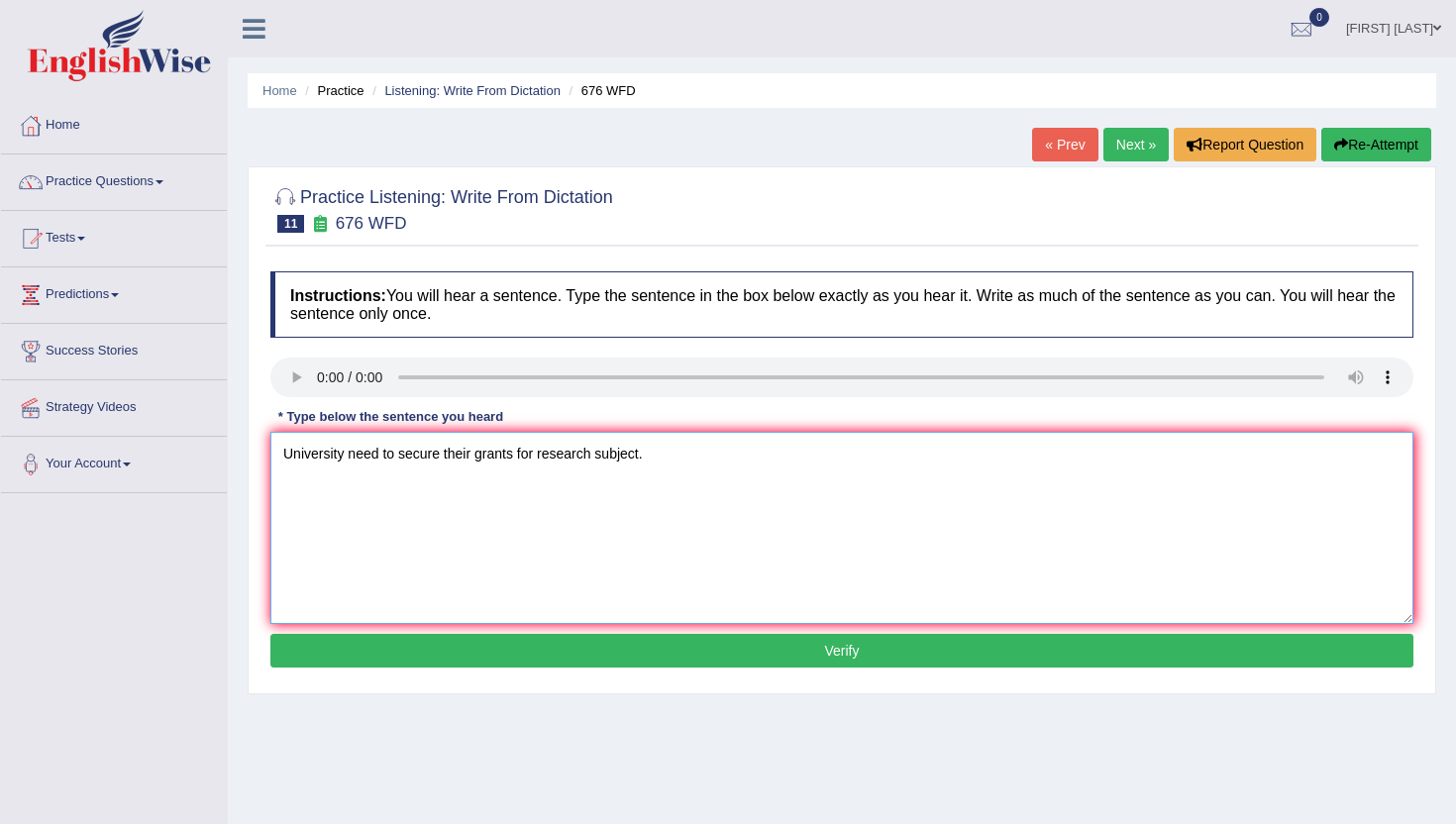type on "University need to secure their grants for research subject." 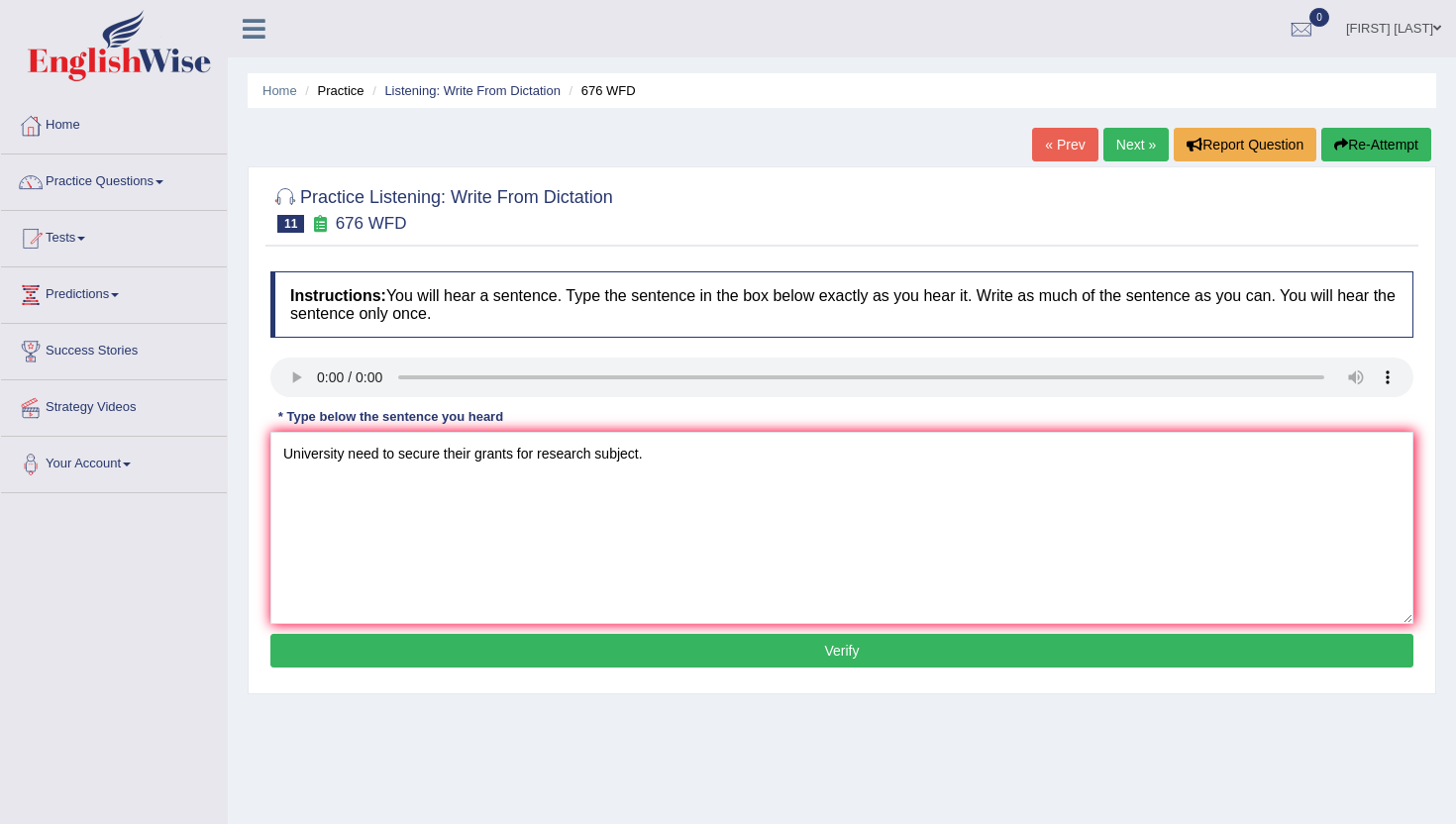 click on "Verify" at bounding box center (842, 651) 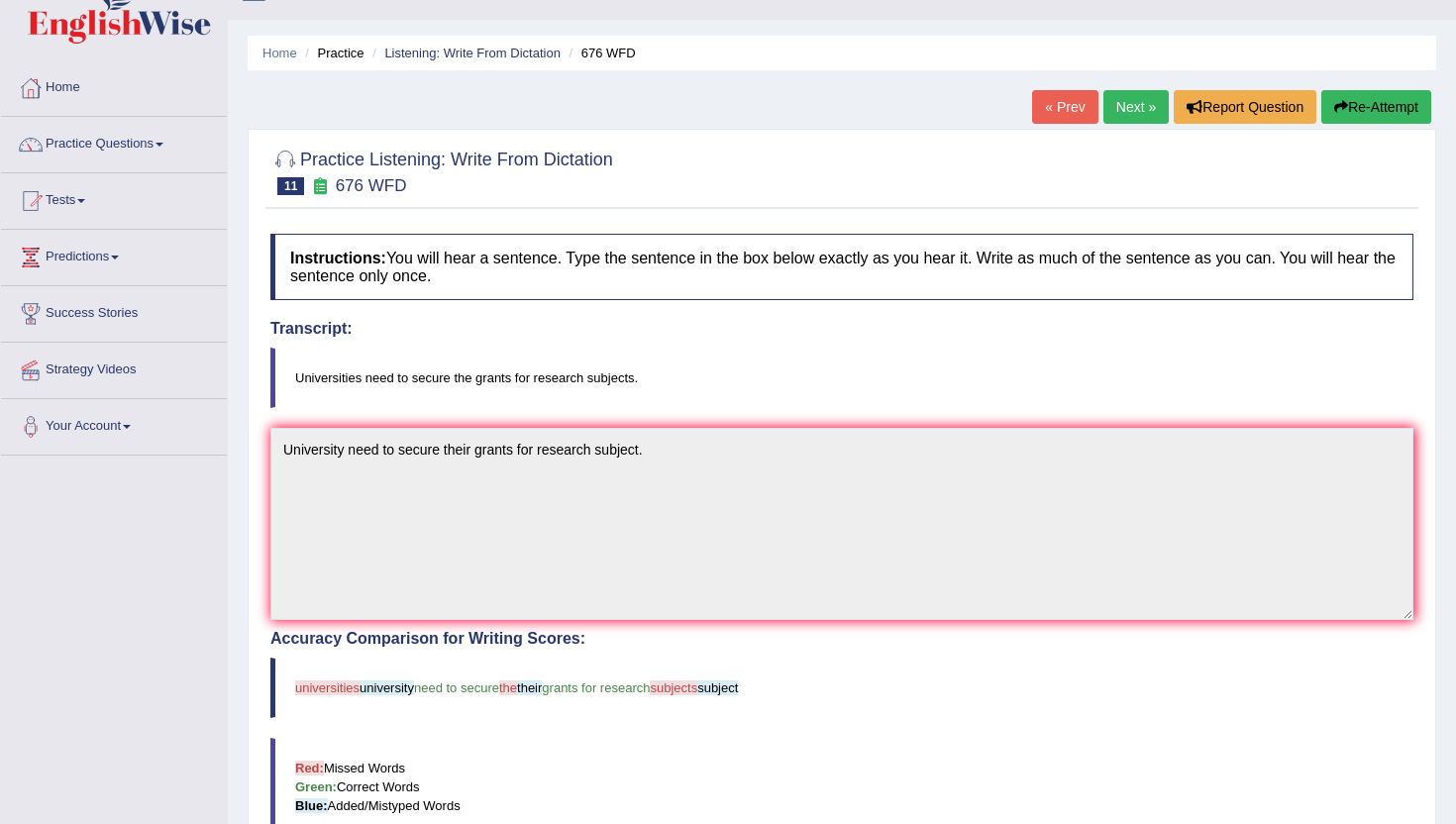 scroll, scrollTop: 0, scrollLeft: 0, axis: both 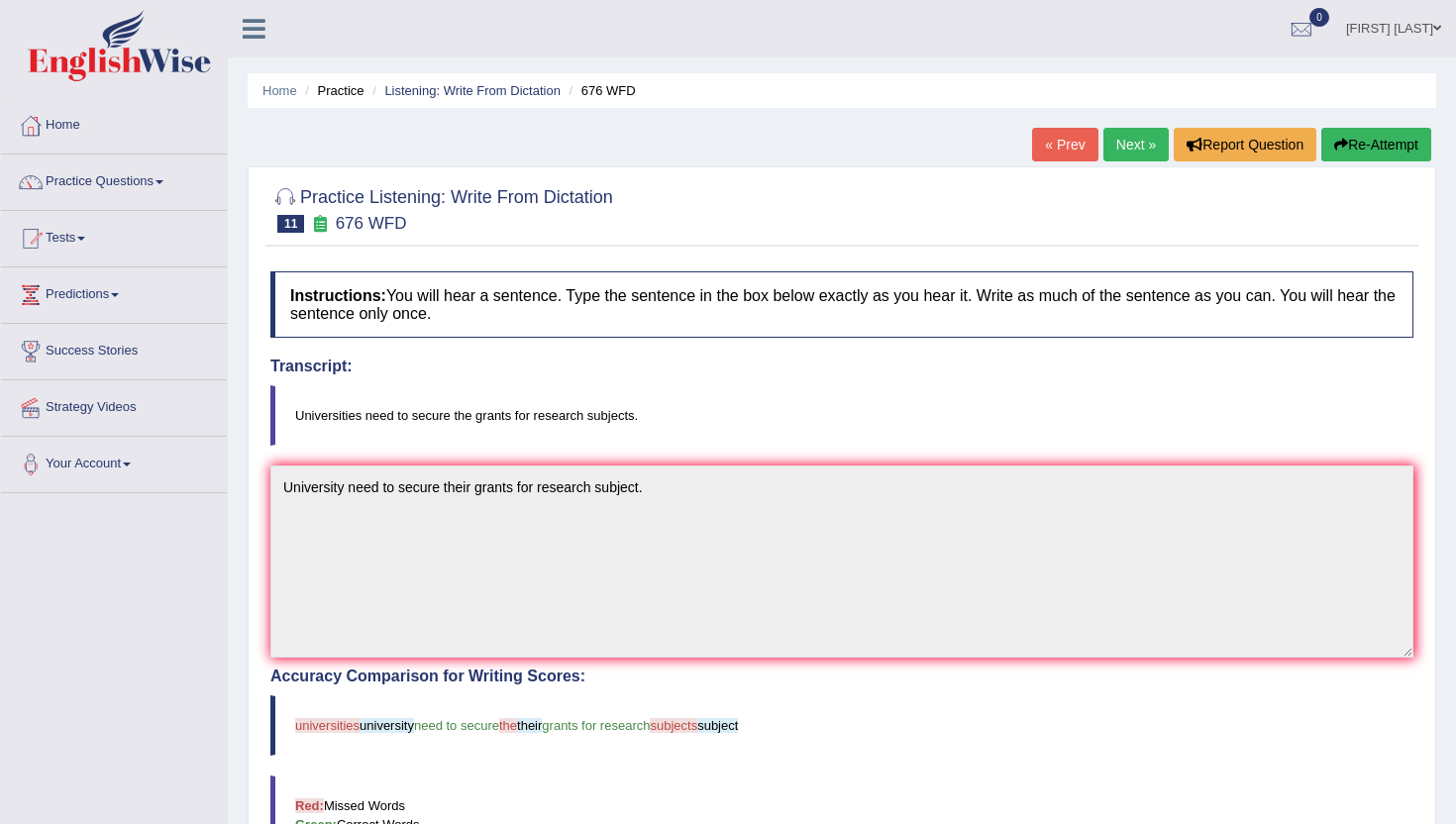 click on "Next »" at bounding box center (1136, 145) 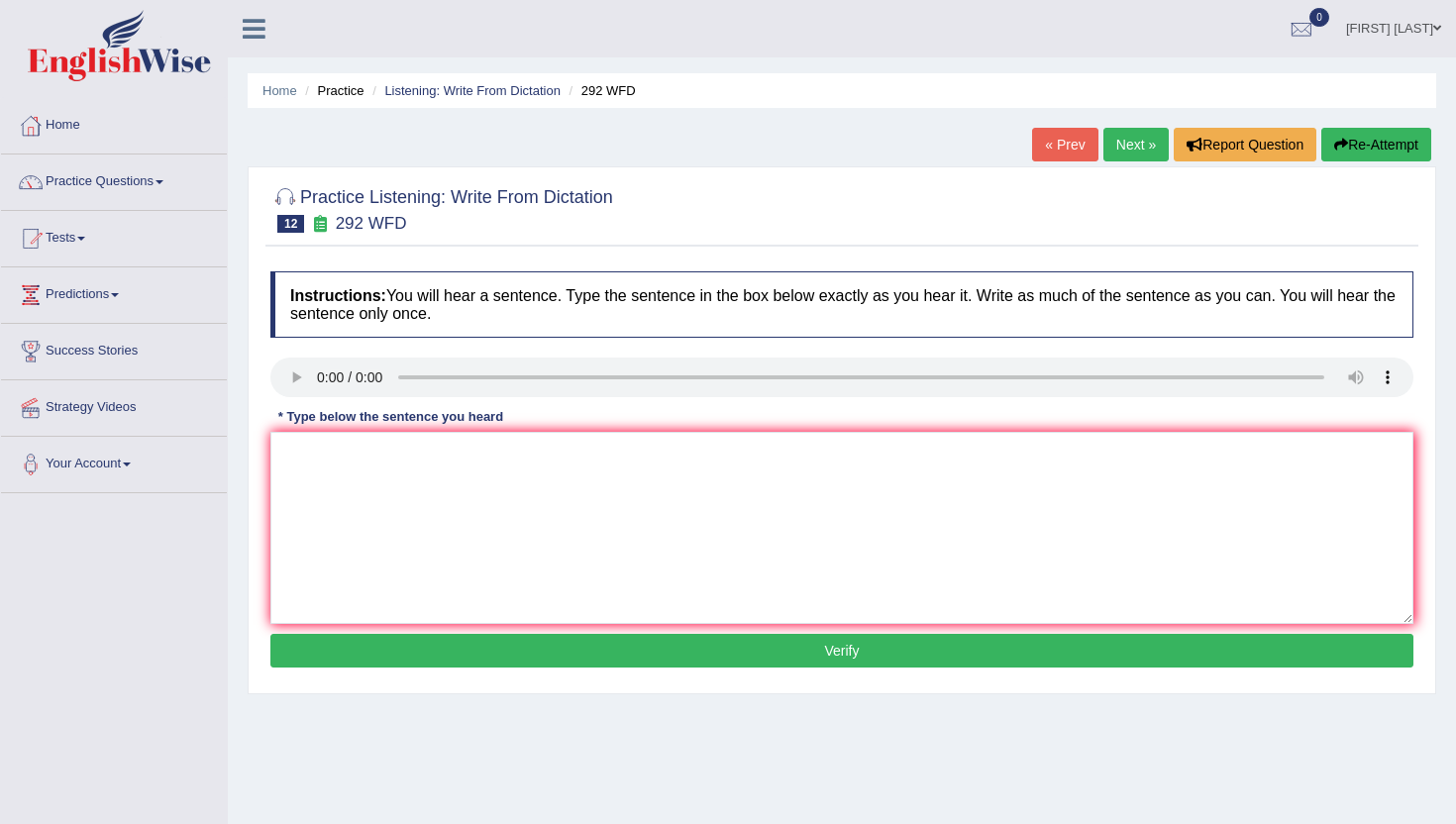 scroll, scrollTop: 0, scrollLeft: 0, axis: both 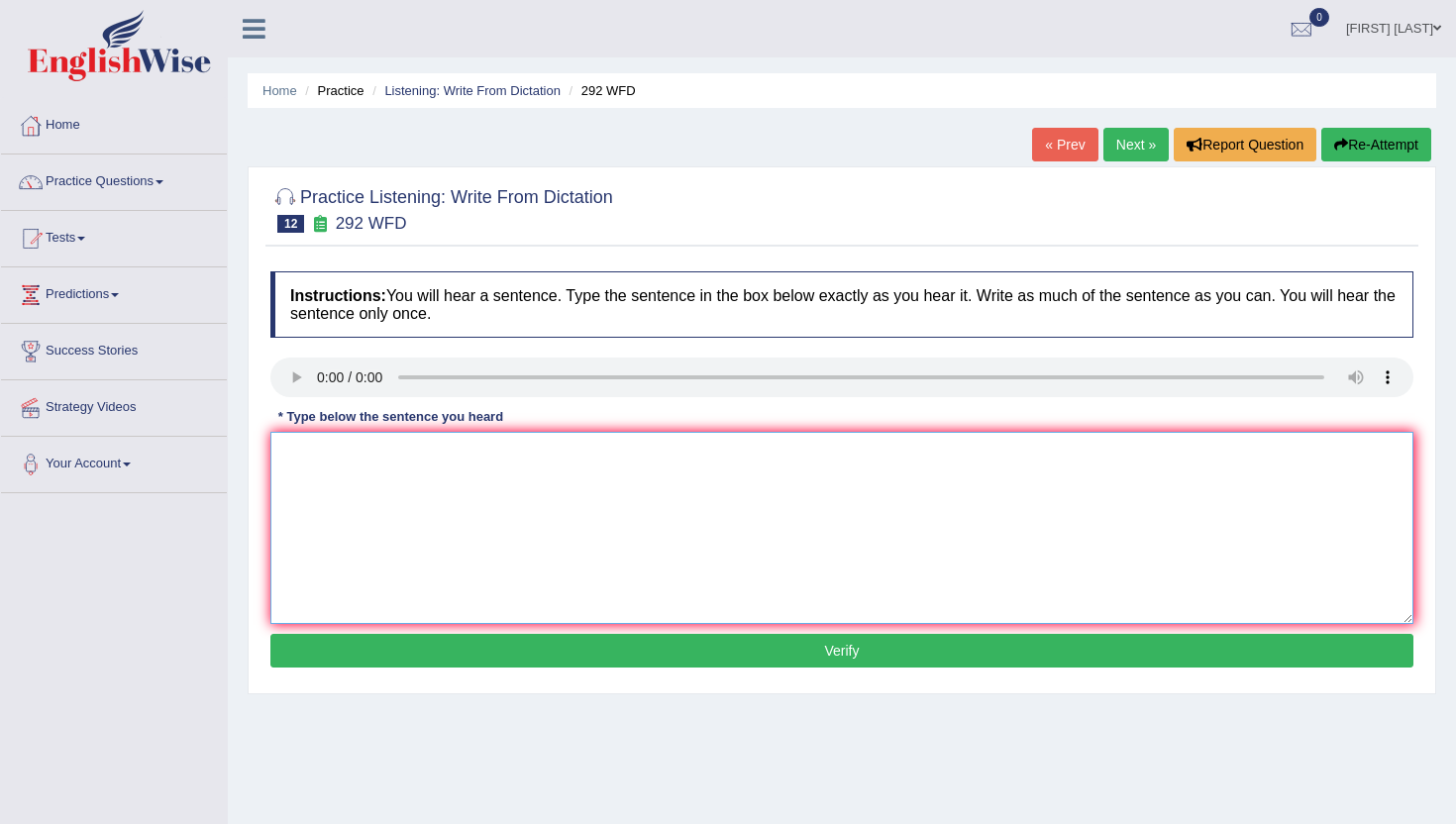 click at bounding box center (842, 528) 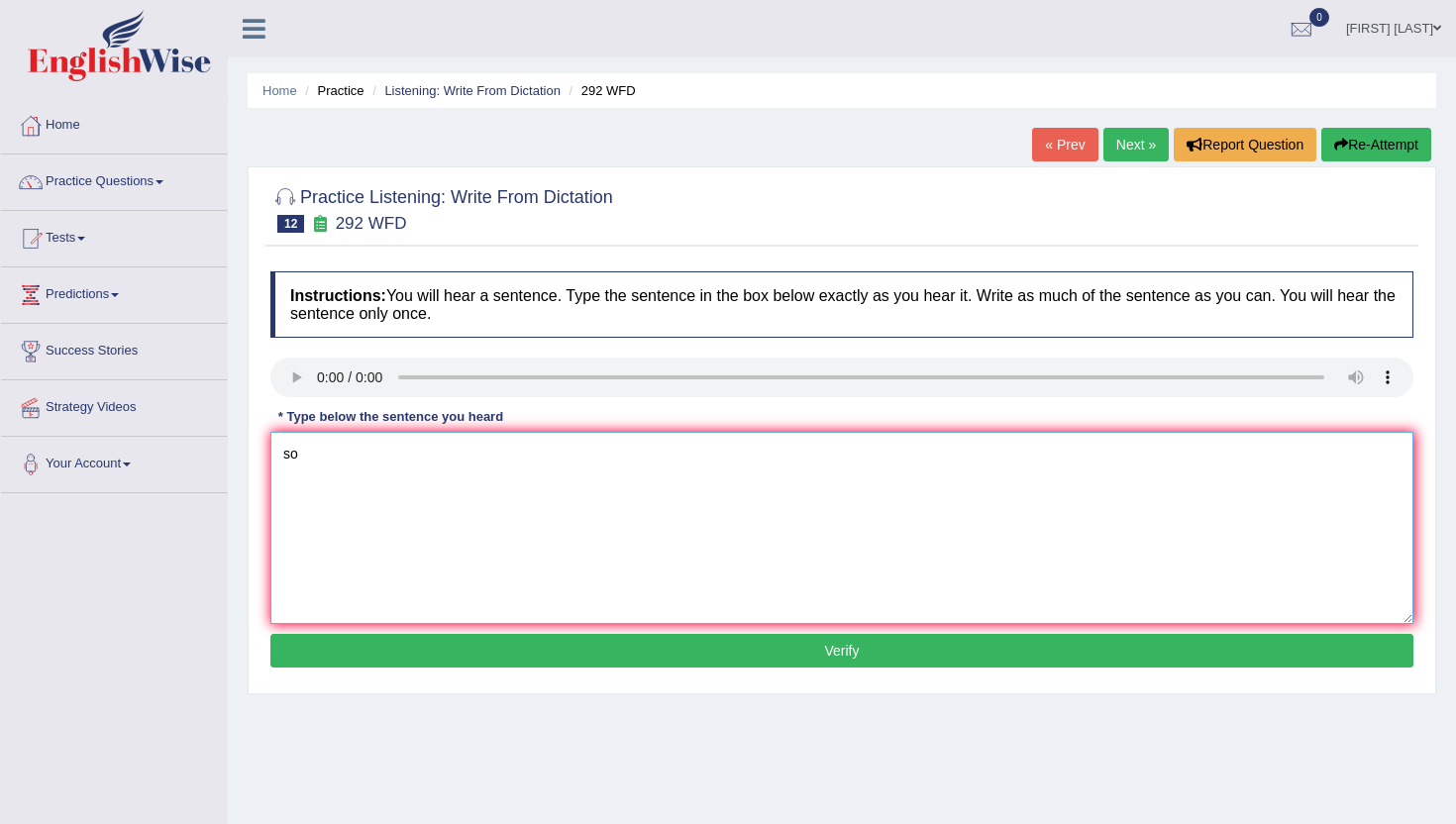 type on "s" 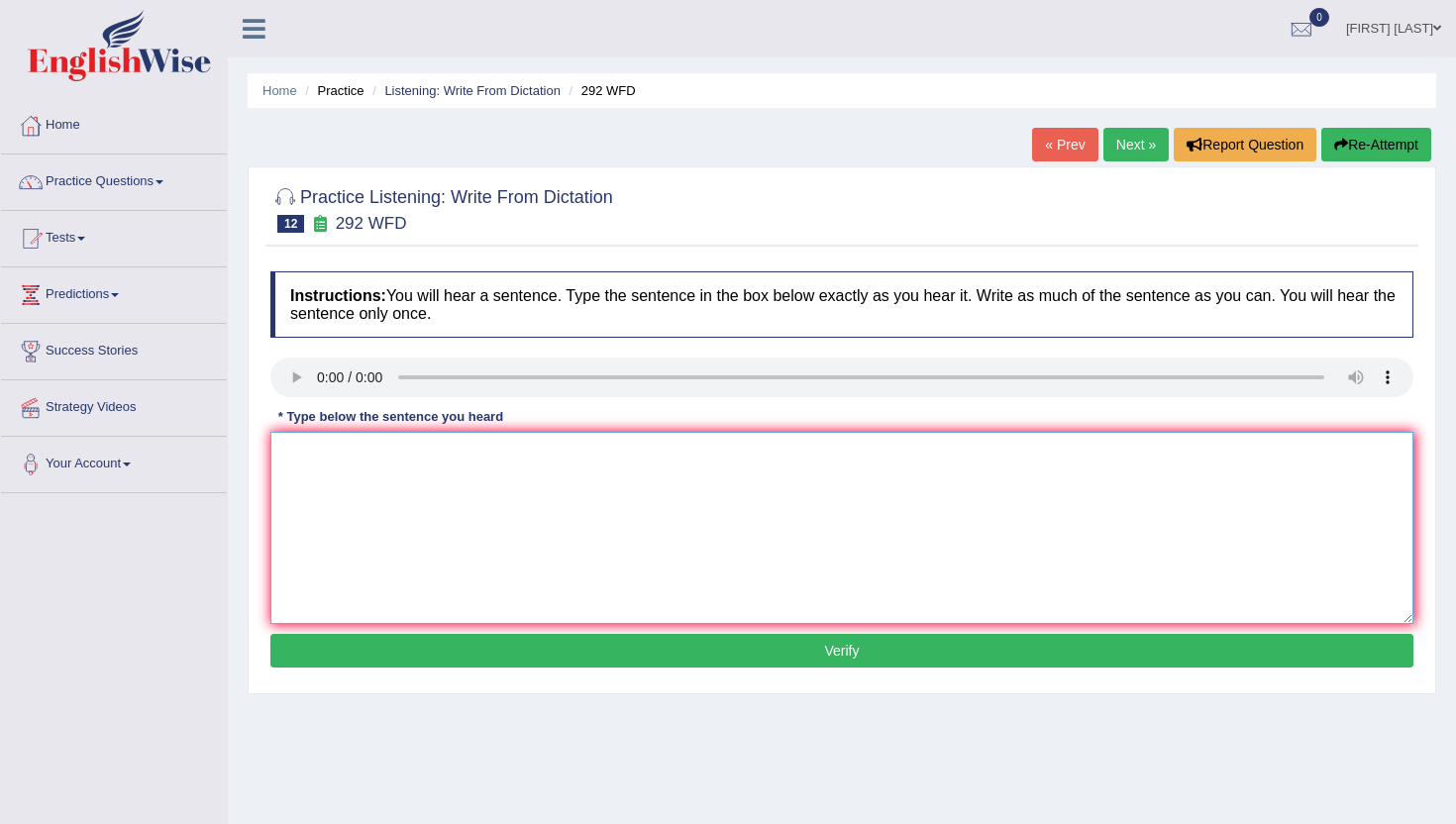 type on "P" 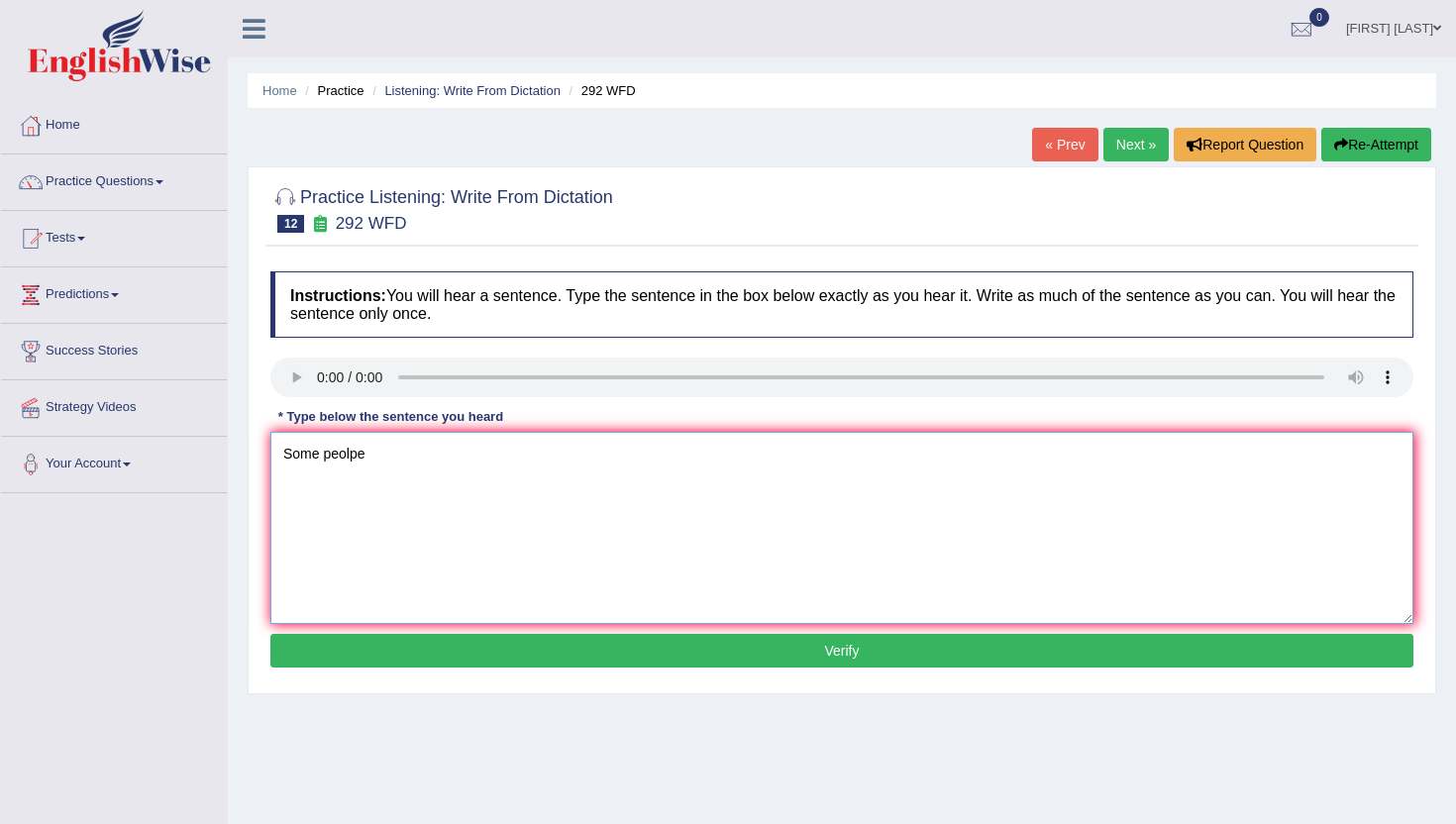click on "Some peolpe" at bounding box center (842, 528) 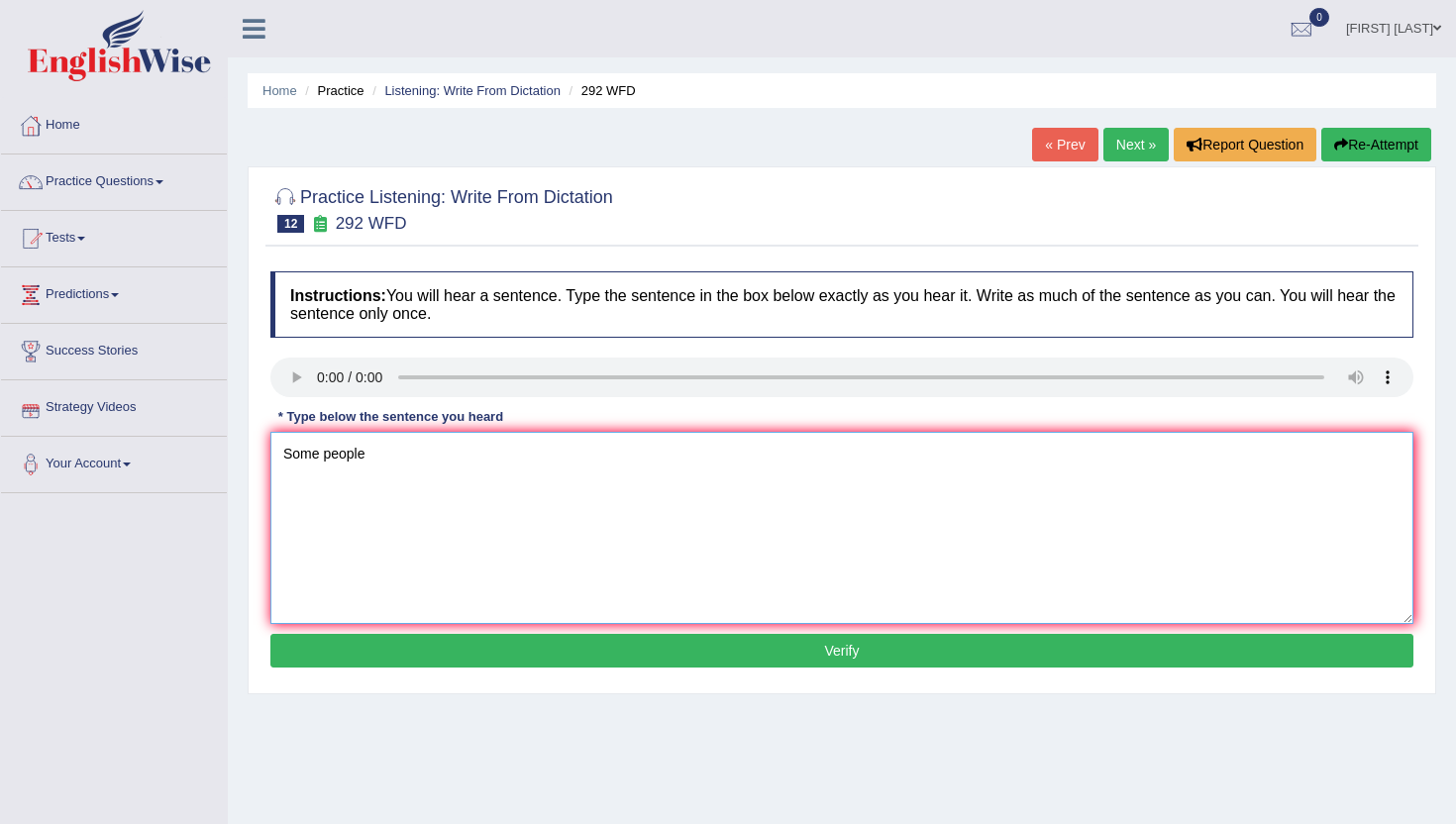 click on "Some people" at bounding box center (842, 528) 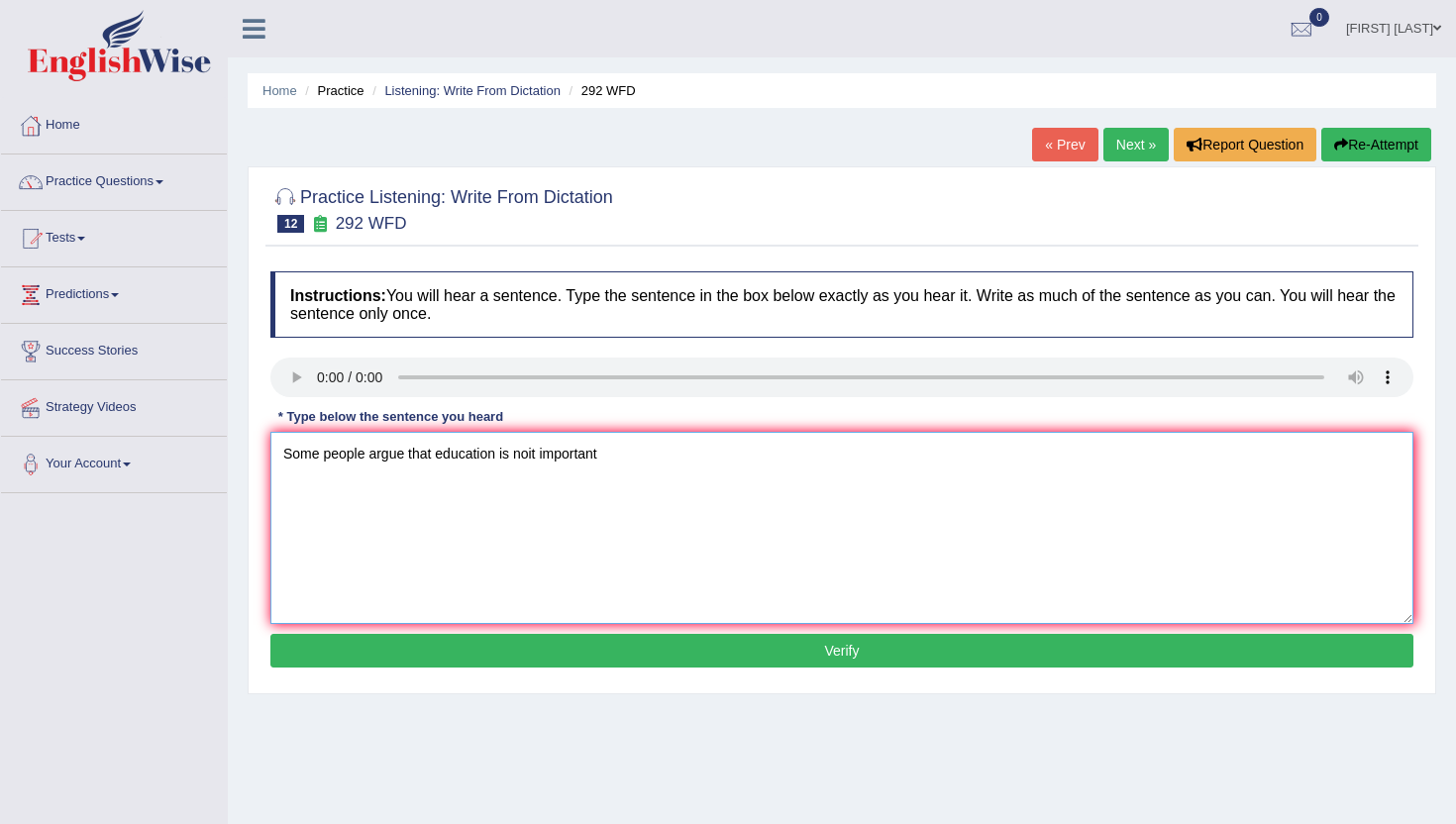 click on "Some people argue that education is noit important" at bounding box center (842, 528) 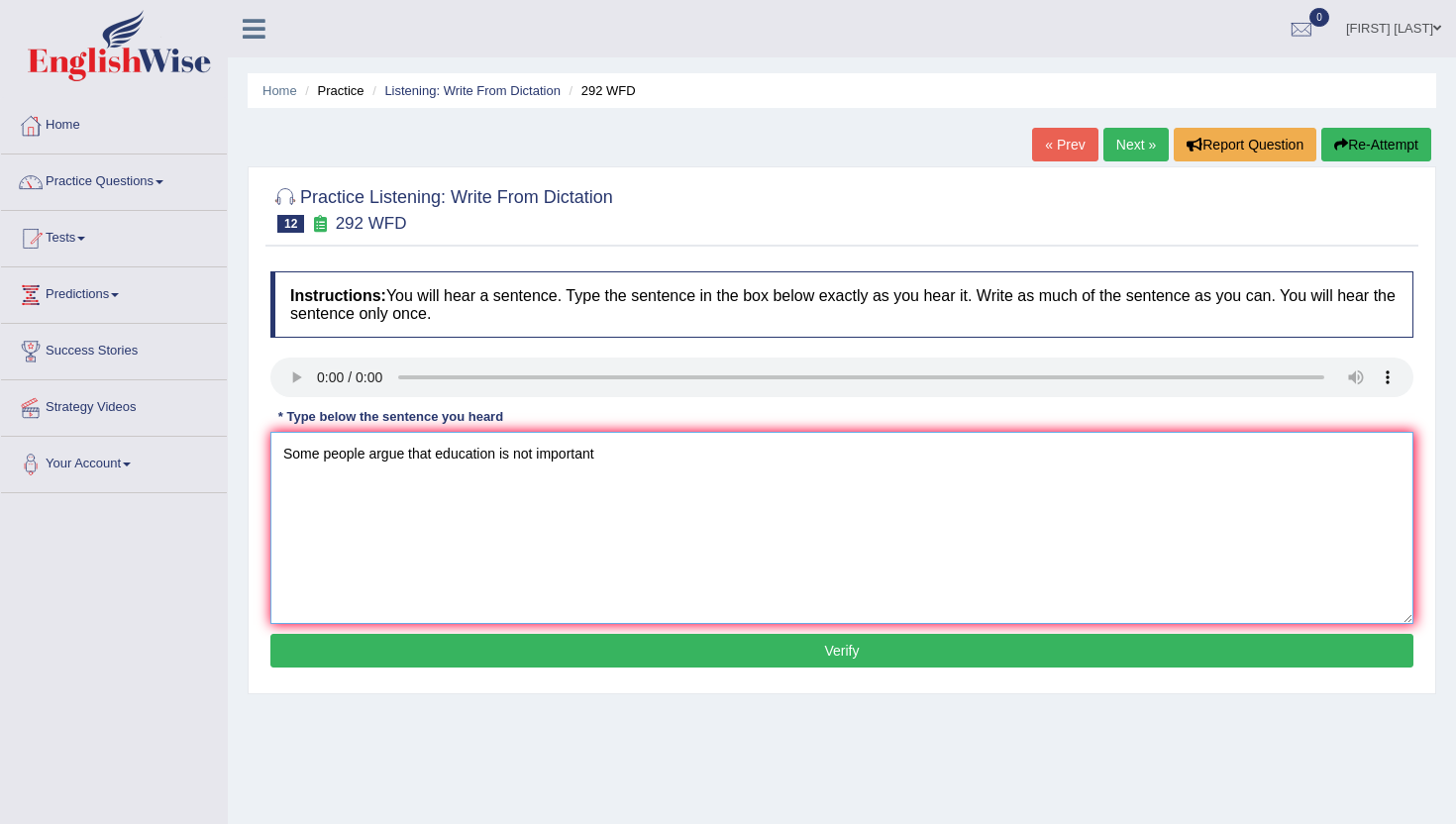click on "Some people argue that education is not important" at bounding box center [842, 528] 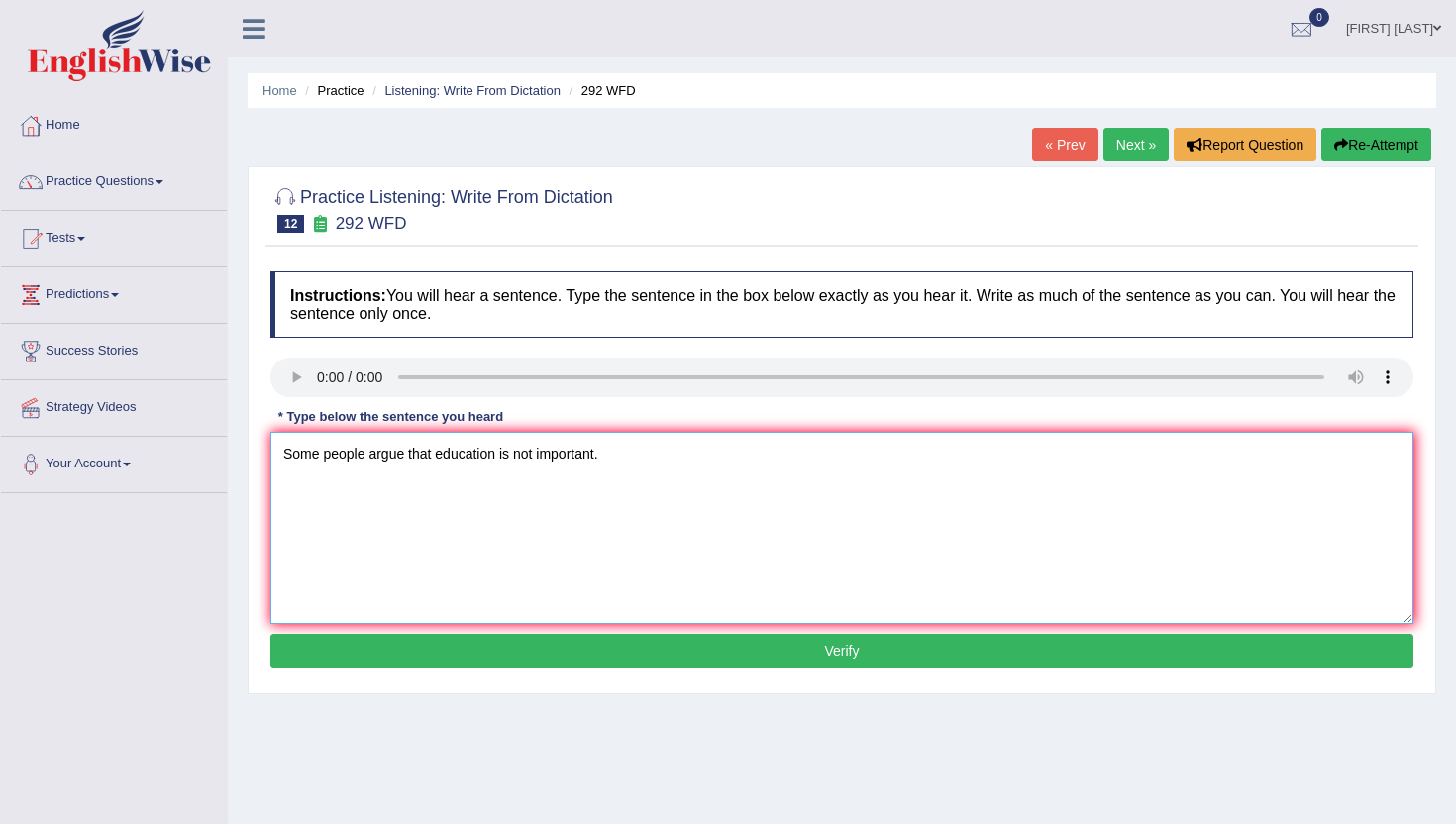 type on "Some people argue that education is not important." 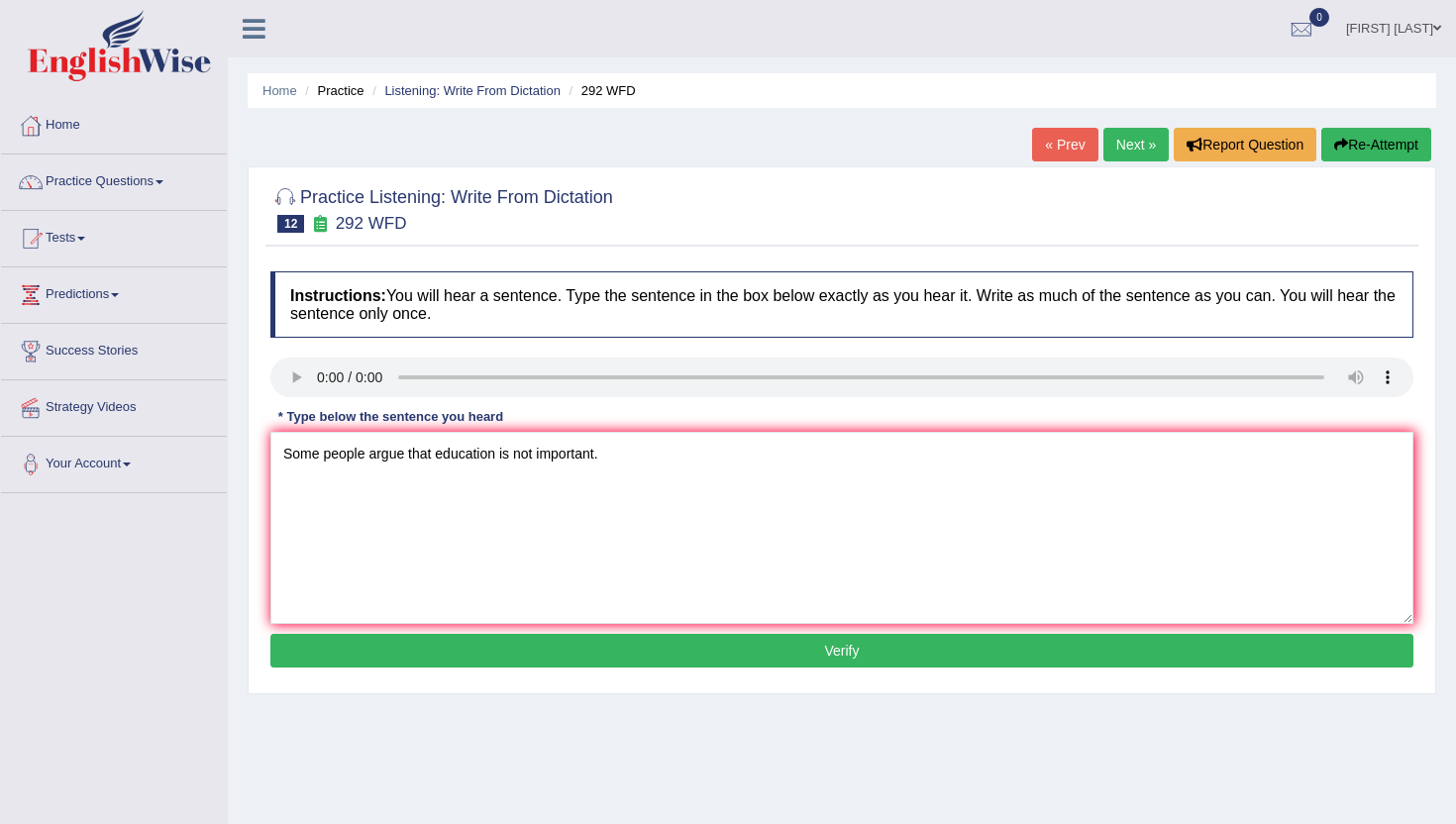 click on "Verify" at bounding box center (842, 651) 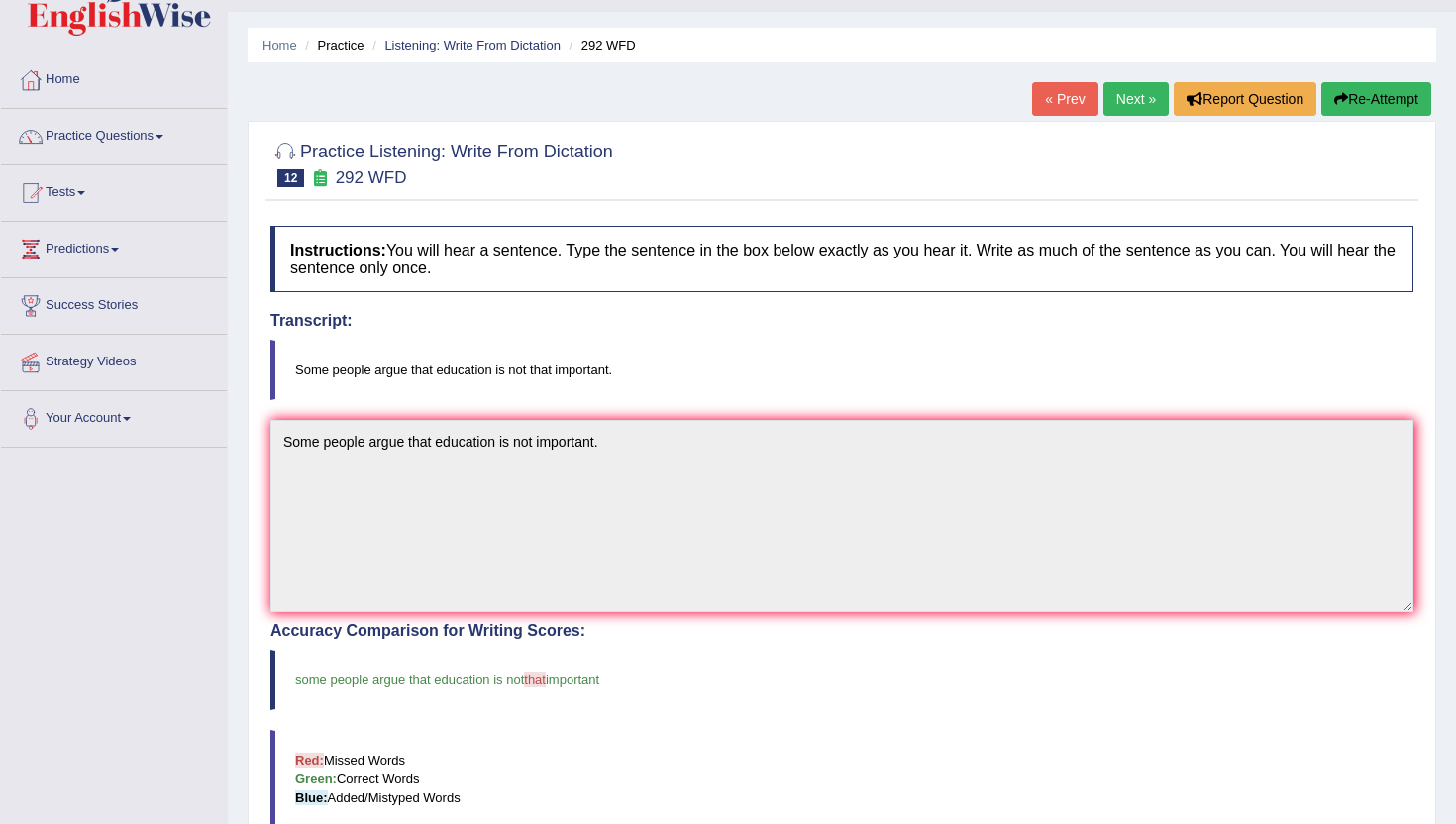 scroll, scrollTop: 0, scrollLeft: 0, axis: both 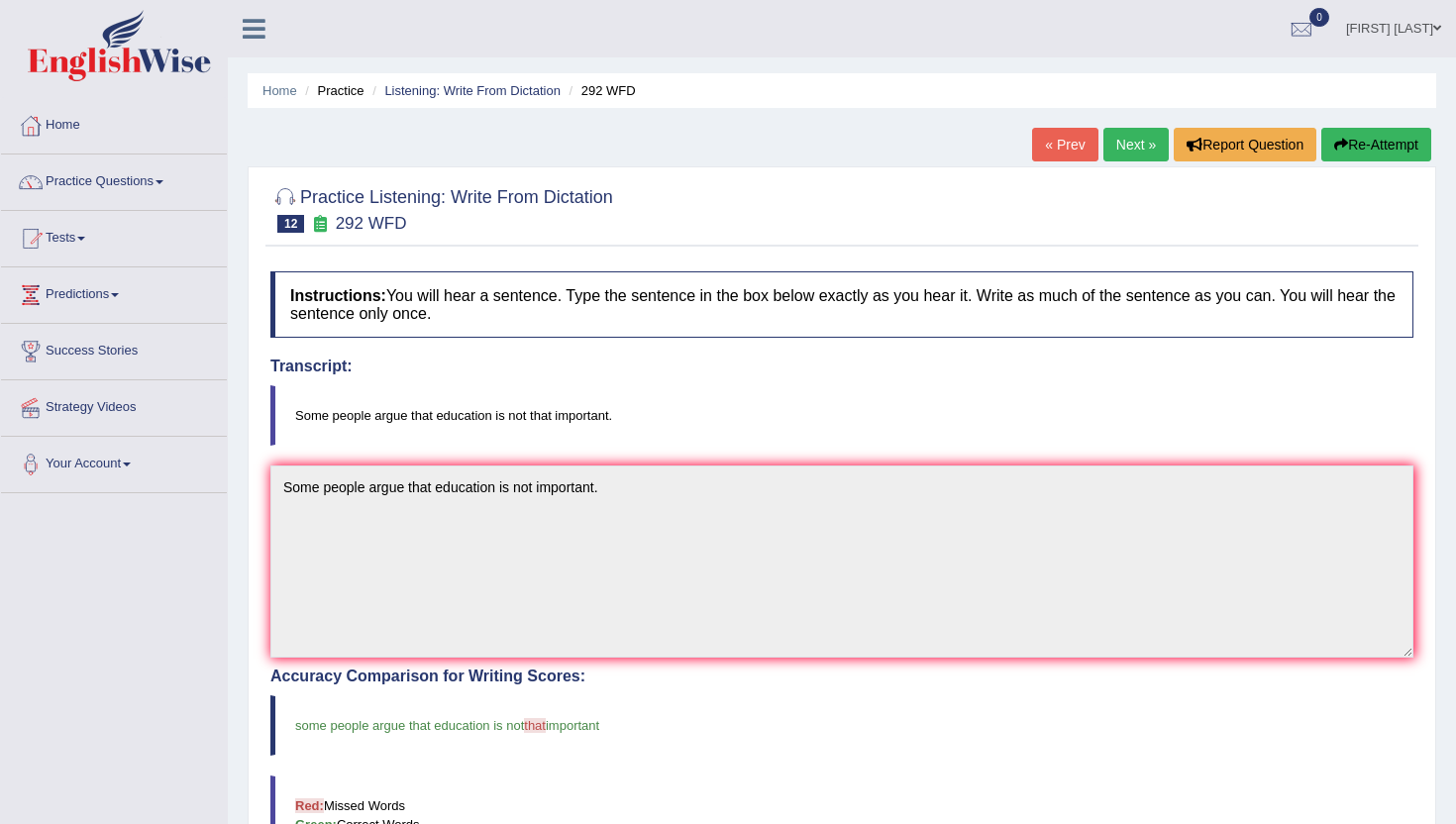 click on "Next »" at bounding box center [1136, 145] 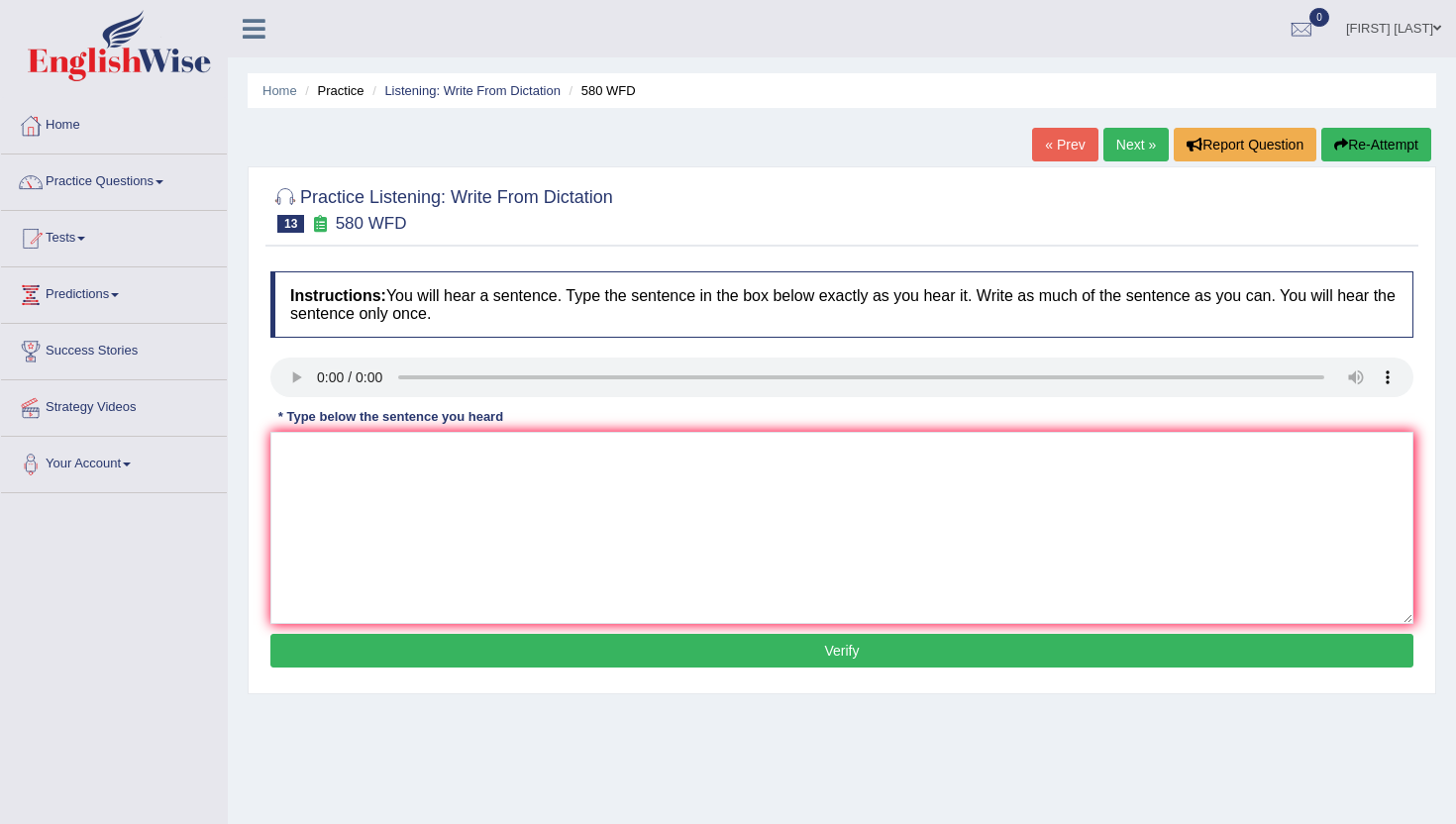 scroll, scrollTop: 0, scrollLeft: 0, axis: both 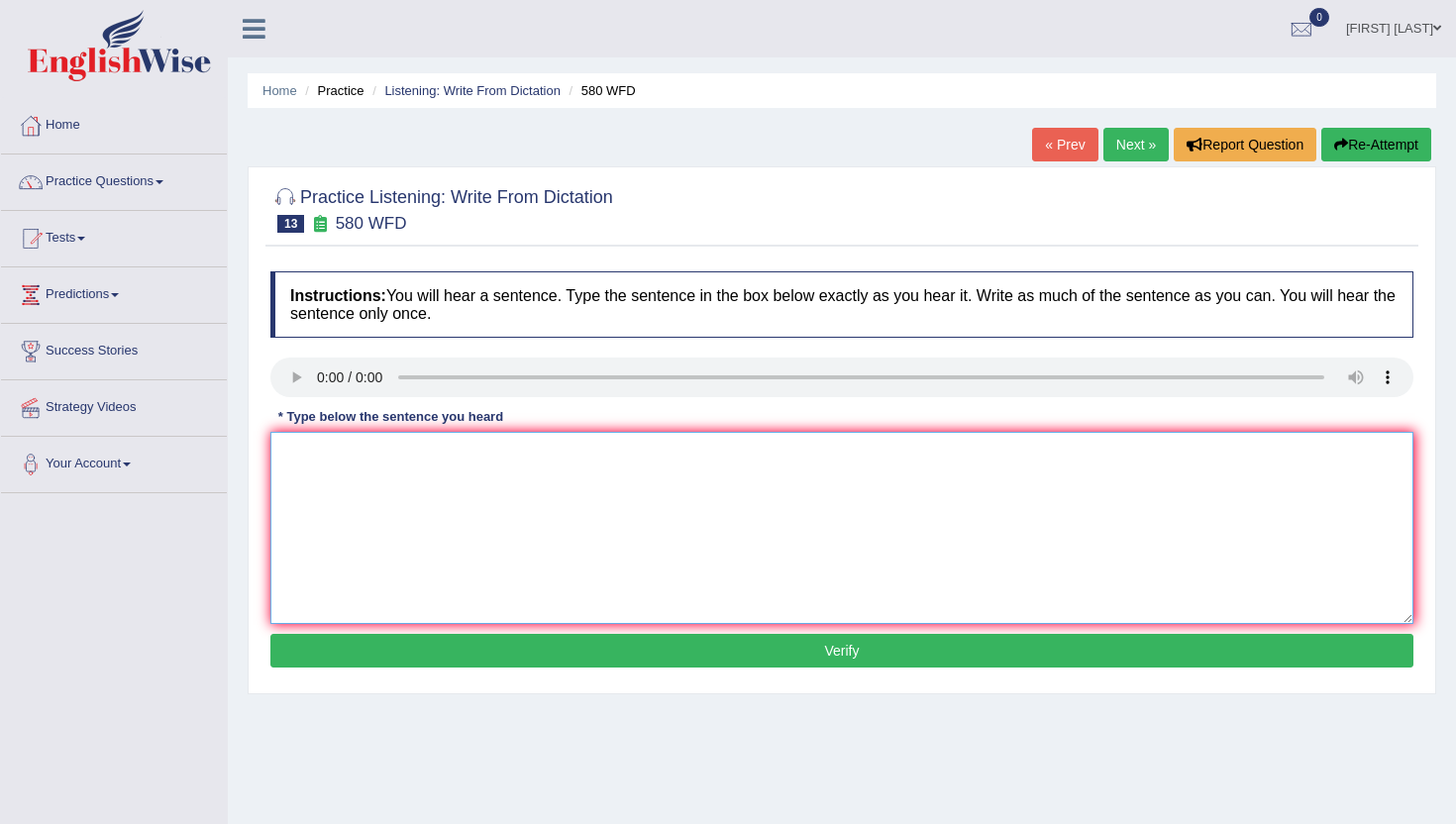 click at bounding box center [842, 528] 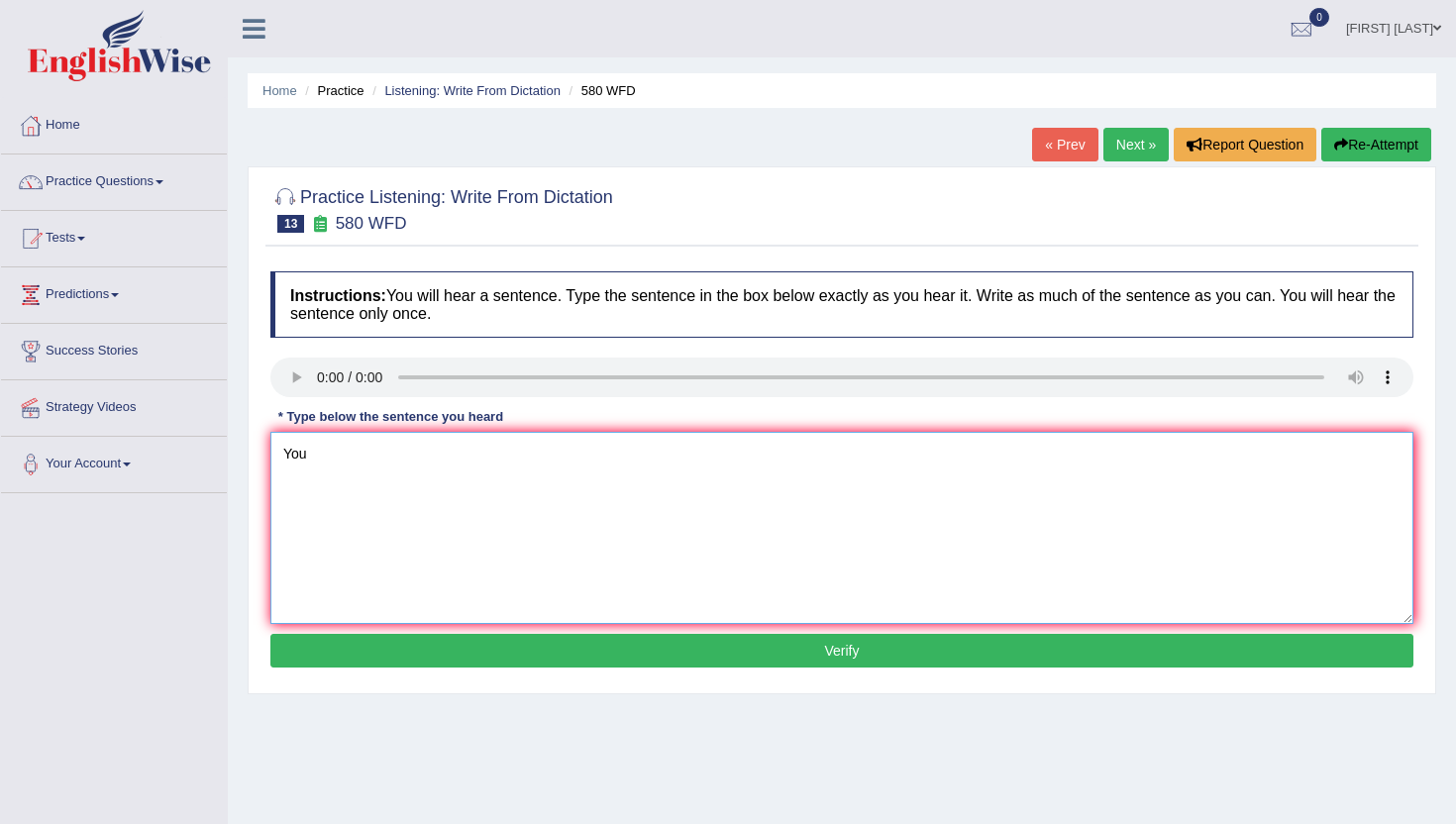 click on "You" at bounding box center (842, 528) 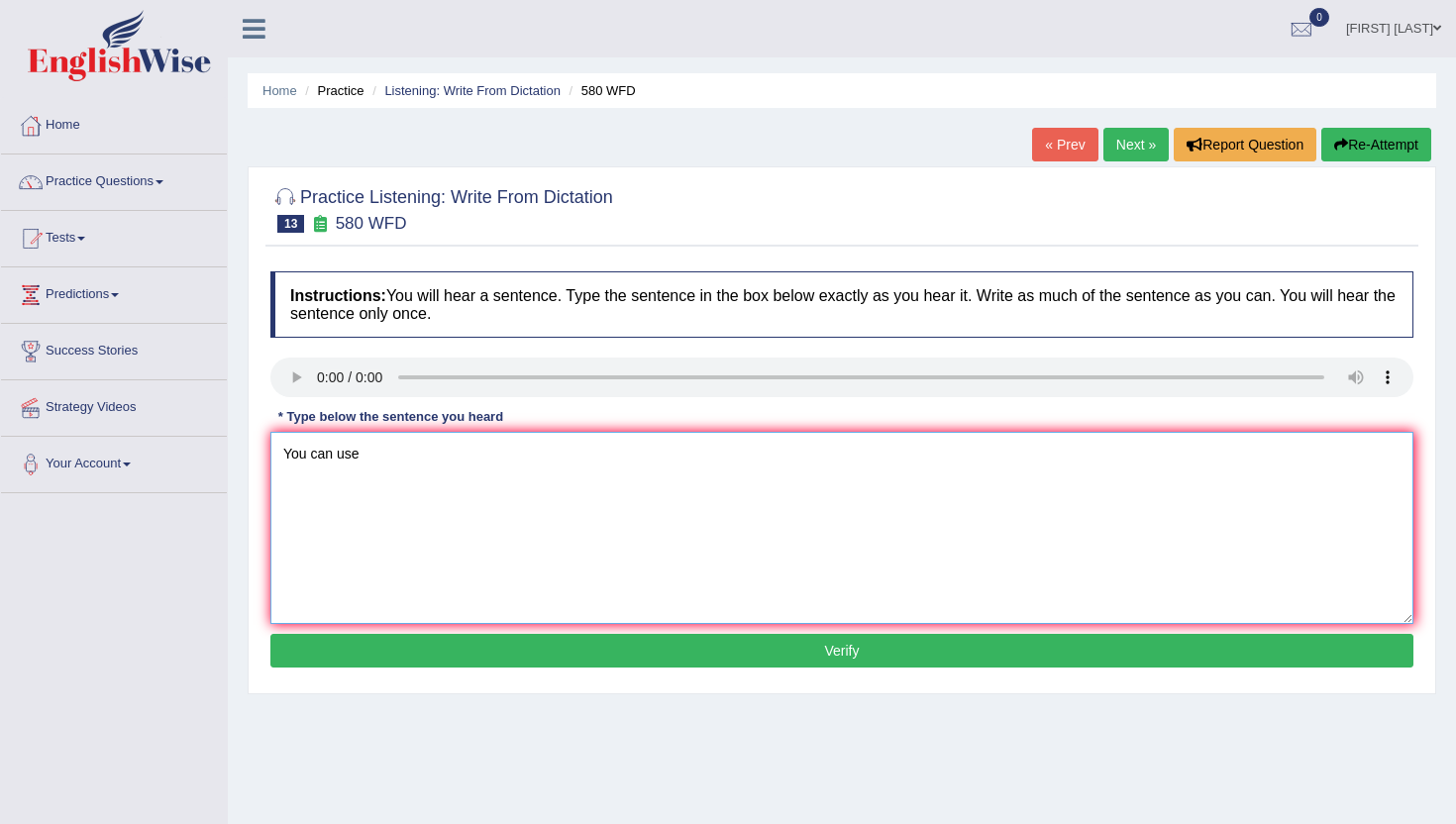 click on "You can use" at bounding box center [842, 528] 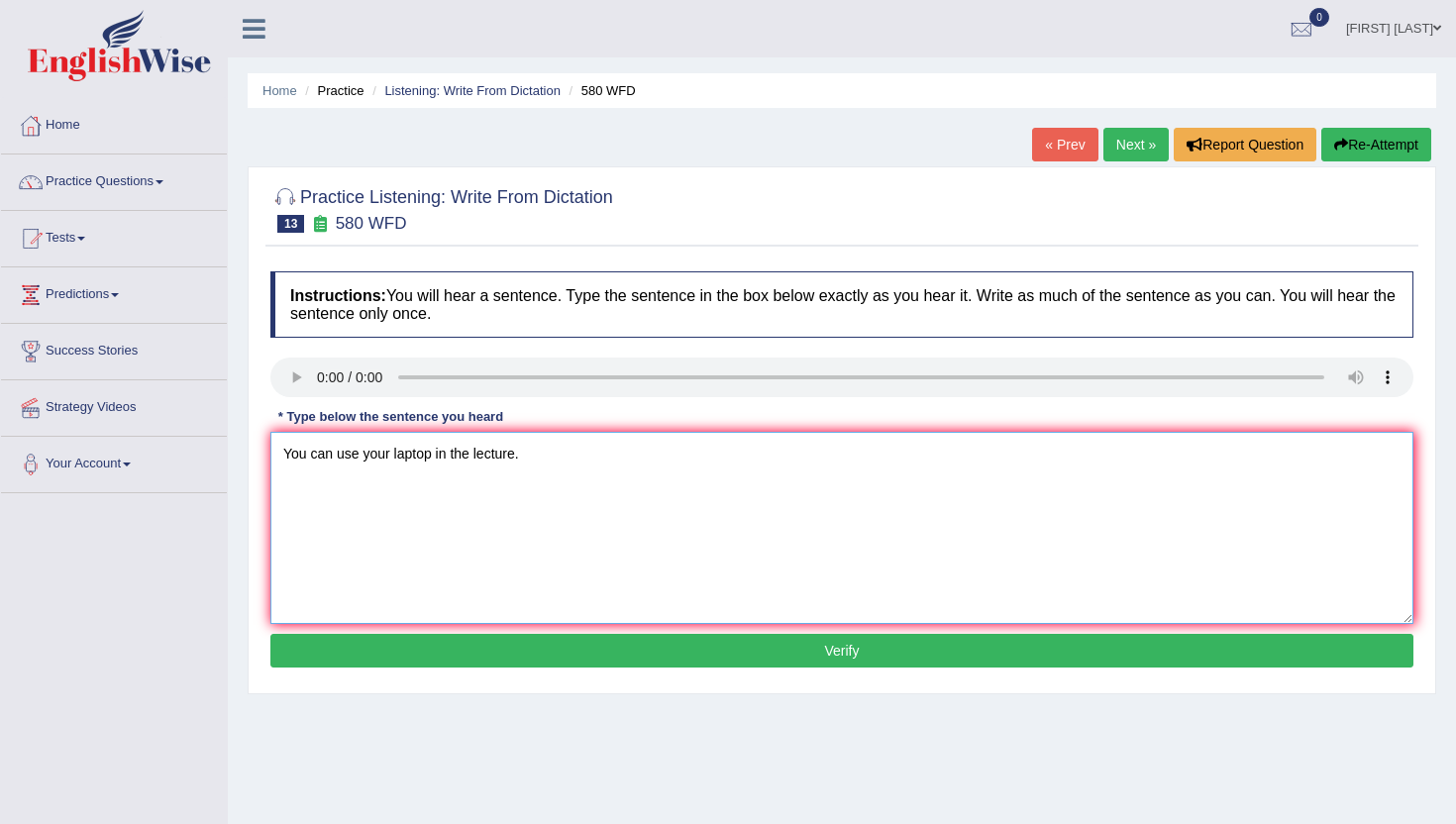 type on "You can use your laptop in the lecture." 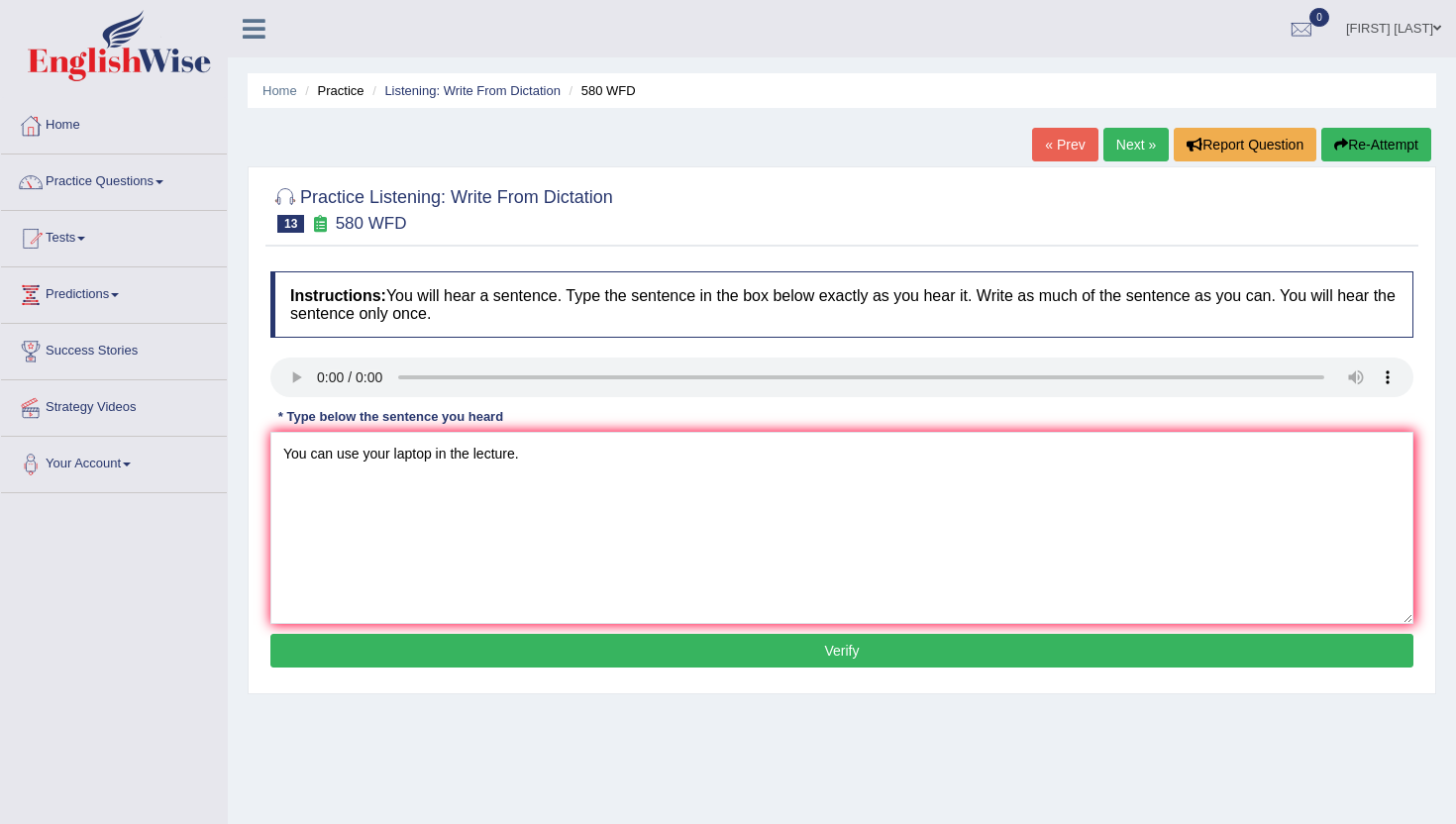 click on "Verify" at bounding box center (842, 651) 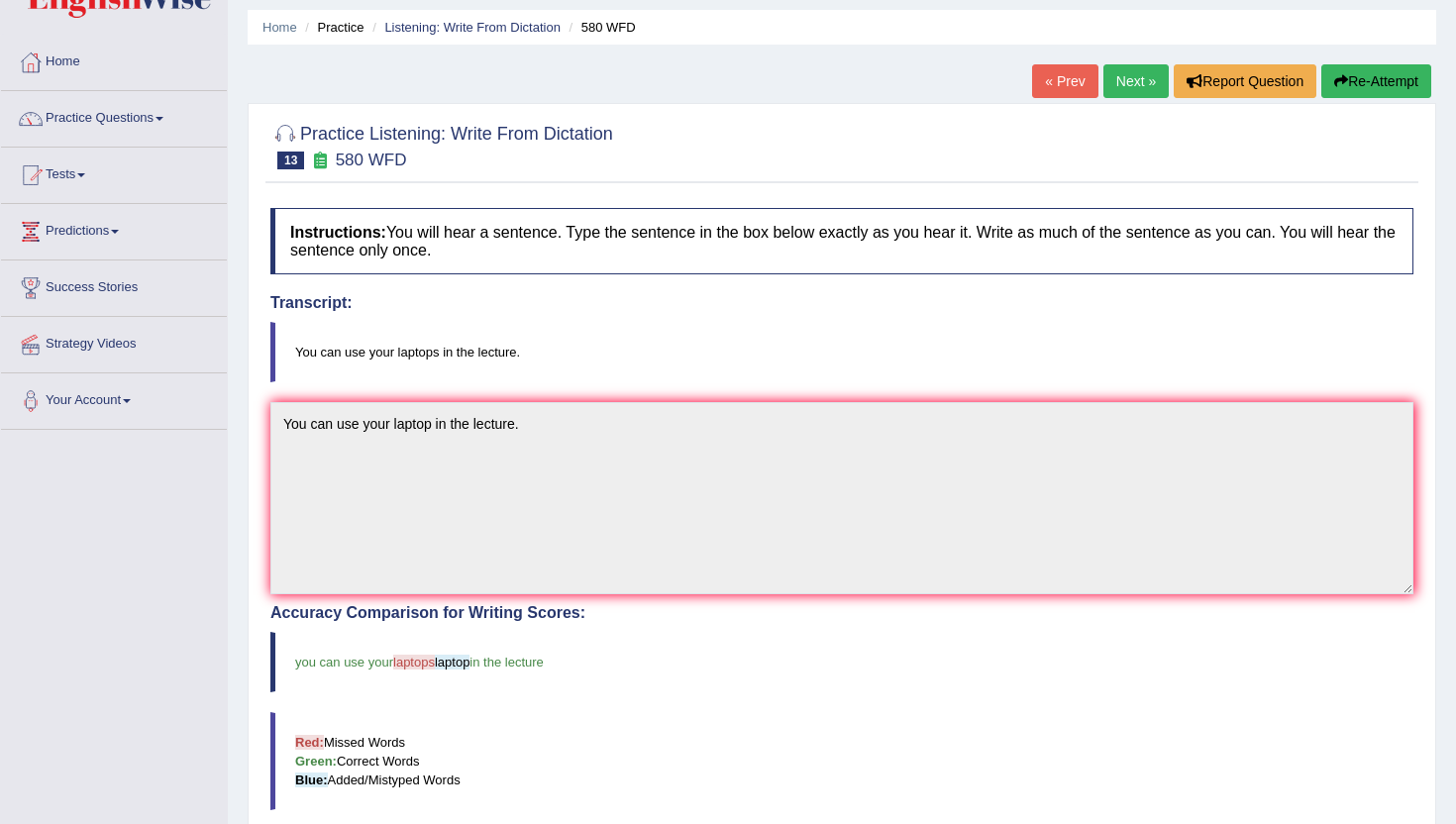 scroll, scrollTop: 0, scrollLeft: 0, axis: both 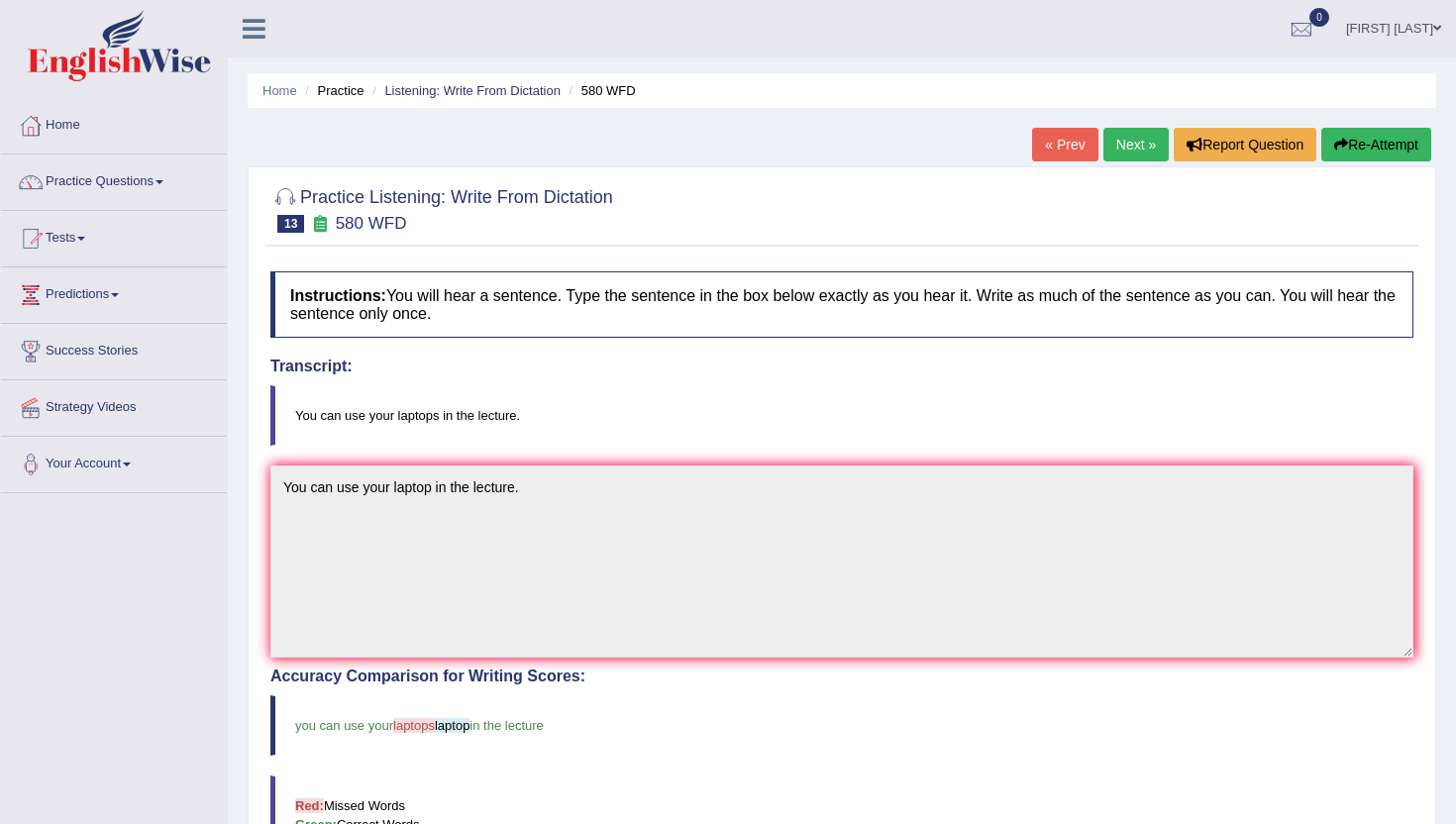 click on "Next »" at bounding box center (1136, 145) 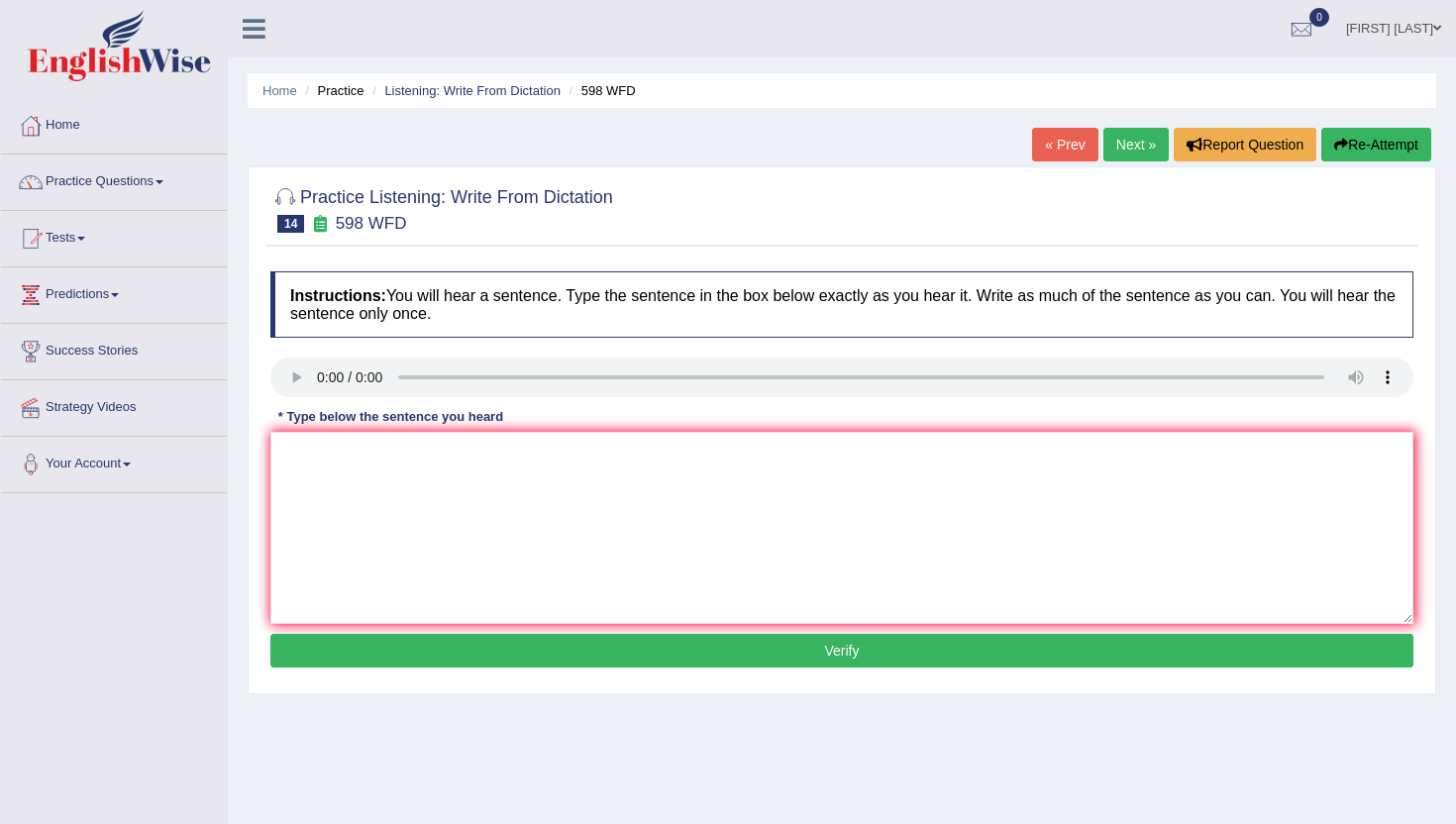 scroll, scrollTop: 0, scrollLeft: 0, axis: both 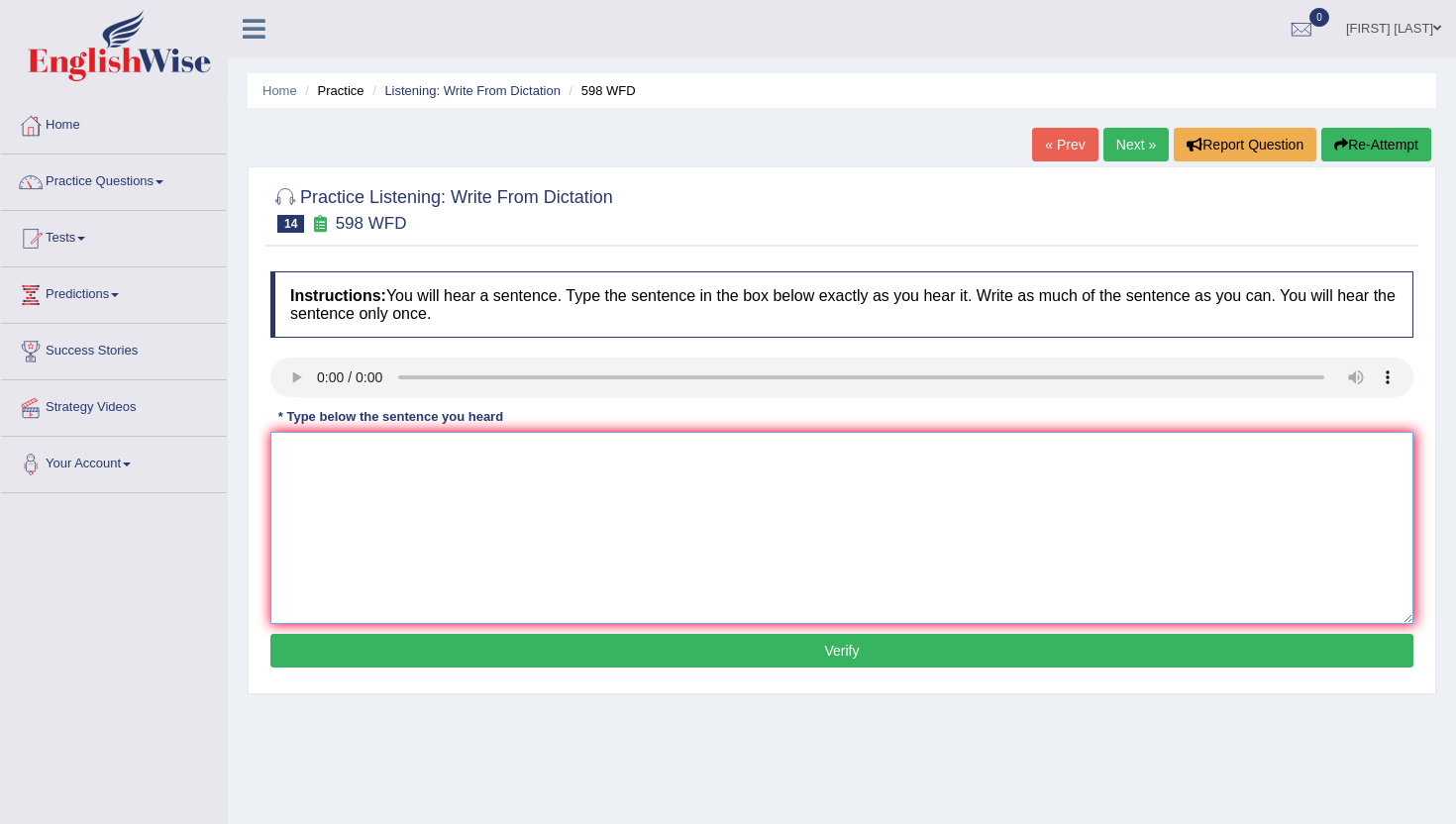 click at bounding box center (842, 528) 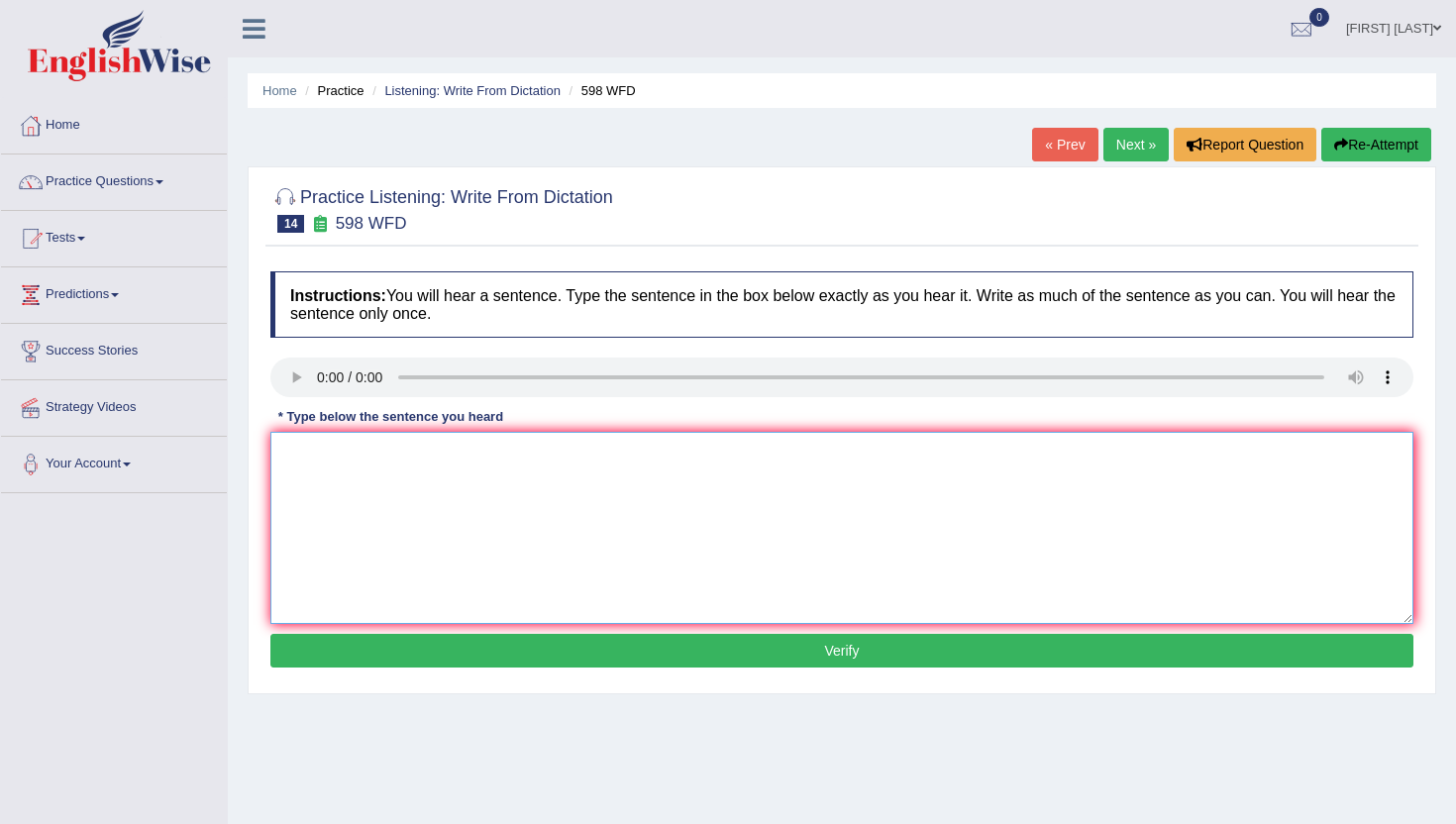 click at bounding box center (842, 528) 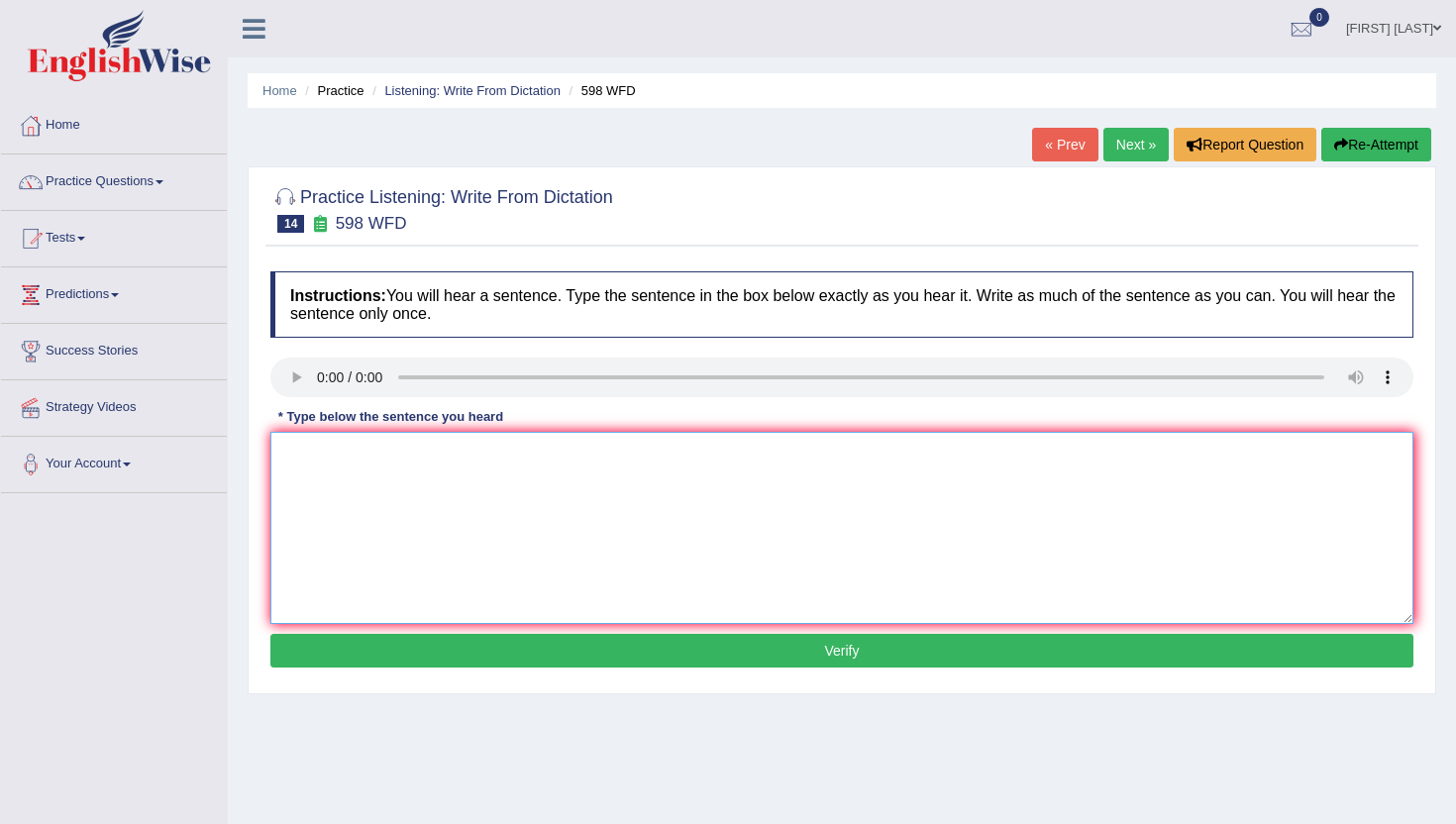 click at bounding box center [842, 528] 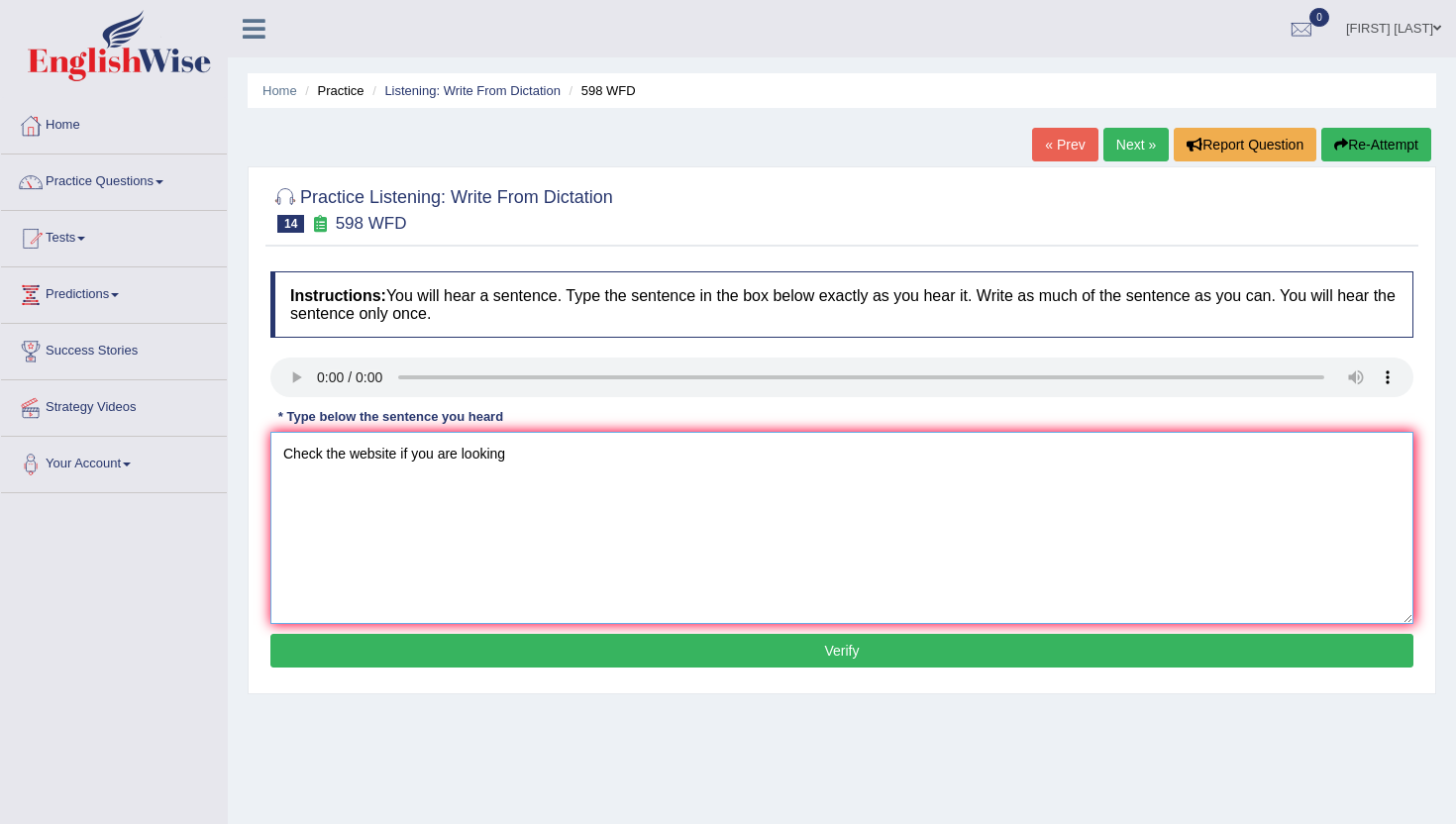 click on "Check the website if you are looking" at bounding box center (842, 528) 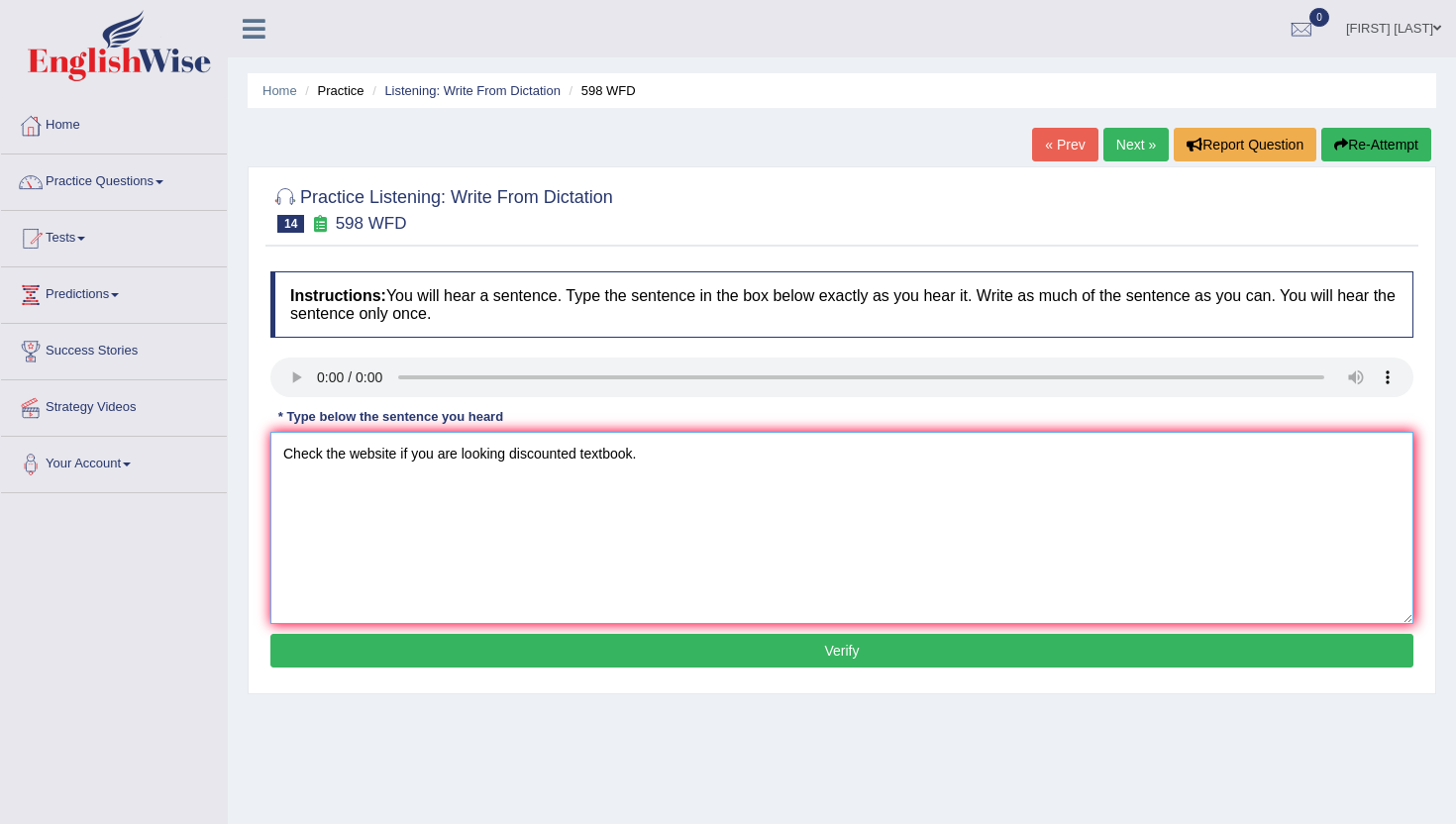 type on "Check the website if you are looking discounted textbook." 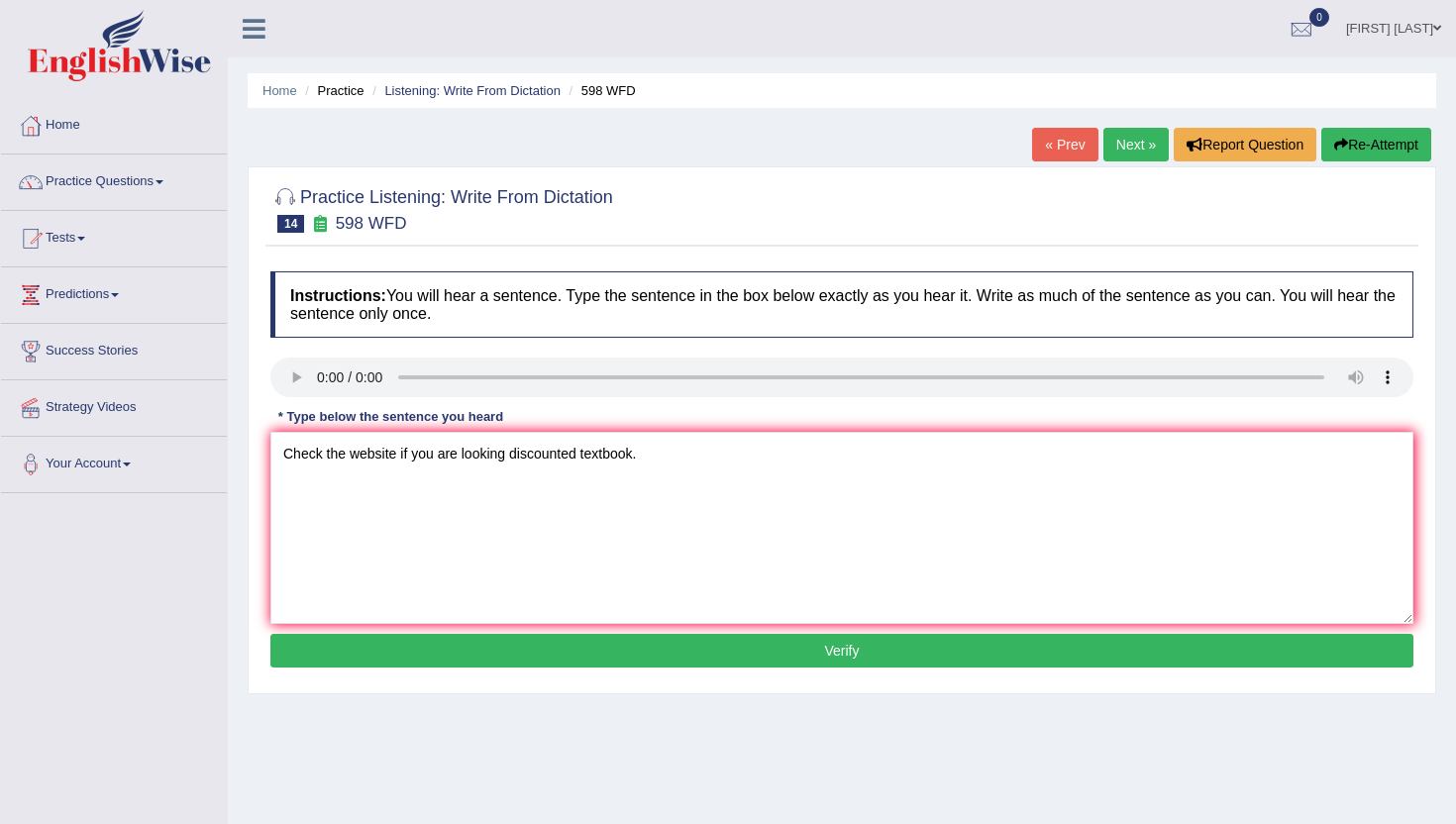 click on "Verify" at bounding box center [842, 651] 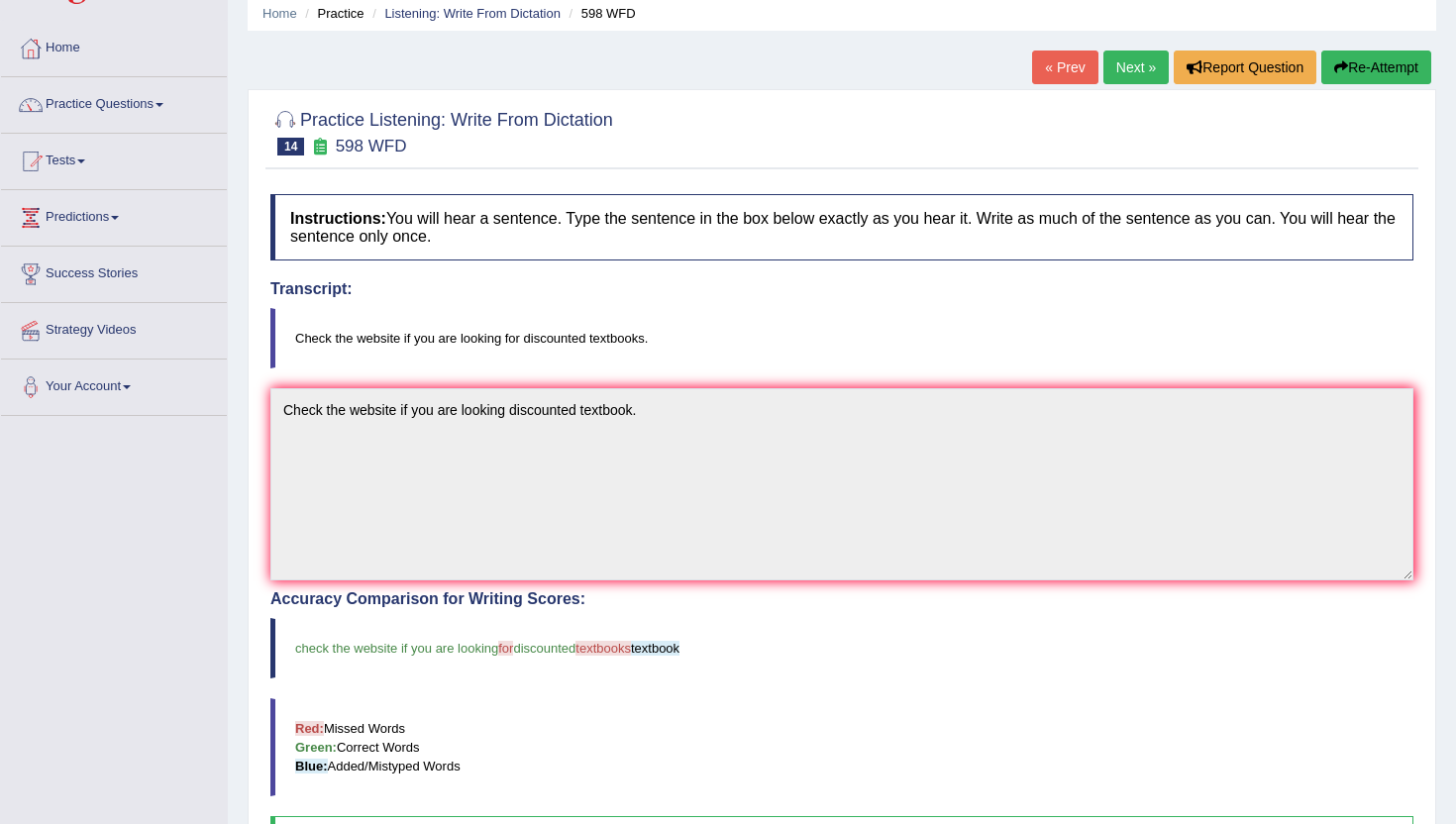 scroll, scrollTop: 114, scrollLeft: 0, axis: vertical 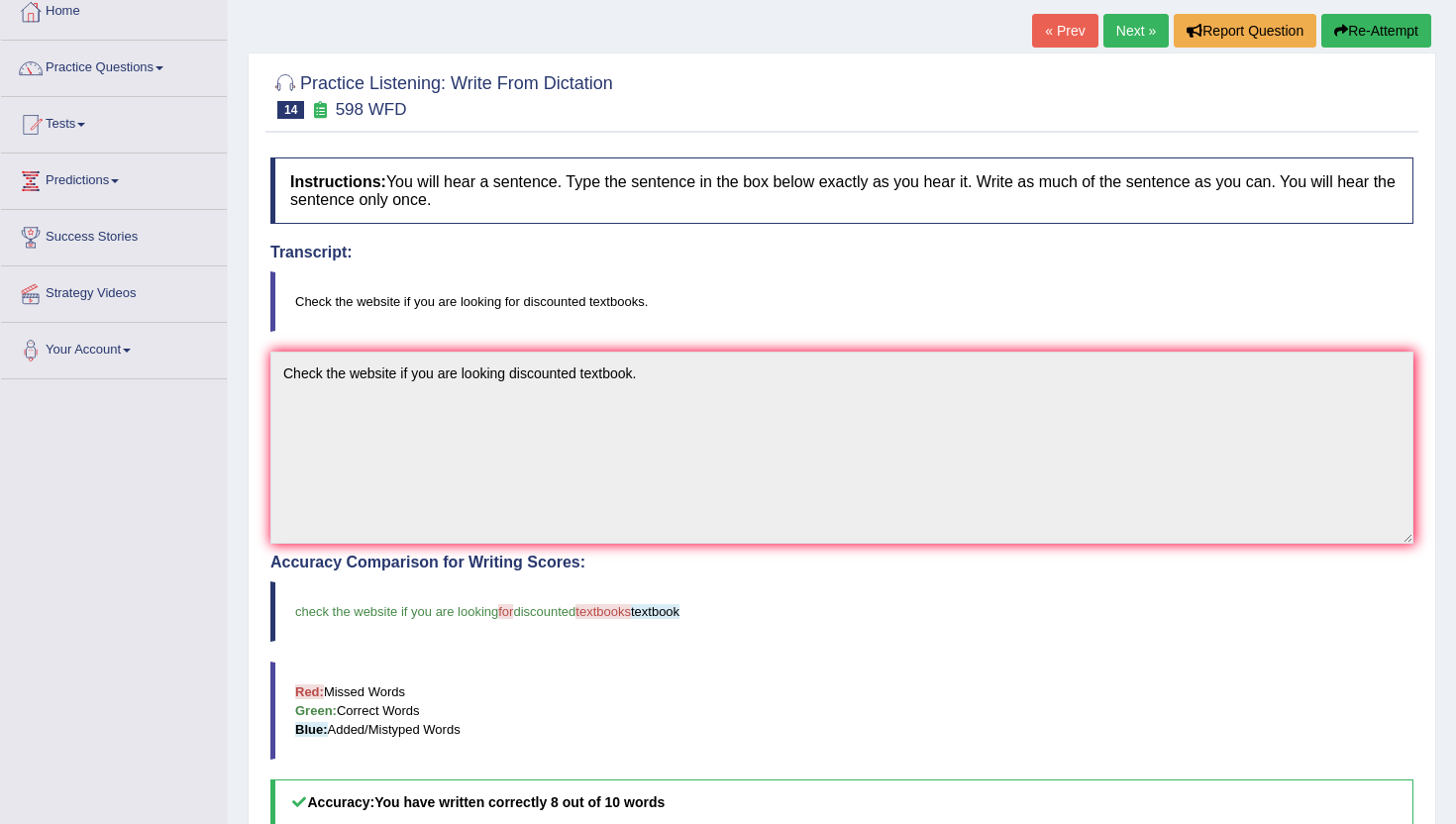 click on "Next »" at bounding box center (1136, 31) 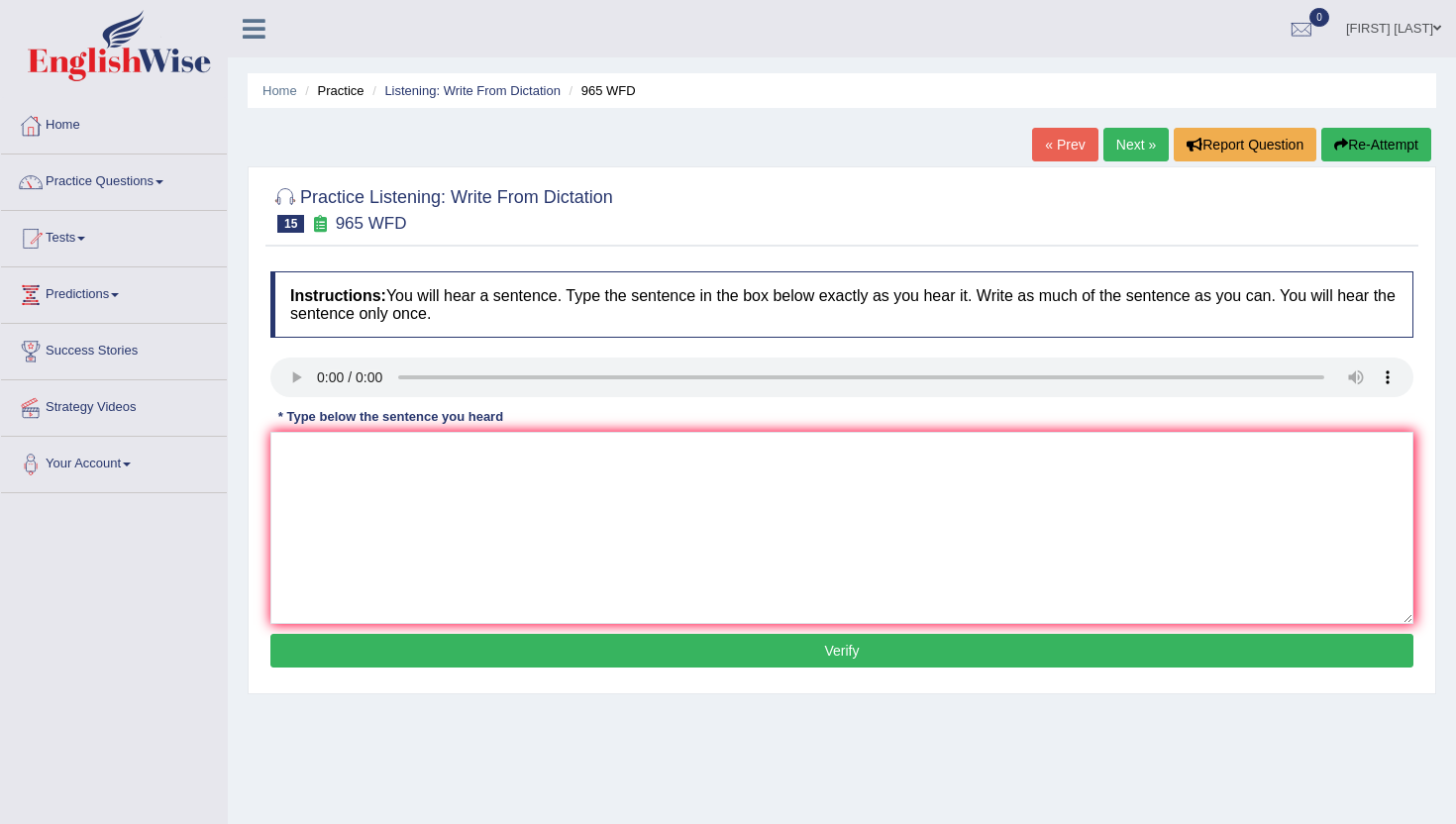 scroll, scrollTop: 0, scrollLeft: 0, axis: both 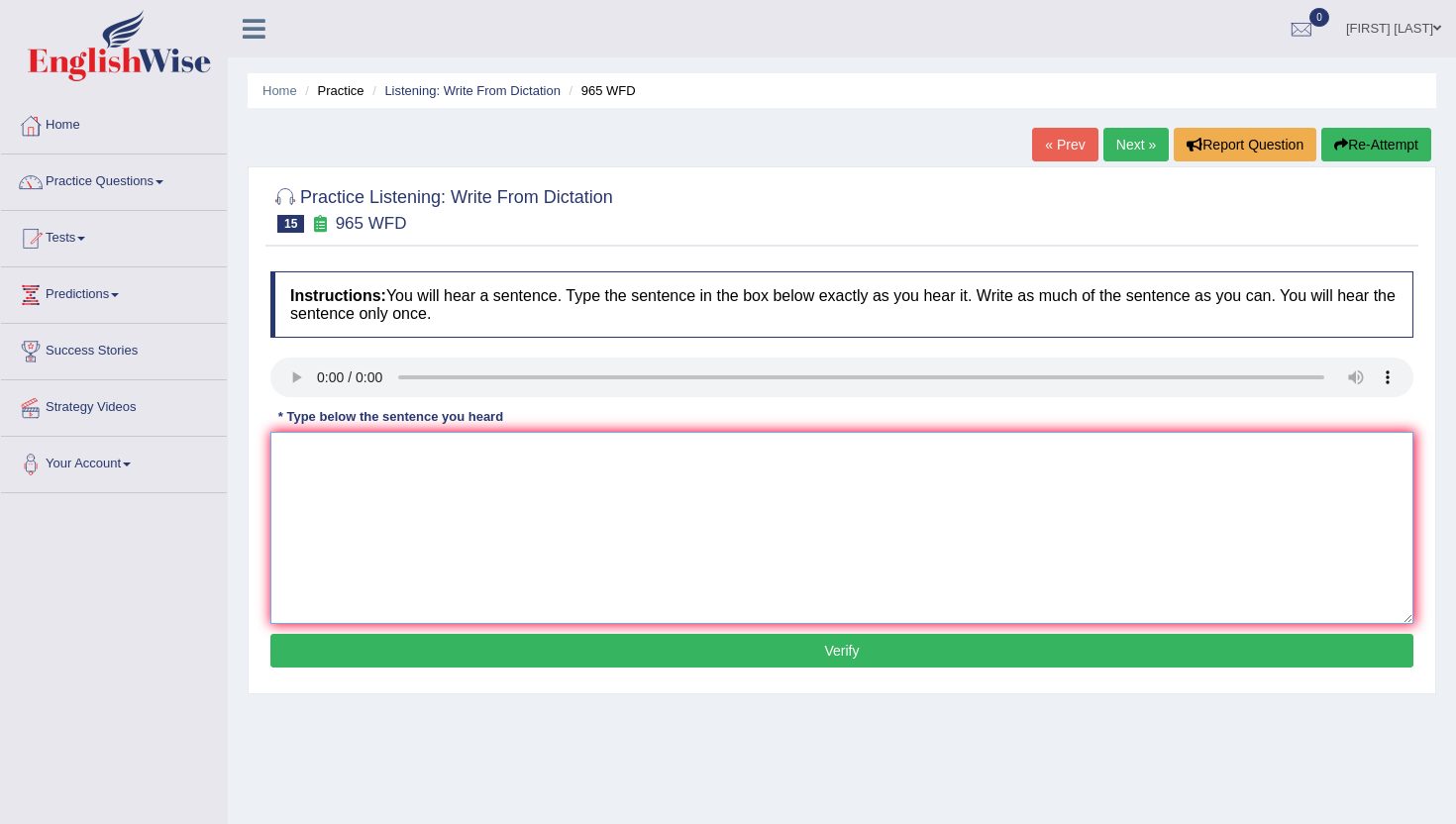 click at bounding box center (842, 528) 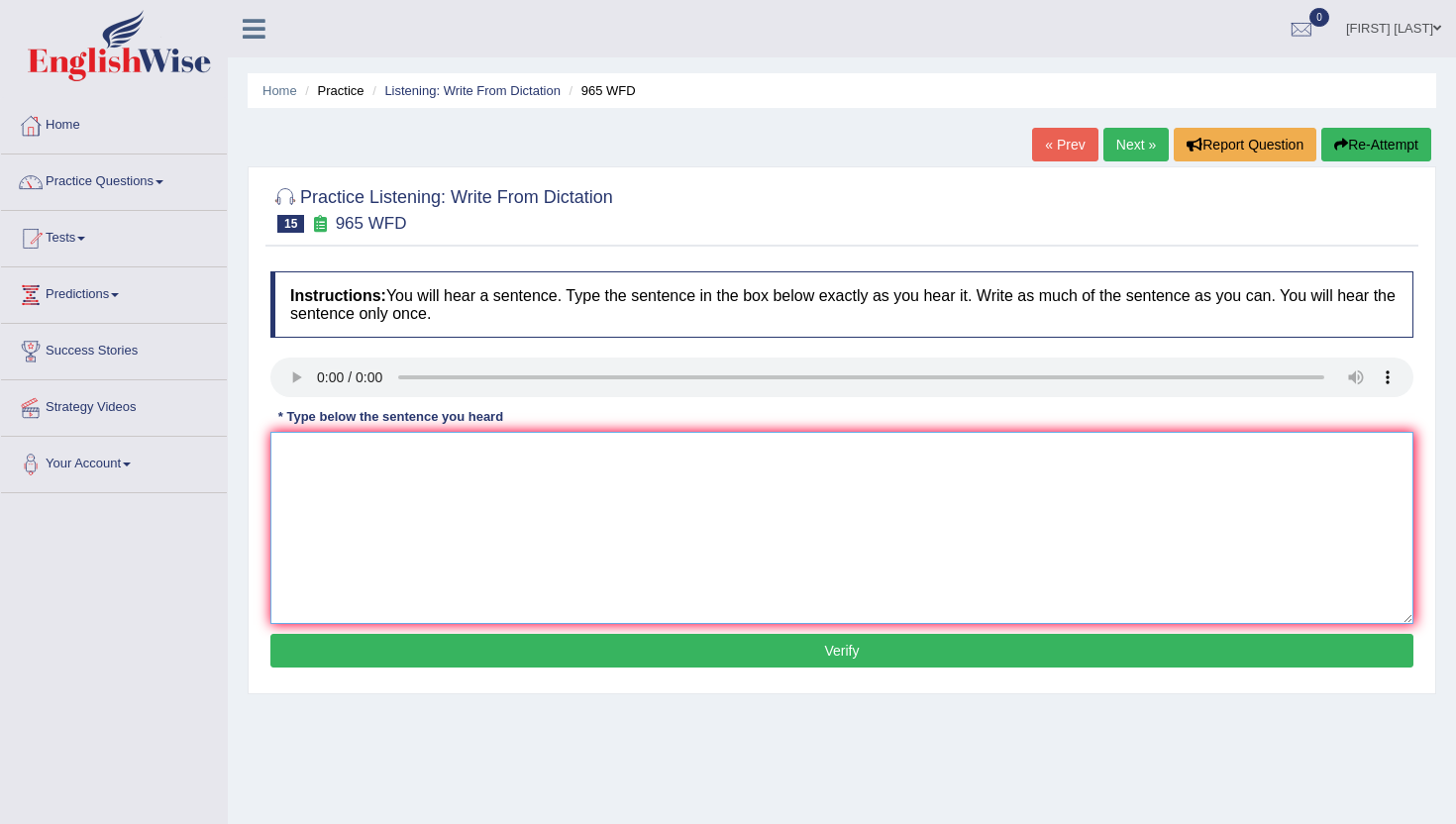 click at bounding box center (842, 528) 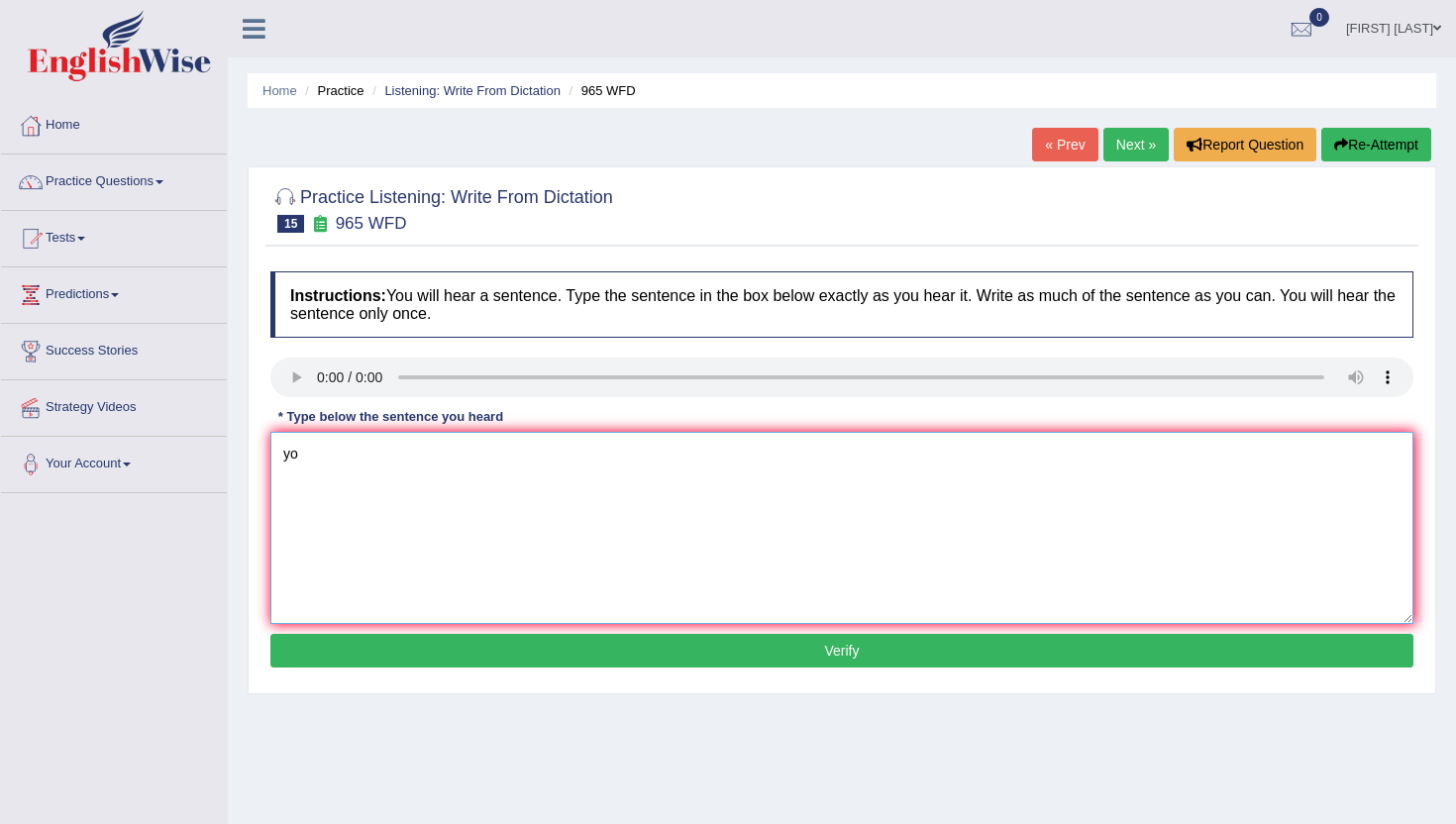 type on "y" 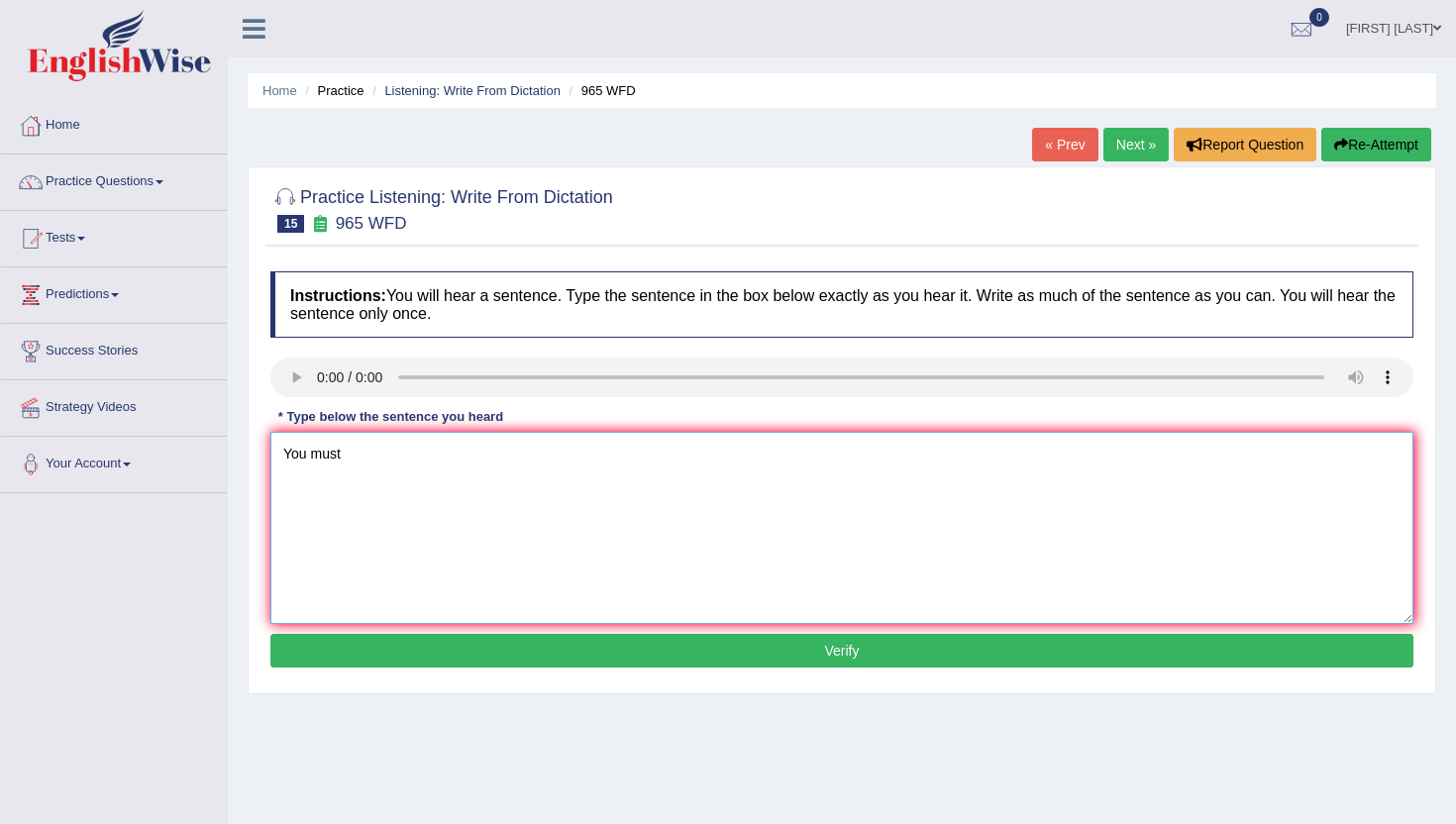 click on "You must" at bounding box center (842, 528) 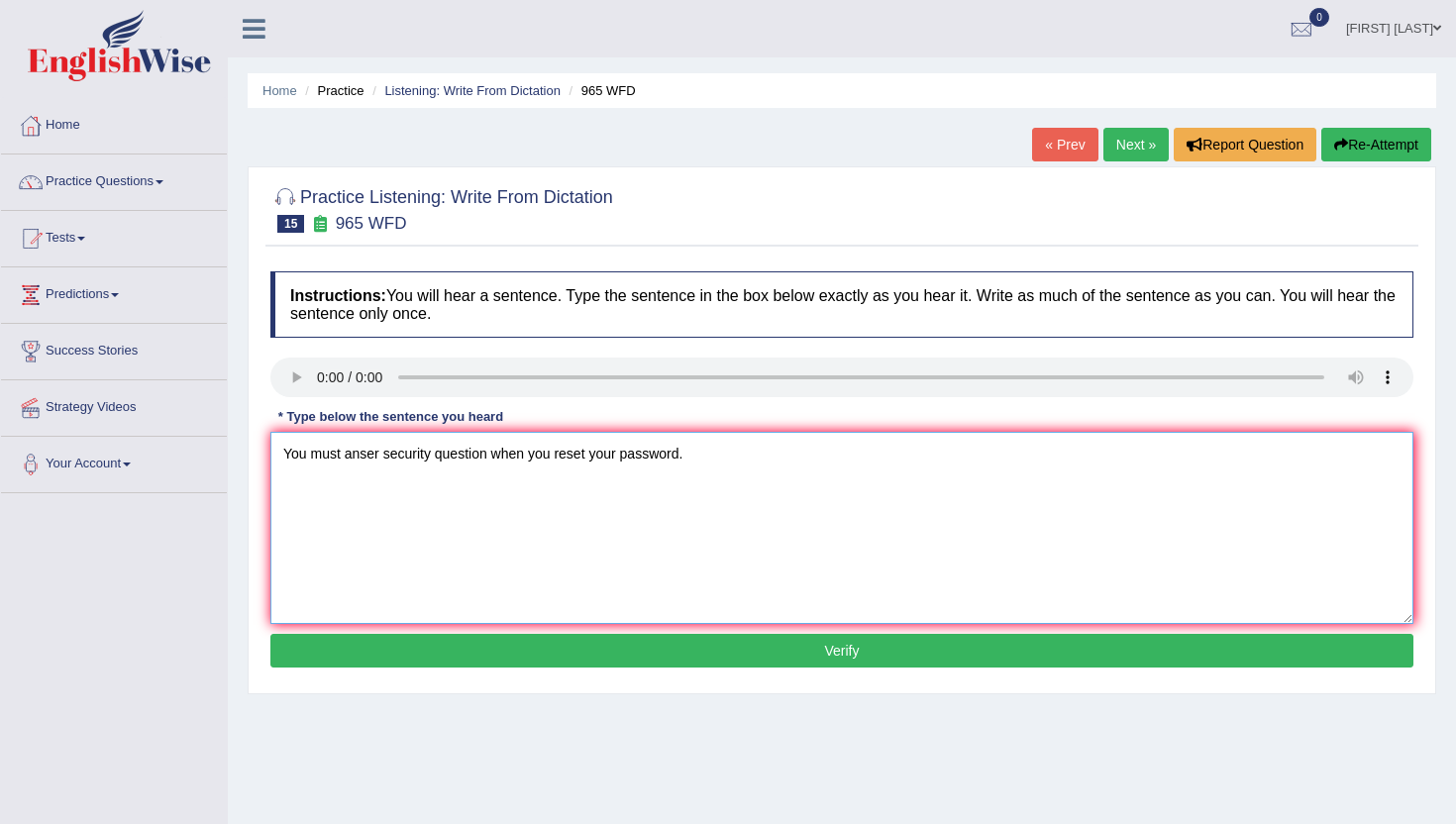 click on "You must anser security question when you reset your password." at bounding box center (842, 528) 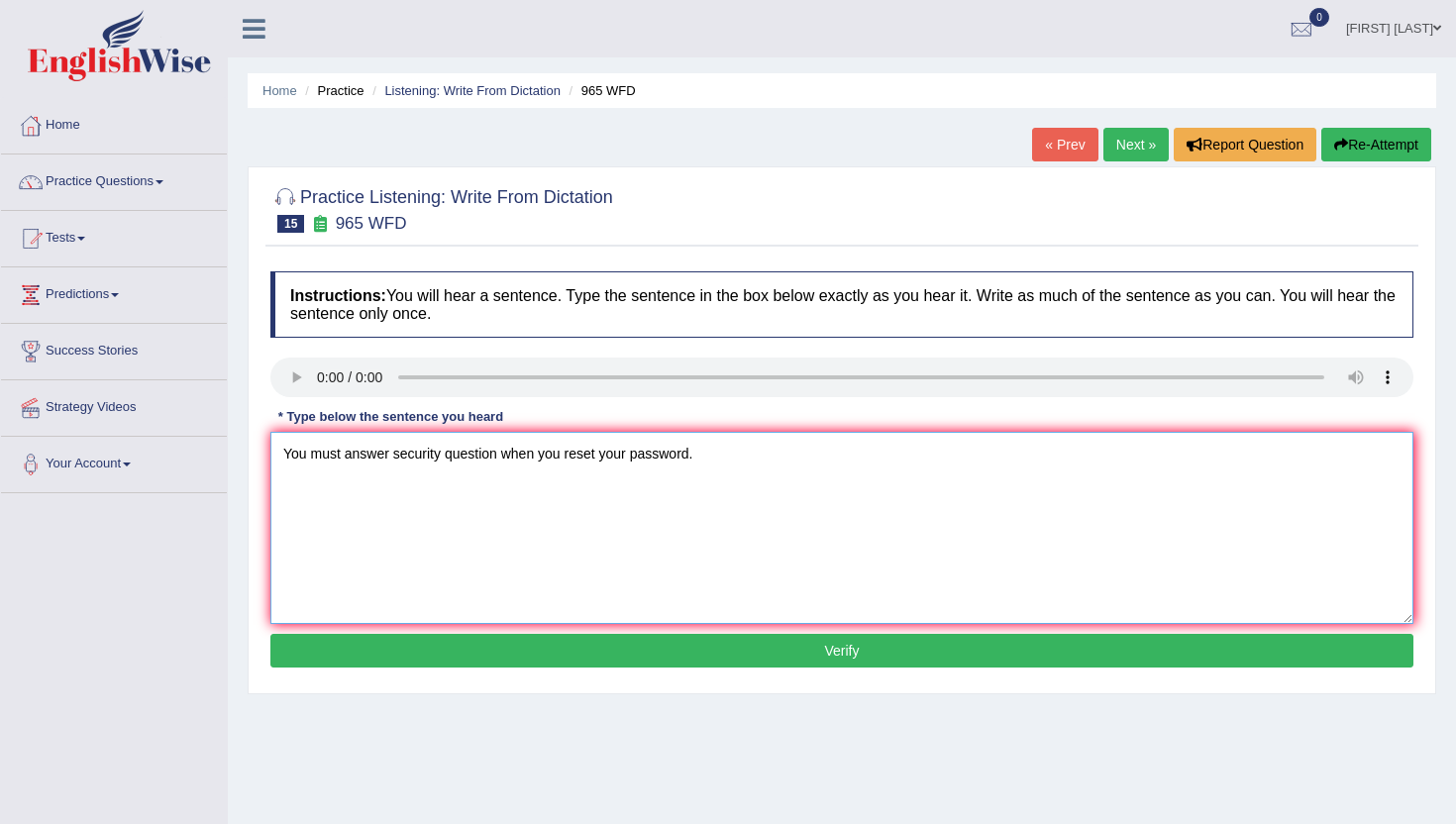 click on "You must answer security question when you reset your password." at bounding box center (842, 528) 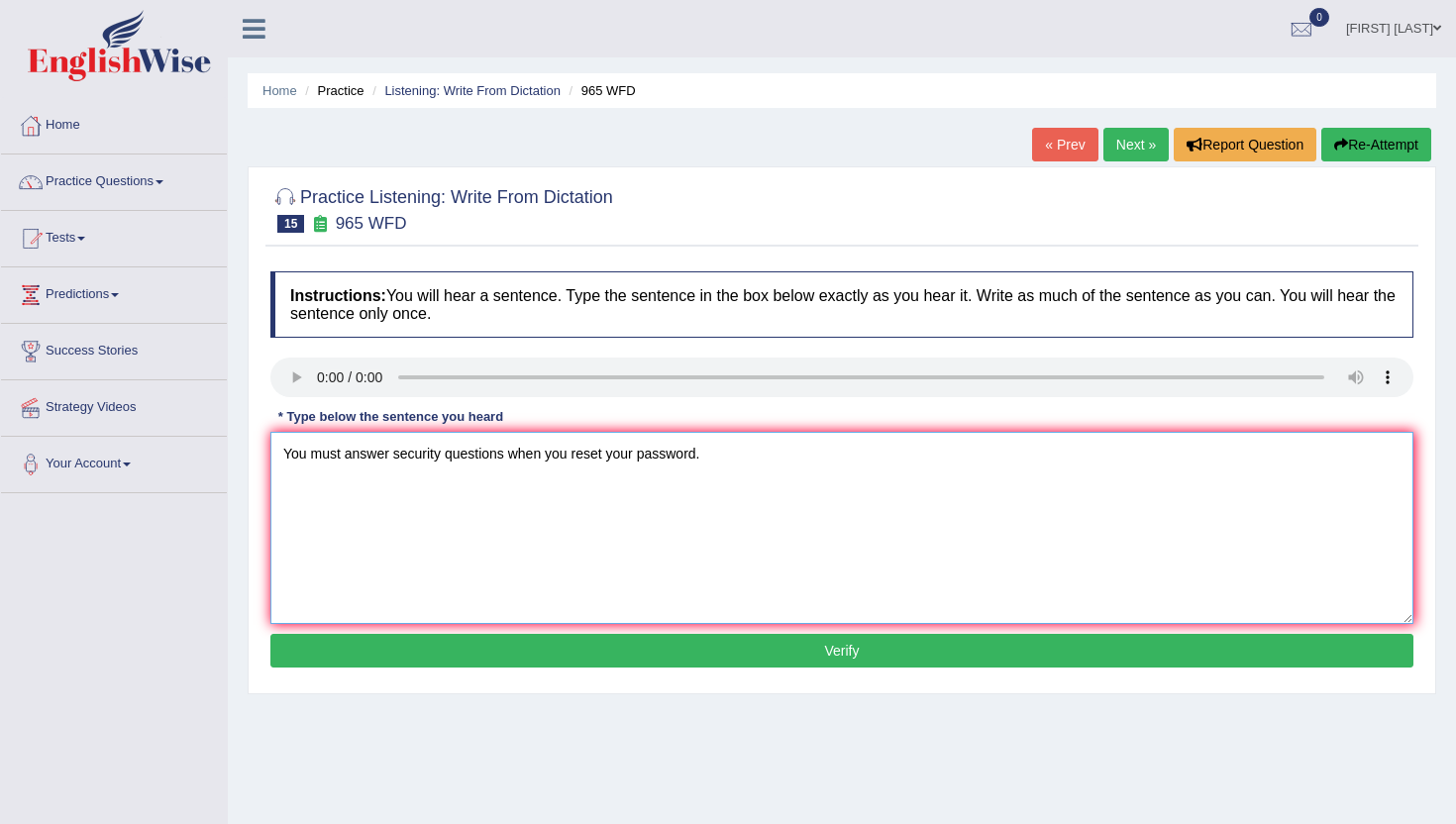 type on "You must answer security questions when you reset your password." 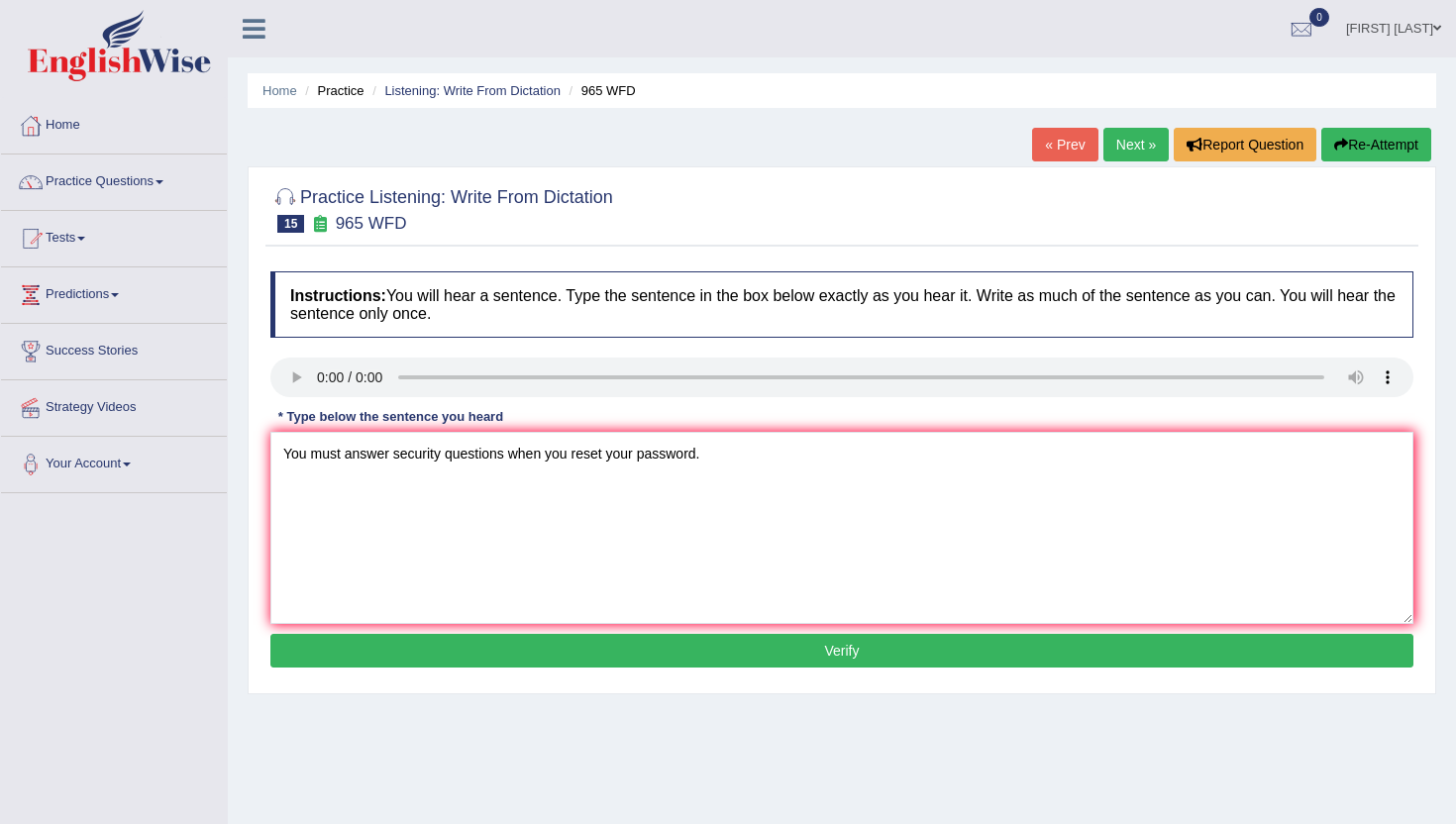 click on "Verify" at bounding box center (842, 651) 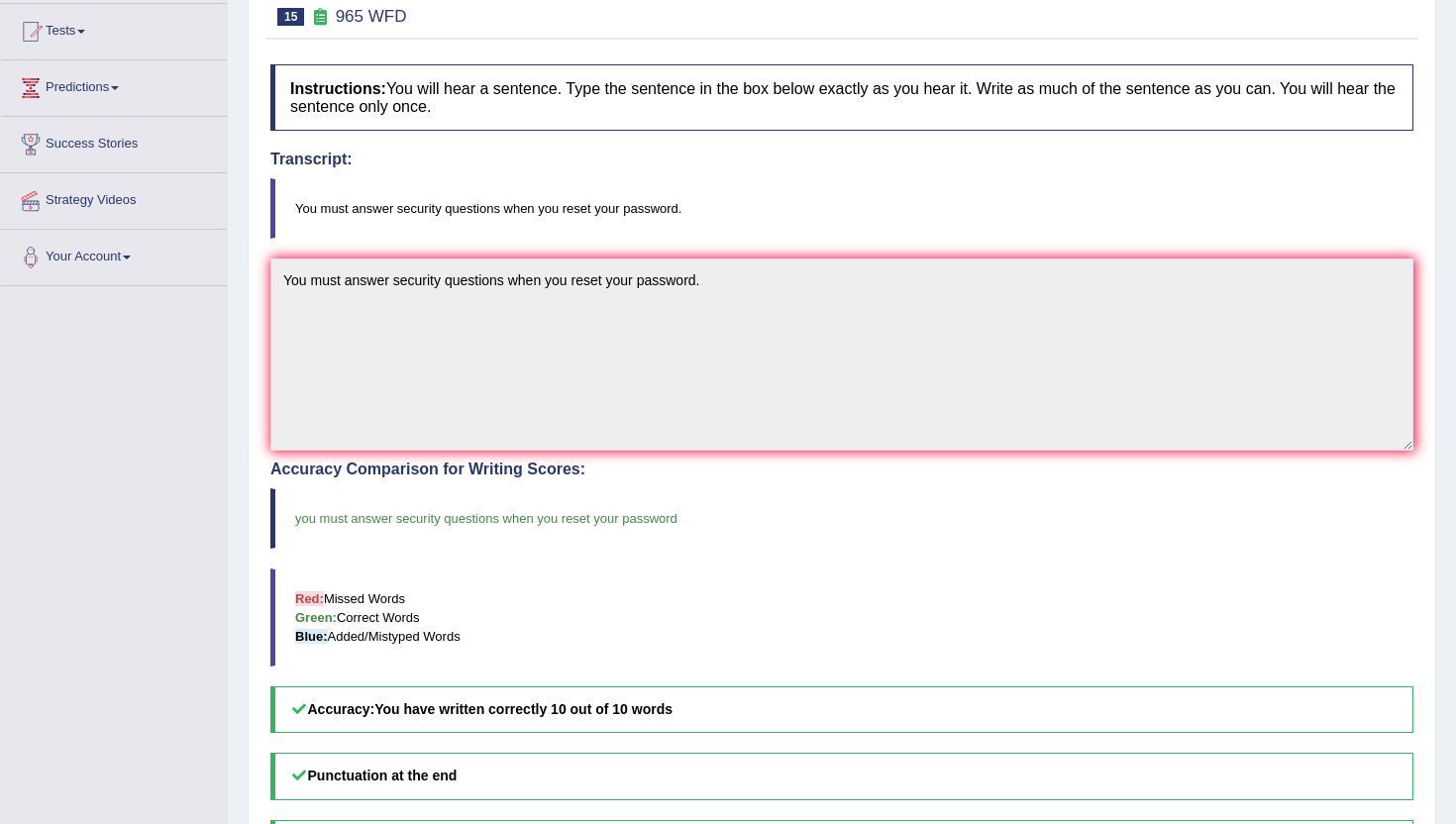 scroll, scrollTop: 63, scrollLeft: 0, axis: vertical 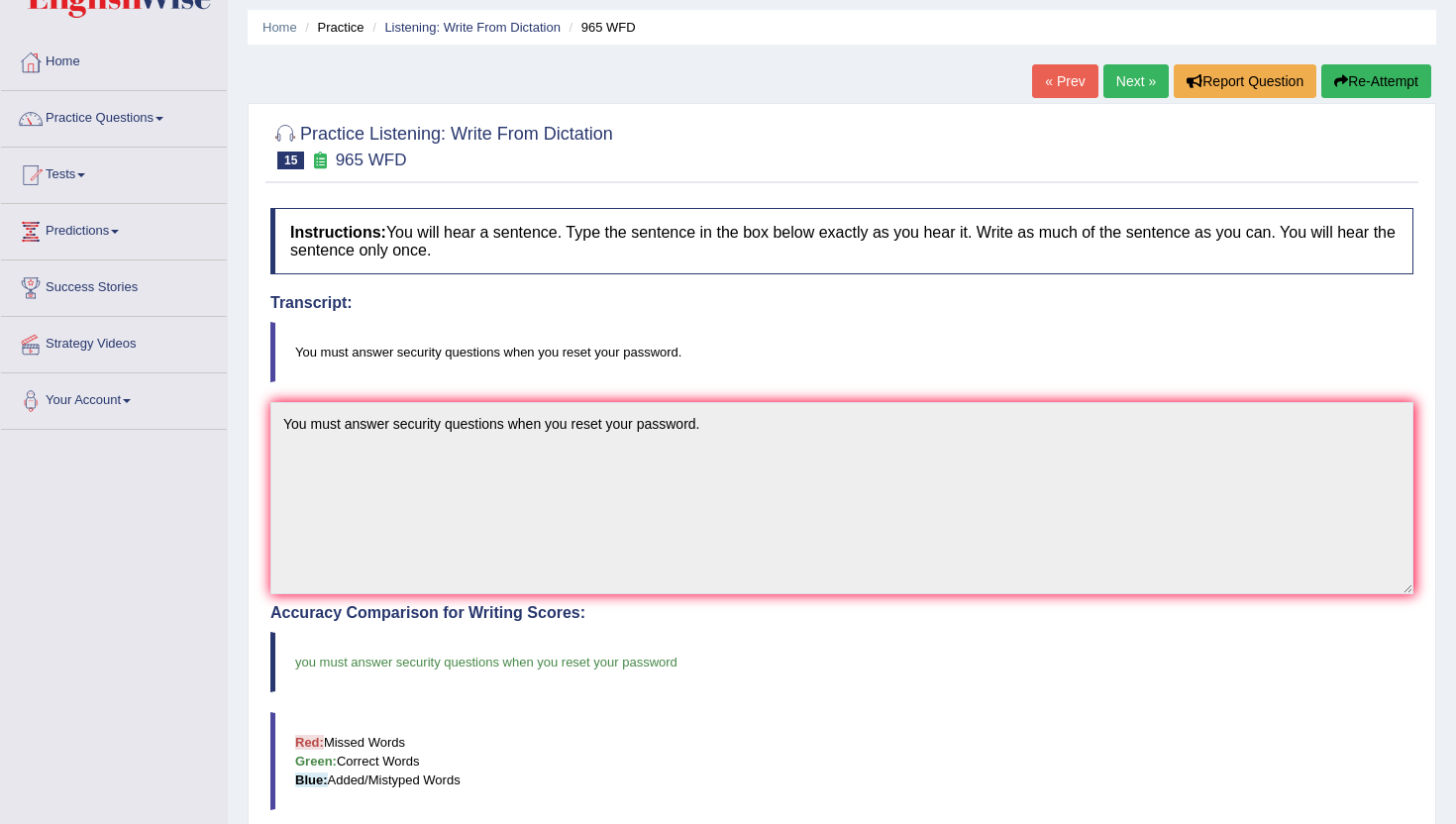 click on "Next »" at bounding box center [1136, 81] 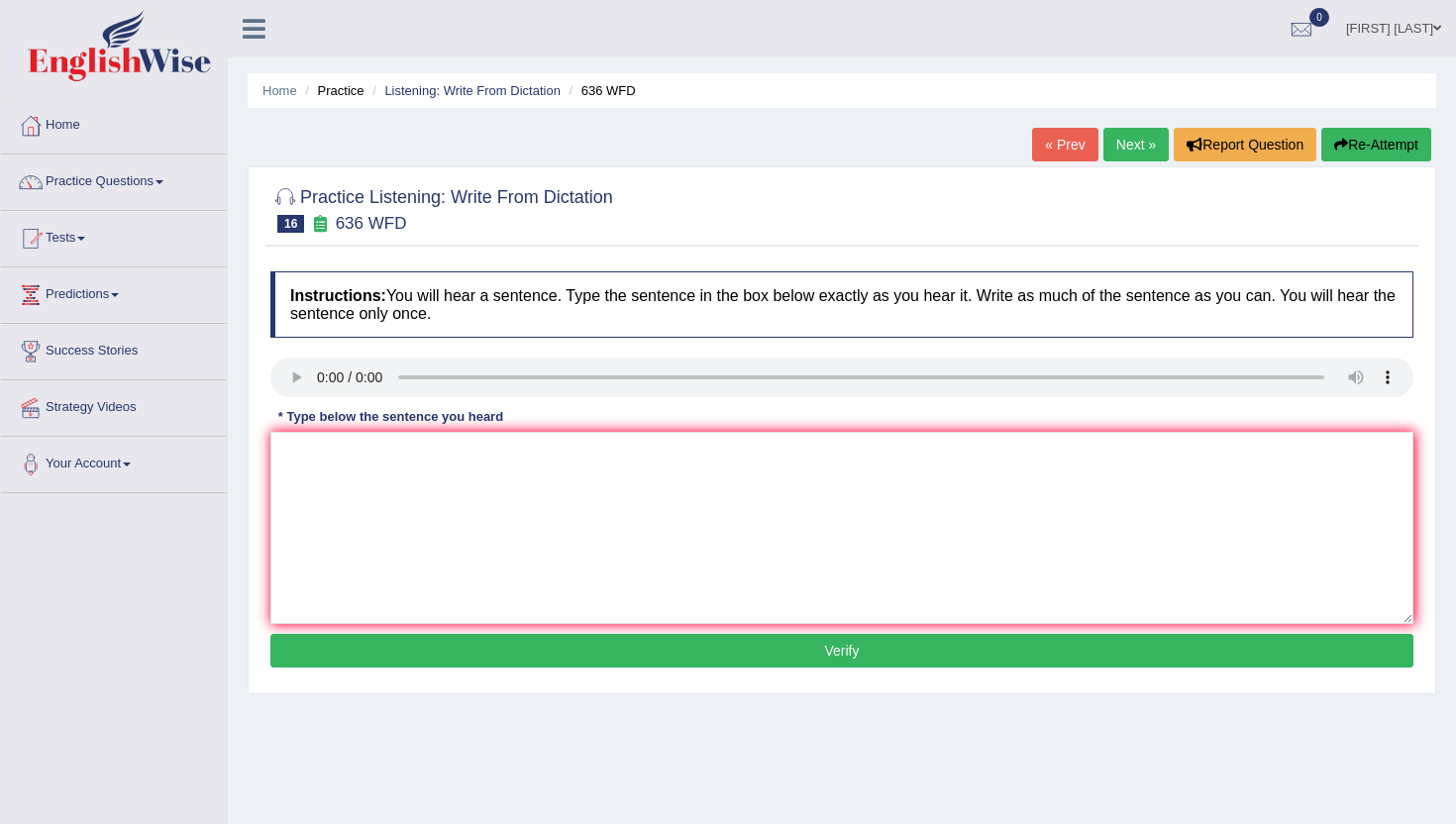 scroll, scrollTop: 0, scrollLeft: 0, axis: both 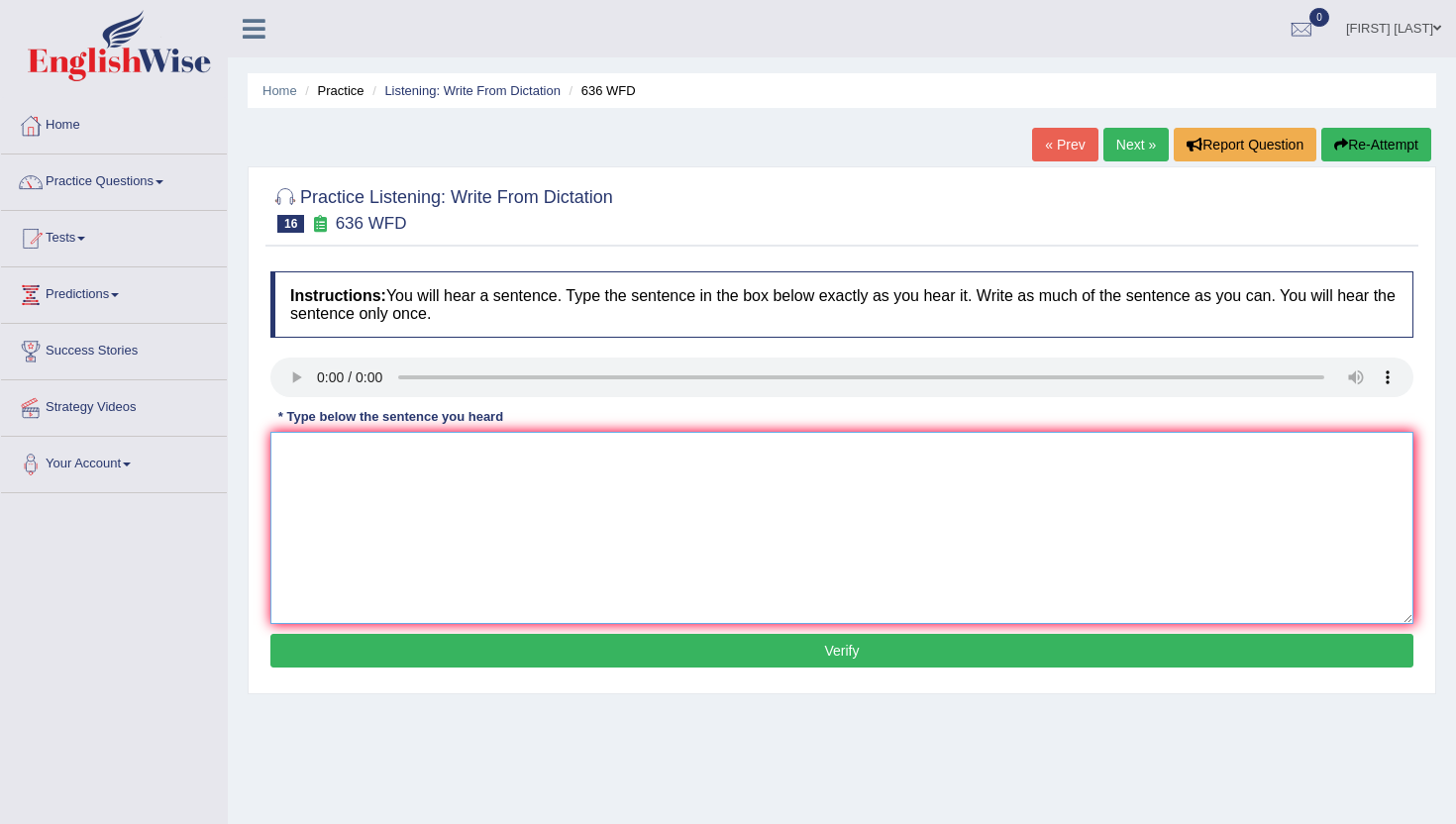 click at bounding box center (842, 528) 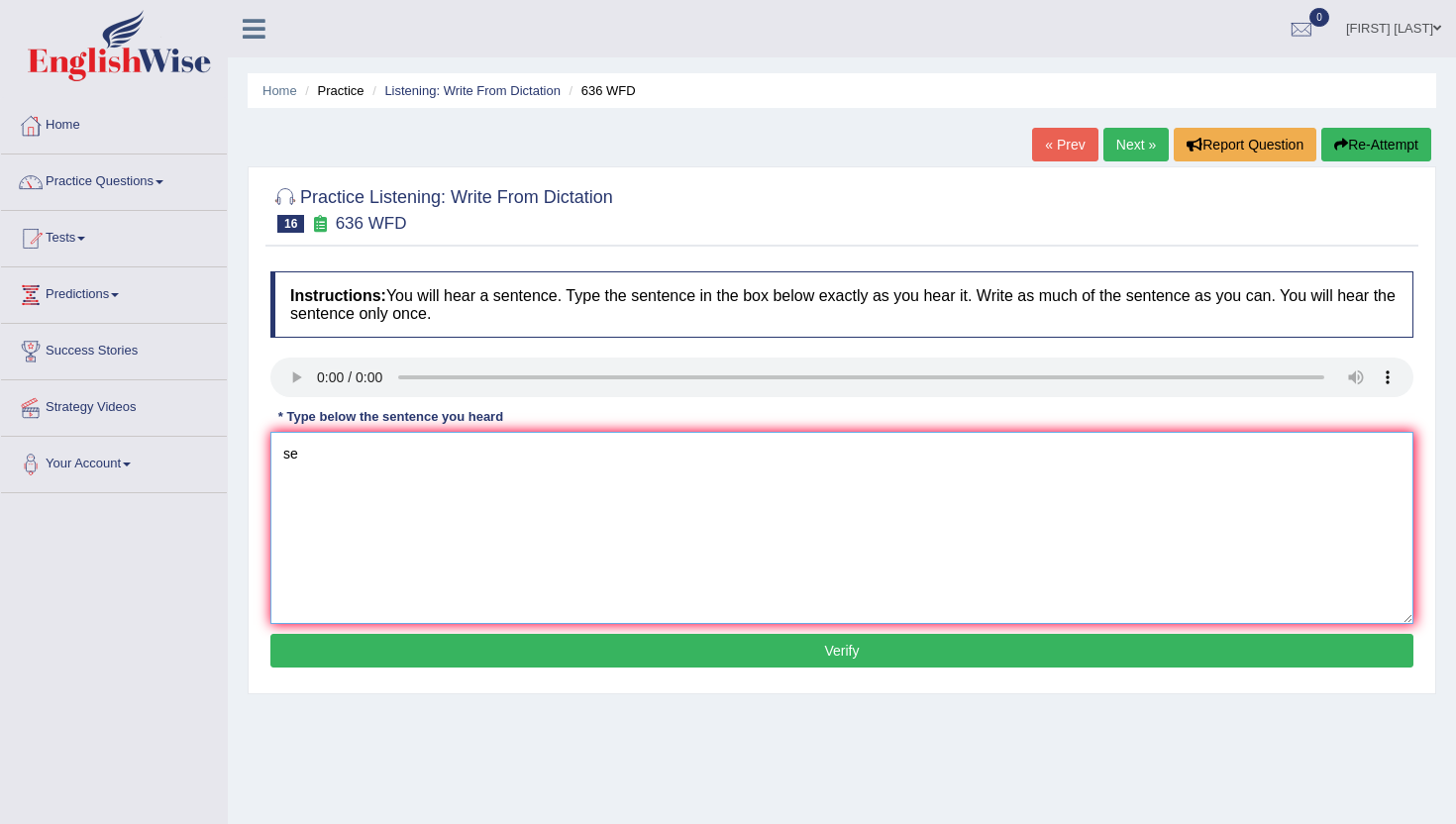 type on "s" 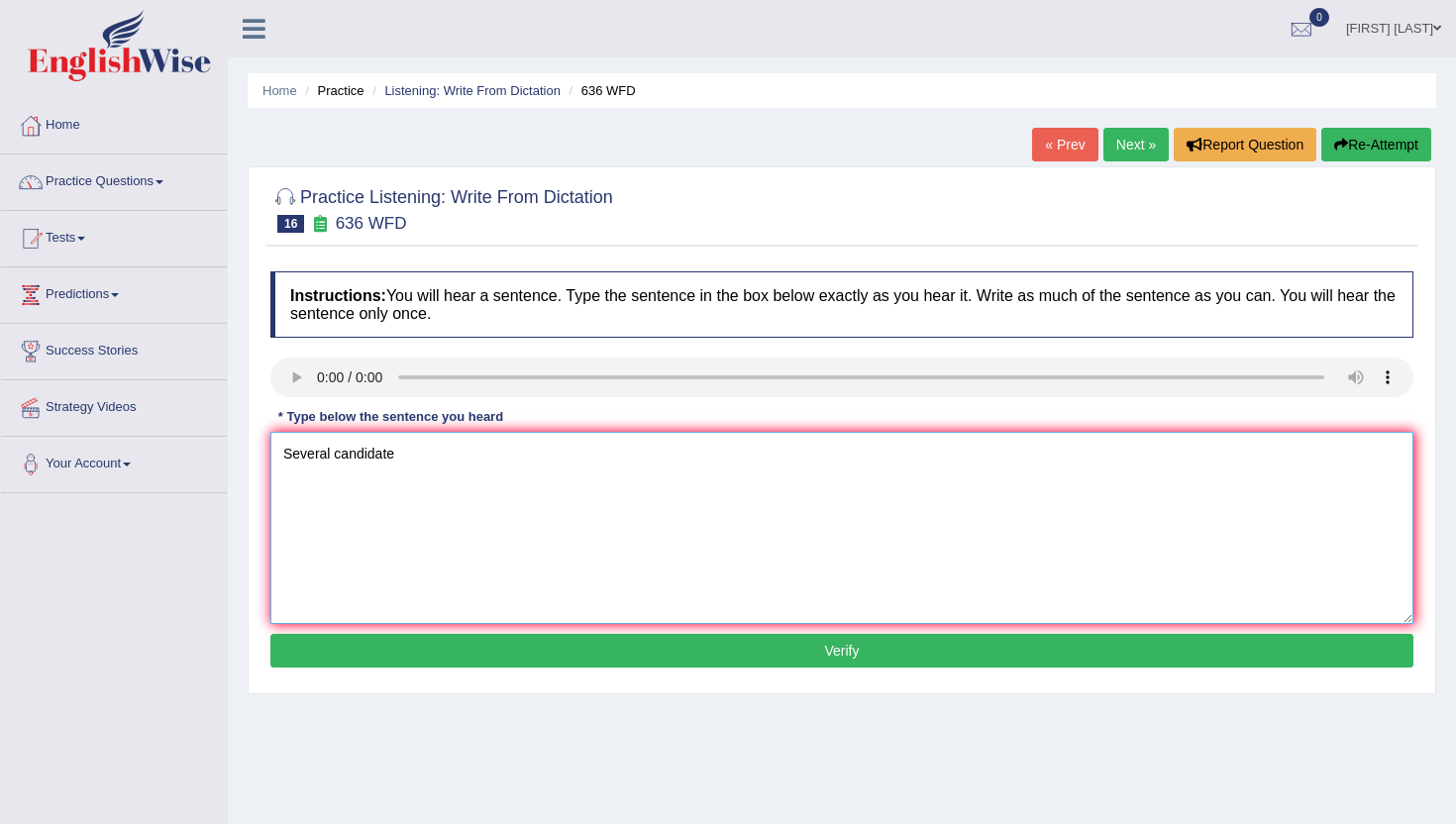 click on "Several candidate" at bounding box center (842, 528) 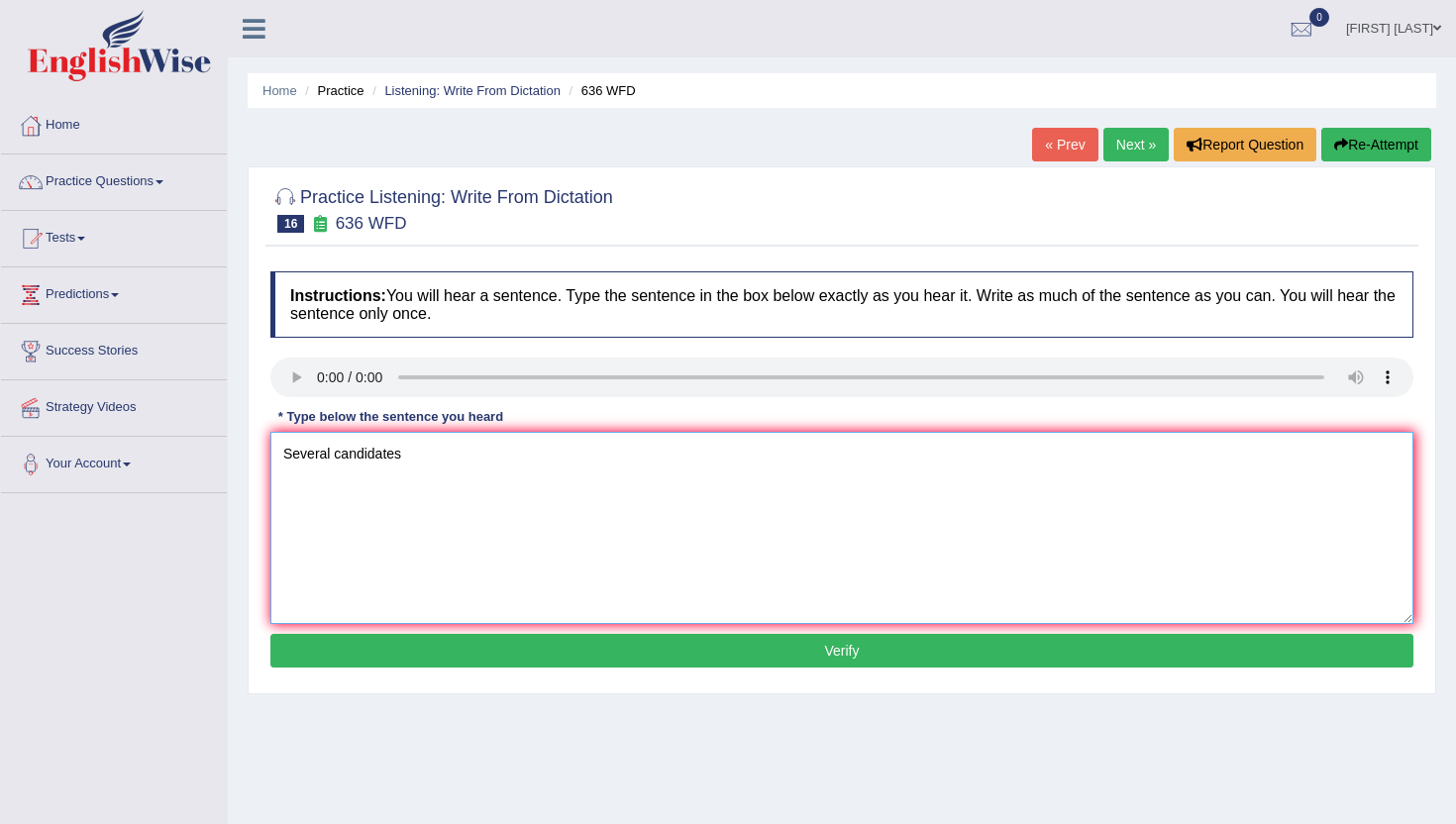 click on "Several candidates" at bounding box center (842, 528) 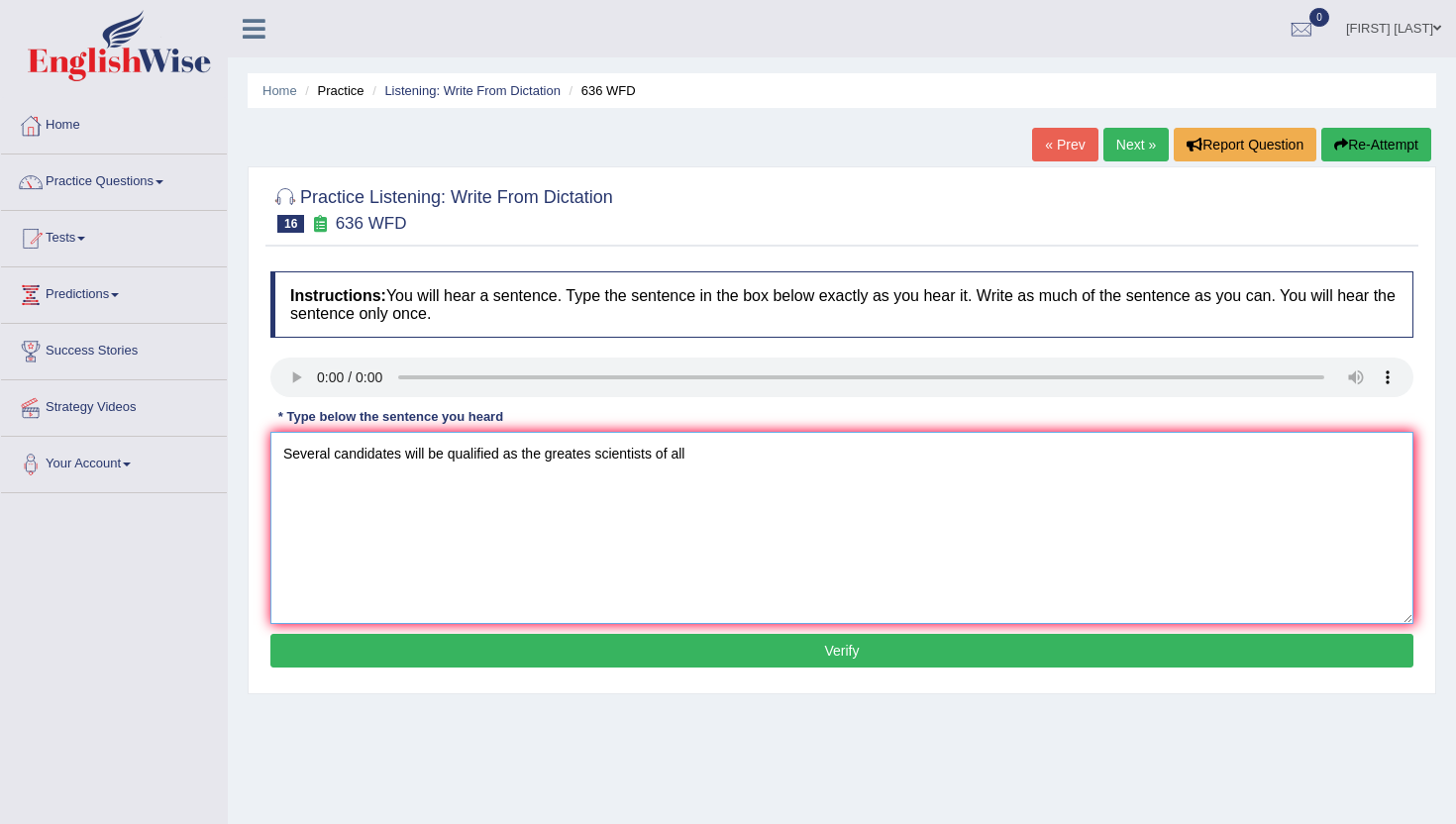 click on "Several candidates will be qualified as the greates scientists of all" at bounding box center [842, 528] 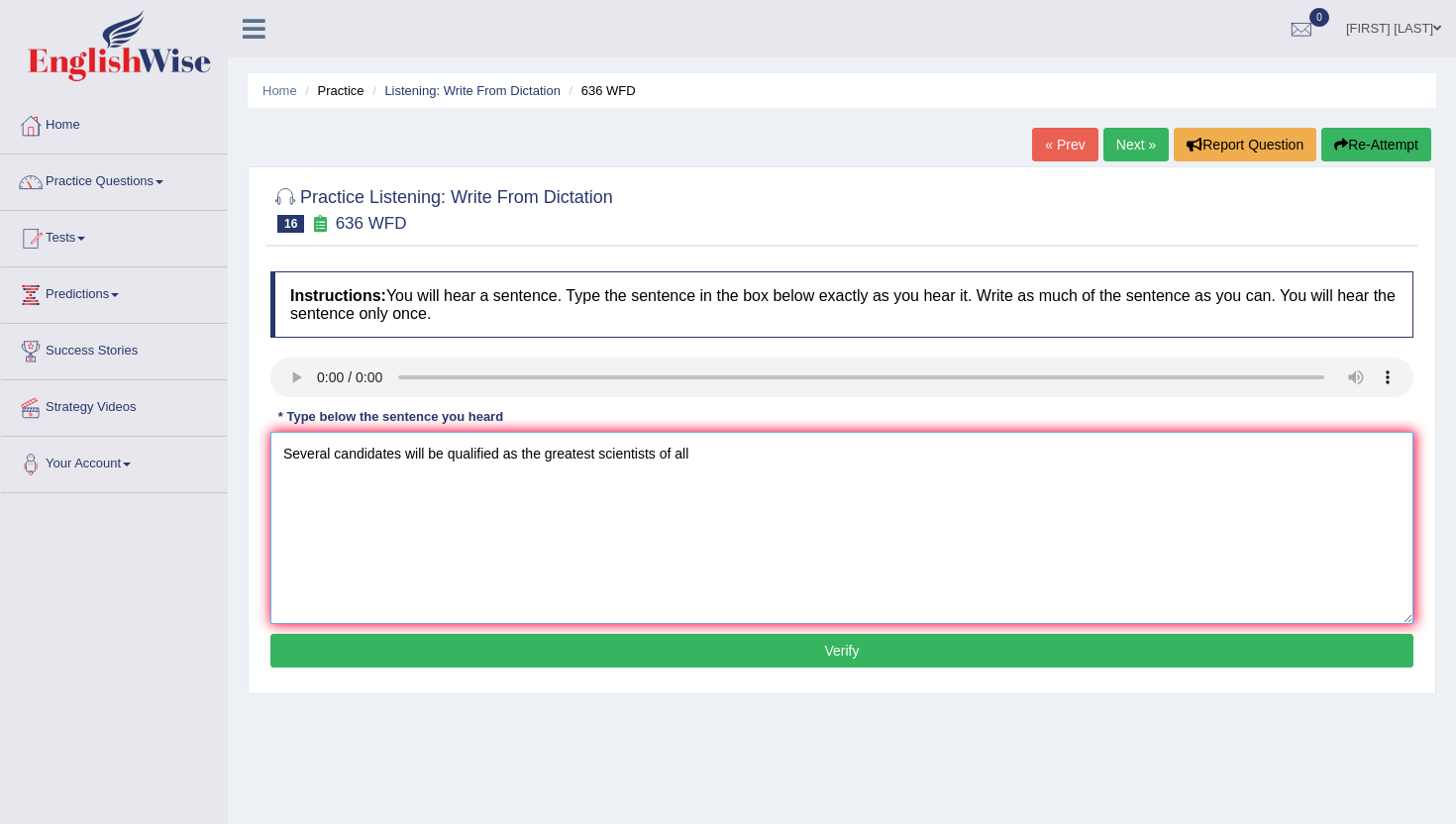 click on "Several candidates will be qualified as the greatest scientists of all" at bounding box center [842, 528] 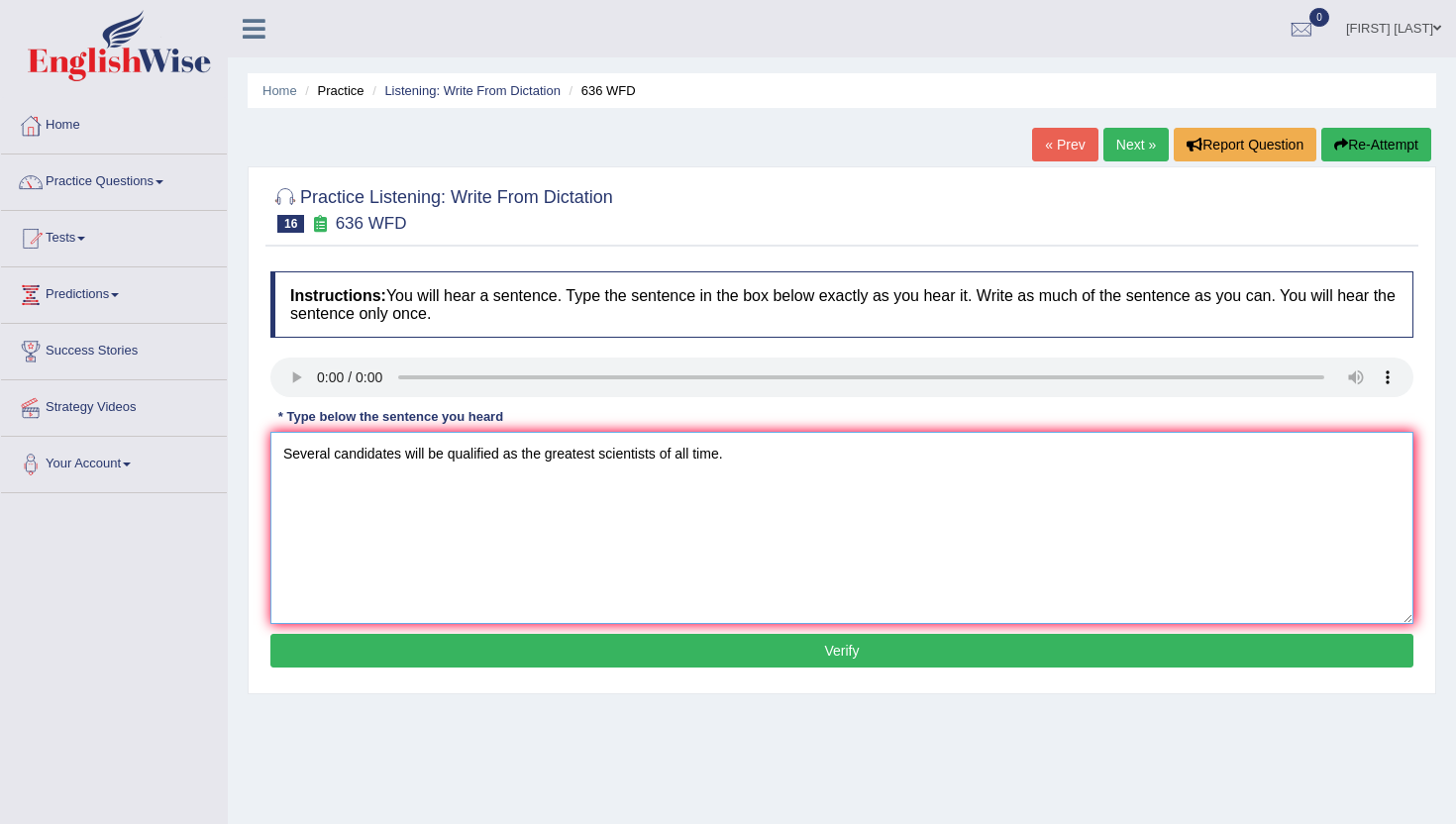 type on "Several candidates will be qualified as the greatest scientists of all time." 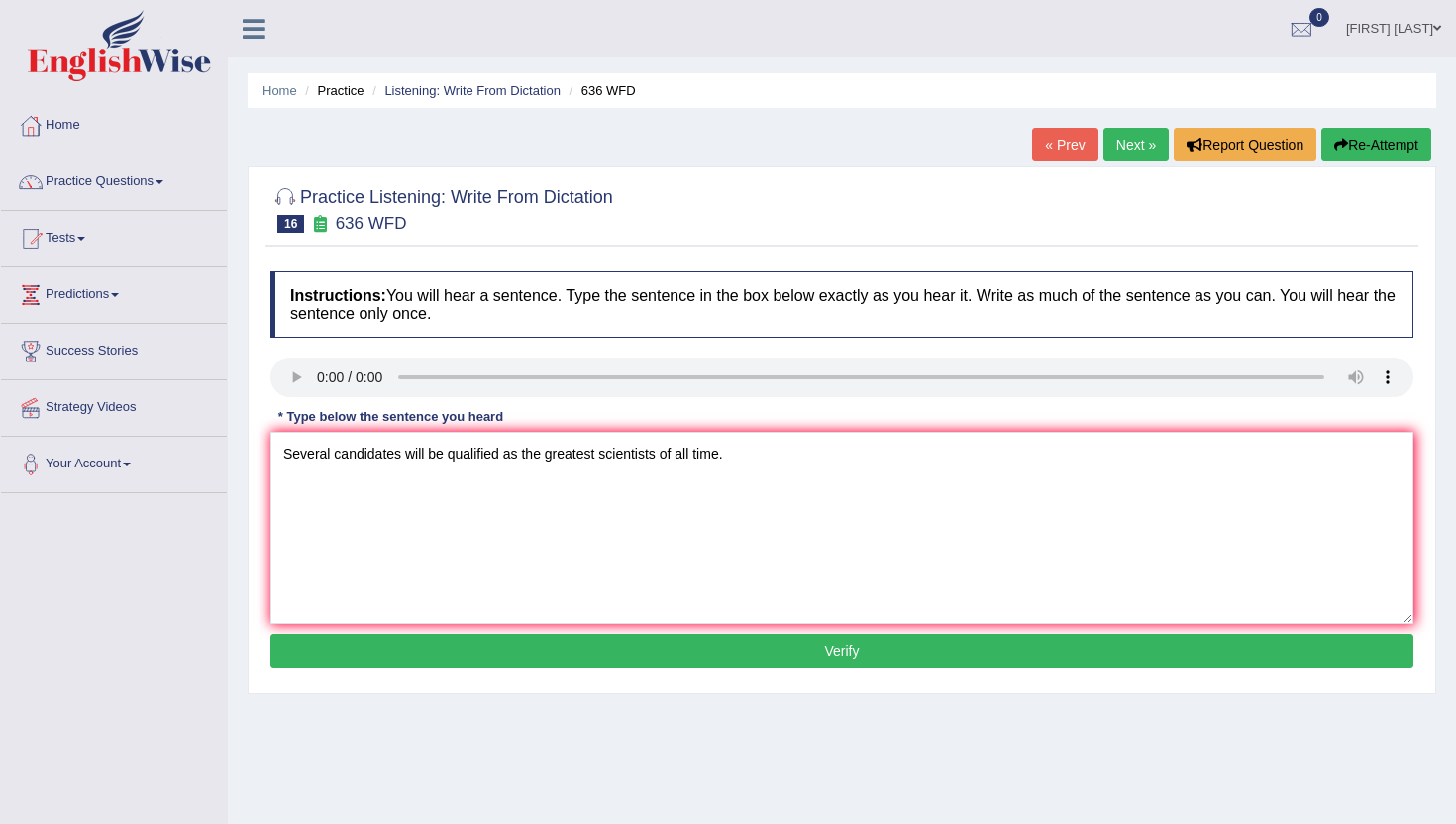 click on "Verify" at bounding box center [842, 651] 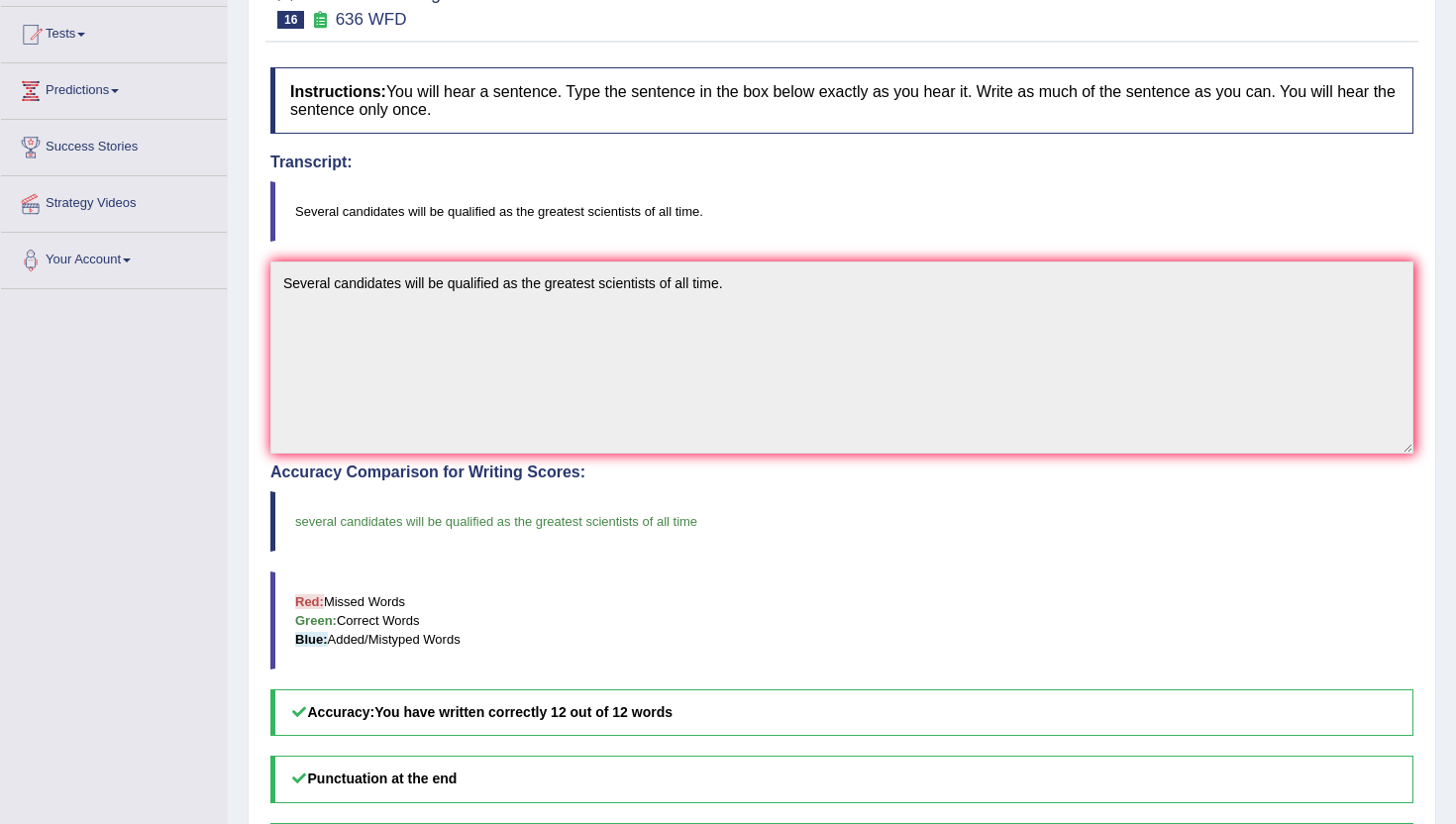 scroll, scrollTop: 106, scrollLeft: 0, axis: vertical 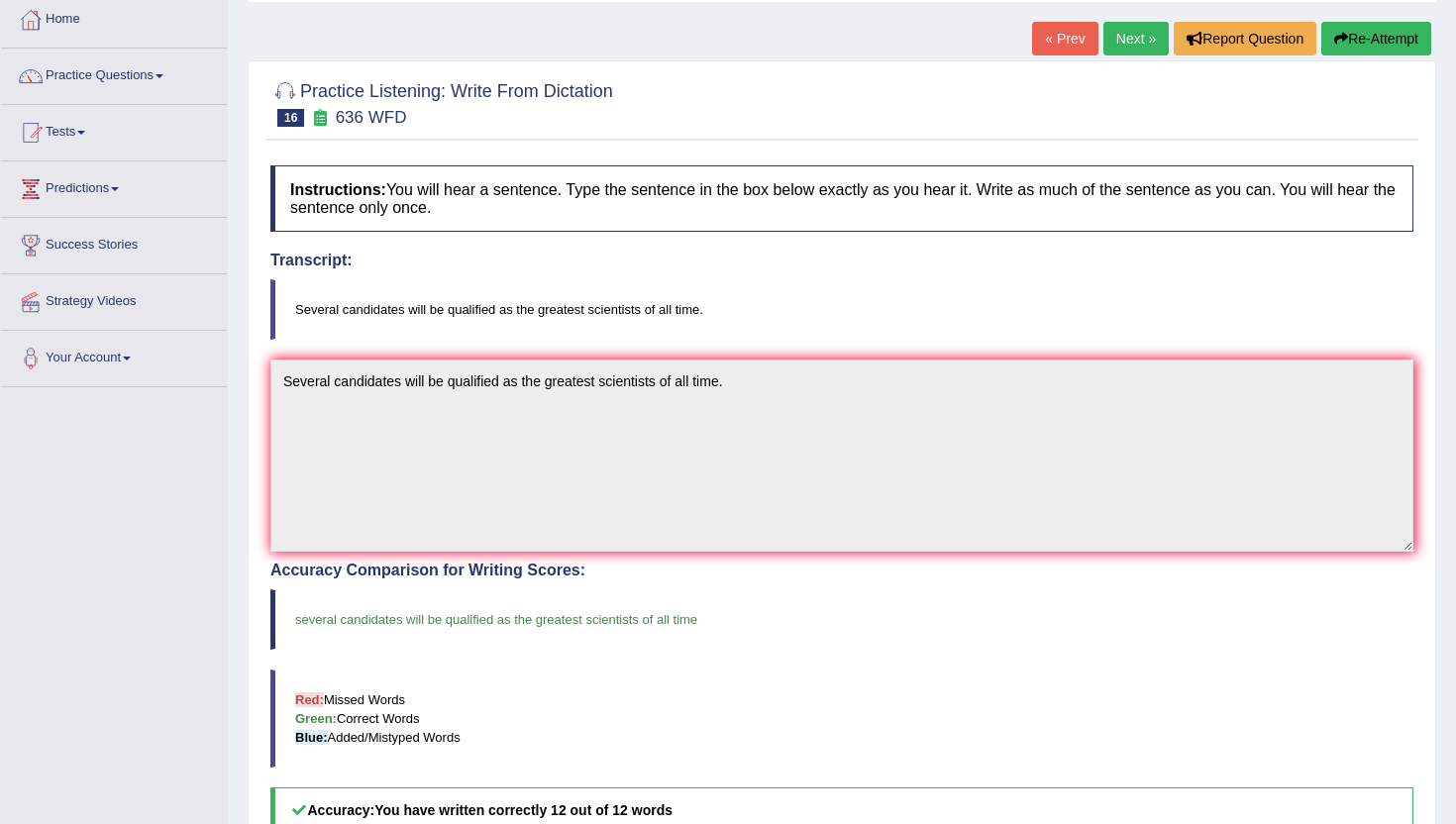 click on "Next »" at bounding box center [1136, 39] 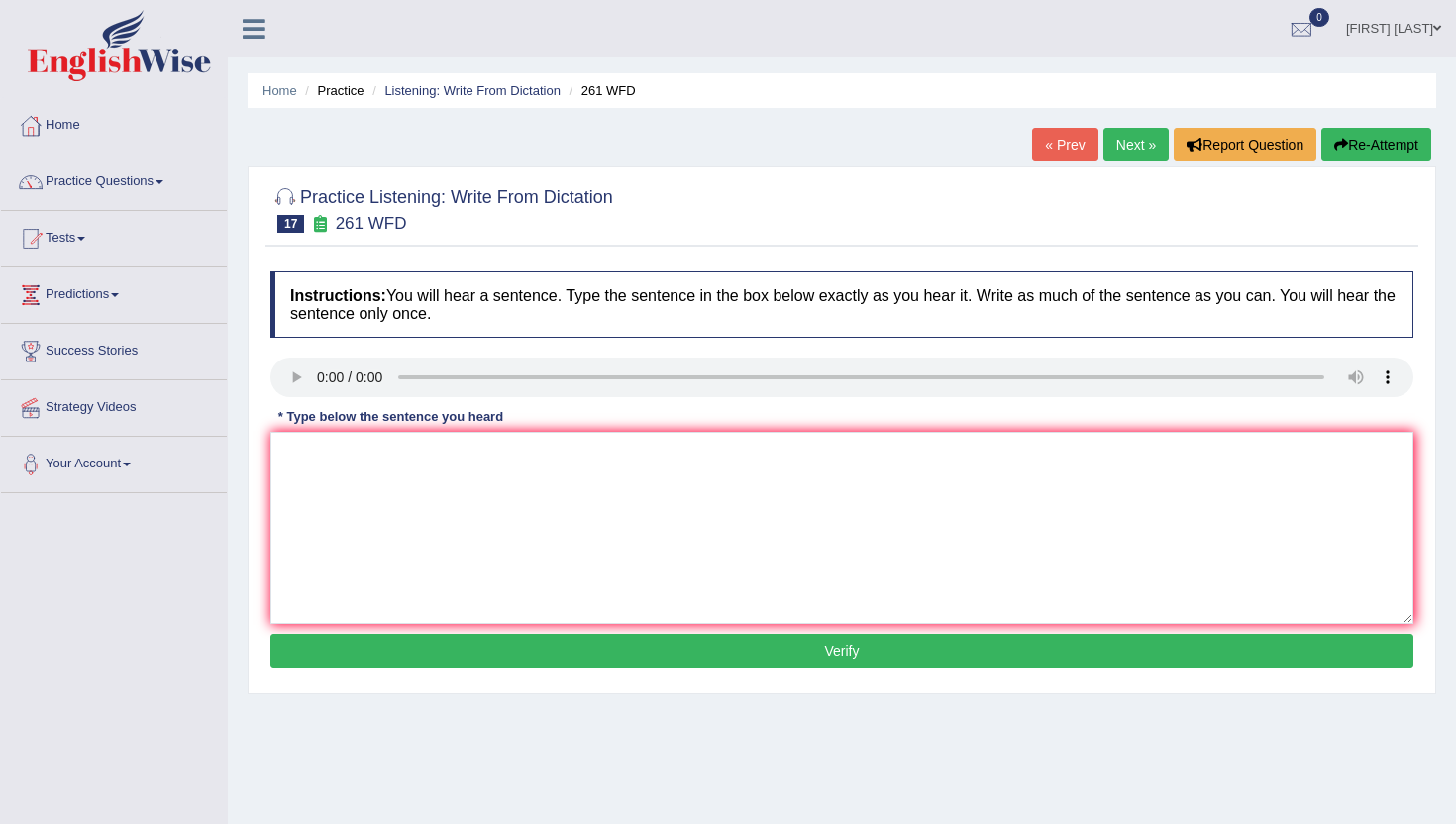 scroll, scrollTop: 0, scrollLeft: 0, axis: both 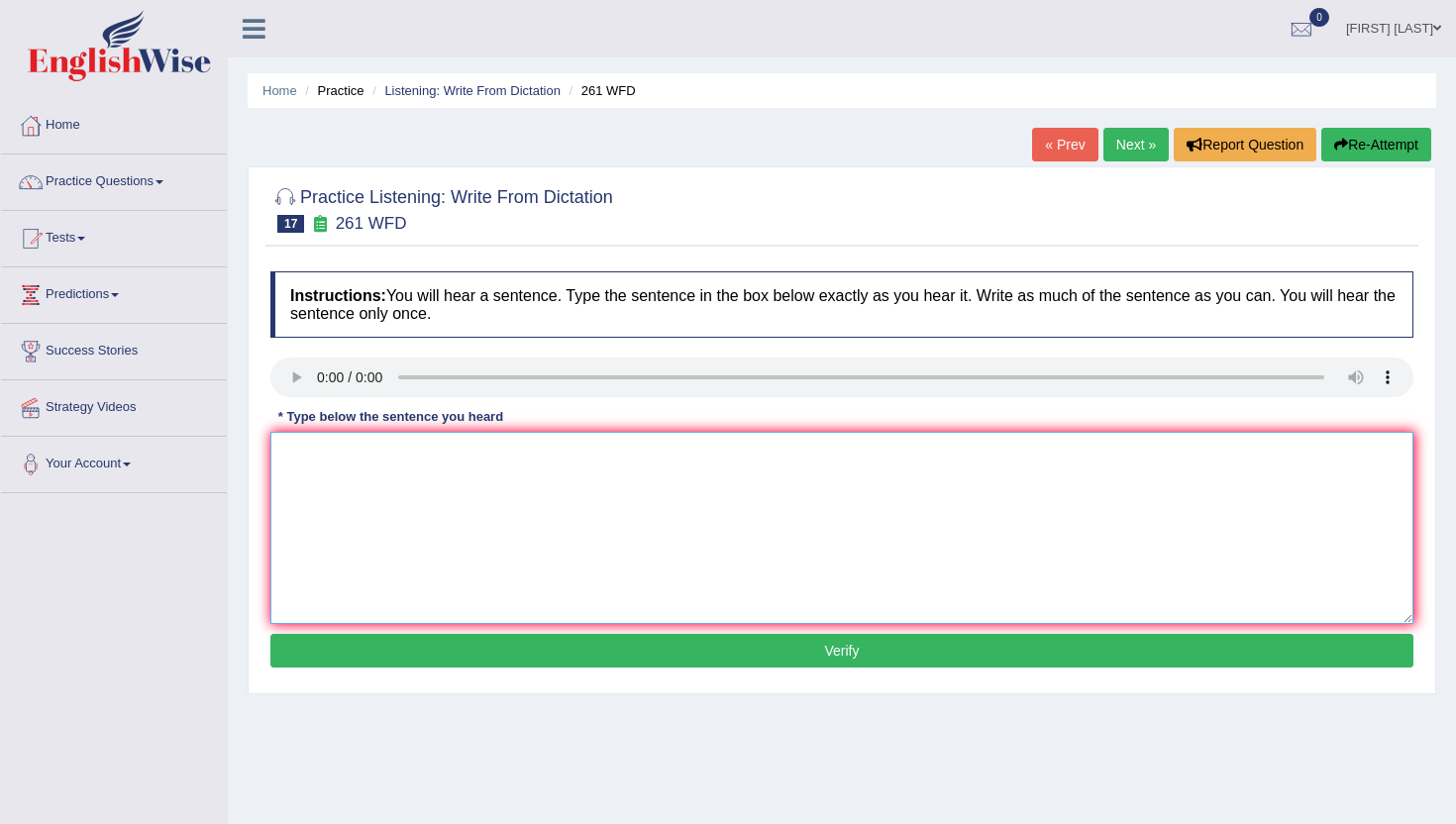 click at bounding box center (842, 528) 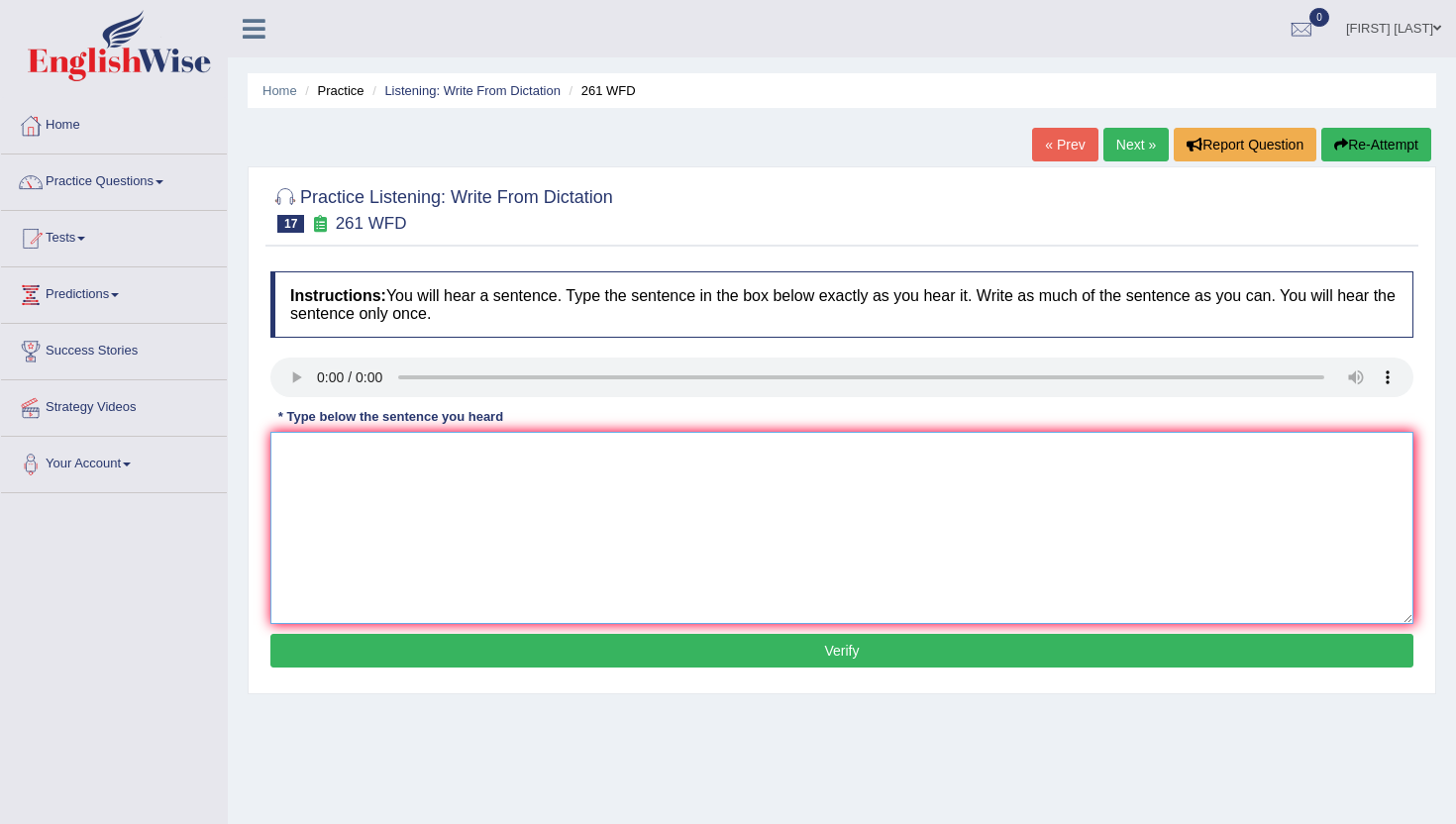click at bounding box center [842, 528] 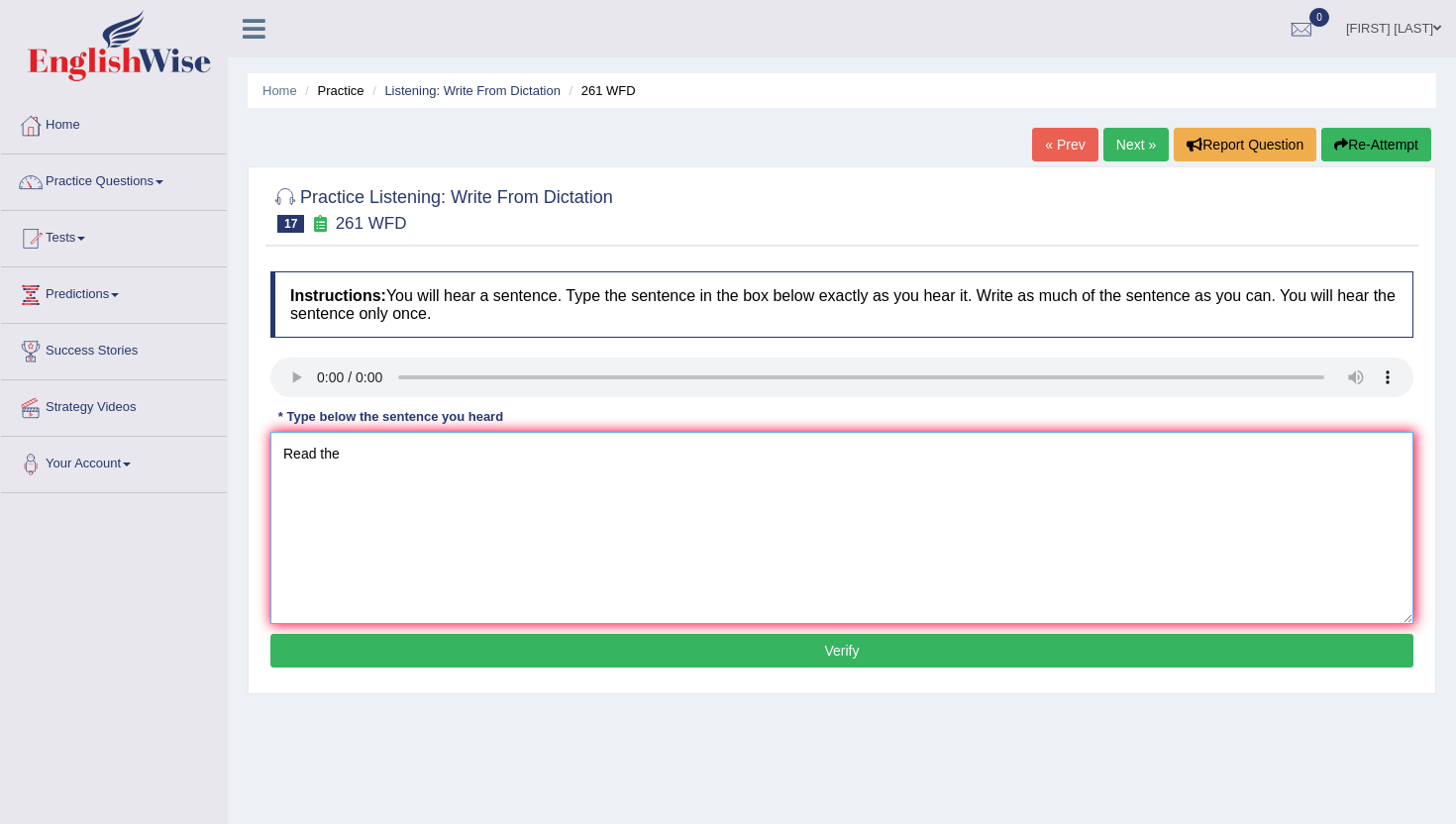 click on "Read the" at bounding box center (842, 528) 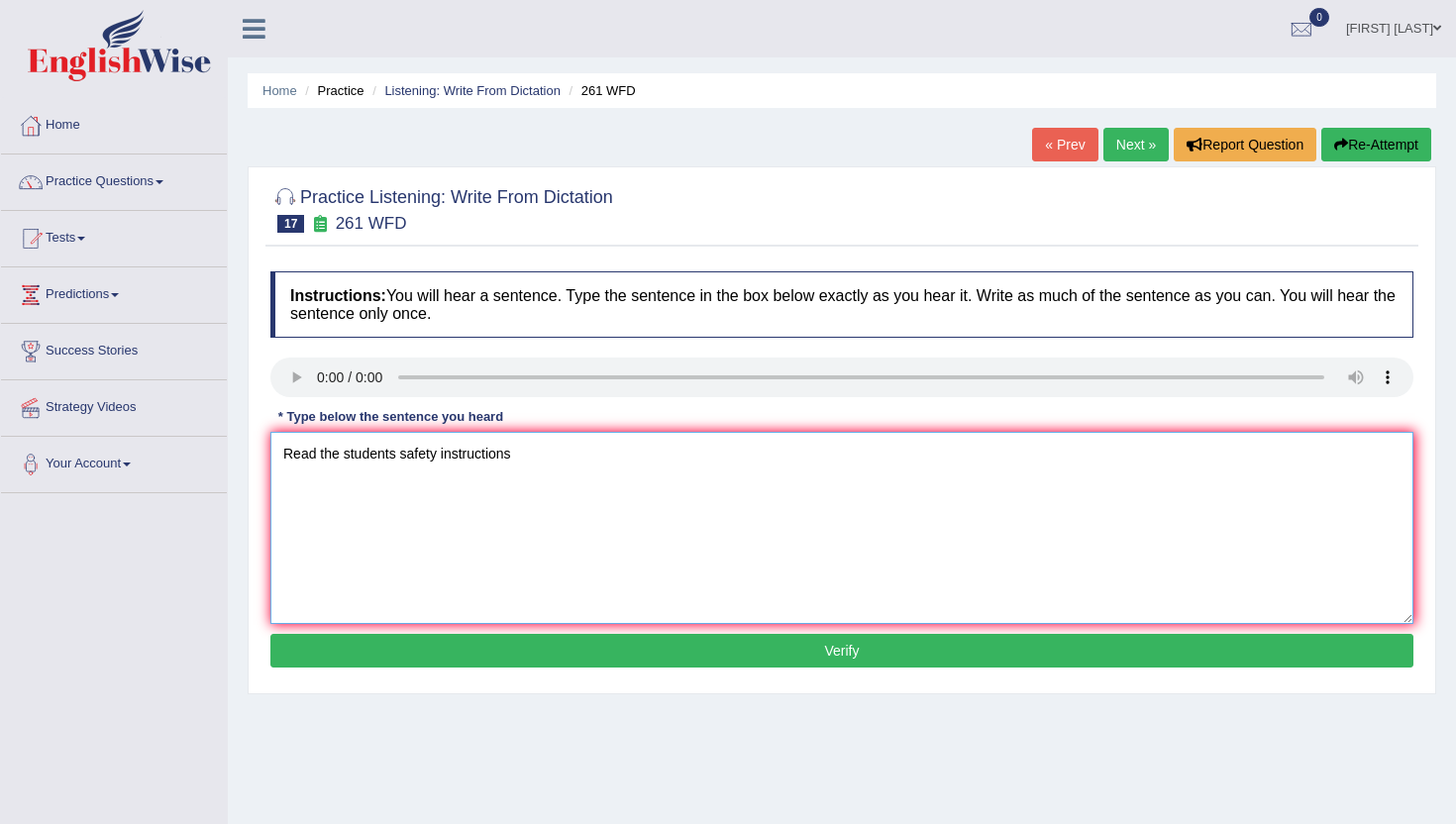 click on "Read the students safety instructions" at bounding box center [842, 528] 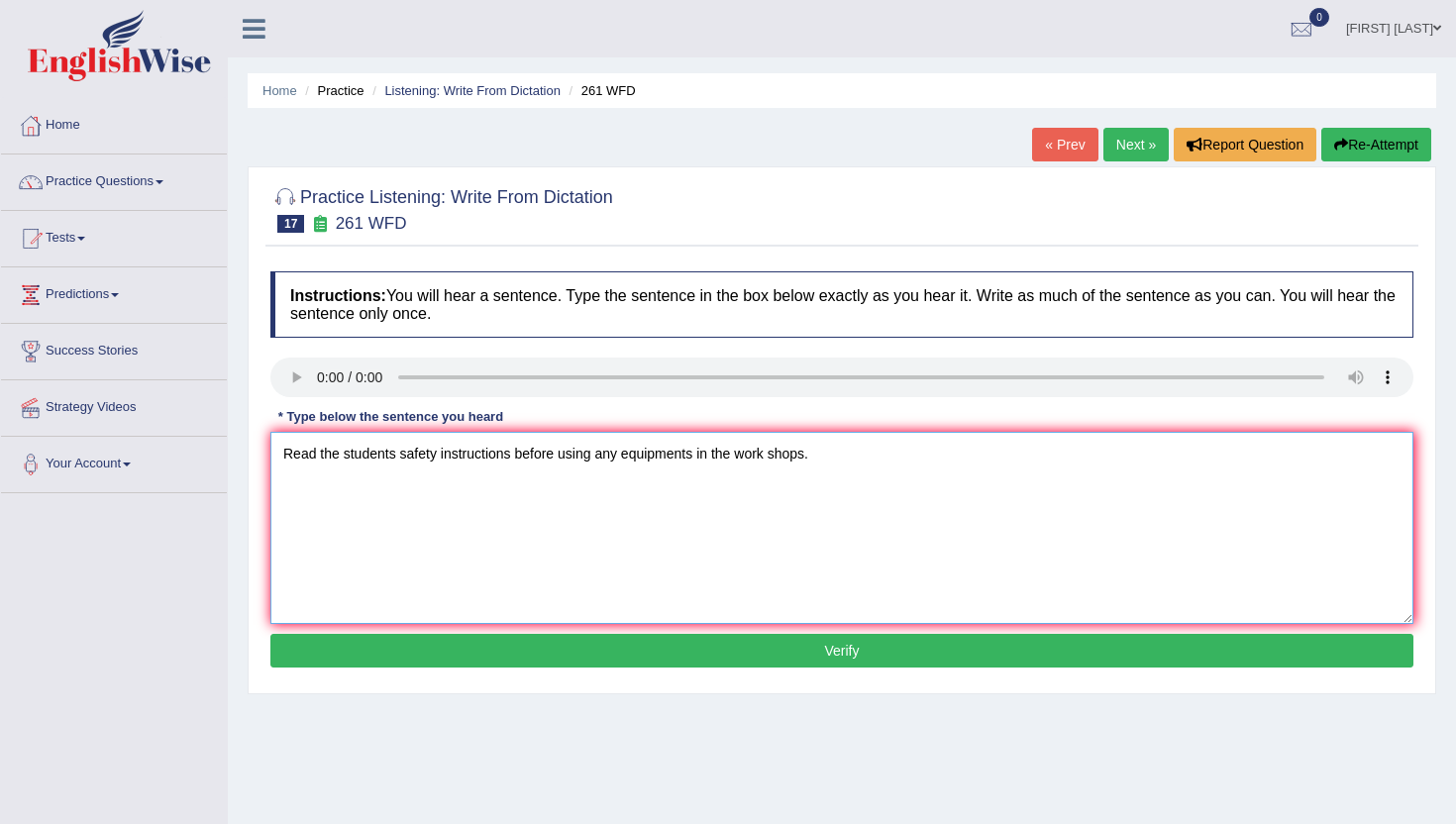 type on "Read the students safety instructions before using any equipments in the work shops." 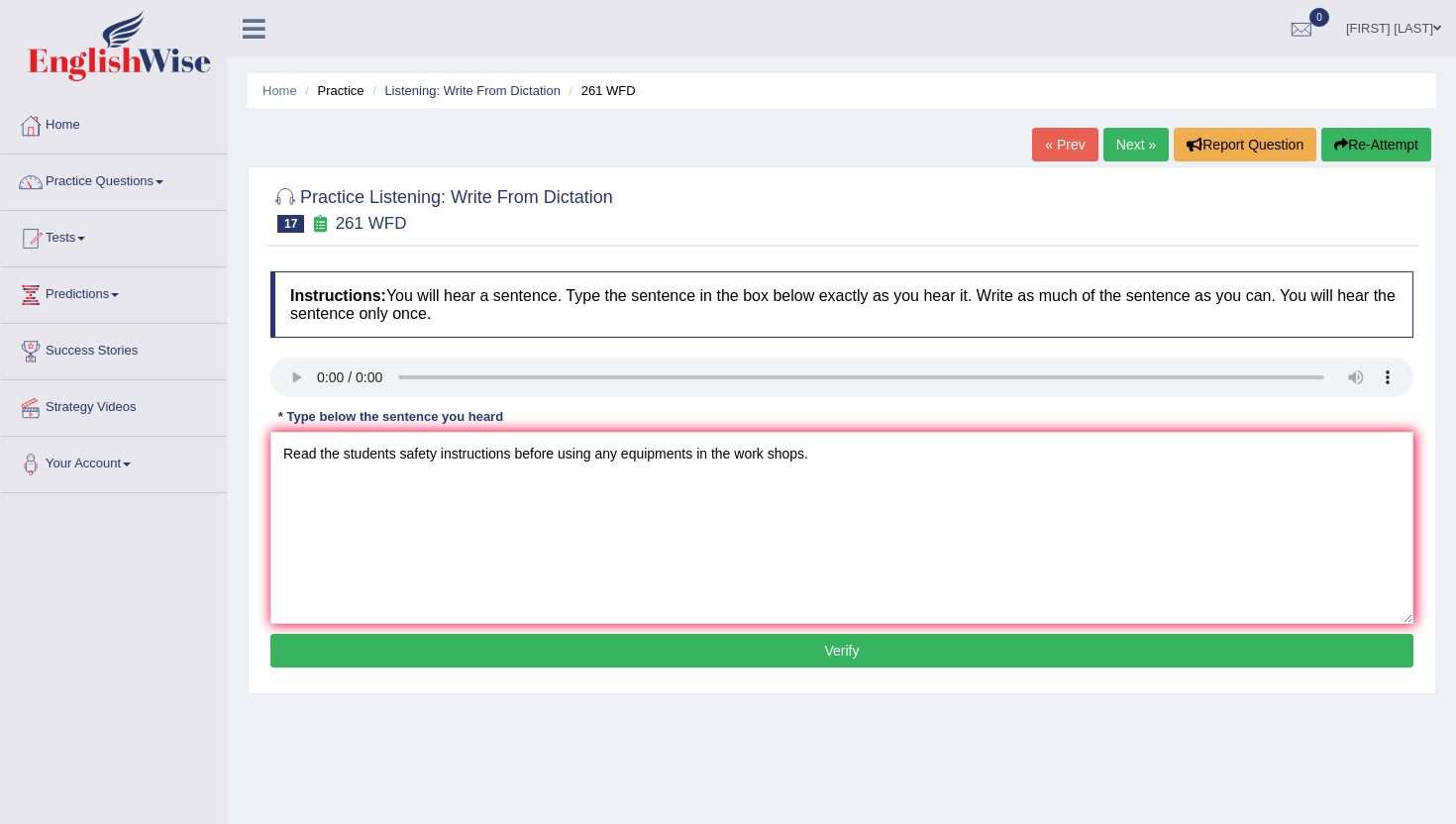 click on "Verify" at bounding box center [842, 651] 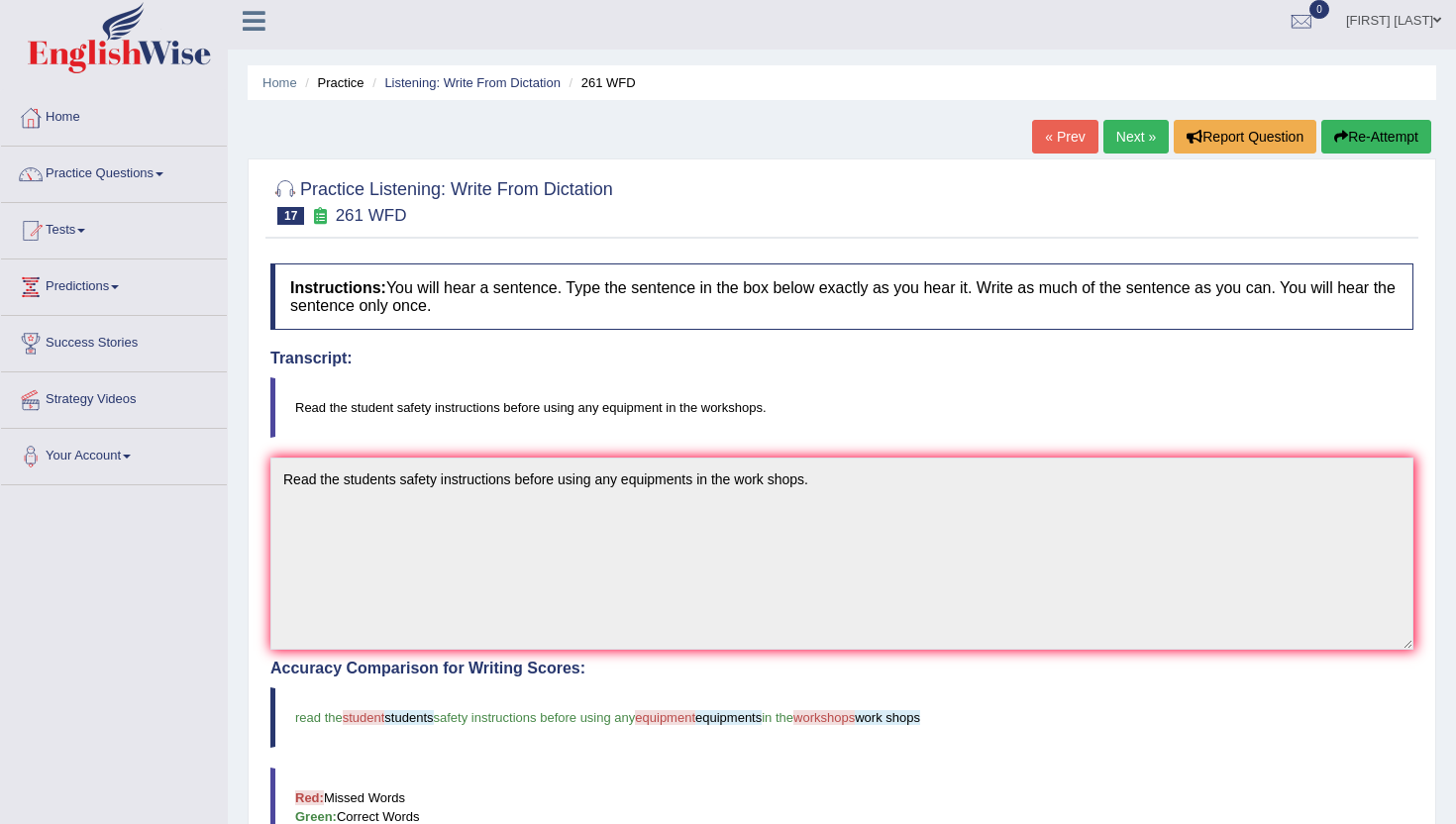 scroll, scrollTop: 0, scrollLeft: 0, axis: both 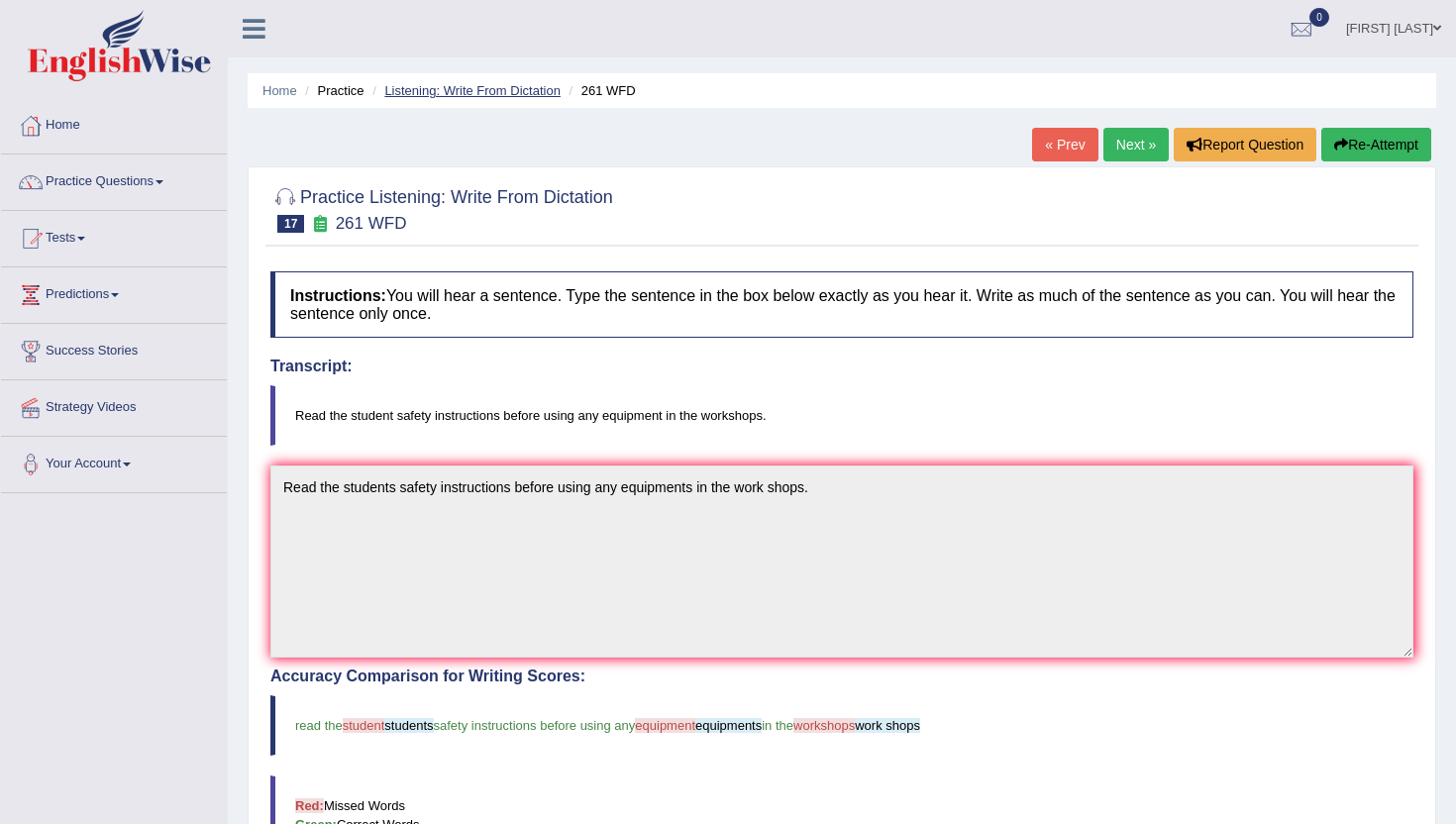 click on "Listening: Write From Dictation" at bounding box center [472, 90] 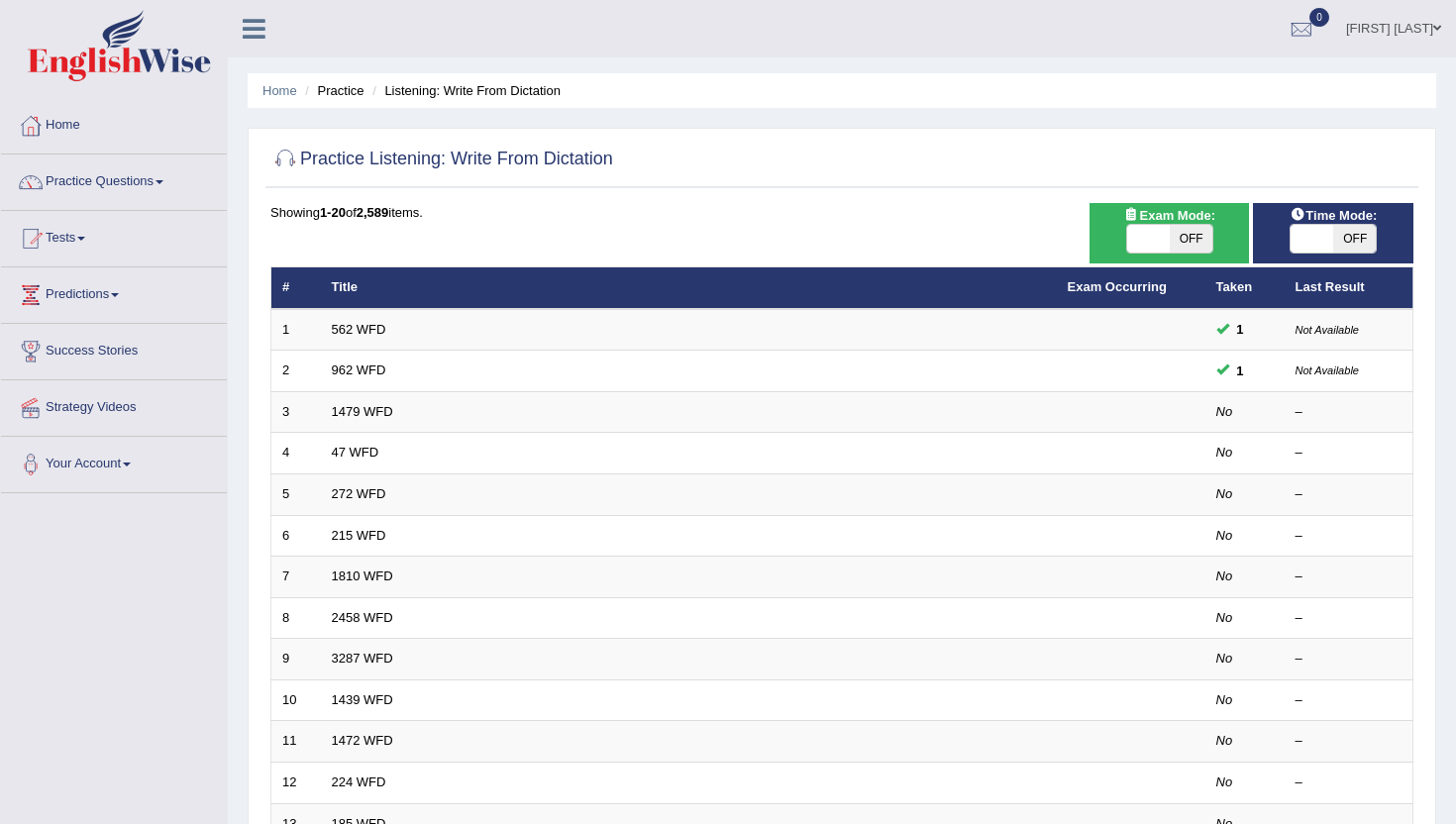 scroll, scrollTop: 0, scrollLeft: 0, axis: both 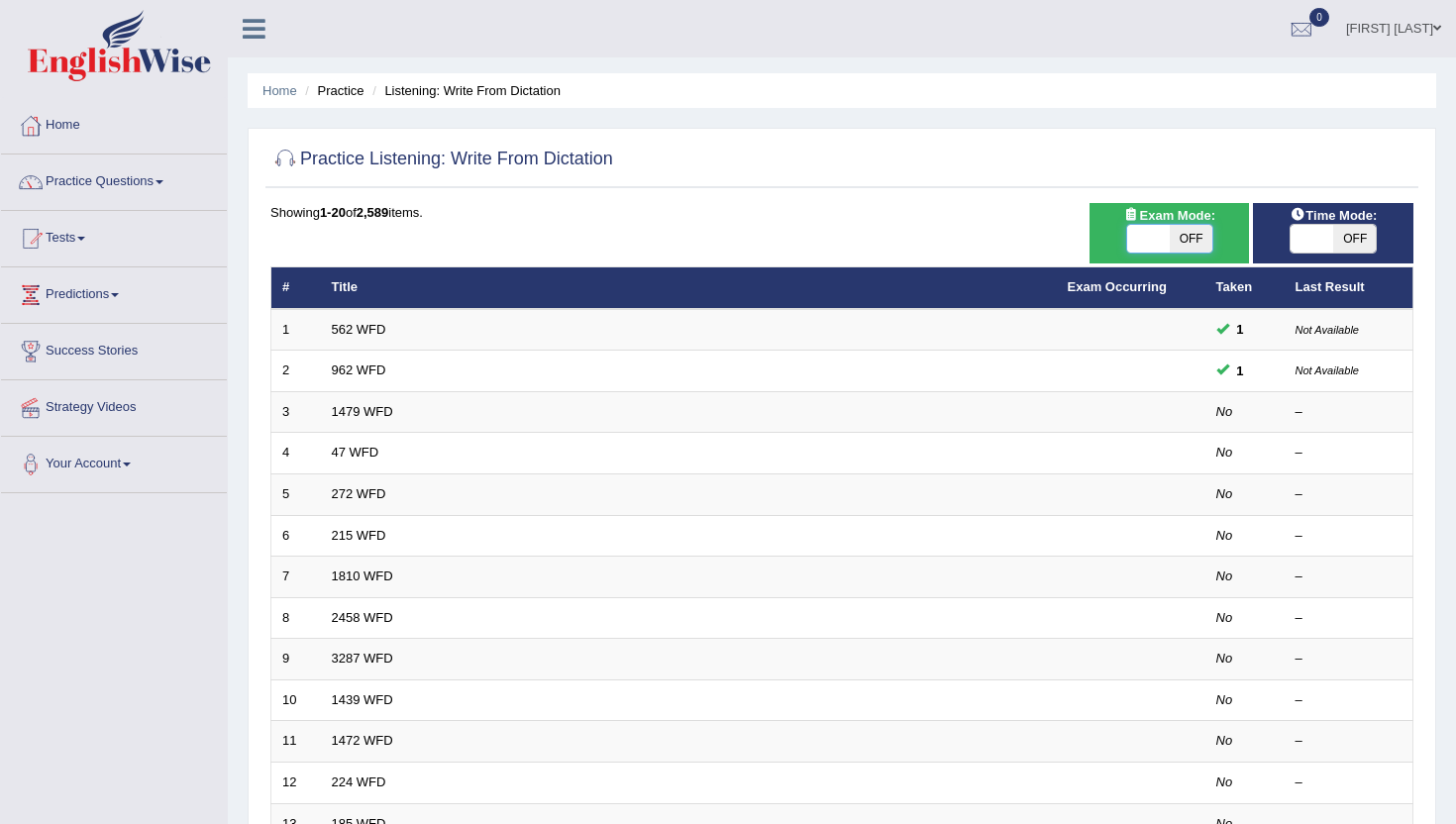 click at bounding box center (1148, 239) 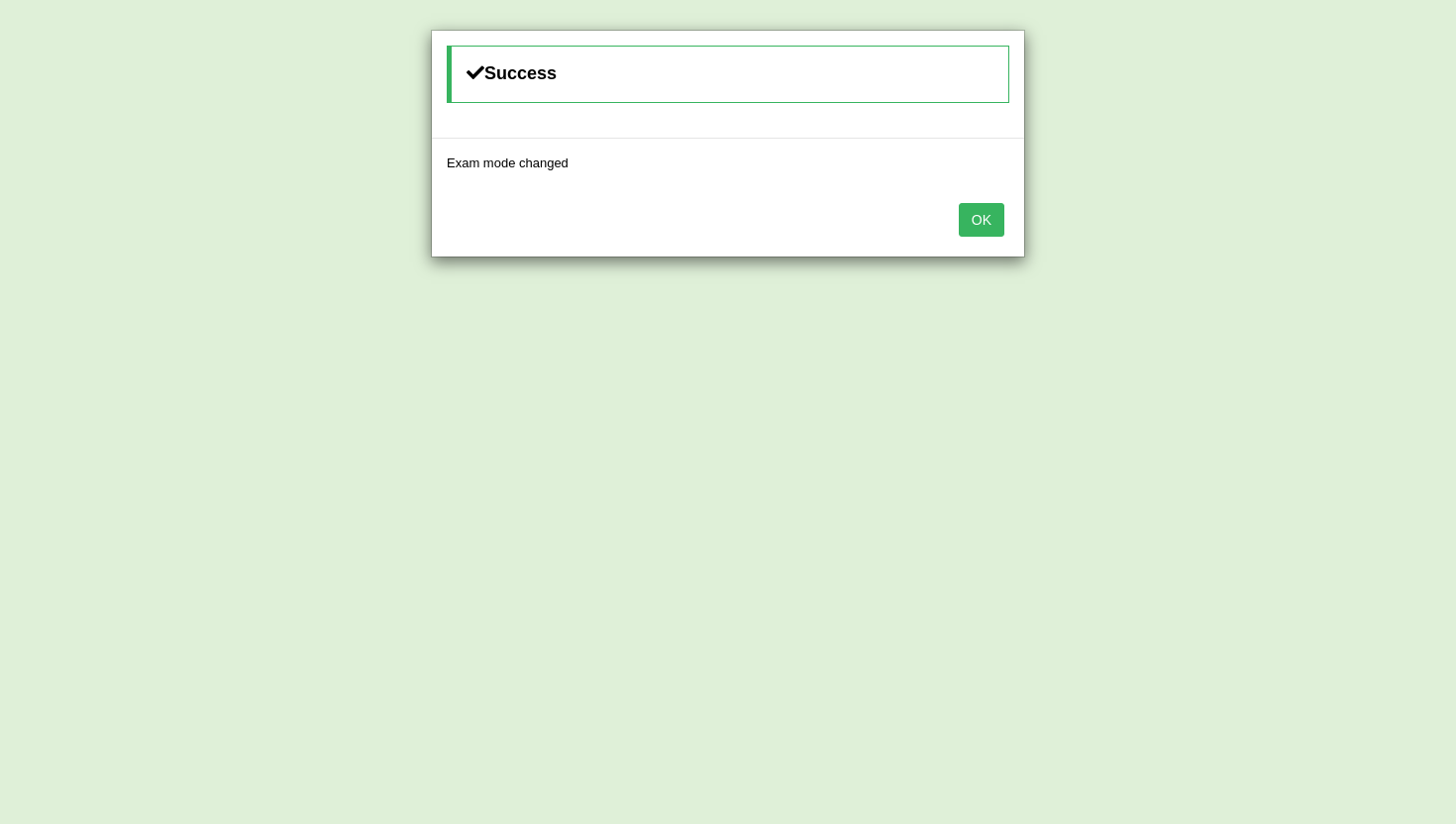 click on "OK" at bounding box center [982, 220] 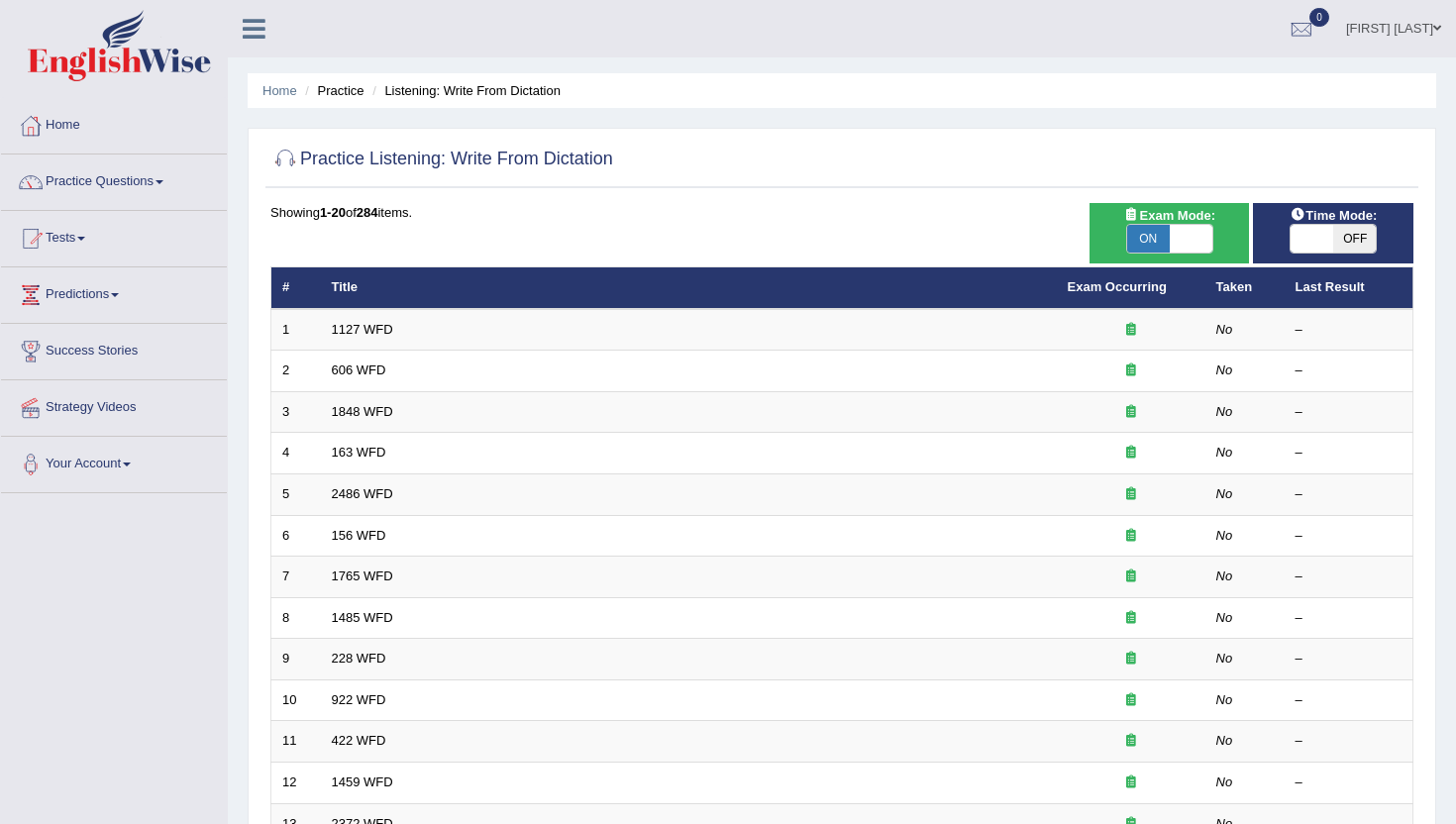 scroll, scrollTop: 0, scrollLeft: 0, axis: both 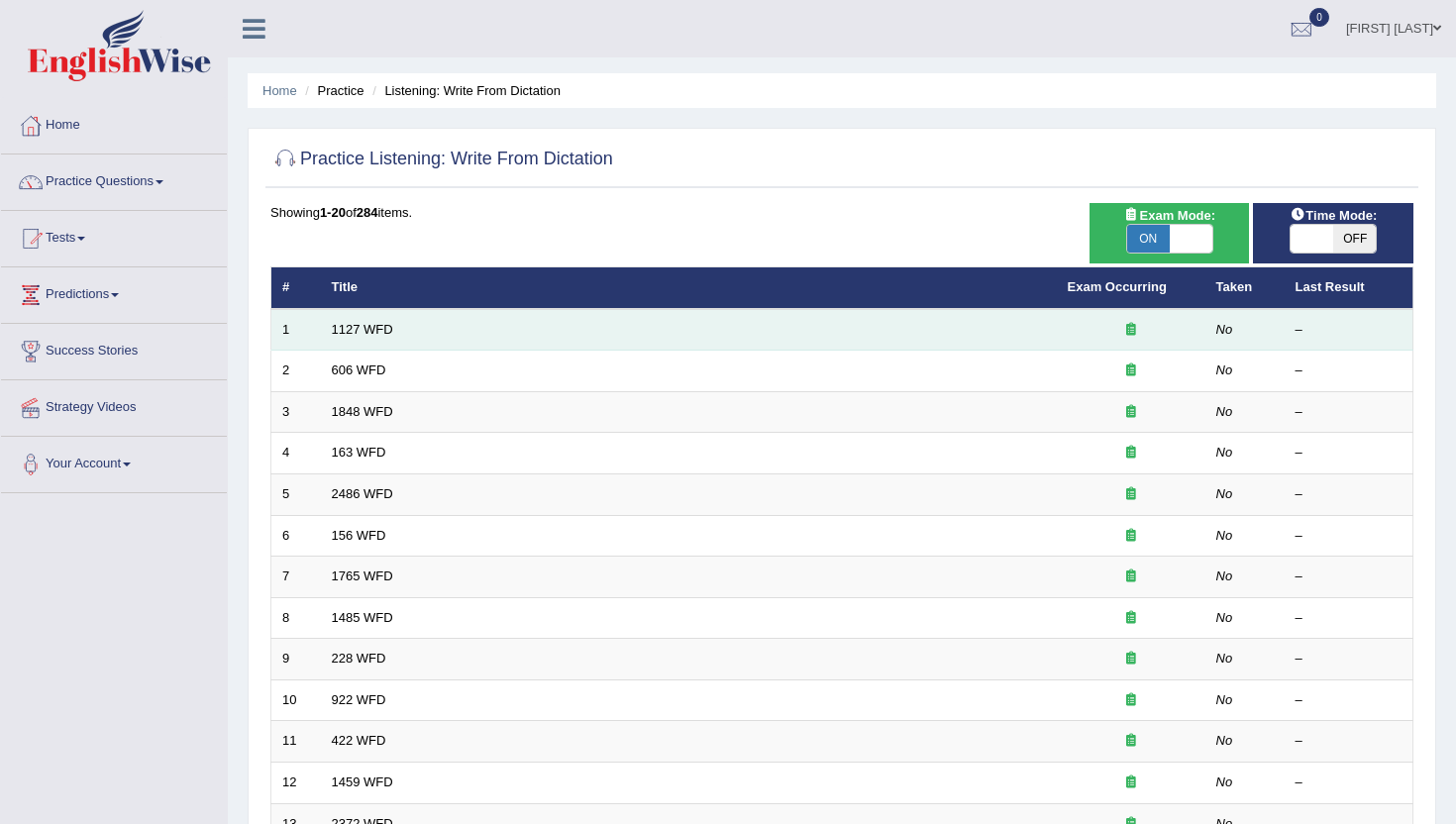 click on "1127 WFD" at bounding box center [688, 330] 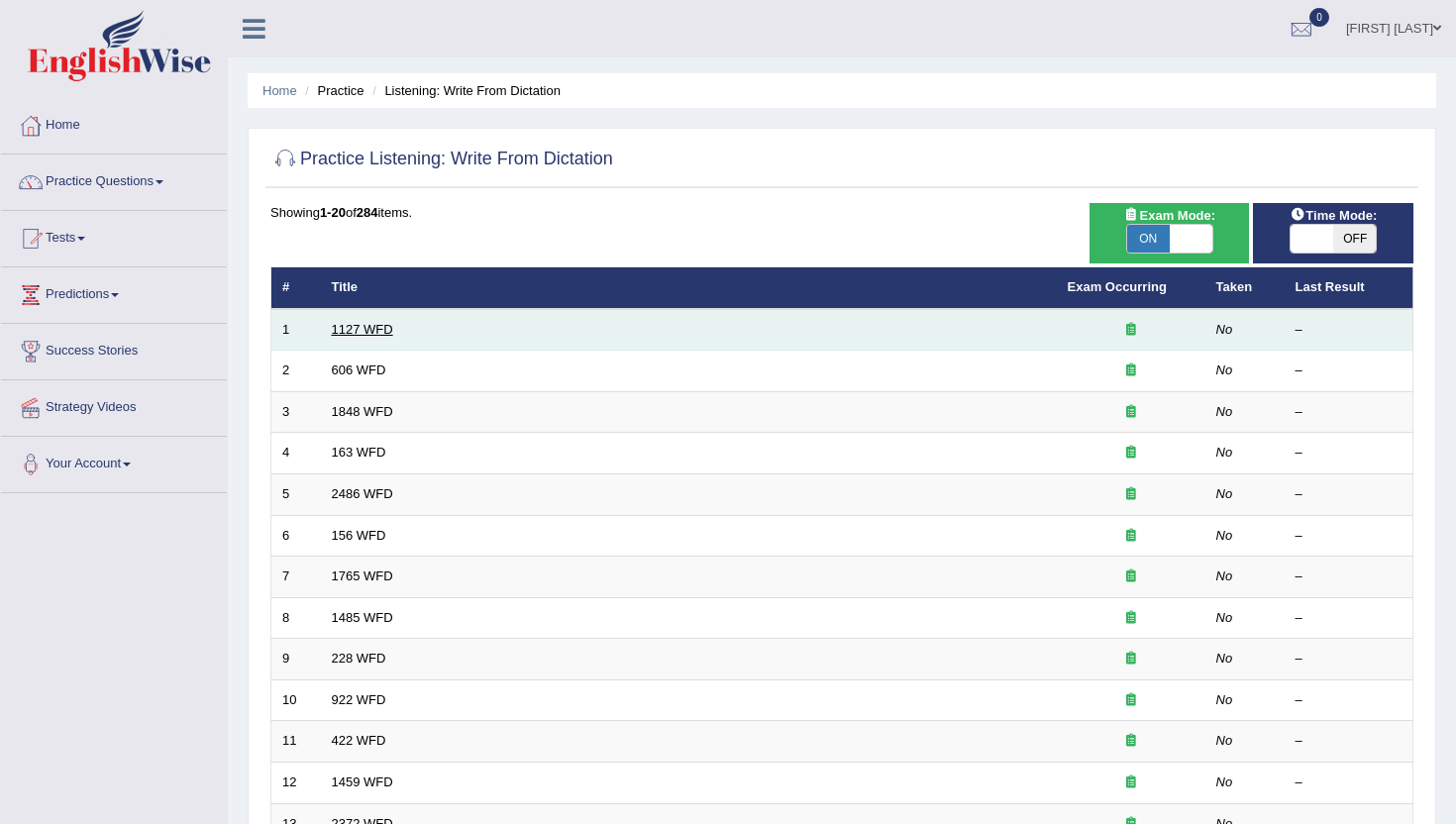 click on "1127 WFD" at bounding box center [363, 329] 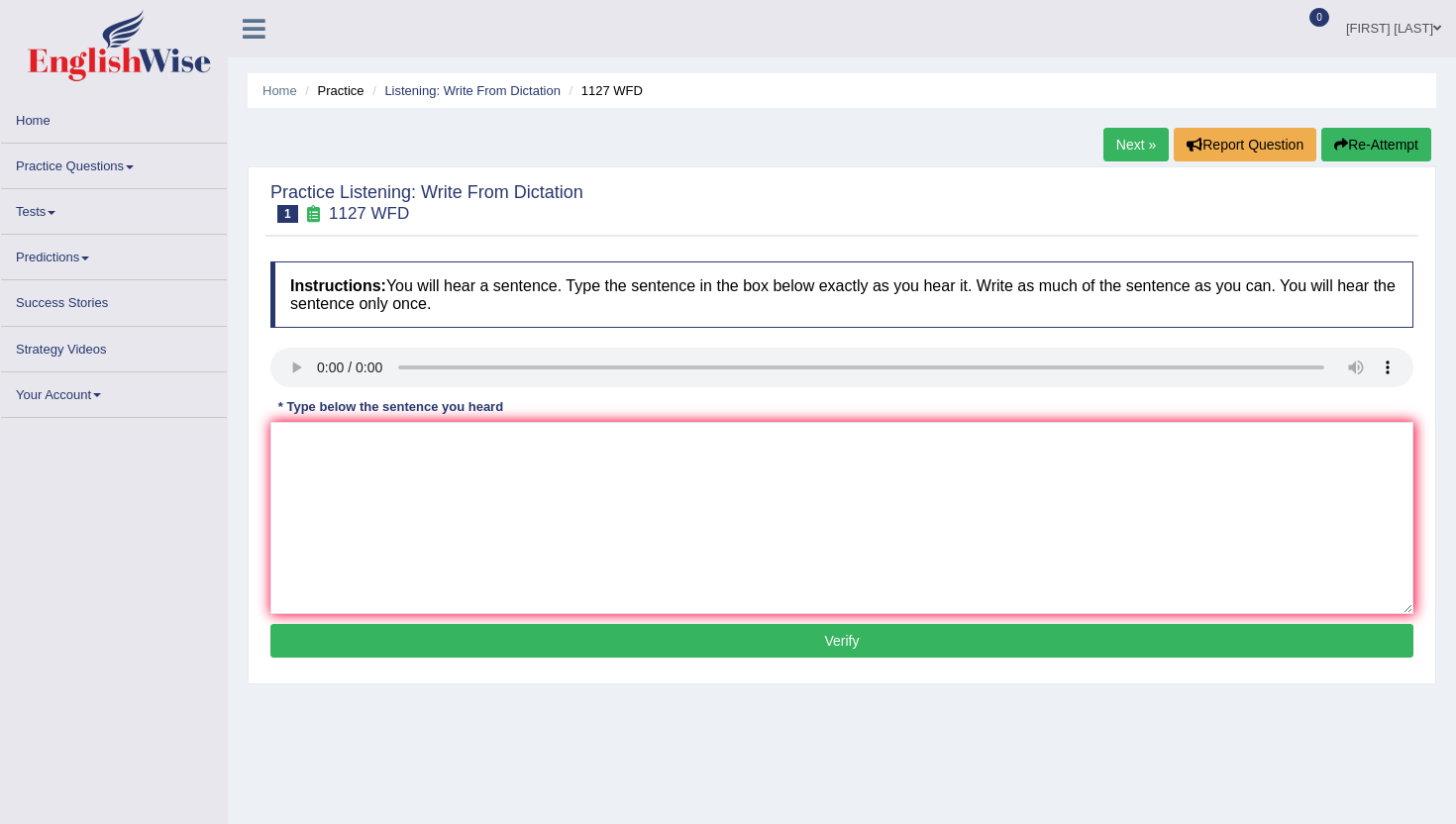 scroll, scrollTop: 0, scrollLeft: 0, axis: both 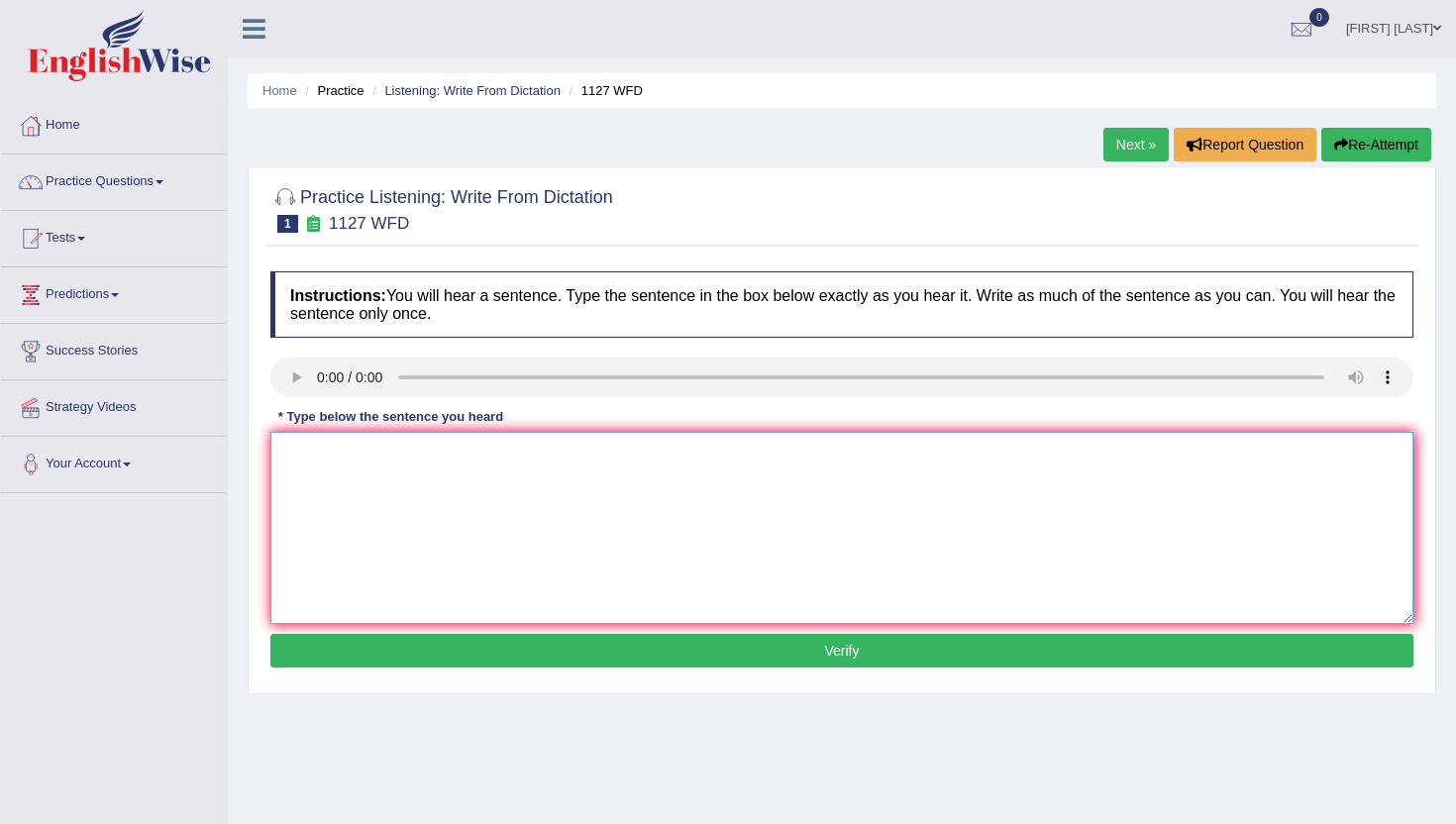 click at bounding box center [842, 528] 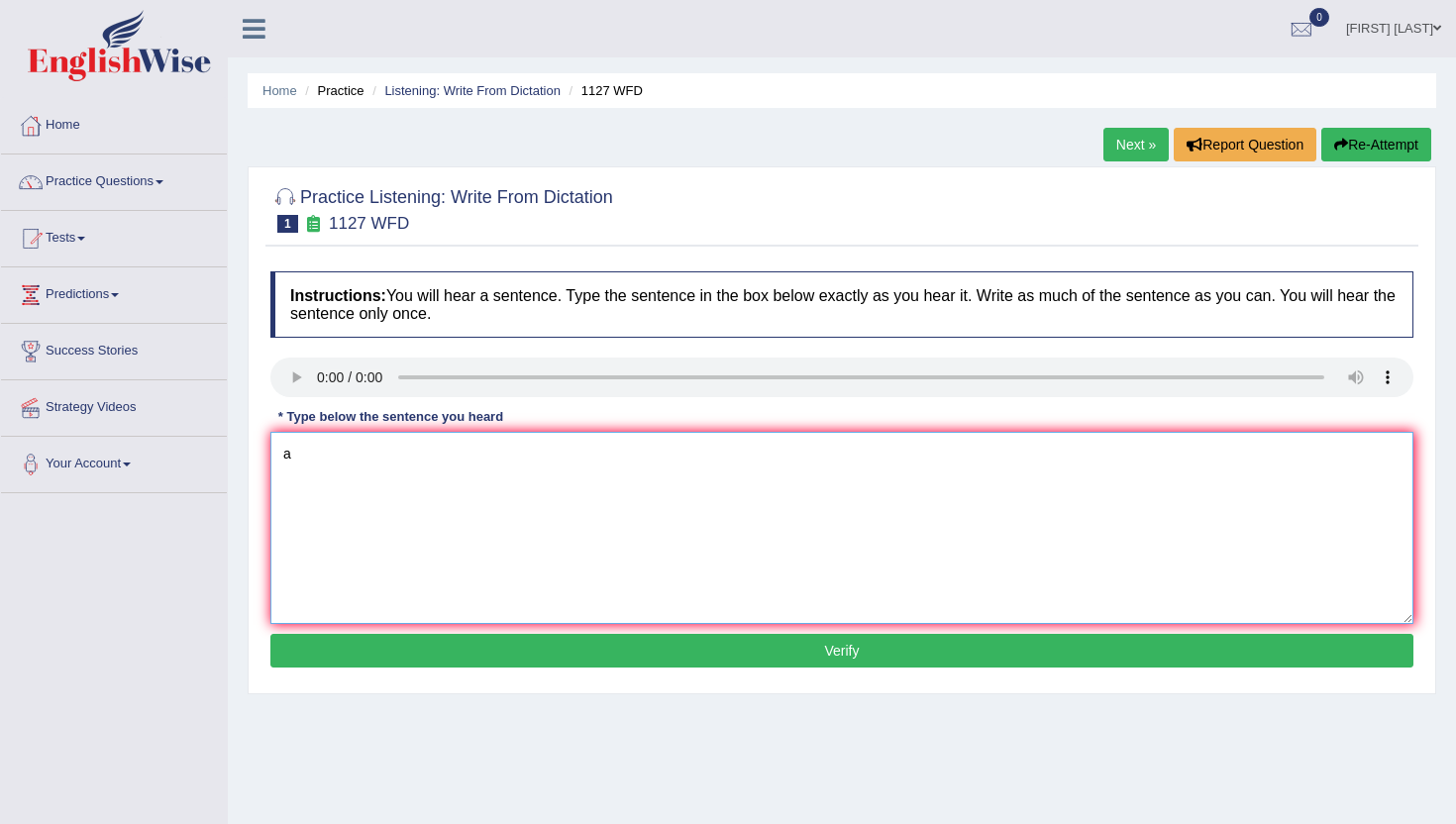 type on "a" 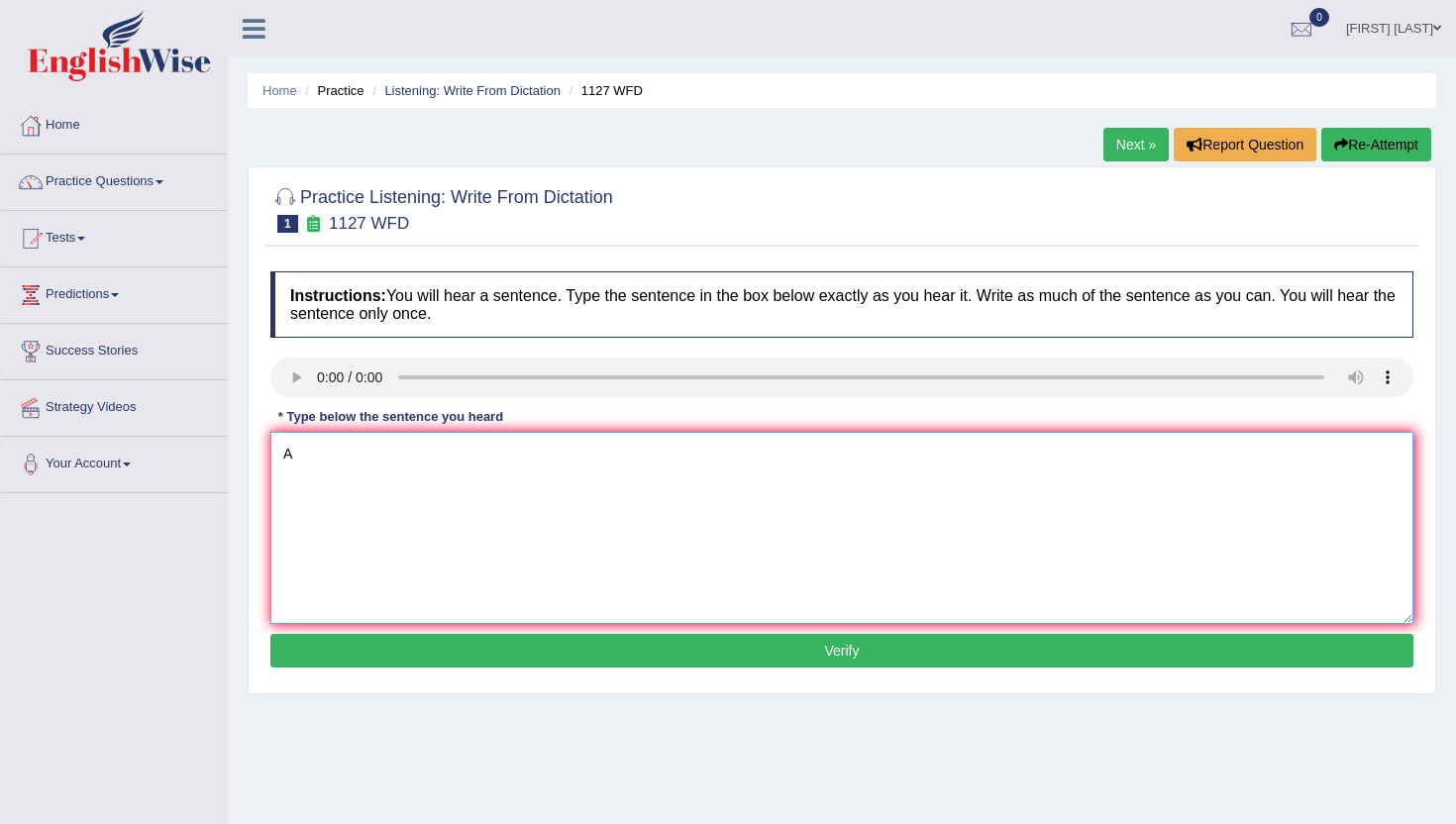 type on "A" 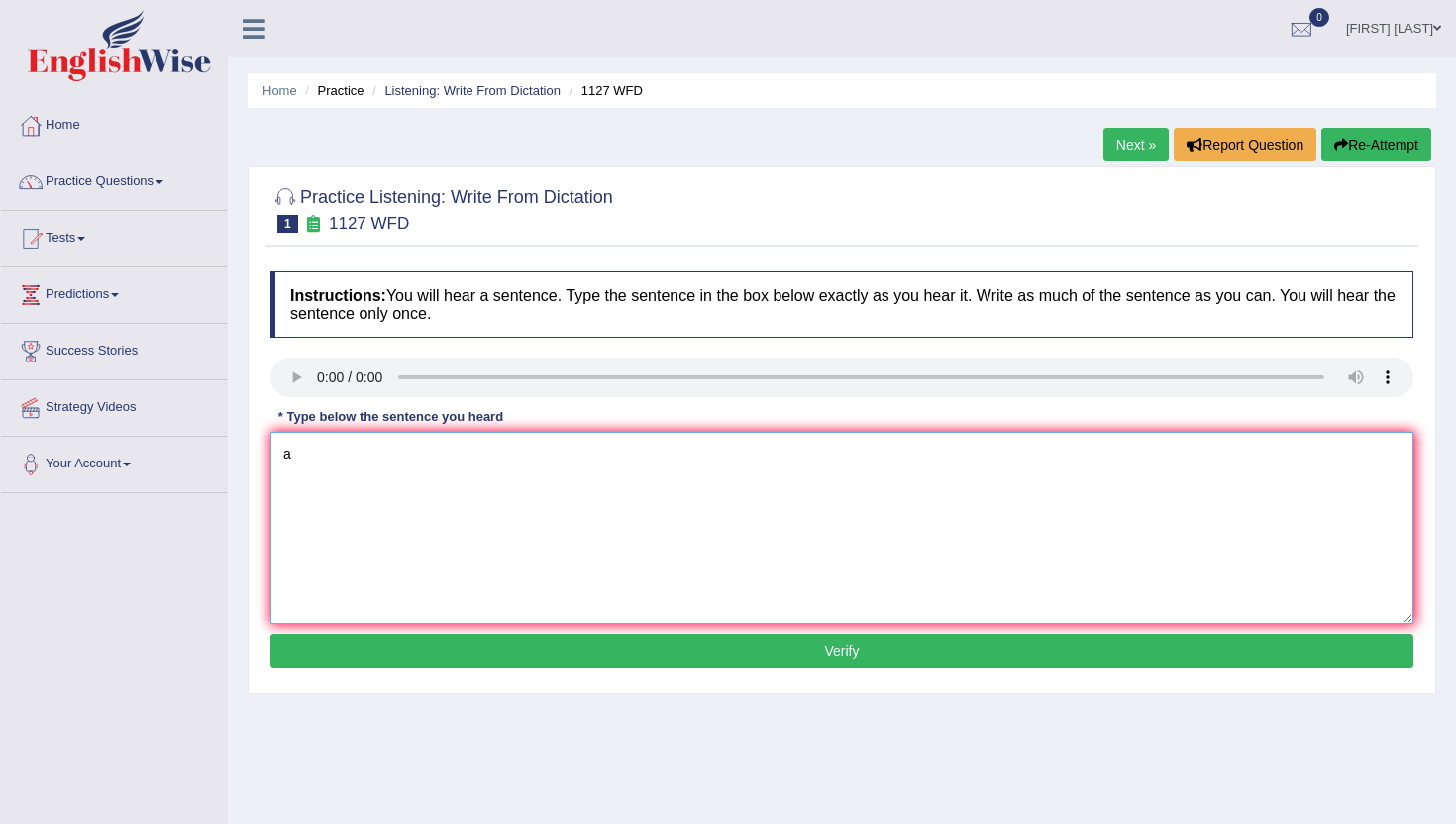 type on "a" 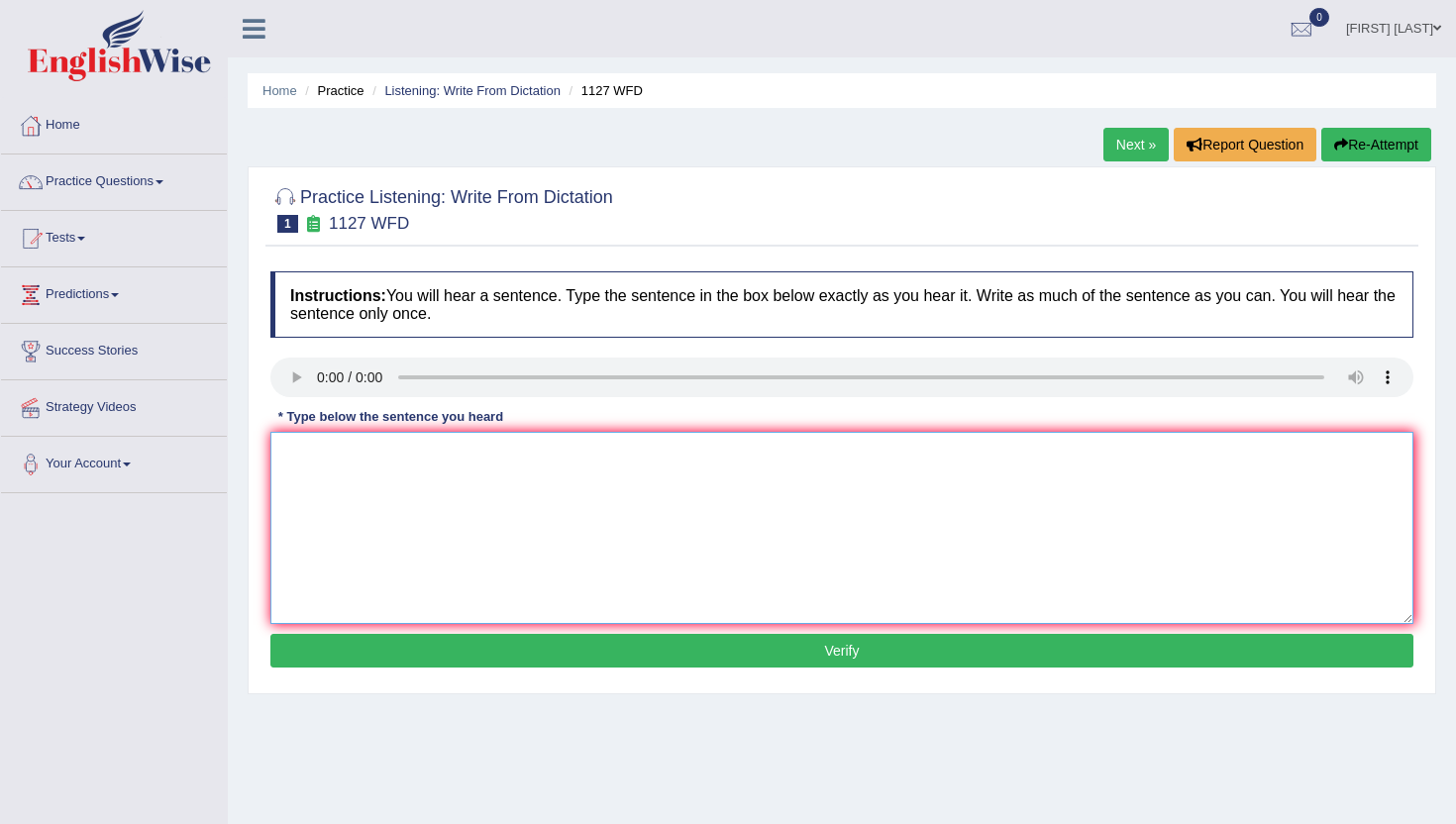 click at bounding box center (842, 528) 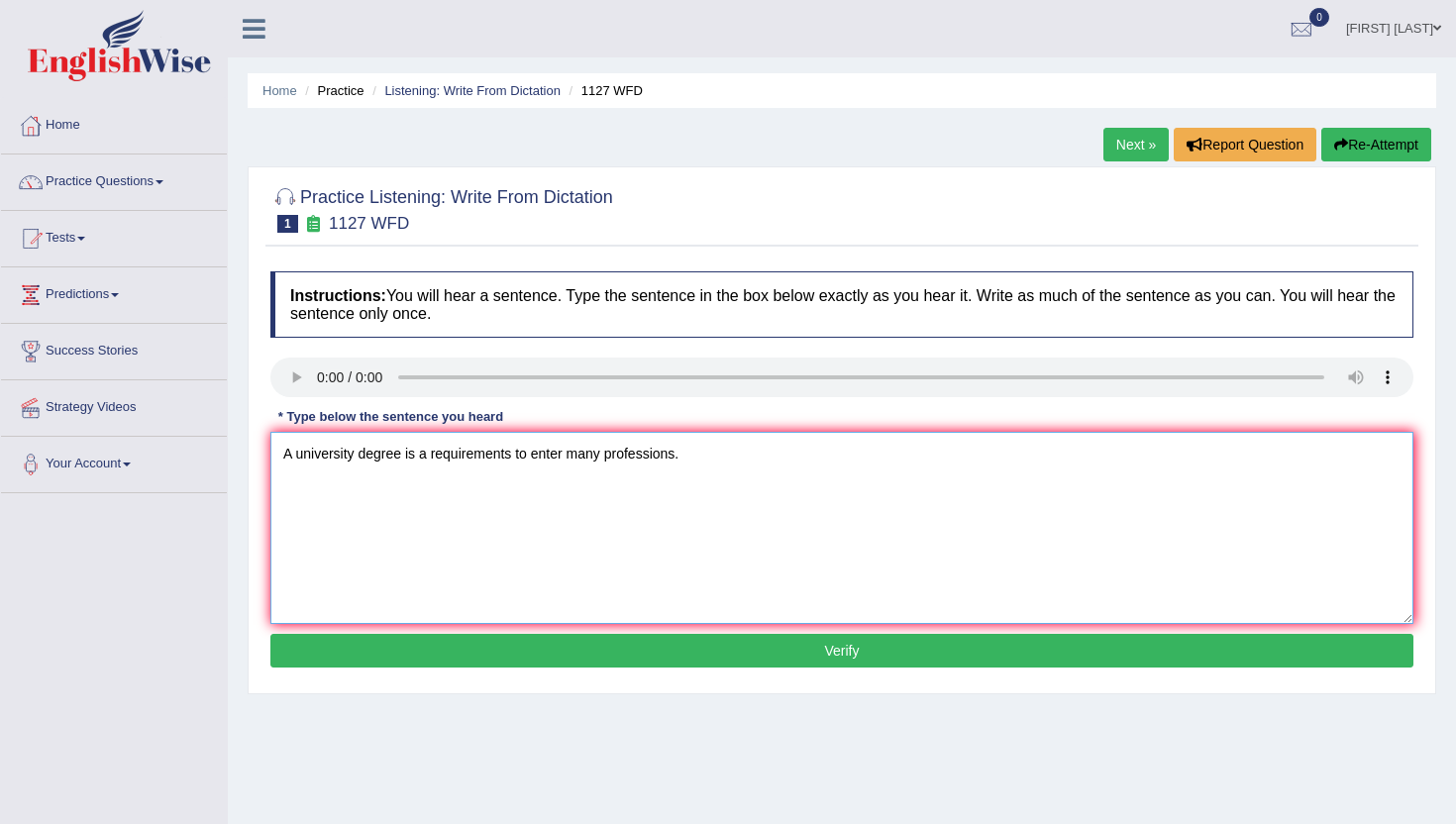 type on "A university degree is a requirements to enter many professions." 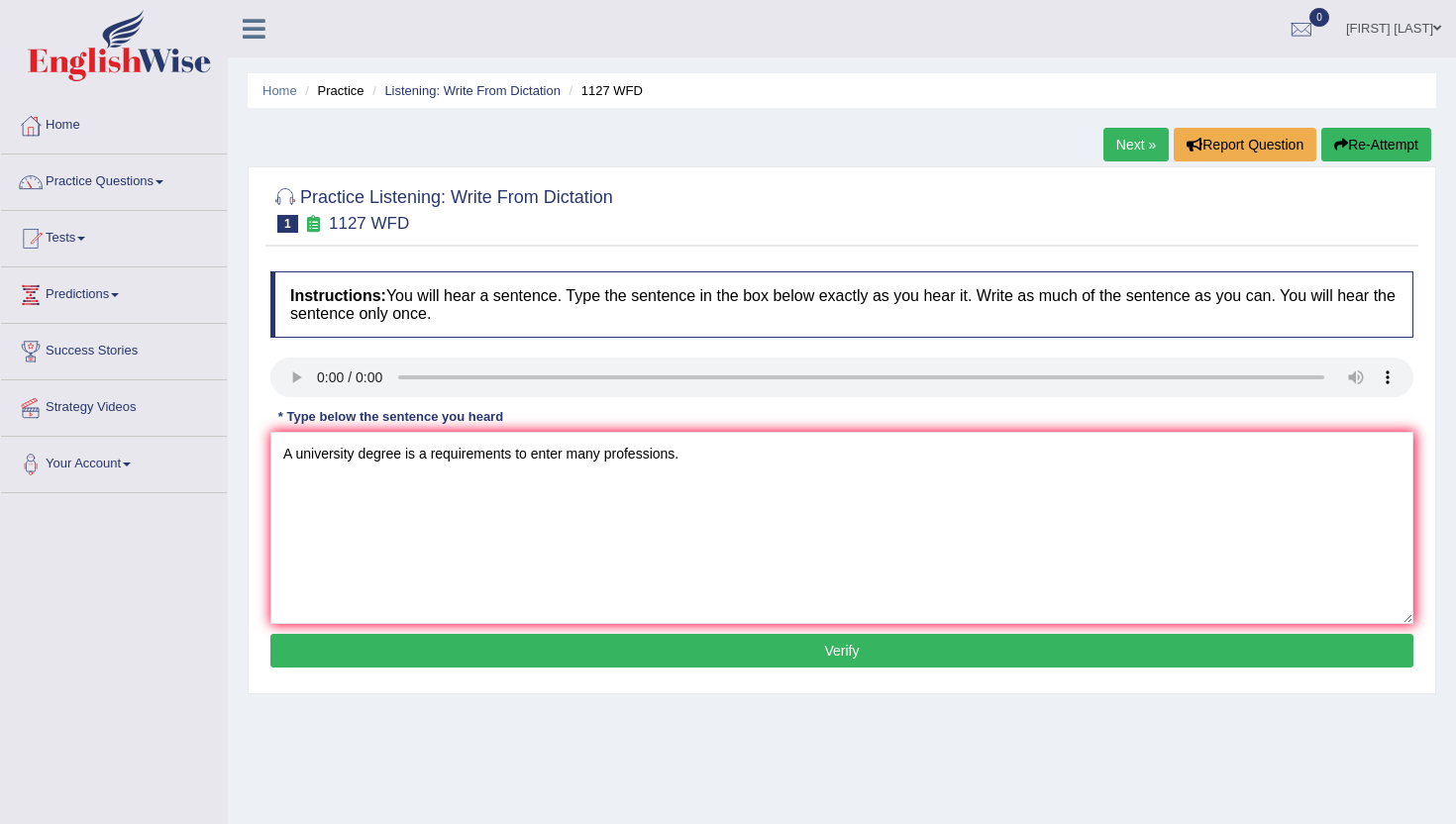 click on "Verify" at bounding box center [842, 651] 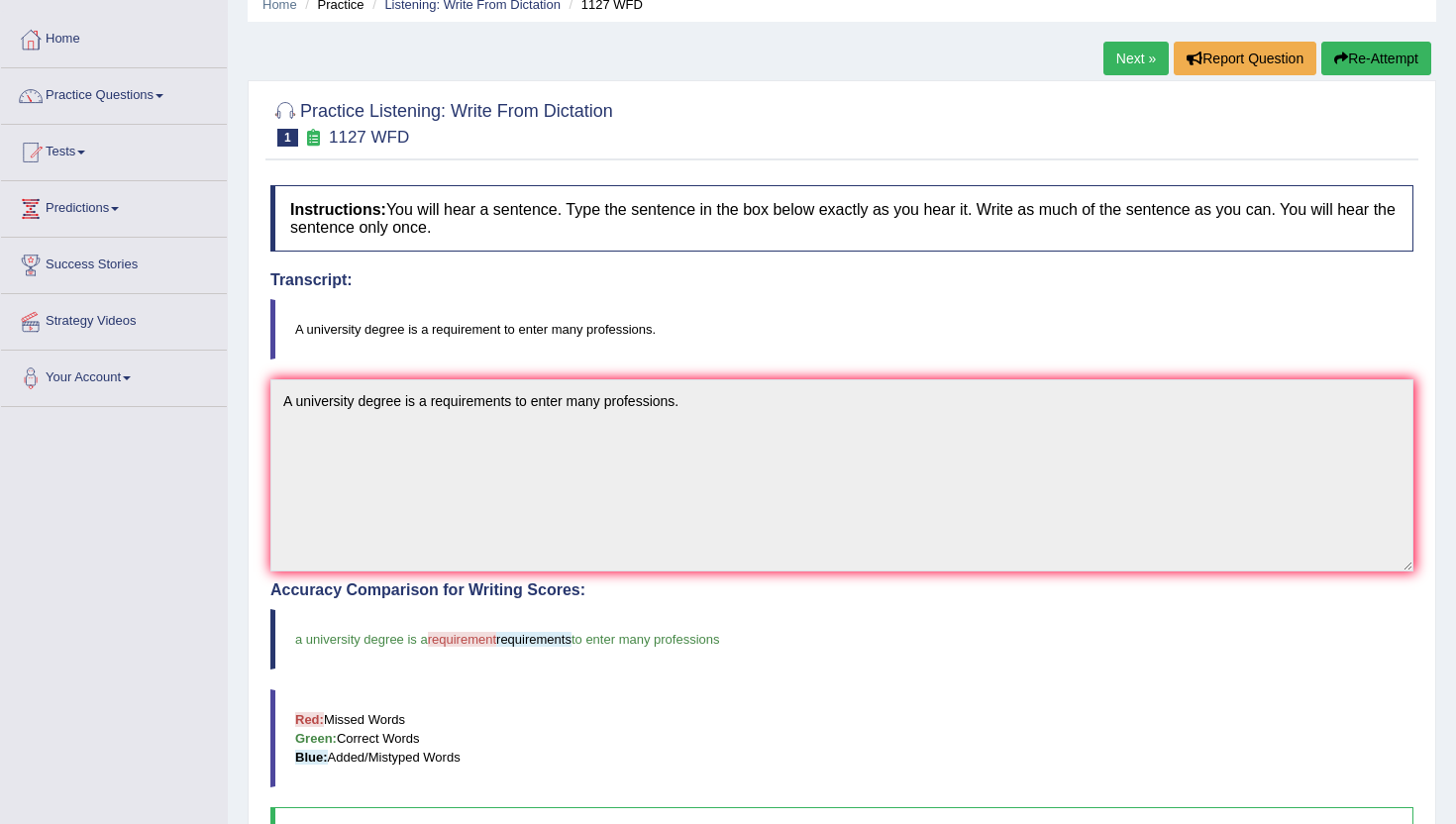 scroll, scrollTop: 0, scrollLeft: 0, axis: both 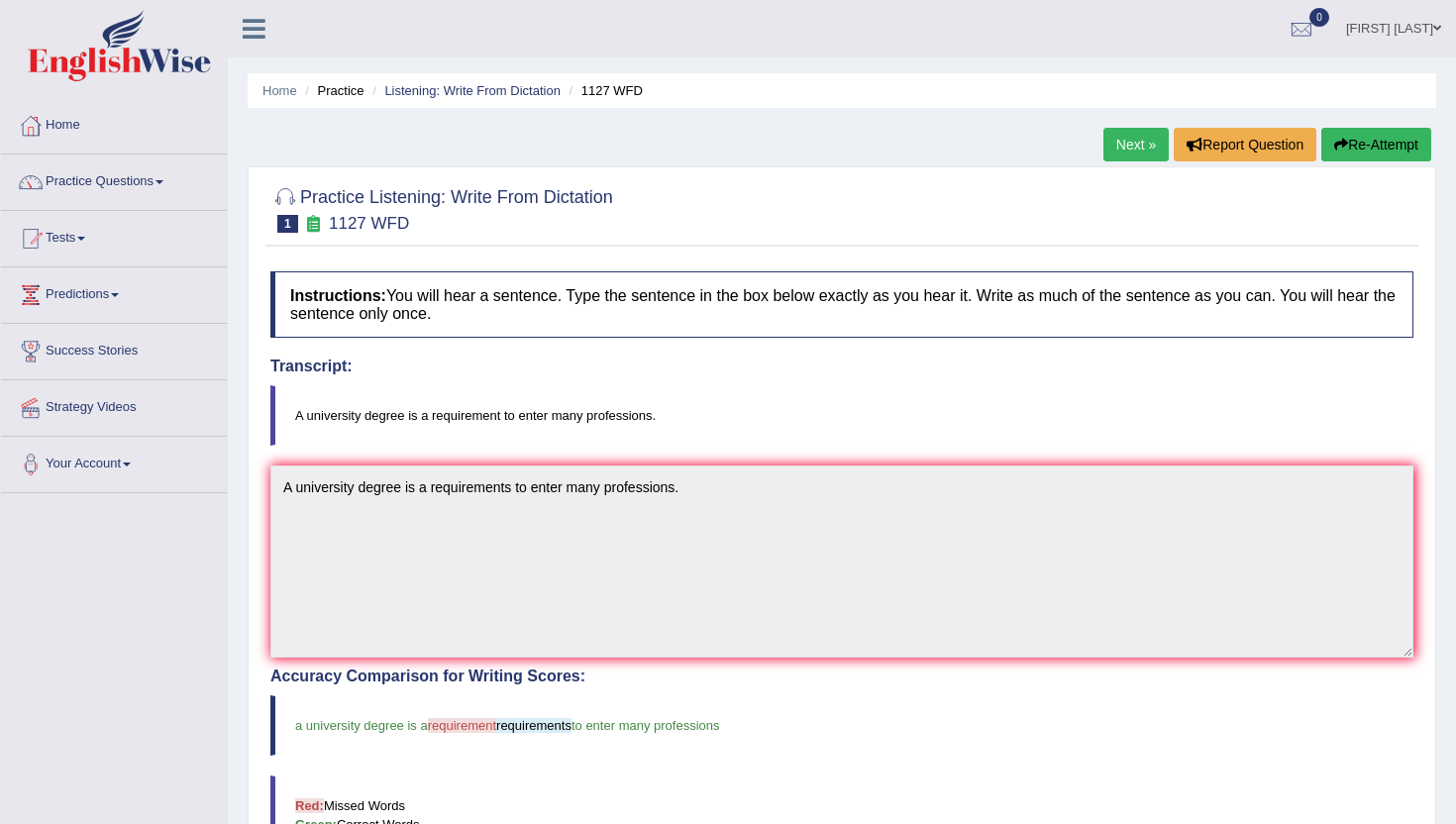 click on "Next »" at bounding box center (1136, 145) 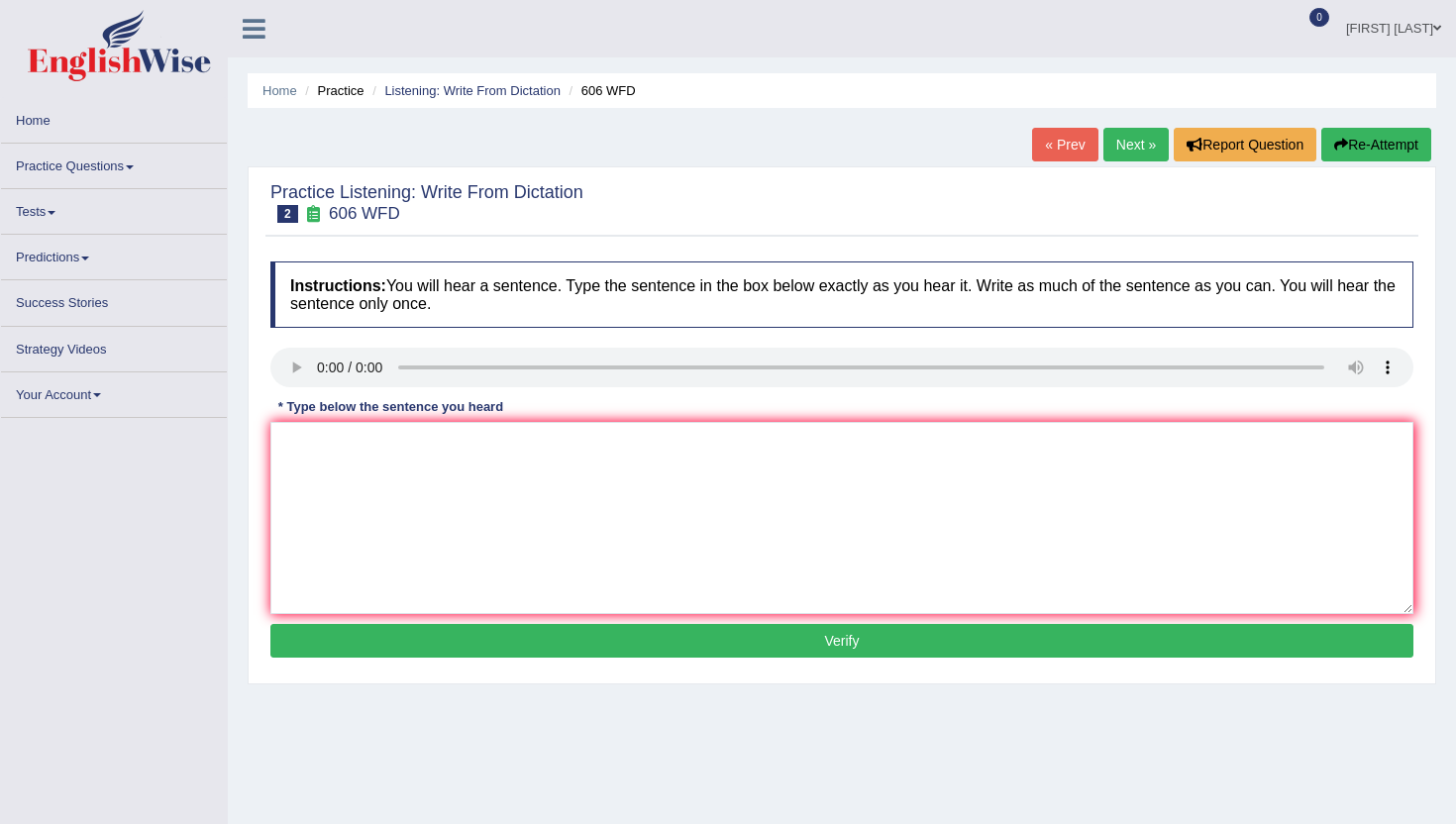scroll, scrollTop: 0, scrollLeft: 0, axis: both 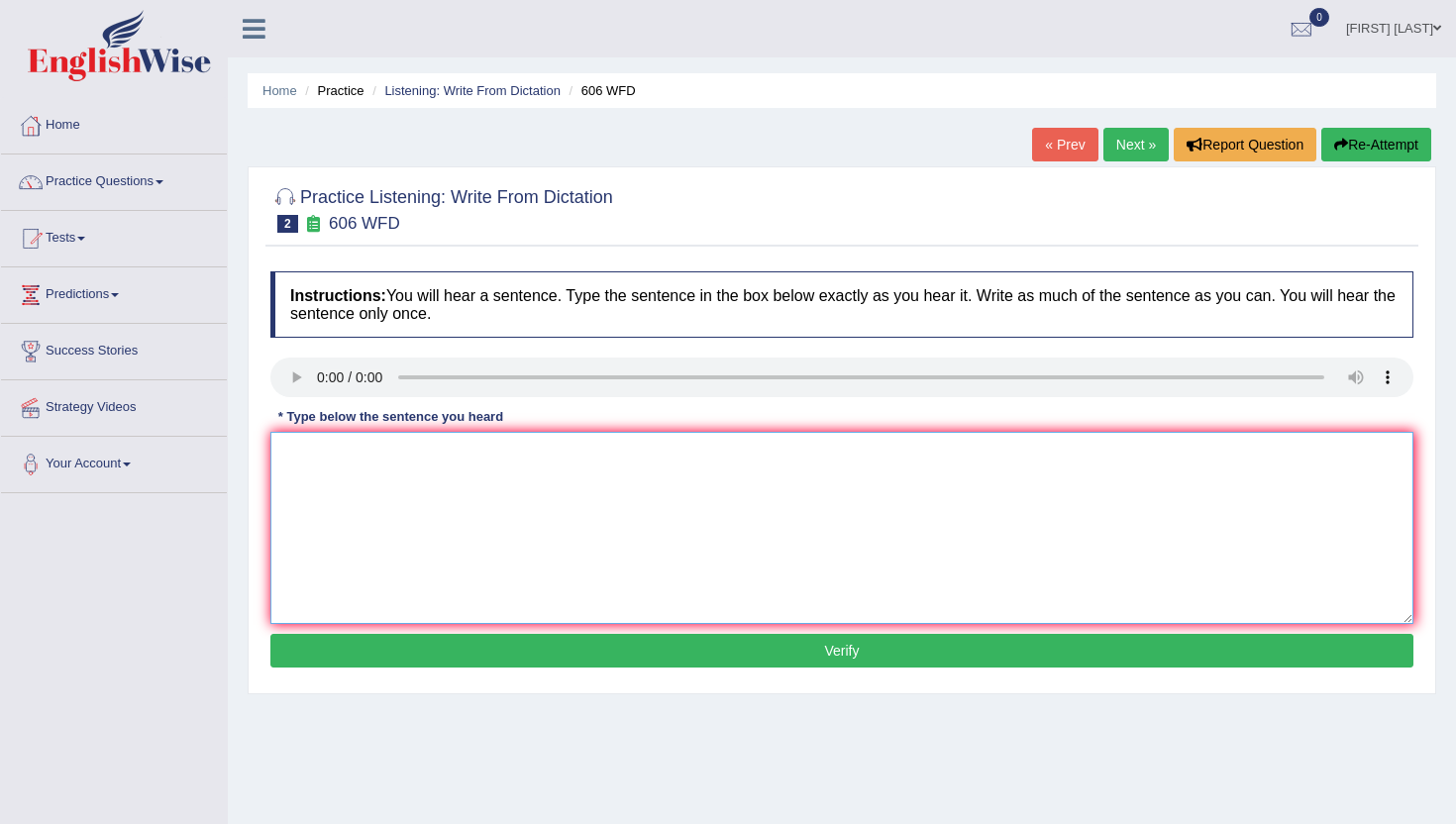 click at bounding box center (842, 528) 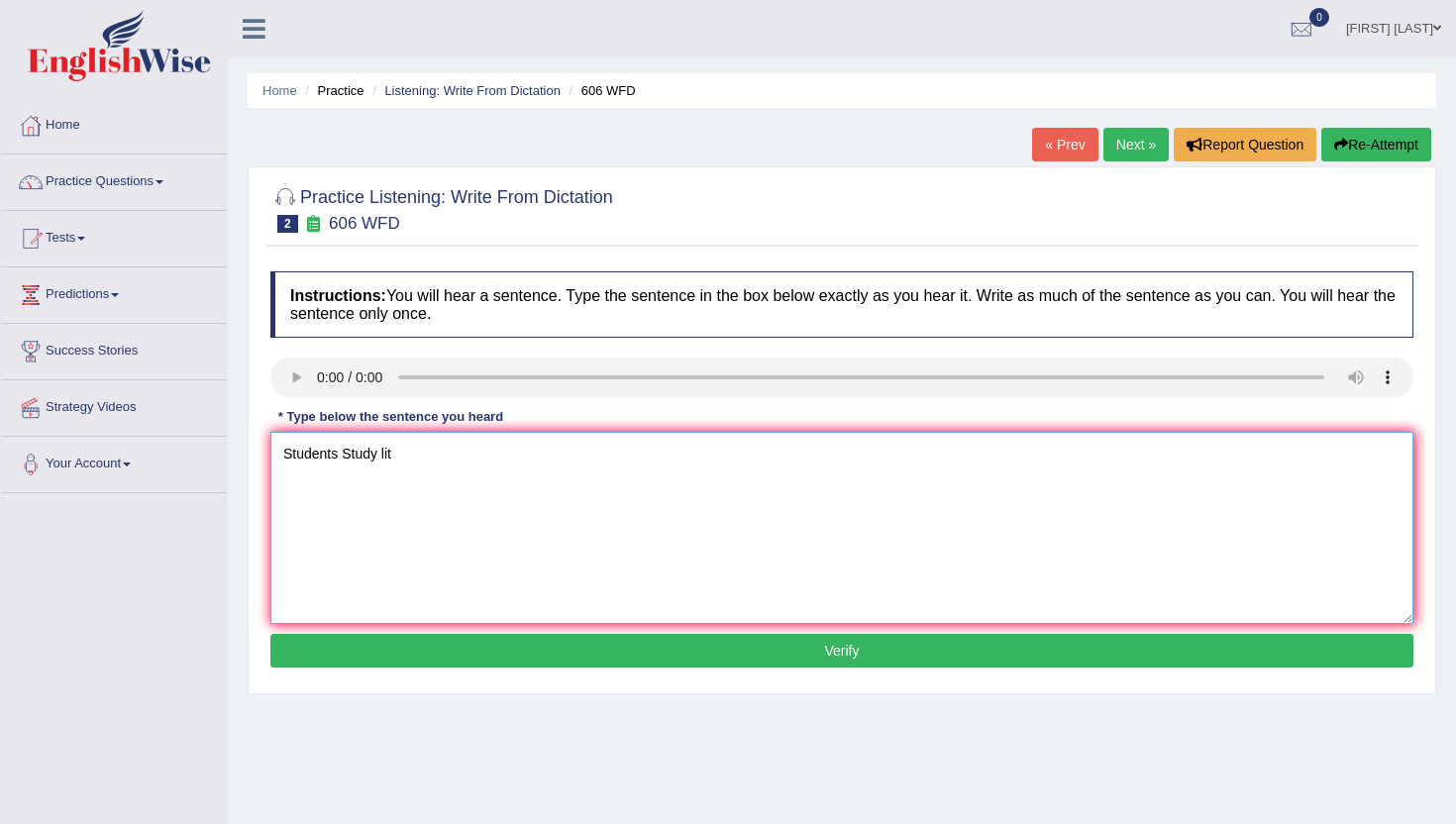 click on "Students Study lit" at bounding box center [842, 528] 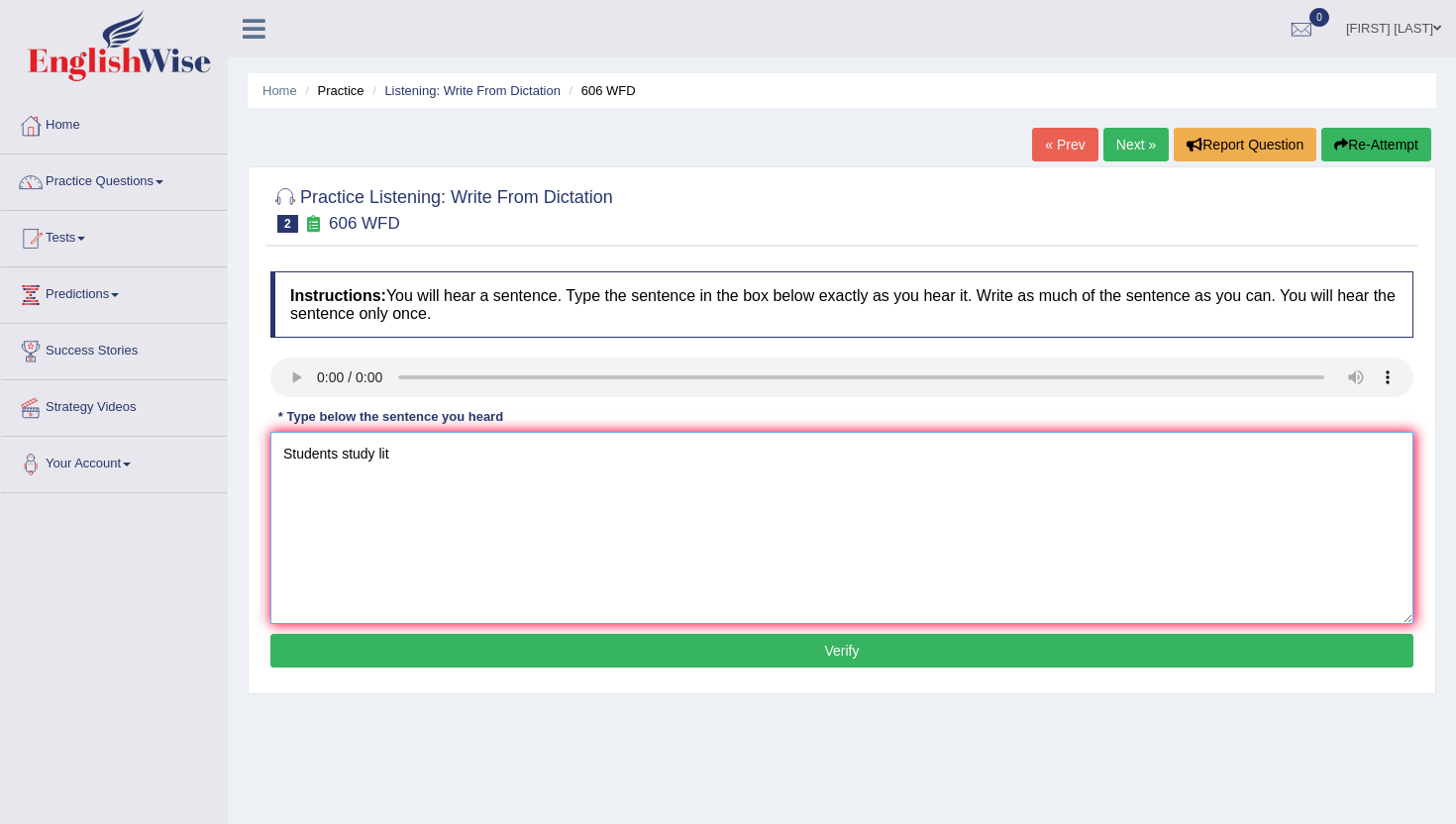 click on "Students study lit" at bounding box center [842, 528] 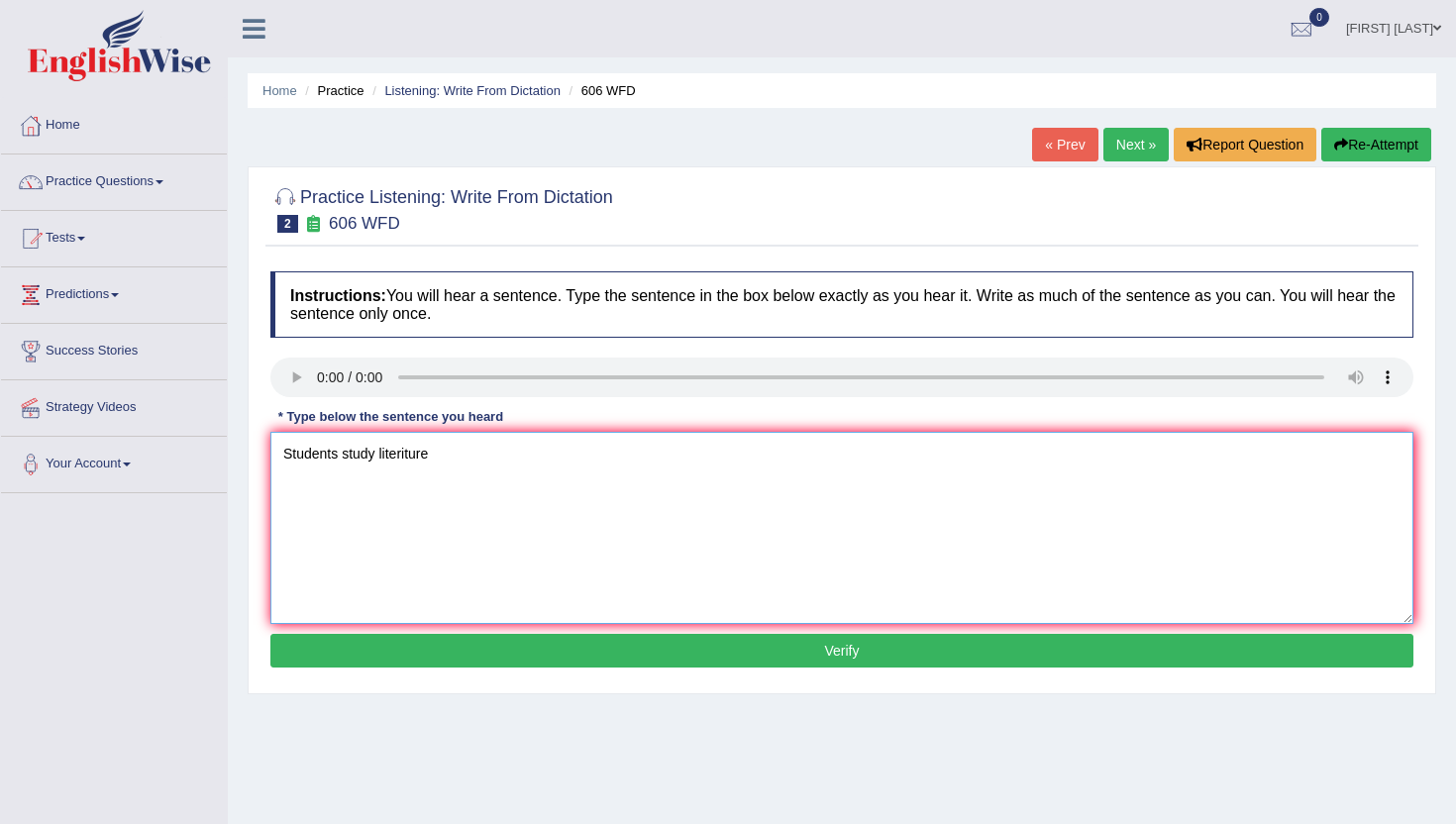 click on "Students study literiture" at bounding box center [842, 528] 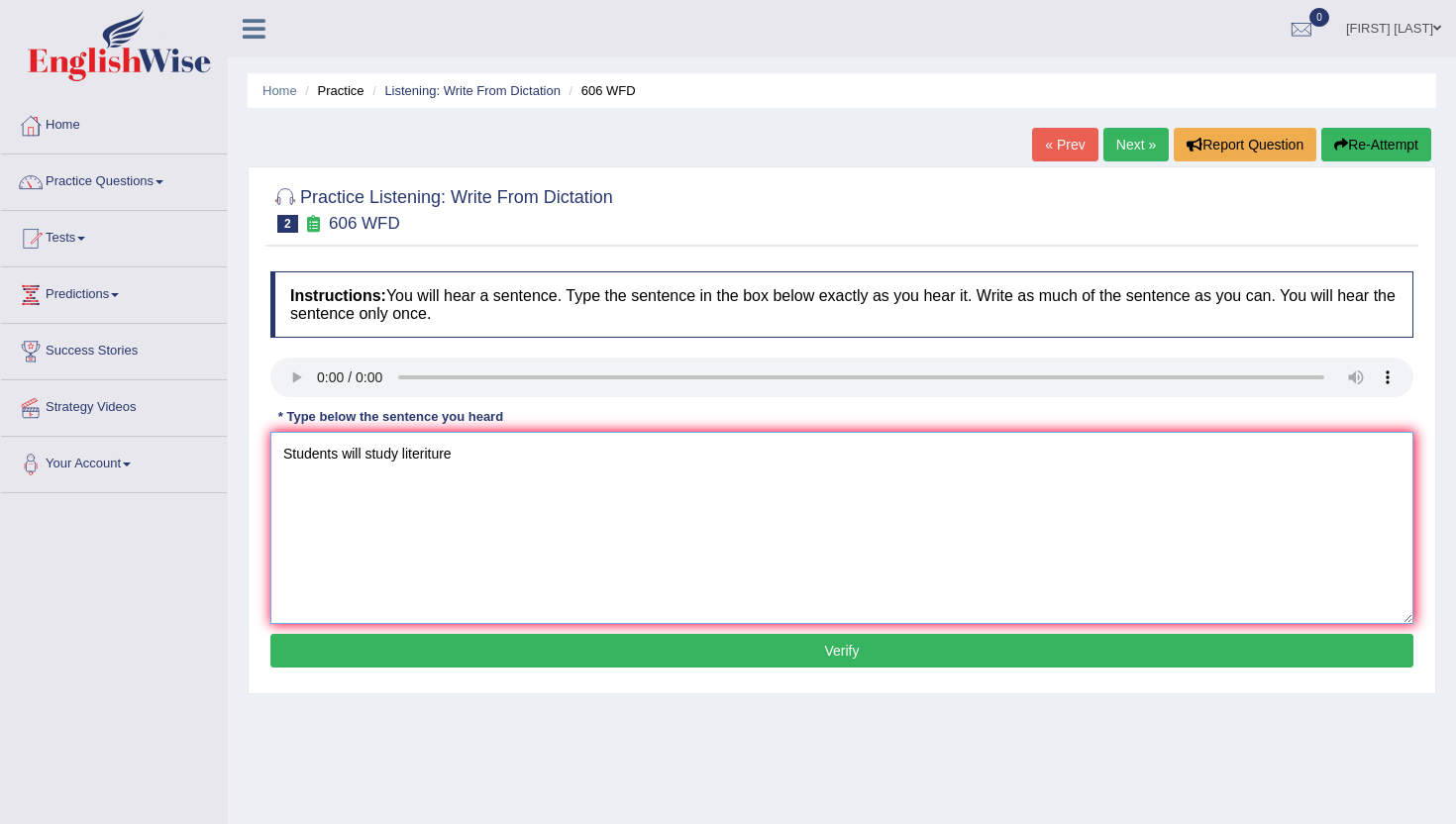 click on "Students will study literiture" at bounding box center [842, 528] 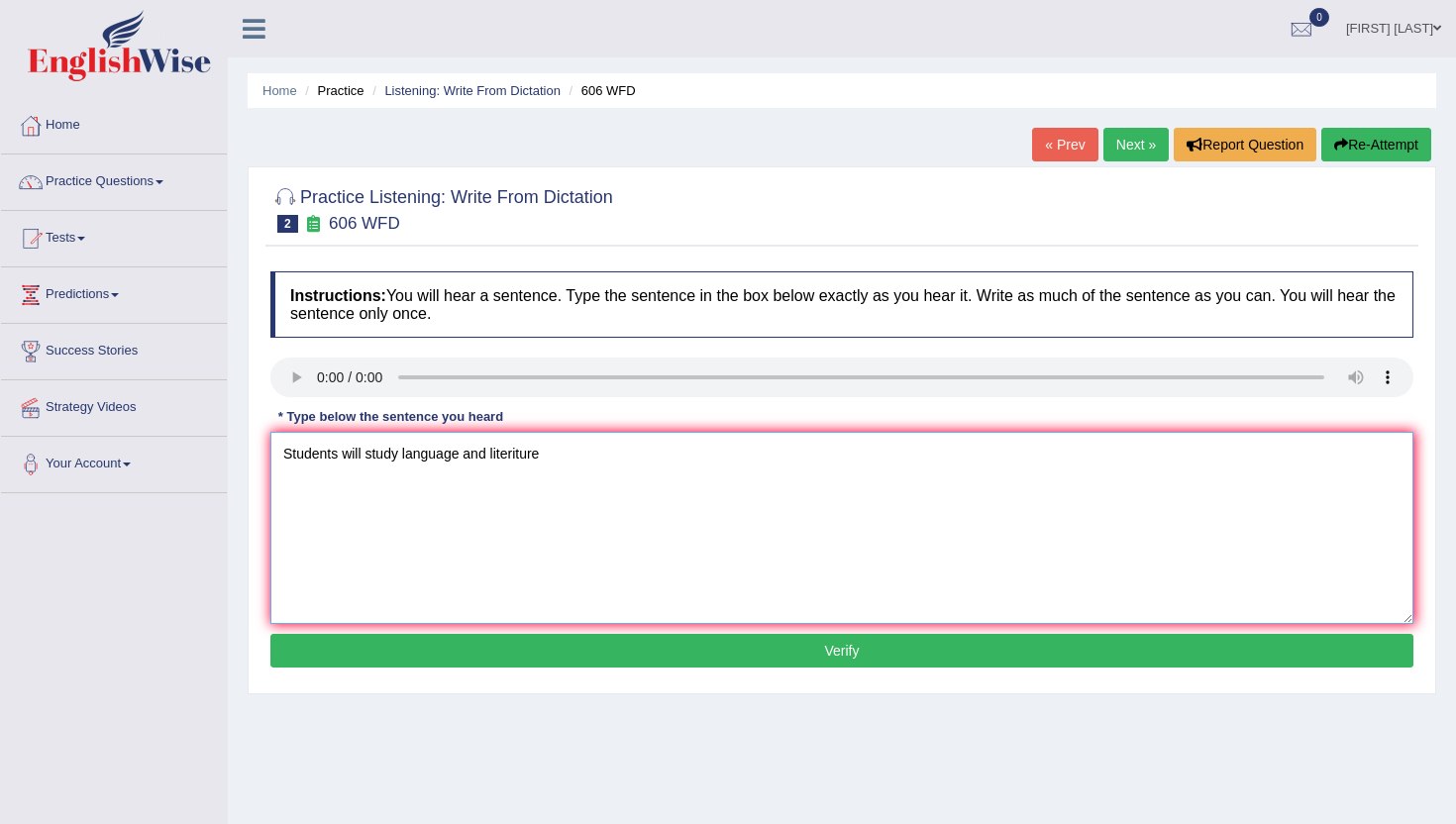 click on "Students will study language and literiture" at bounding box center (842, 528) 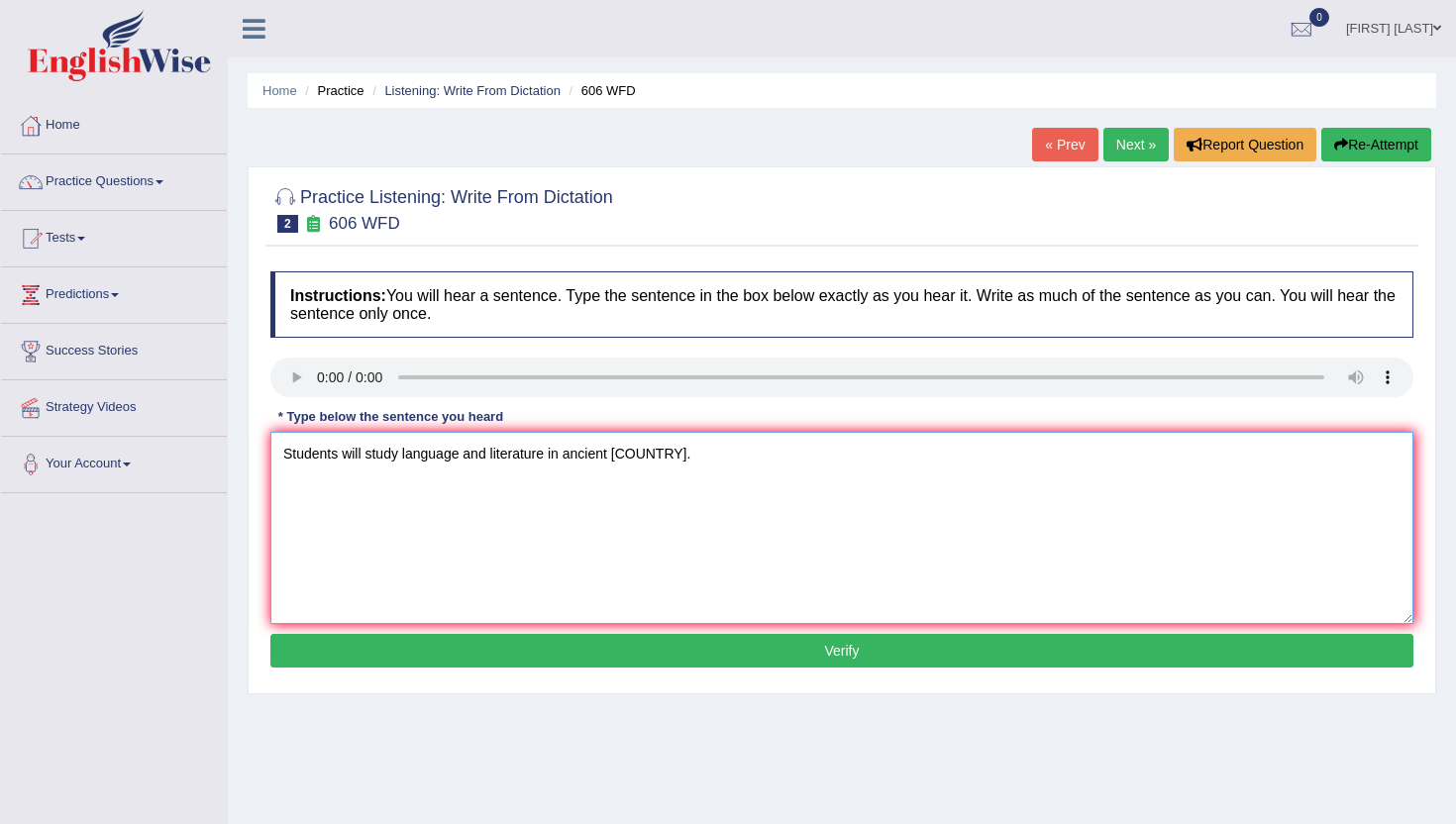 type on "Students will study language and literature in ancient greece." 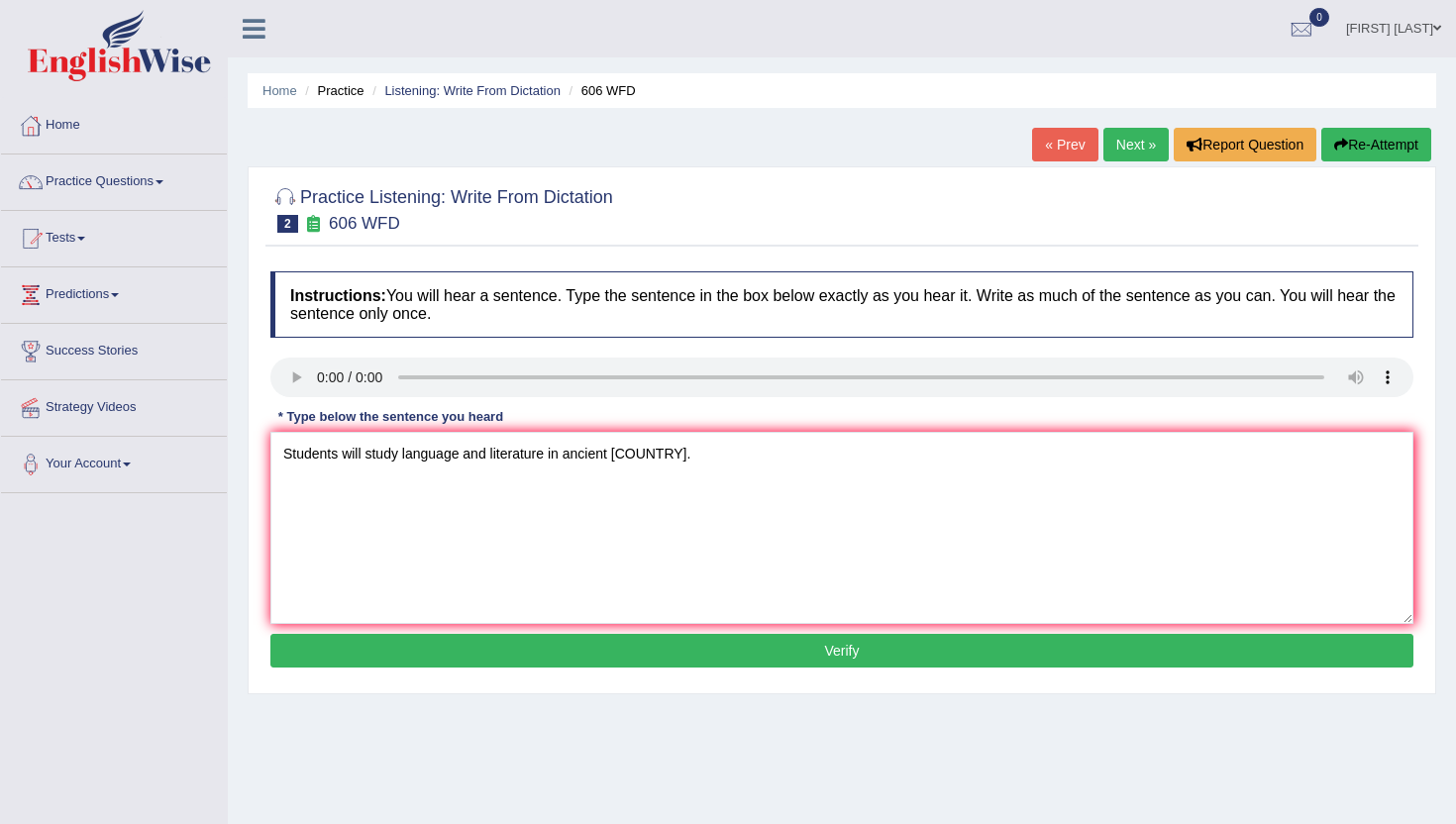 click on "Verify" at bounding box center [842, 651] 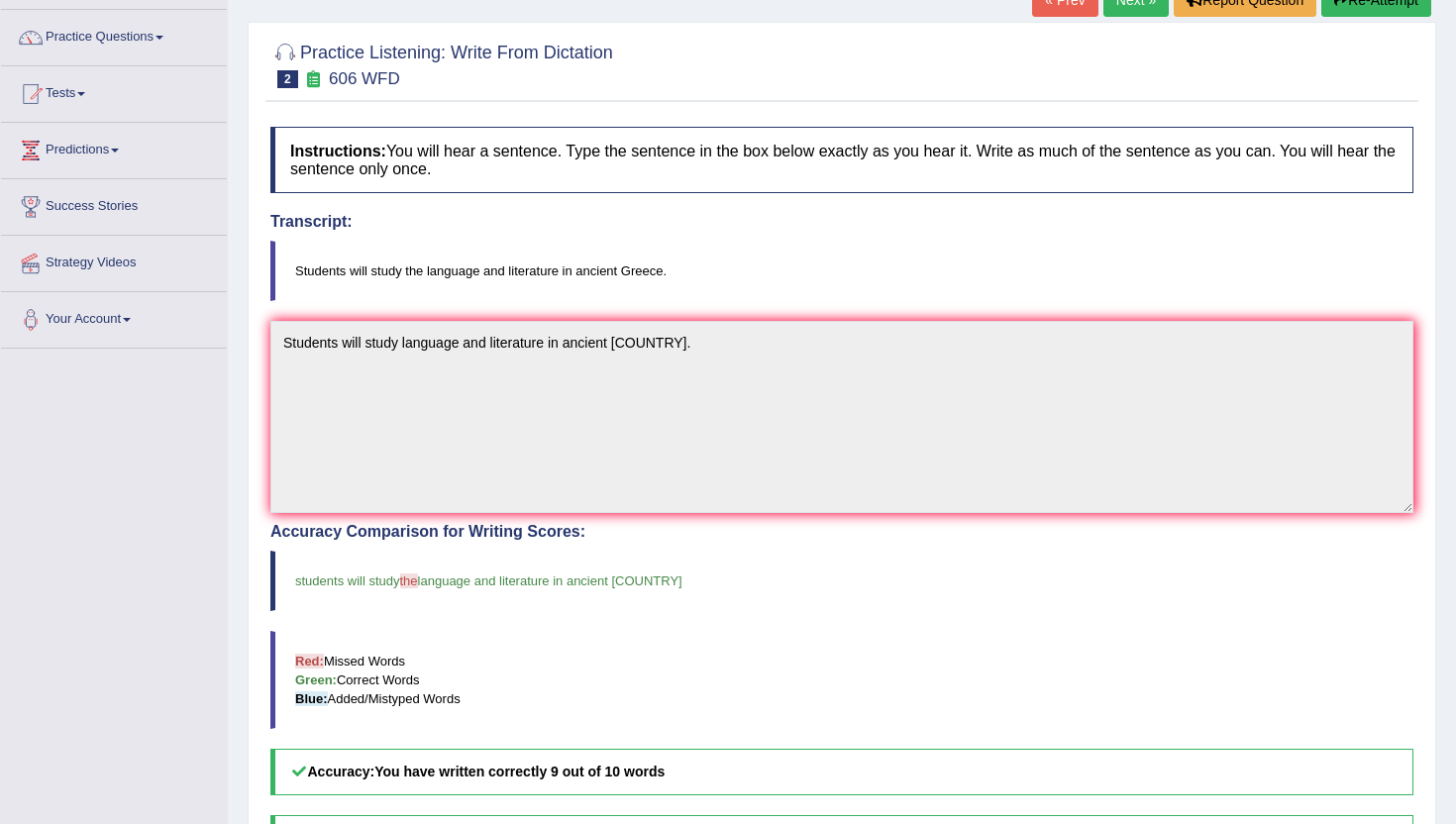 scroll, scrollTop: 0, scrollLeft: 0, axis: both 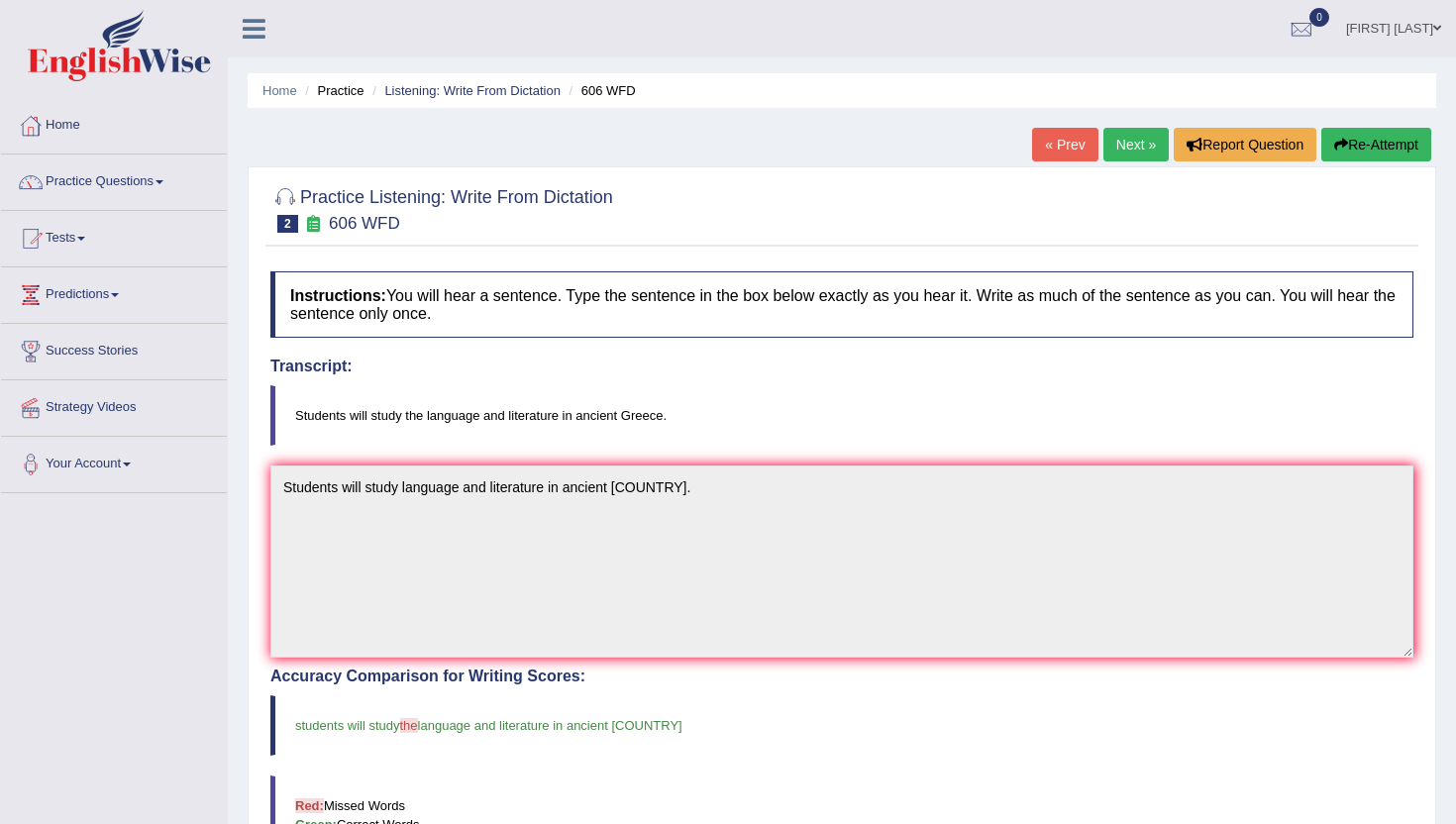 click on "Next »" at bounding box center [1136, 145] 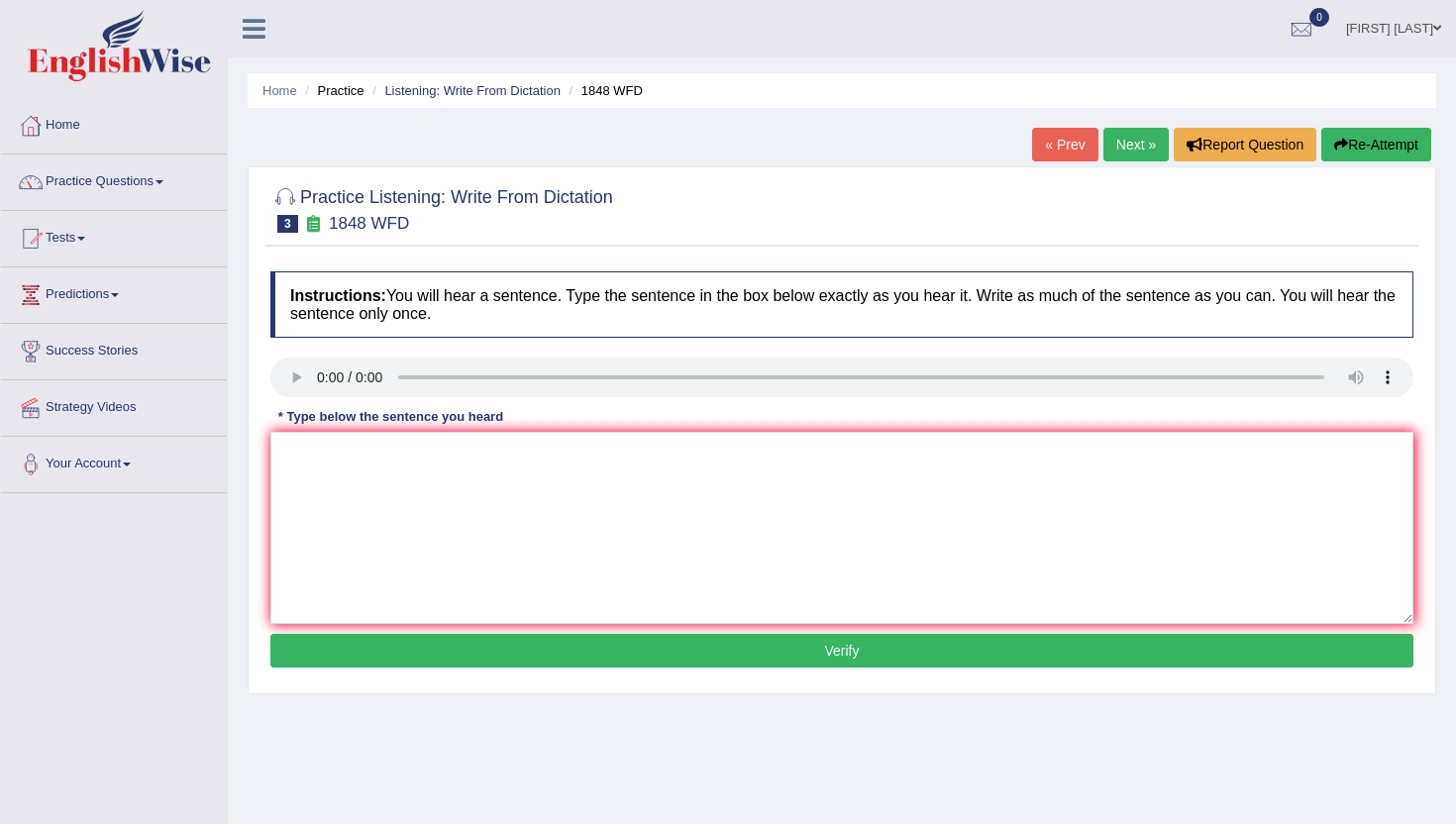 scroll, scrollTop: 0, scrollLeft: 0, axis: both 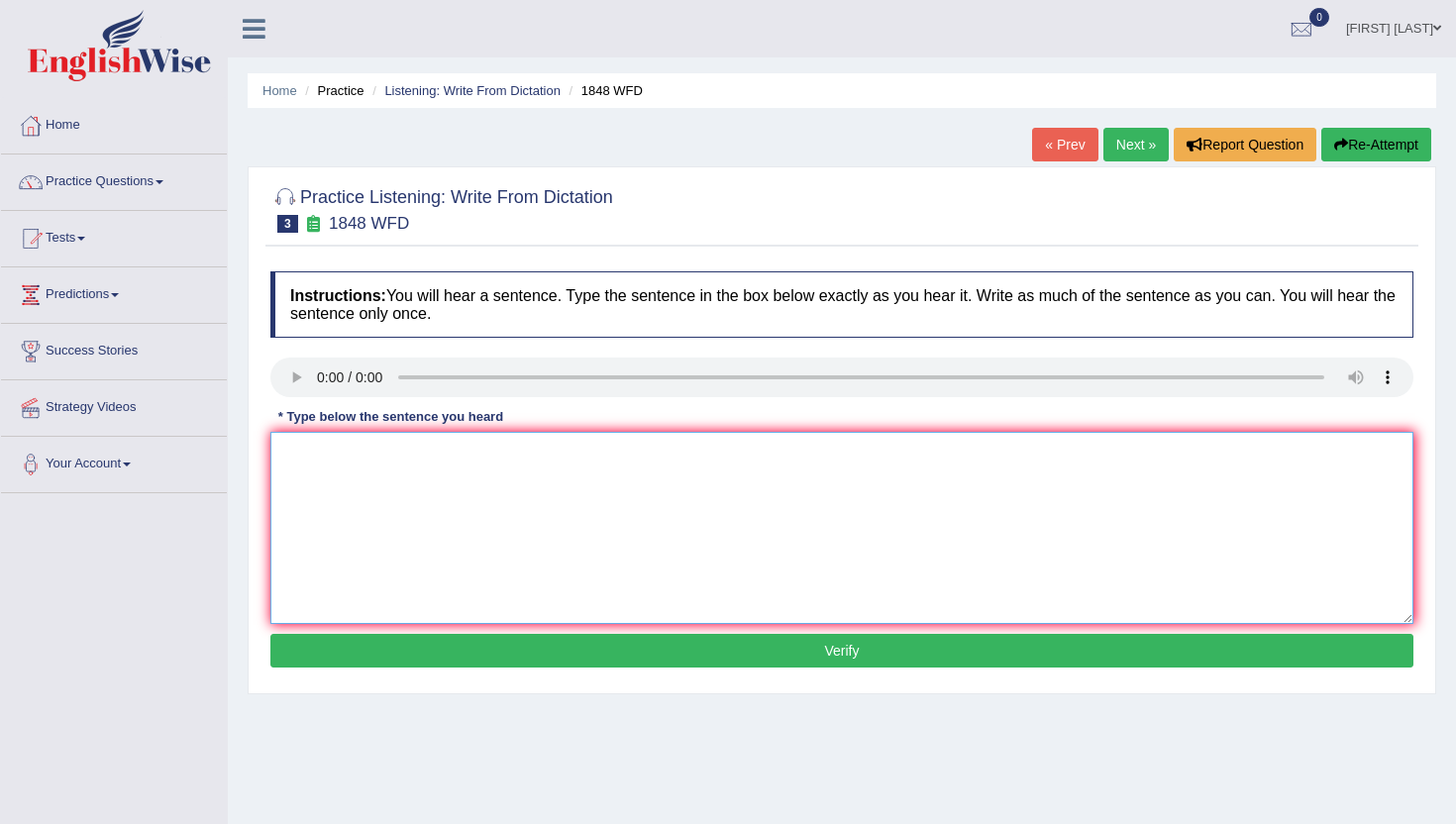 click at bounding box center (842, 528) 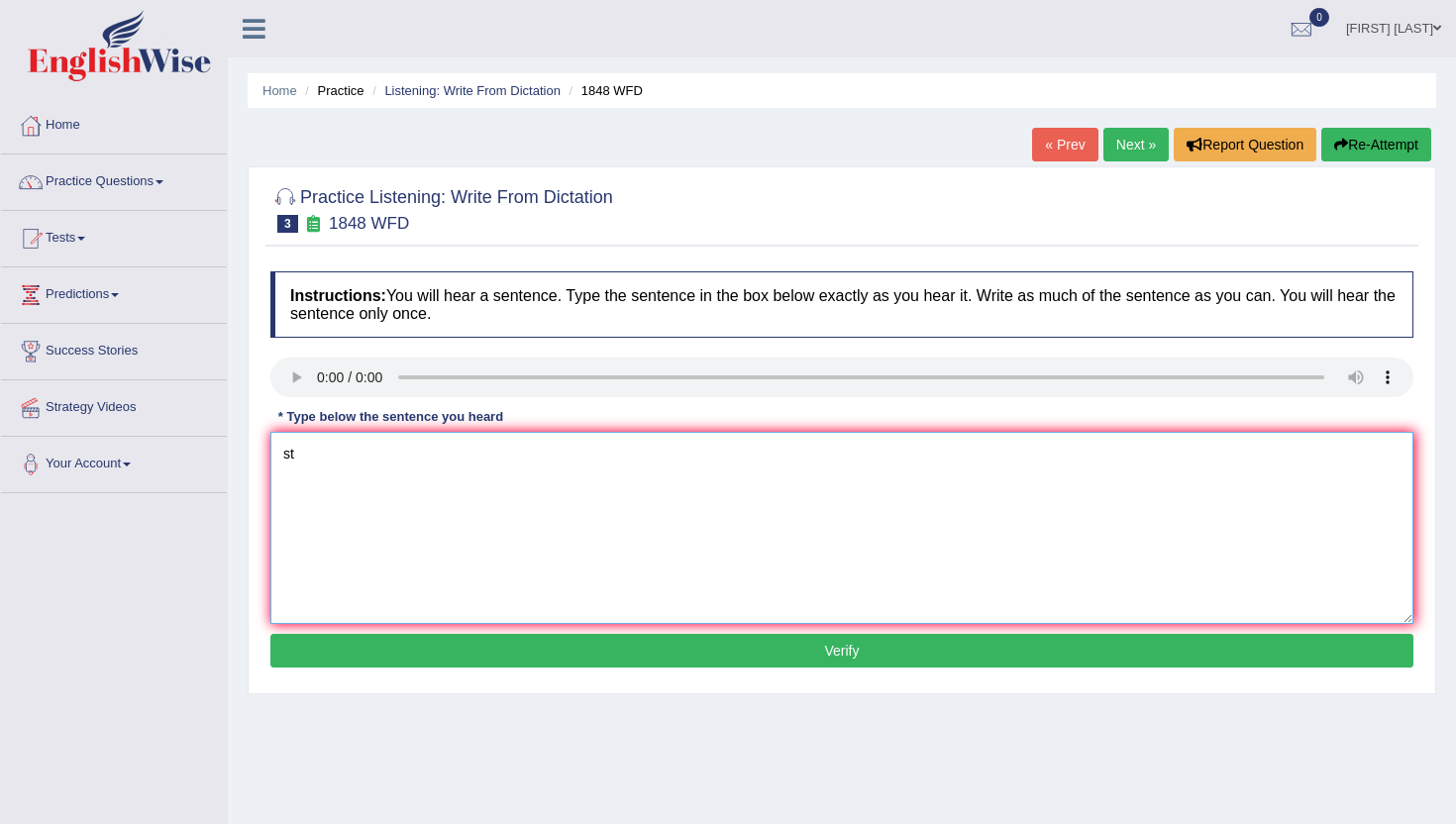 type on "s" 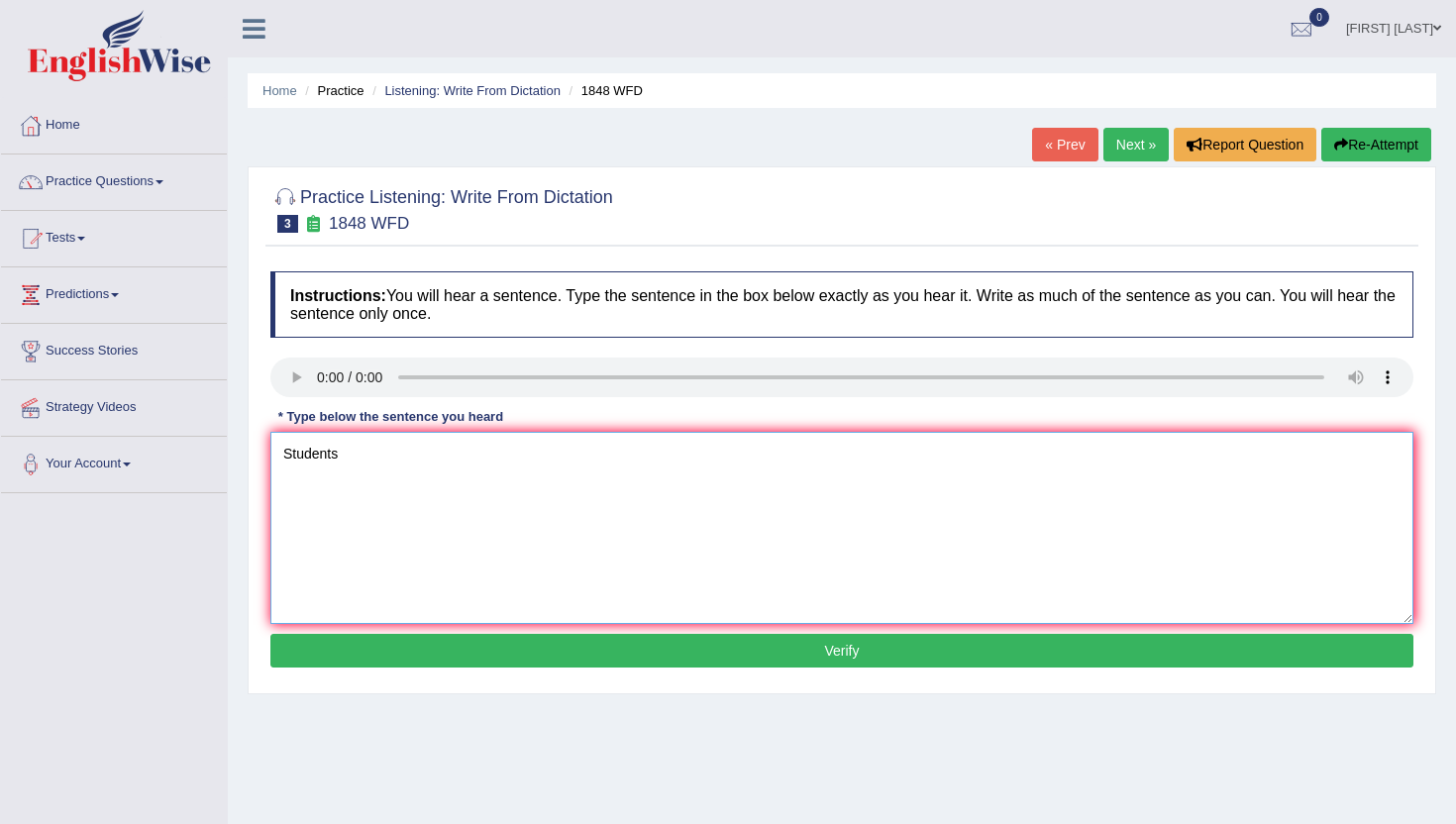 click on "Students" at bounding box center (842, 528) 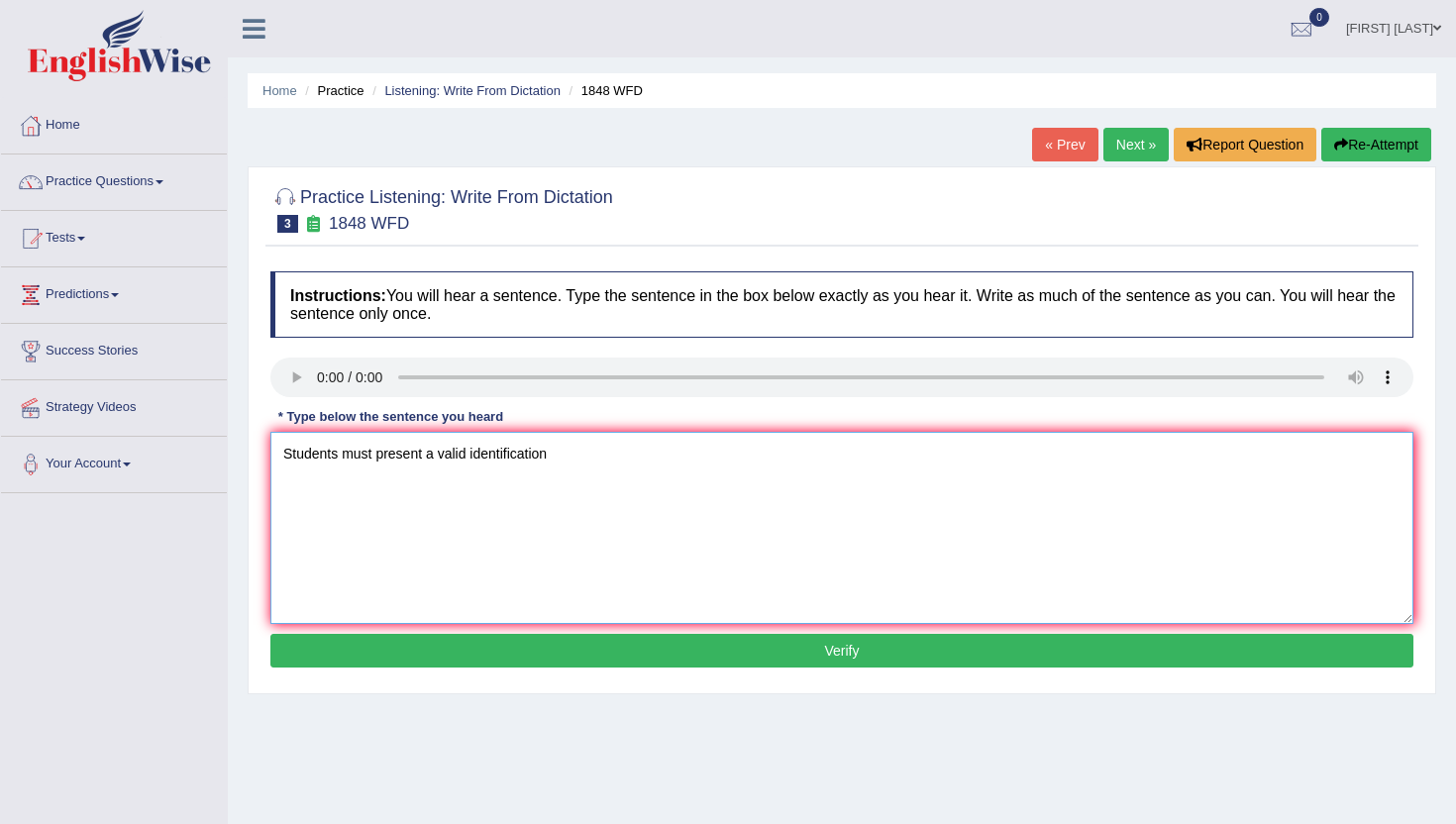 click on "Students must present a valid identification" at bounding box center [842, 528] 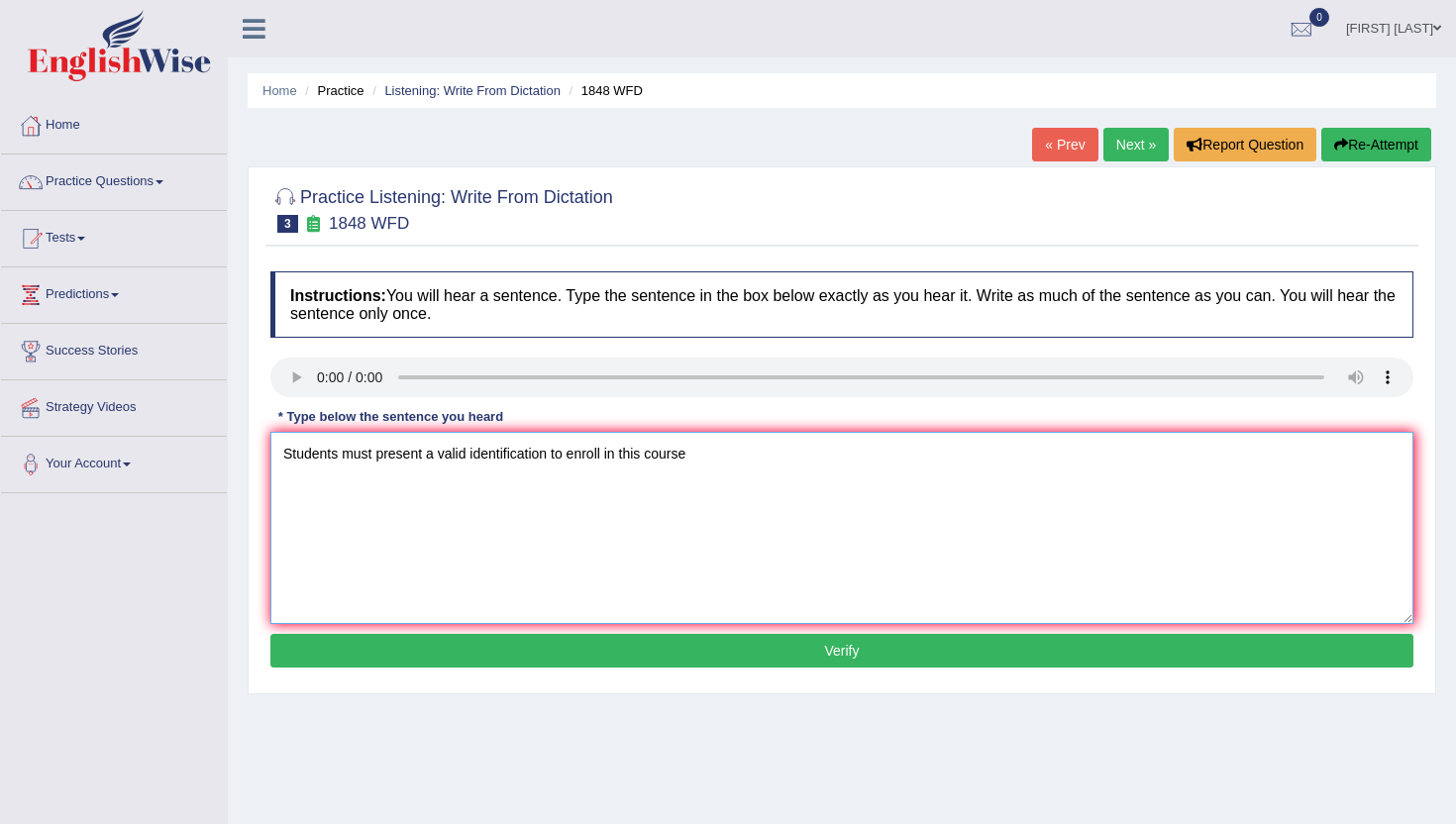 type on "Students must present a valid identification to enroll in this course" 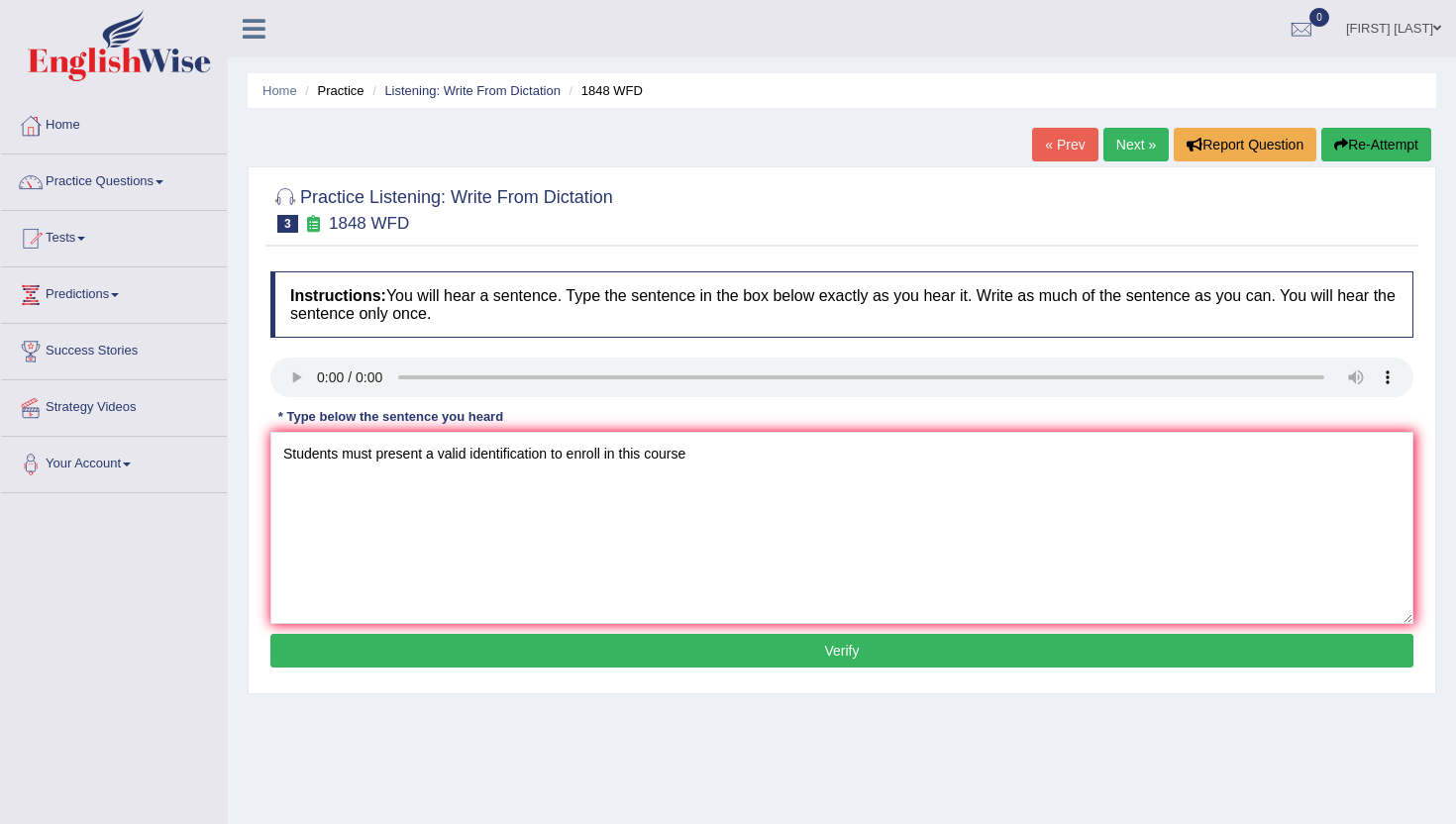 click on "Verify" at bounding box center [842, 651] 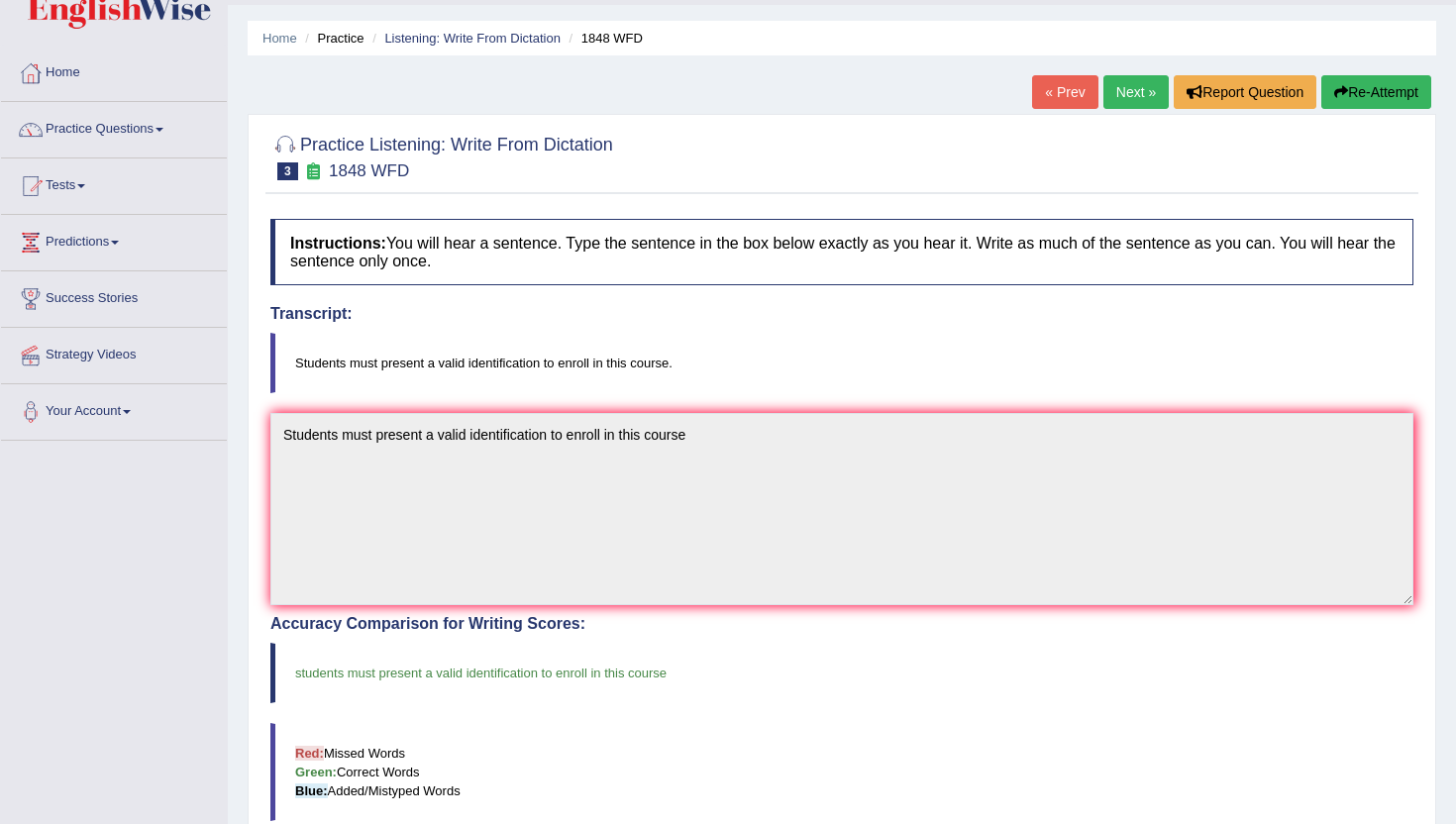 scroll, scrollTop: 0, scrollLeft: 0, axis: both 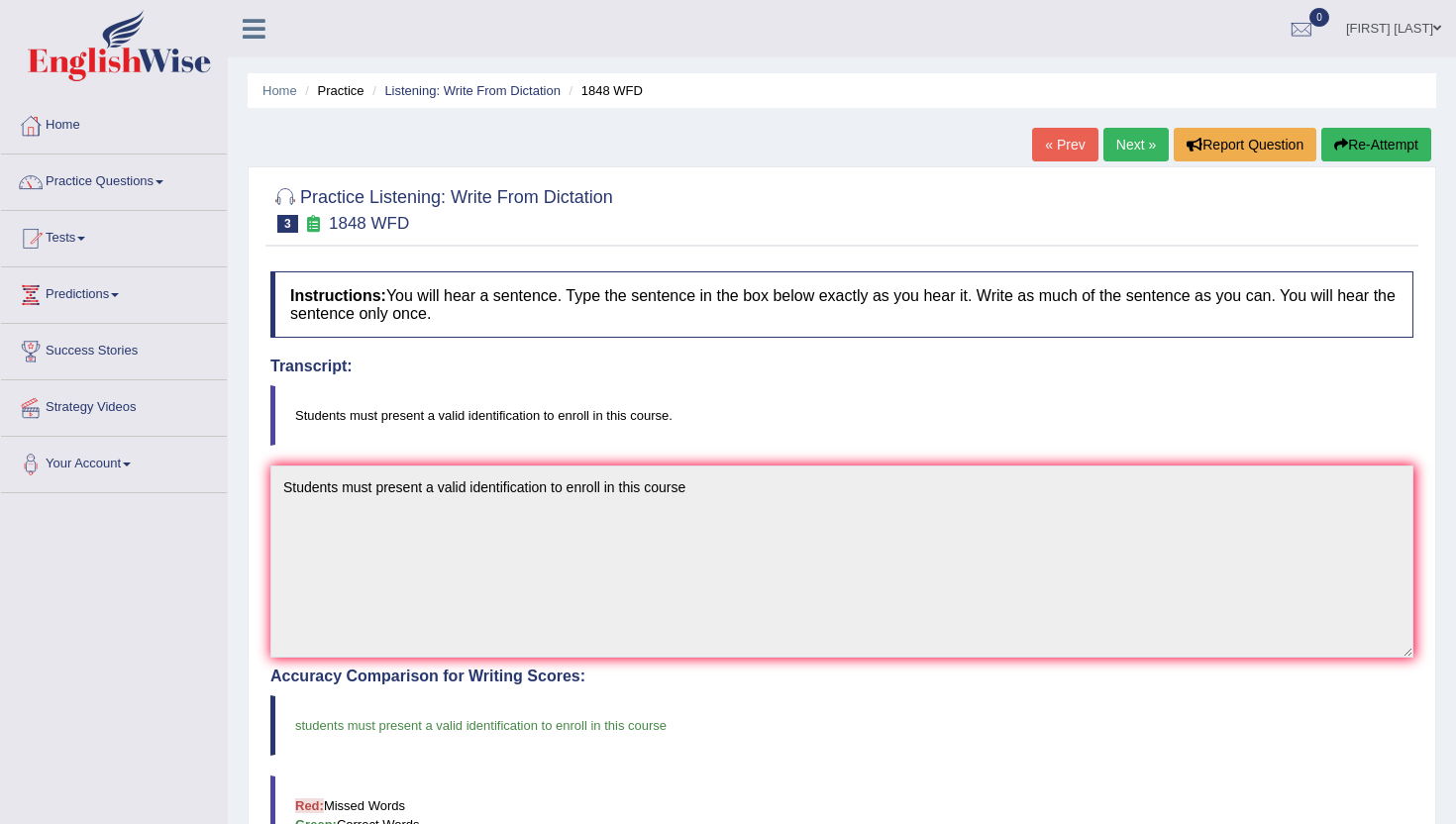 click on "Next »" at bounding box center (1136, 145) 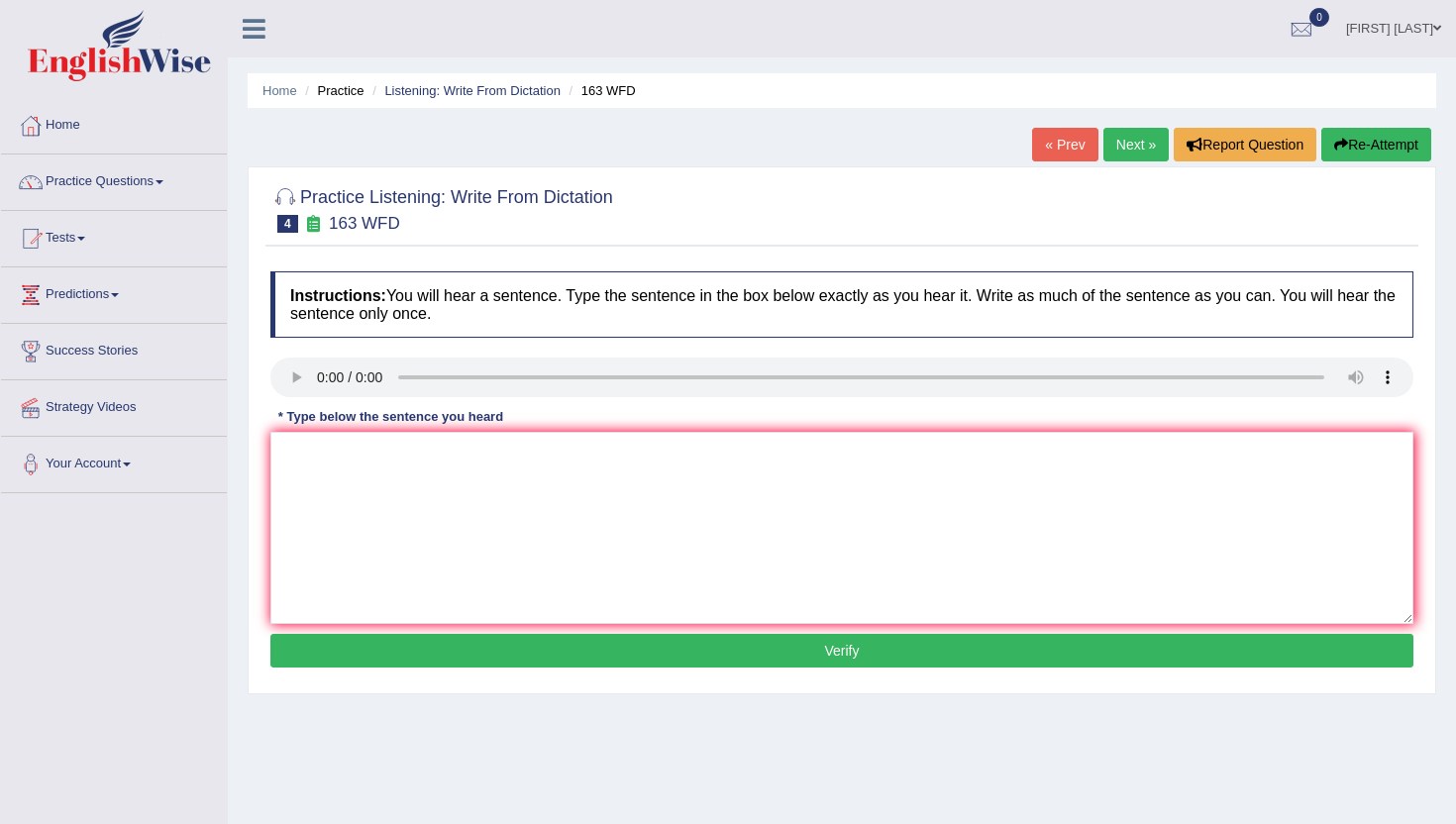 scroll, scrollTop: 0, scrollLeft: 0, axis: both 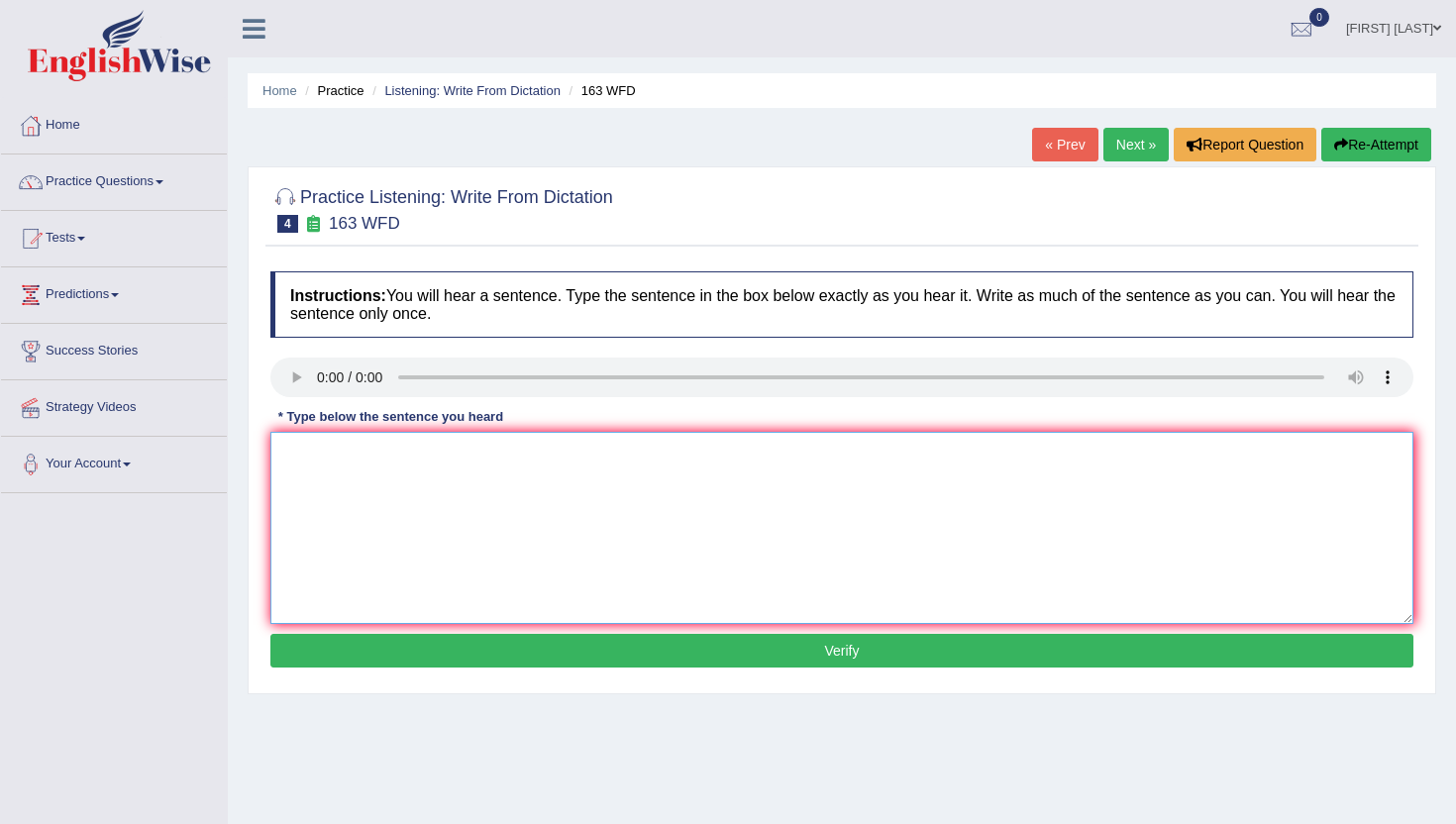 click at bounding box center [842, 528] 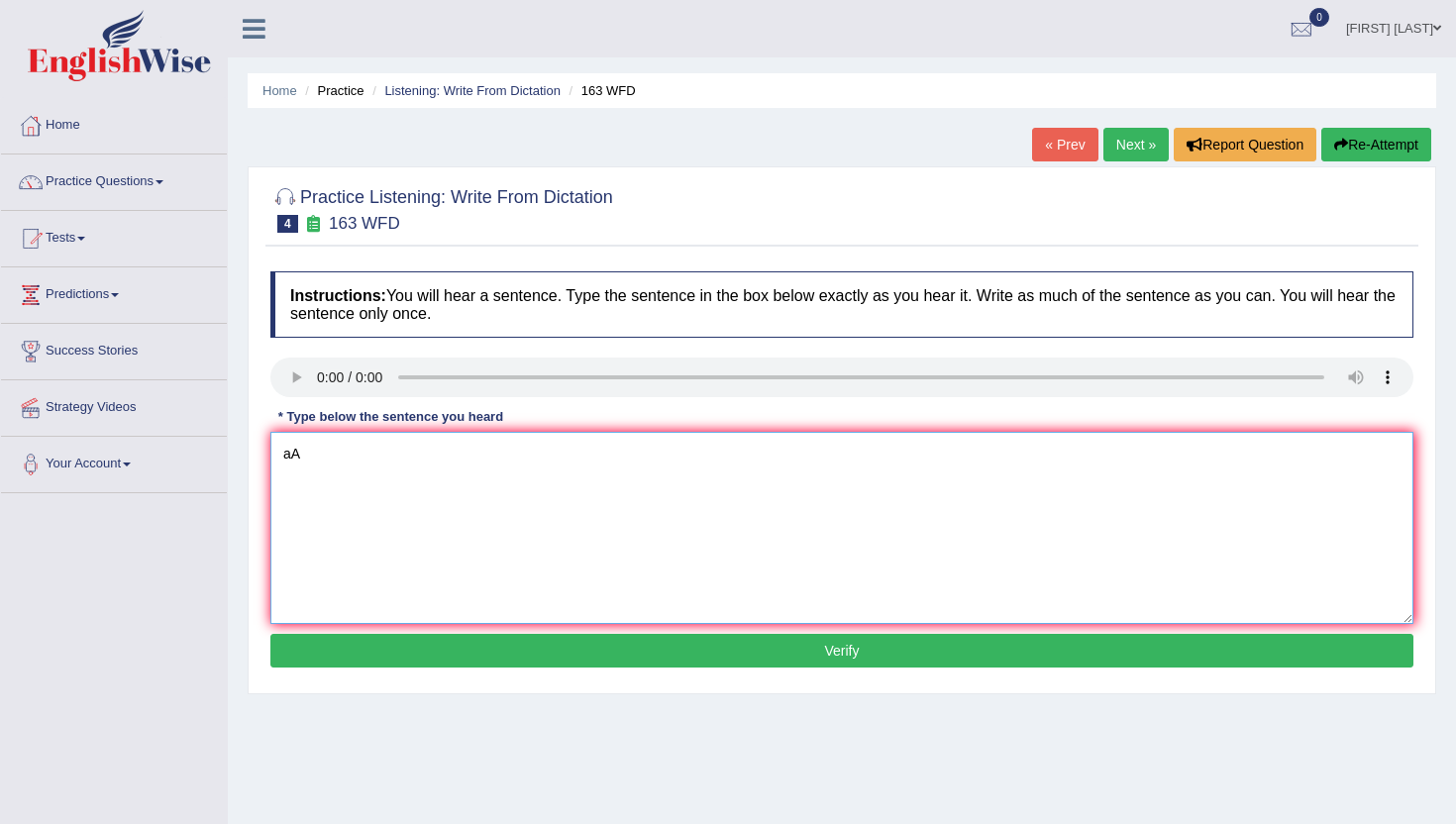 type on "a" 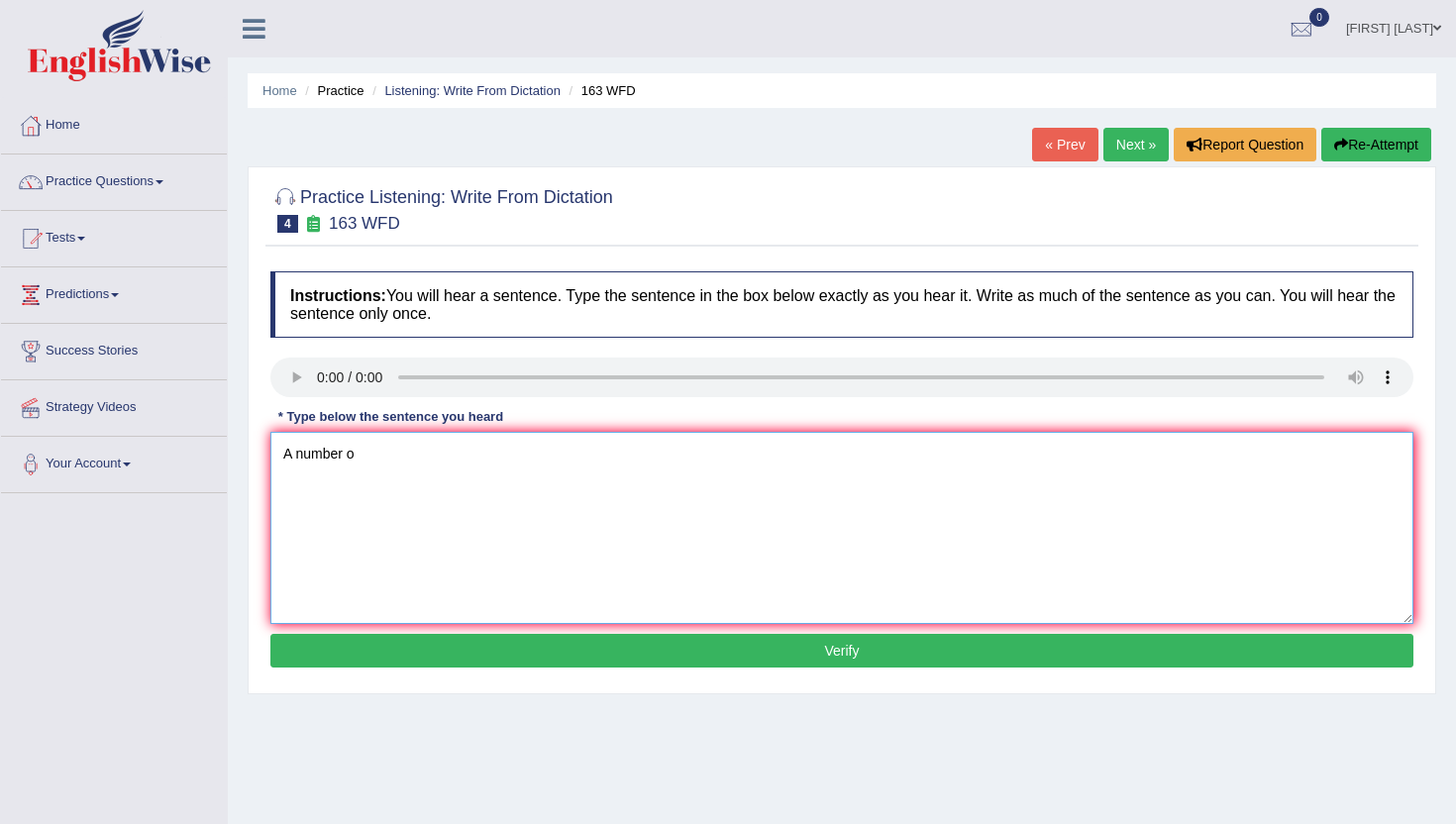 click on "A number o" at bounding box center [842, 528] 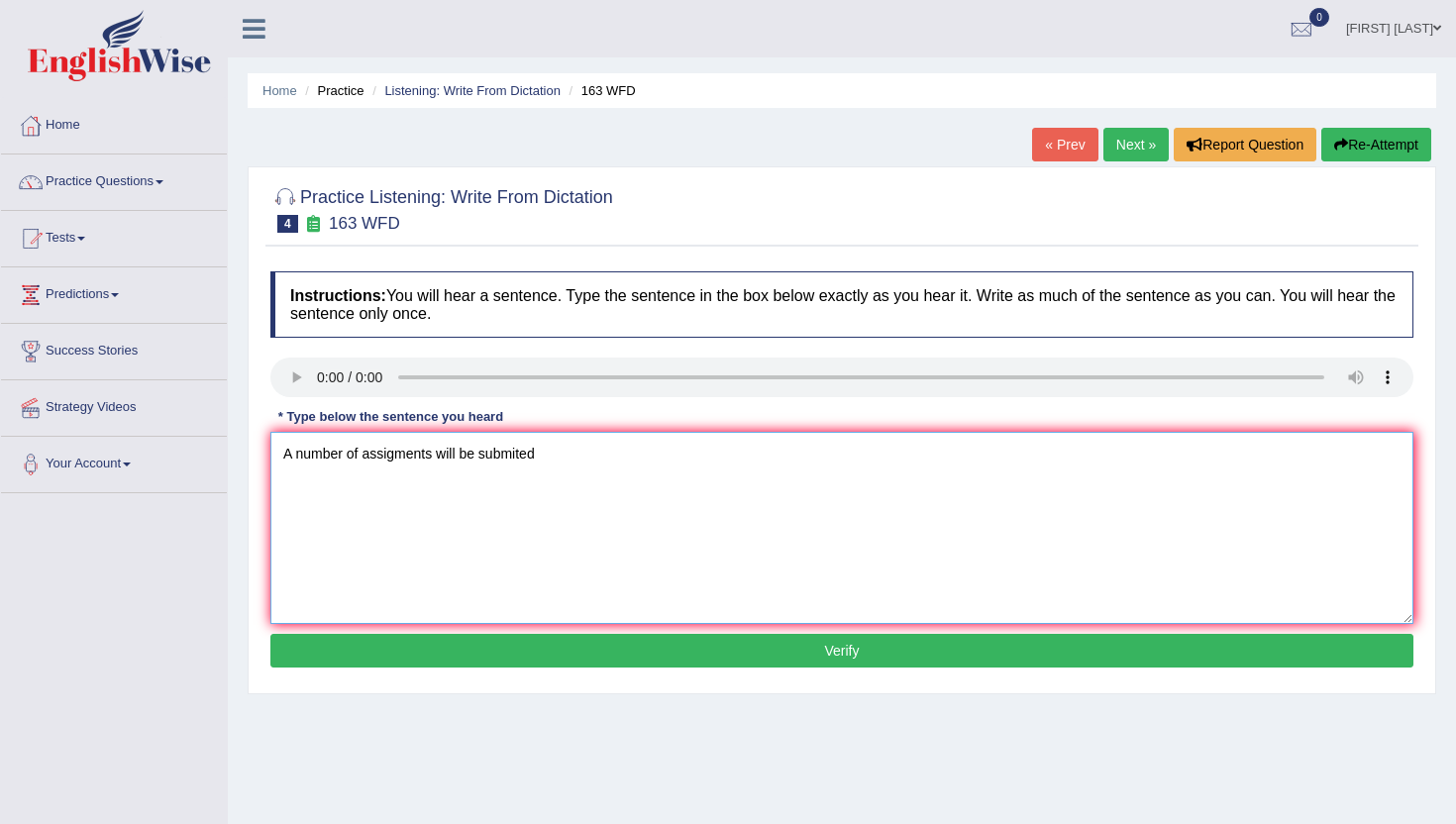 click on "A number of assigments will be submited" at bounding box center (842, 528) 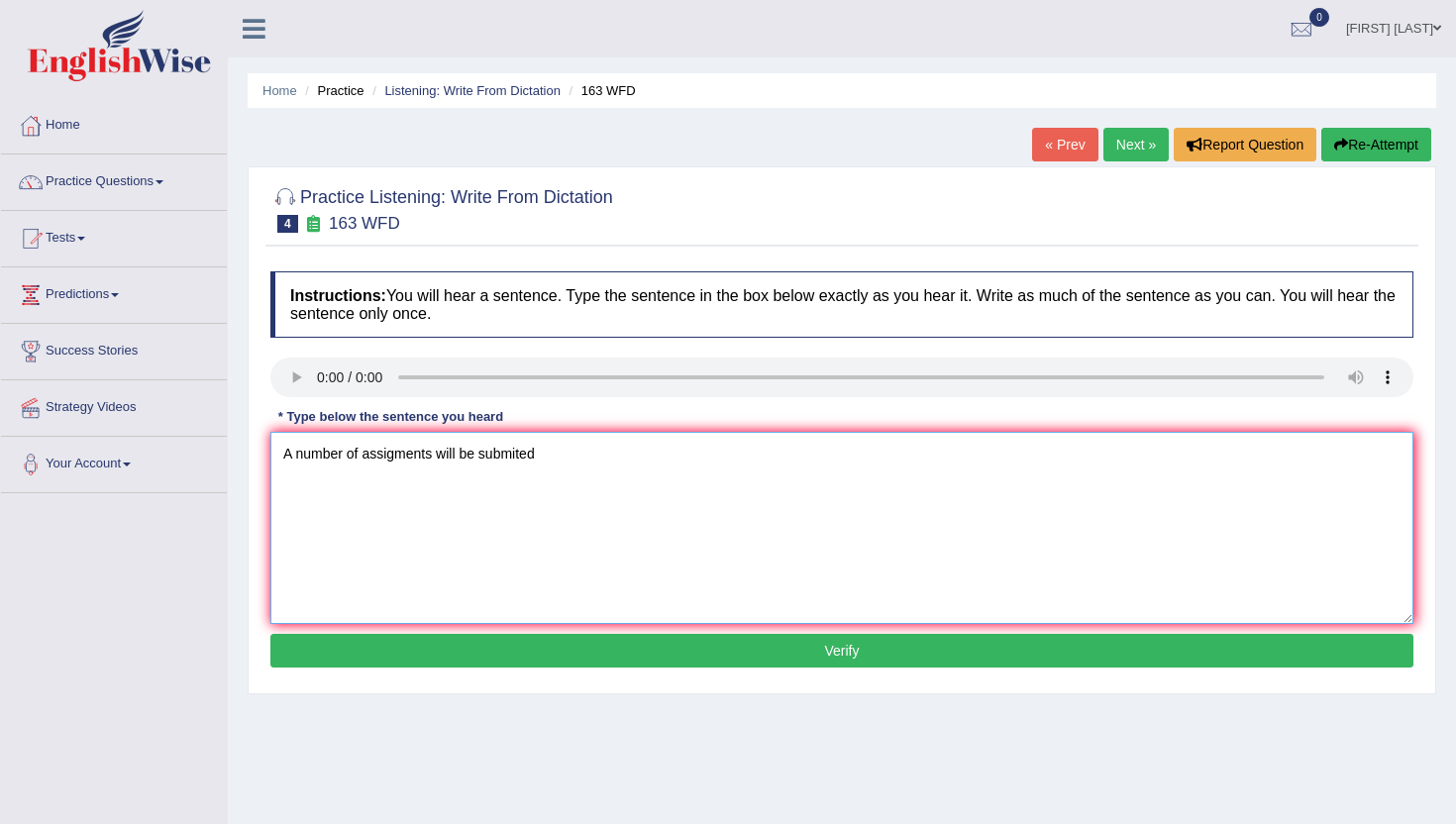 click on "A number of assigments will be submited" at bounding box center [842, 528] 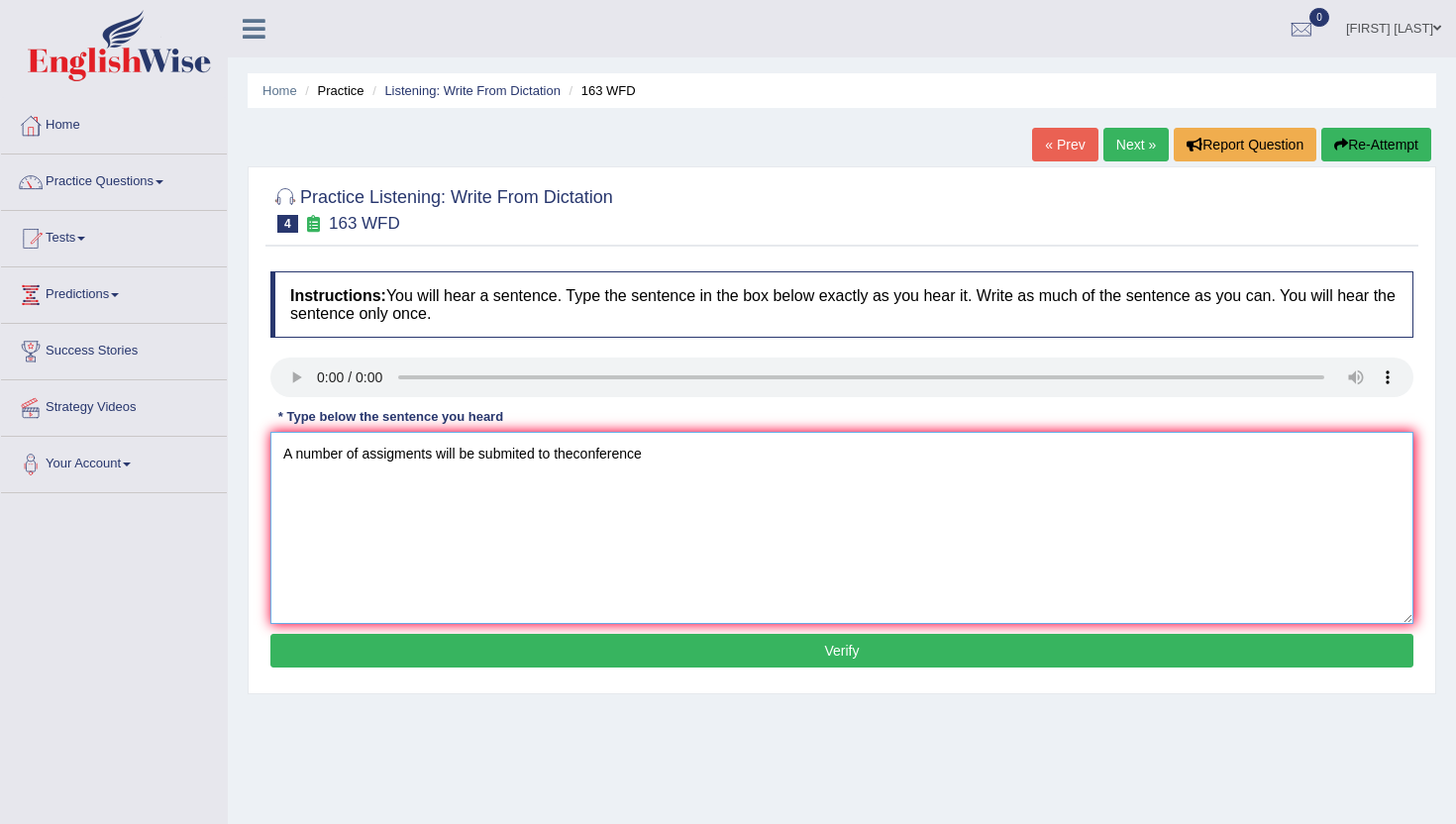 click on "A number of assigments will be submited to theconference" at bounding box center (842, 528) 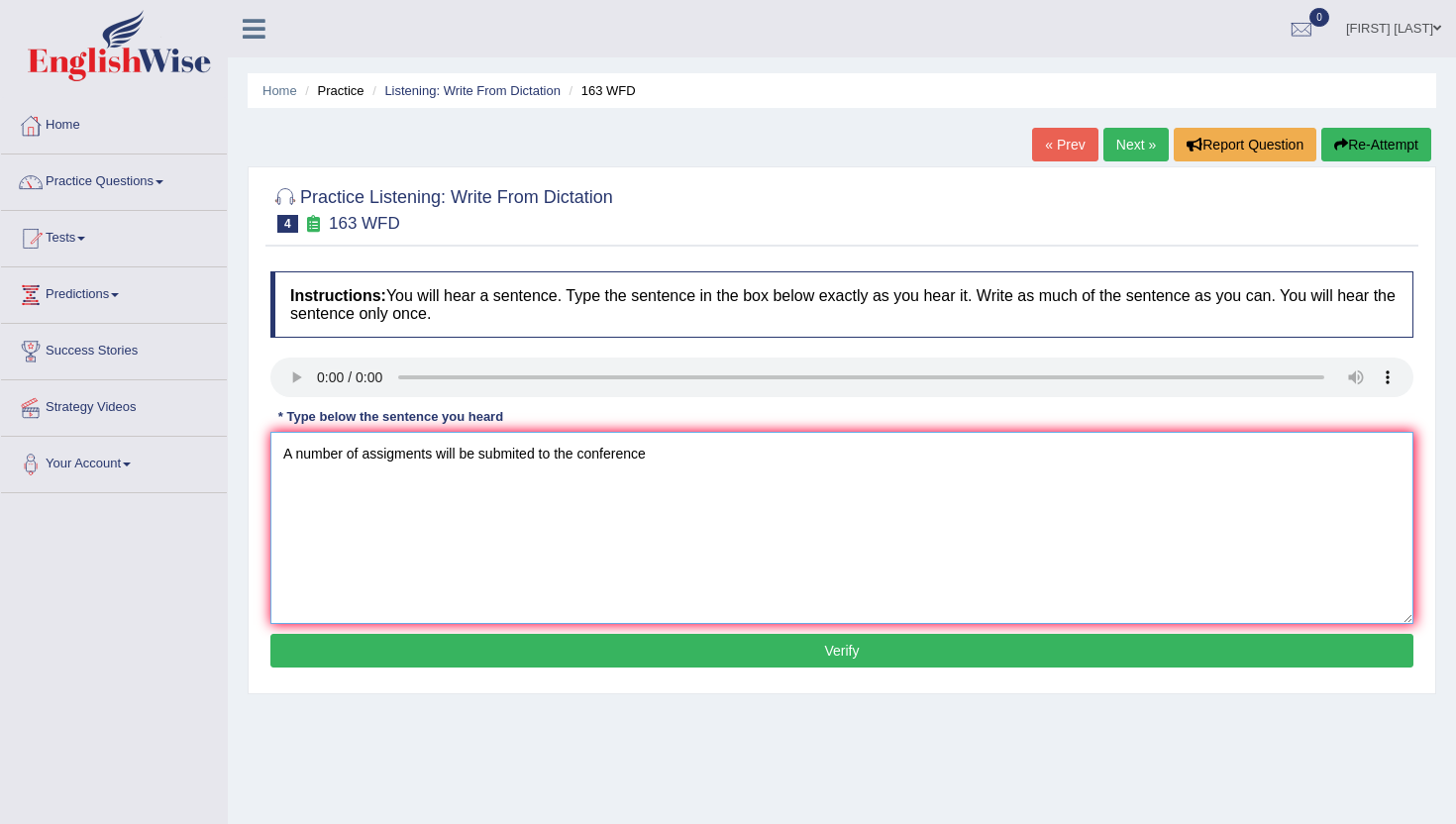 type on "A number of assigments will be submited to the conference" 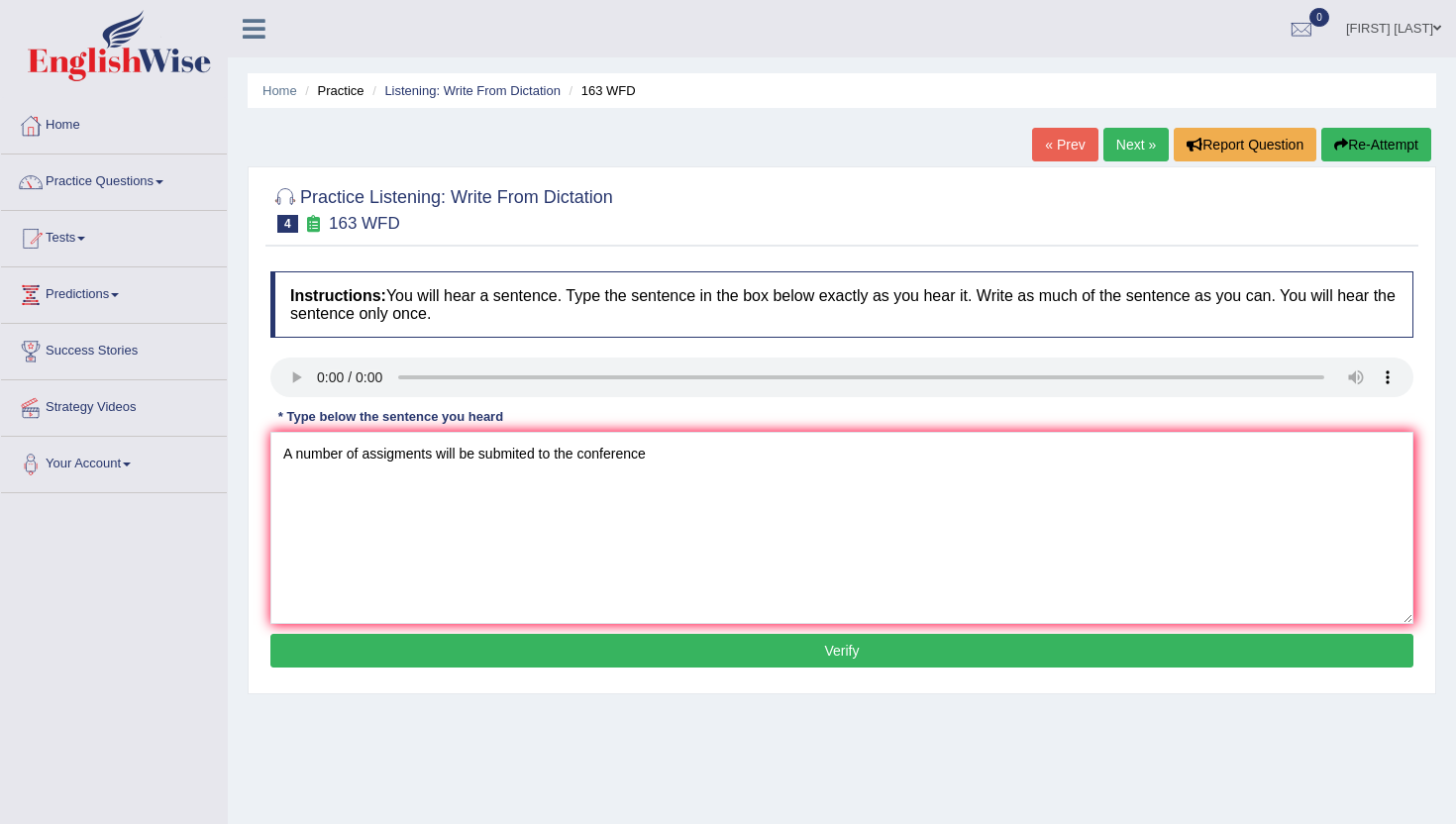 click on "Verify" at bounding box center (842, 651) 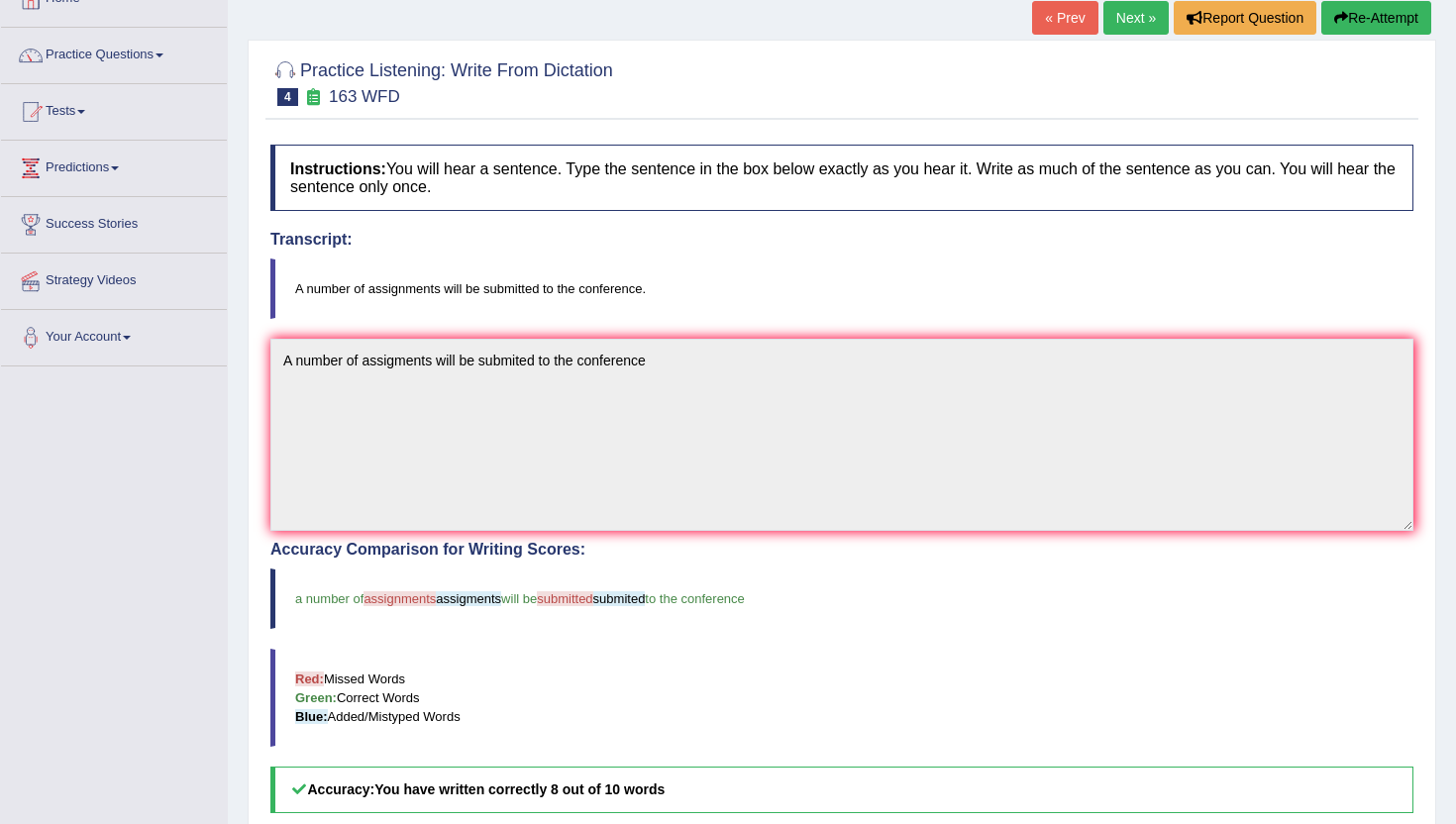 scroll, scrollTop: 119, scrollLeft: 0, axis: vertical 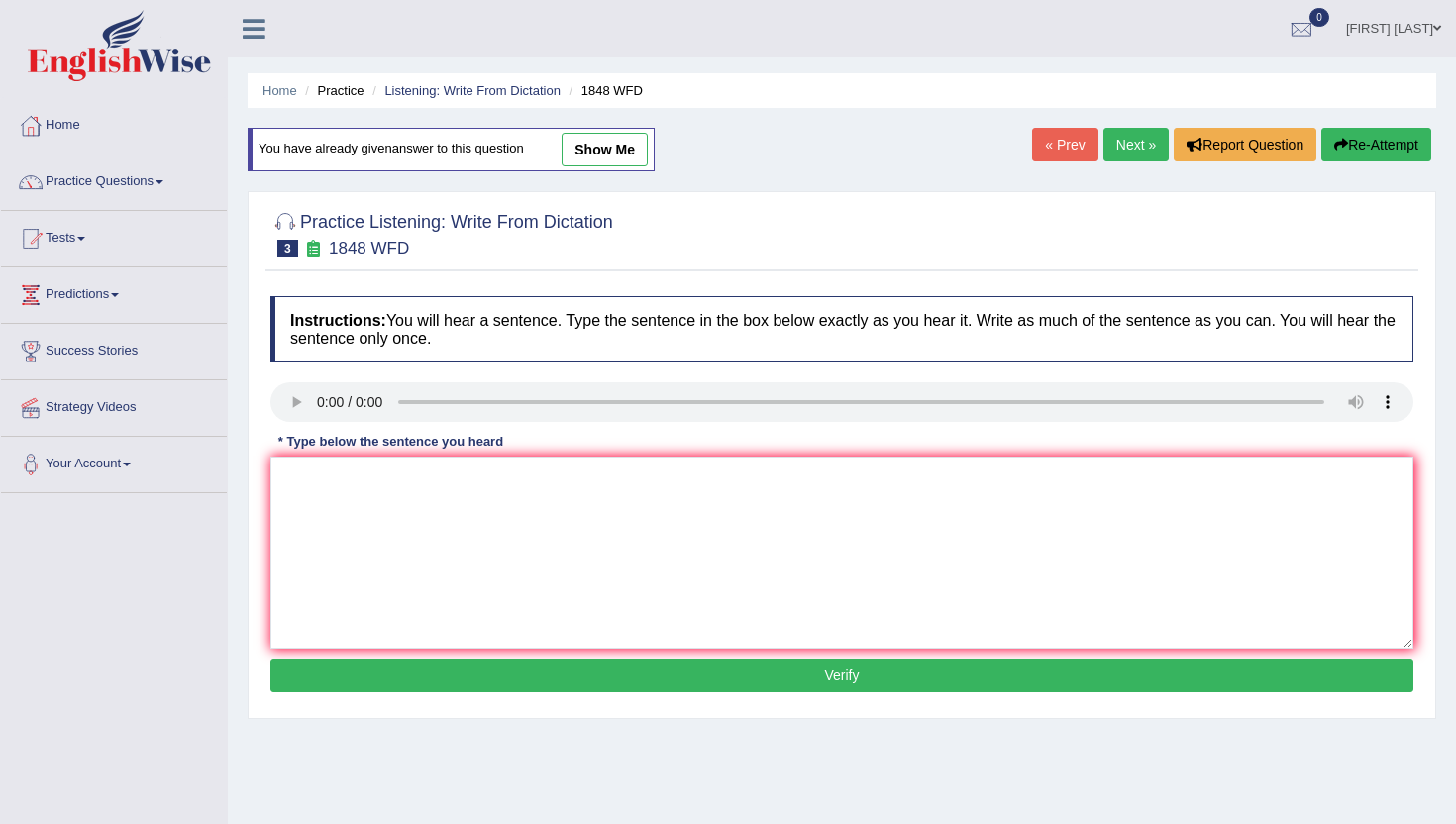 click on "Next »" at bounding box center [1136, 145] 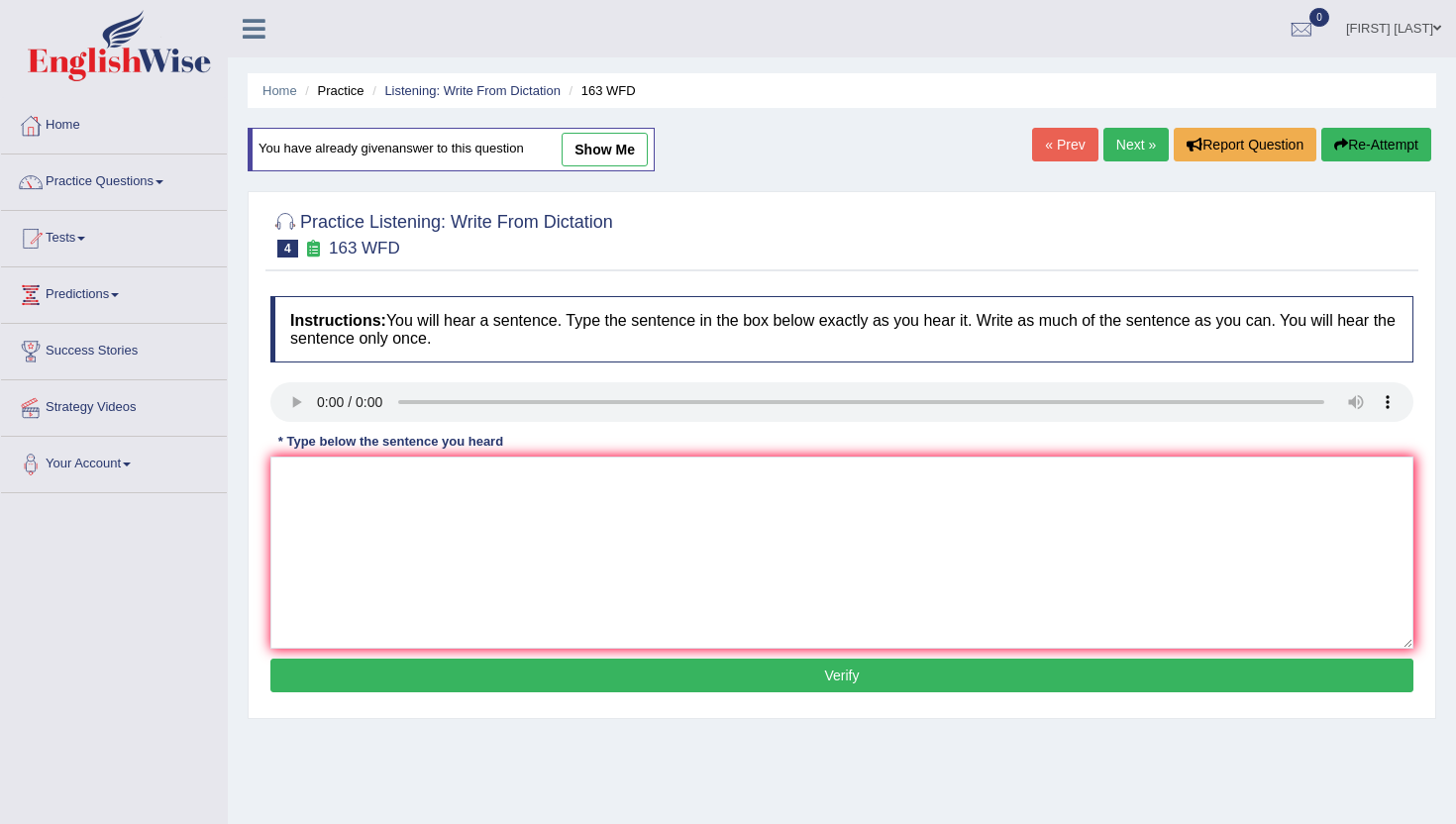 scroll, scrollTop: 0, scrollLeft: 0, axis: both 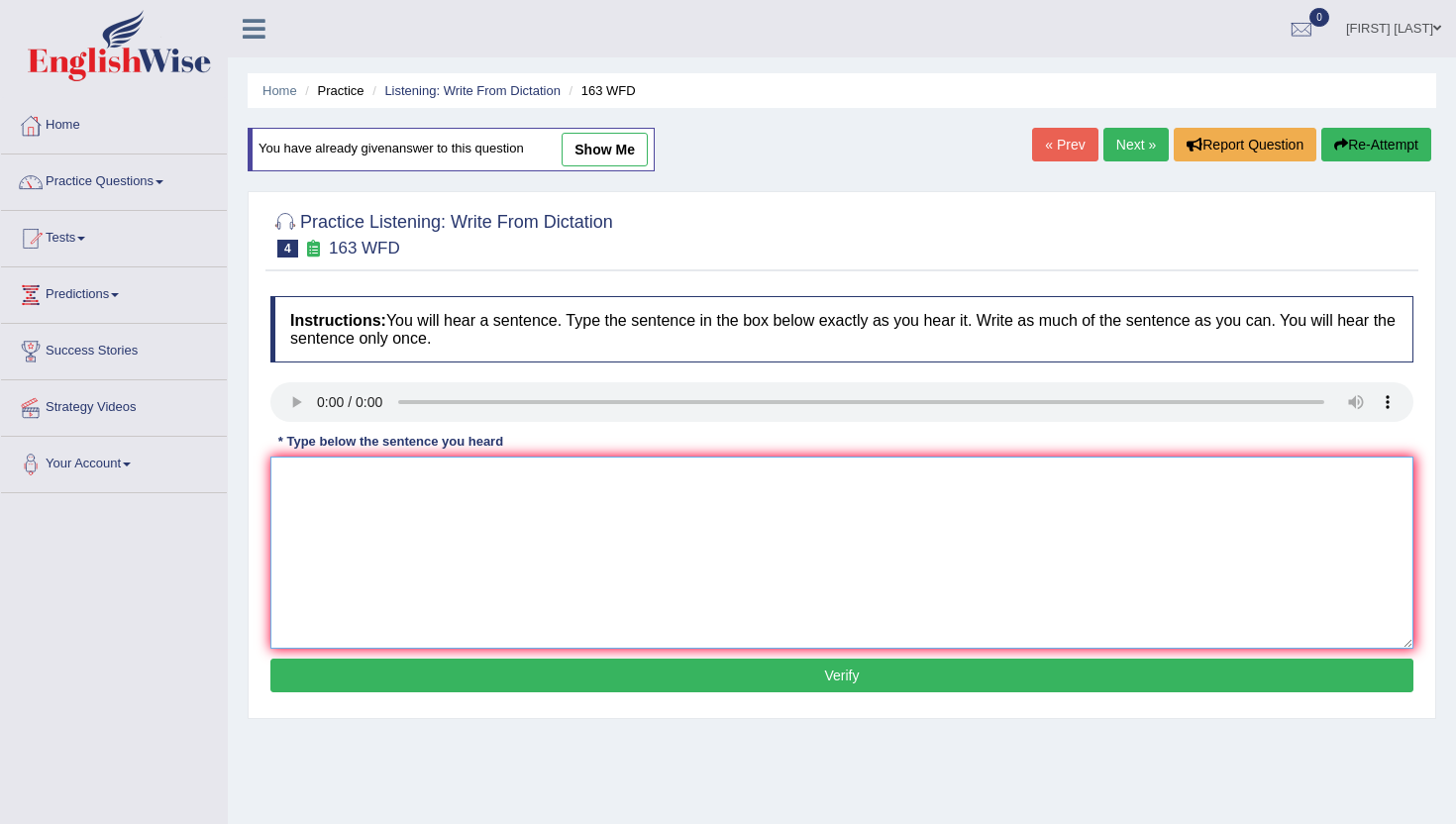 click at bounding box center (842, 553) 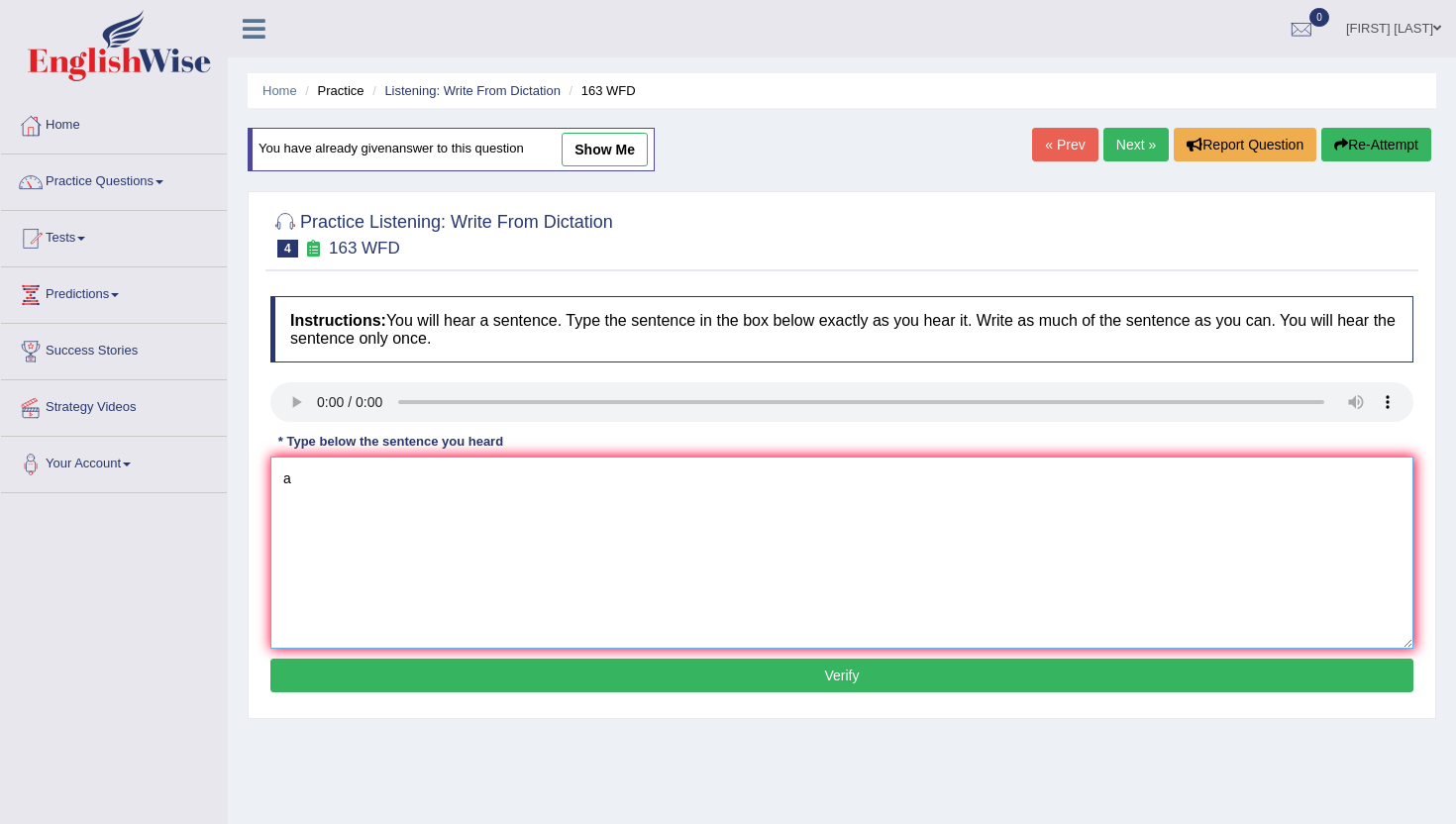 type on "a" 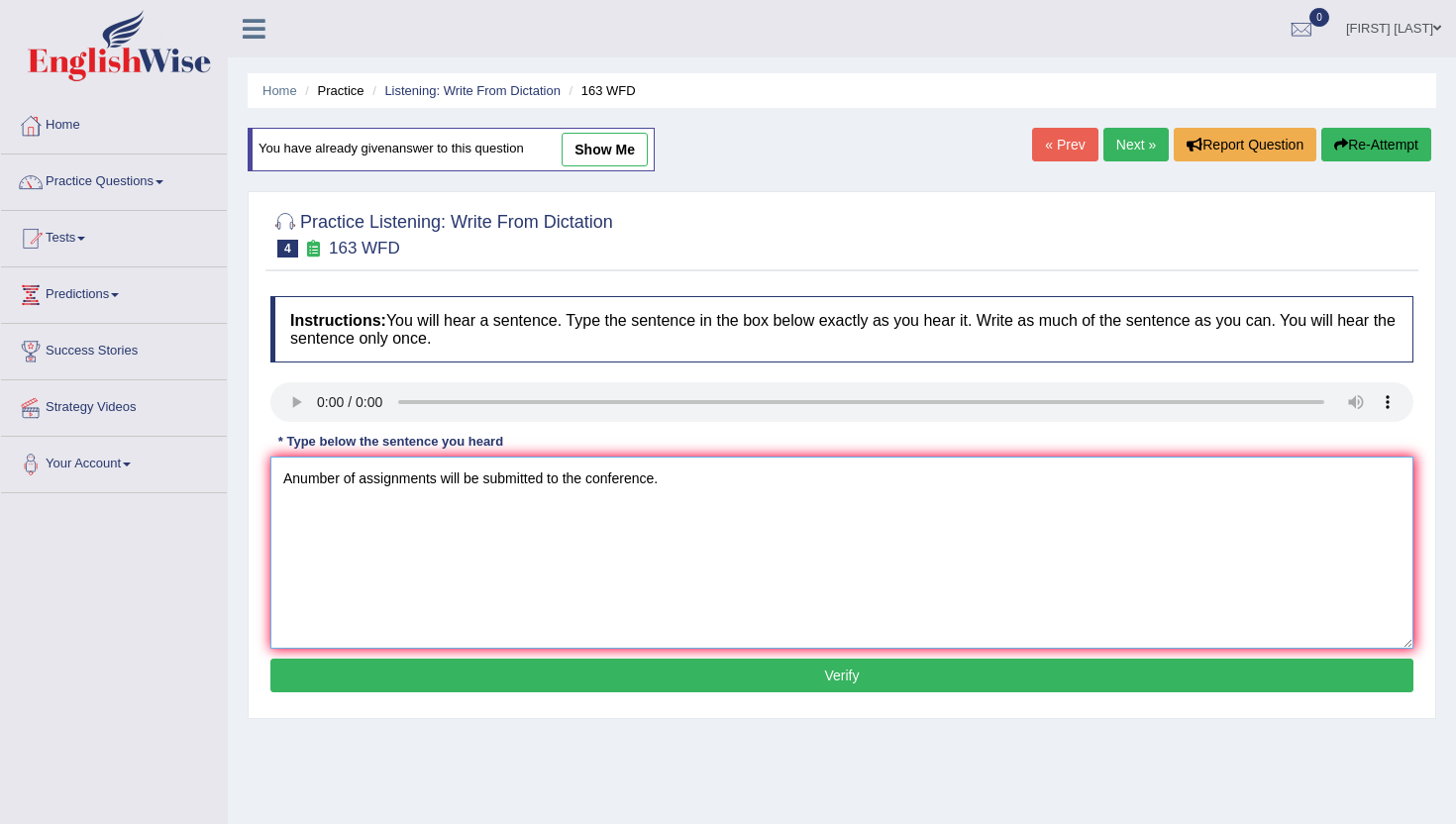 type on "Anumber of assignments will be submitted to the conference." 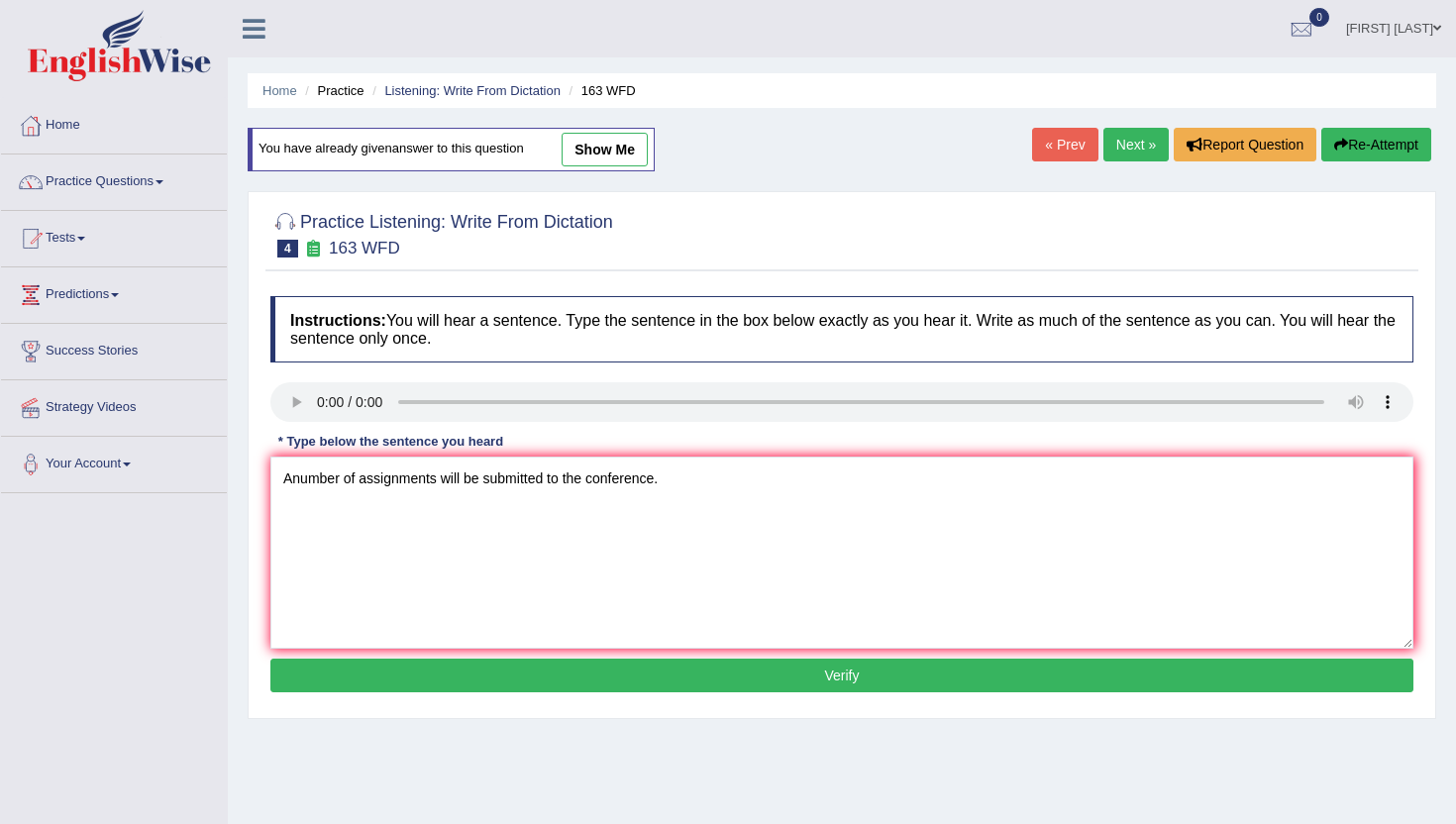 click on "Verify" at bounding box center (842, 675) 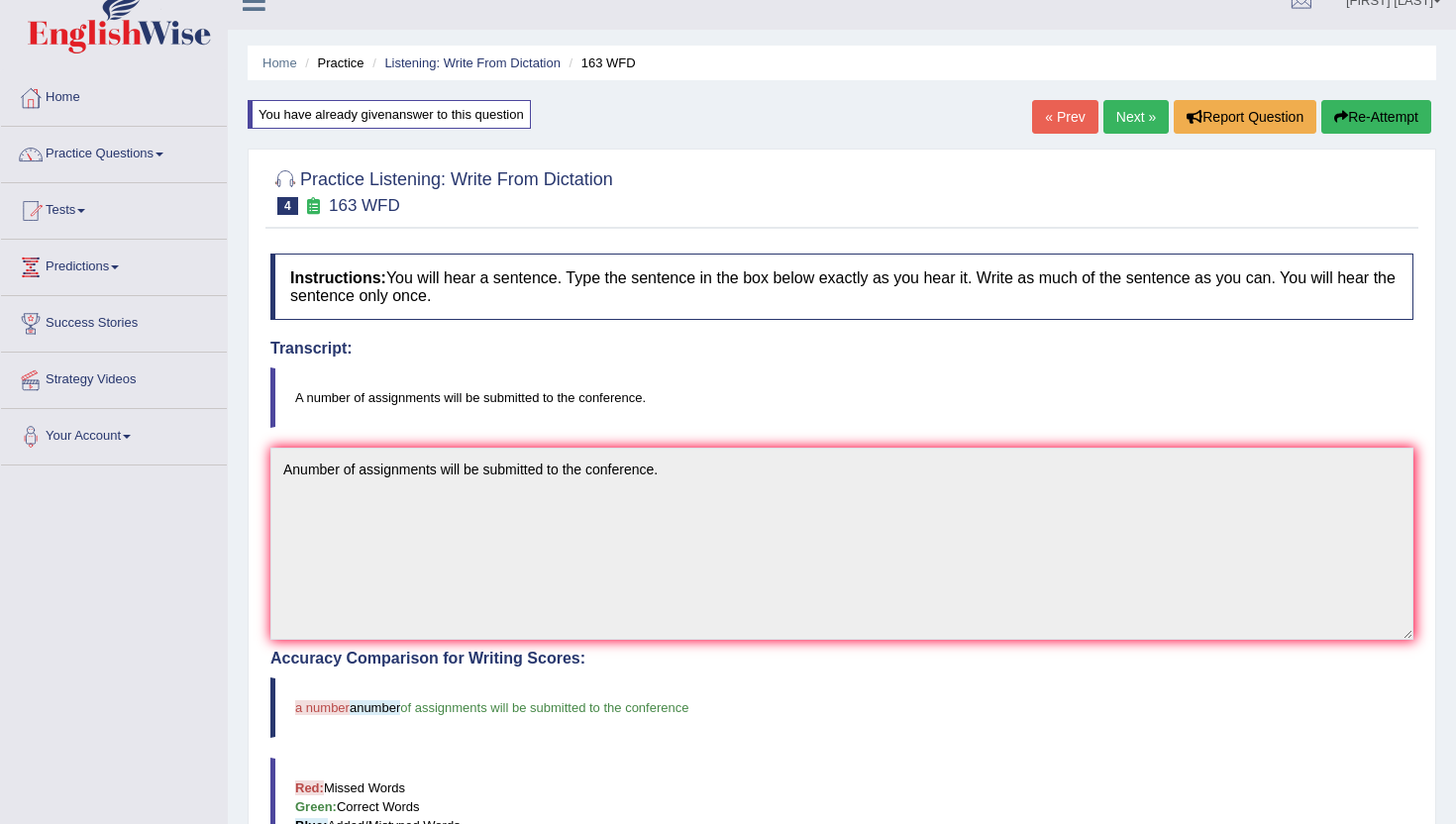 scroll, scrollTop: 0, scrollLeft: 0, axis: both 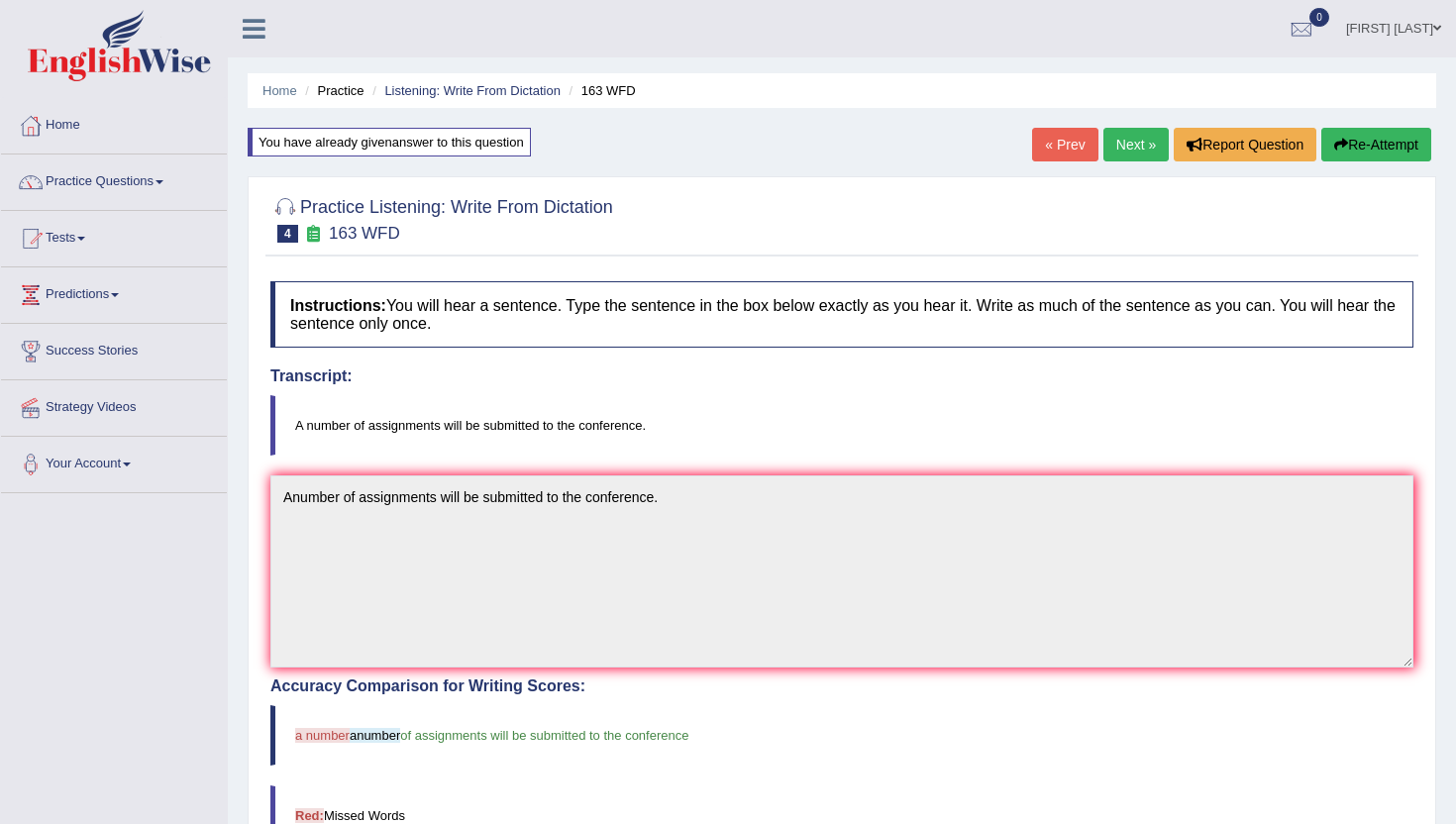 click on "Next »" at bounding box center (1136, 145) 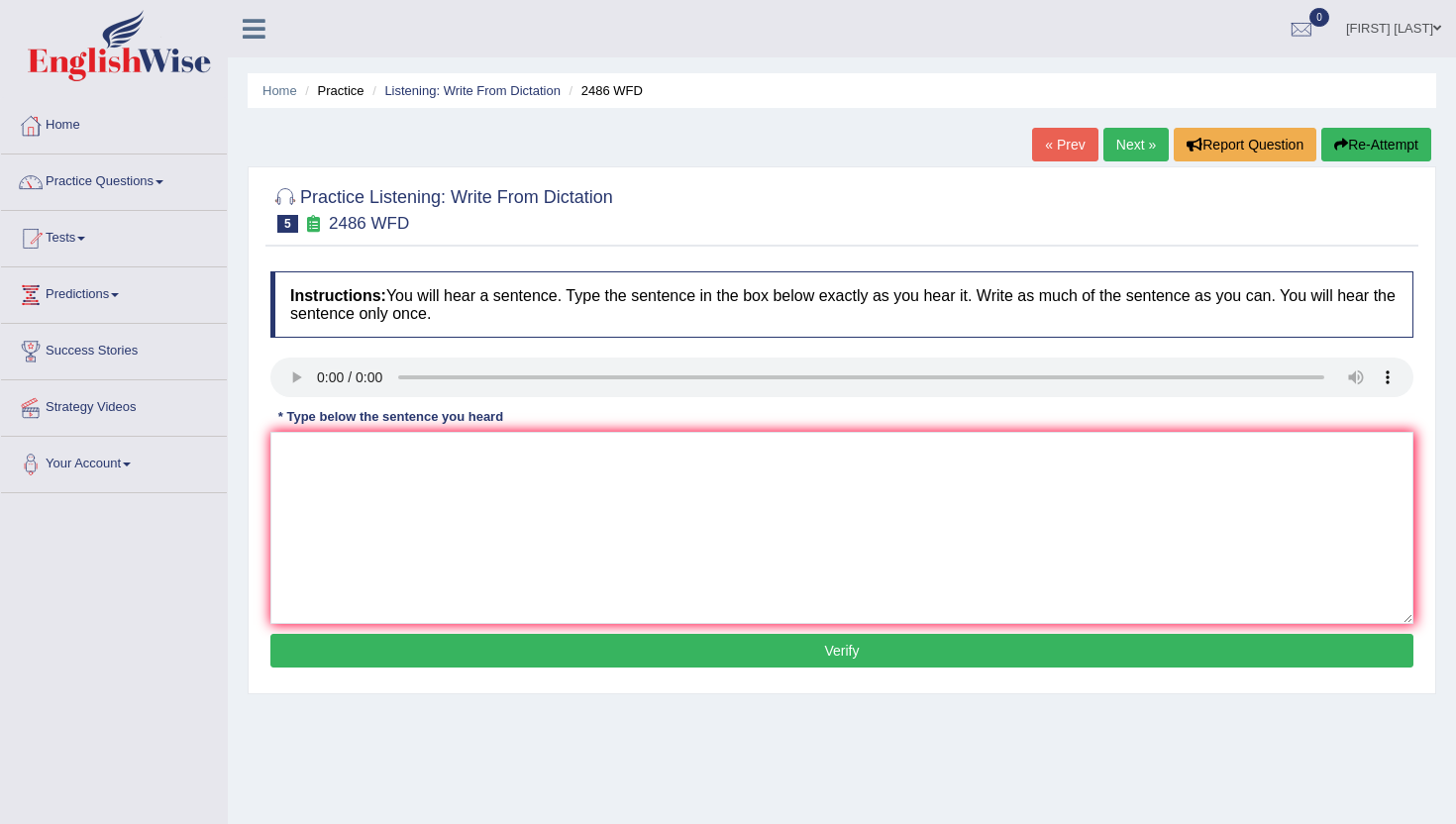 scroll, scrollTop: 0, scrollLeft: 0, axis: both 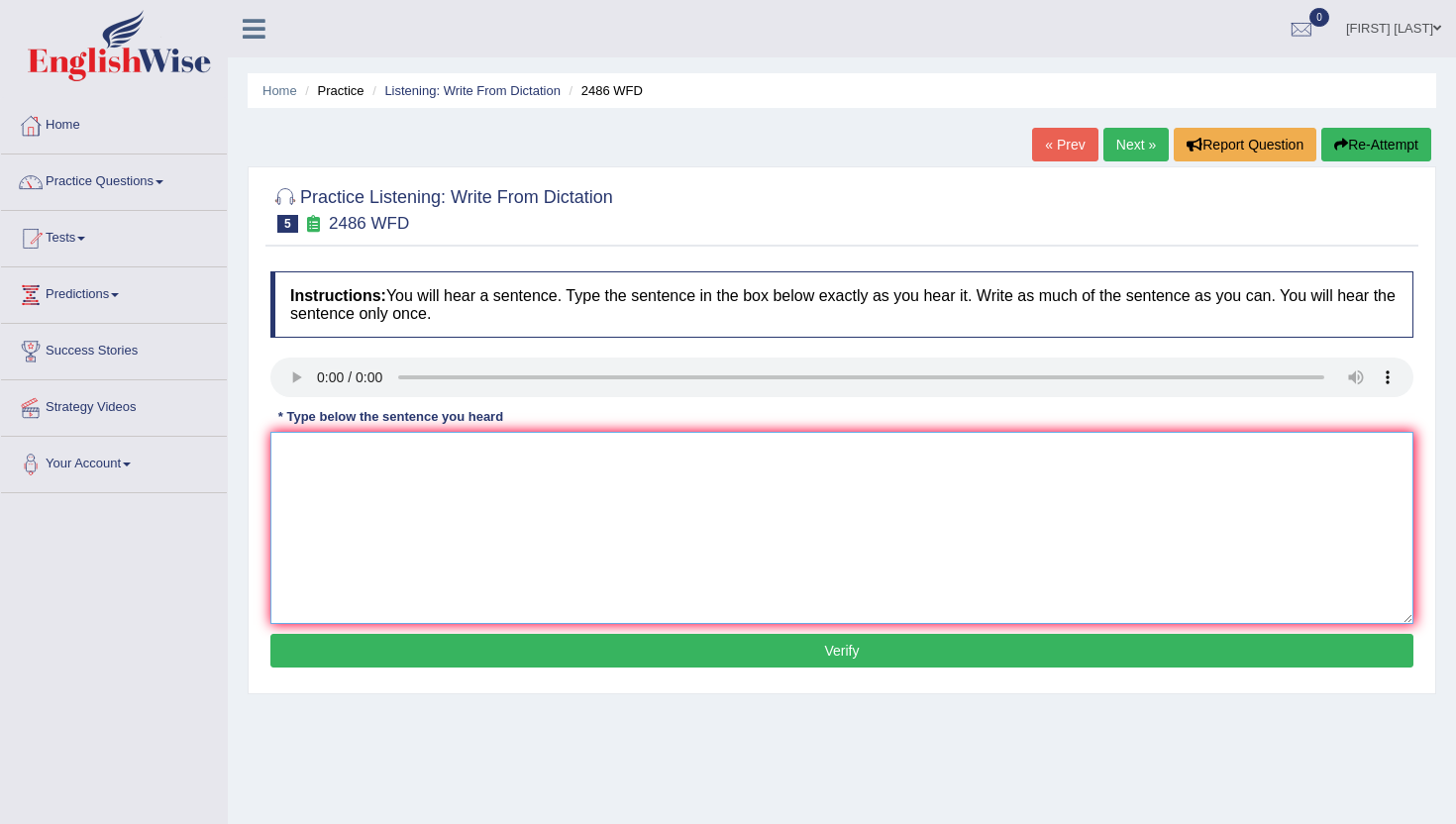 click at bounding box center [842, 528] 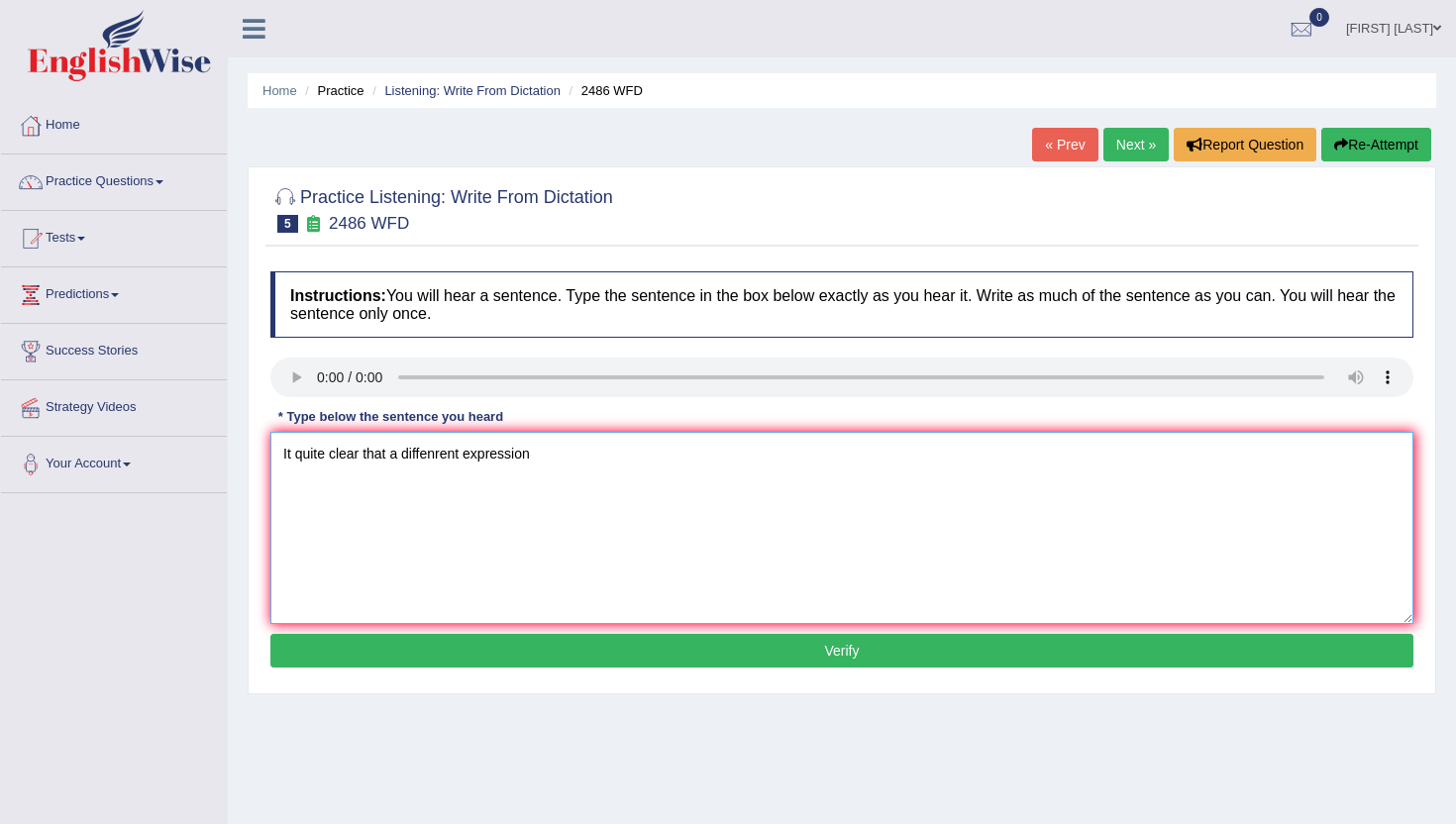 click on "It quite clear that a diffenrent expression" at bounding box center [842, 528] 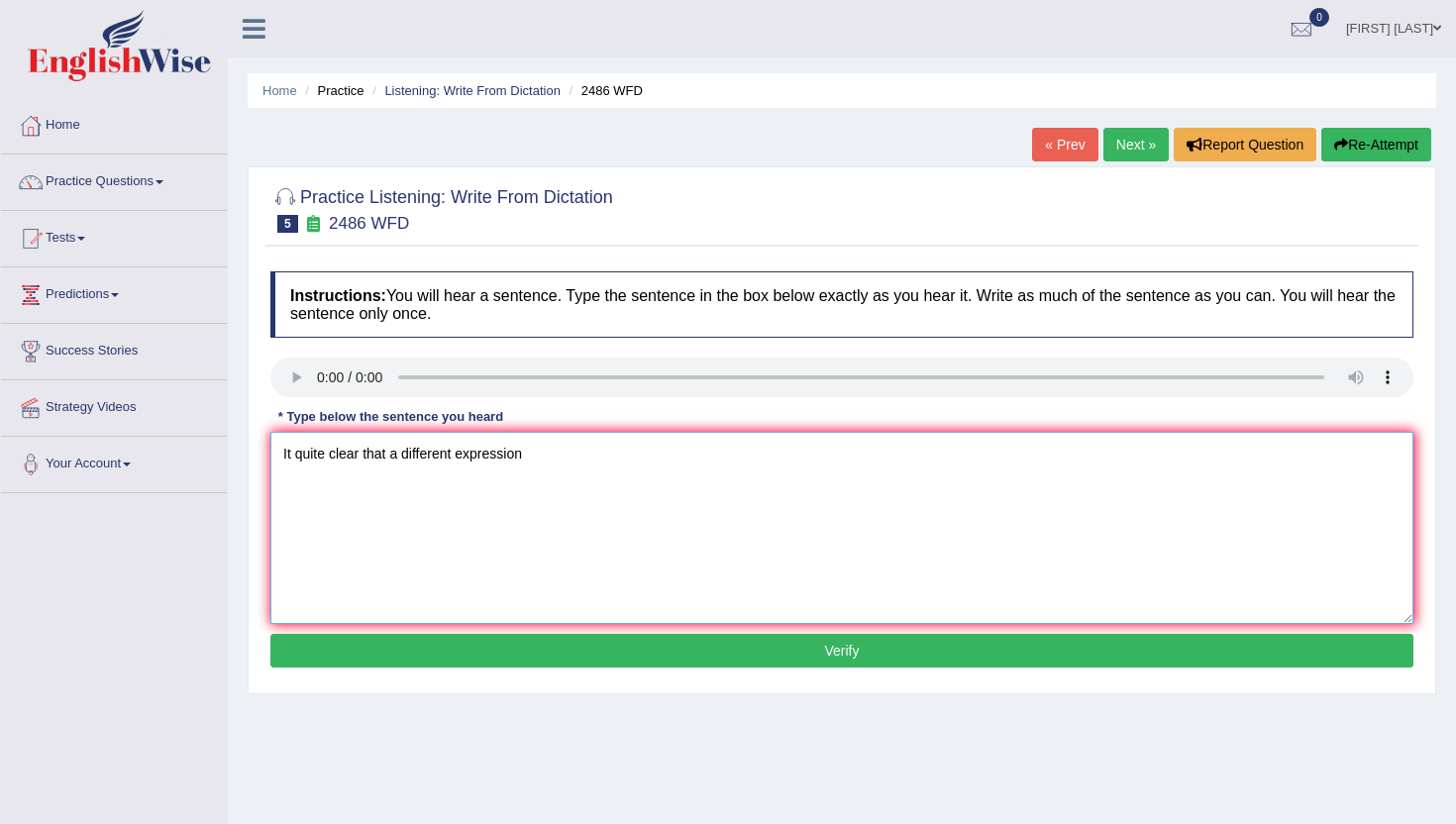 drag, startPoint x: 291, startPoint y: 455, endPoint x: 309, endPoint y: 455, distance: 18 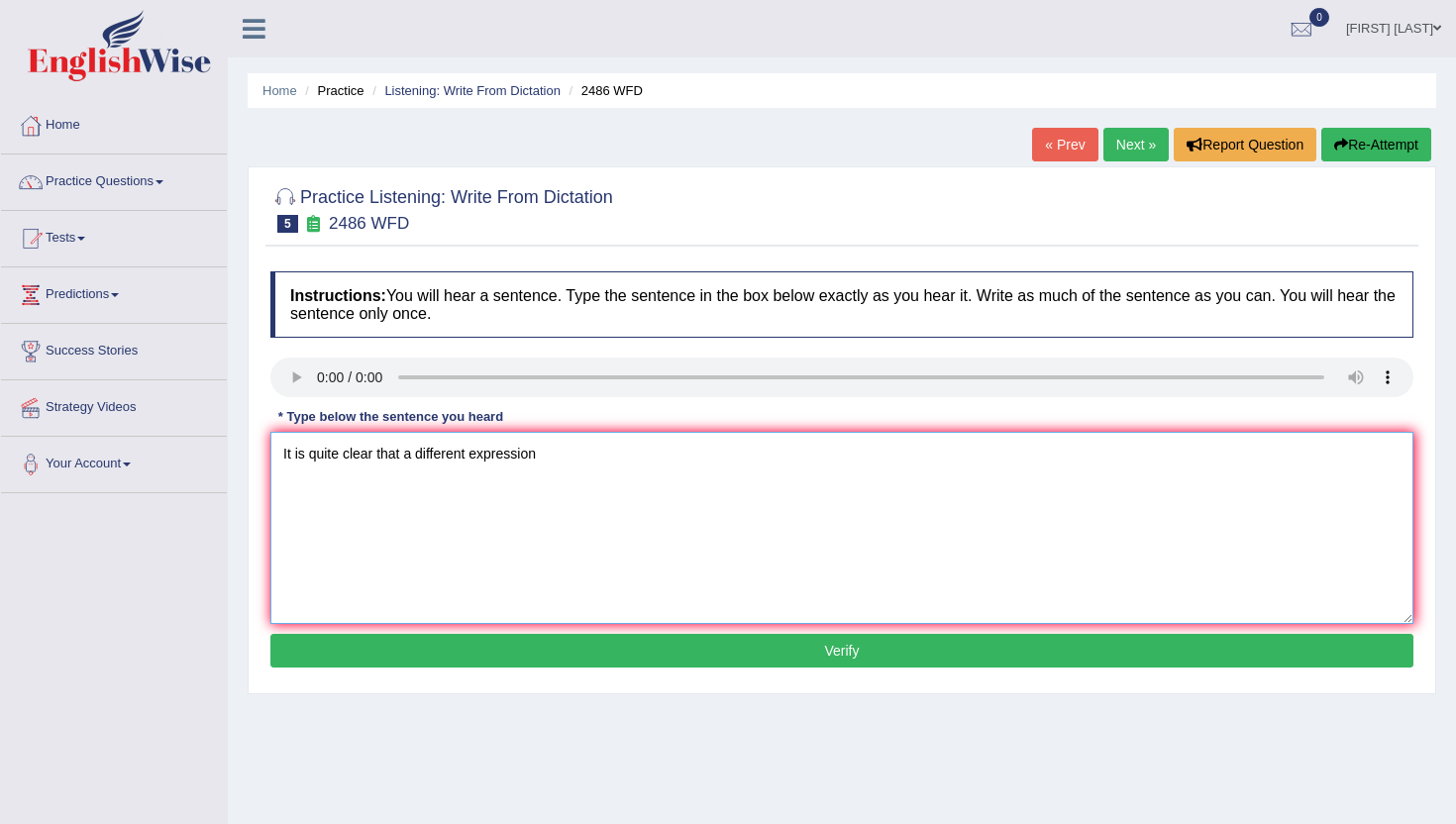 click on "It is quite clear that a different expression" at bounding box center [842, 528] 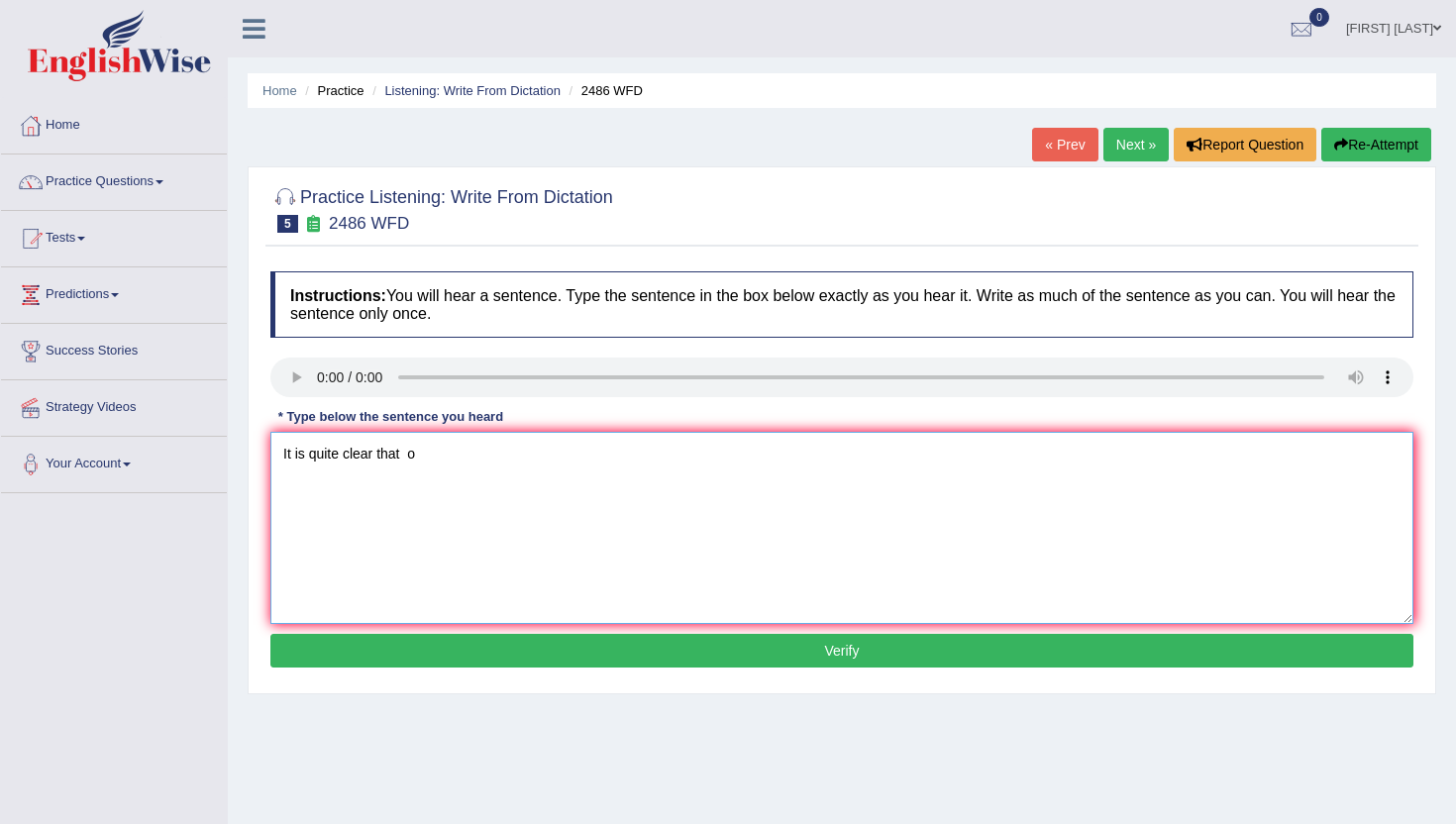 click on "It is quite clear that  o" at bounding box center (842, 528) 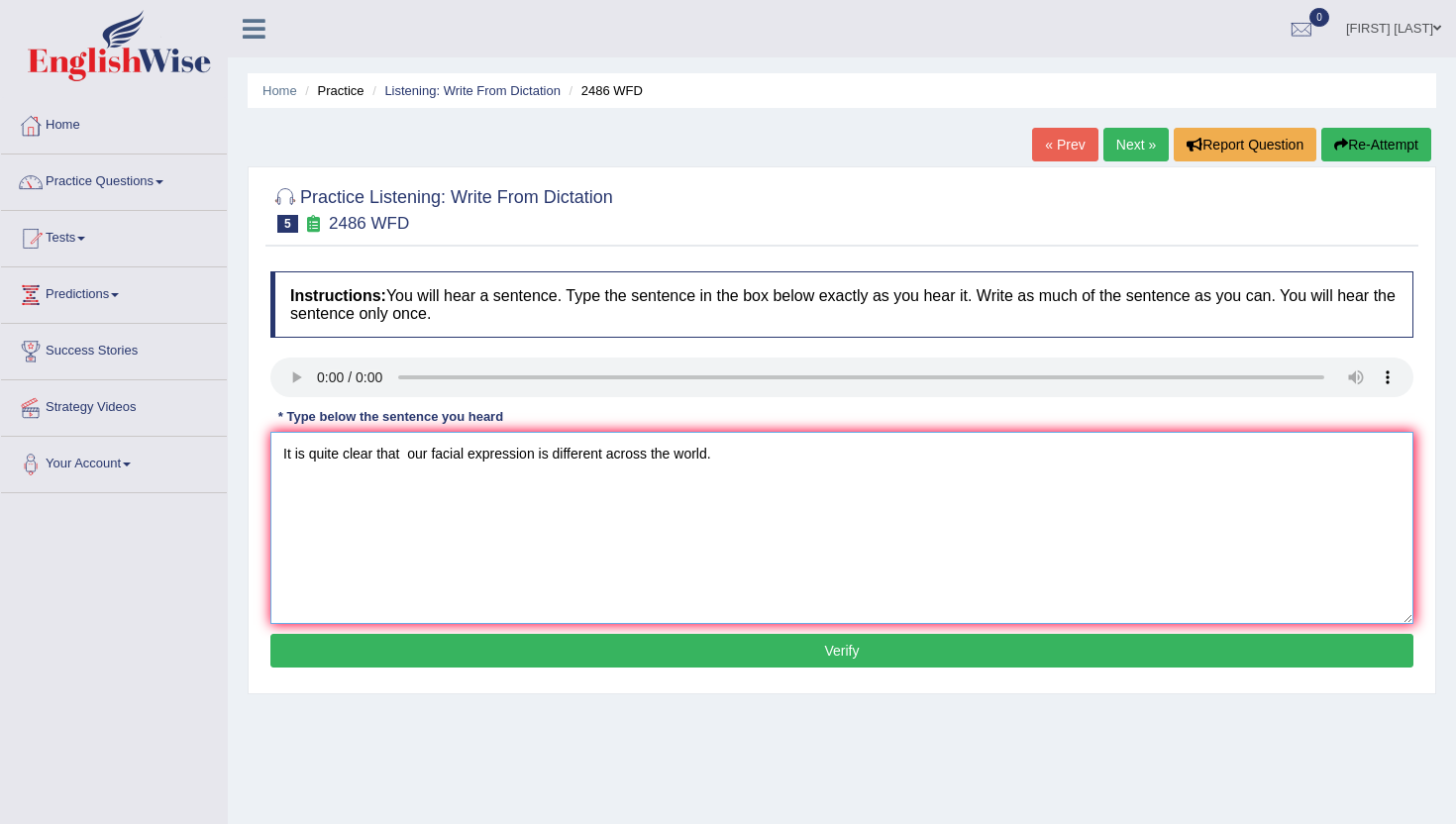type on "It is quite clear that  our facial expression is different across the world." 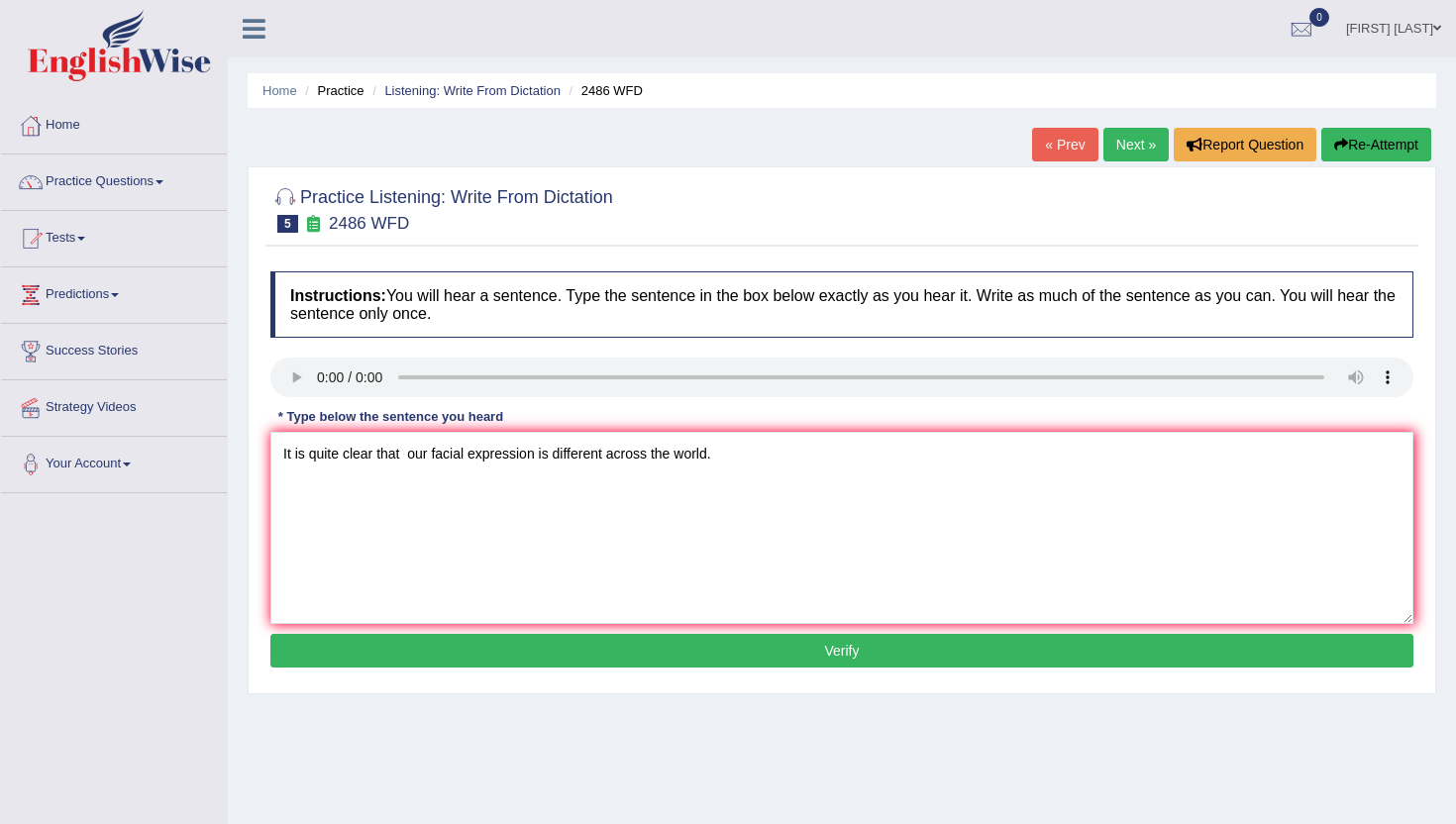 click on "Verify" at bounding box center [842, 651] 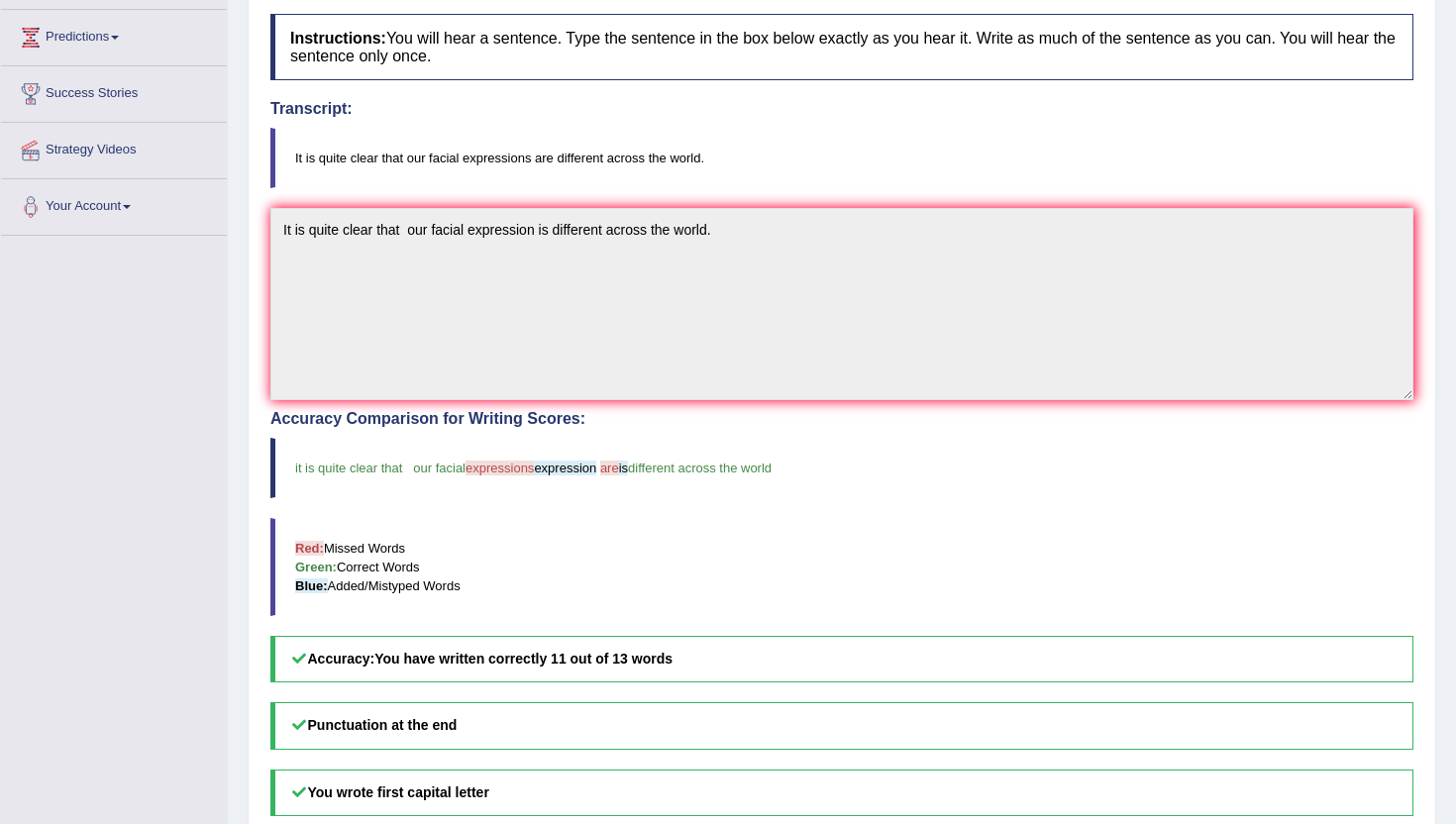 scroll, scrollTop: 0, scrollLeft: 0, axis: both 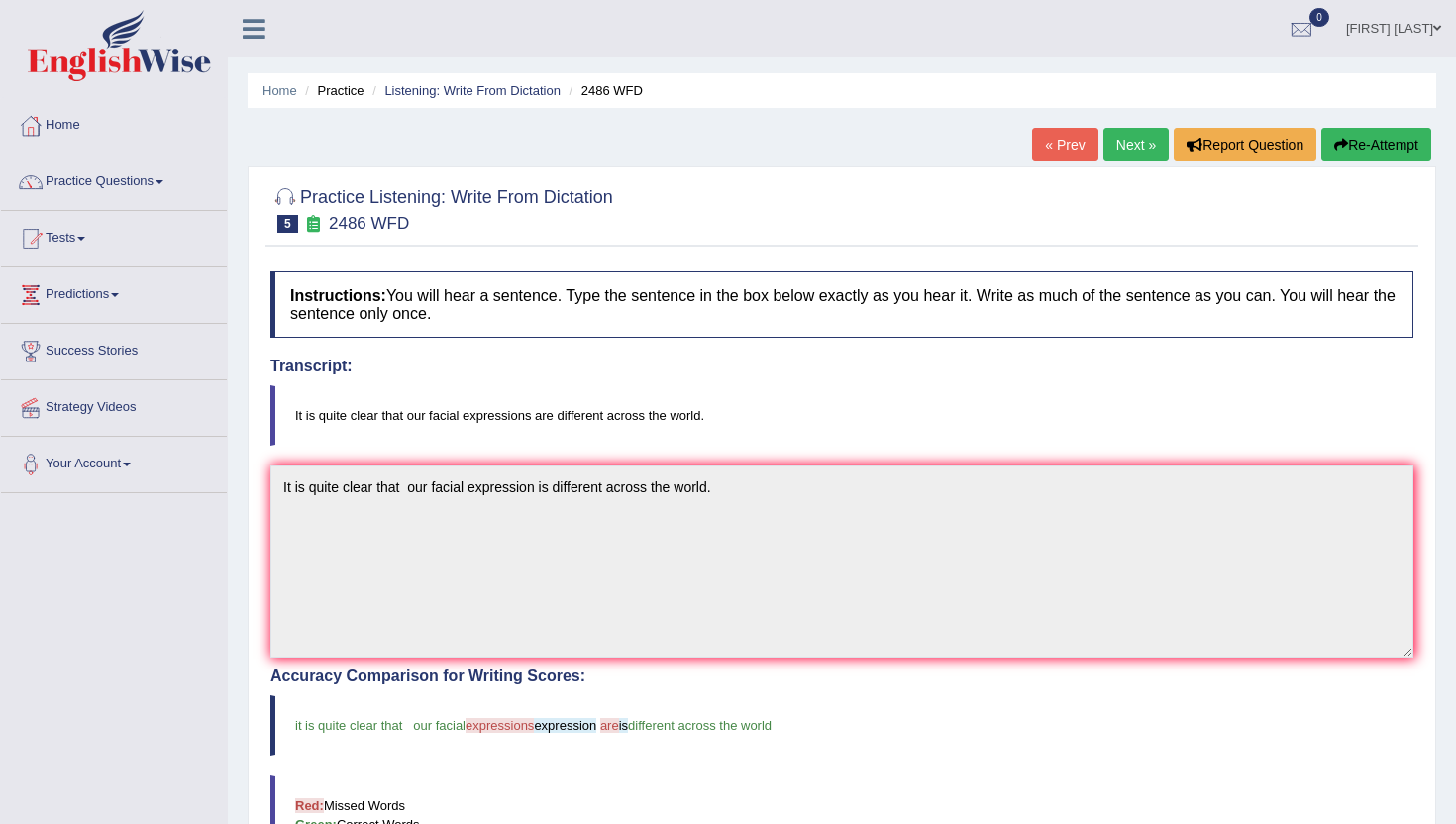 click on "Next »" at bounding box center (1136, 145) 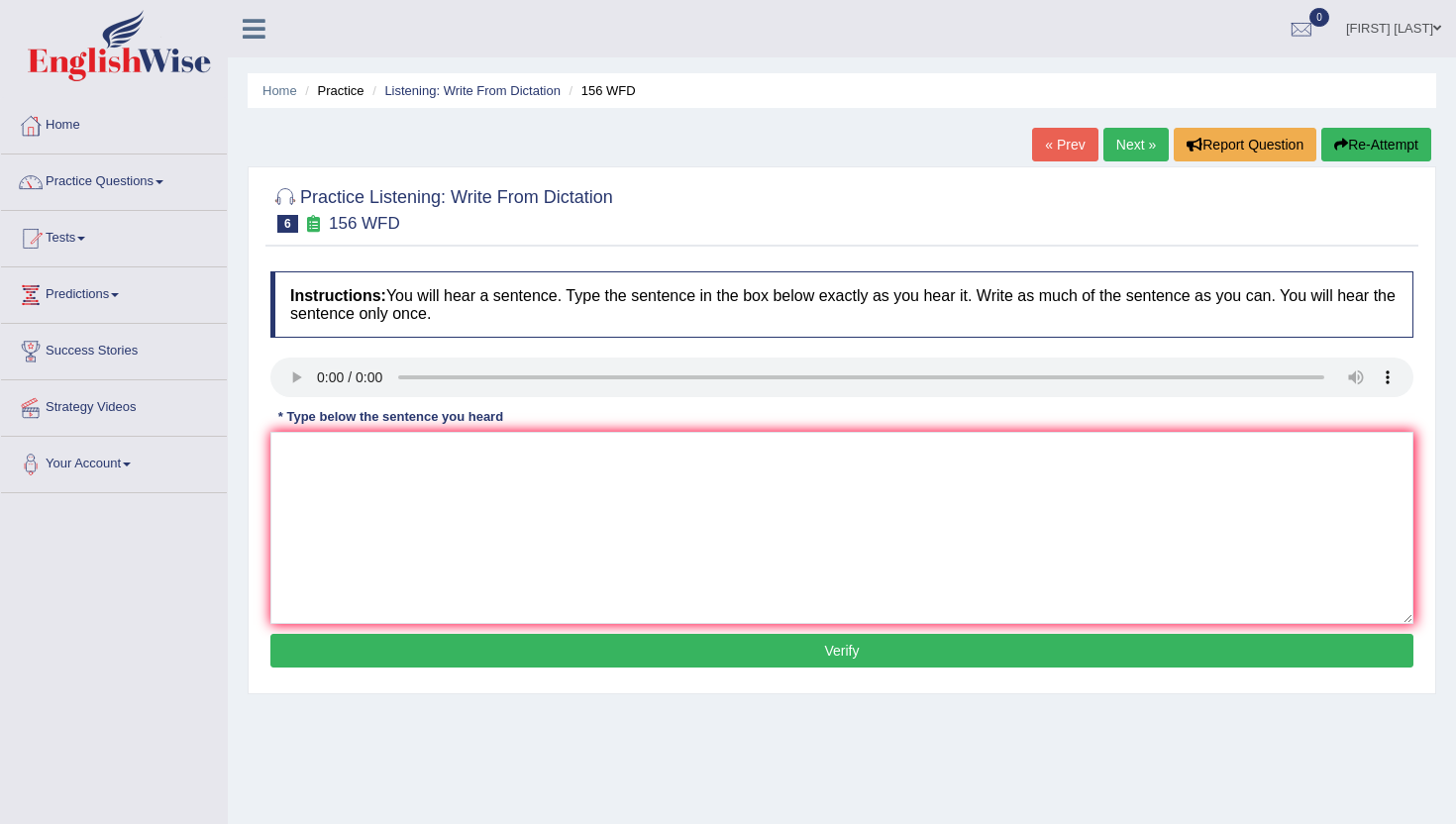 scroll, scrollTop: 0, scrollLeft: 0, axis: both 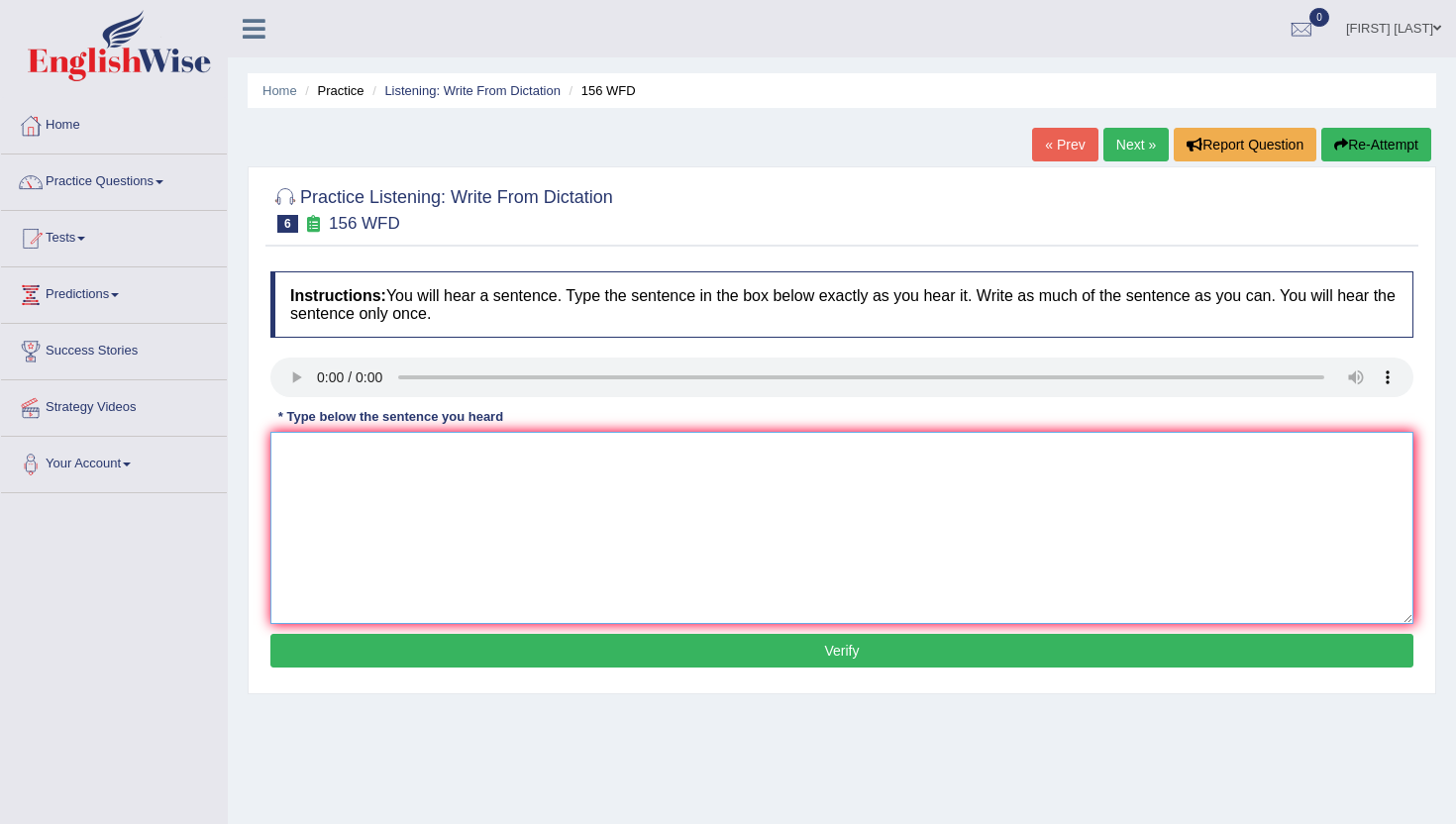 click at bounding box center [842, 528] 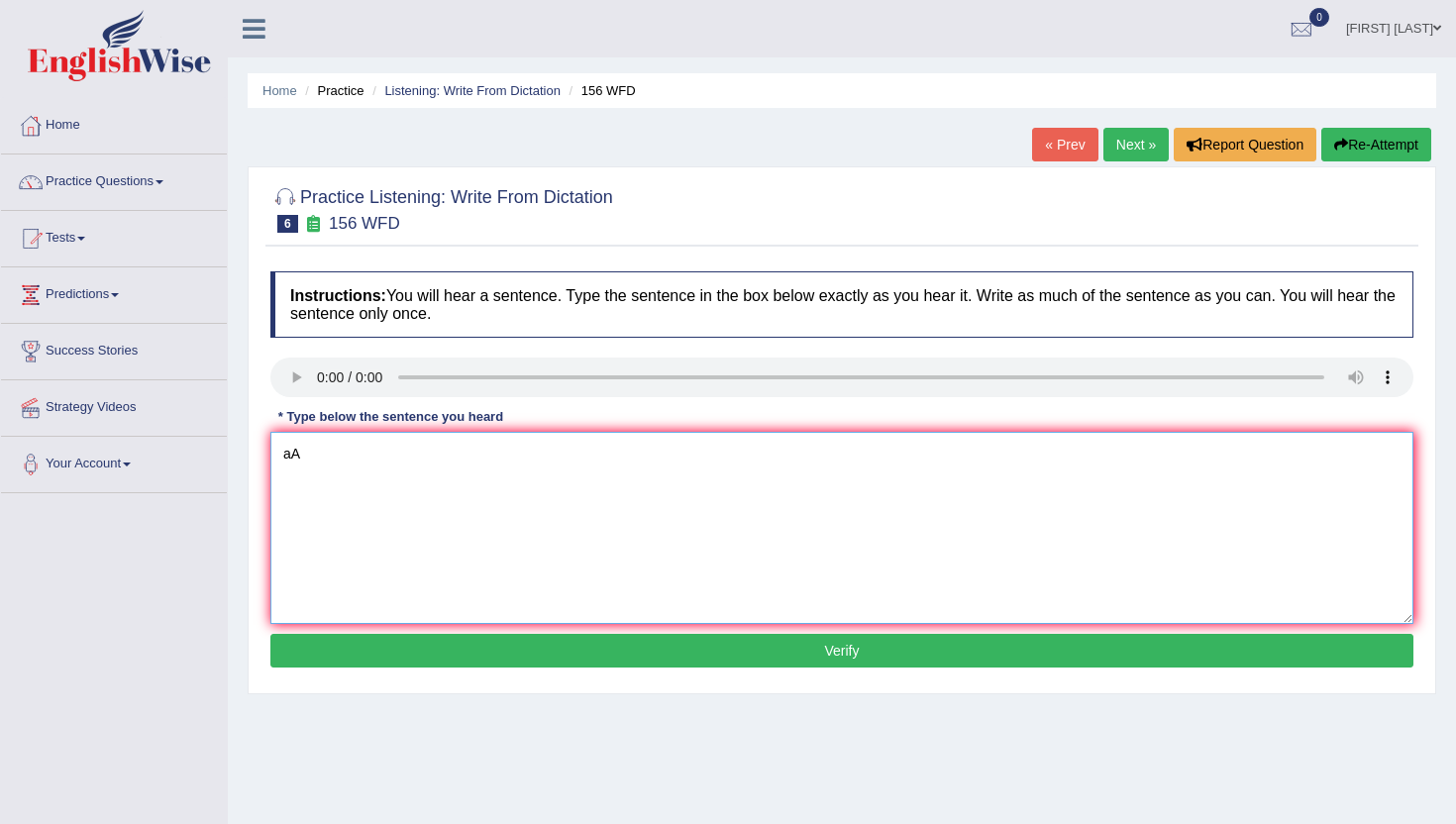 type on "a" 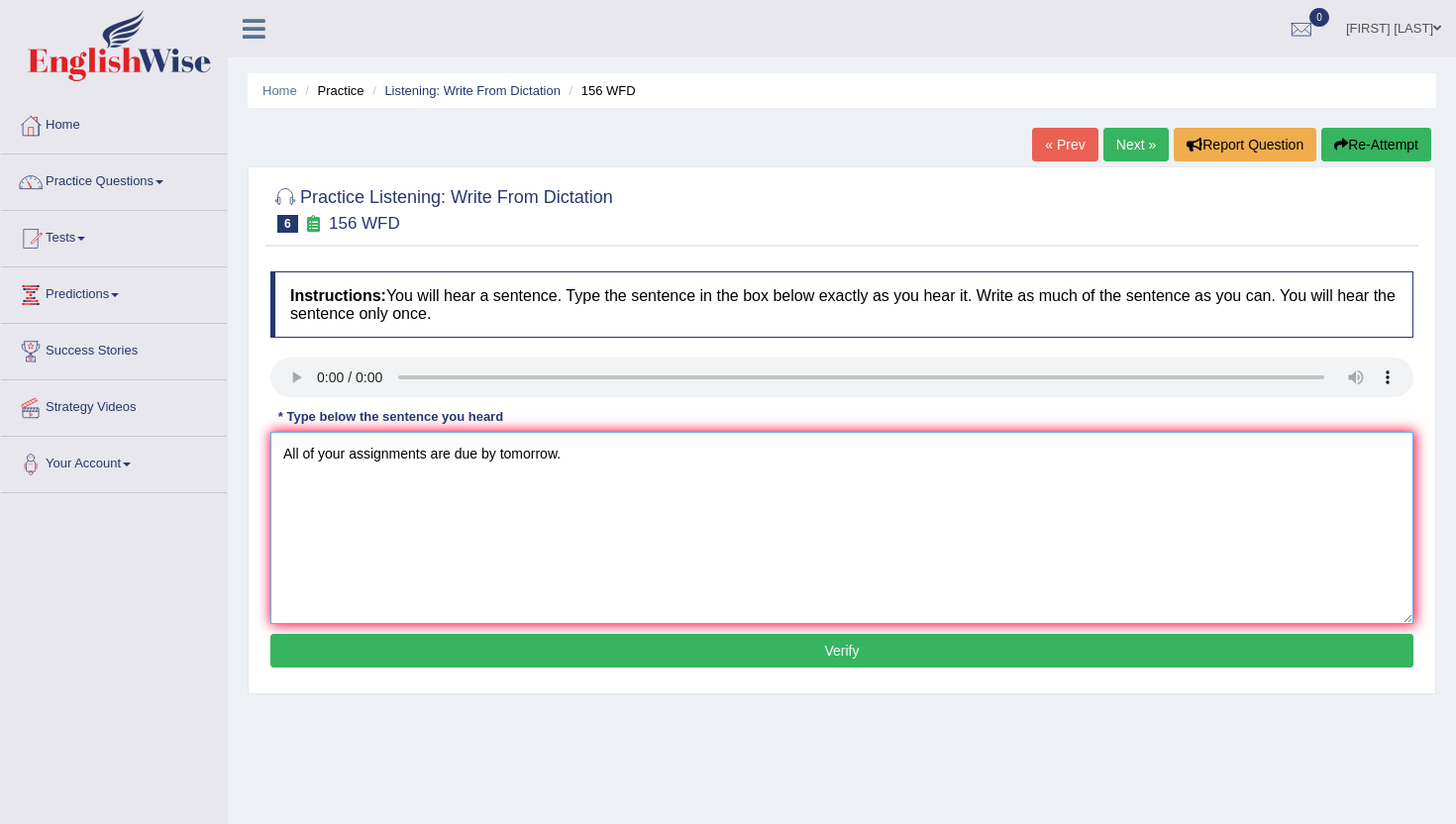 type on "All of your assignments are due by tomorrow." 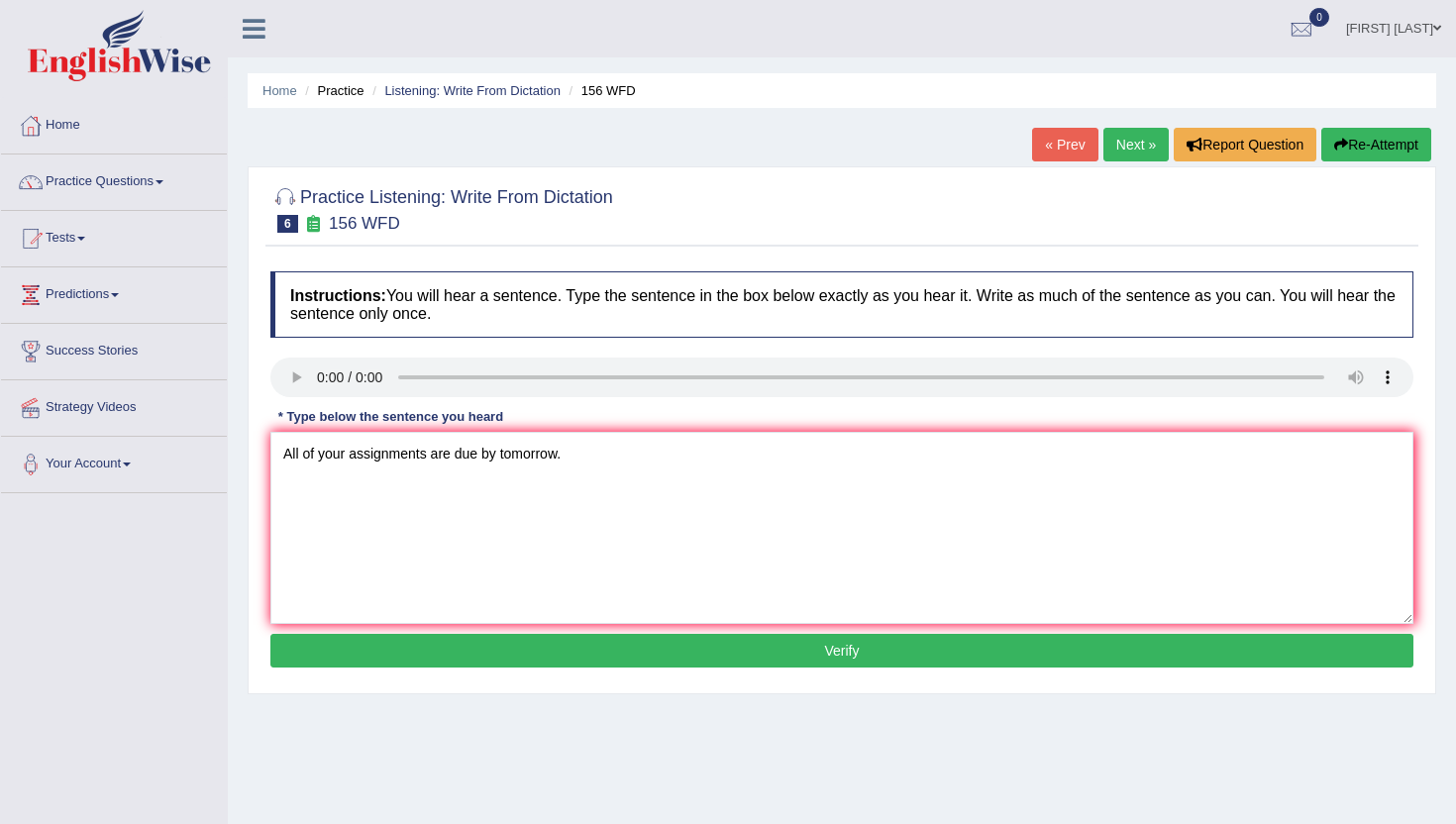 click on "Verify" at bounding box center [842, 651] 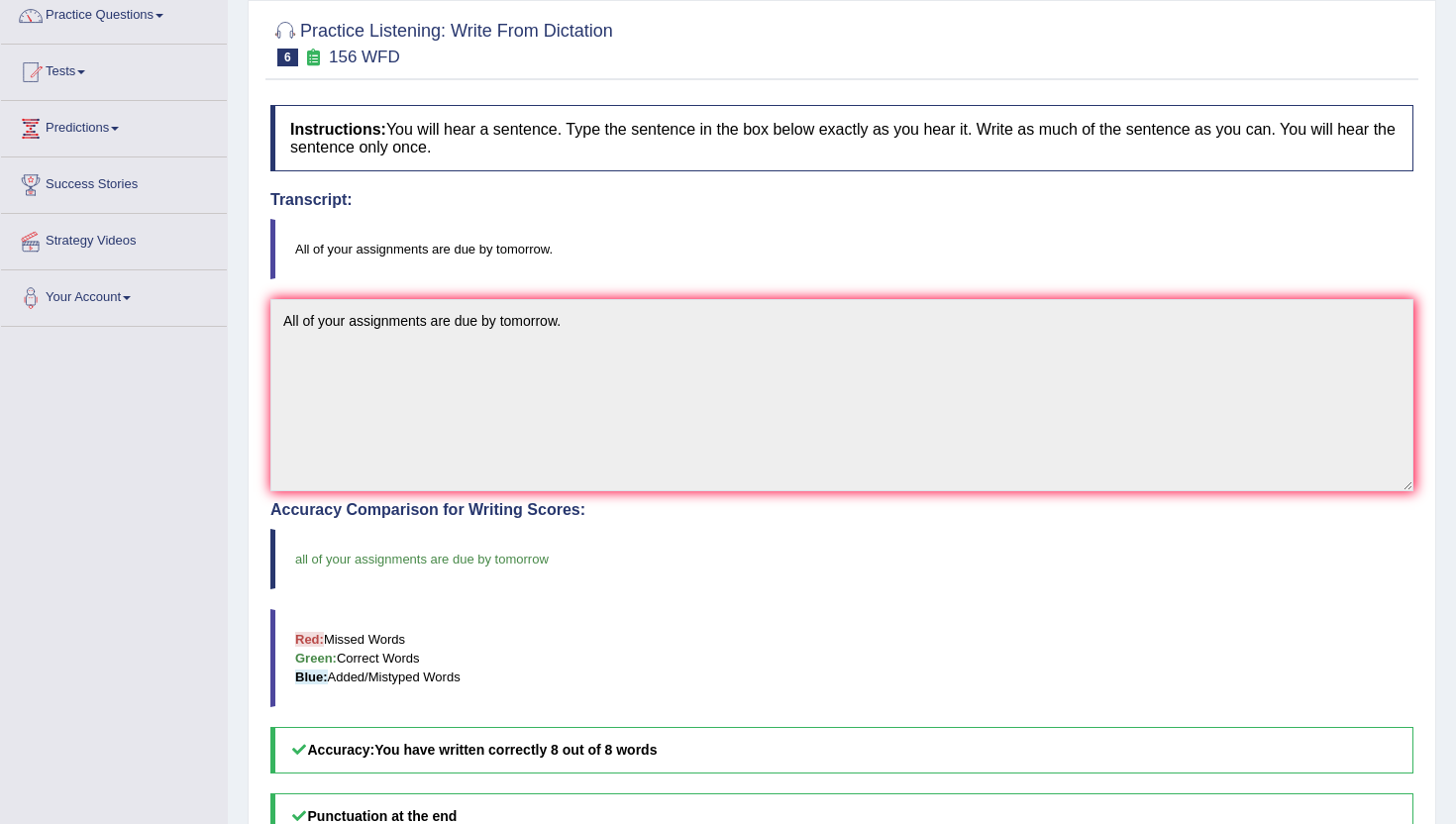 scroll, scrollTop: 26, scrollLeft: 0, axis: vertical 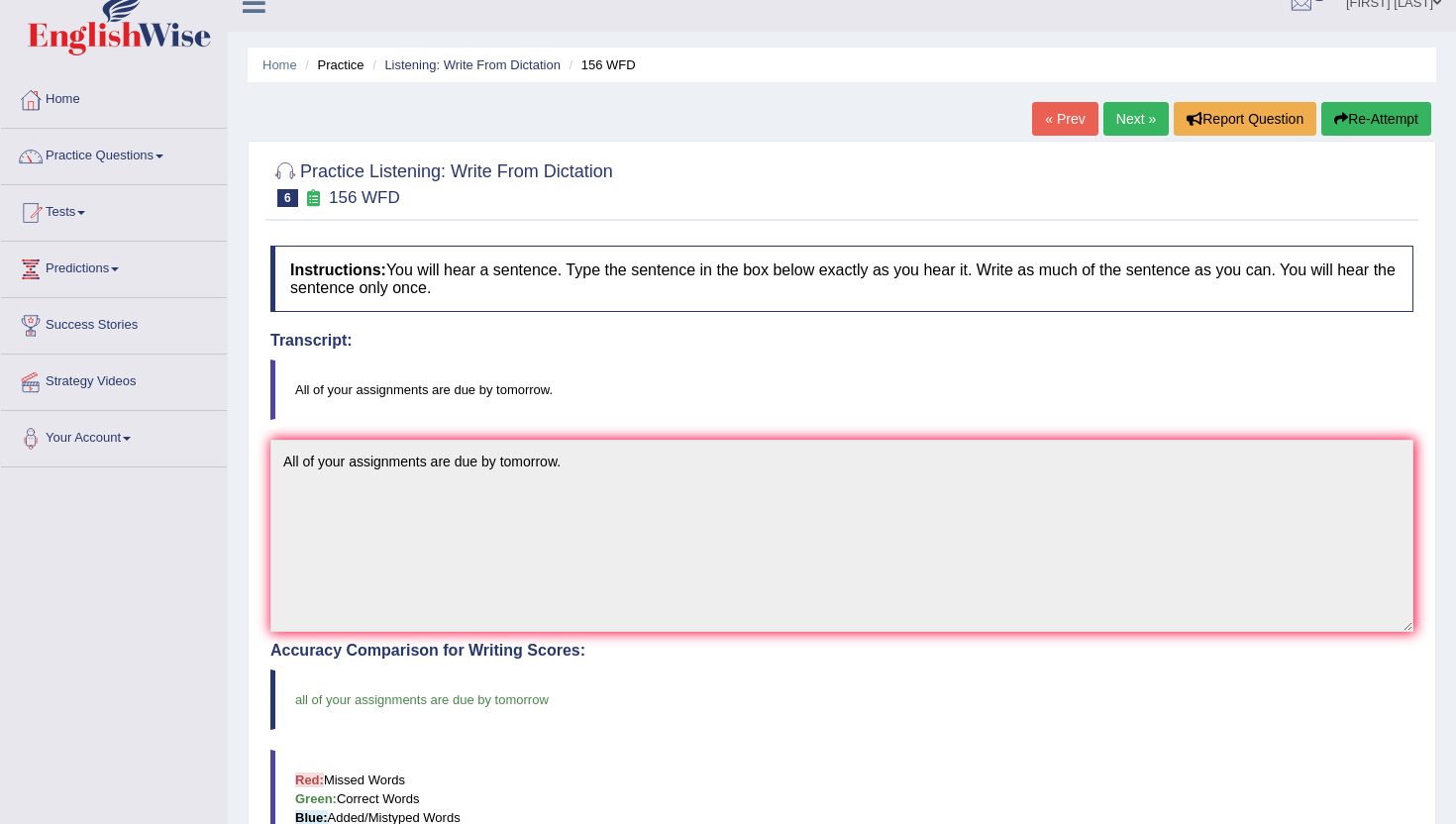 click on "Next »" at bounding box center (1136, 119) 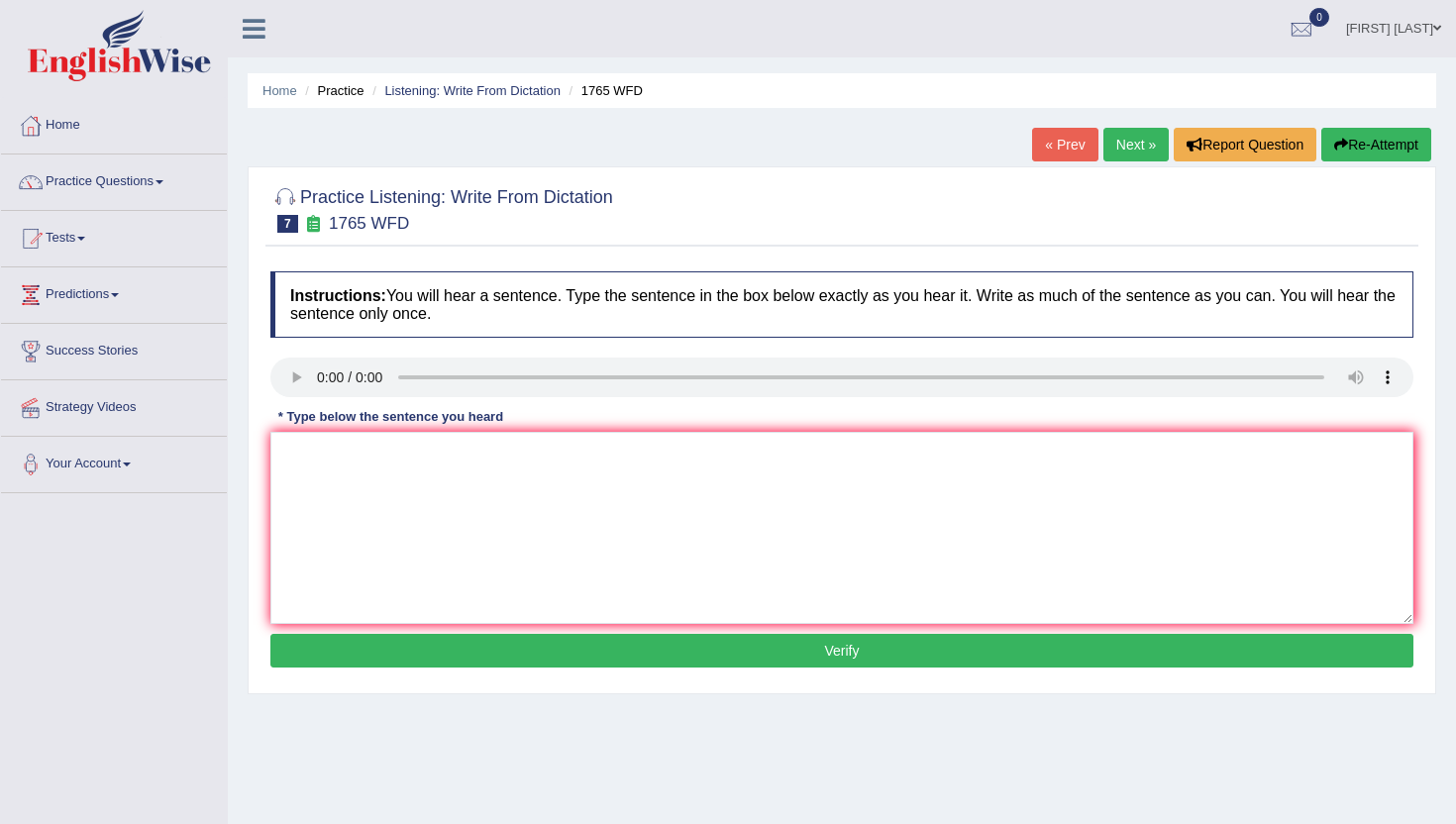 scroll, scrollTop: 0, scrollLeft: 0, axis: both 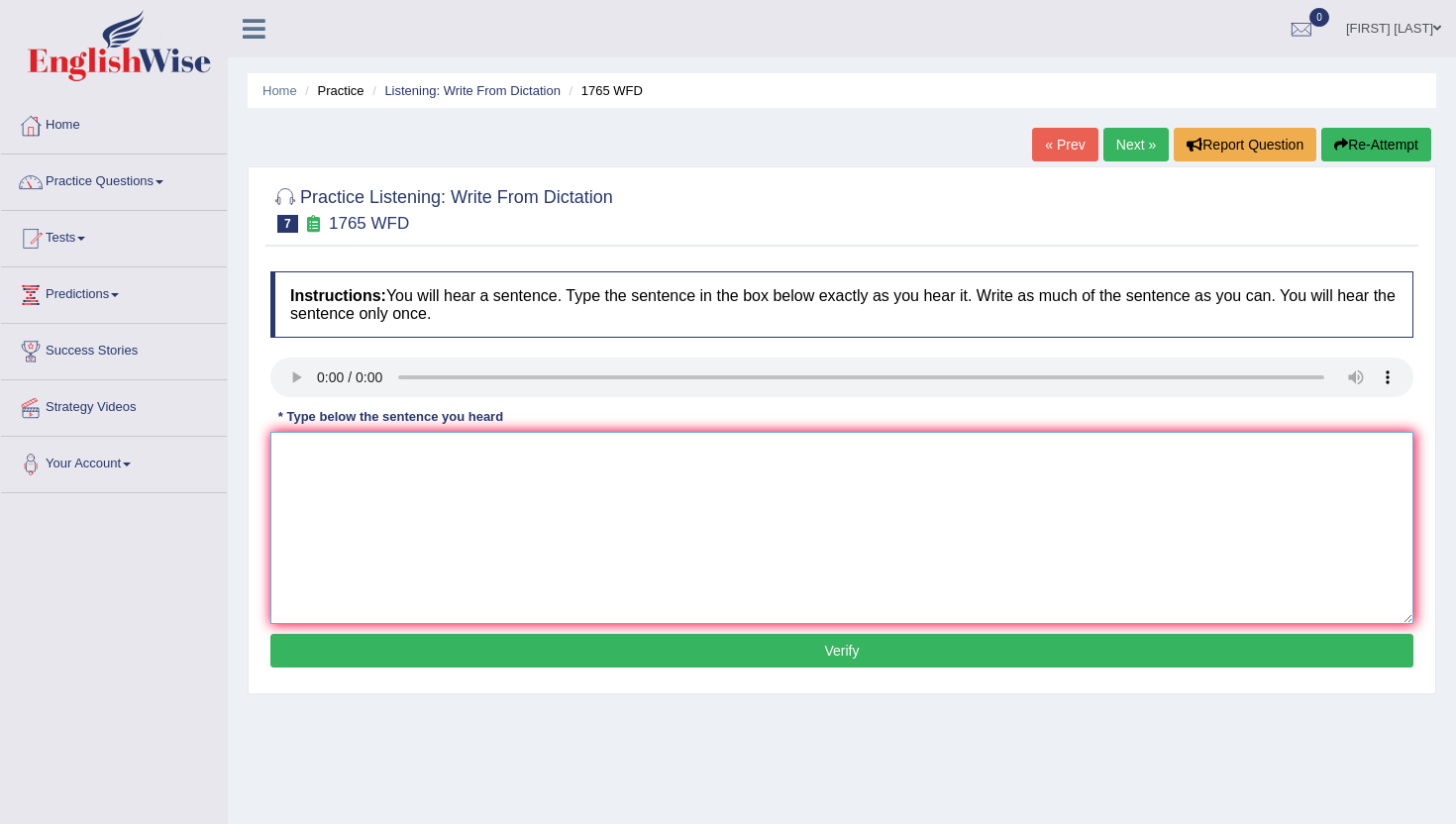 click at bounding box center (842, 528) 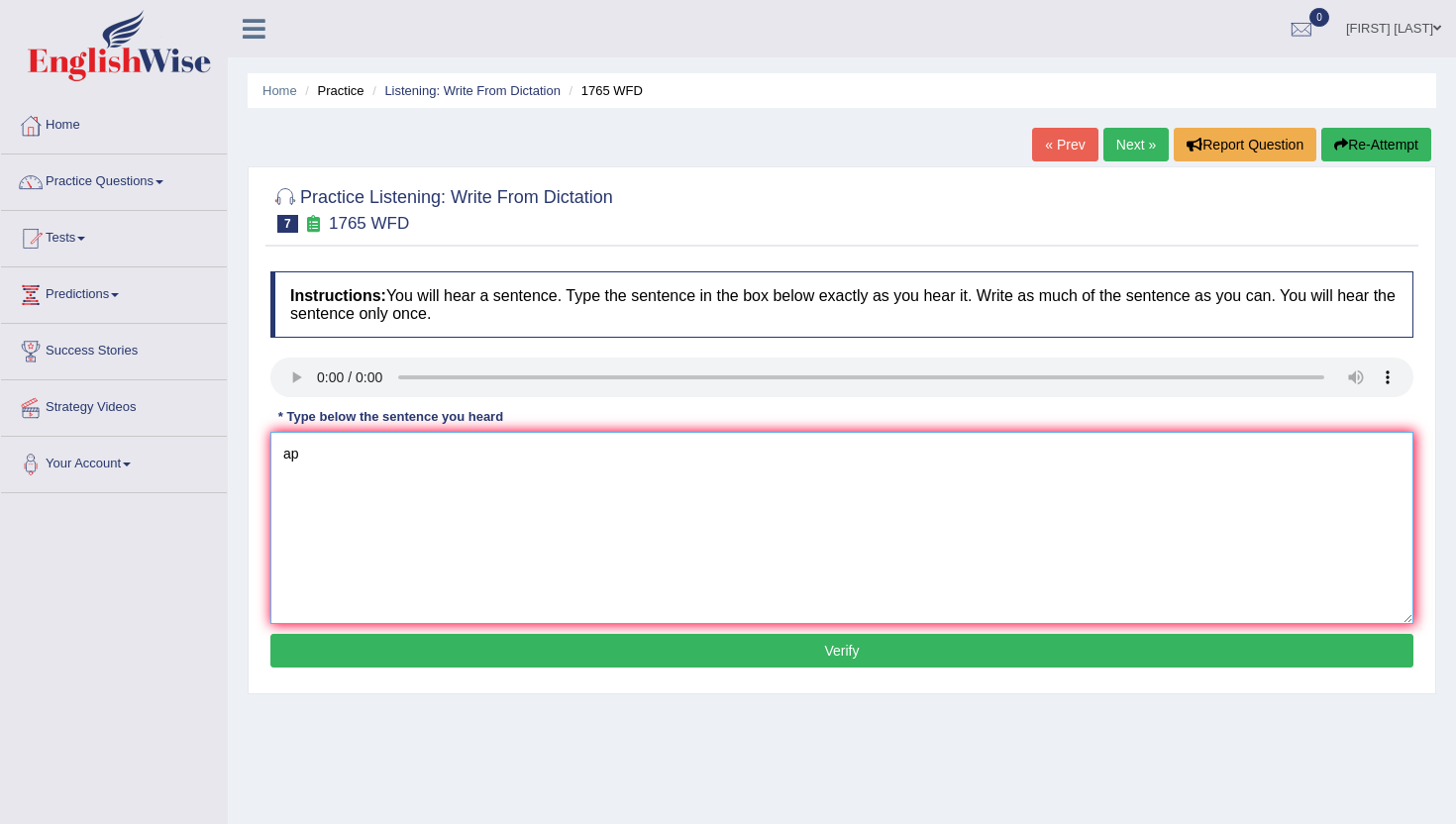 type on "a" 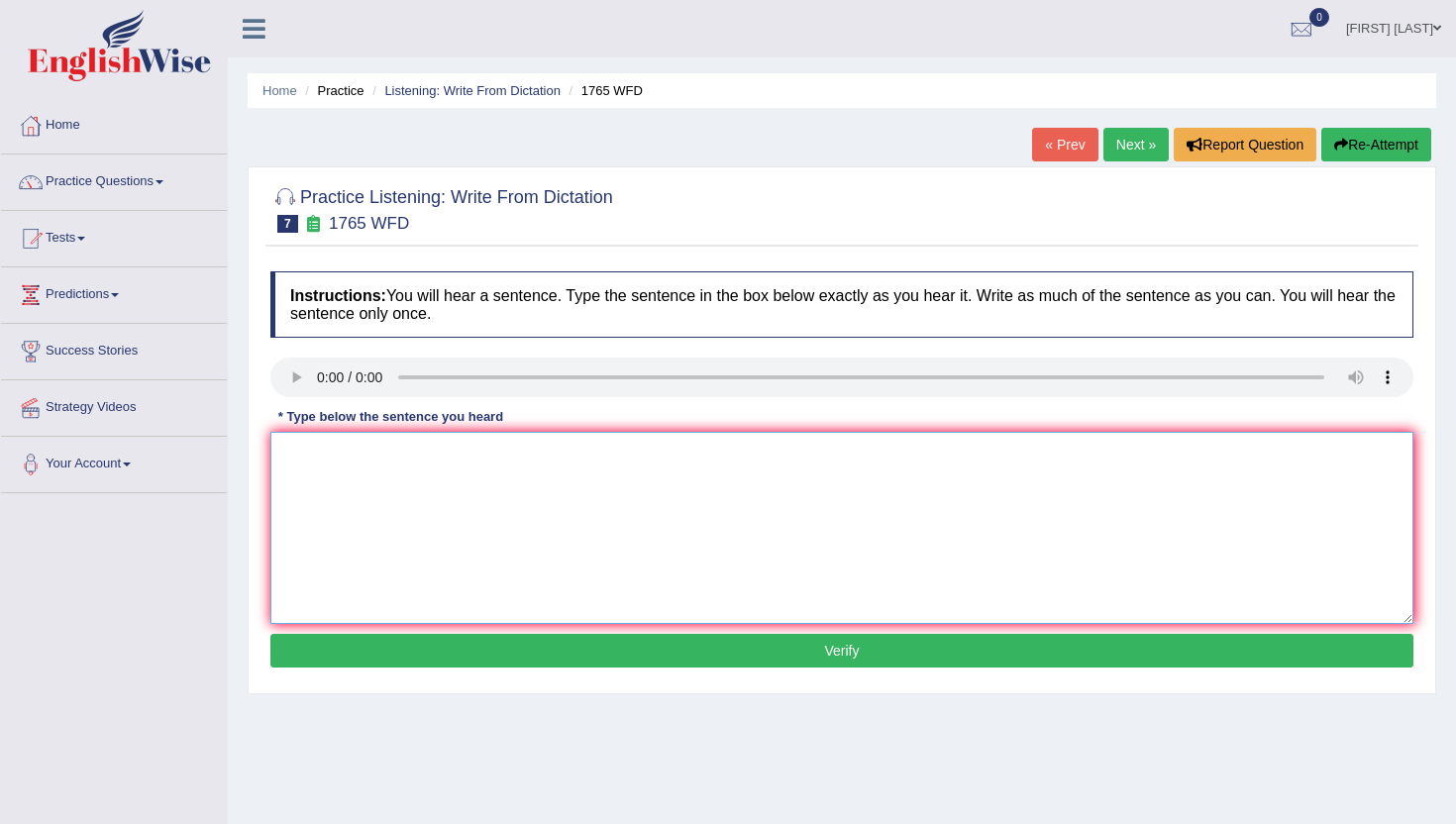click at bounding box center [842, 528] 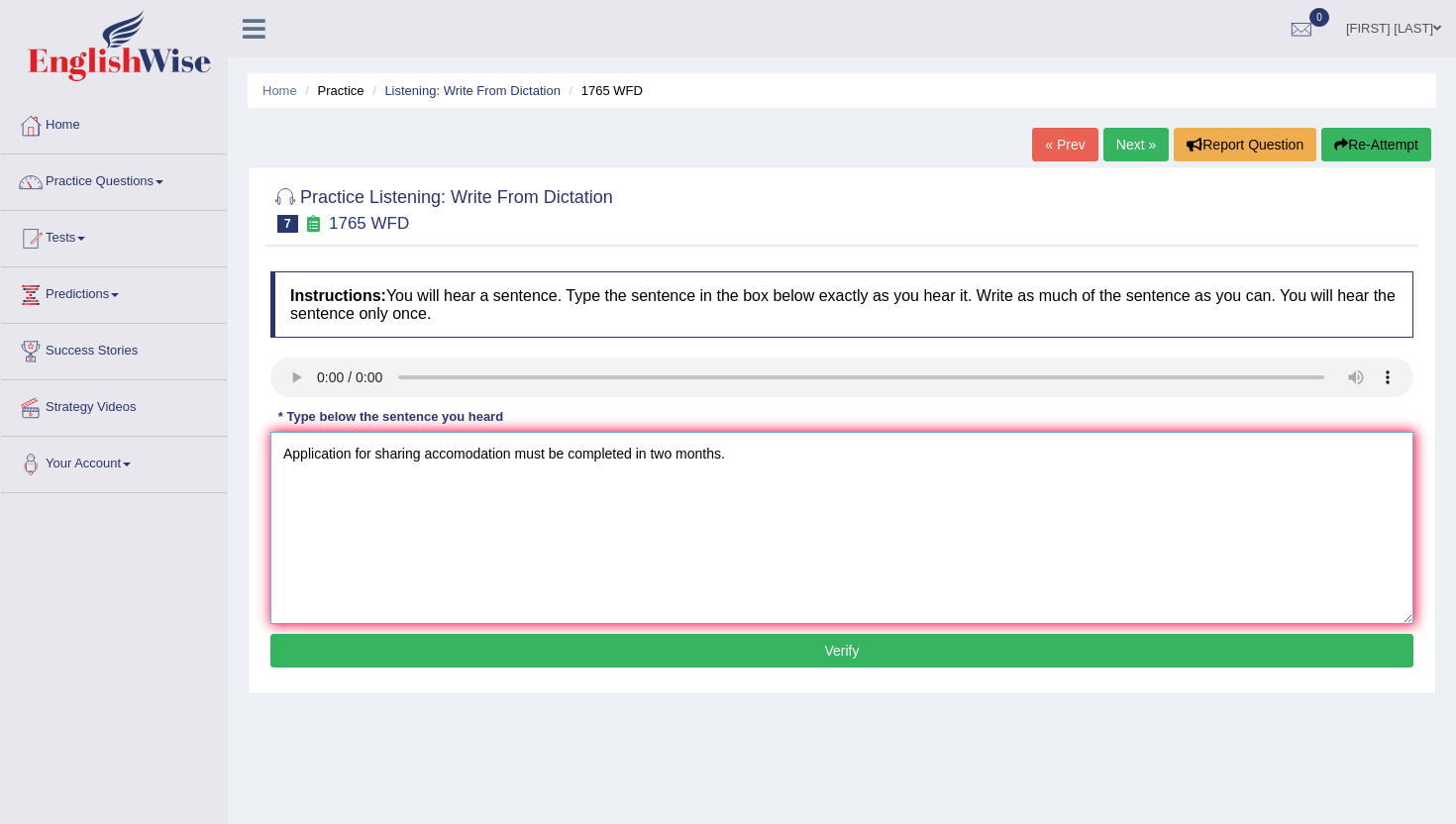 type on "Application for sharing accomodation must be completed in two months." 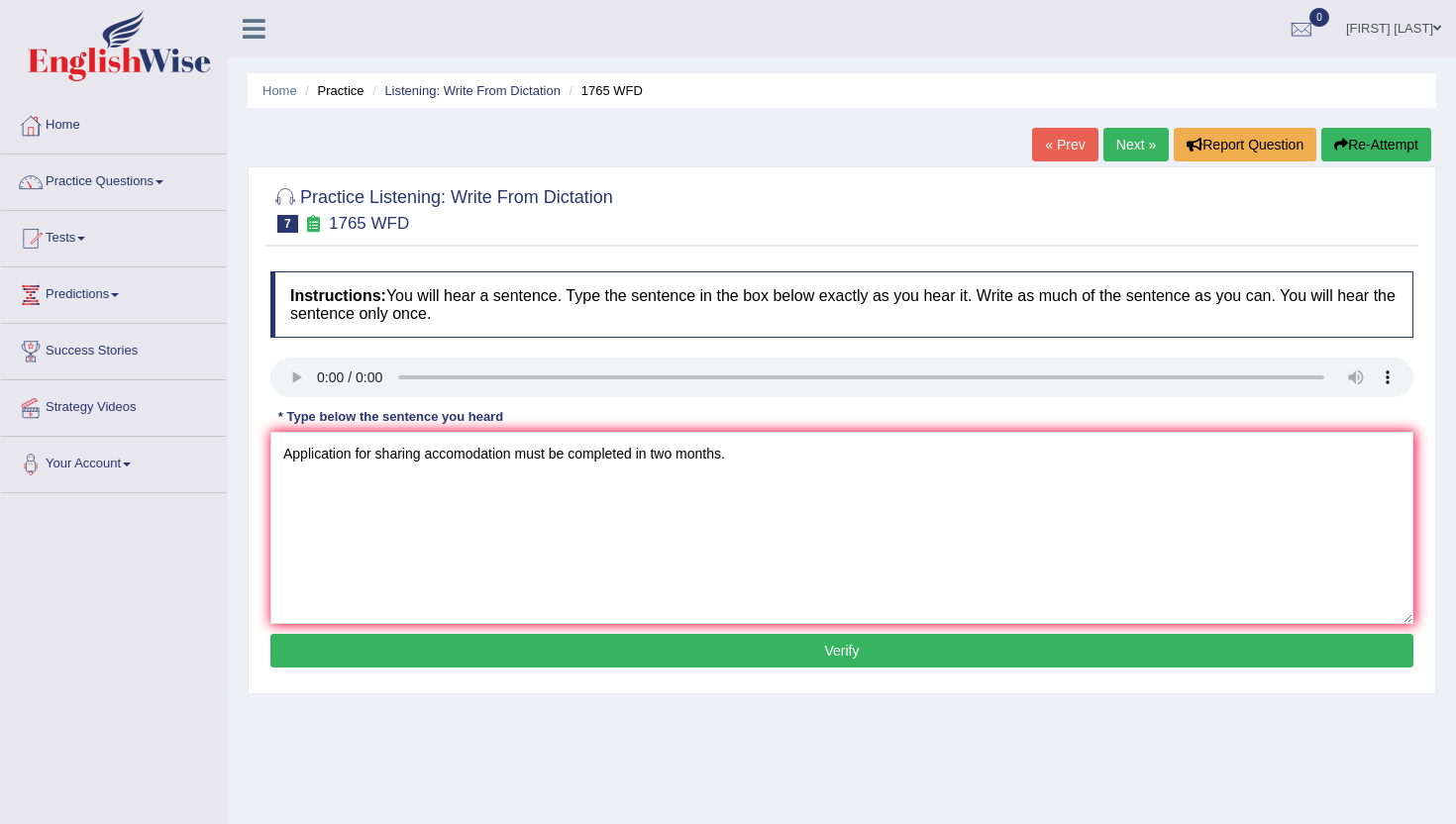 click on "Verify" at bounding box center [842, 651] 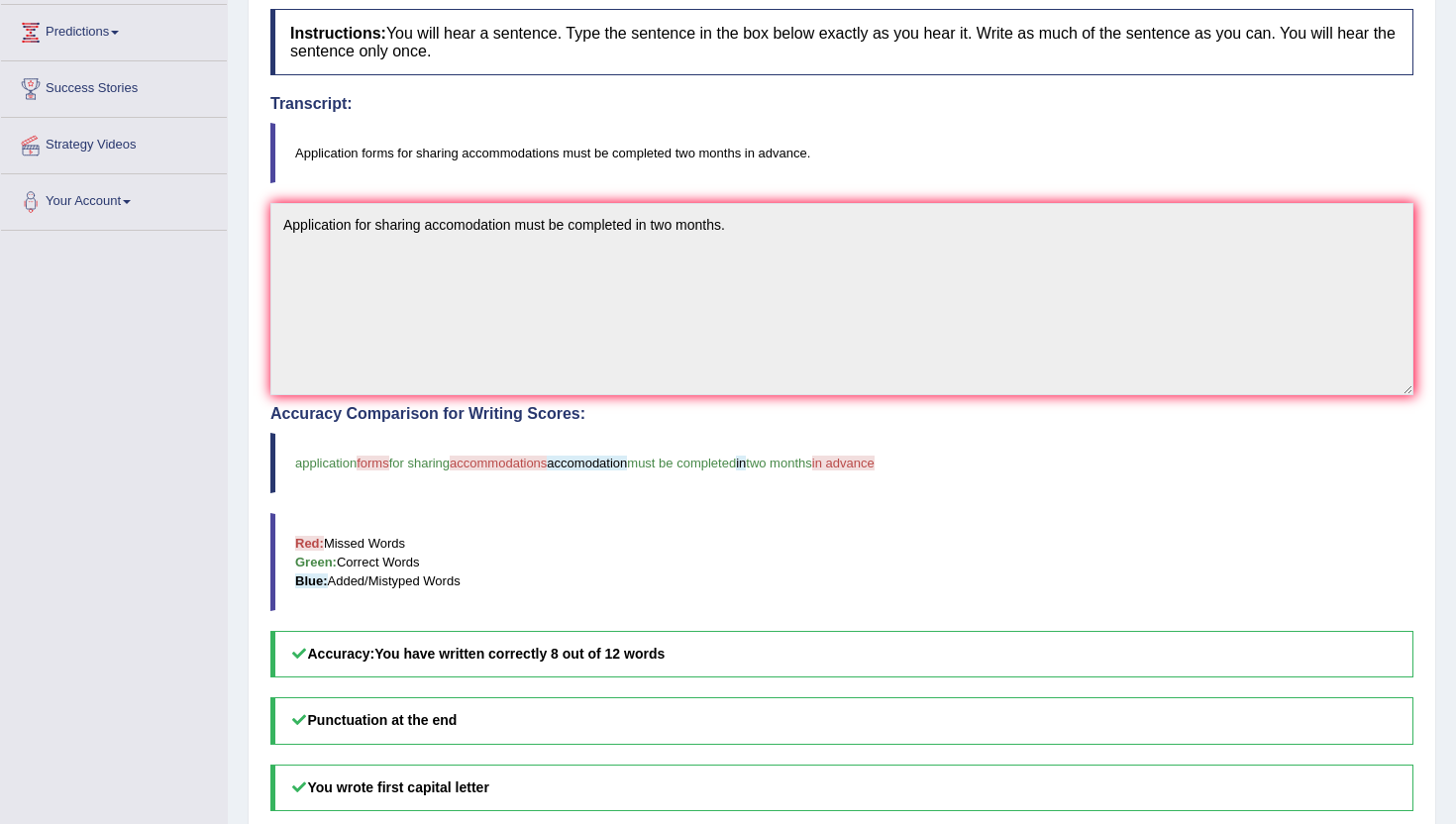 scroll, scrollTop: 0, scrollLeft: 0, axis: both 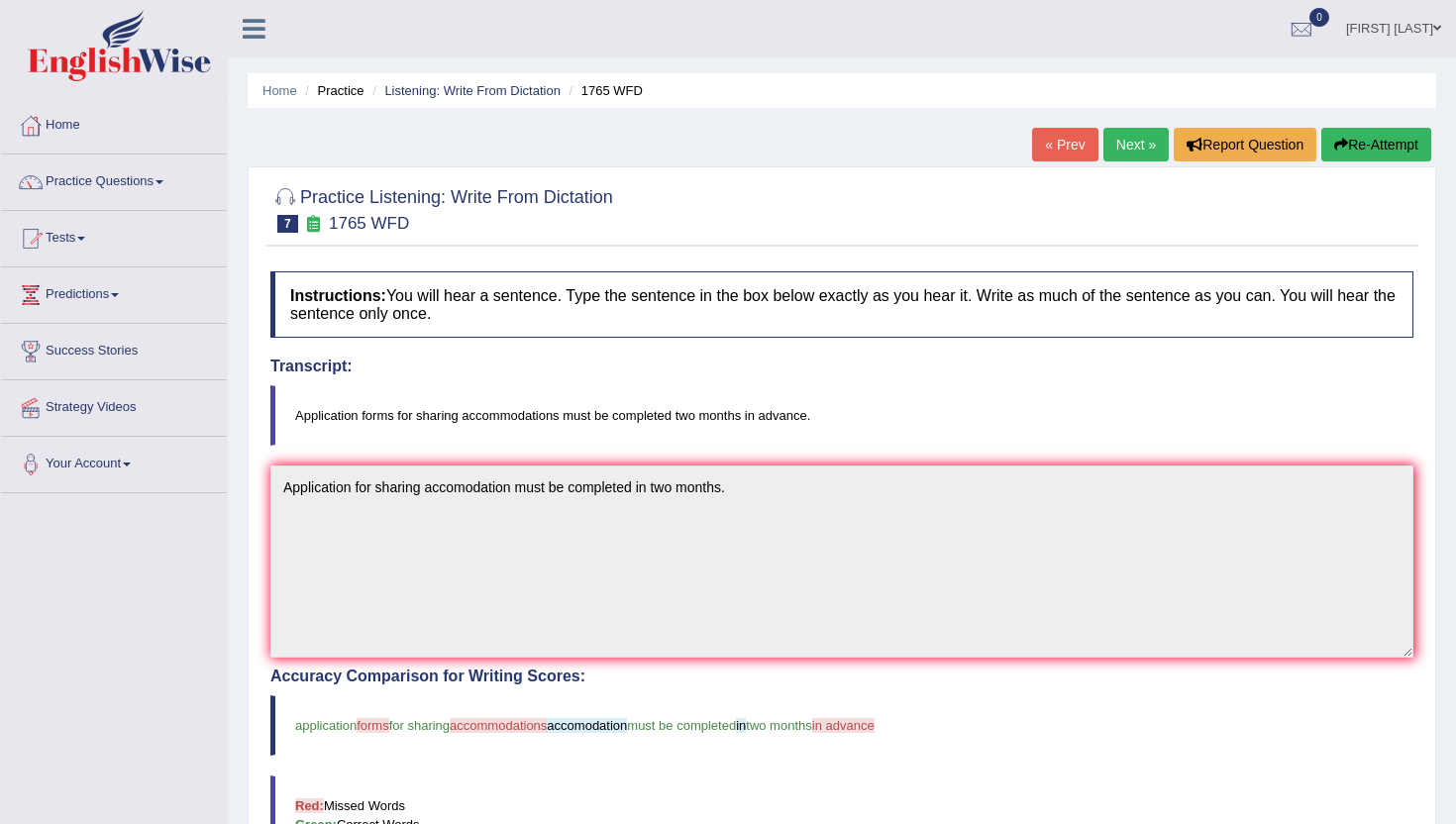 click on "Next »" at bounding box center (1136, 145) 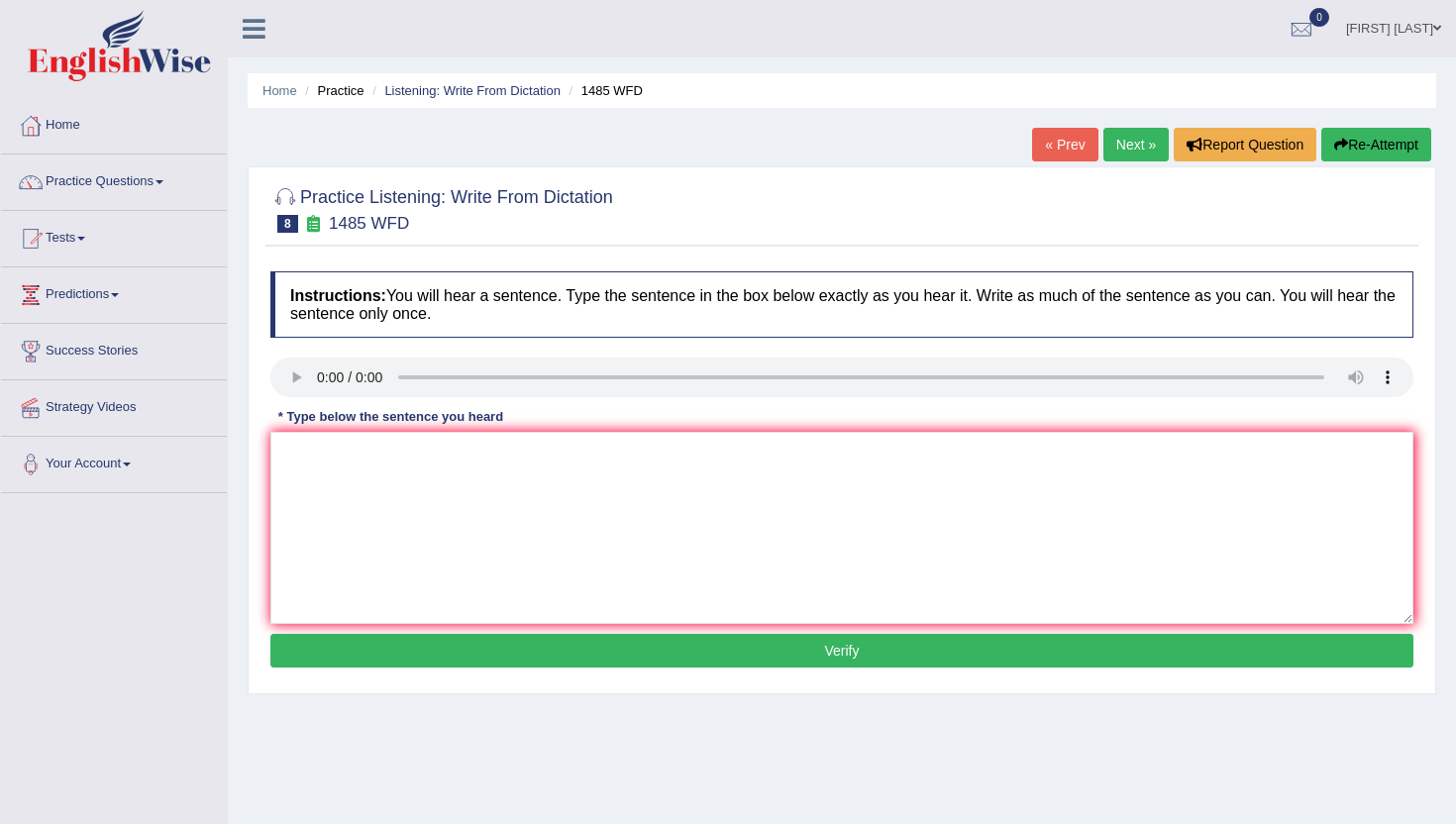 scroll, scrollTop: 0, scrollLeft: 0, axis: both 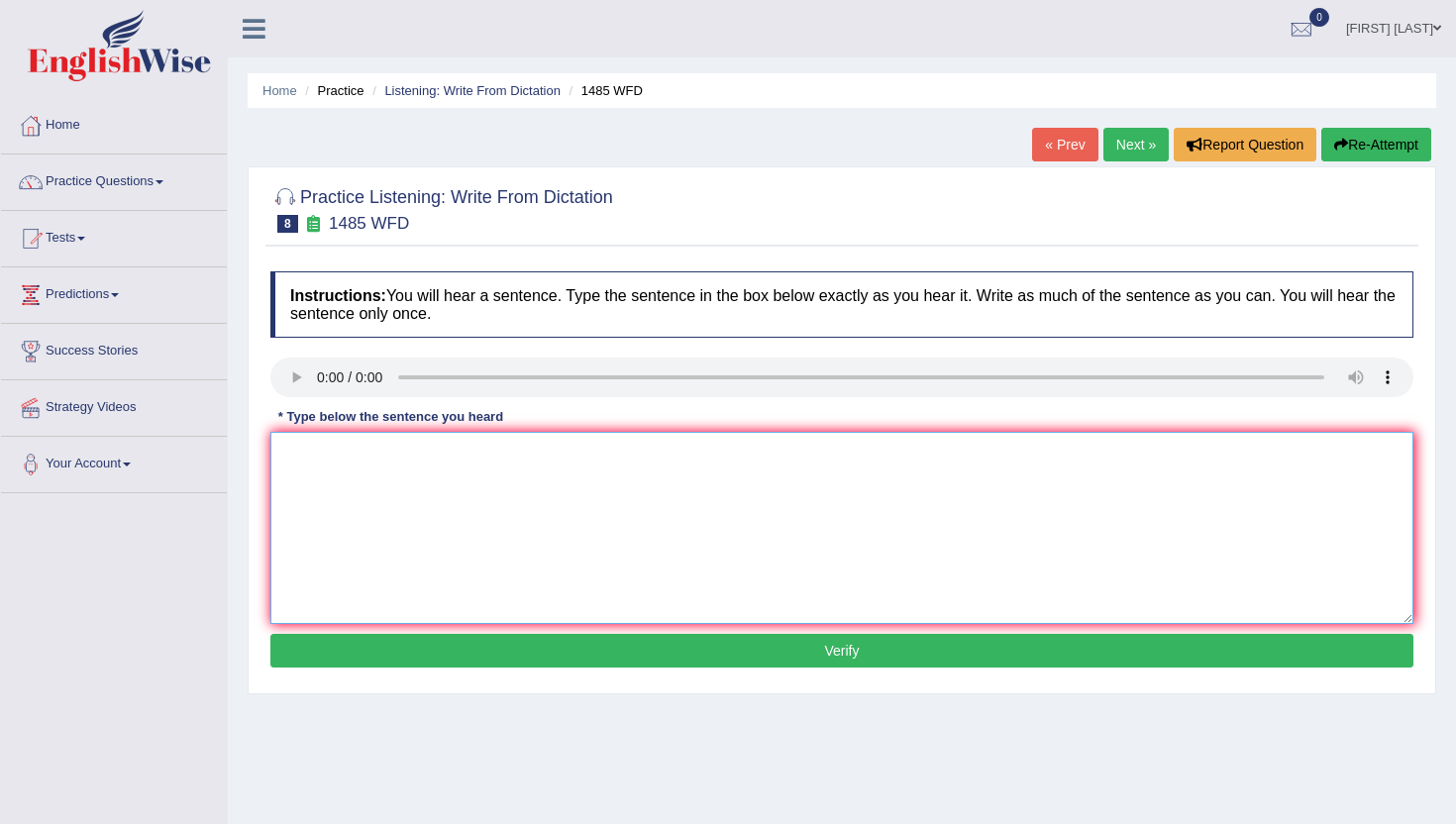 click at bounding box center (842, 528) 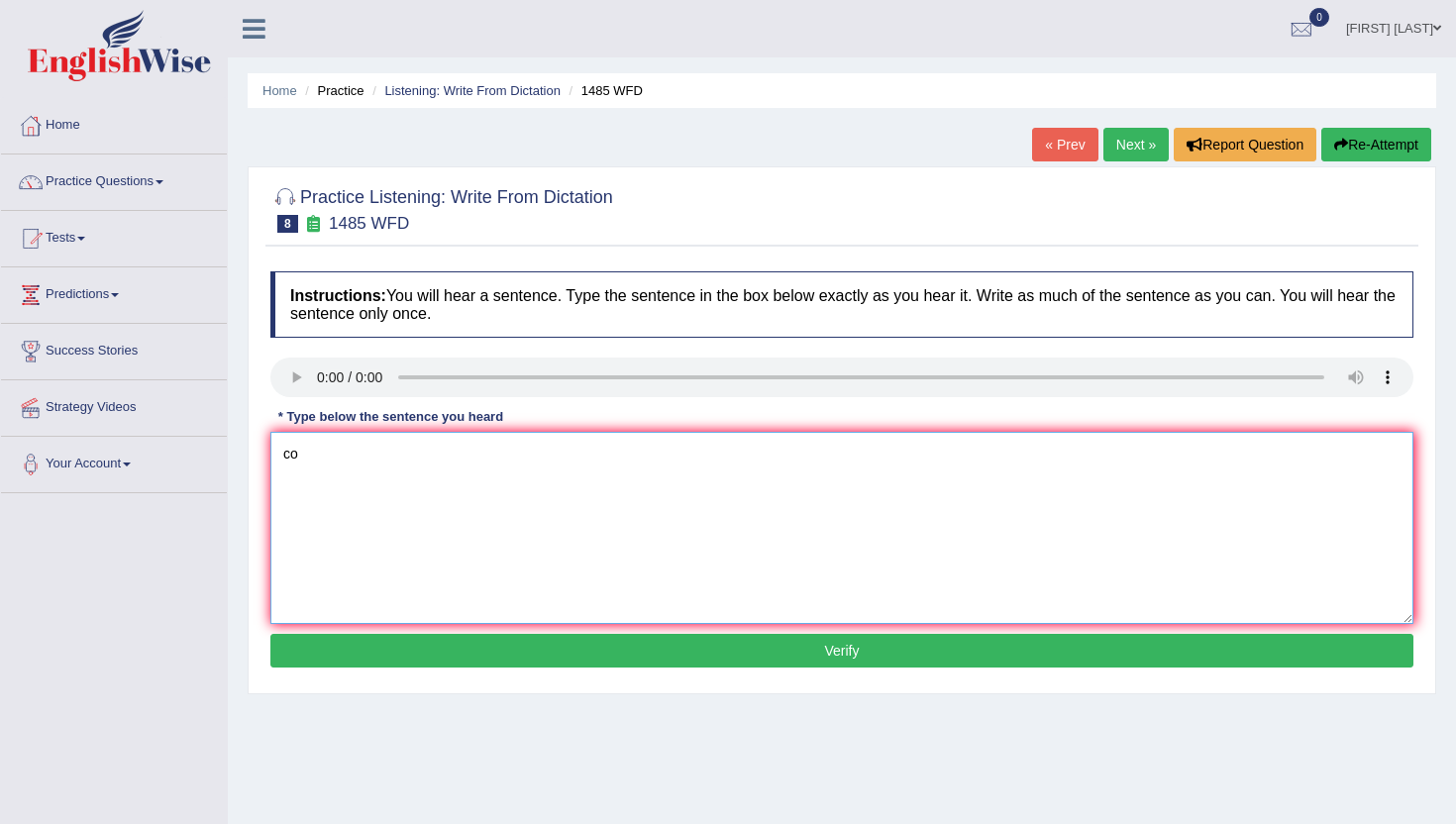 type on "c" 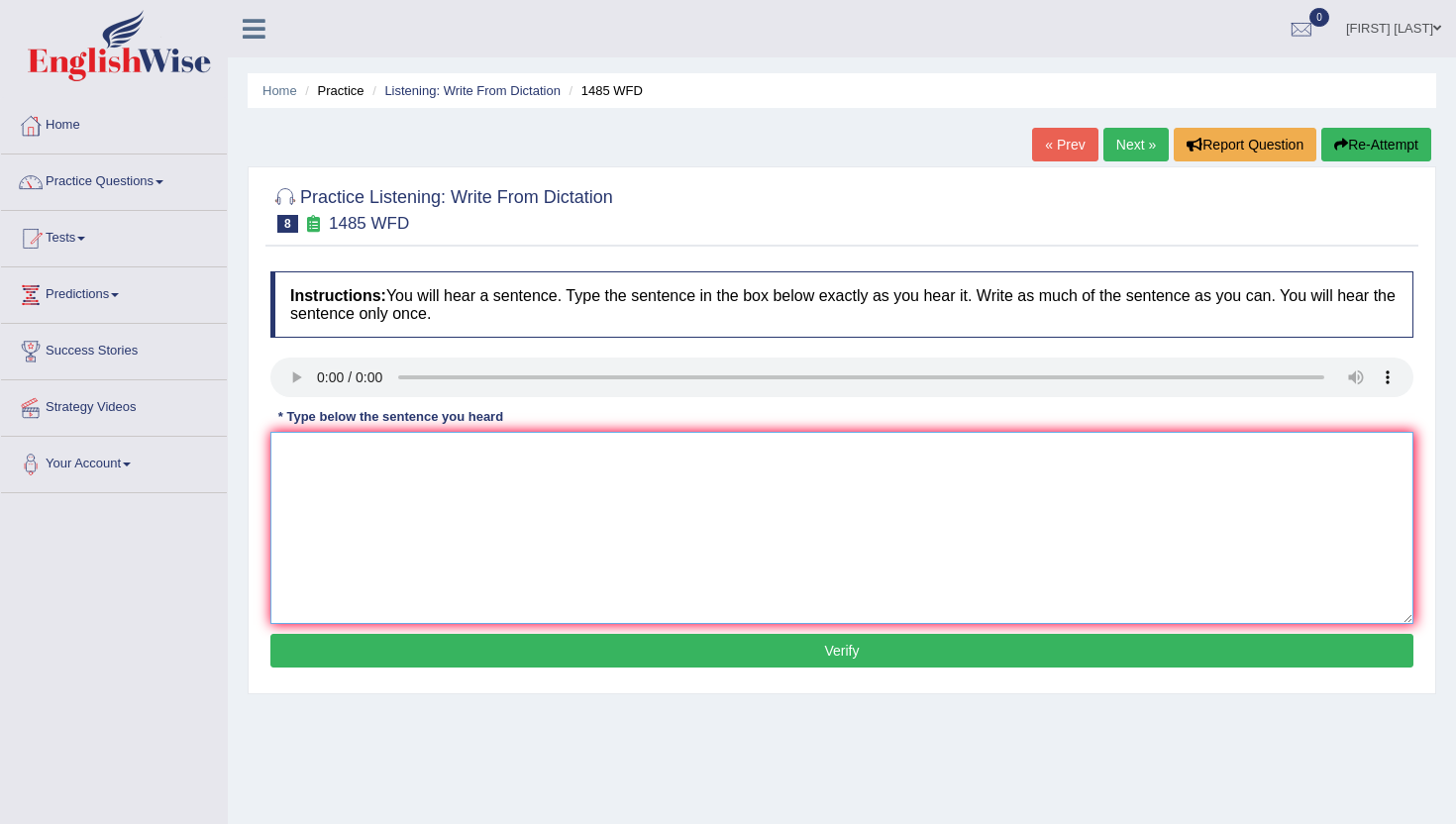 click at bounding box center [842, 528] 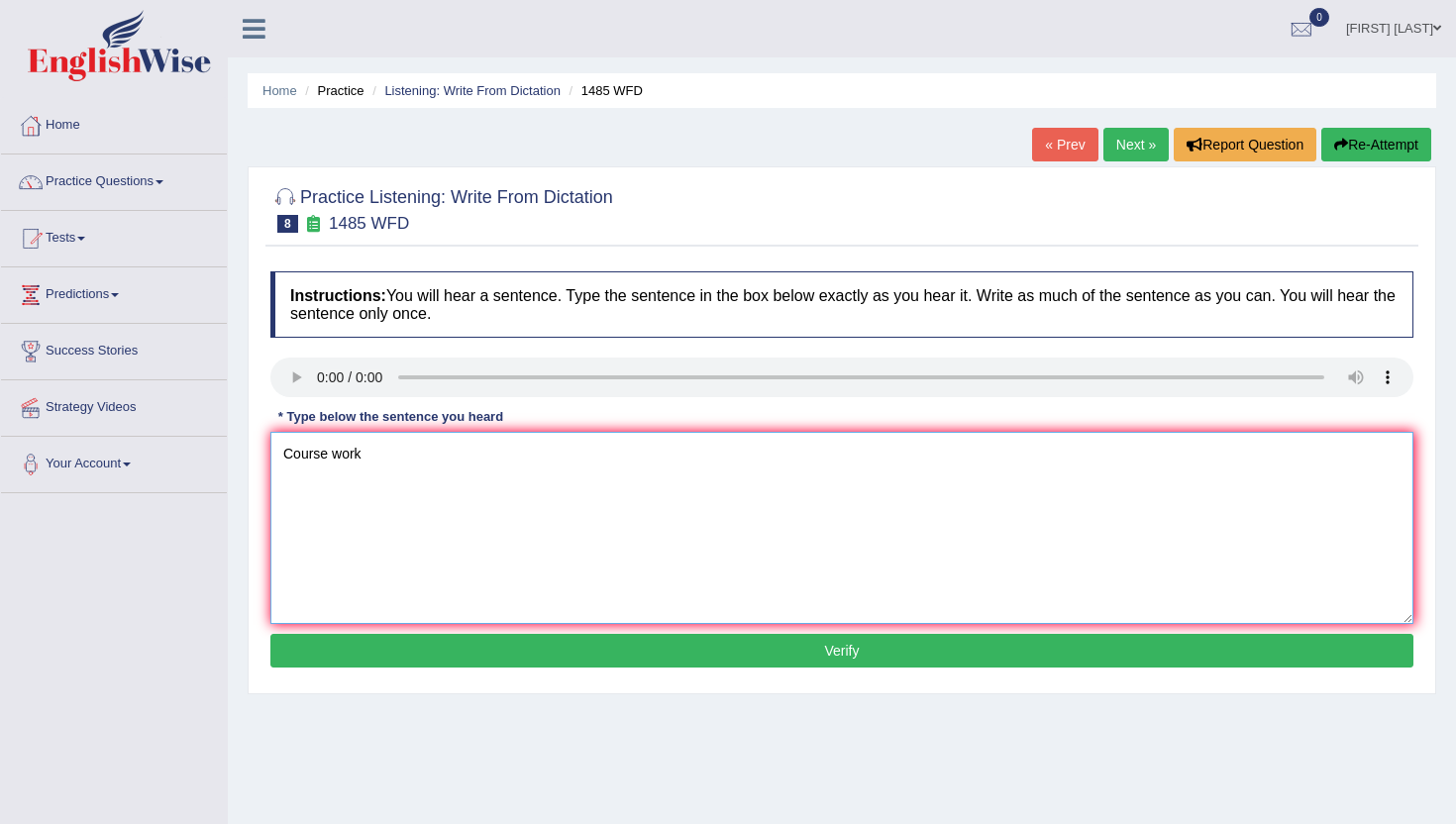 click on "Course work" at bounding box center [842, 528] 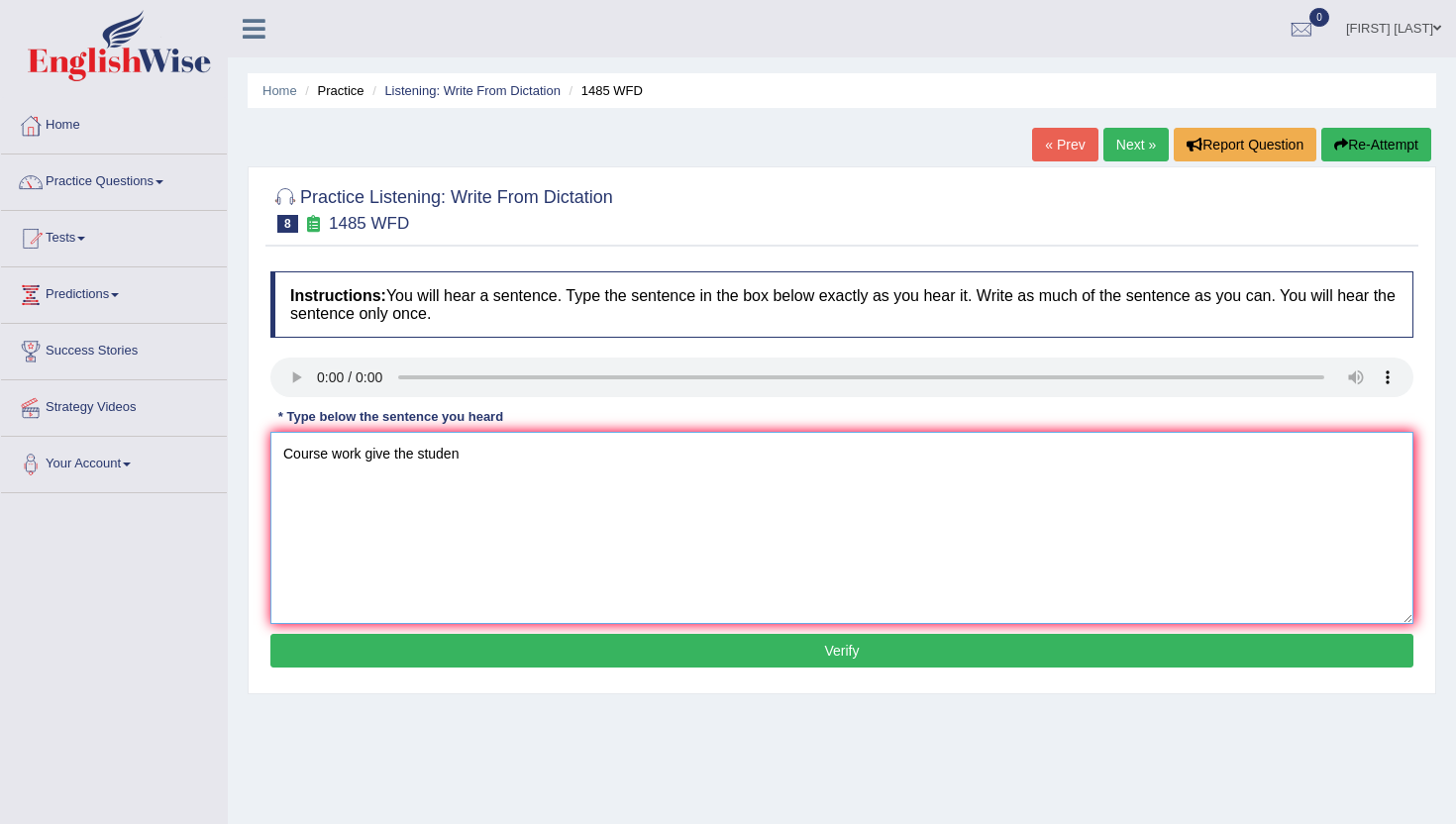 click on "Course work give the studen" at bounding box center (842, 528) 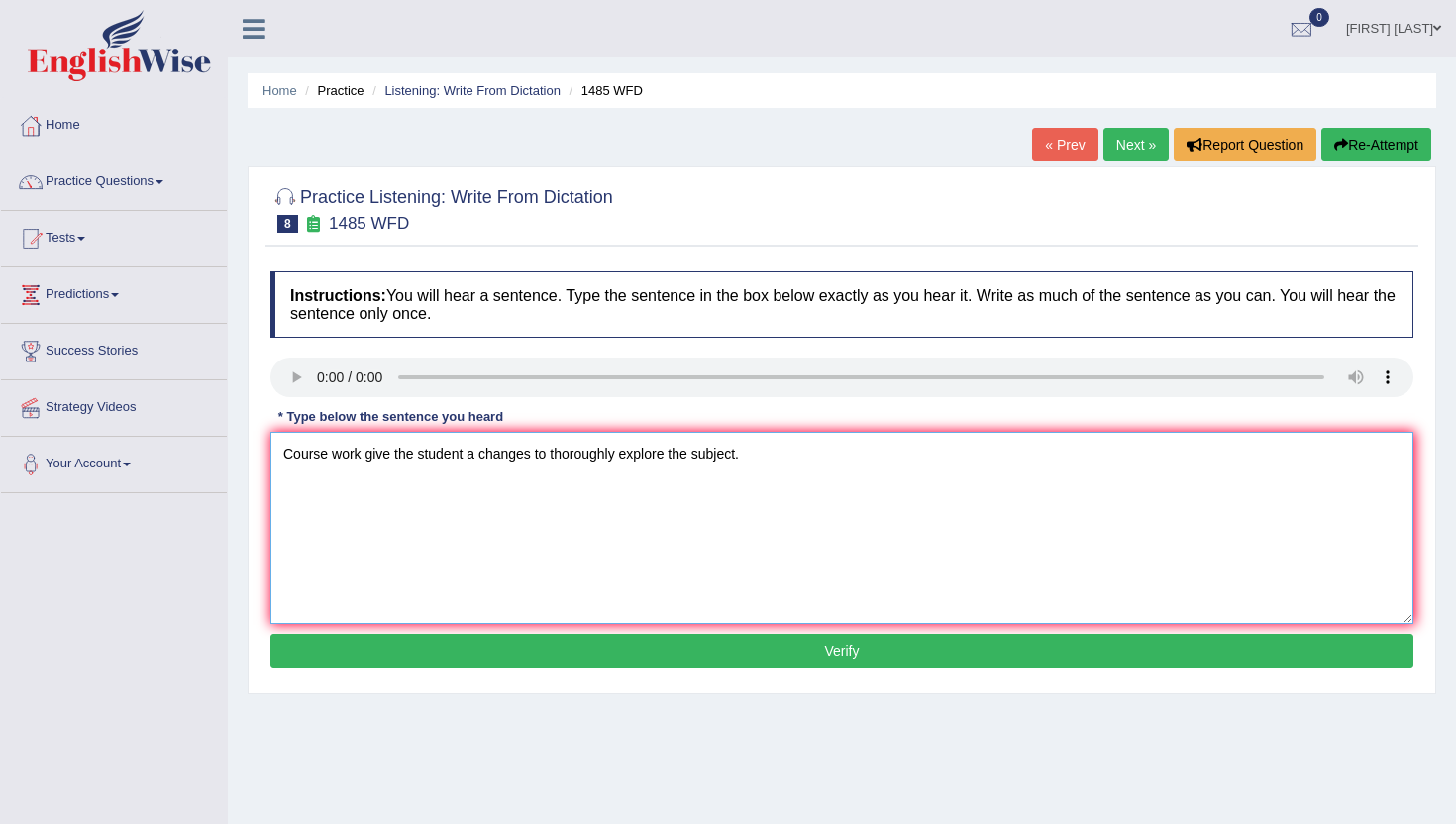 type on "Course work give the student a changes to thoroughly explore the subject." 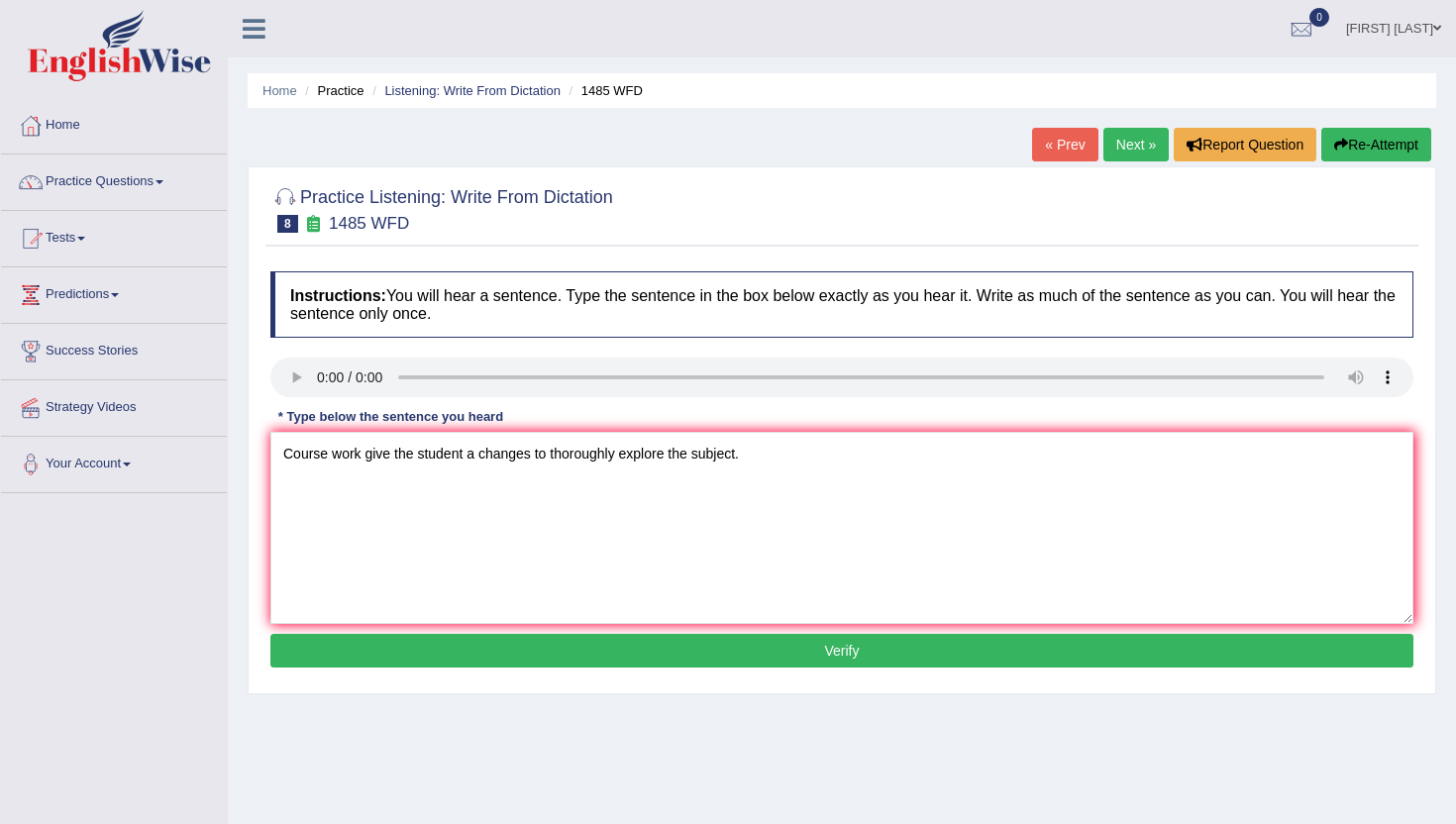 click on "Verify" at bounding box center [842, 651] 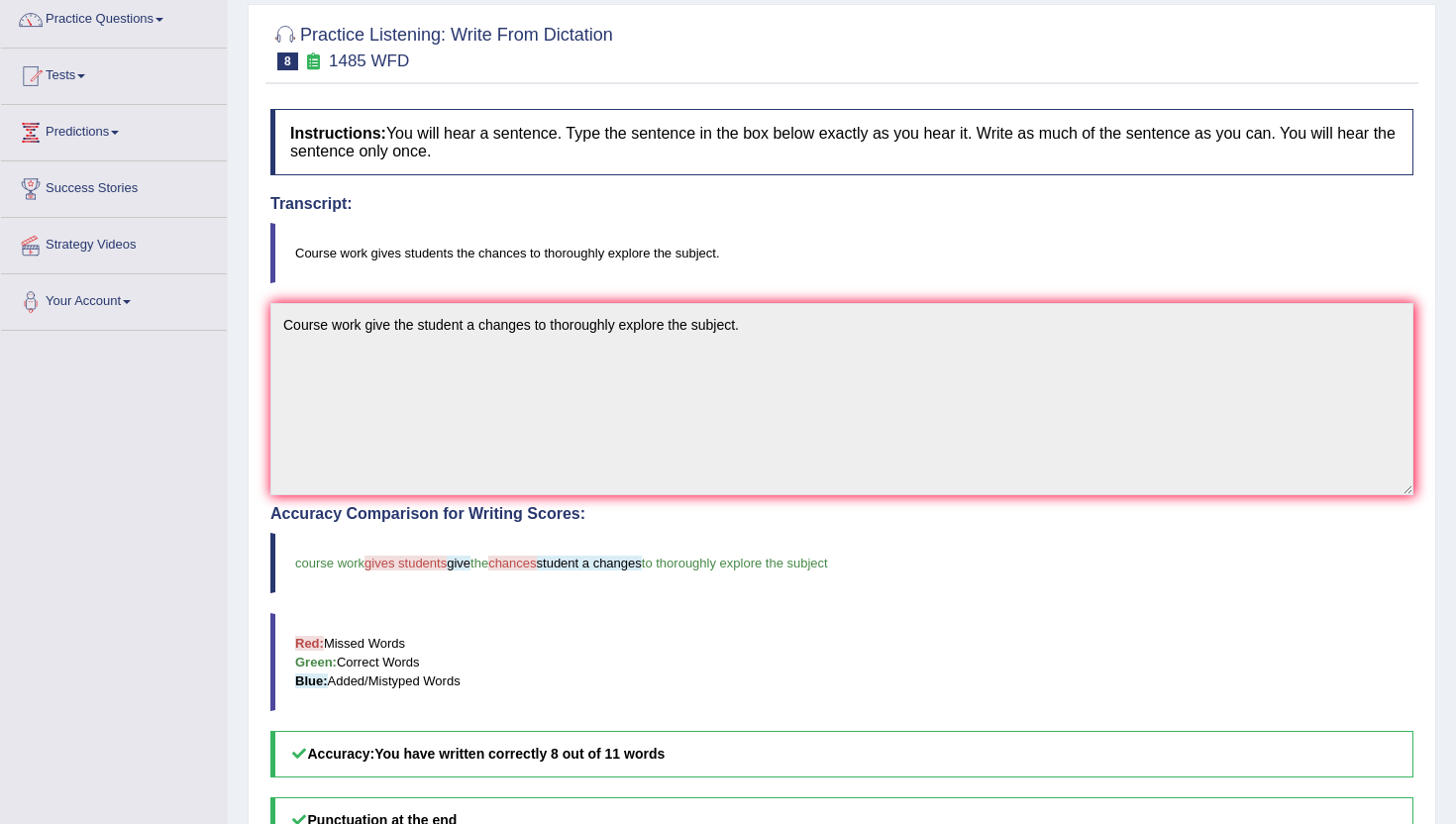 scroll, scrollTop: 146, scrollLeft: 0, axis: vertical 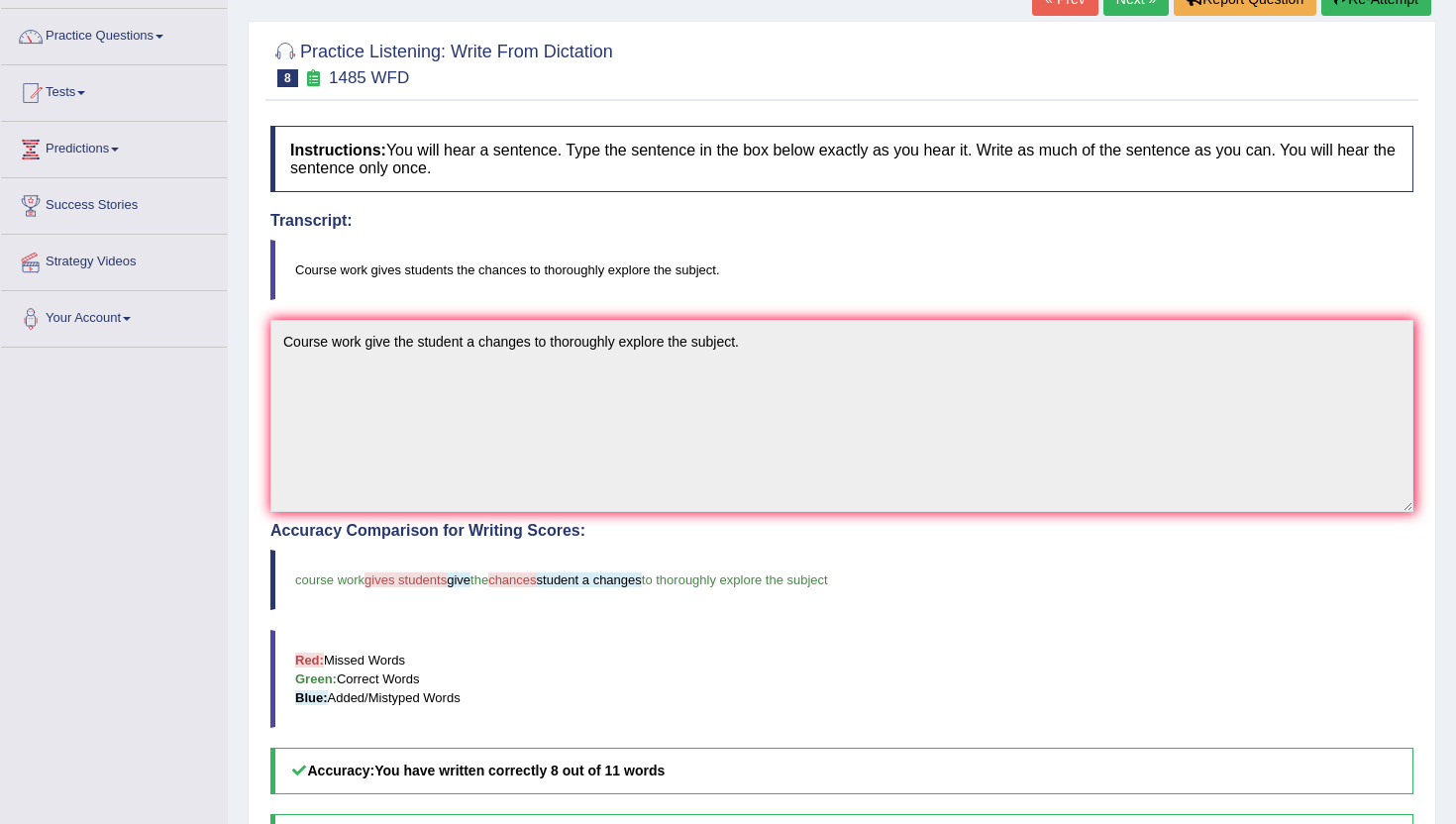 click on "Next »" at bounding box center (1136, -1) 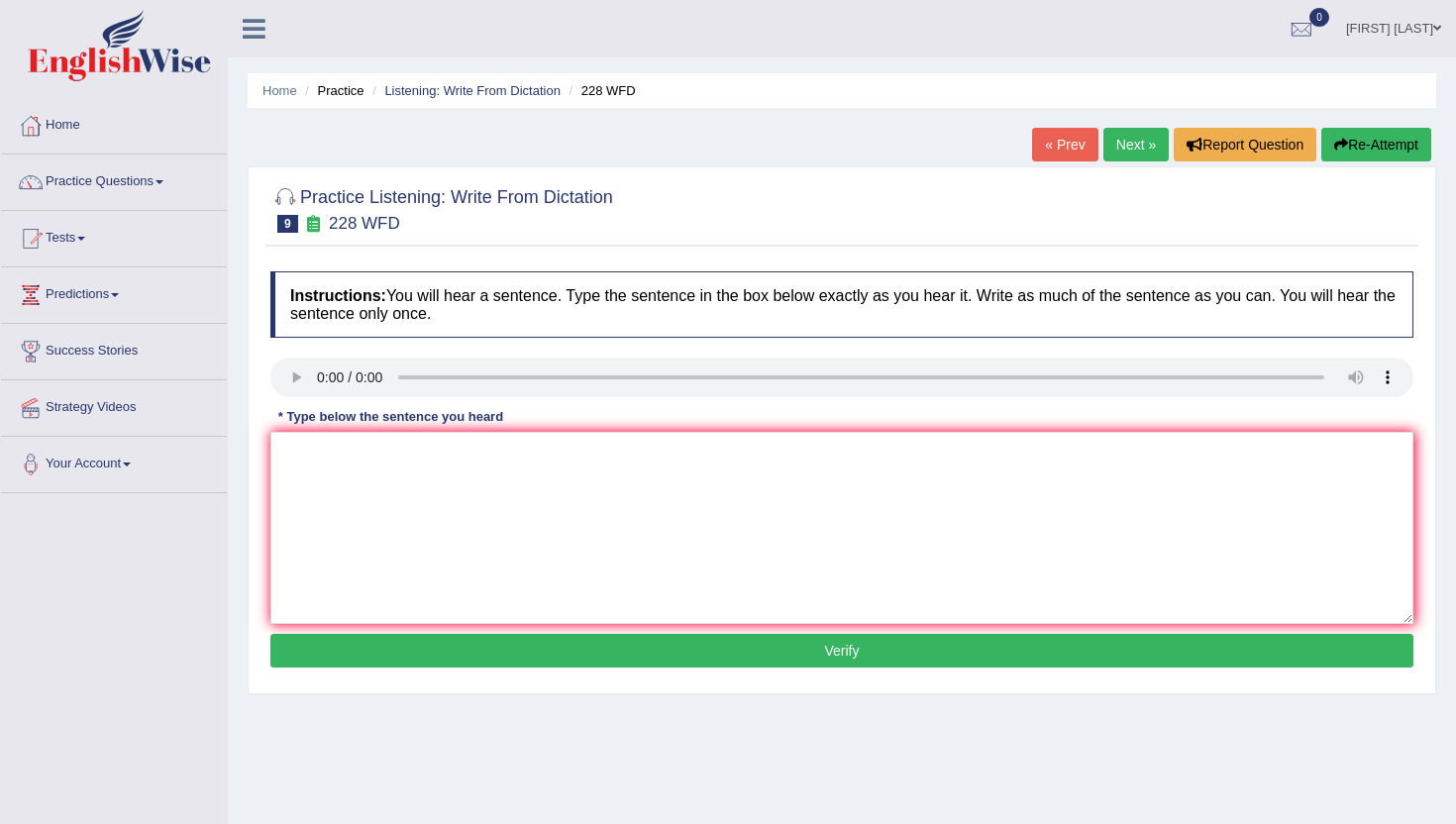 scroll, scrollTop: 0, scrollLeft: 0, axis: both 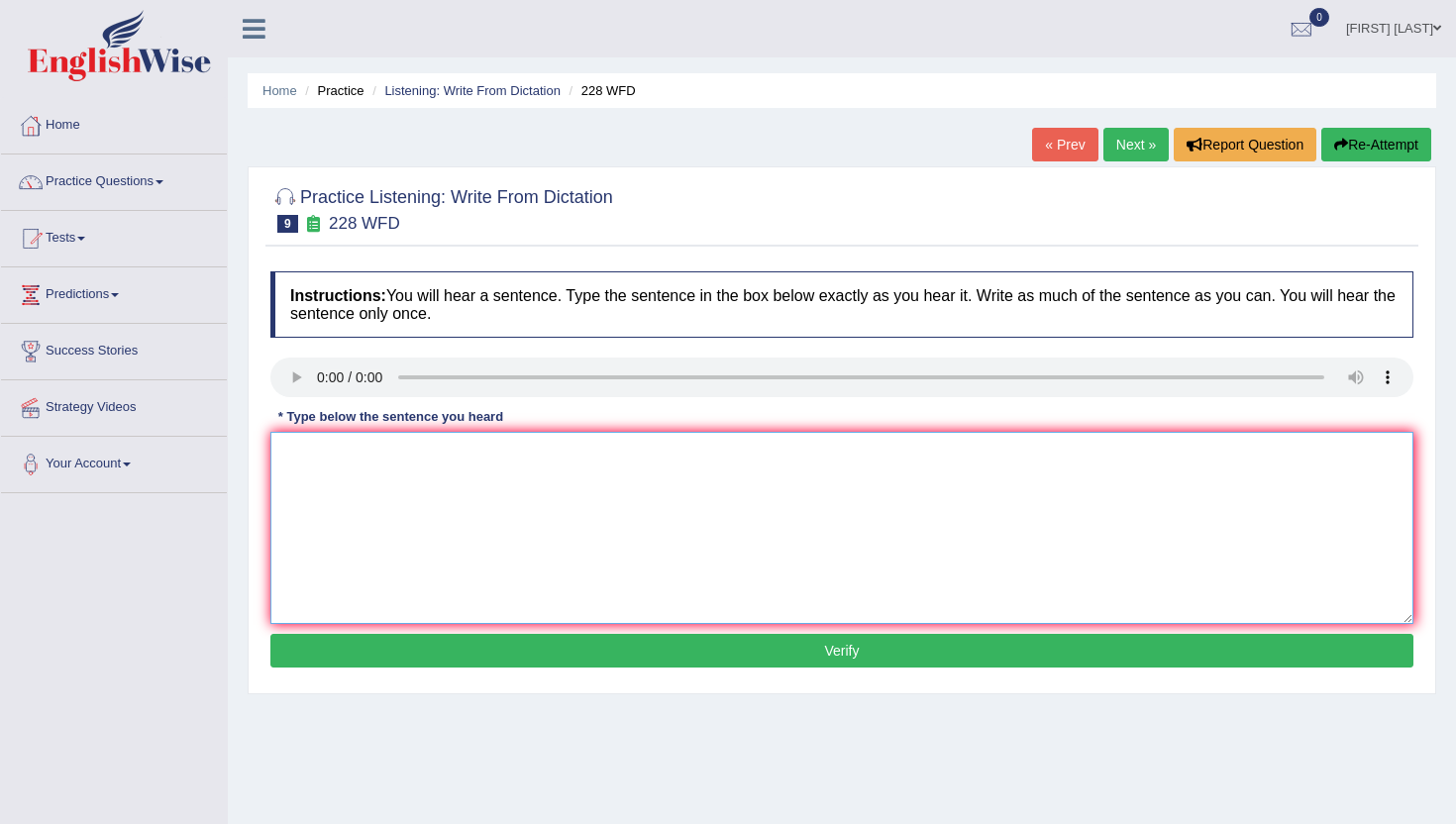 click at bounding box center (842, 528) 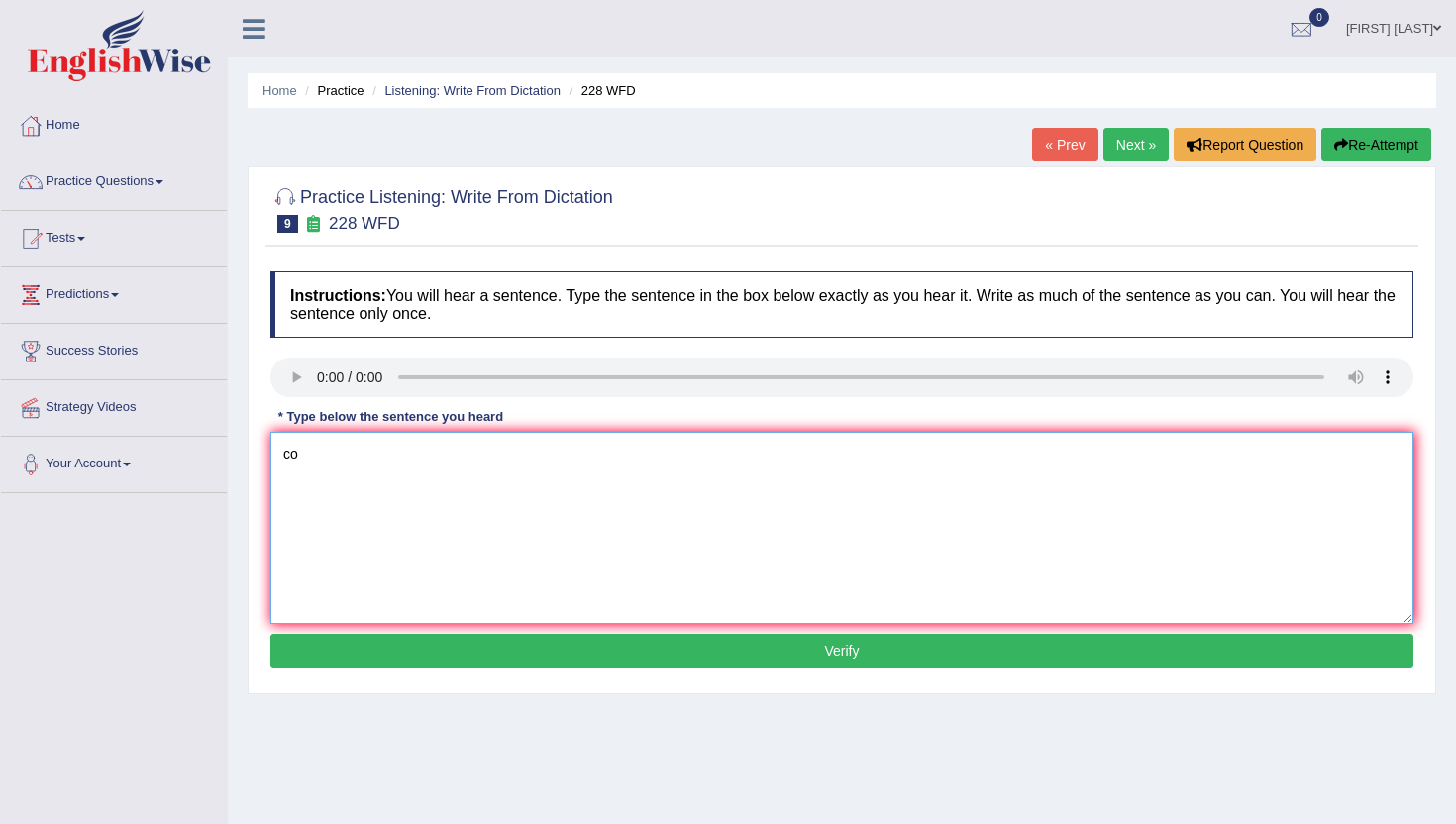 type on "c" 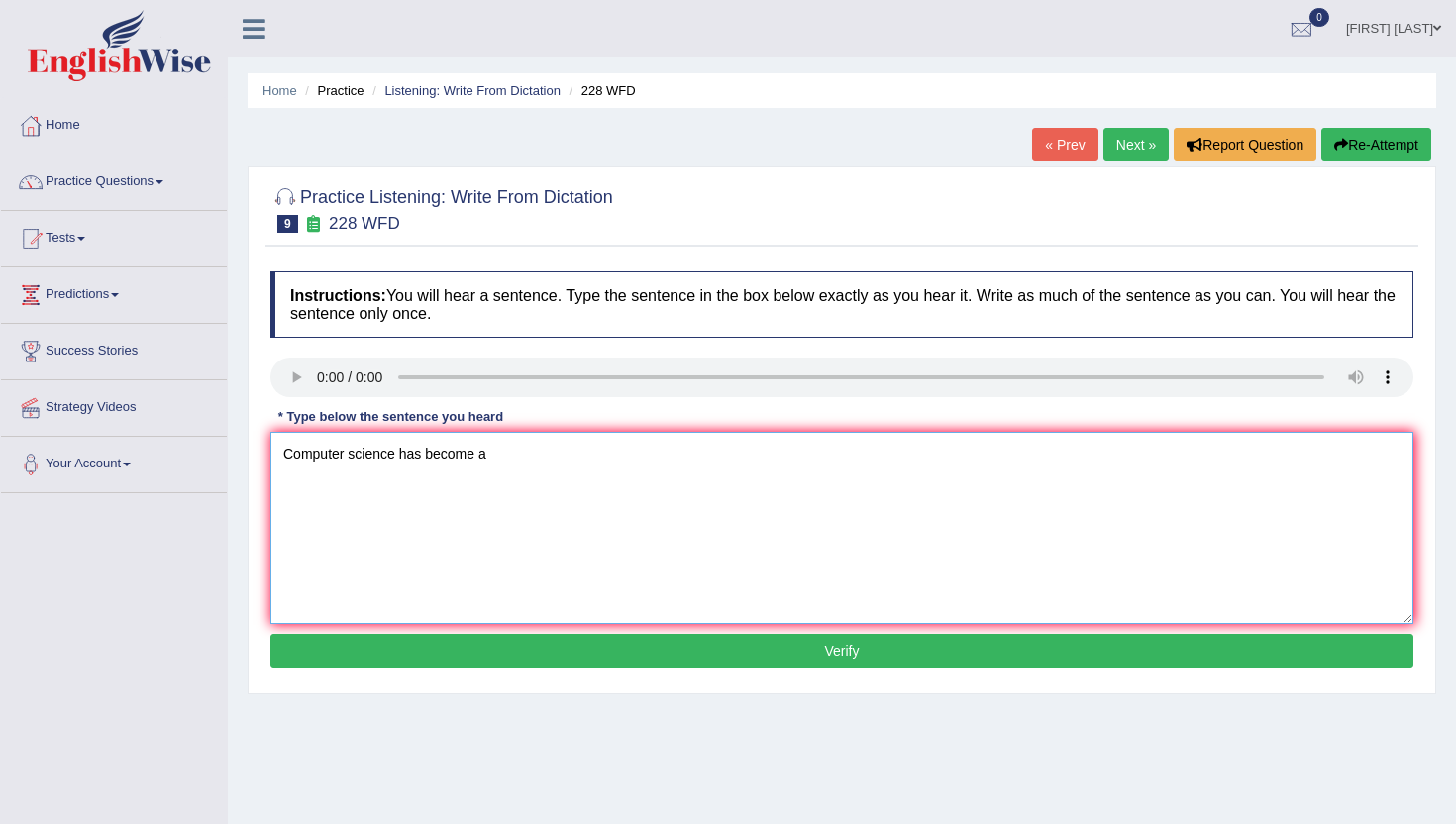 click on "Computer science has become a" at bounding box center (842, 528) 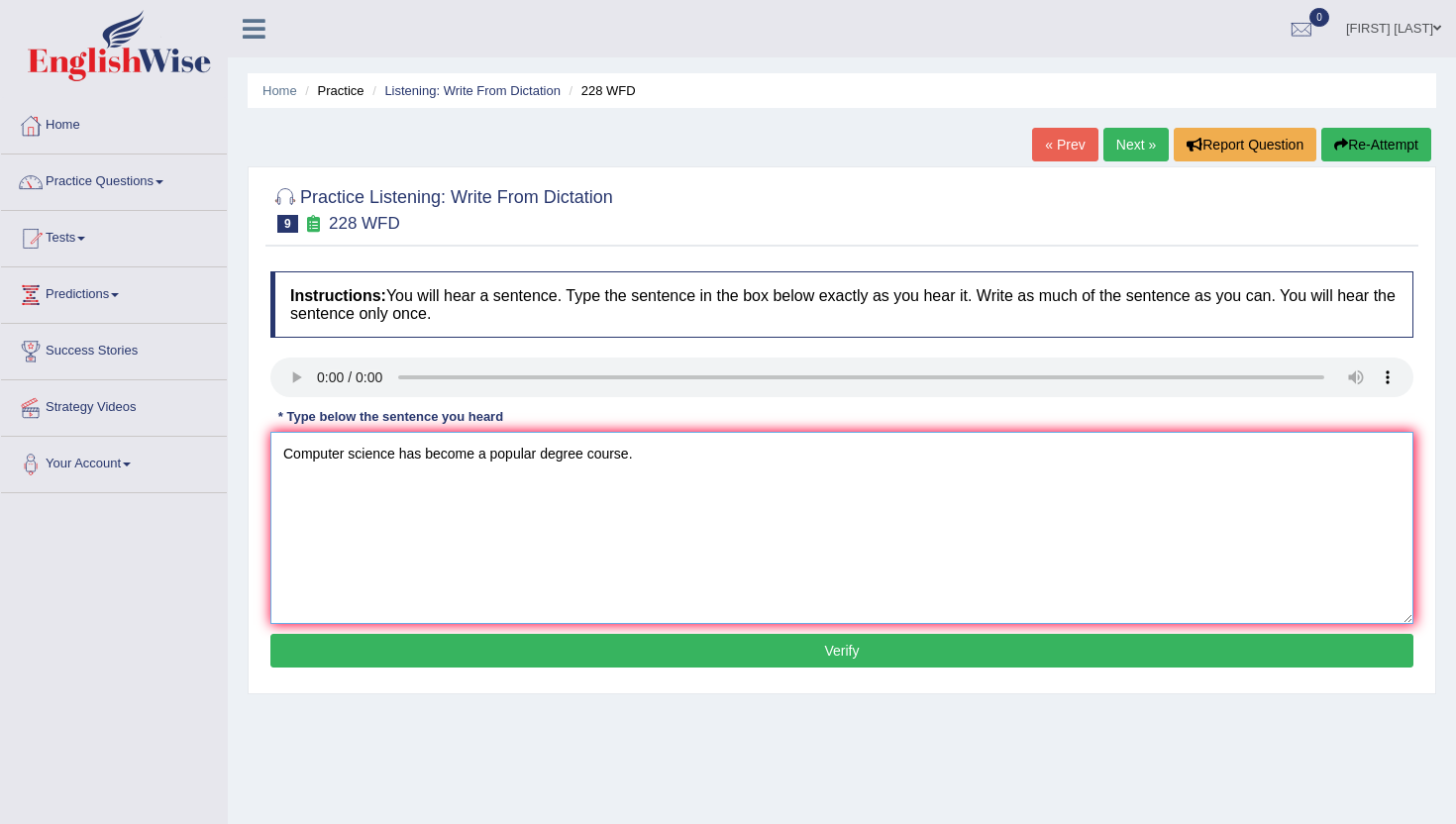 type on "Computer science has become a popular degree course." 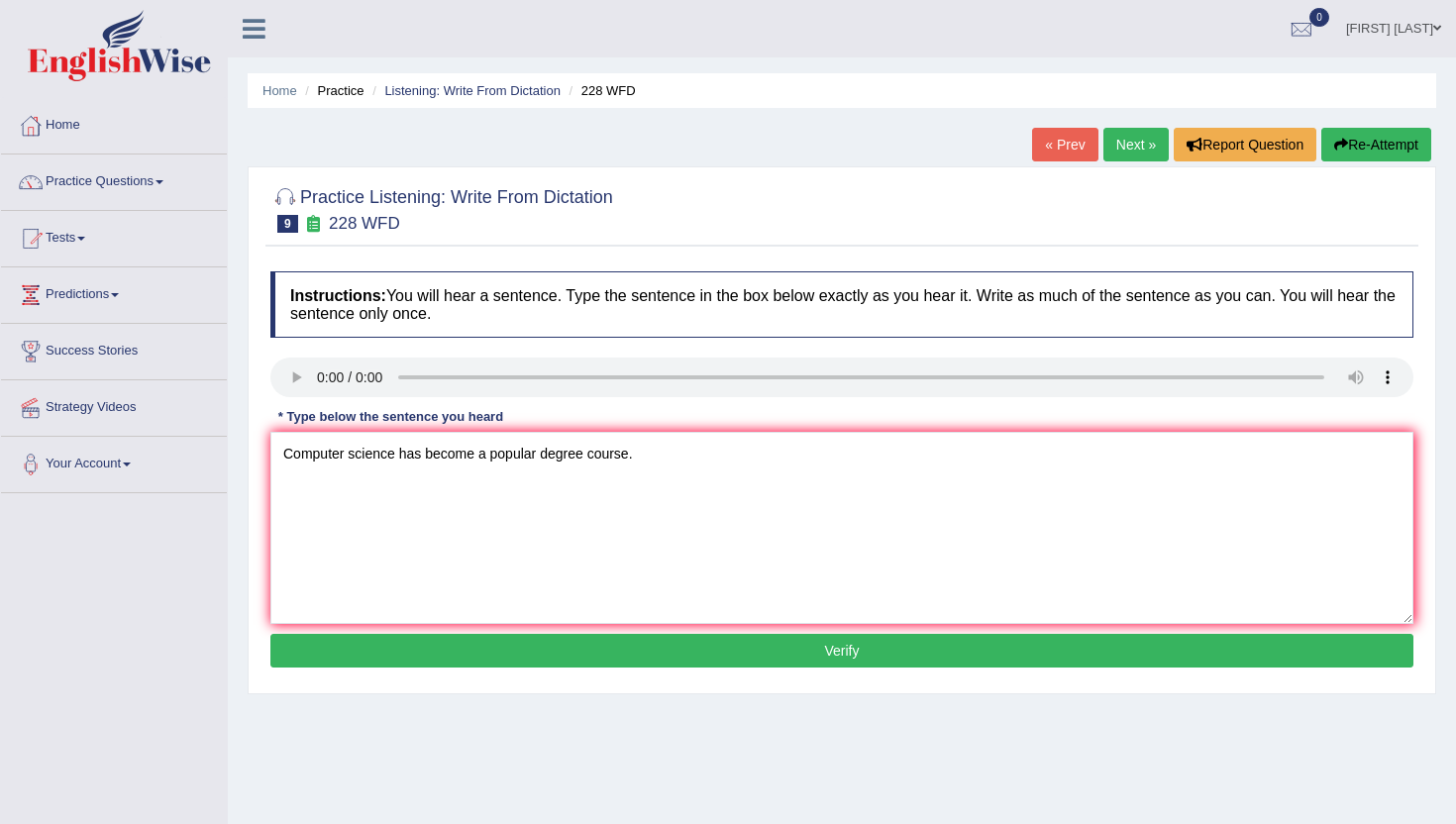 click on "Verify" at bounding box center (842, 651) 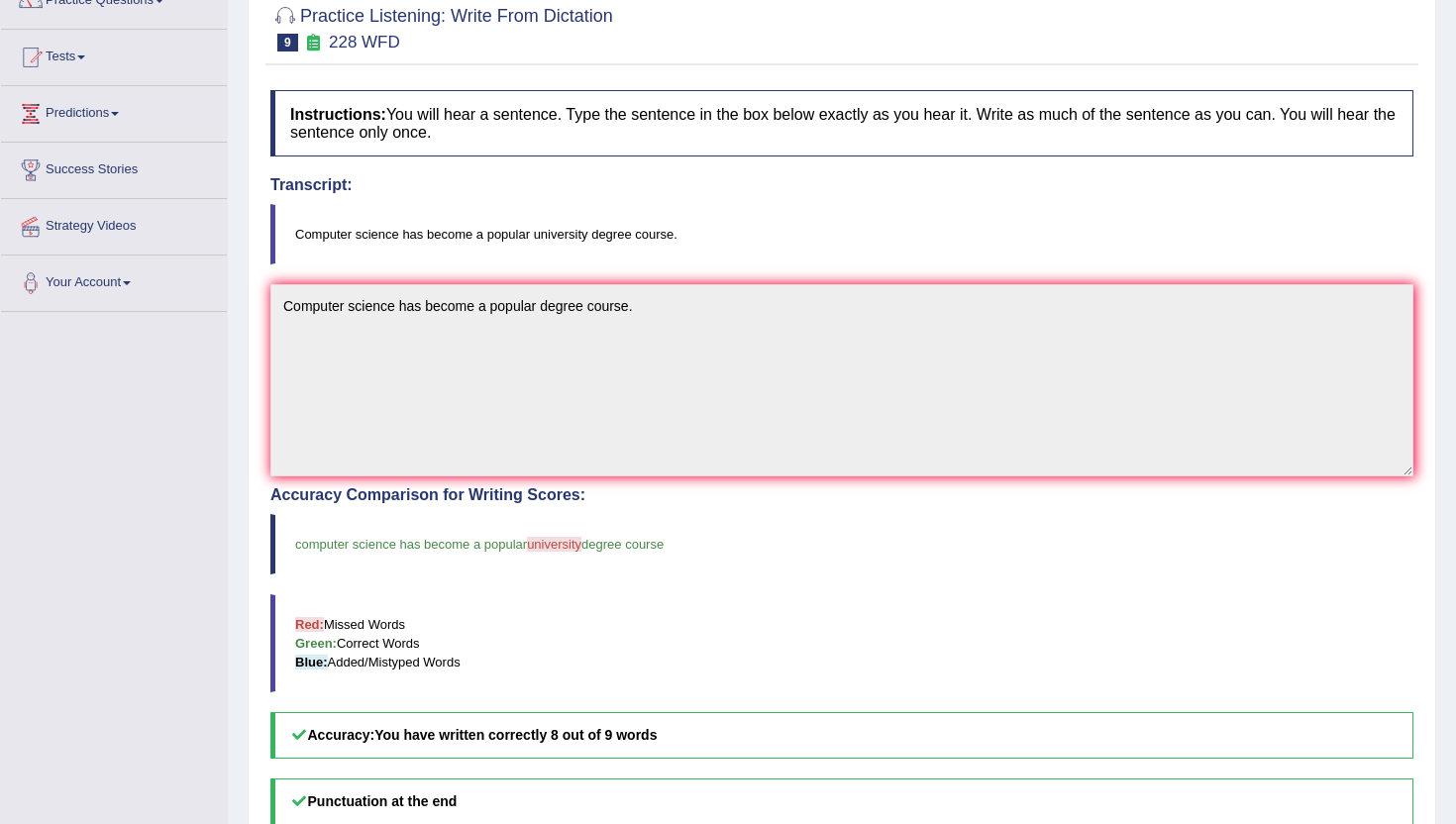 scroll, scrollTop: 0, scrollLeft: 0, axis: both 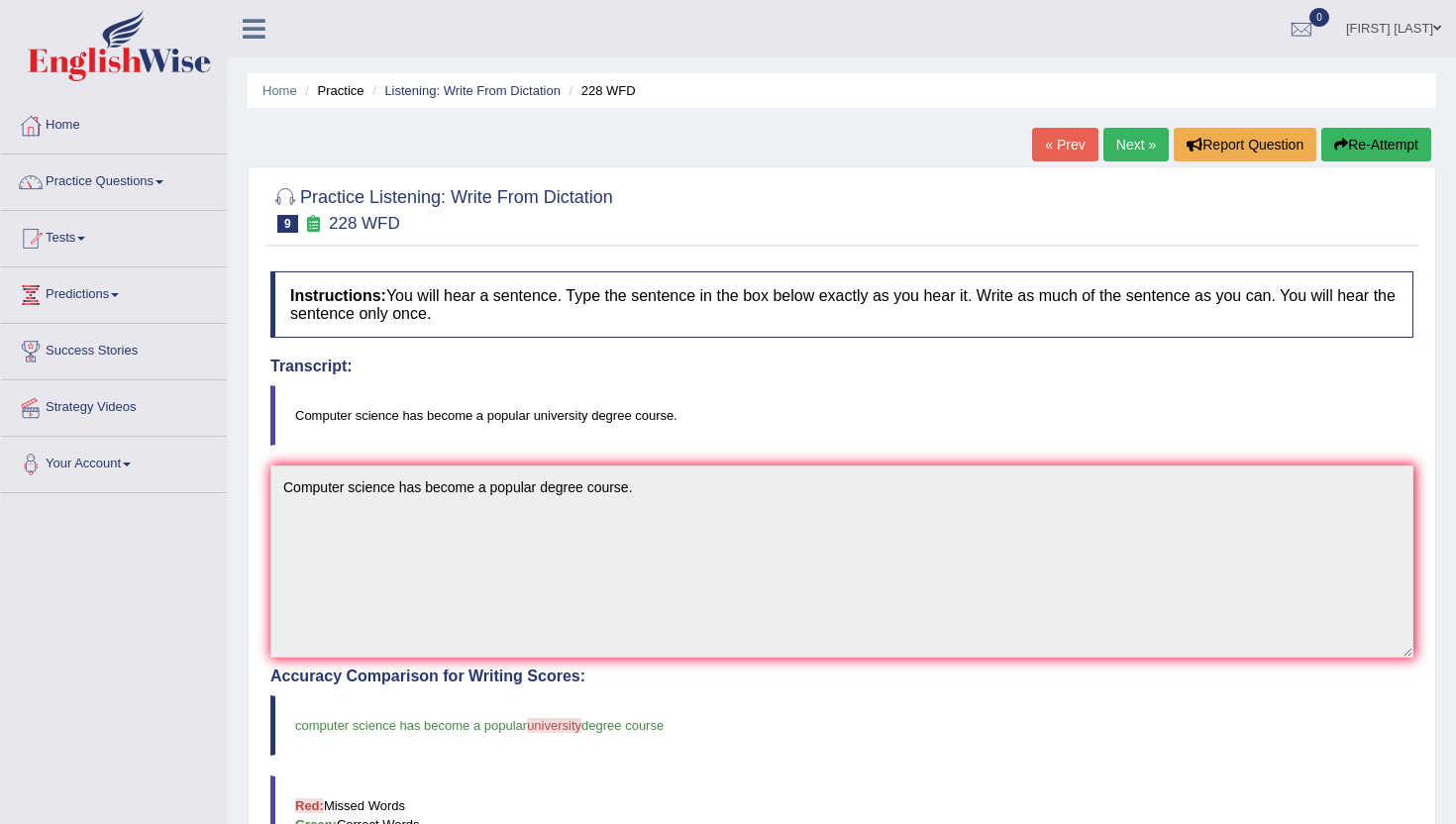 click on "Next »" at bounding box center [1136, 145] 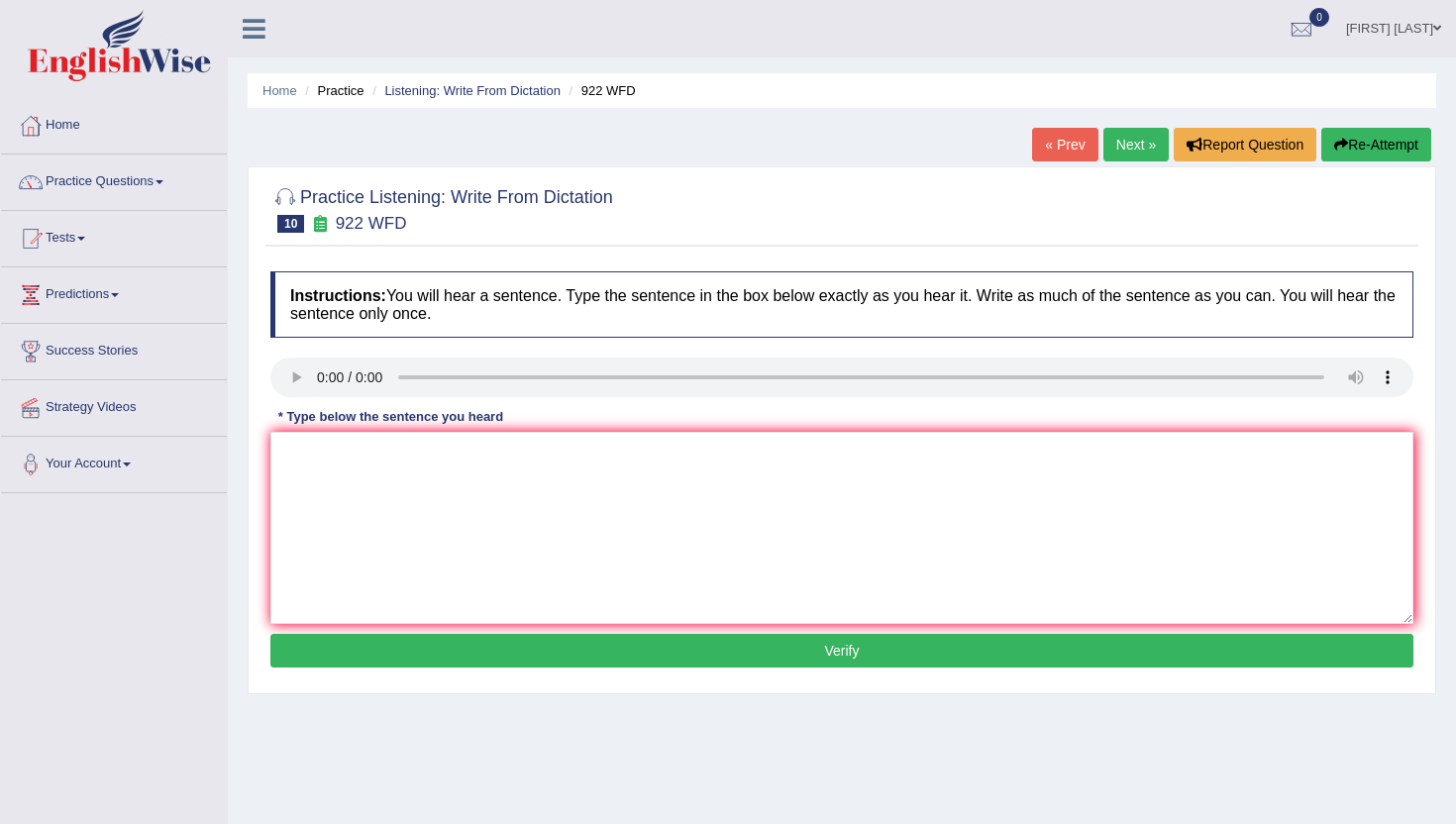 scroll, scrollTop: 22, scrollLeft: 0, axis: vertical 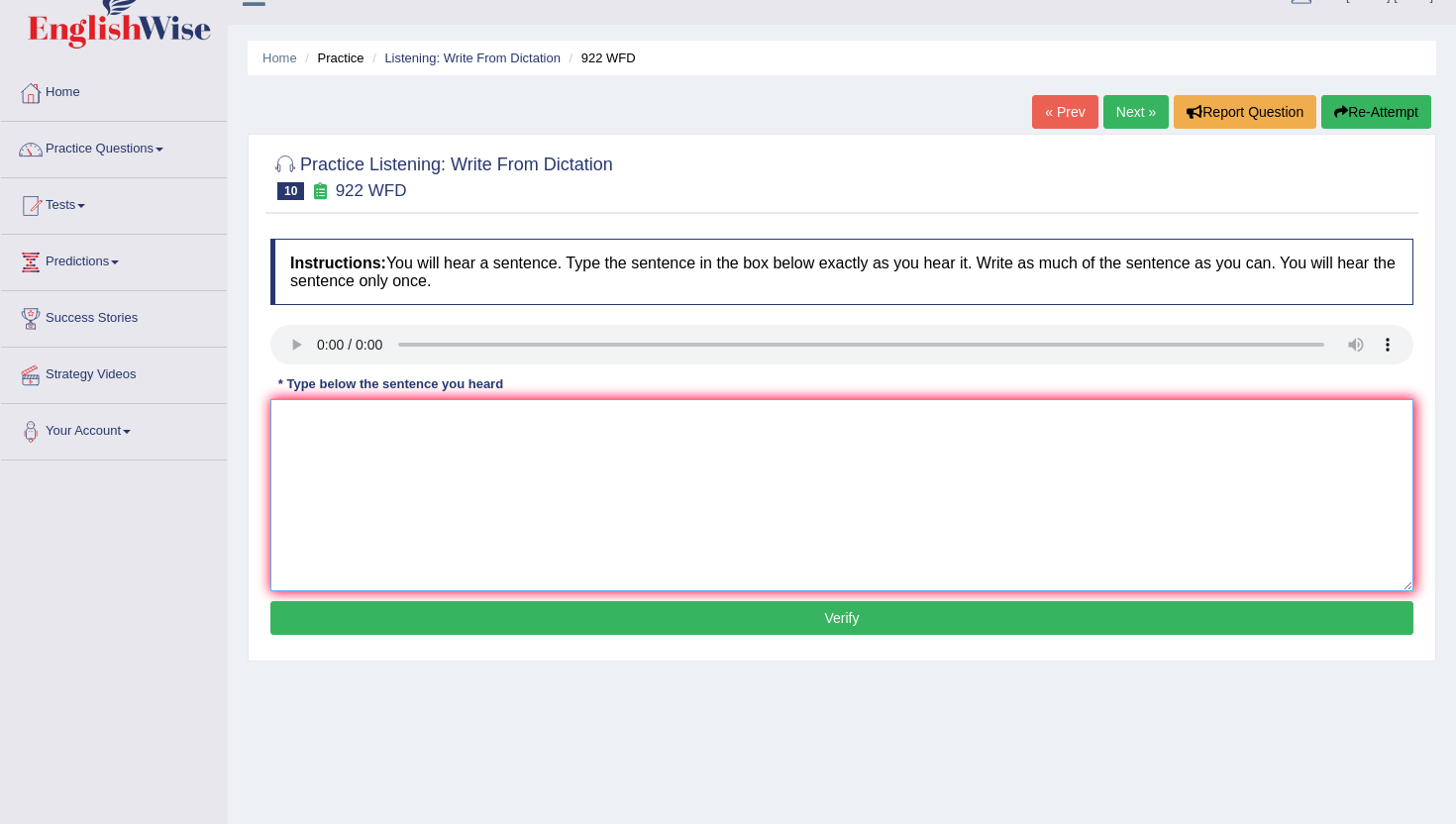 click at bounding box center (842, 495) 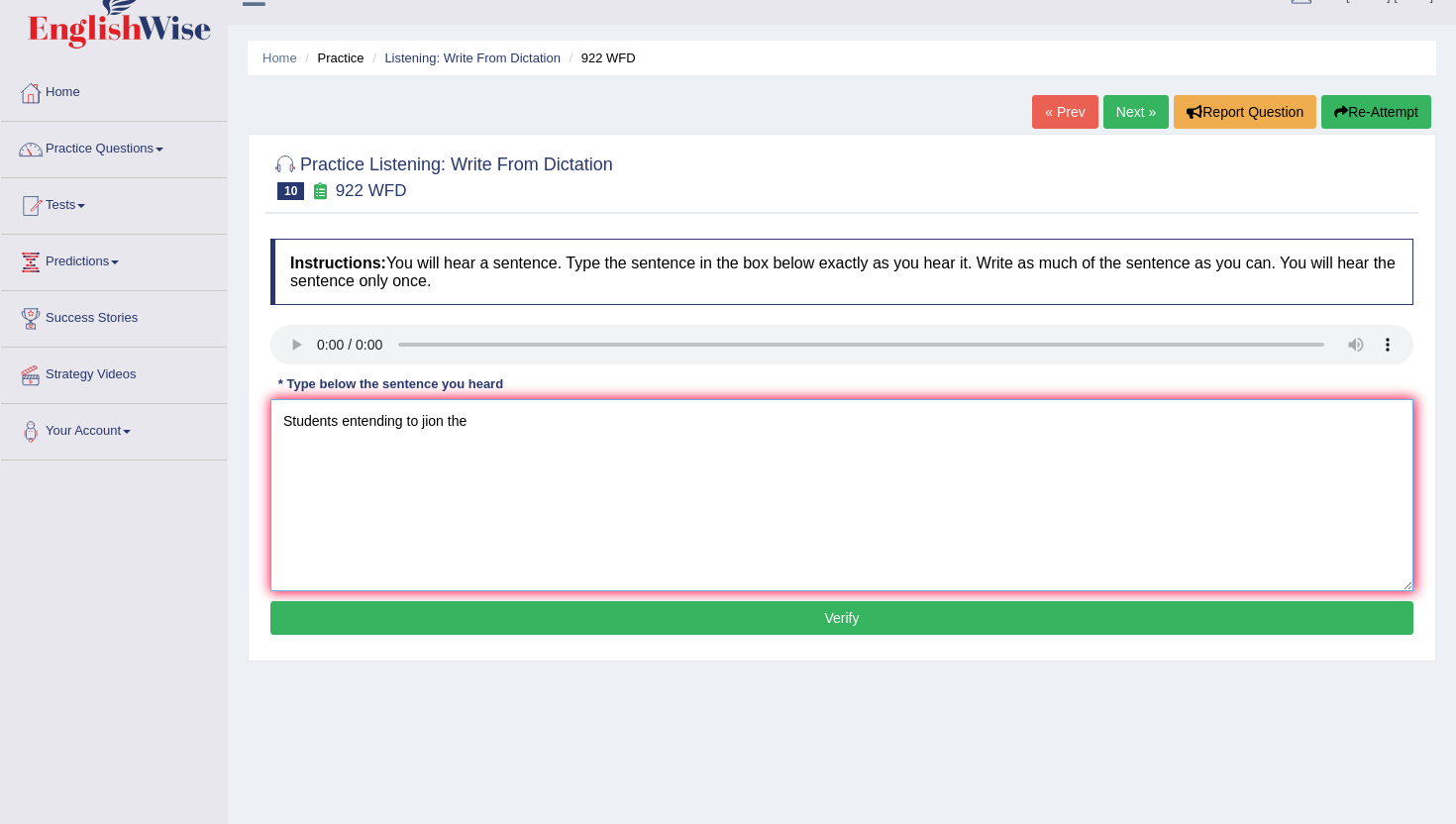 click on "Students entending to jion the" at bounding box center (842, 495) 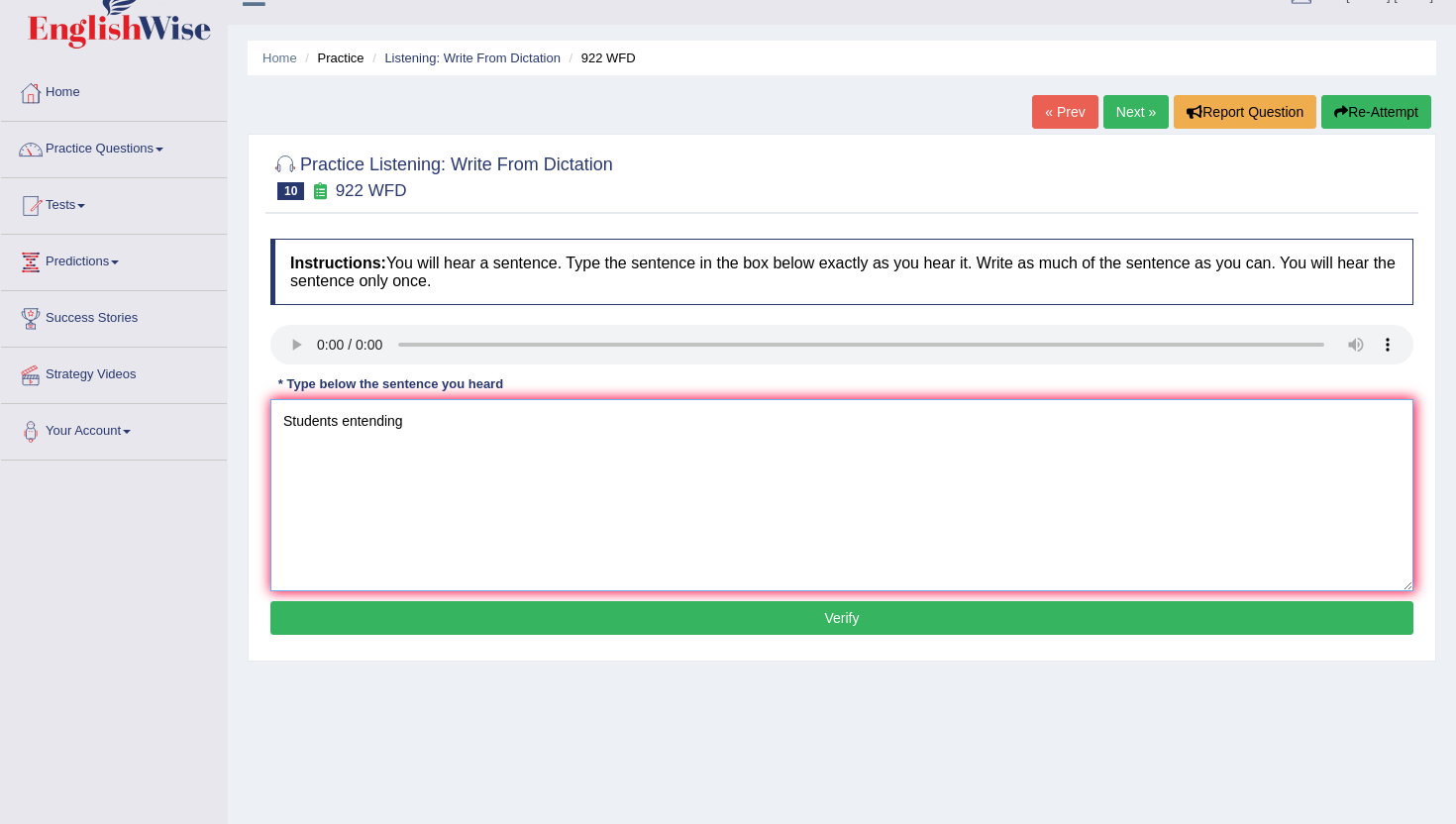 click on "Students entending" at bounding box center (842, 495) 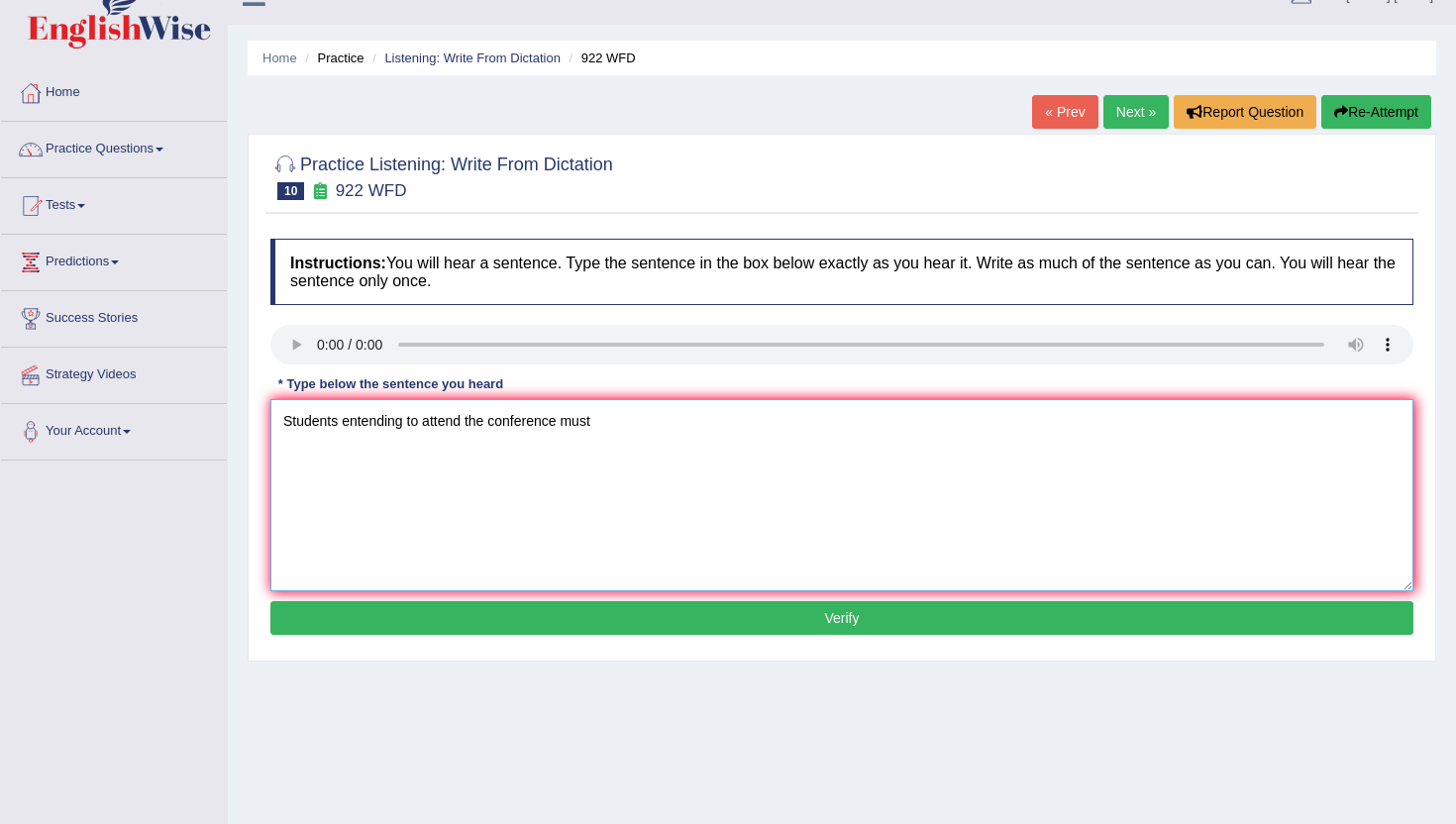 click on "Students entending to attend the conference must" at bounding box center [842, 495] 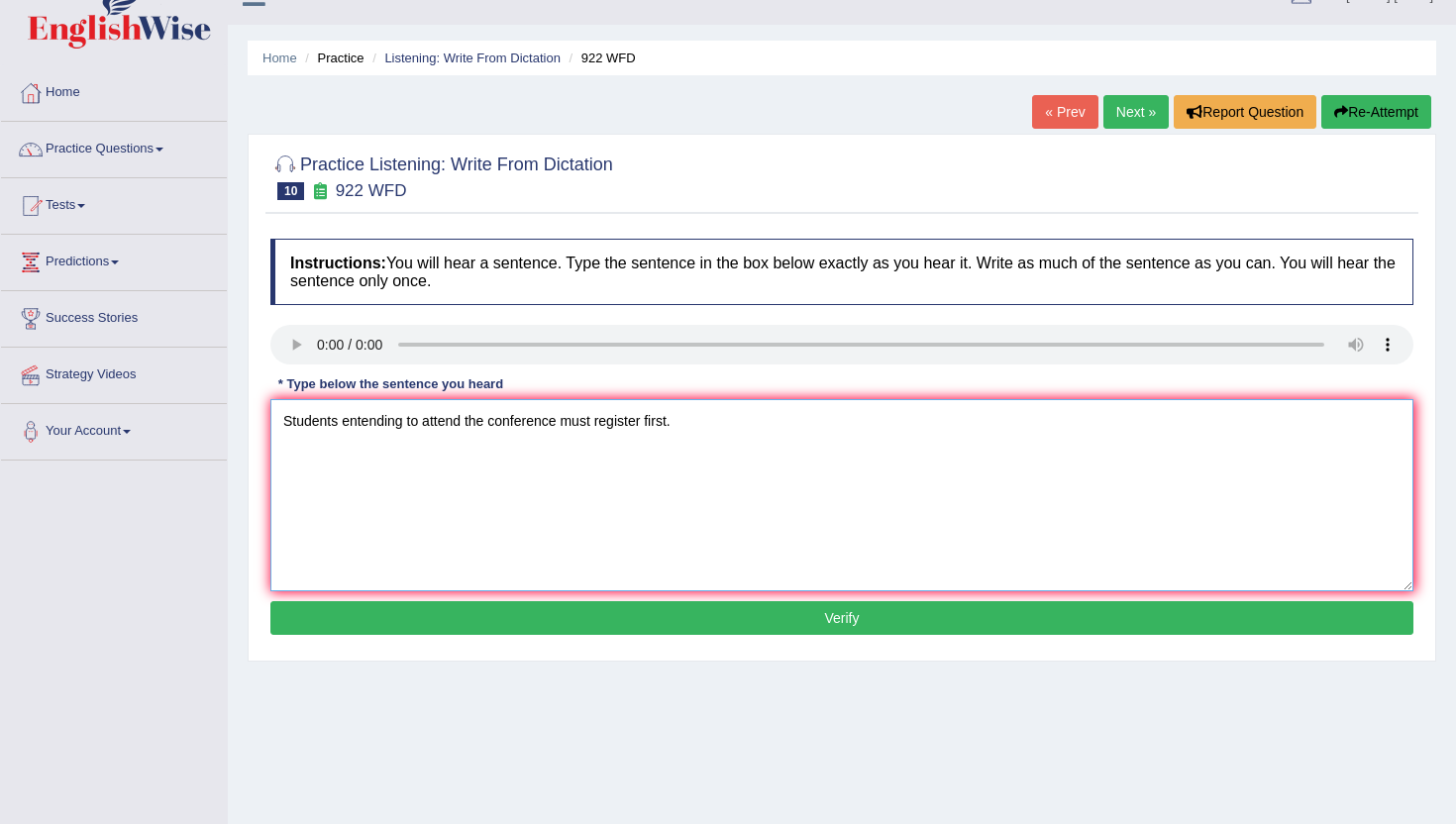 type on "Students entending to attend the conference must register first." 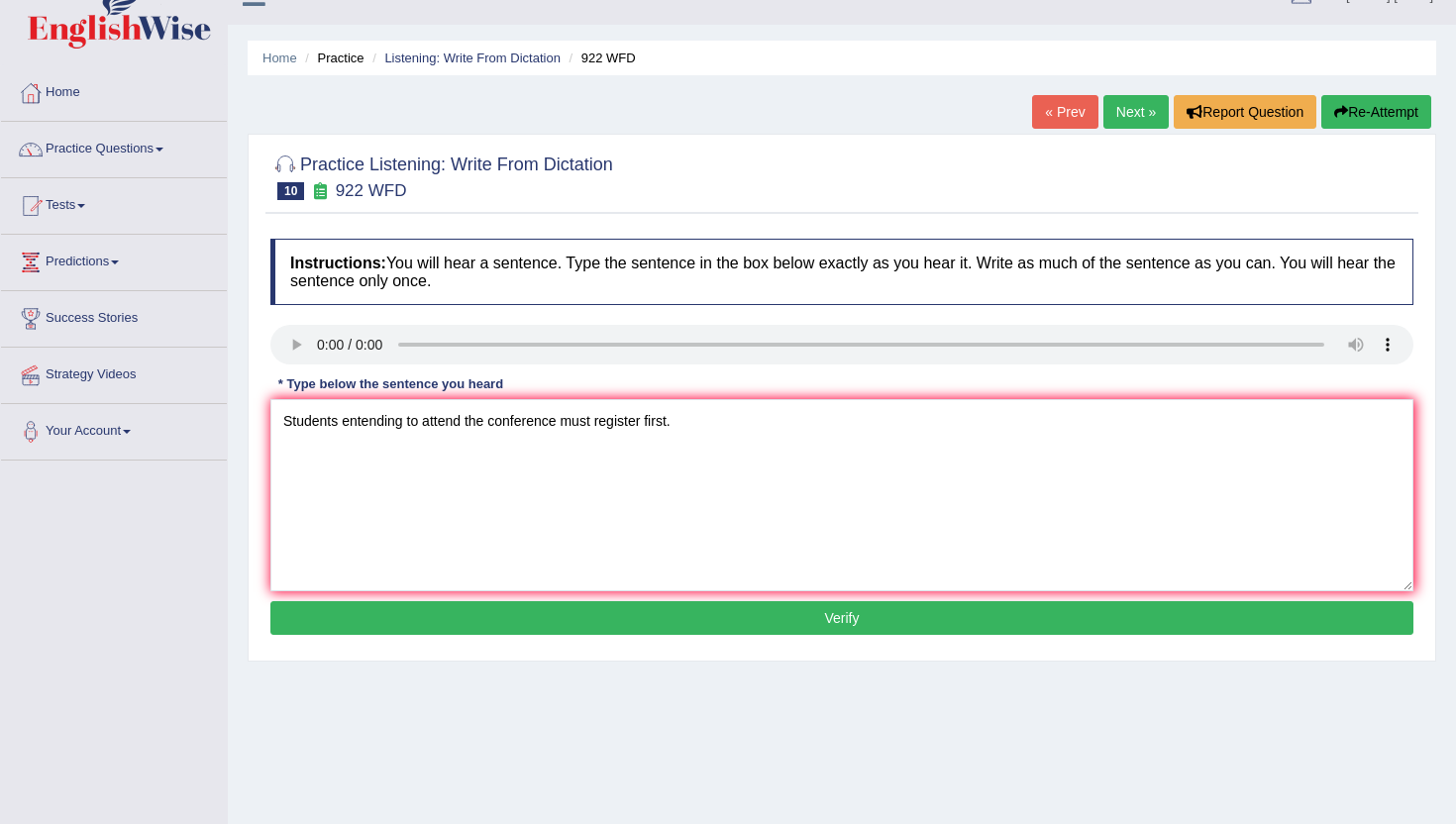 click on "Verify" at bounding box center [842, 618] 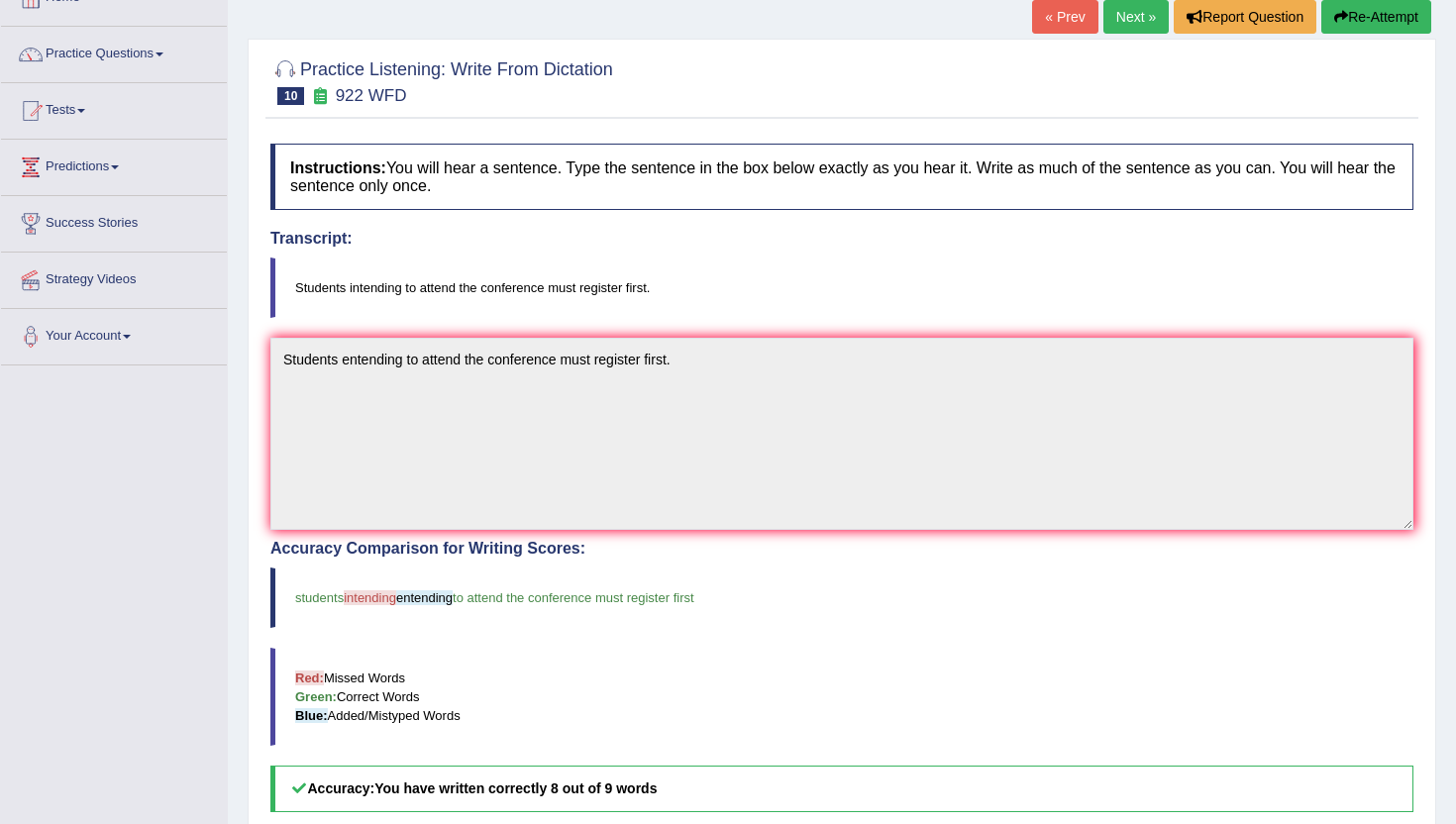 scroll, scrollTop: 0, scrollLeft: 0, axis: both 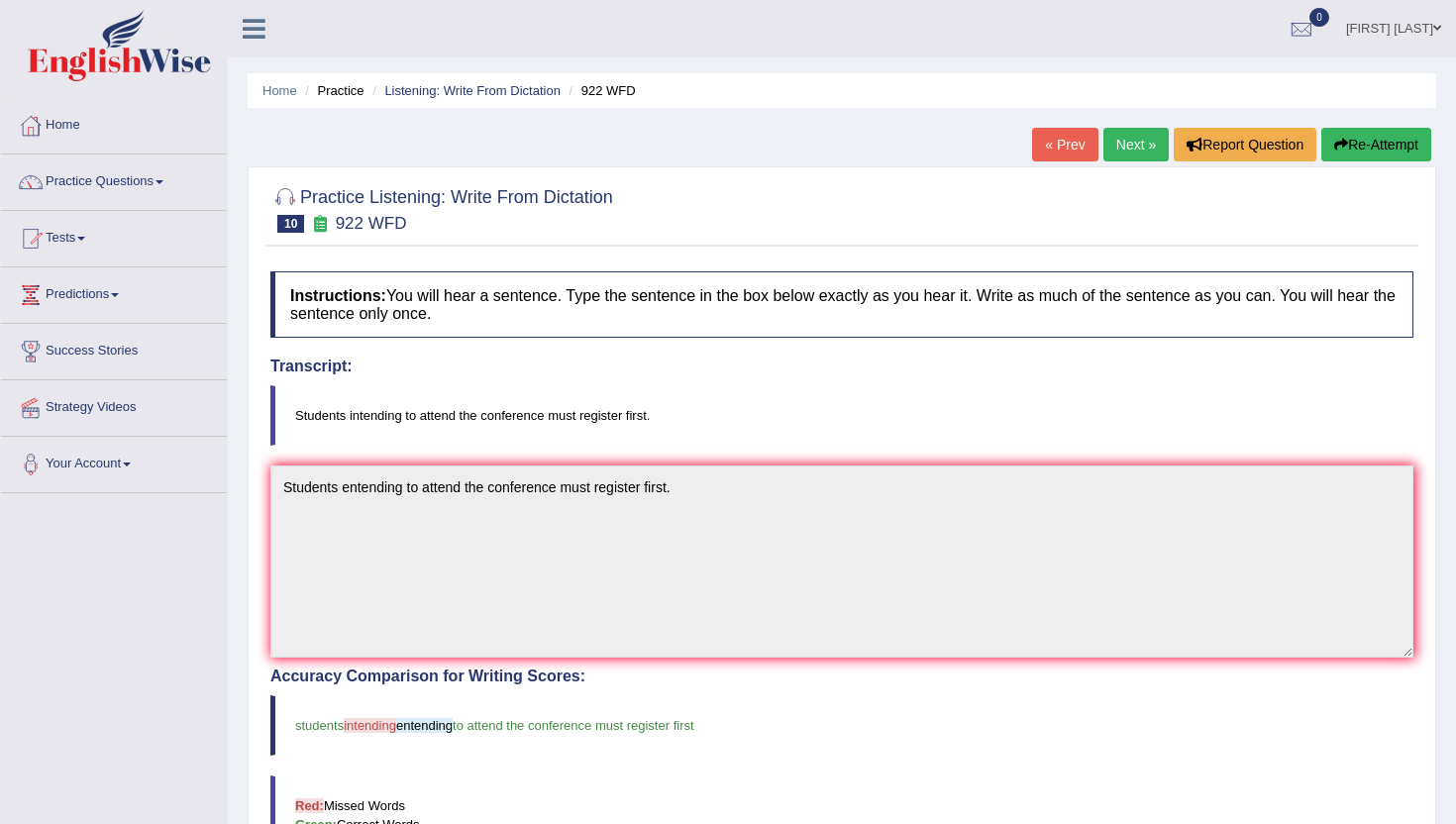 click on "Next »" at bounding box center [1136, 145] 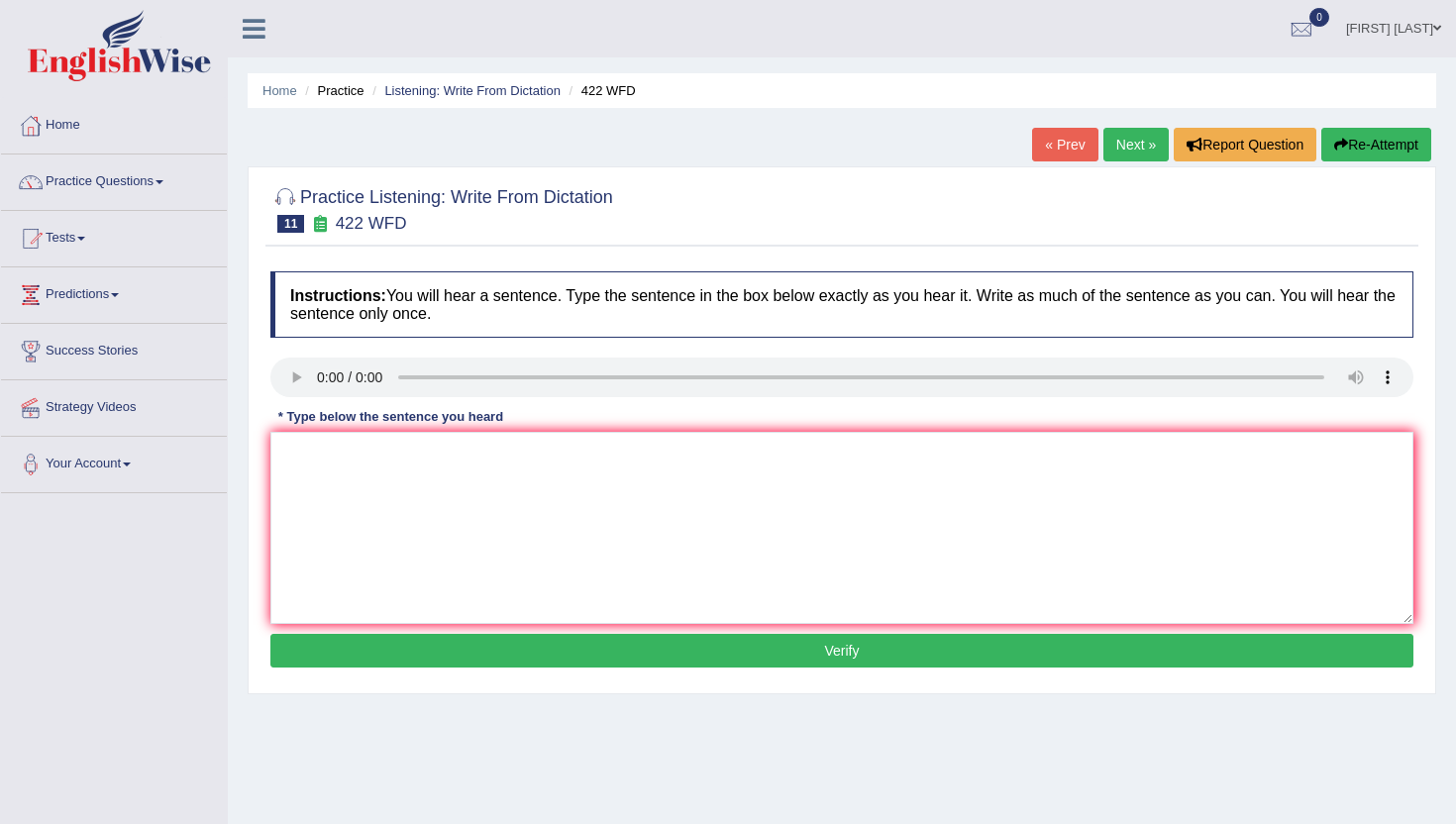 scroll, scrollTop: 0, scrollLeft: 0, axis: both 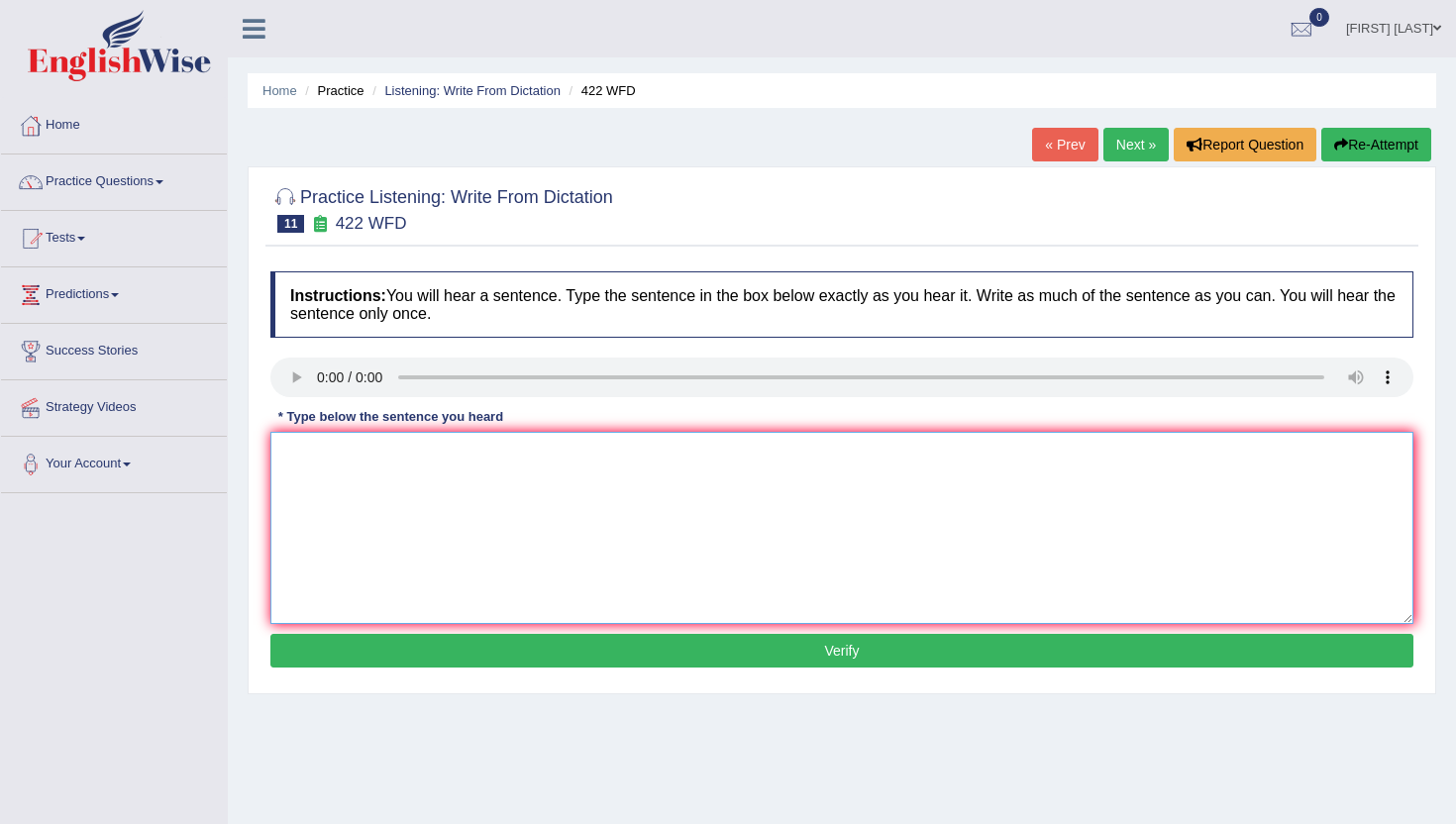 click at bounding box center [842, 528] 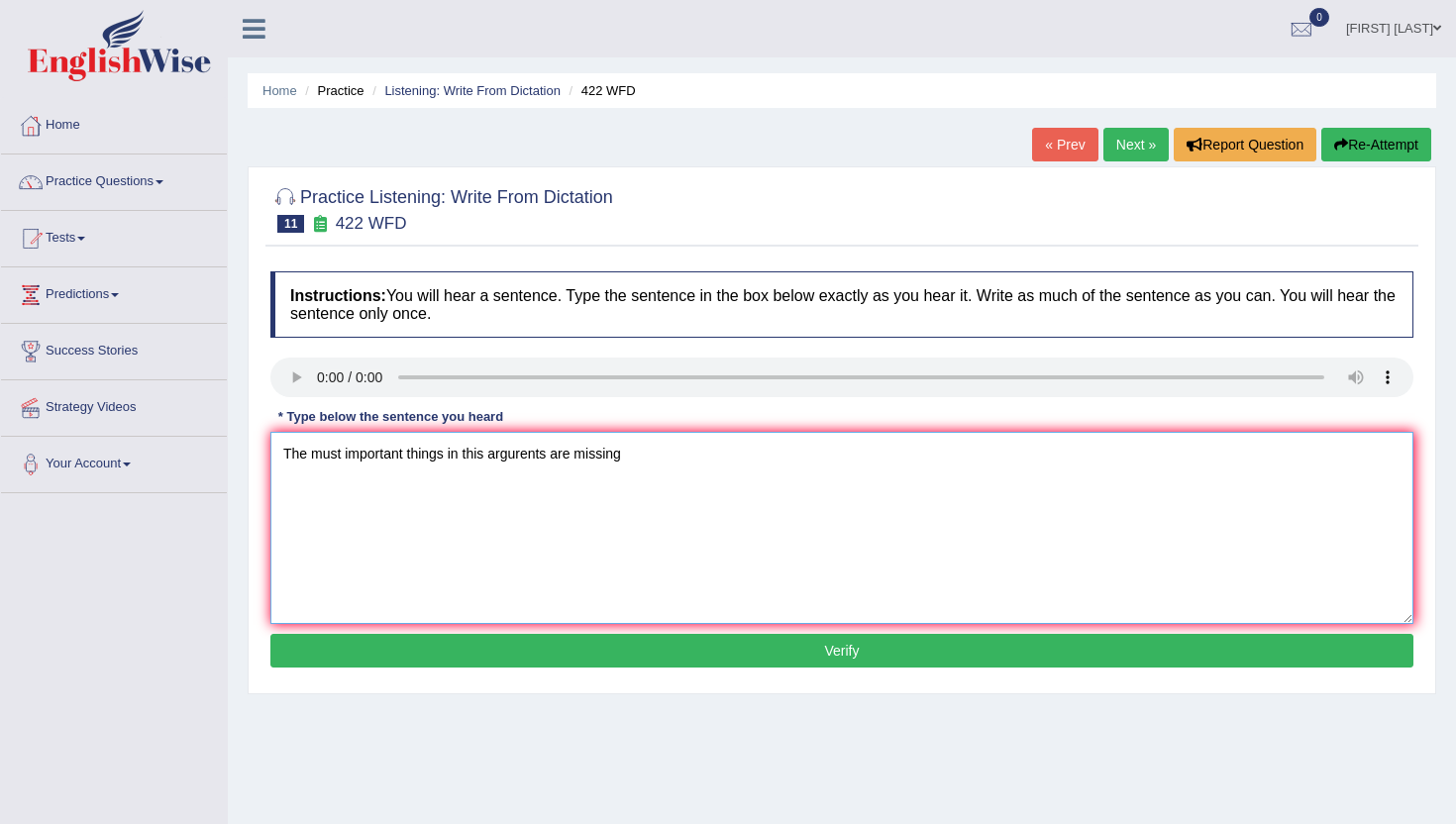 click on "The must important things in this argurents are missing" at bounding box center [842, 528] 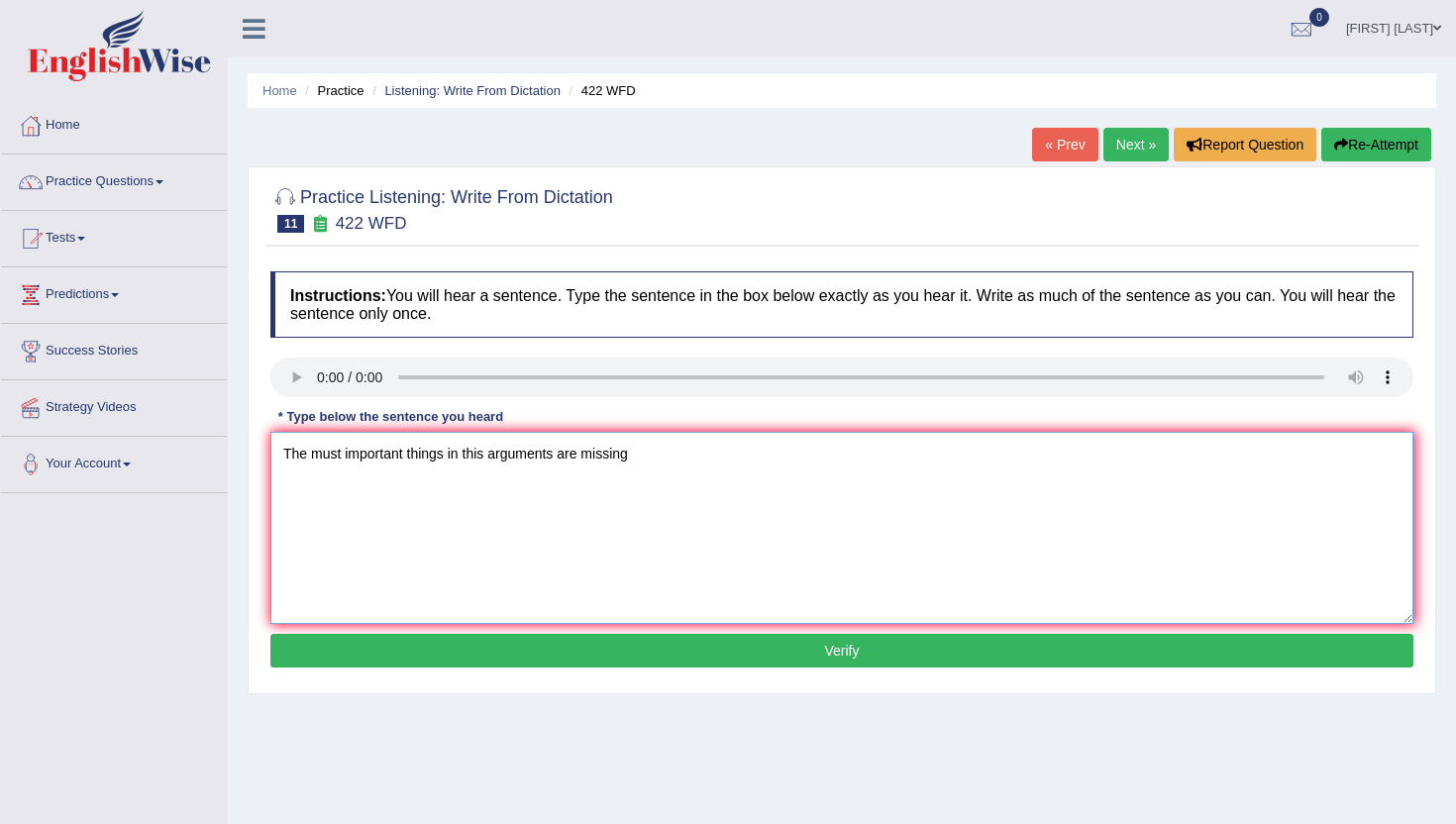 click on "The must important things in this arguments are missing" at bounding box center (842, 528) 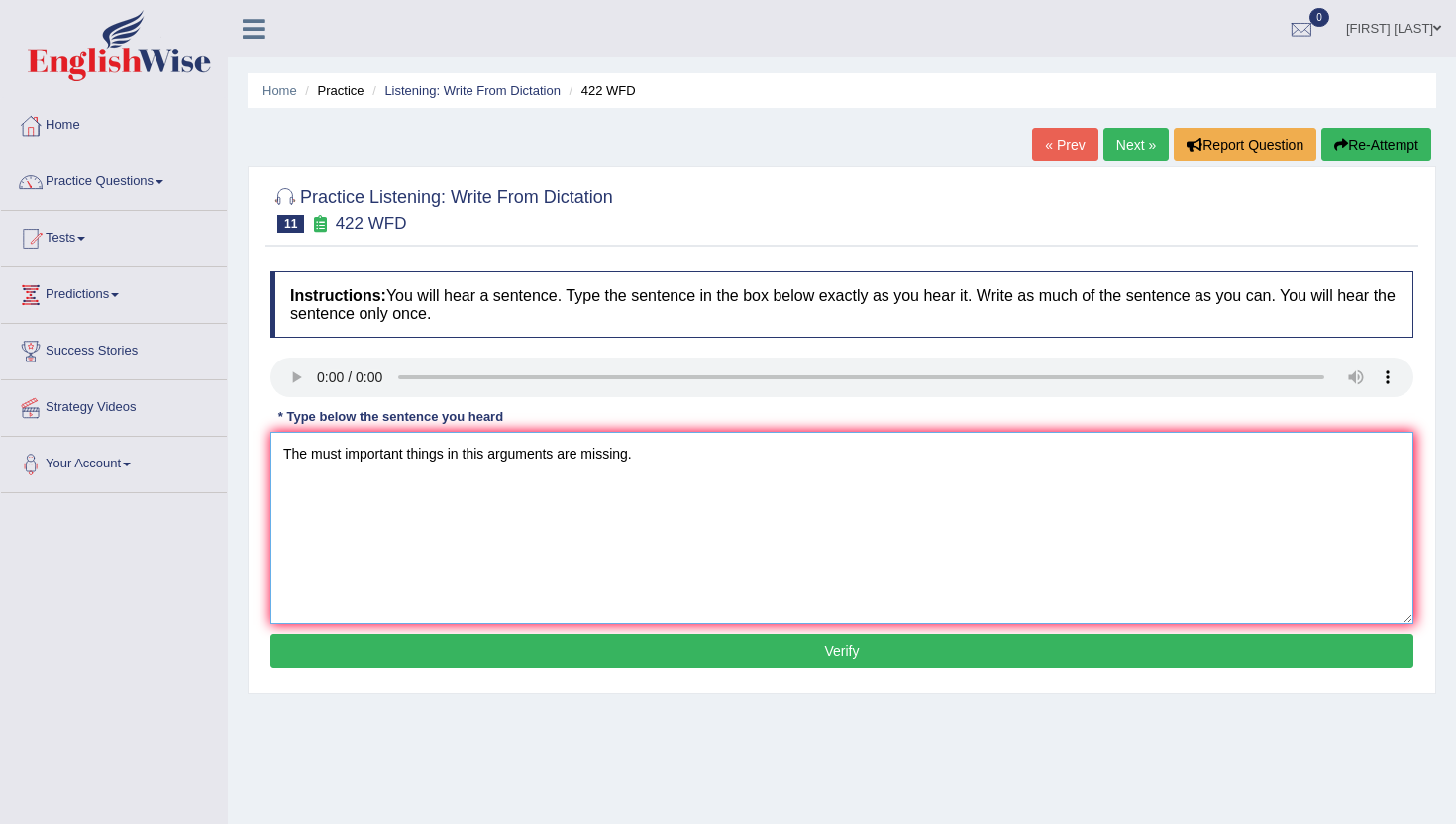 type on "The must important things in this arguments are missing." 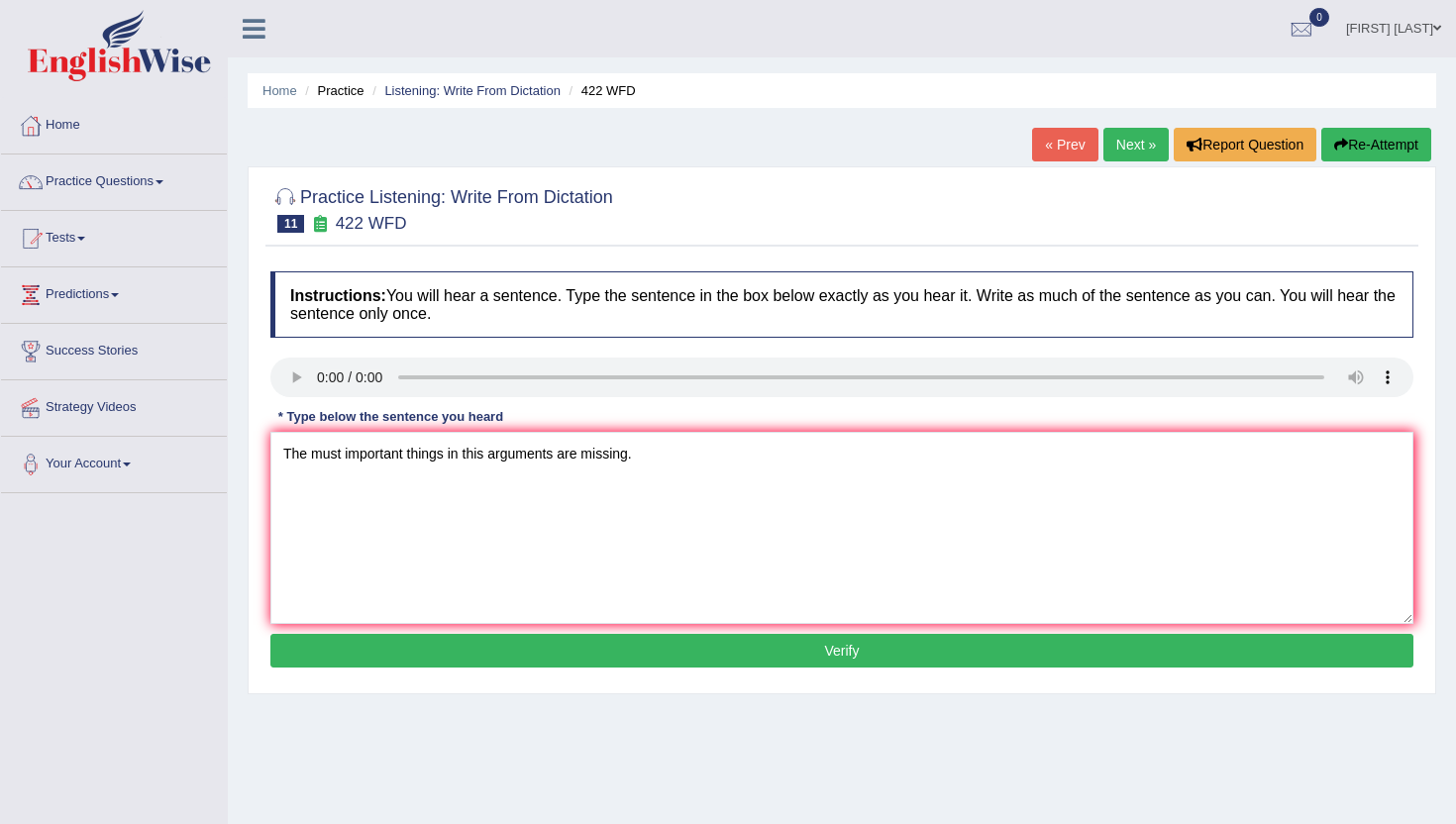 click on "Verify" at bounding box center (842, 651) 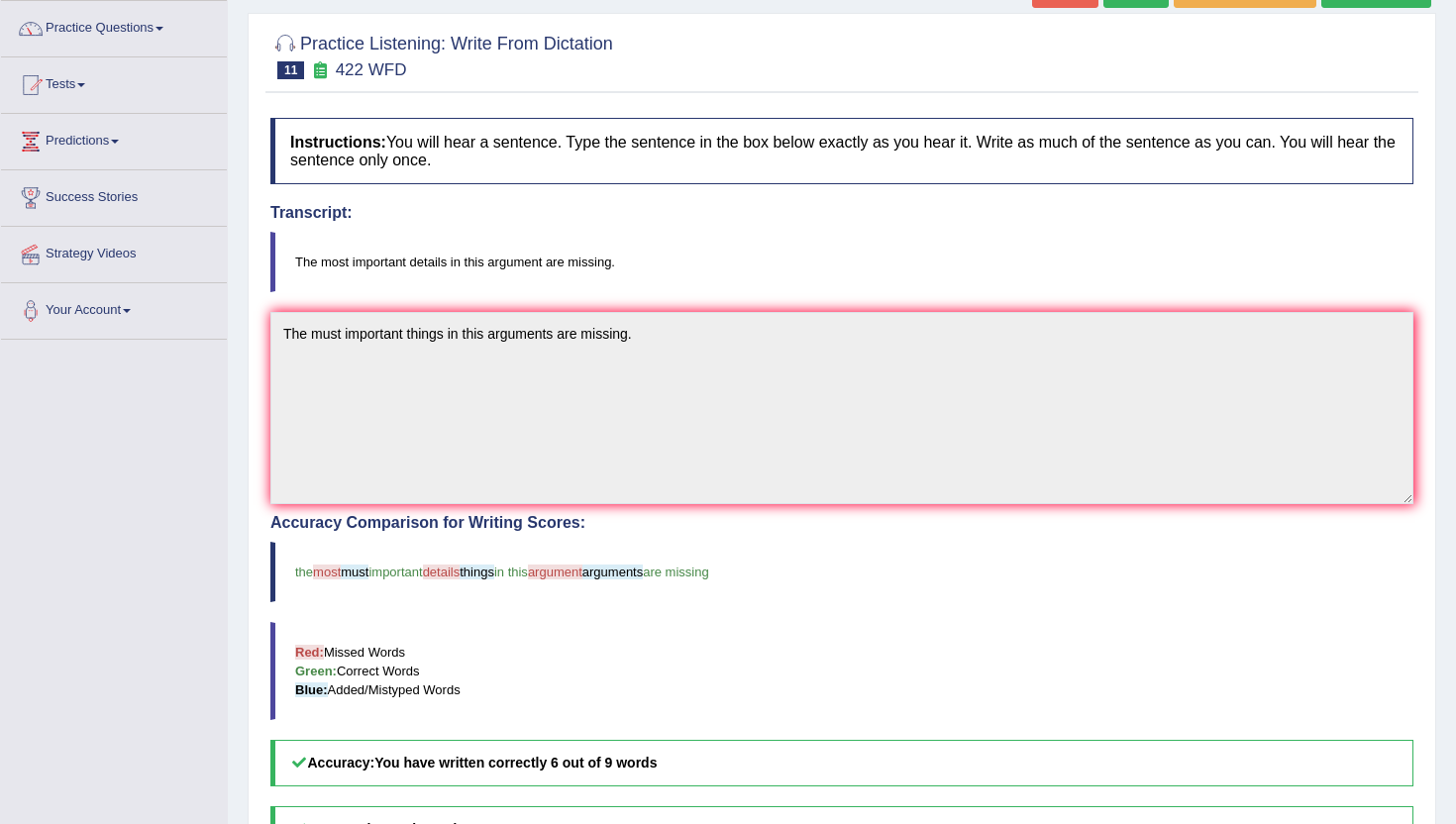 scroll, scrollTop: 93, scrollLeft: 0, axis: vertical 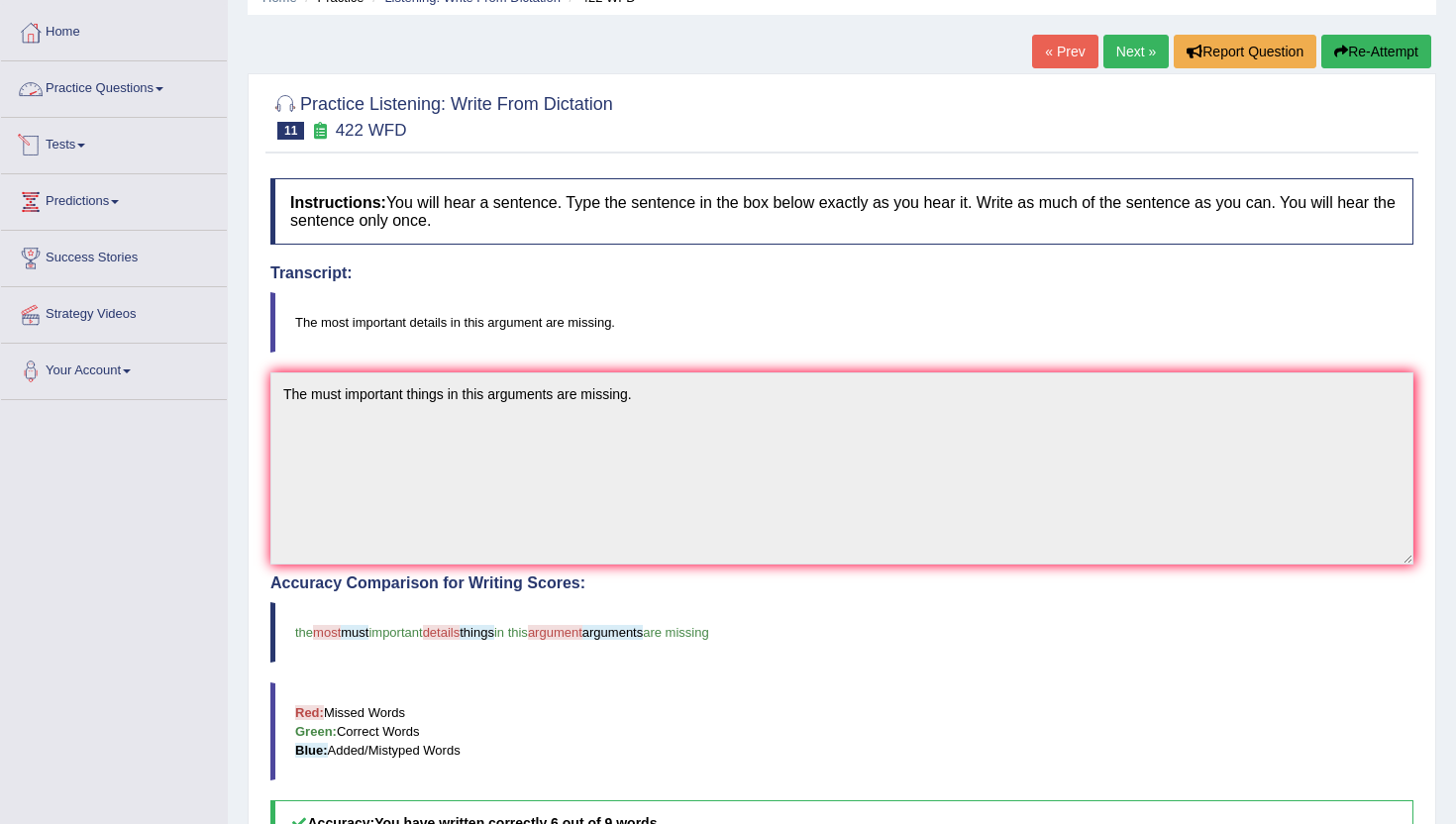 click on "Home" at bounding box center [114, 33] 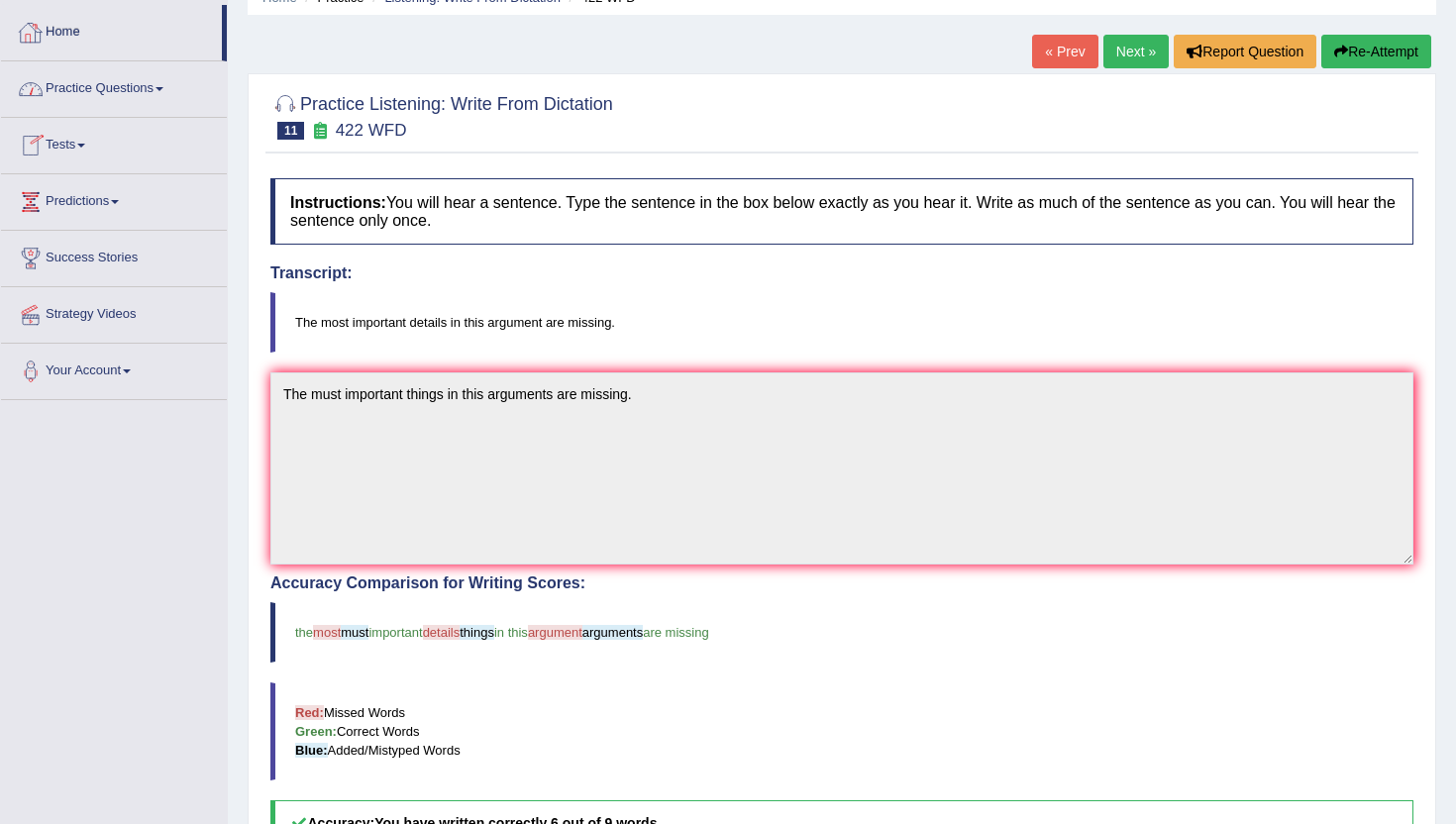 click on "Home" at bounding box center [111, 30] 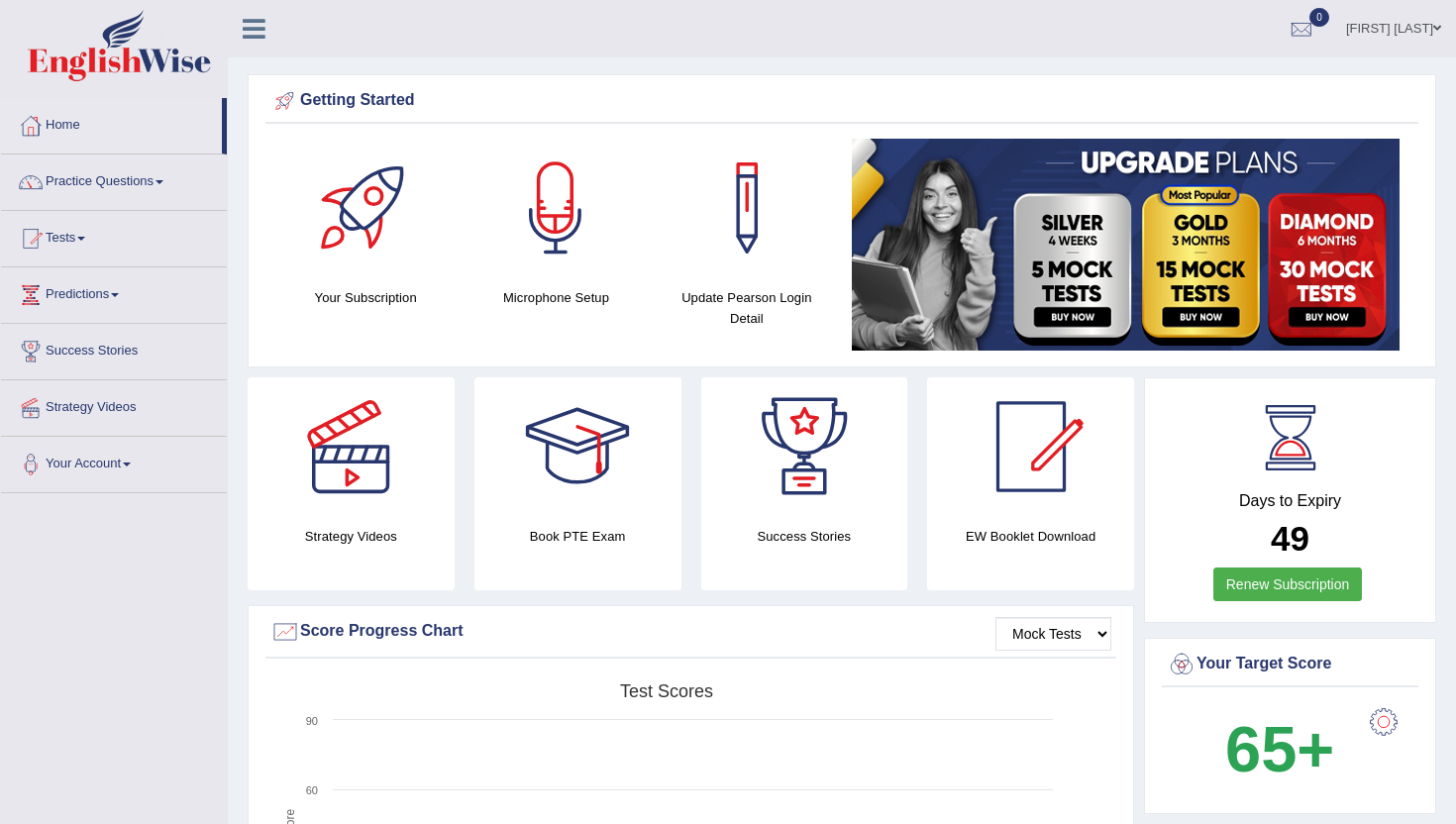 scroll, scrollTop: 0, scrollLeft: 0, axis: both 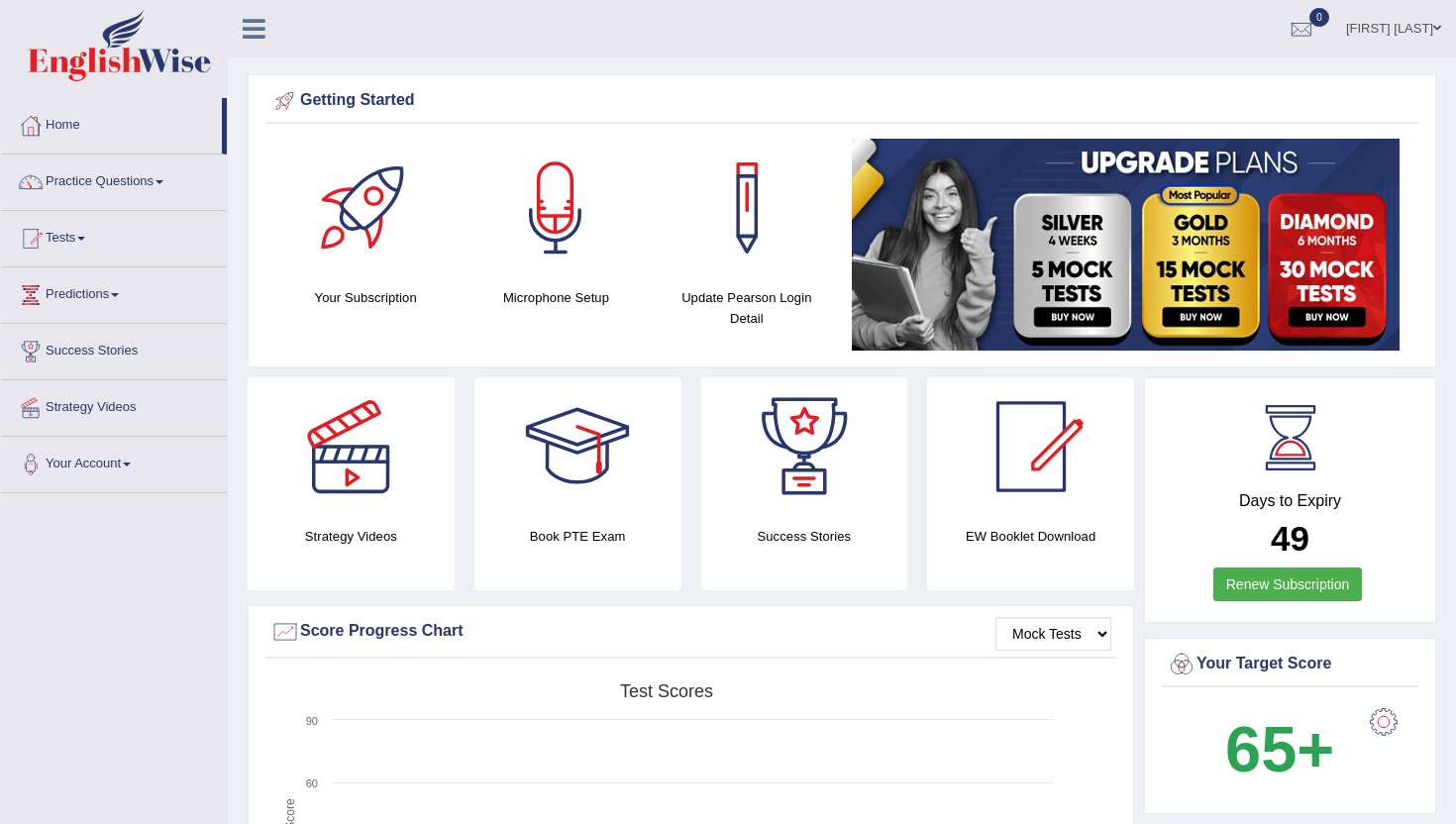 click on "Practice Questions" at bounding box center (114, 179) 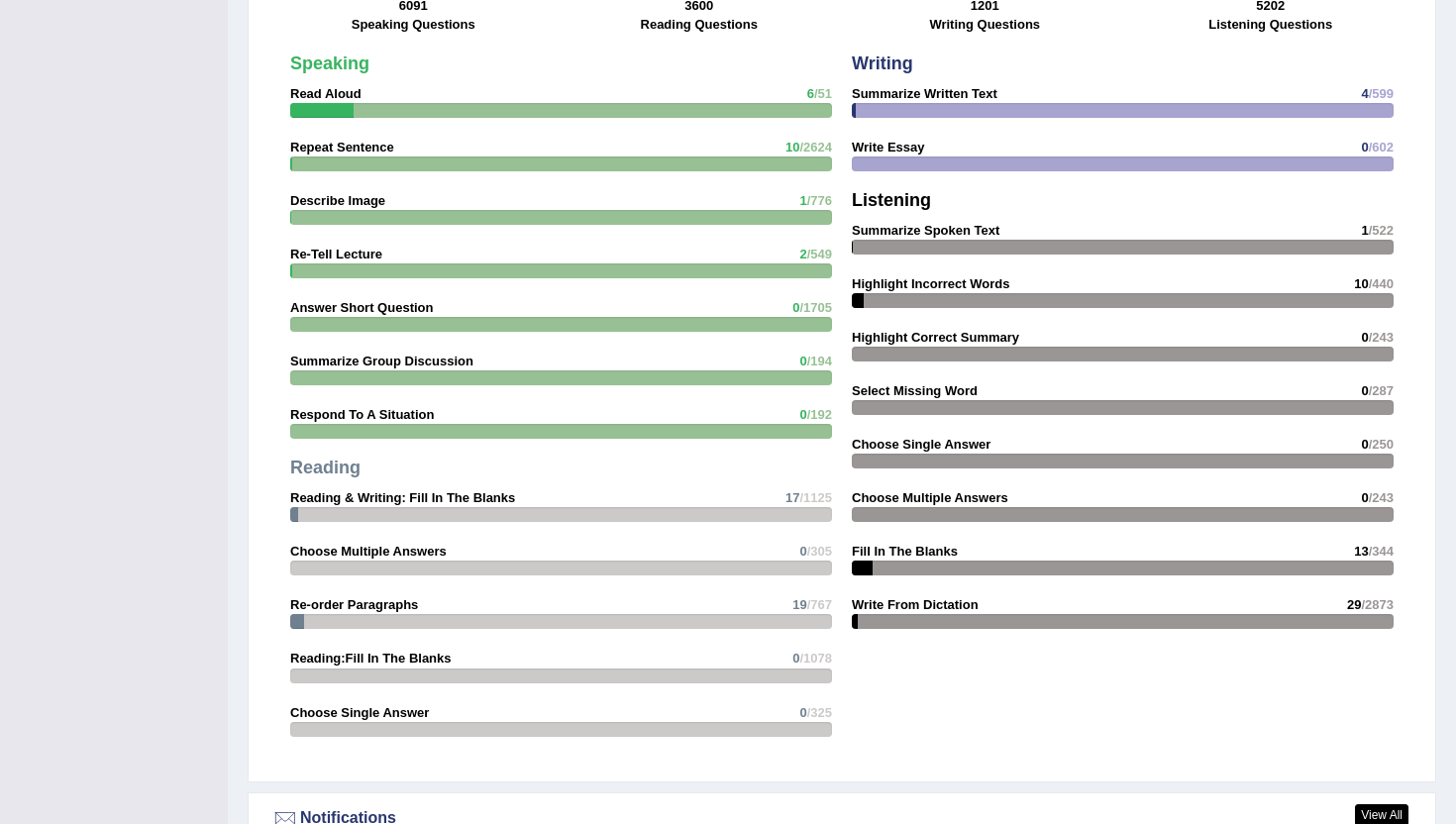 scroll, scrollTop: 1653, scrollLeft: 0, axis: vertical 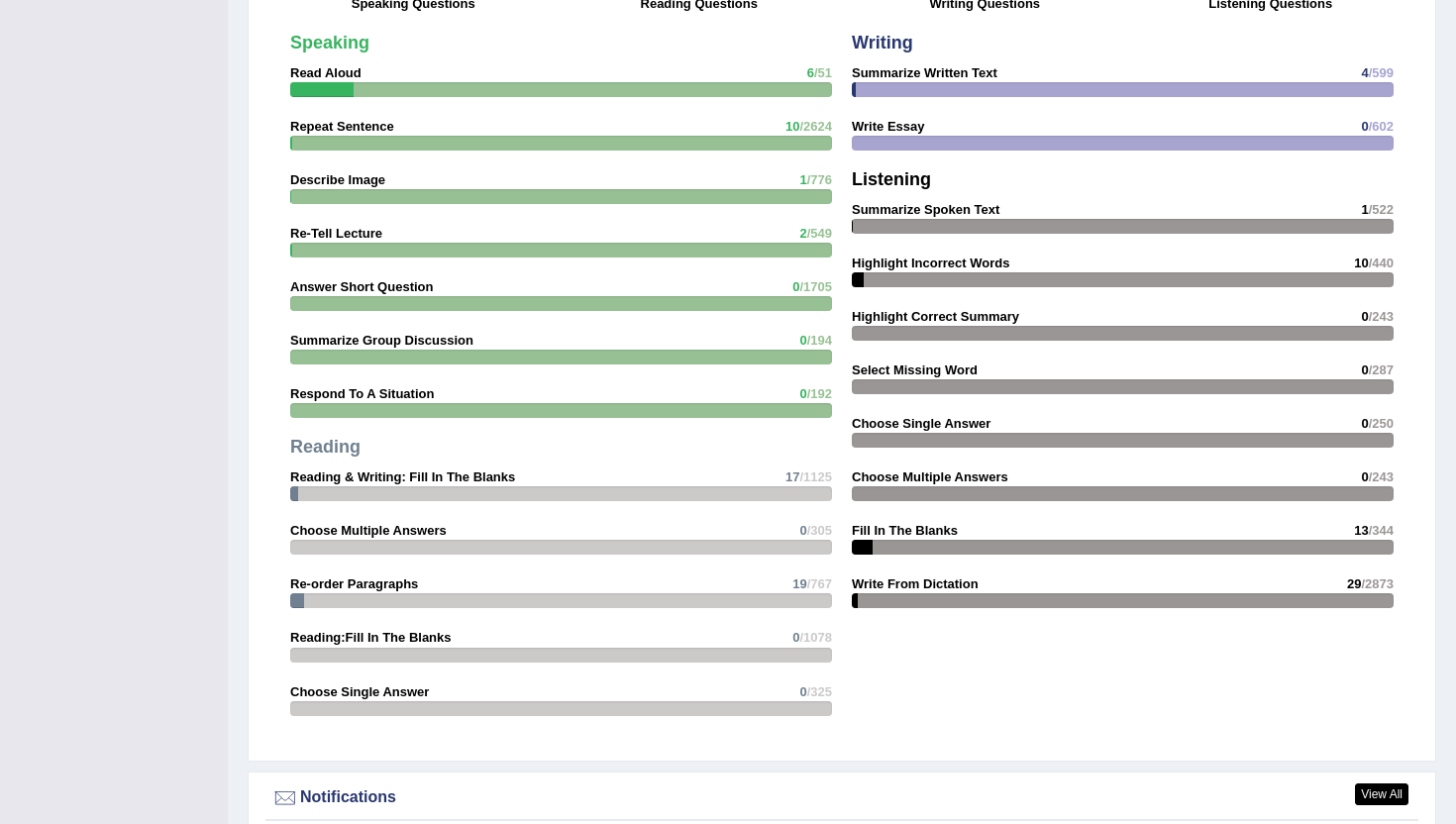 click on "Reading" at bounding box center [325, 447] 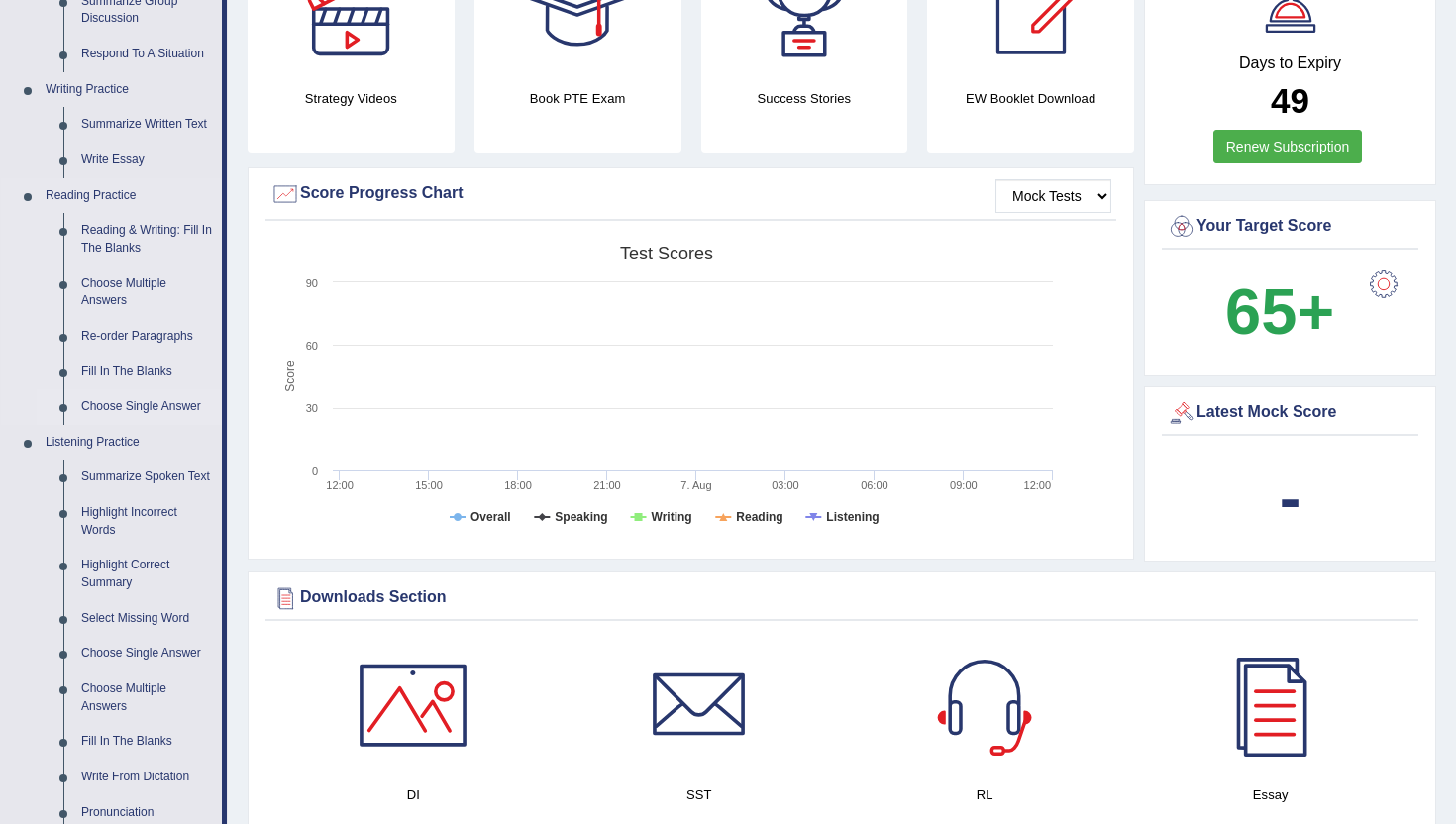 scroll, scrollTop: 435, scrollLeft: 0, axis: vertical 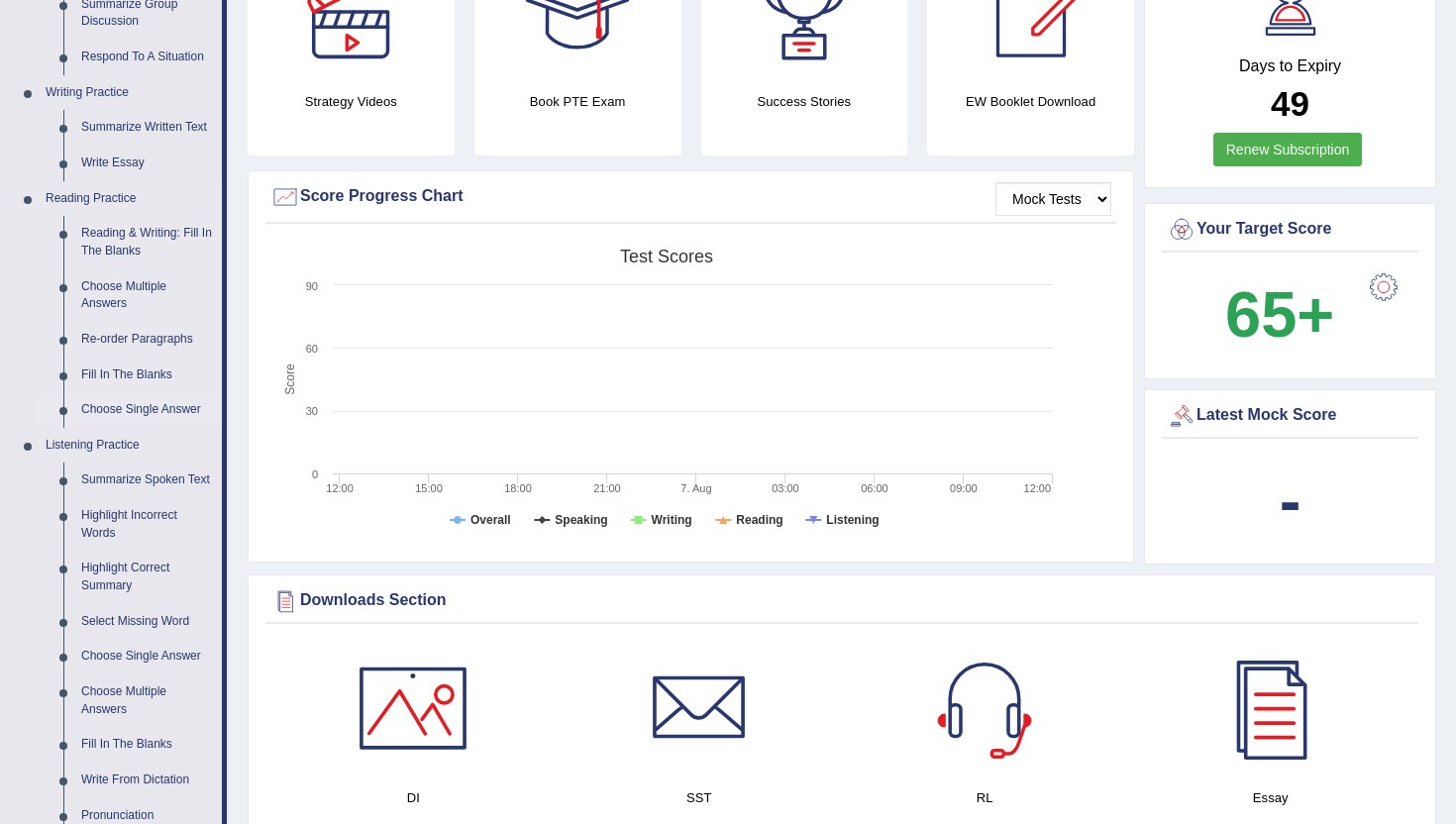 click on "Choose Single Answer" at bounding box center [147, 410] 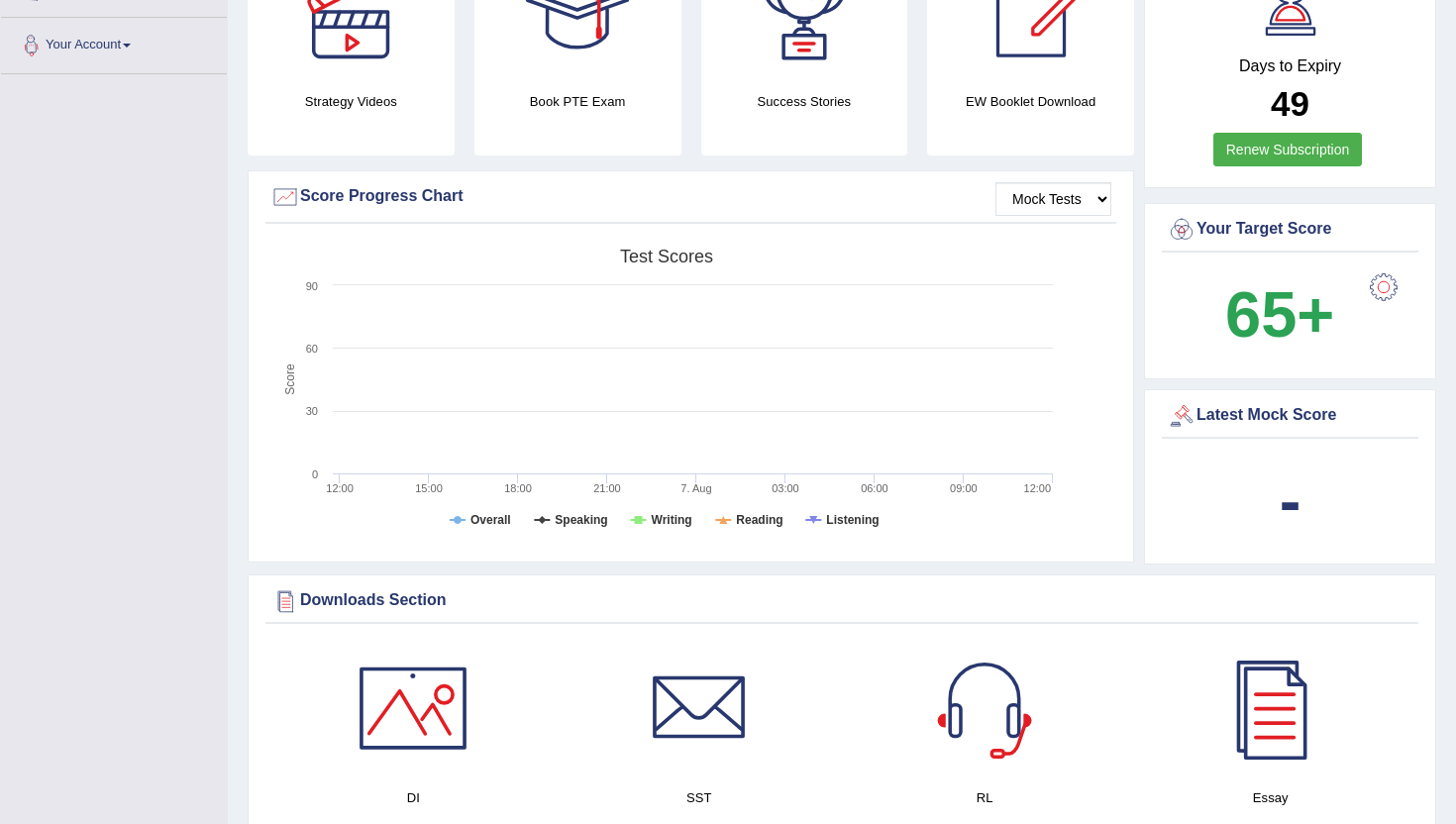 scroll, scrollTop: 500, scrollLeft: 0, axis: vertical 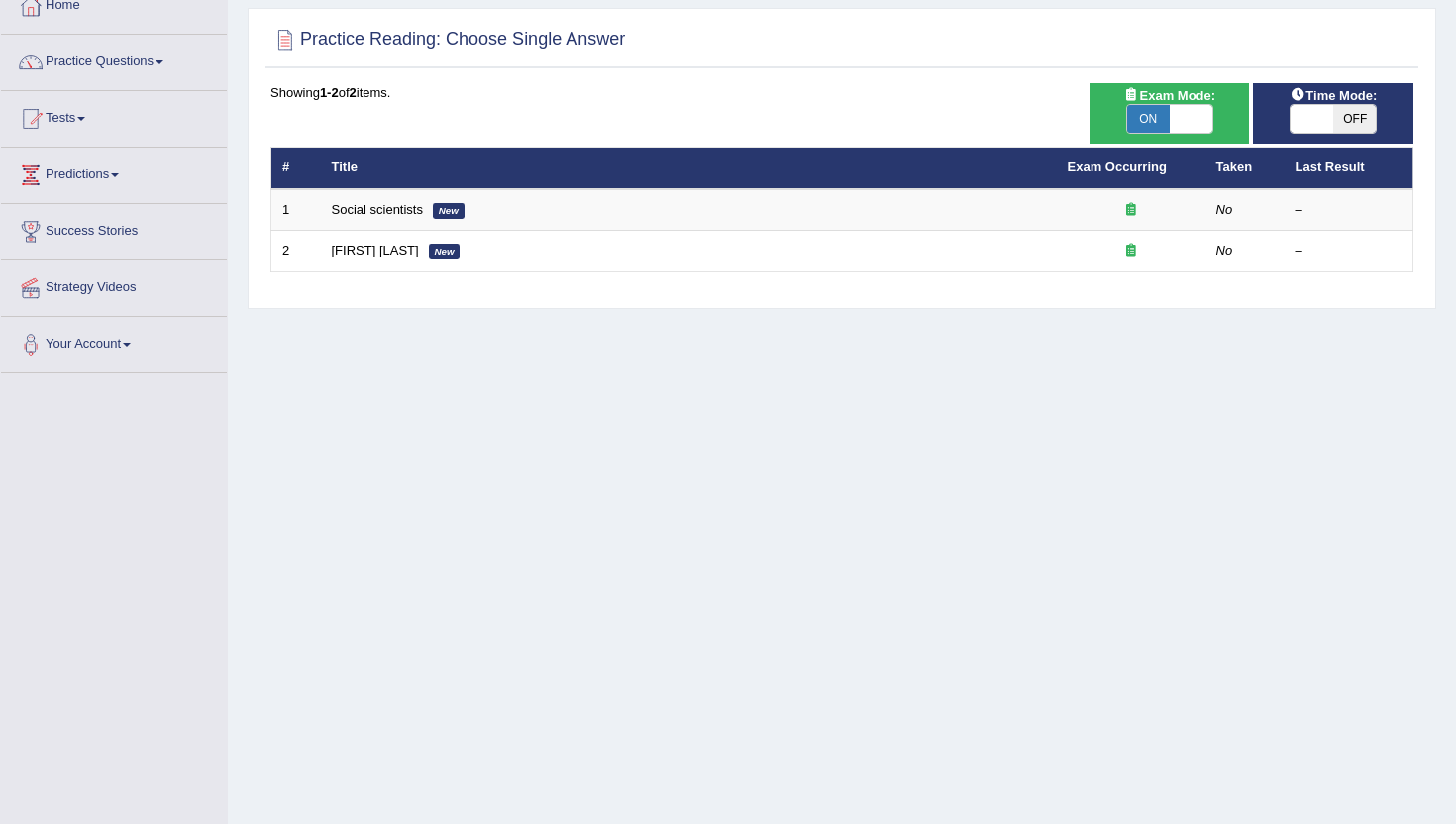 click on "ON" at bounding box center [1148, 119] 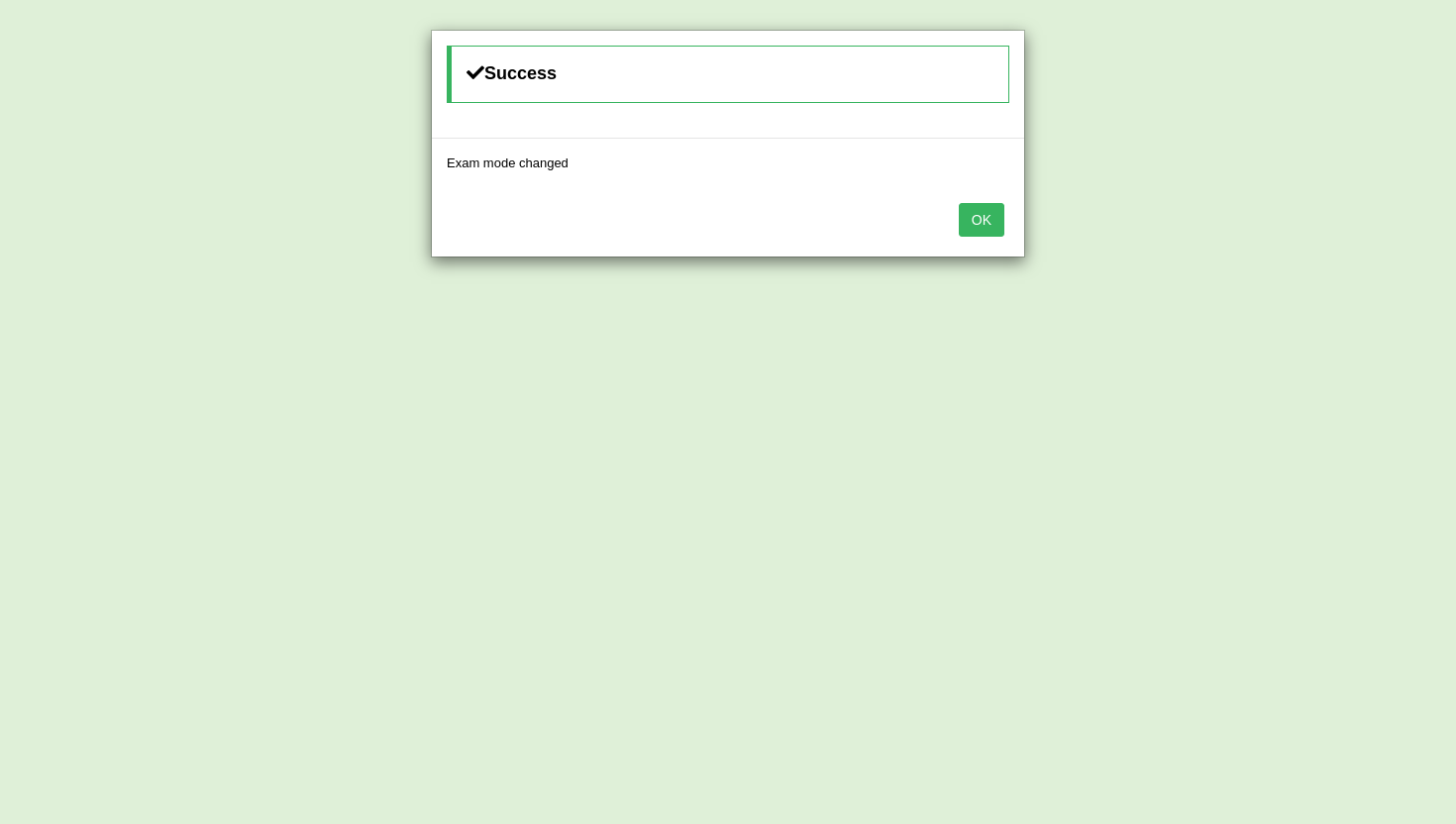 click on "OK" at bounding box center [982, 220] 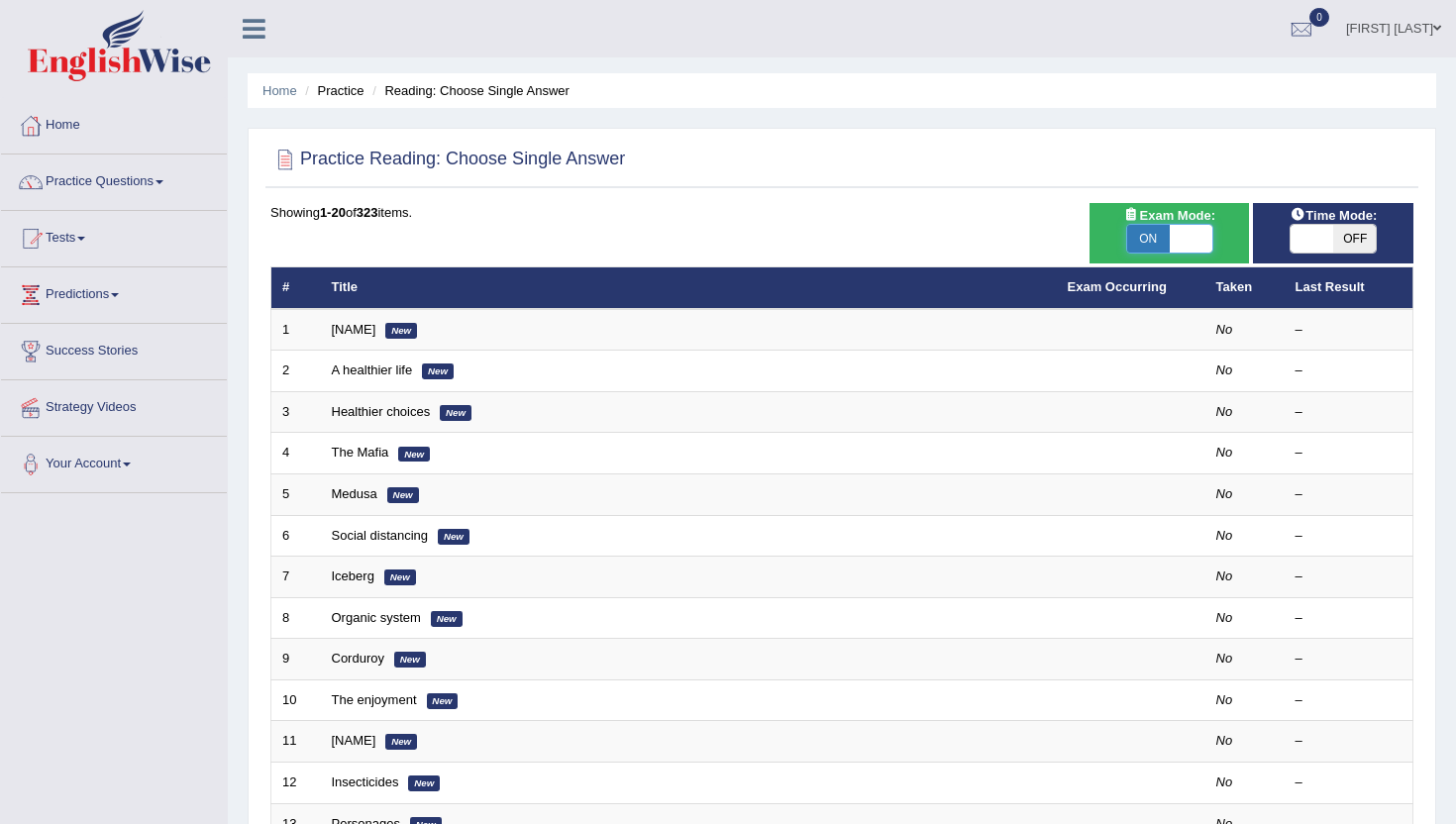 scroll, scrollTop: 120, scrollLeft: 0, axis: vertical 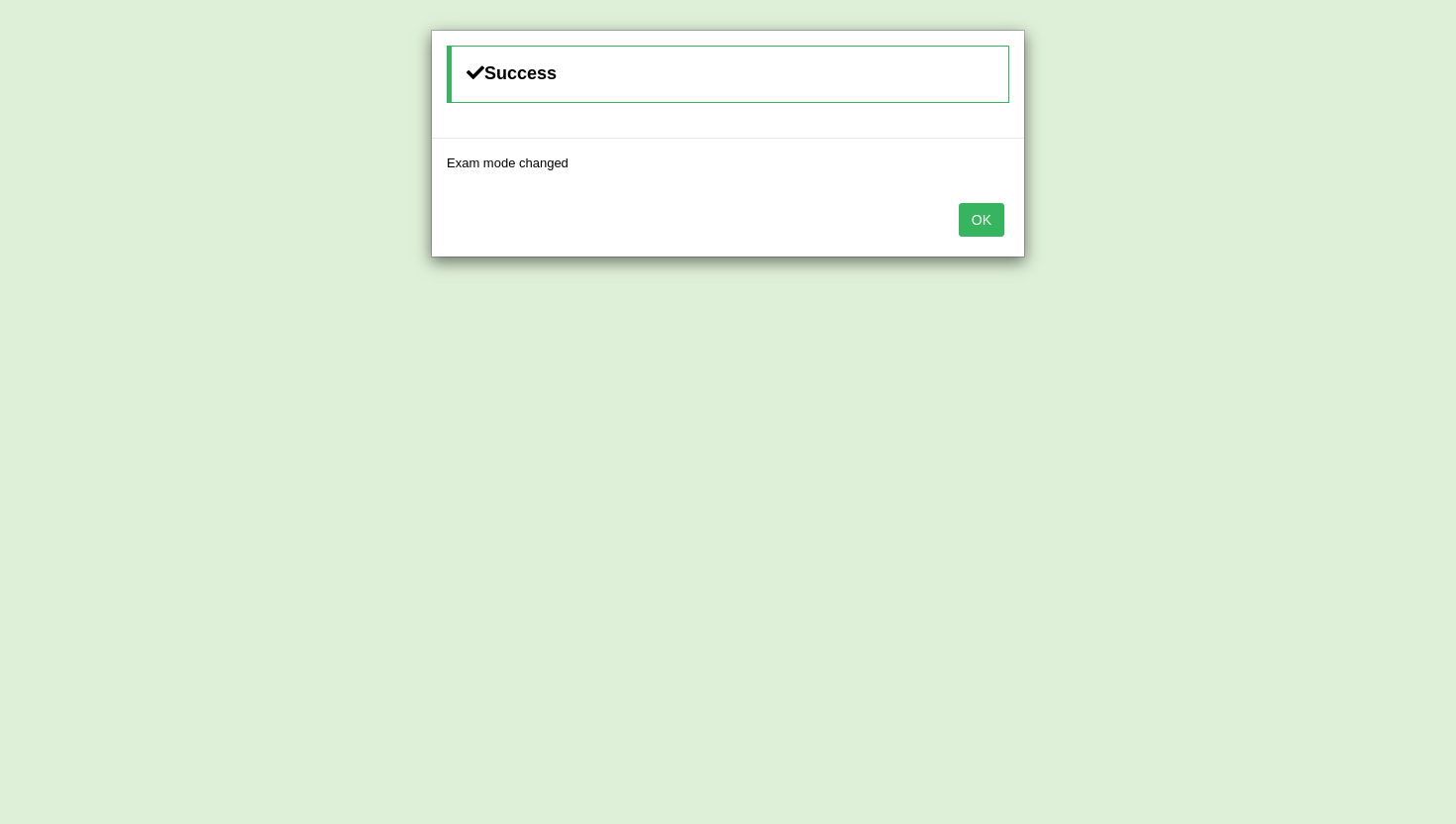 click on "OK" at bounding box center [982, 220] 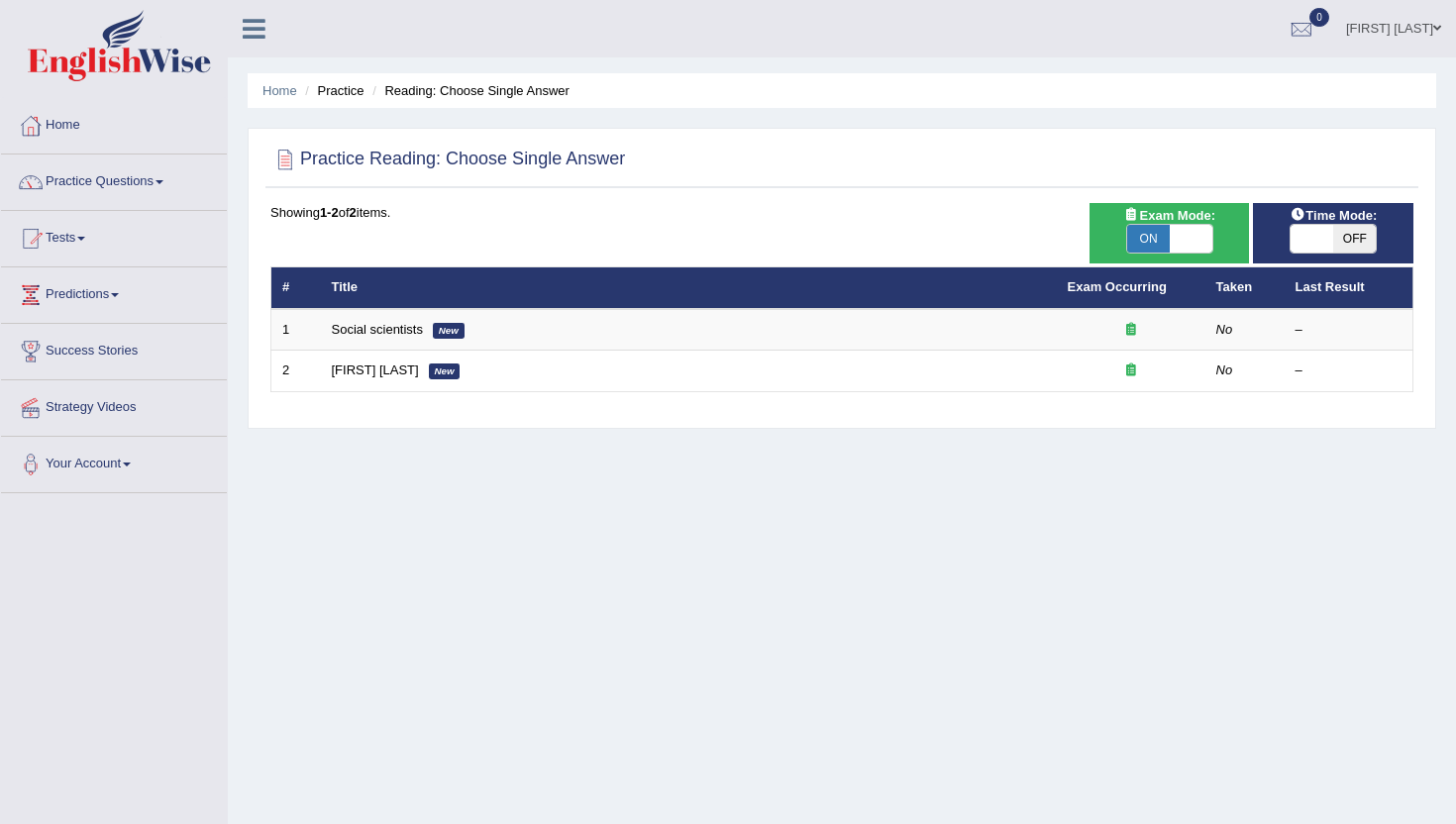 scroll, scrollTop: 120, scrollLeft: 0, axis: vertical 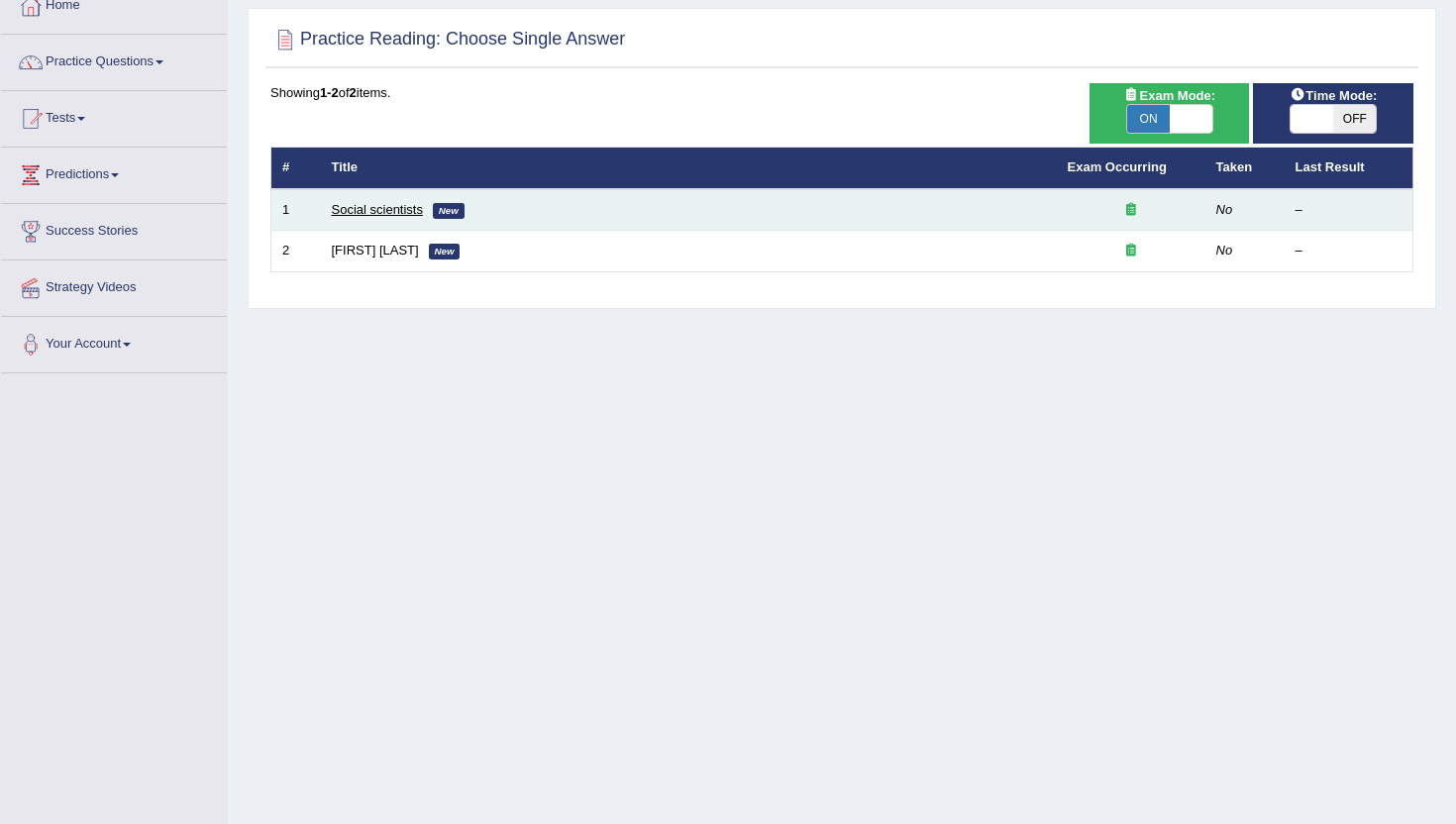 click on "Social scientists" at bounding box center [377, 209] 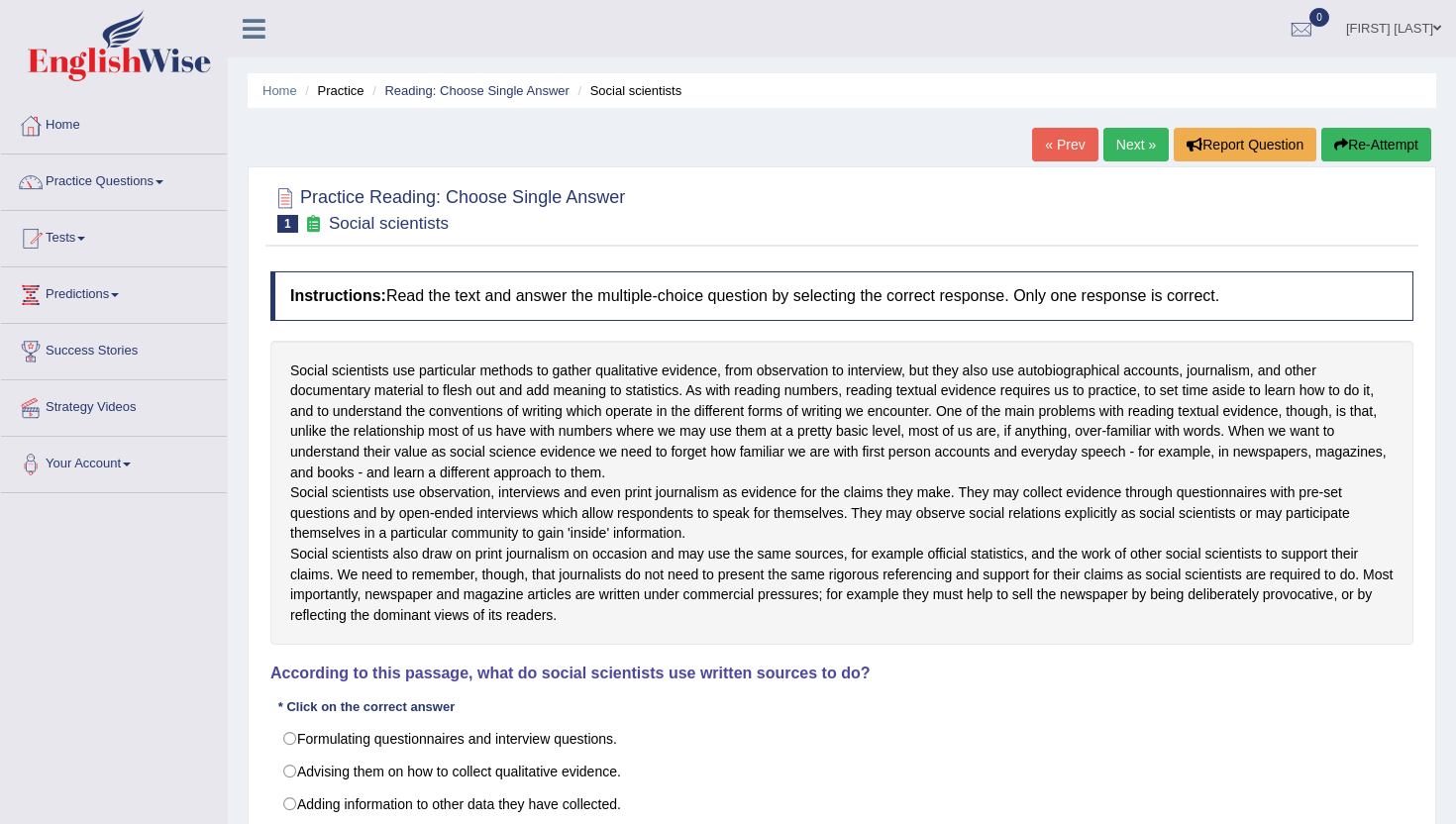 scroll, scrollTop: 0, scrollLeft: 0, axis: both 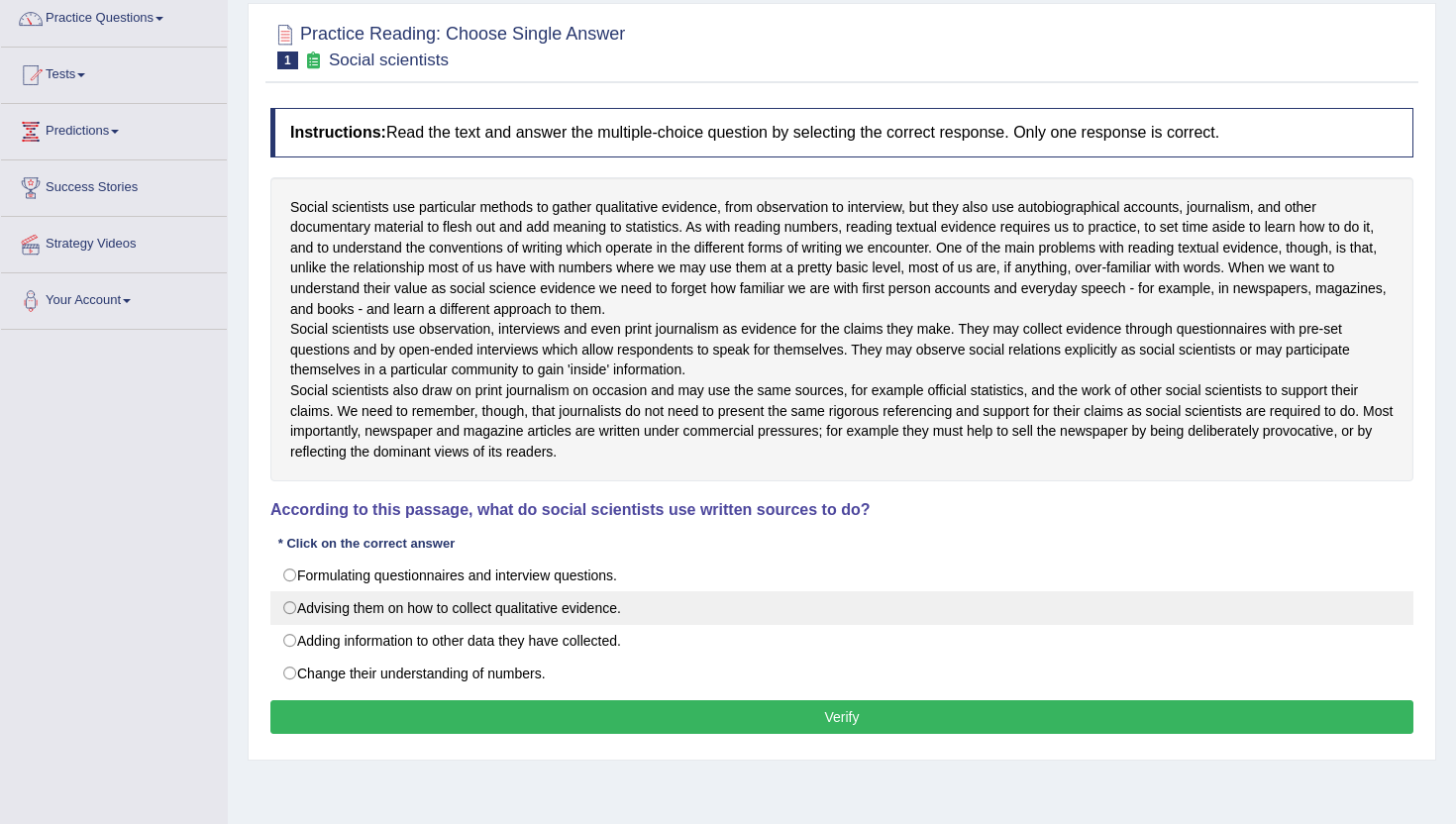 click on "Advising them on how to collect qualitative evidence." at bounding box center (842, 608) 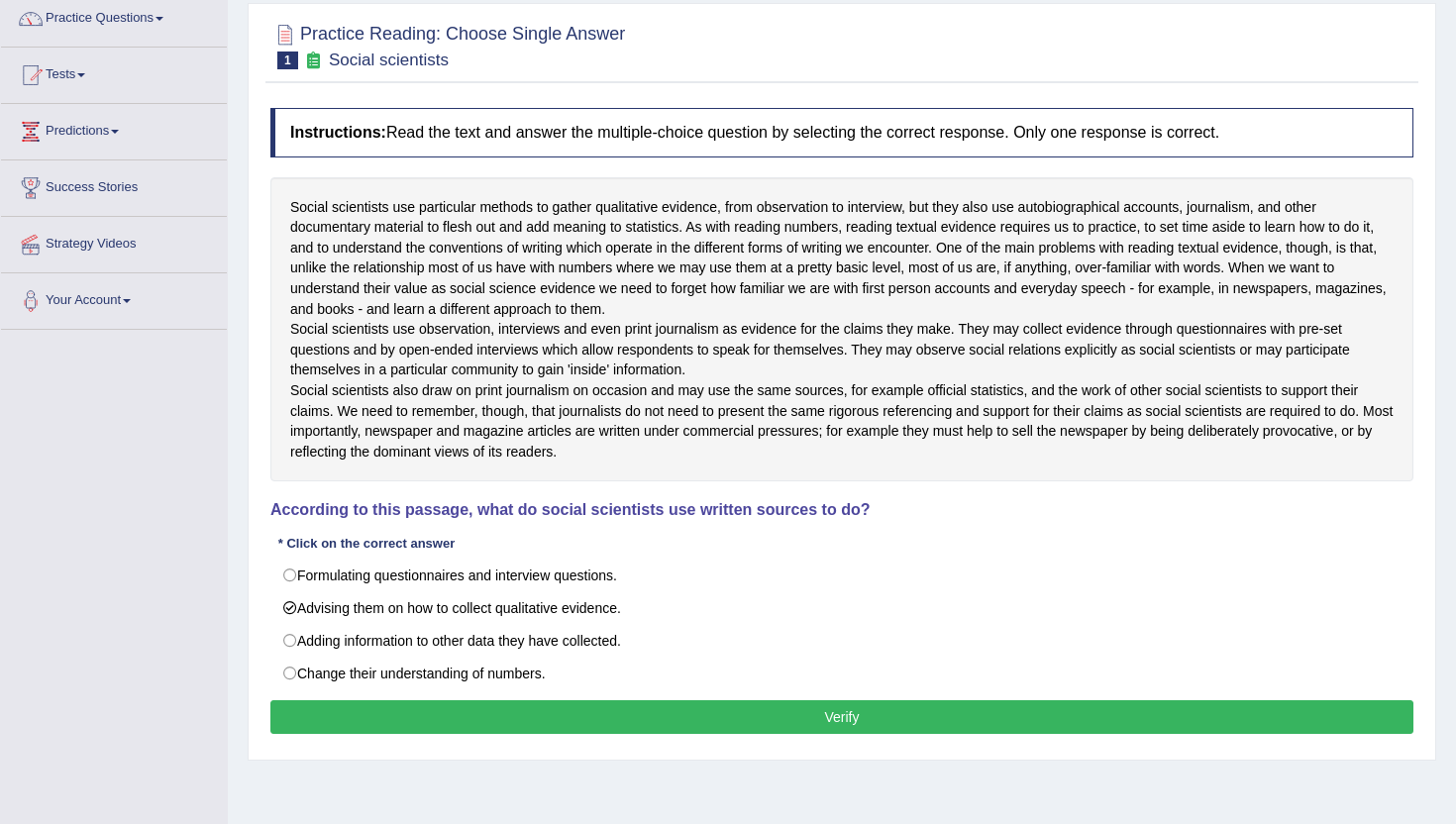 click on "Verify" at bounding box center [842, 717] 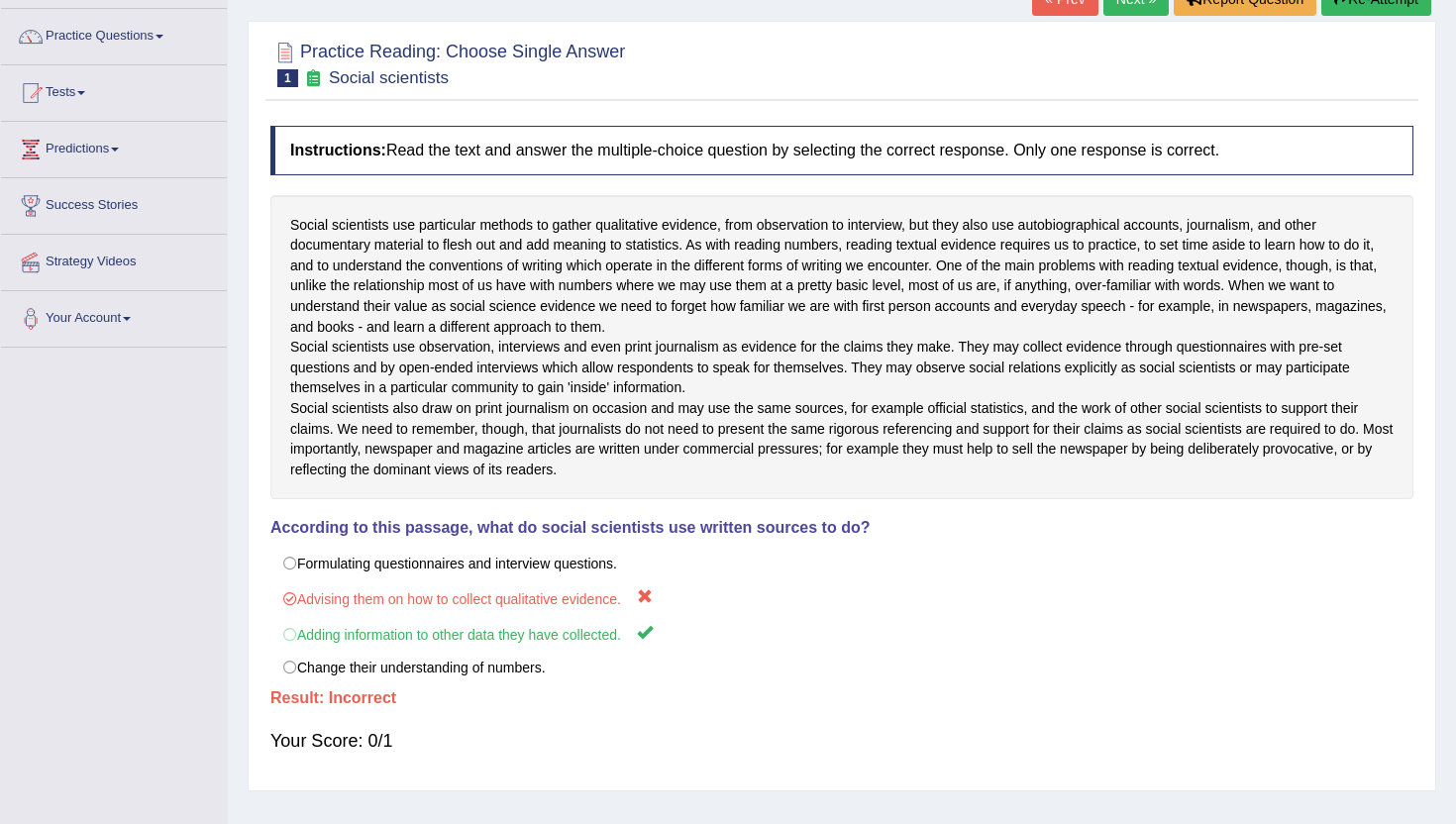 scroll, scrollTop: 100, scrollLeft: 0, axis: vertical 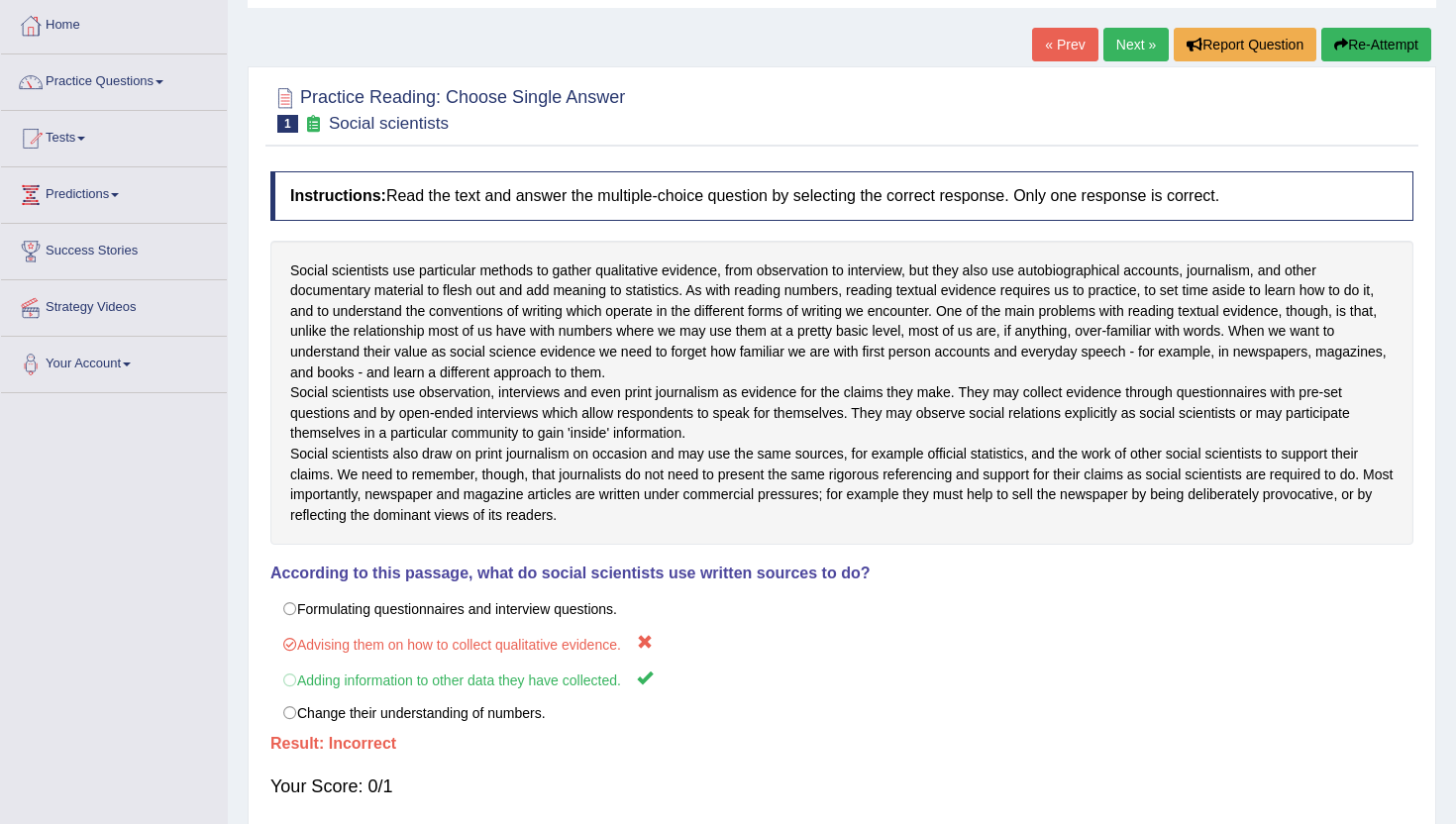 click on "Next »" at bounding box center [1136, 45] 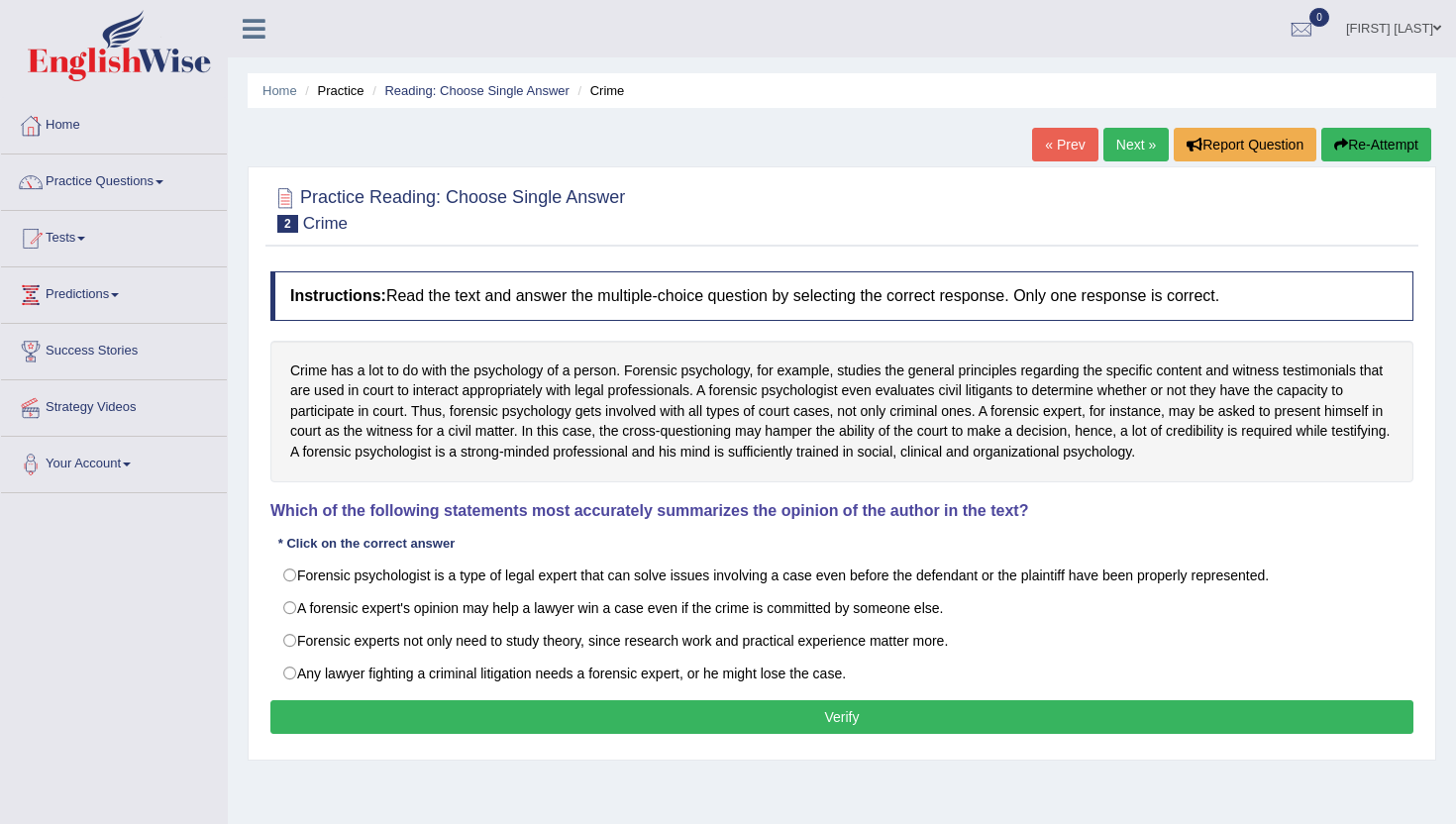 scroll, scrollTop: 0, scrollLeft: 0, axis: both 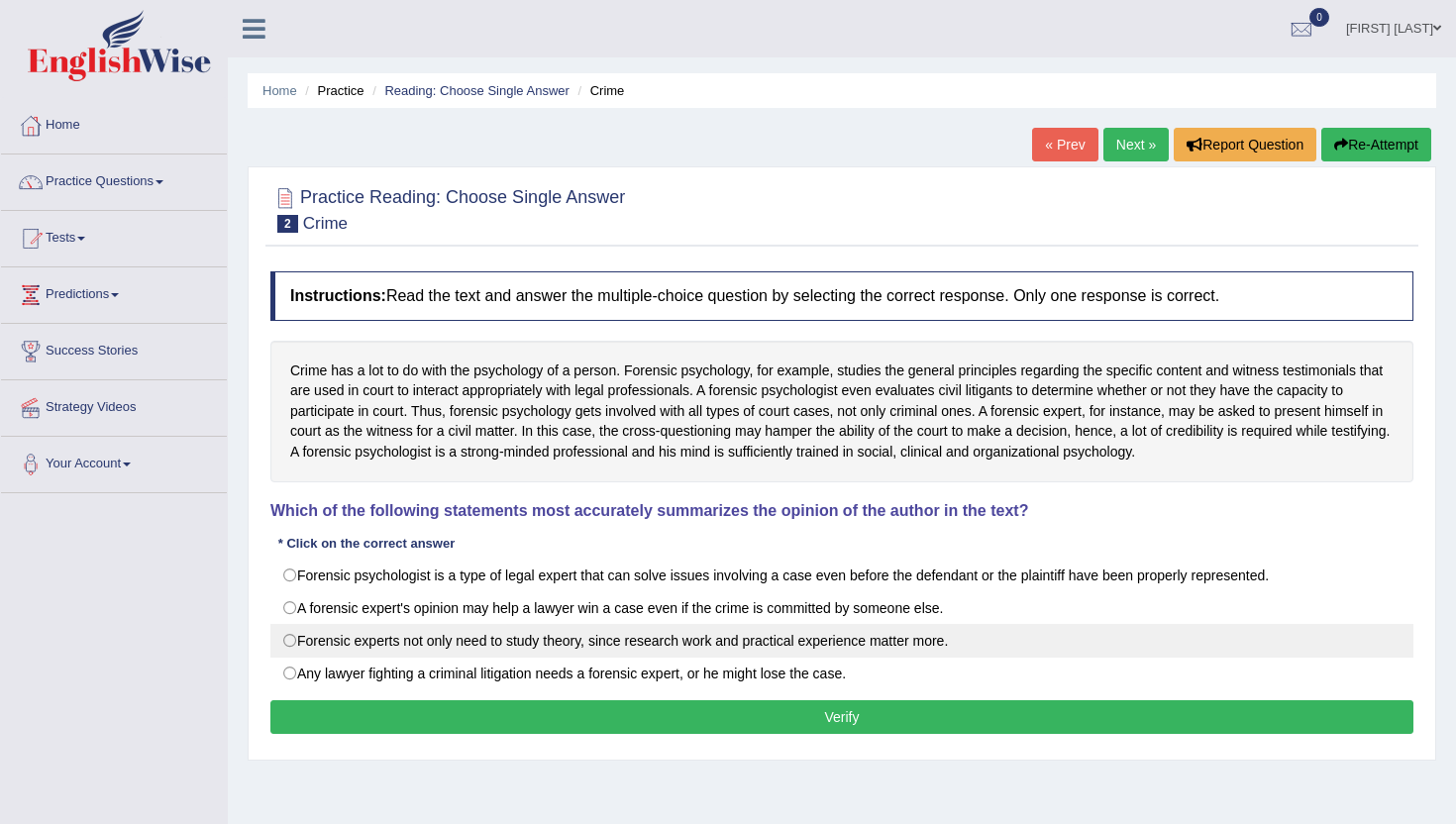 click on "Forensic experts not only need to study theory, since research work and practical experience matter more." at bounding box center [842, 641] 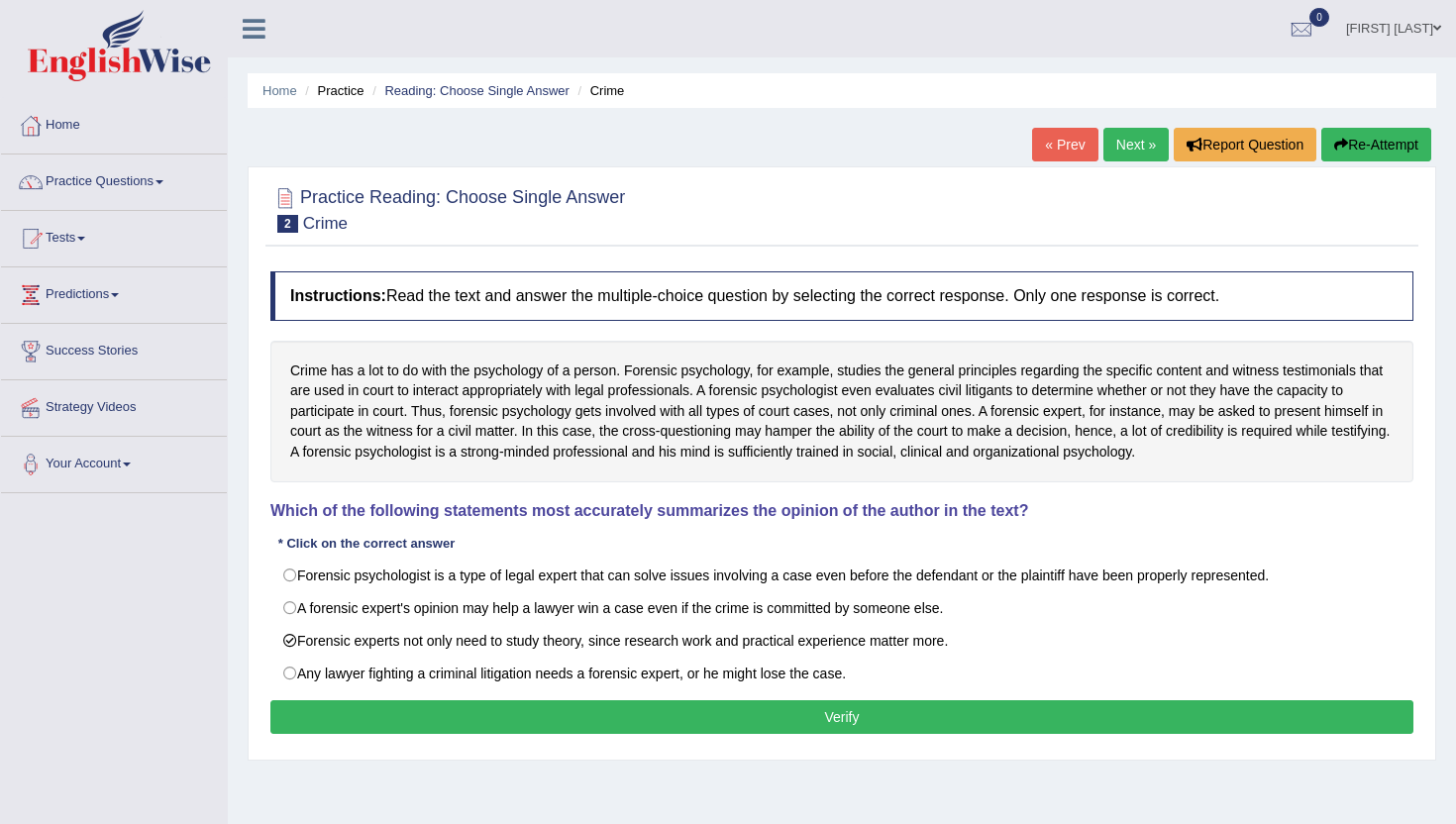 click on "Verify" at bounding box center [842, 717] 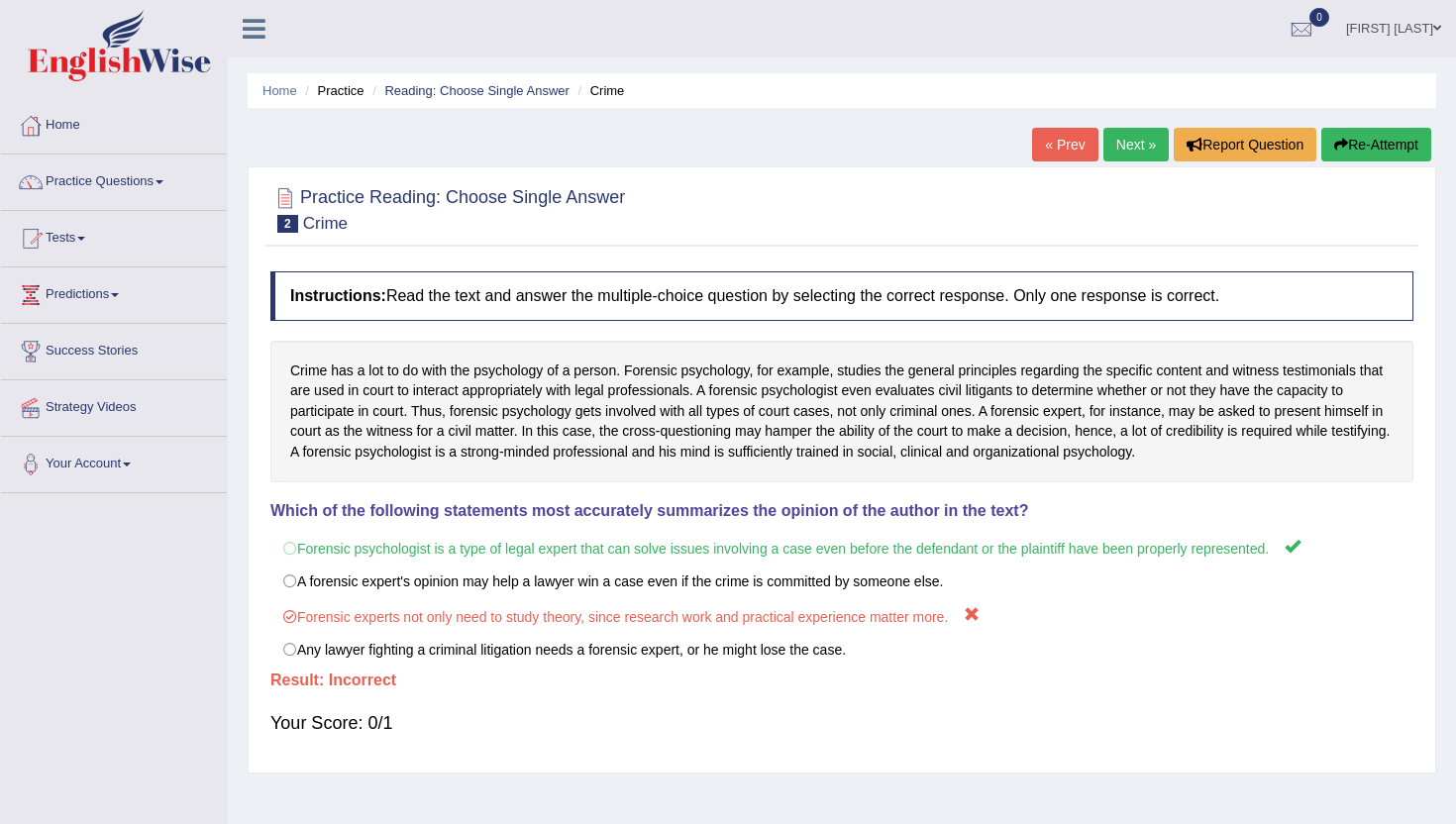 click on "Next »" at bounding box center (1136, 145) 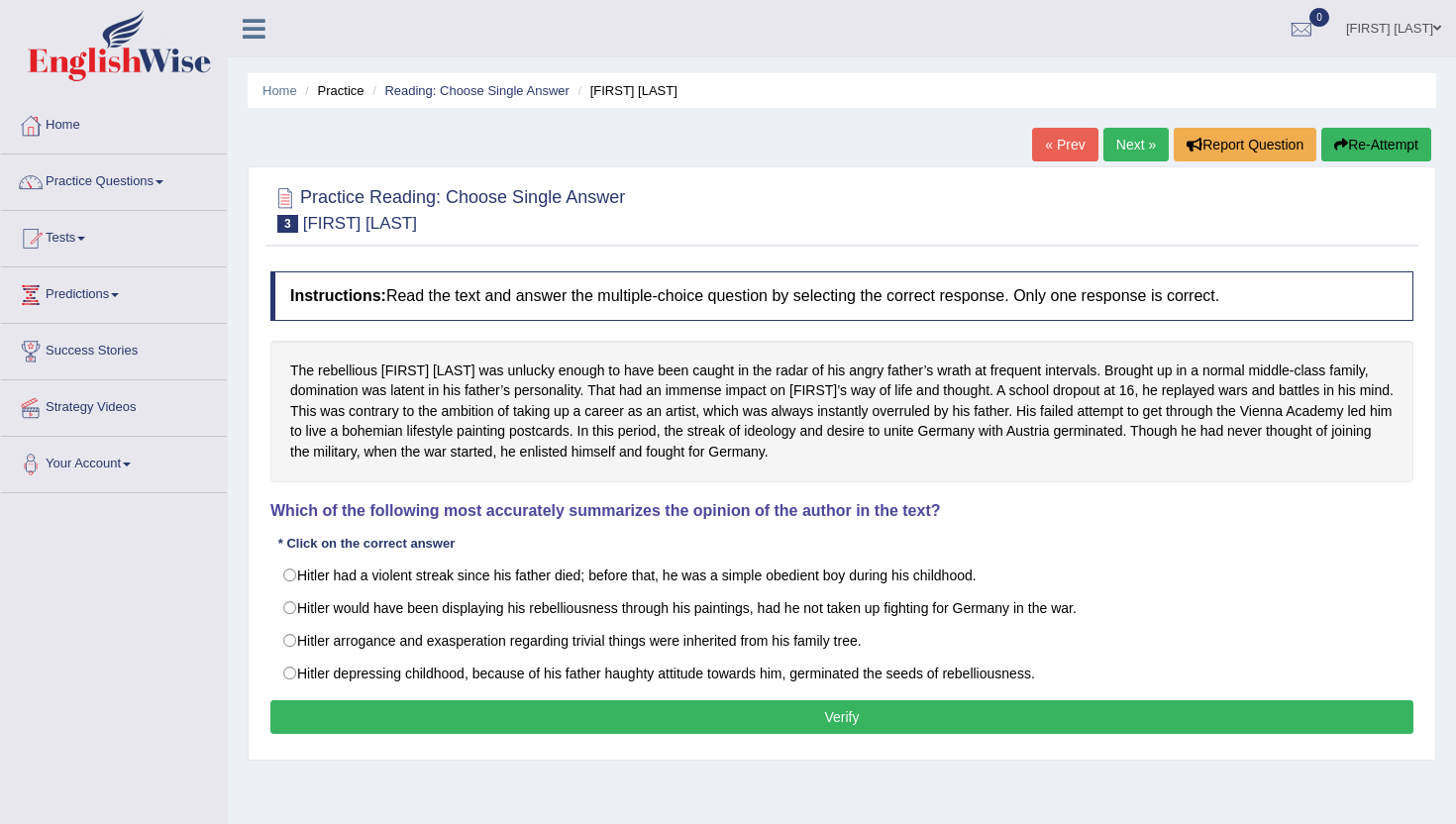 scroll, scrollTop: 0, scrollLeft: 0, axis: both 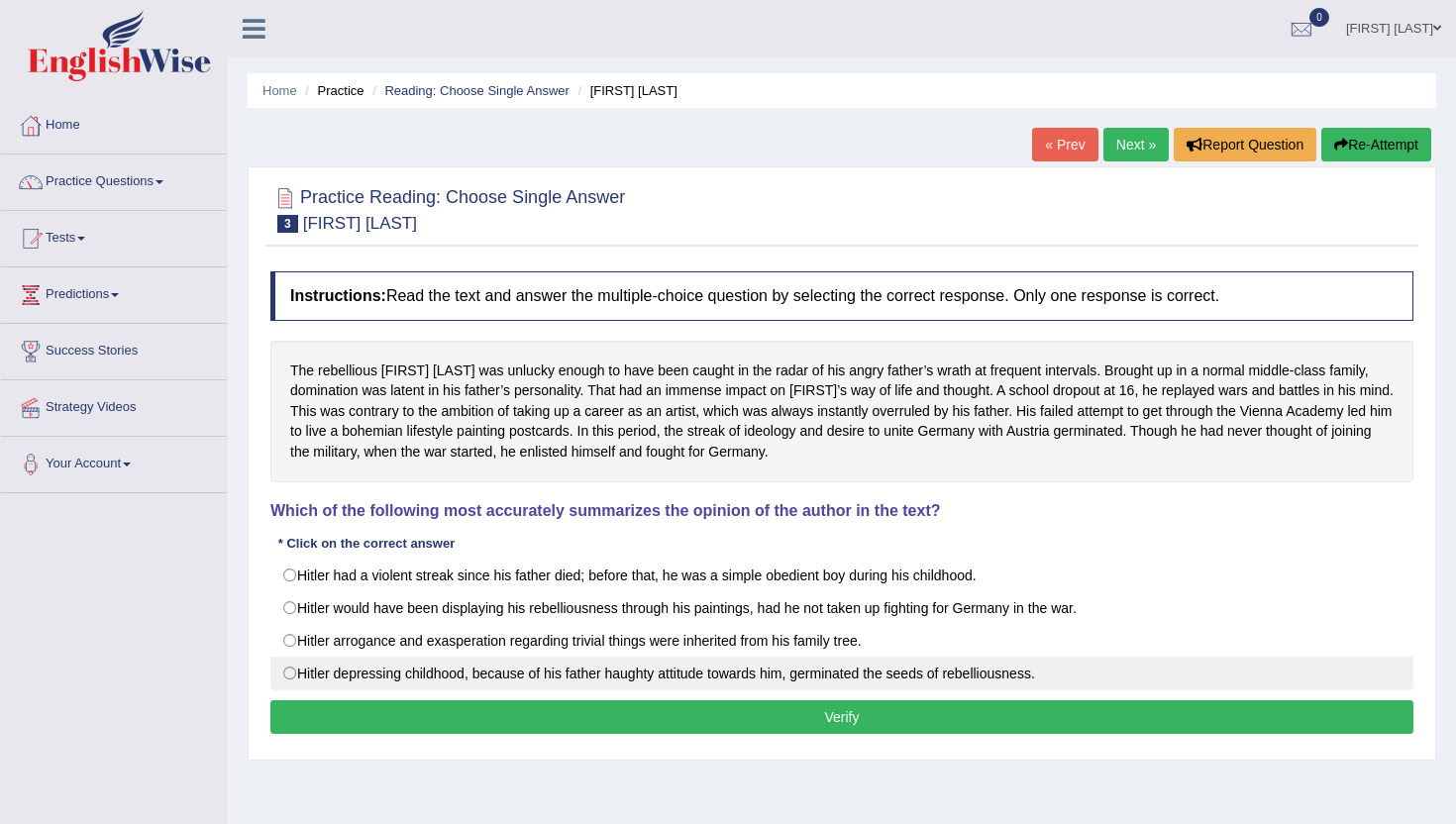 click on "Hitler depressing childhood, because of his father haughty attitude towards him, germinated the seeds of rebelliousness." at bounding box center (842, 673) 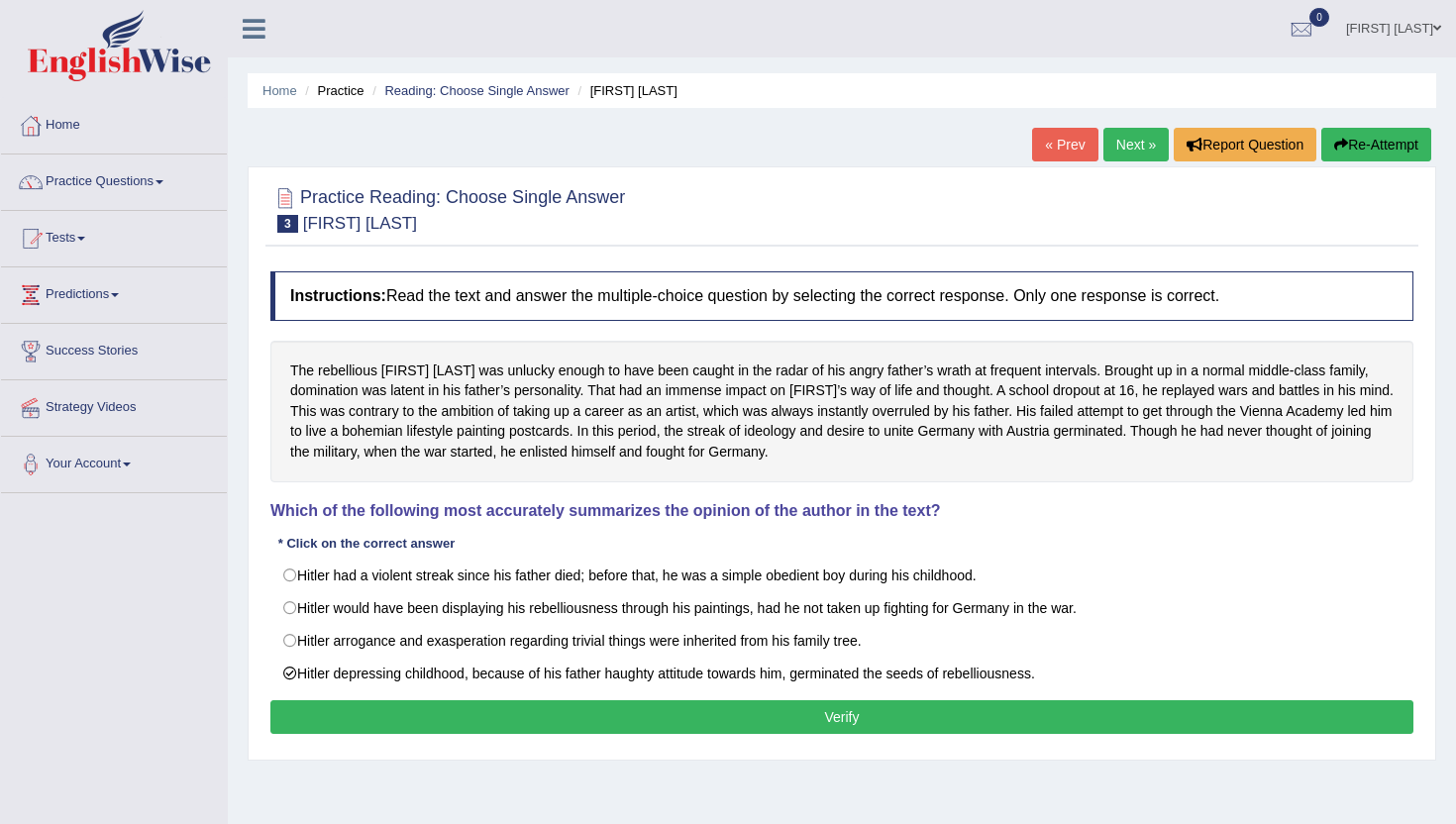 click on "Verify" at bounding box center (842, 717) 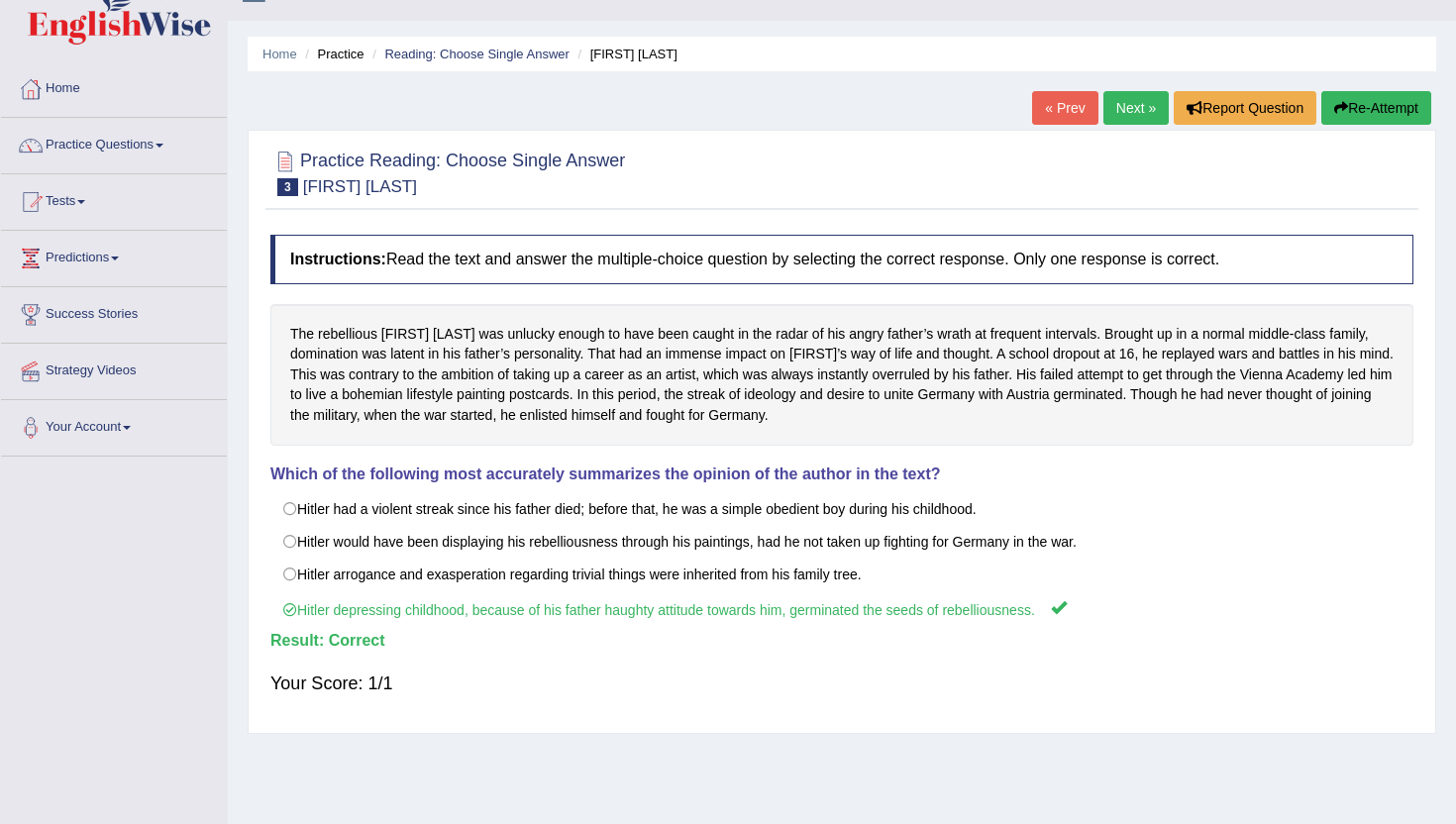 scroll, scrollTop: 32, scrollLeft: 0, axis: vertical 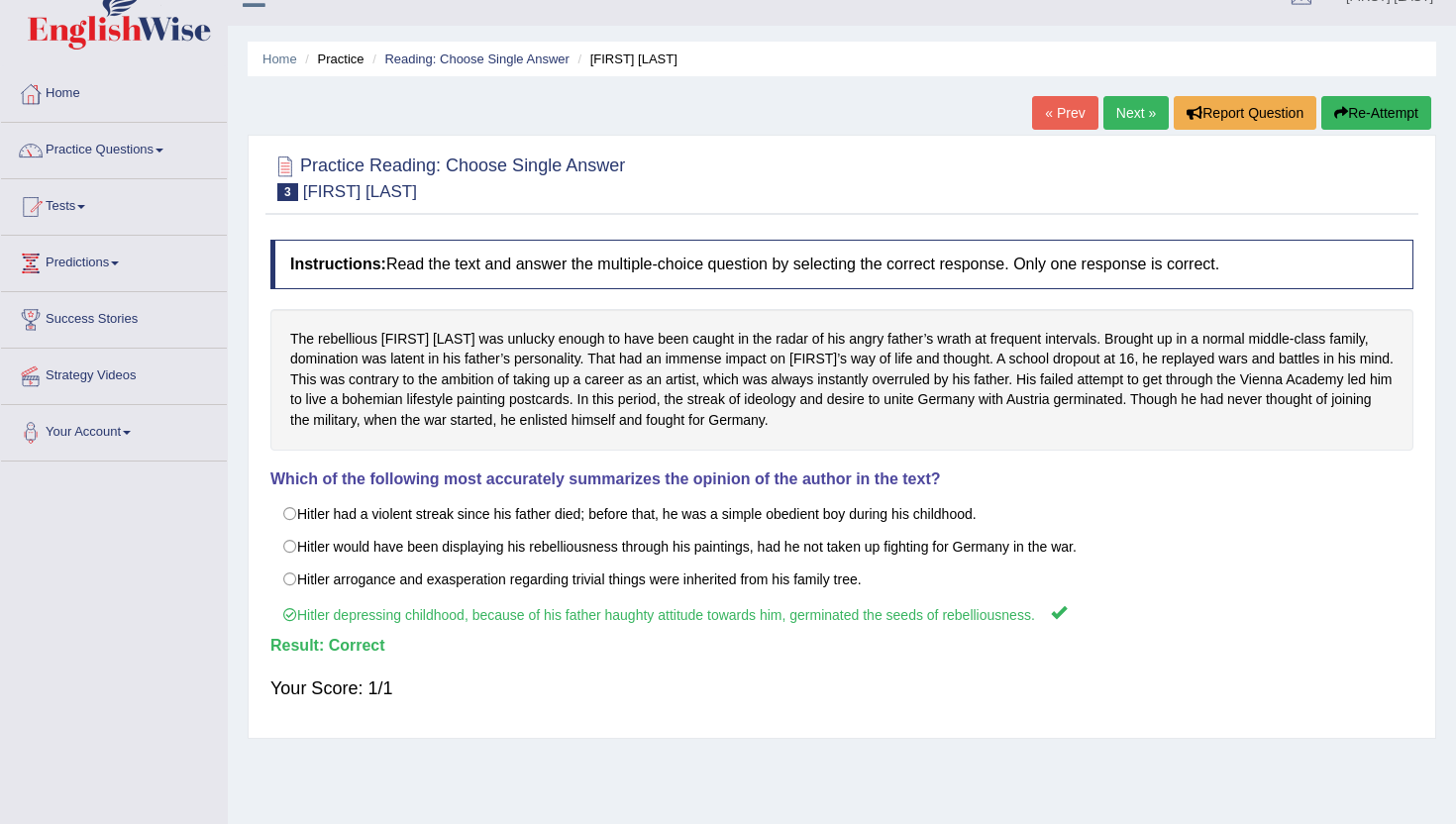click on "Next »" at bounding box center (1136, 113) 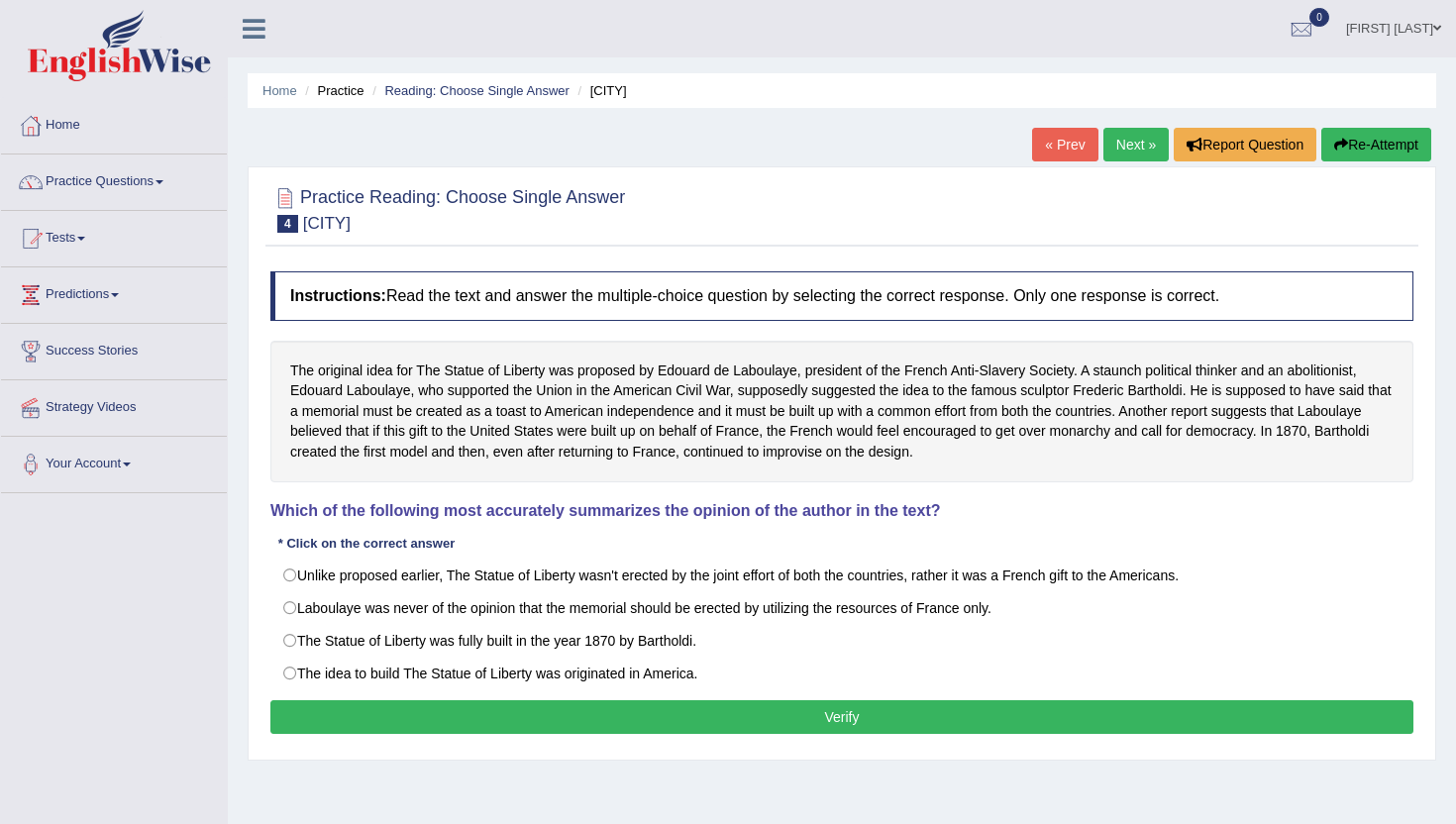 scroll, scrollTop: 0, scrollLeft: 0, axis: both 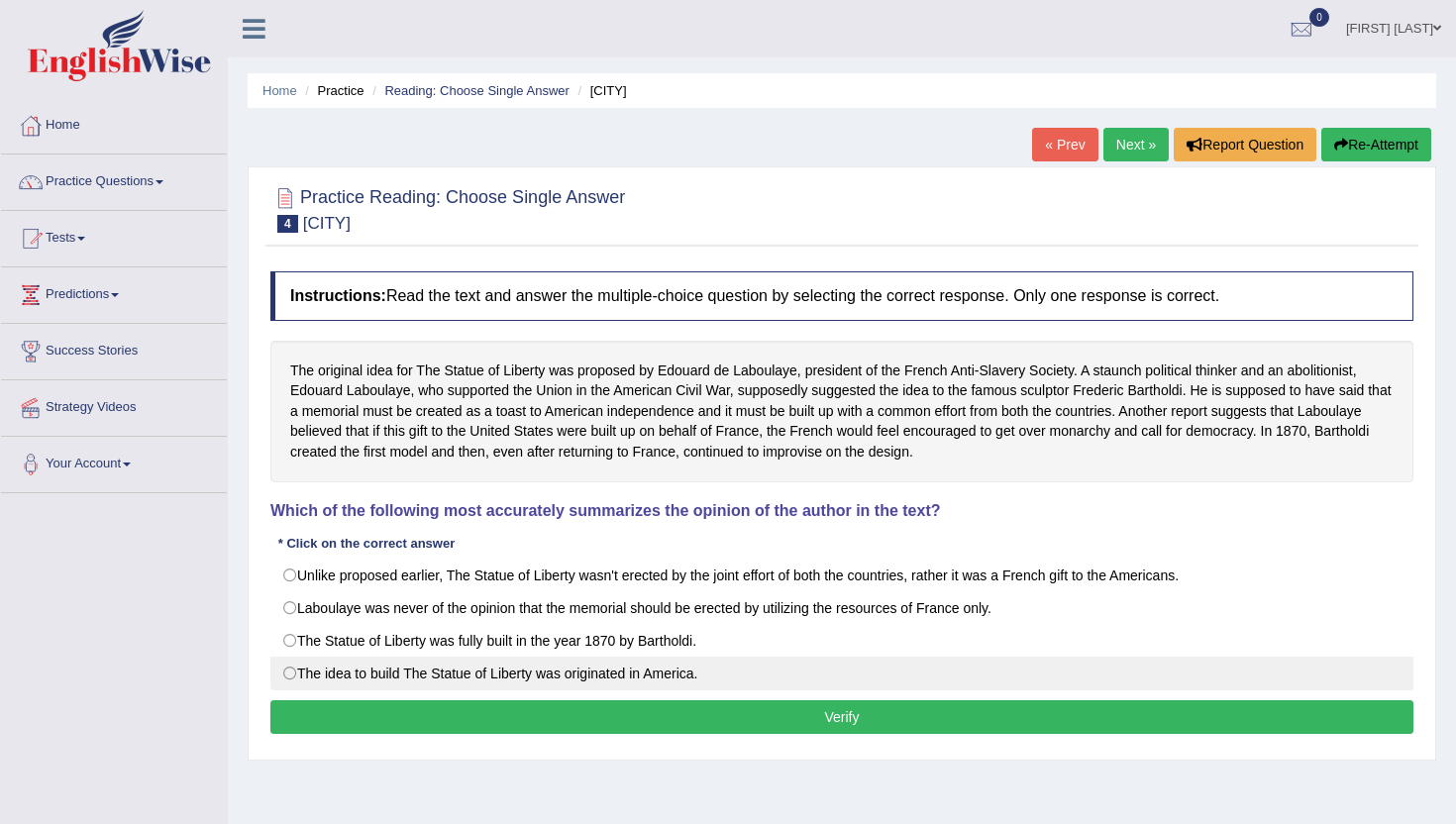 click on "The idea to build The Statue of Liberty was originated in America." at bounding box center [842, 673] 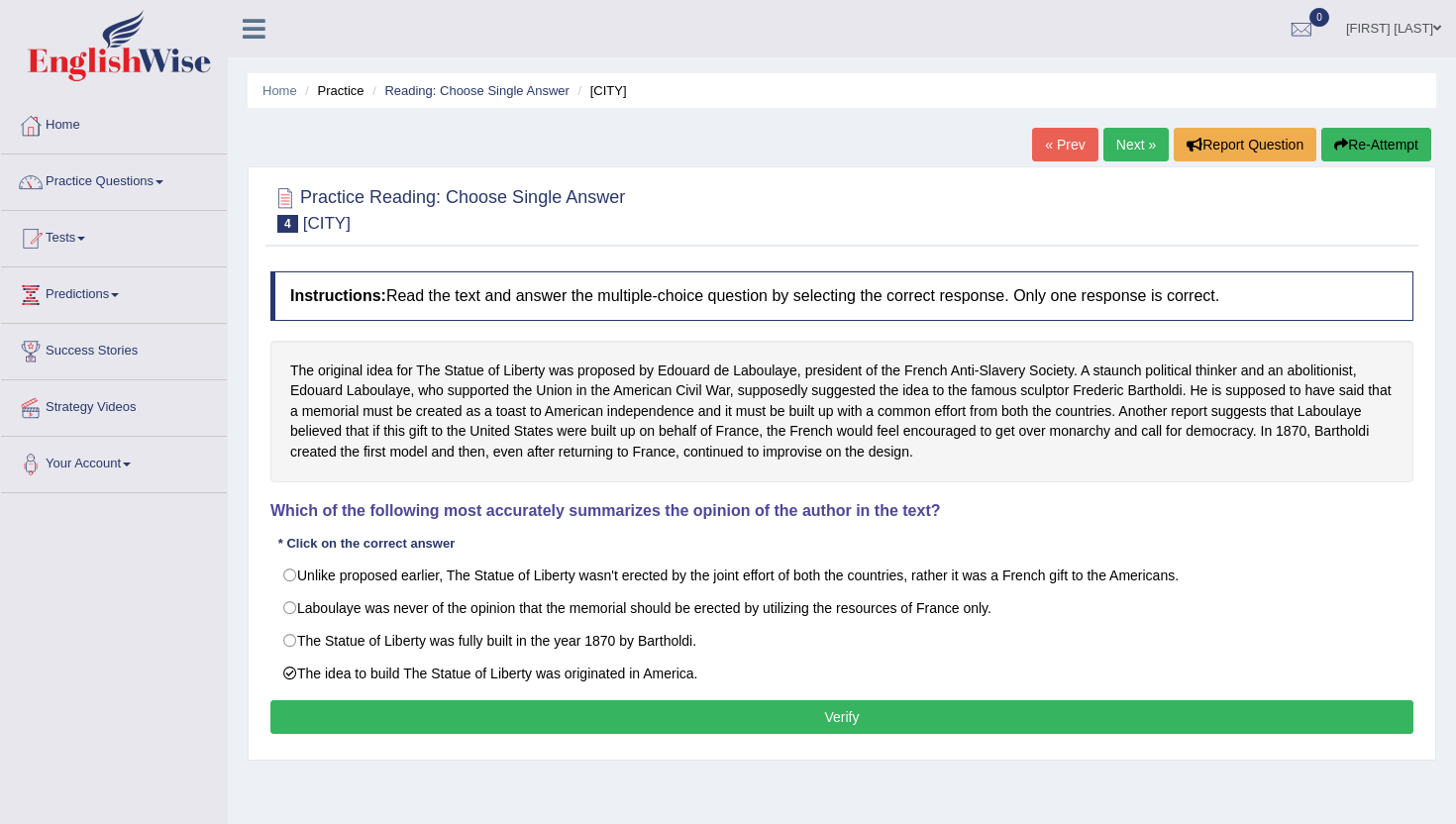 click on "Verify" at bounding box center [842, 717] 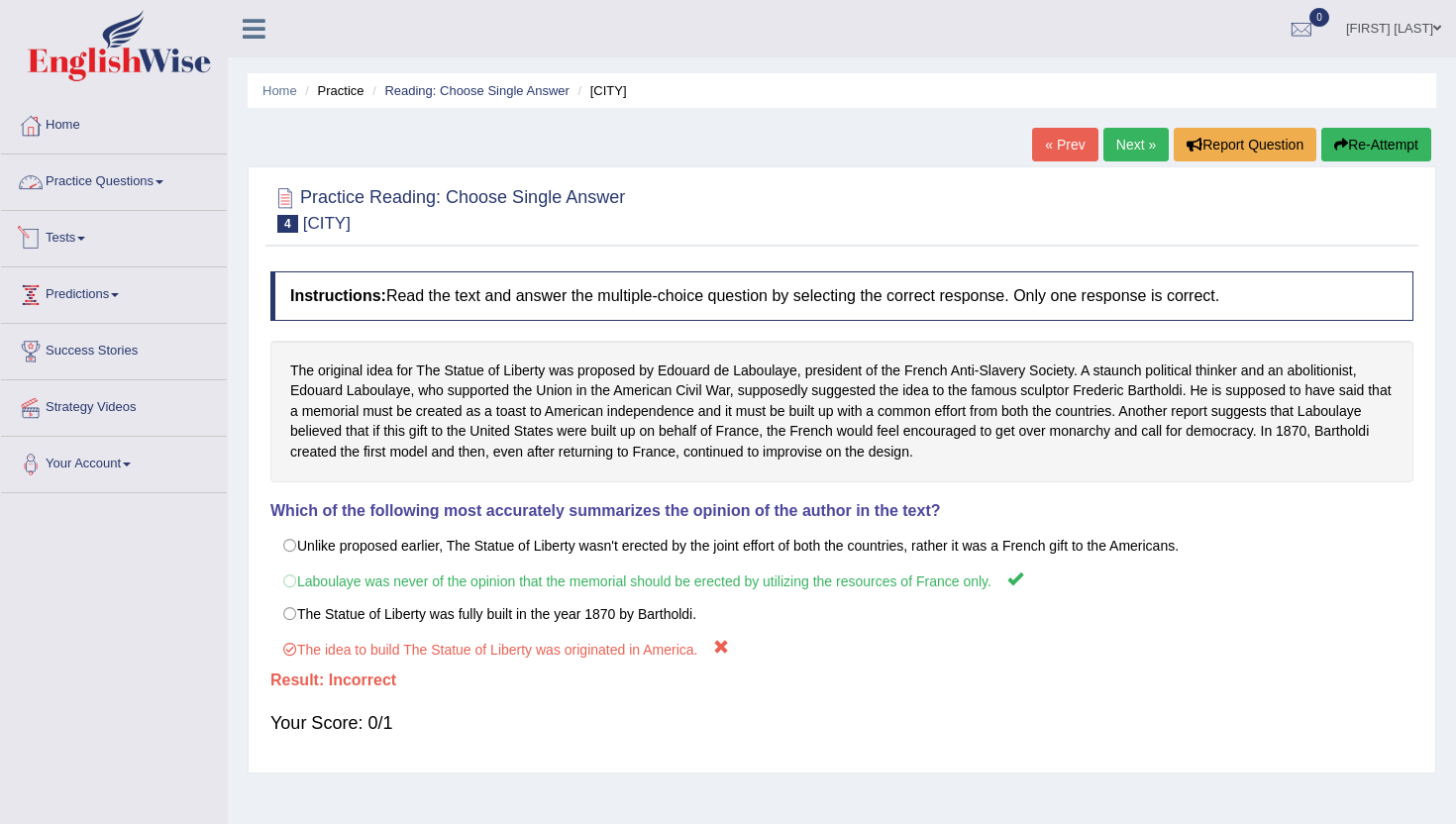 click on "Practice Questions" at bounding box center (114, 179) 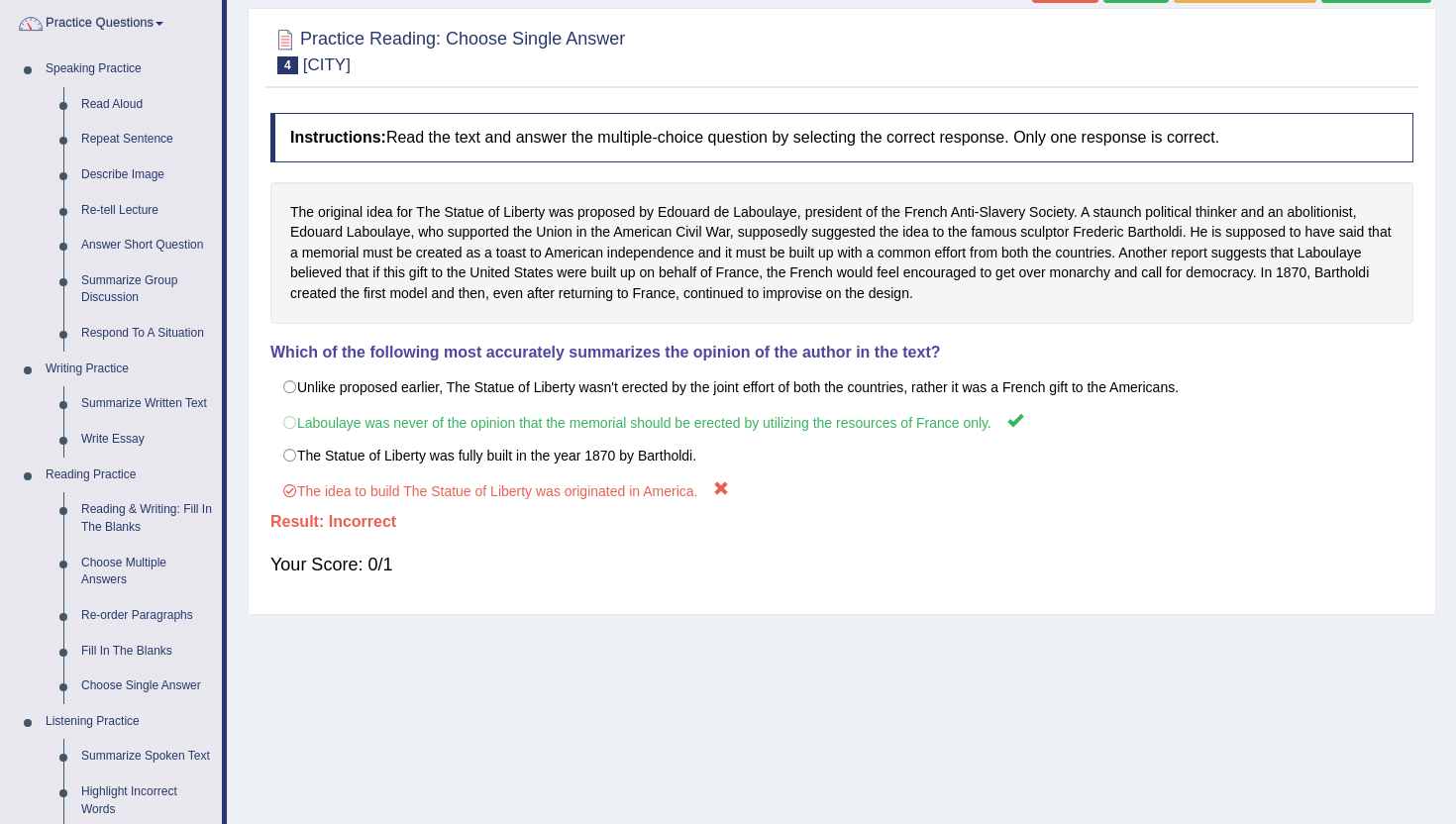 scroll, scrollTop: 171, scrollLeft: 0, axis: vertical 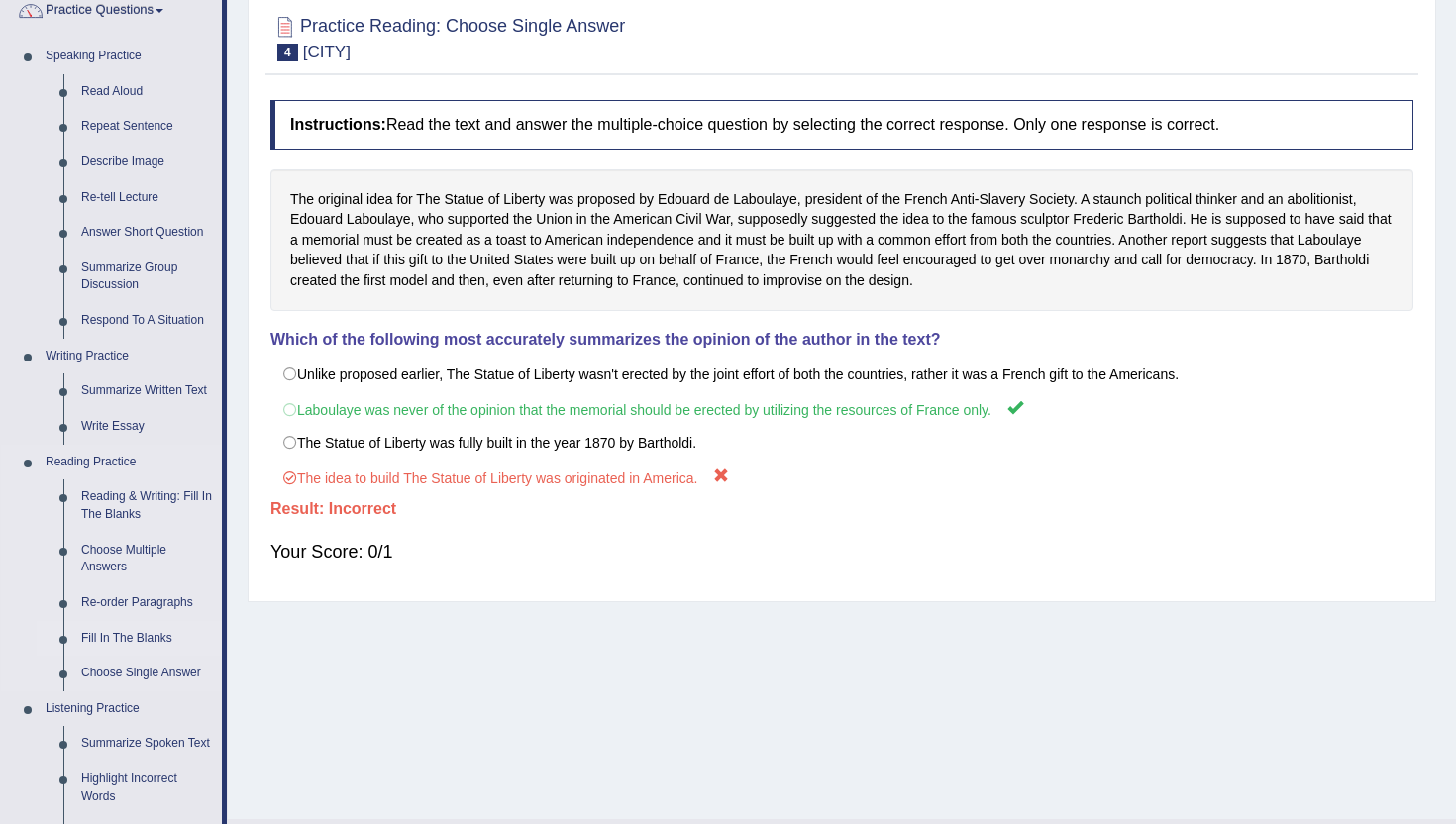 click on "Fill In The Blanks" at bounding box center [147, 639] 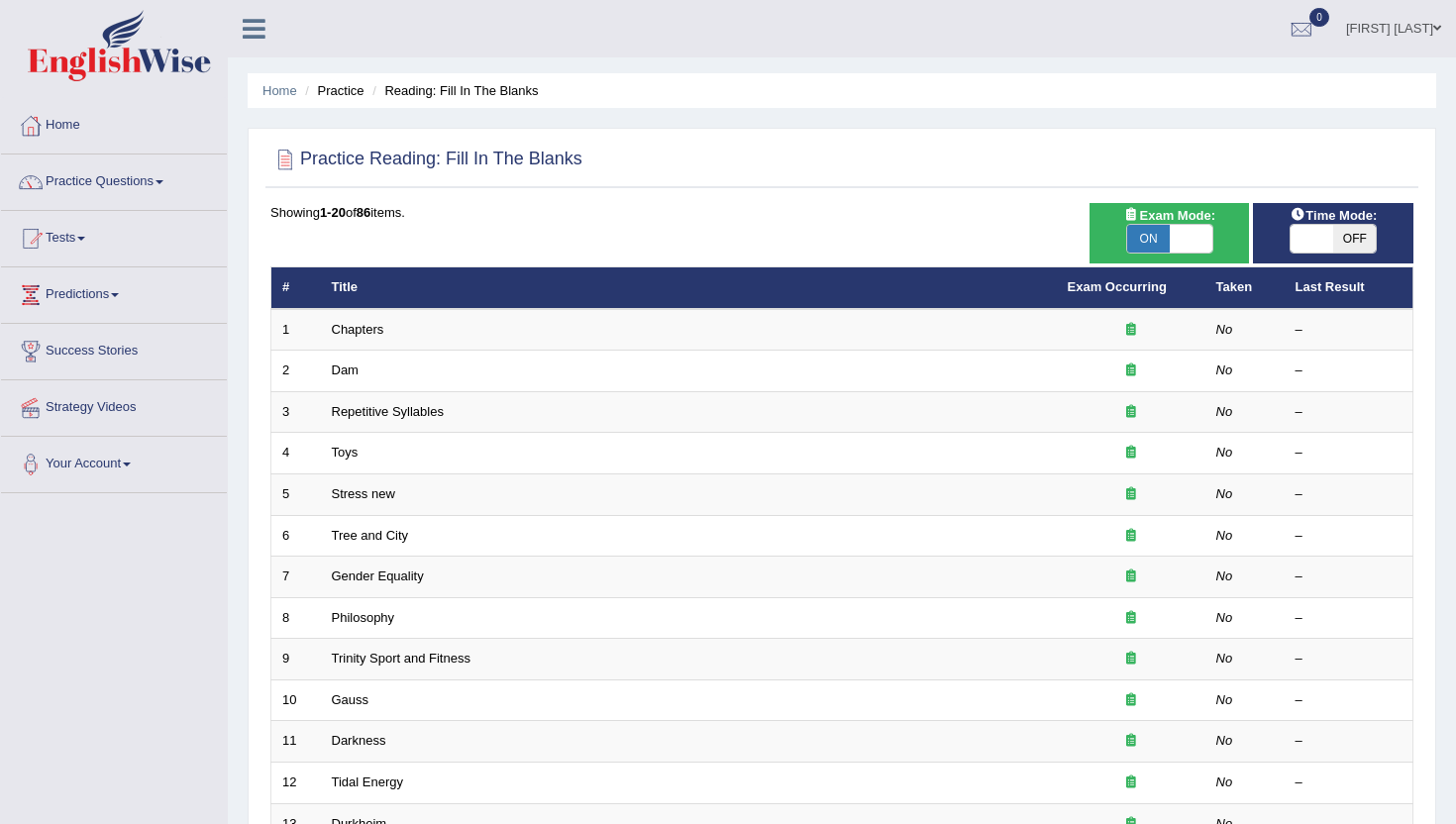 scroll, scrollTop: 0, scrollLeft: 0, axis: both 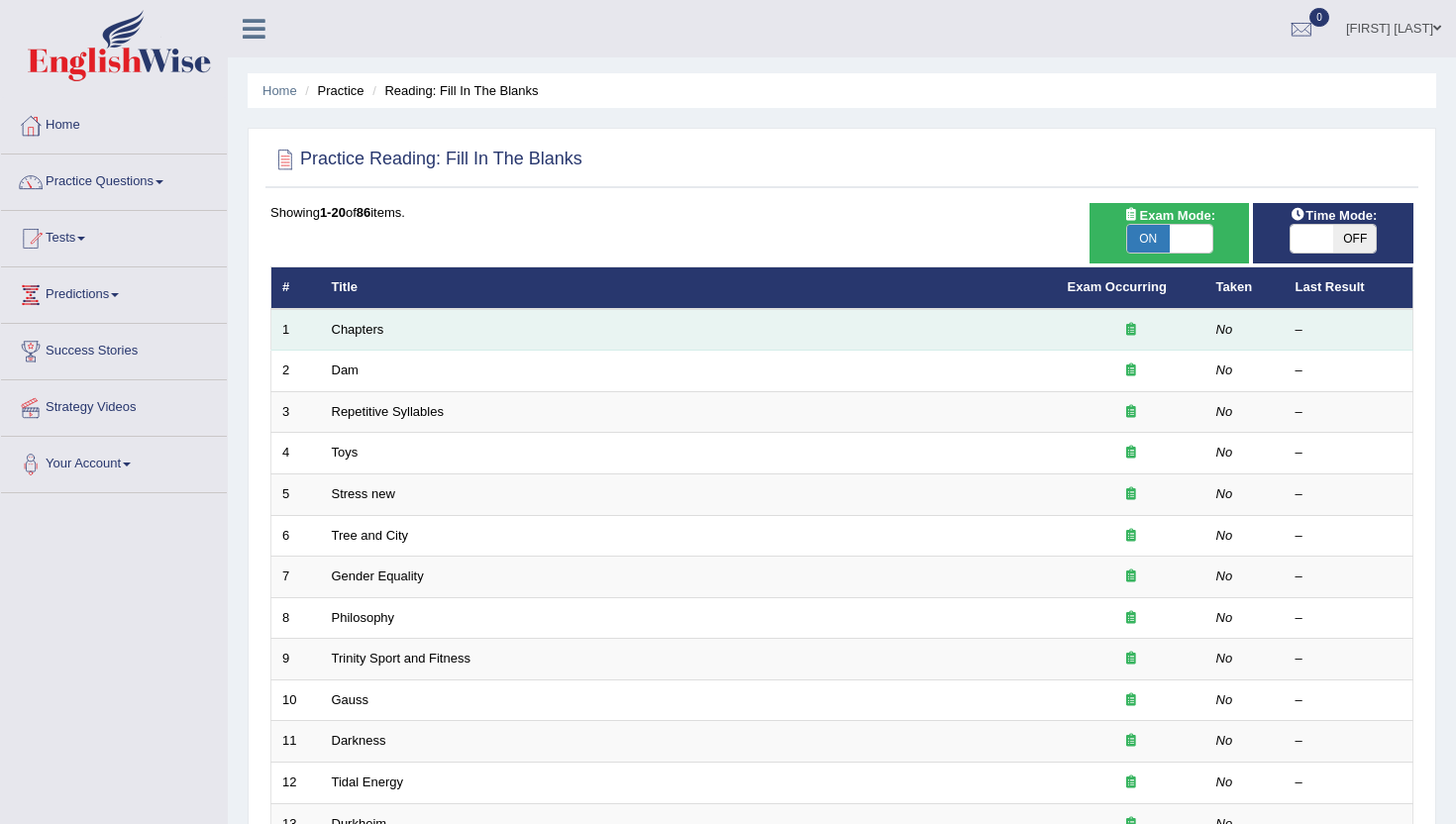 click on "Chapters" at bounding box center (688, 330) 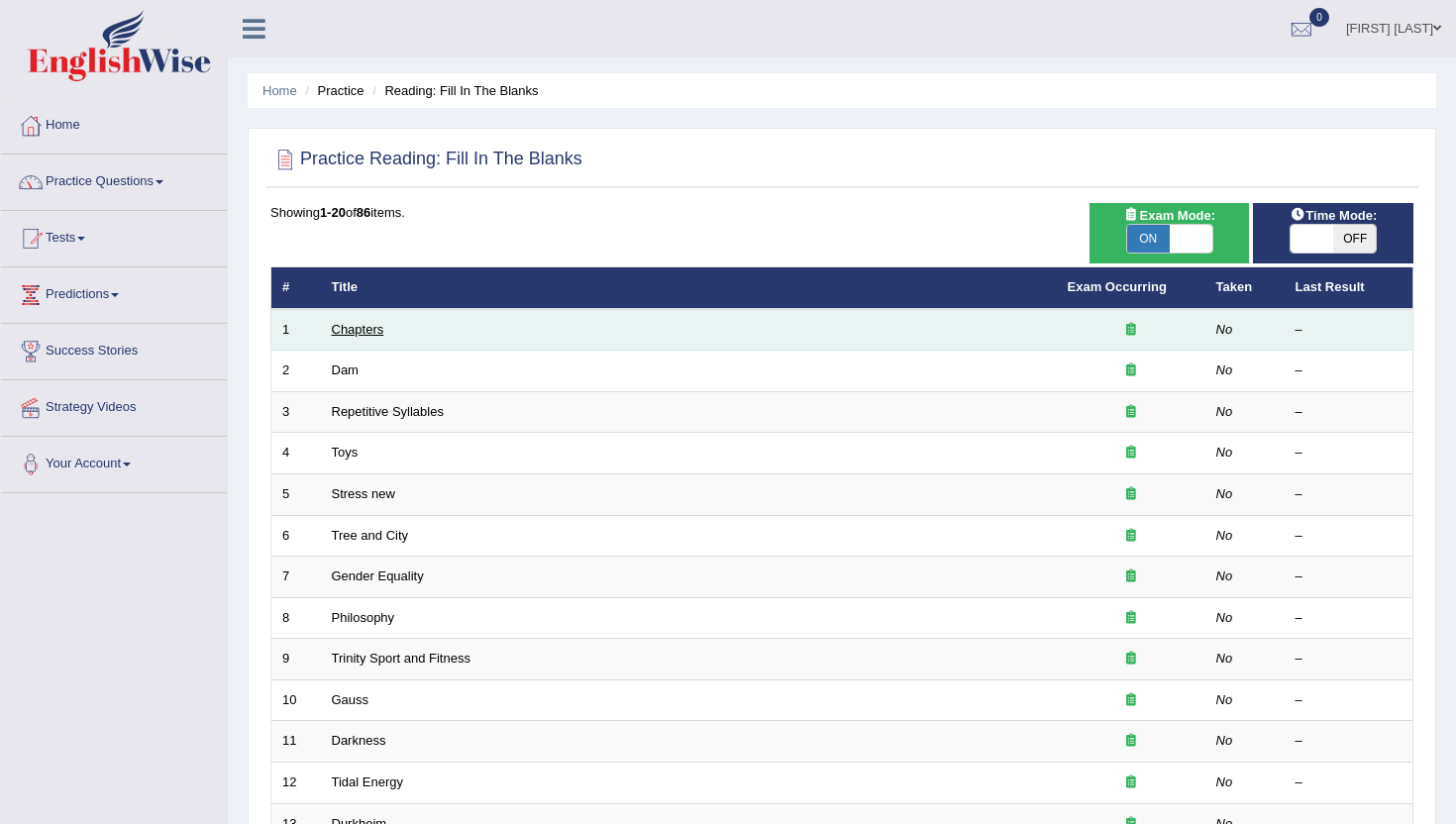 click on "Chapters" at bounding box center (358, 329) 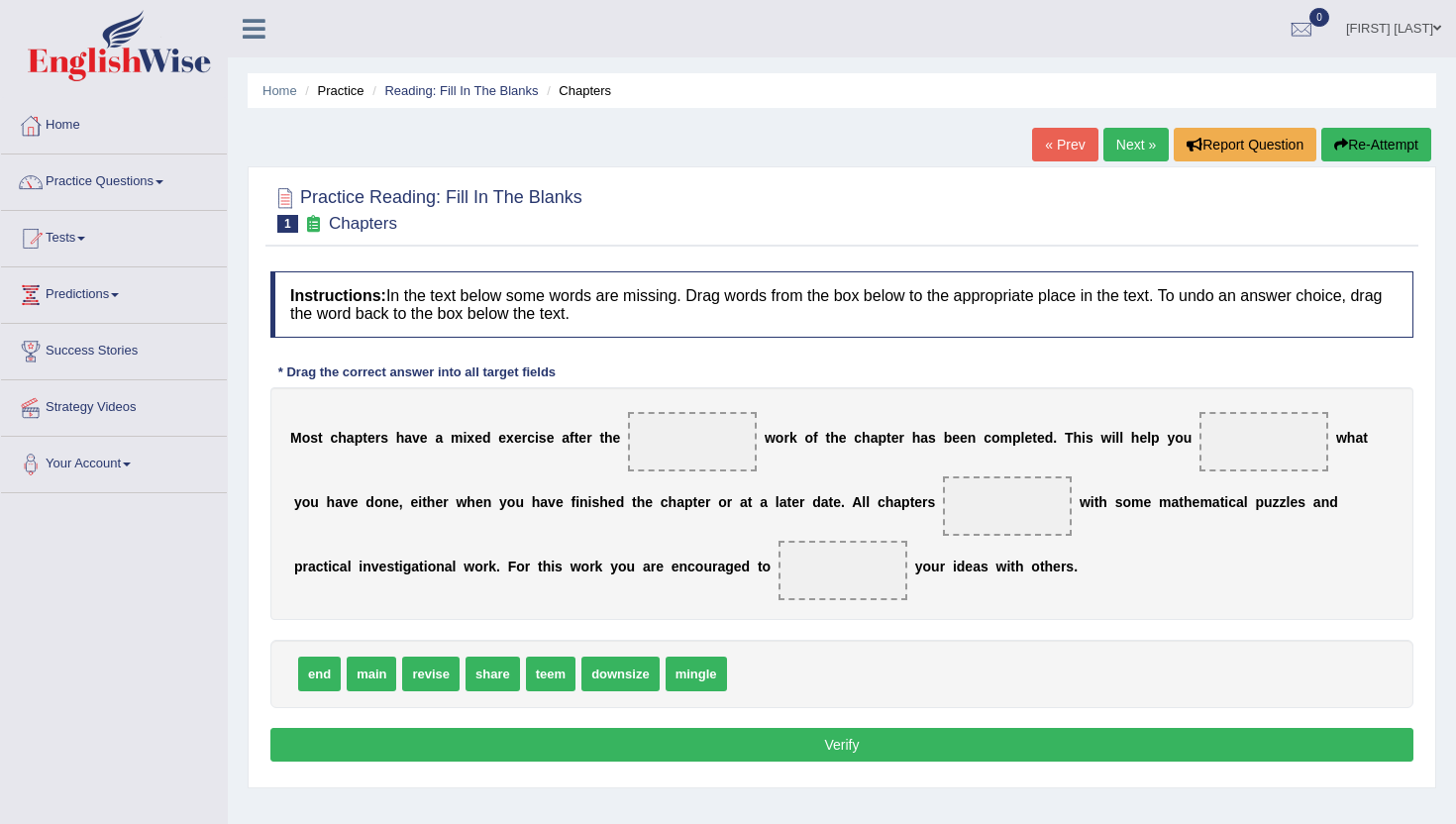 scroll, scrollTop: 0, scrollLeft: 0, axis: both 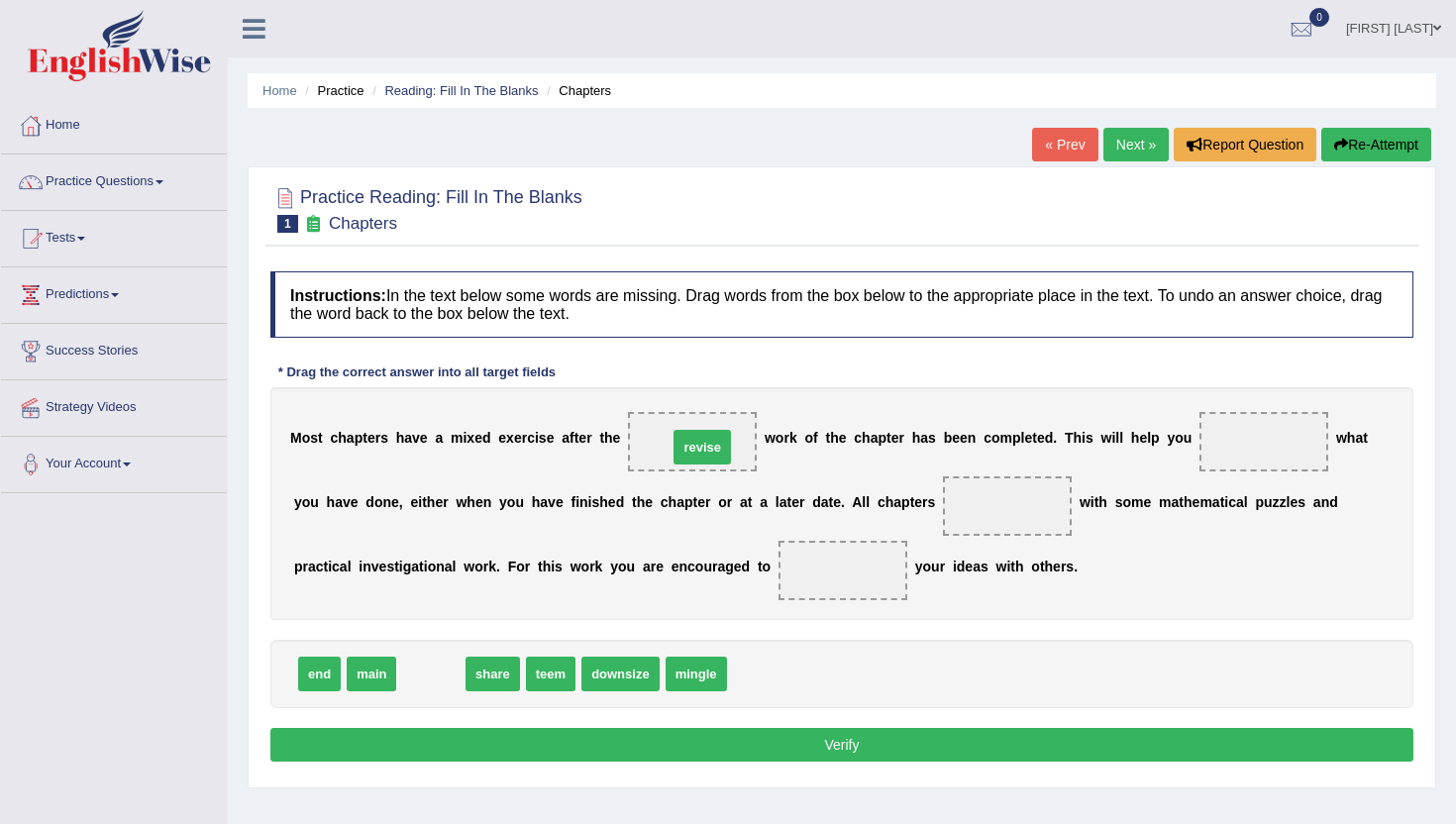 drag, startPoint x: 428, startPoint y: 674, endPoint x: 699, endPoint y: 448, distance: 352.8697 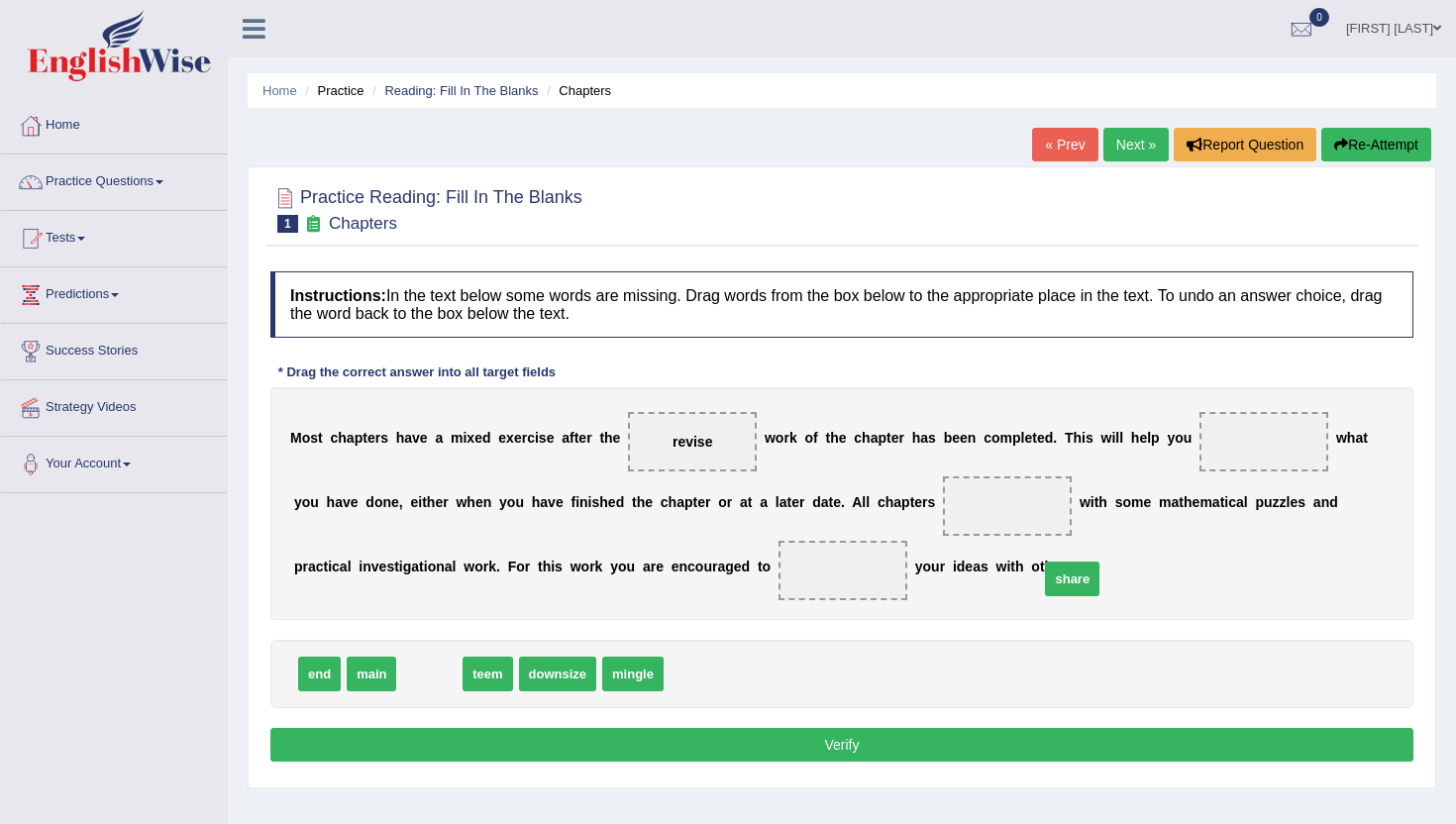 drag, startPoint x: 434, startPoint y: 669, endPoint x: 1077, endPoint y: 566, distance: 651.2 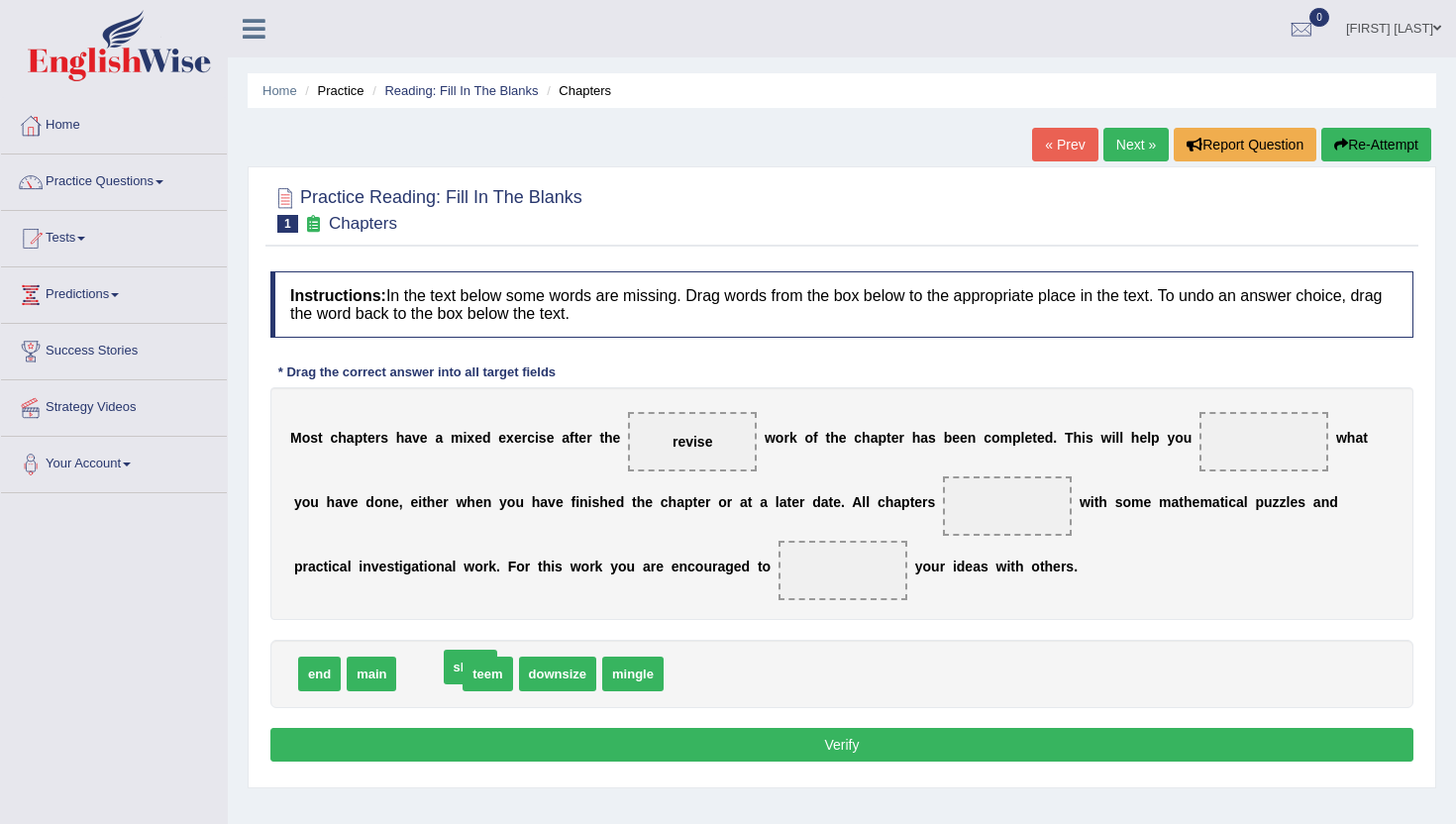 click on "M o s t    c h a p t e r s    h a v e    a    m i x e d    e x e r c i s e    a f t e r    t h e    revise    w o r k    o f    t h e    c h a p t e r    h a s    b e e n    c o m p l e t e d .    T h i s    w i l l    h e l p    y o u       w h a t    y o u    h a v e    d o n e ,    e i t h e r    w h e n    y o u    h a v e    f i n i s h e d    t h e    c h a p t e r    o r    a t    a    l a t e r    d a t e .    A l l    c h a p t e r s       w i t h    s o m e    m a t h e m a t i c a l    p u z z l e s    a n d    p r a c t i c a l    i n v e s t i g a t i o n a l    w o r k .    F o r    t h i s    w o r k    y o u    a r e    e n c o u r a g e d    t o       y o u r    i d e a s    w i t h    o t h e r s ." at bounding box center [842, 503] 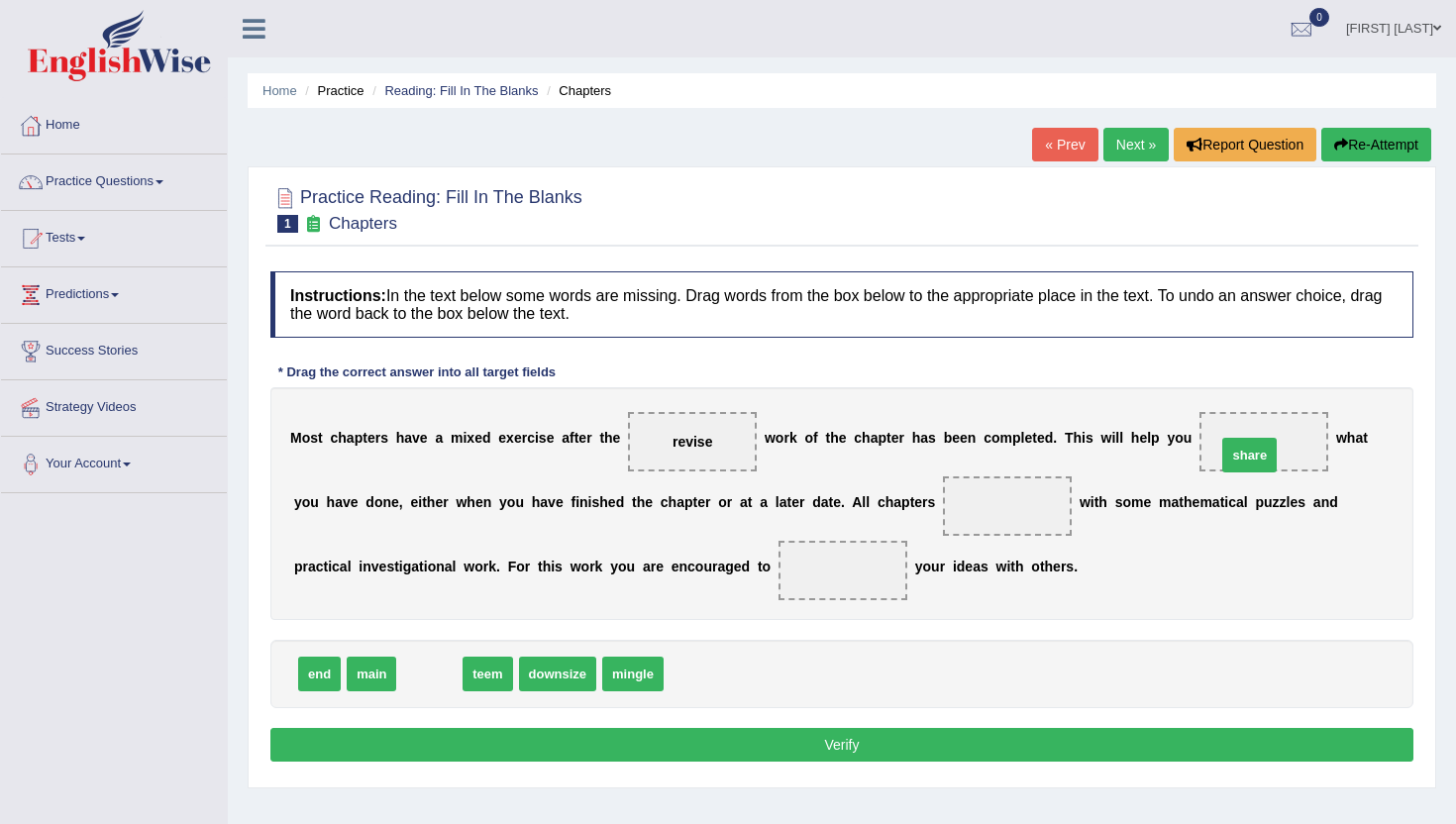 drag, startPoint x: 424, startPoint y: 671, endPoint x: 1242, endPoint y: 450, distance: 847.3282 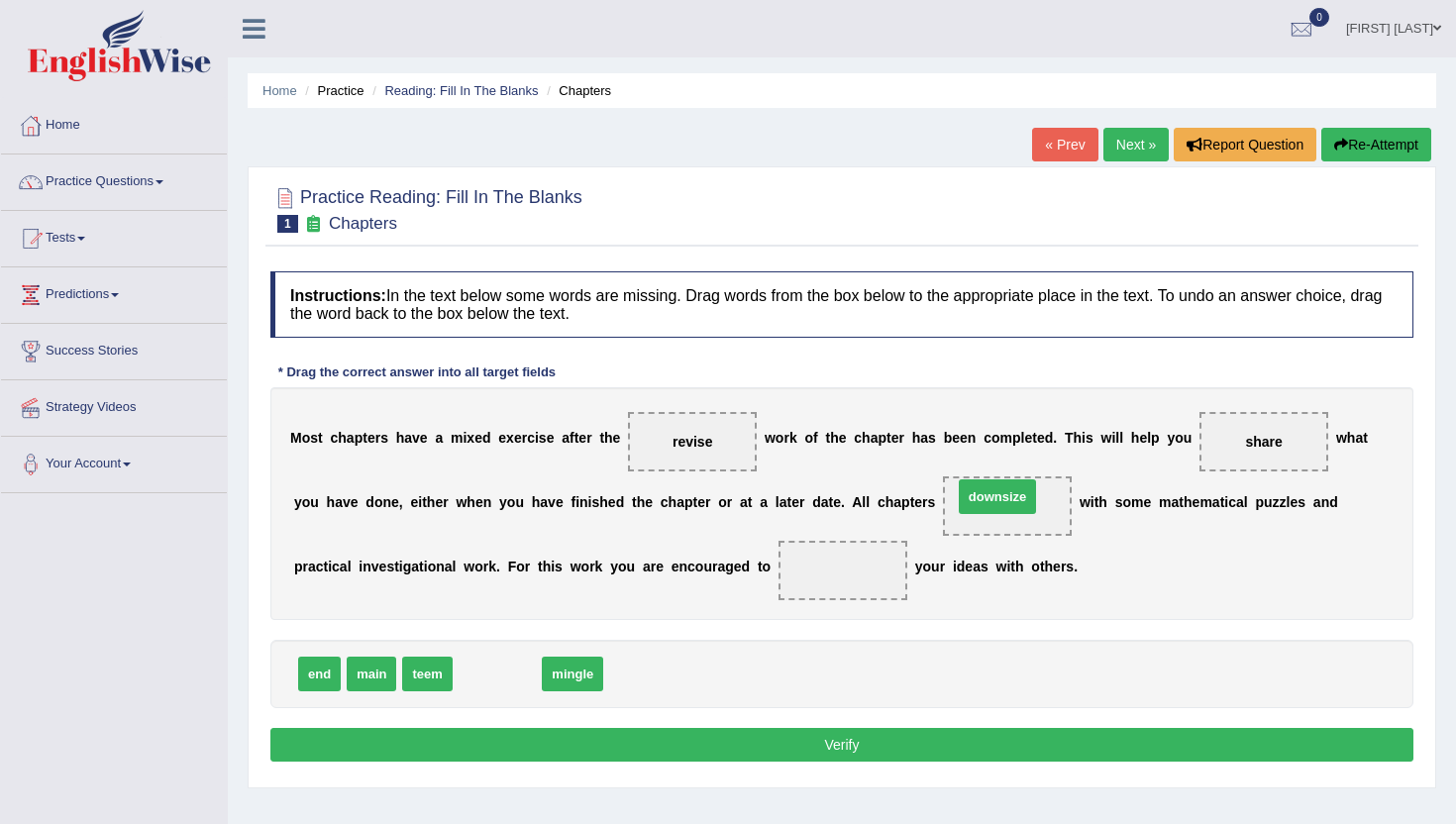 drag, startPoint x: 511, startPoint y: 674, endPoint x: 1009, endPoint y: 495, distance: 529.1928 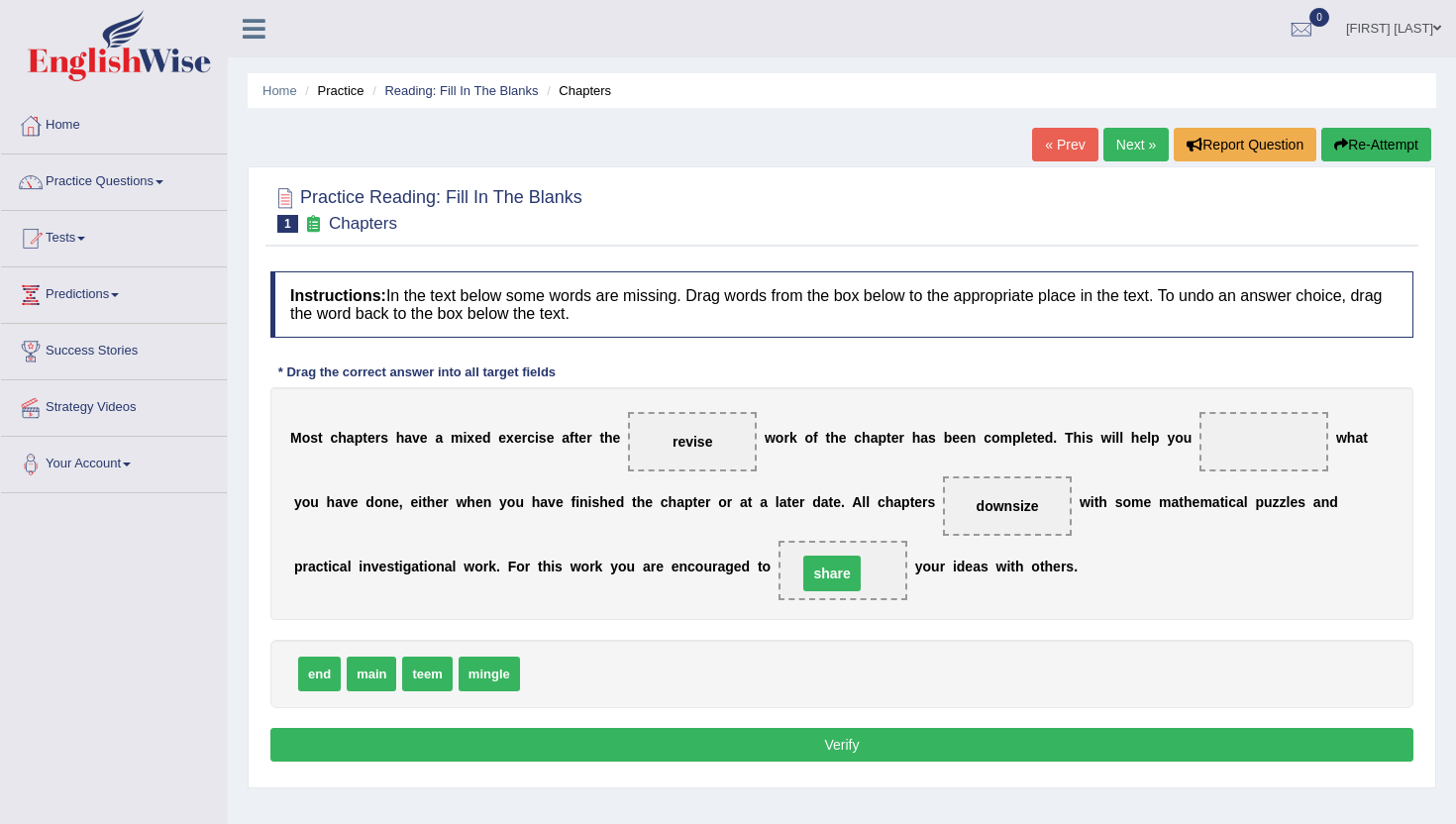 drag, startPoint x: 1274, startPoint y: 438, endPoint x: 842, endPoint y: 571, distance: 452.00996 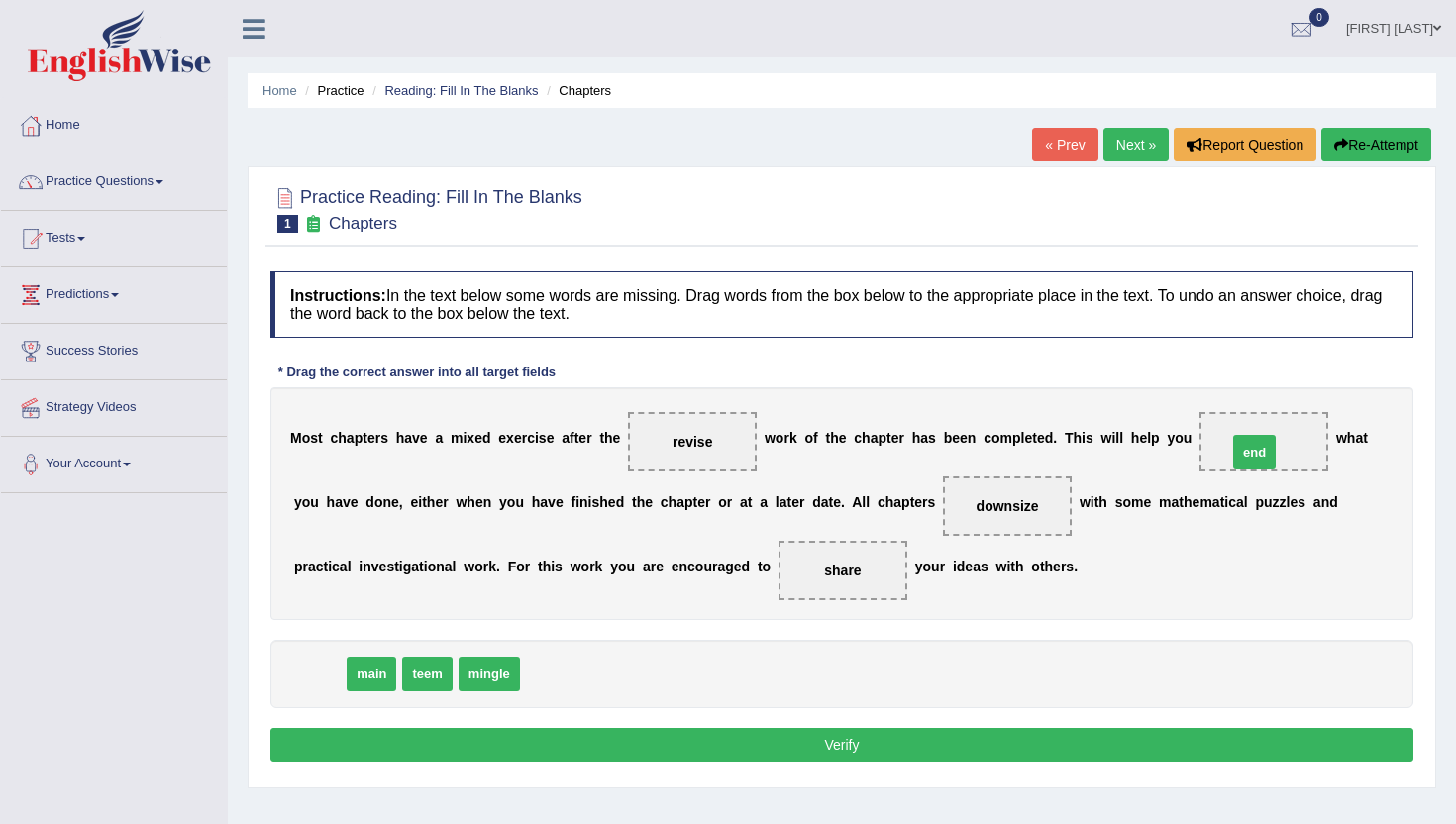 drag, startPoint x: 306, startPoint y: 675, endPoint x: 1242, endPoint y: 453, distance: 961.9667 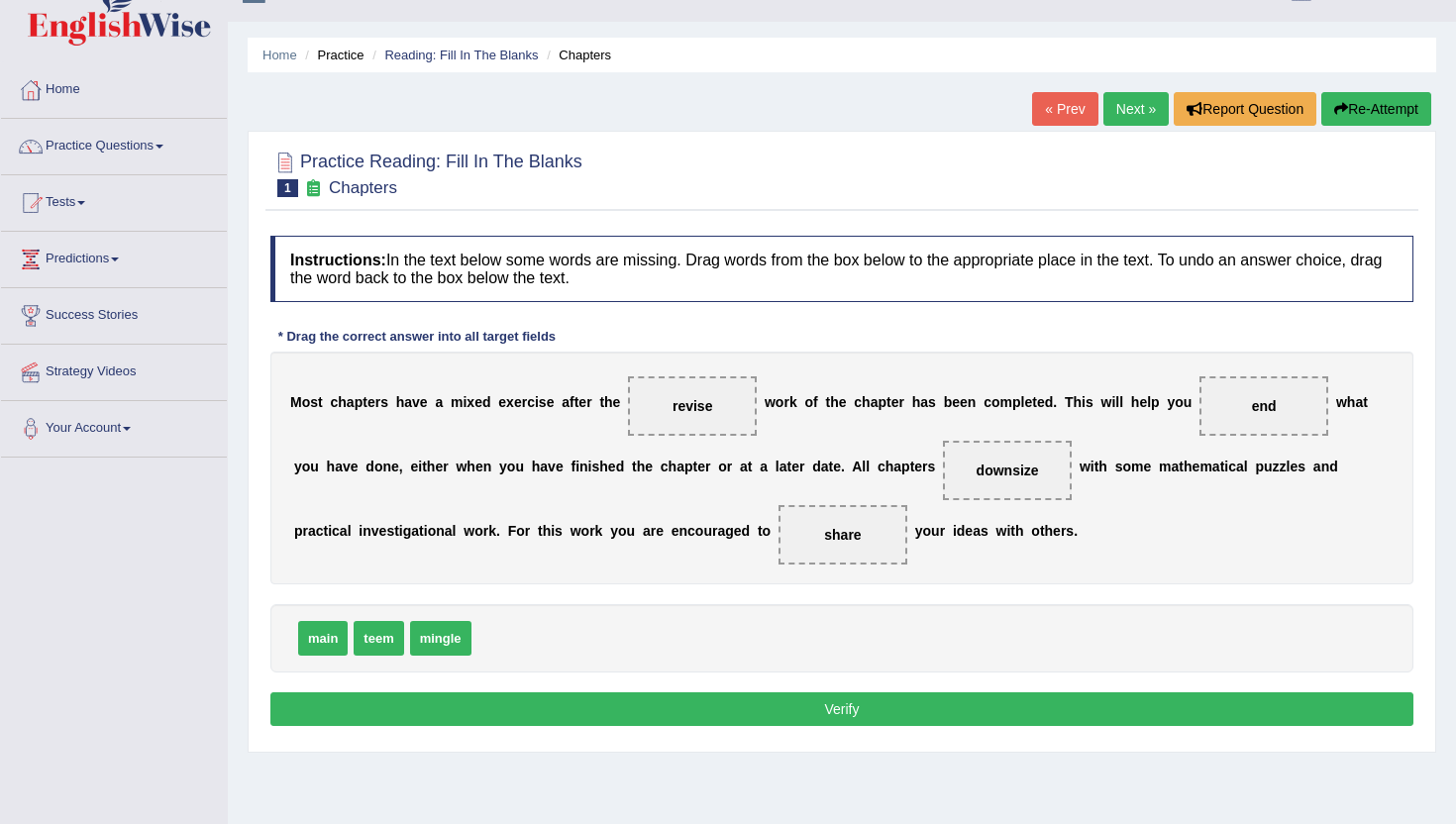 scroll, scrollTop: 41, scrollLeft: 0, axis: vertical 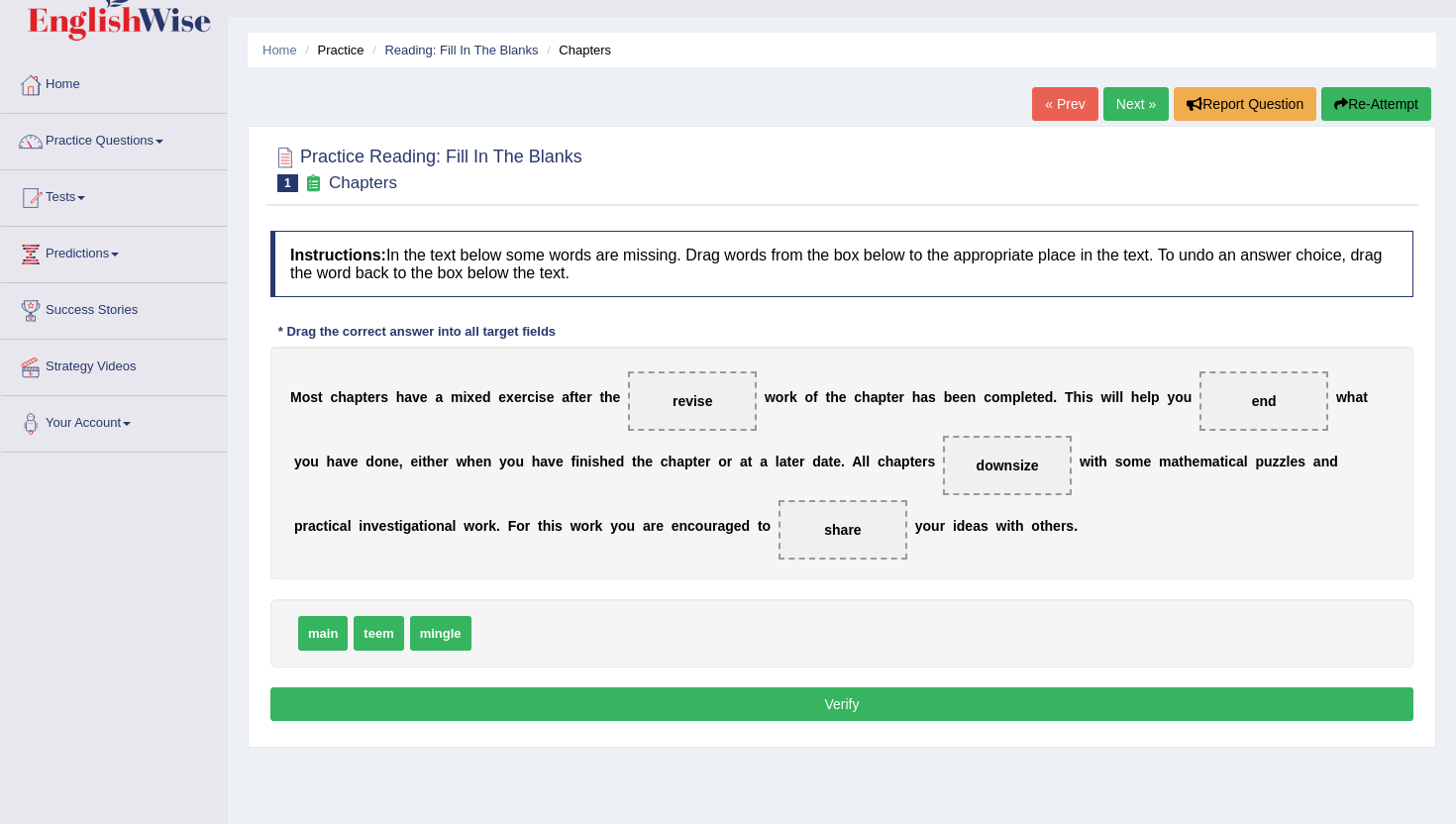 click on "Instructions:  In the text below some words are missing. Drag words from the box below to the appropriate place in the text. To undo an answer choice, drag the word back to the box below the text.
* Drag the correct answer into all target fields M o s t    c h a p t e r s    h a v e    a    m i x e d    e x e r c i s e    a f t e r    t h e    revise    w o r k    o f    t h e    c h a p t e r    h a s    b e e n    c o m p l e t e d .    T h i s    w i l l    h e l p    y o u    end    w h a t    y o u    h a v e    d o n e ,    e i t h e r    w h e n    y o u    h a v e    f i n i s h e d    t h e    c h a p t e r    o r    a t    a    l a t e r    d a t e .    A l l    c h a p t e r s    downsize    w i t h    s o m e    m a t h e m a t i c a l    p u z z l e s    a n d    p r a c t i c a l    i n v e s t i g a t i o n a l    w o r k .    F o r    t h i s    w o r k    y o u    a r e    e n c o u r a g e d    t o    share    y o u r" at bounding box center (842, 478) 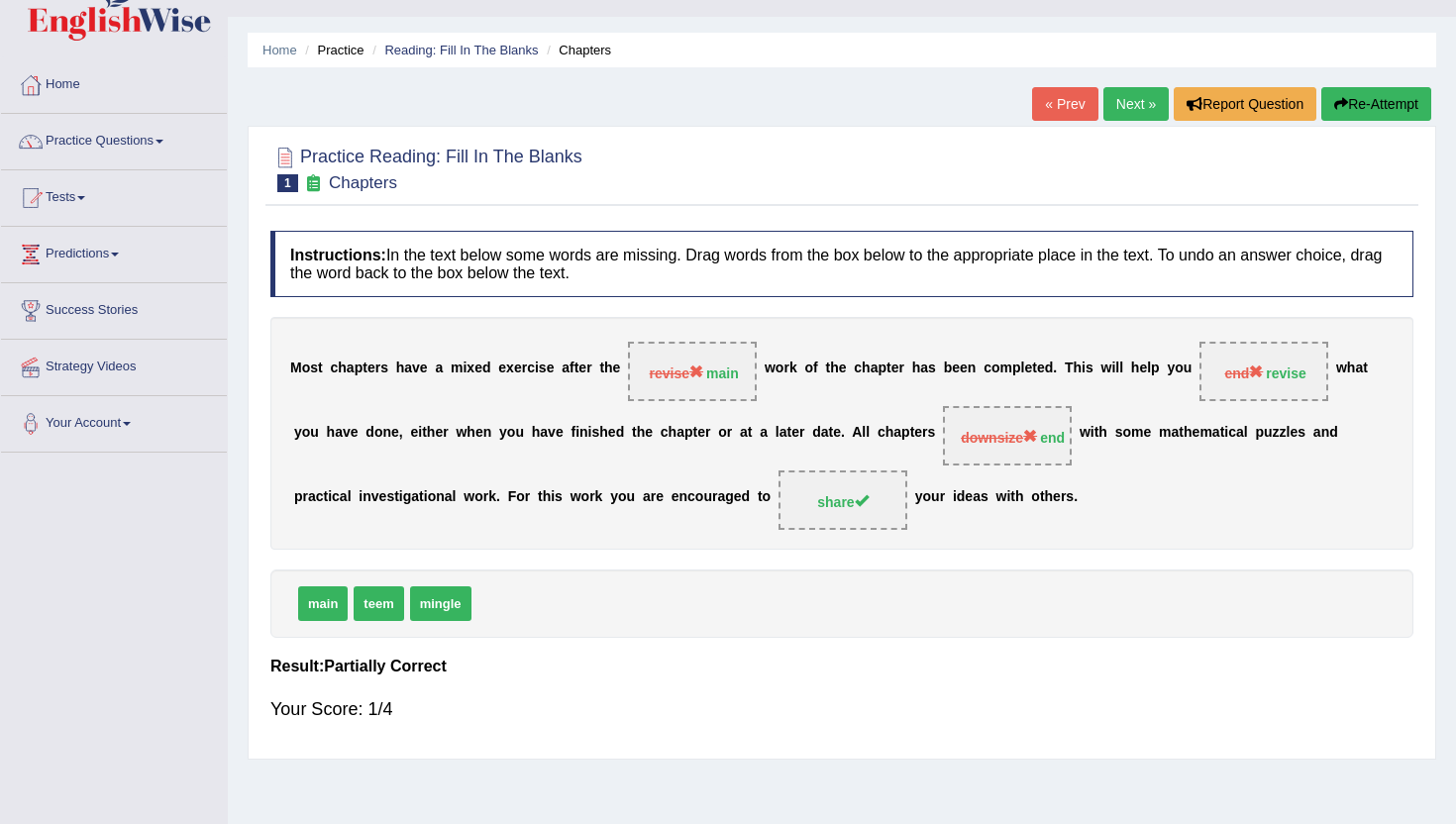 click on "Next »" at bounding box center [1136, 104] 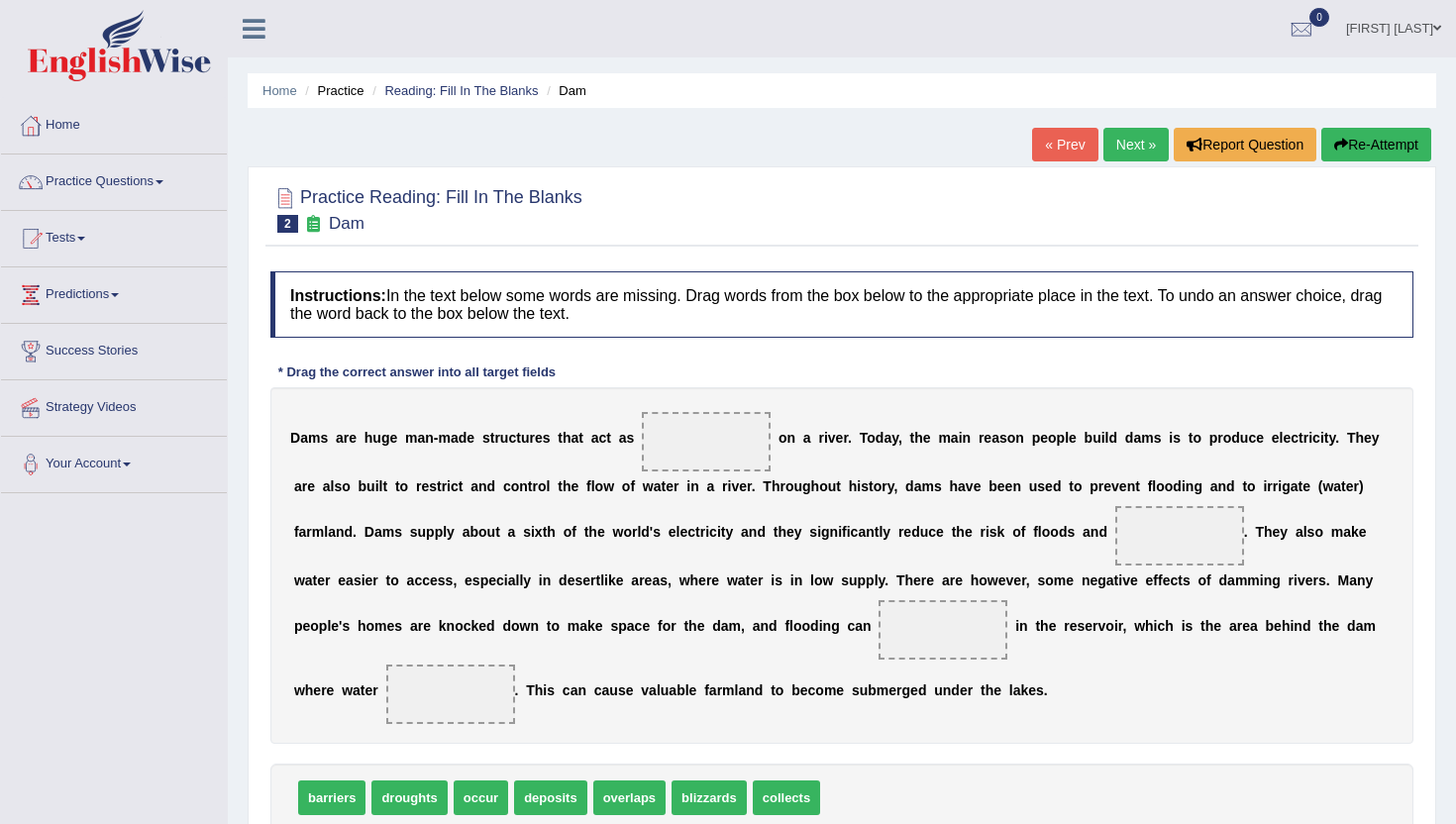scroll, scrollTop: 0, scrollLeft: 0, axis: both 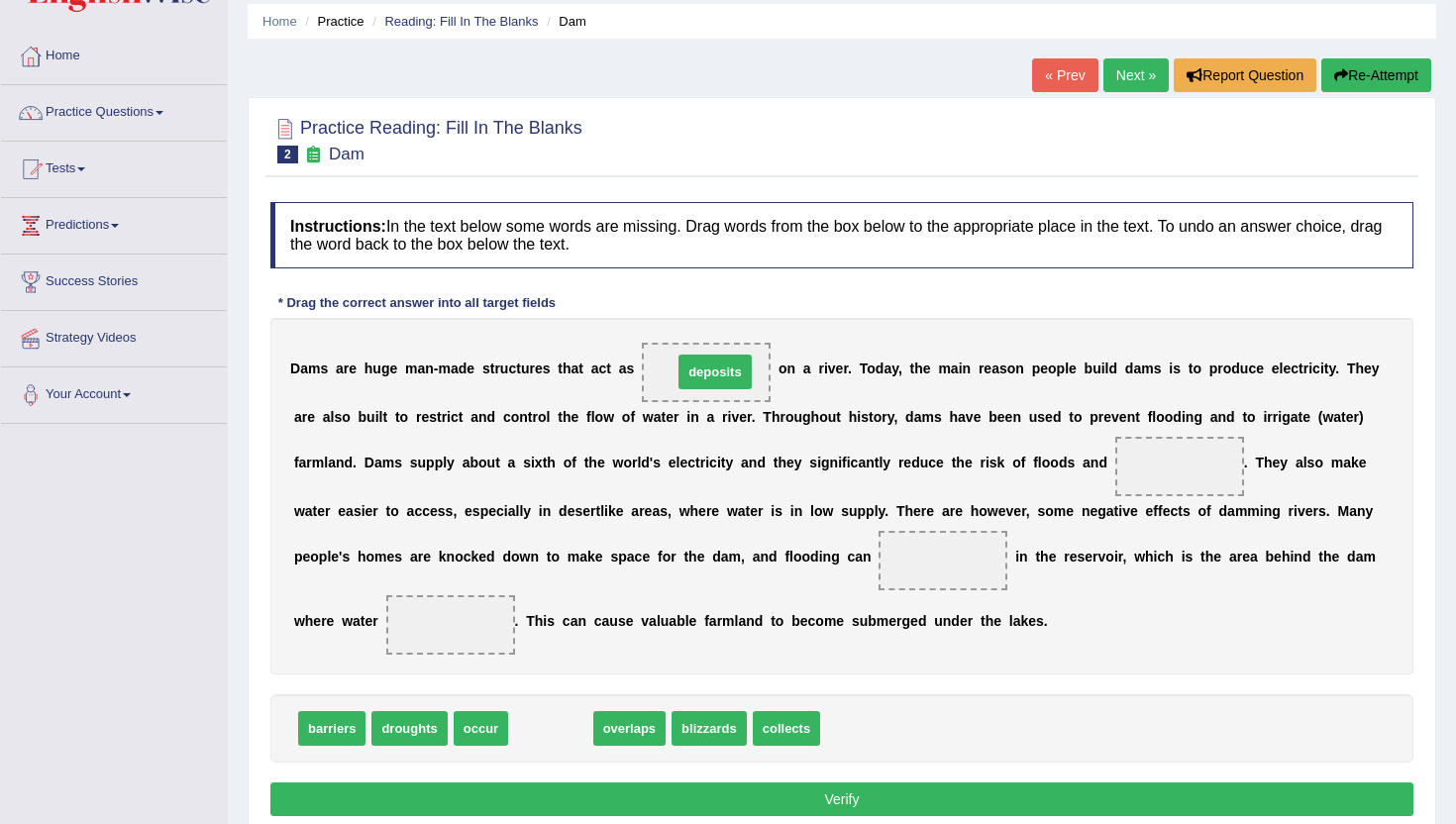 drag, startPoint x: 554, startPoint y: 726, endPoint x: 718, endPoint y: 369, distance: 392.86766 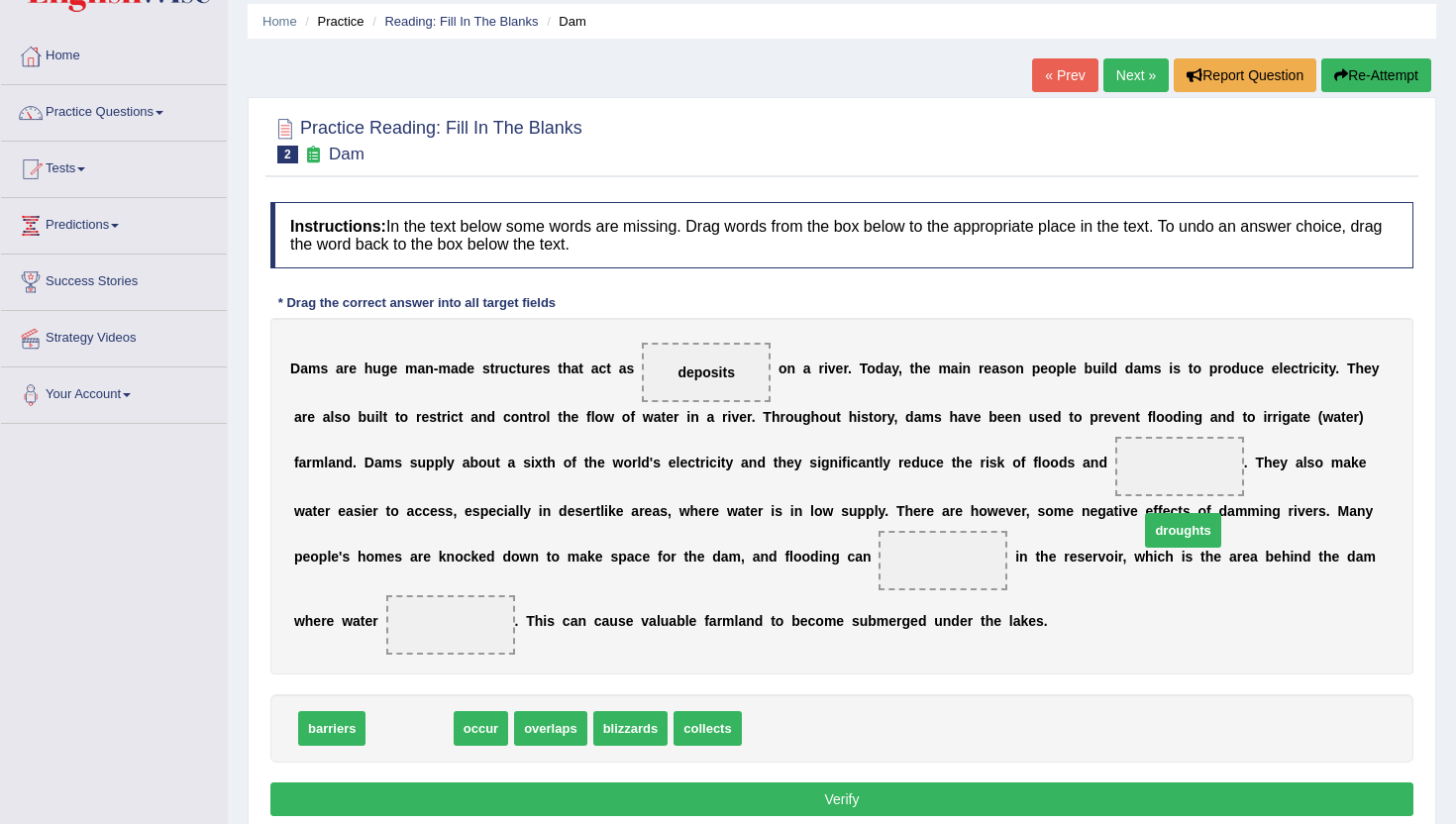 drag, startPoint x: 398, startPoint y: 729, endPoint x: 1172, endPoint y: 531, distance: 798.9243 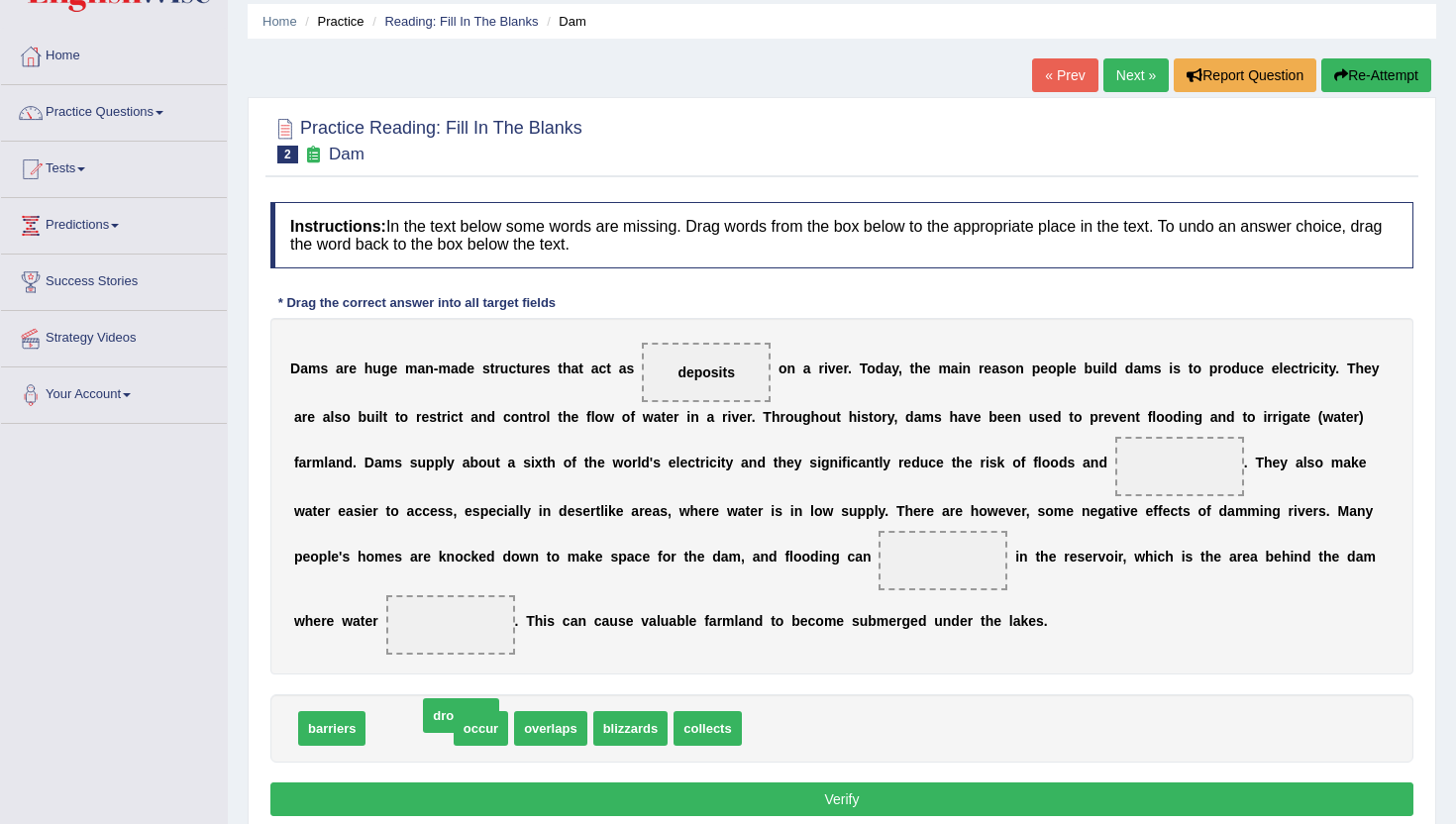 click on "c" at bounding box center (1174, 511) 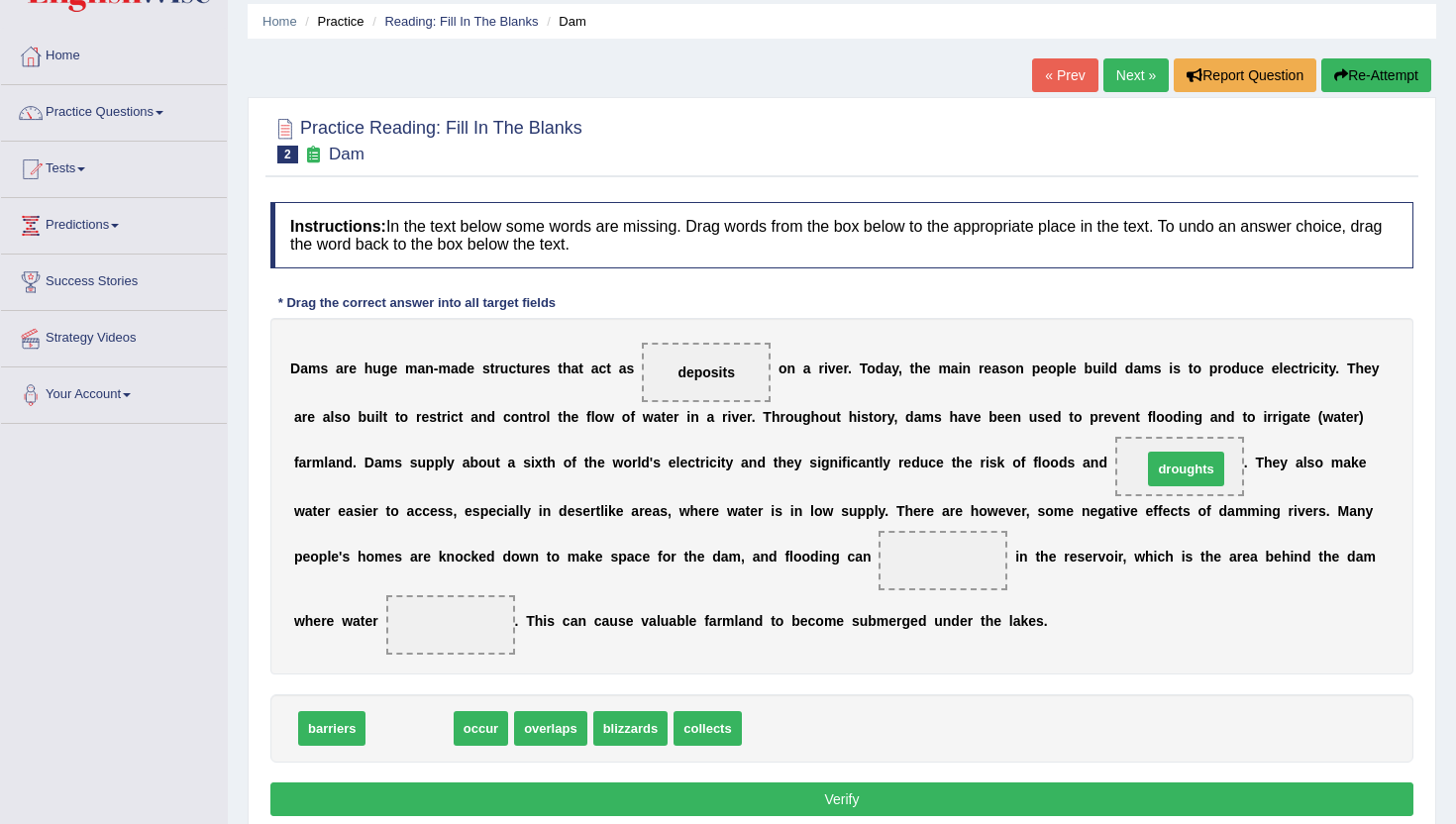drag, startPoint x: 395, startPoint y: 730, endPoint x: 1169, endPoint y: 470, distance: 816.5023 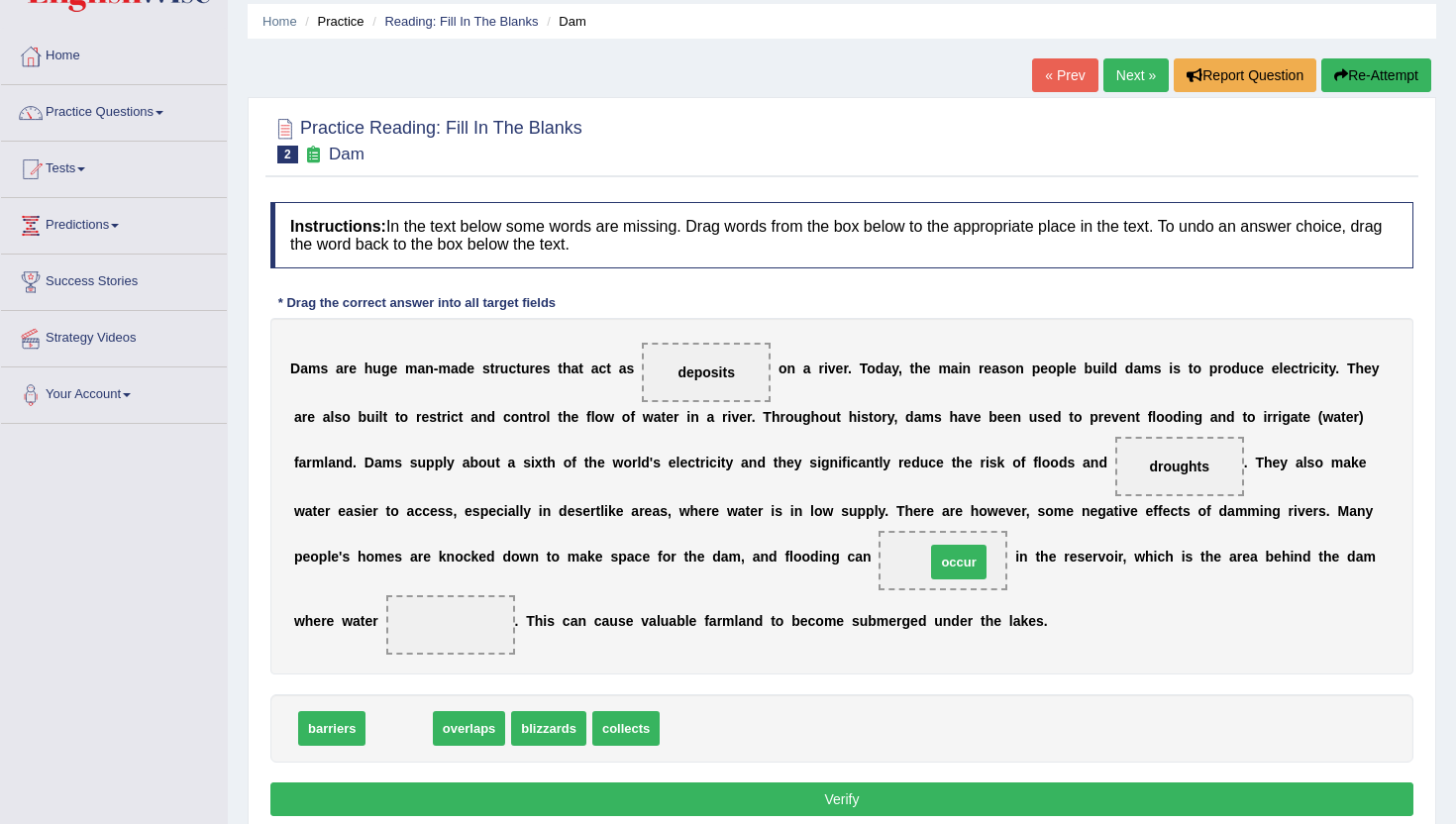 drag, startPoint x: 398, startPoint y: 729, endPoint x: 949, endPoint y: 558, distance: 576.9246 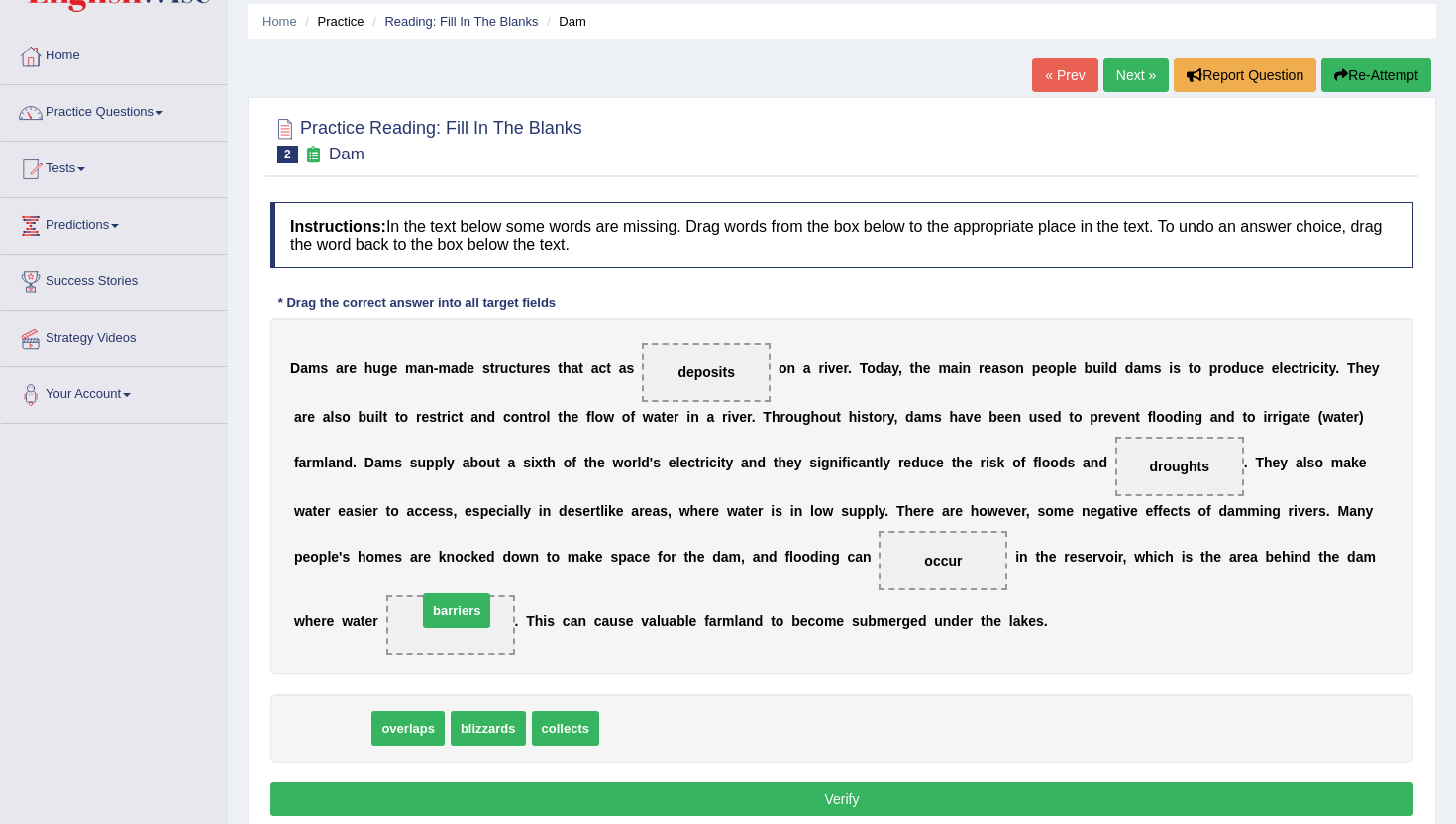 drag, startPoint x: 327, startPoint y: 723, endPoint x: 450, endPoint y: 606, distance: 169.75865 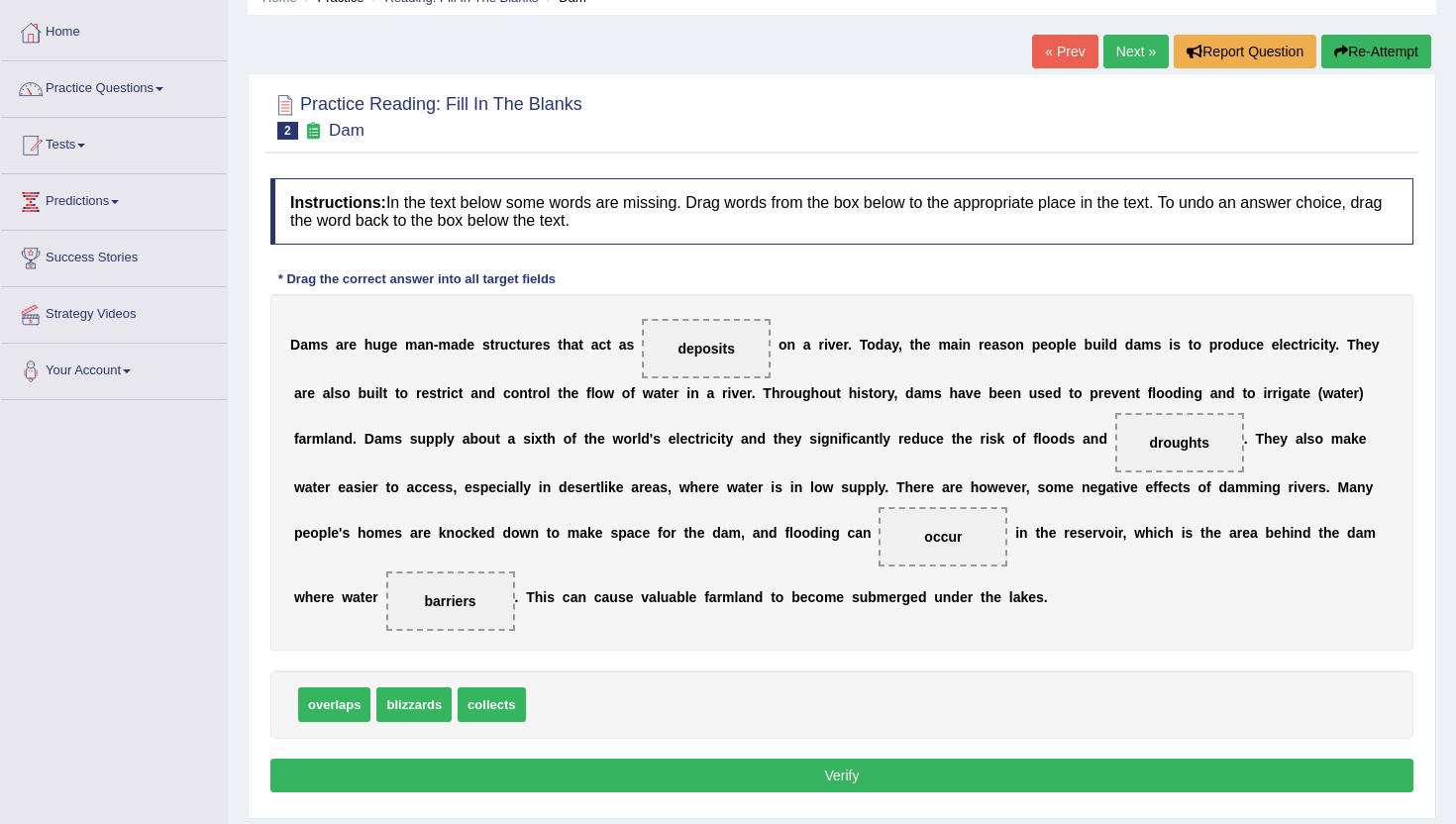 scroll, scrollTop: 105, scrollLeft: 0, axis: vertical 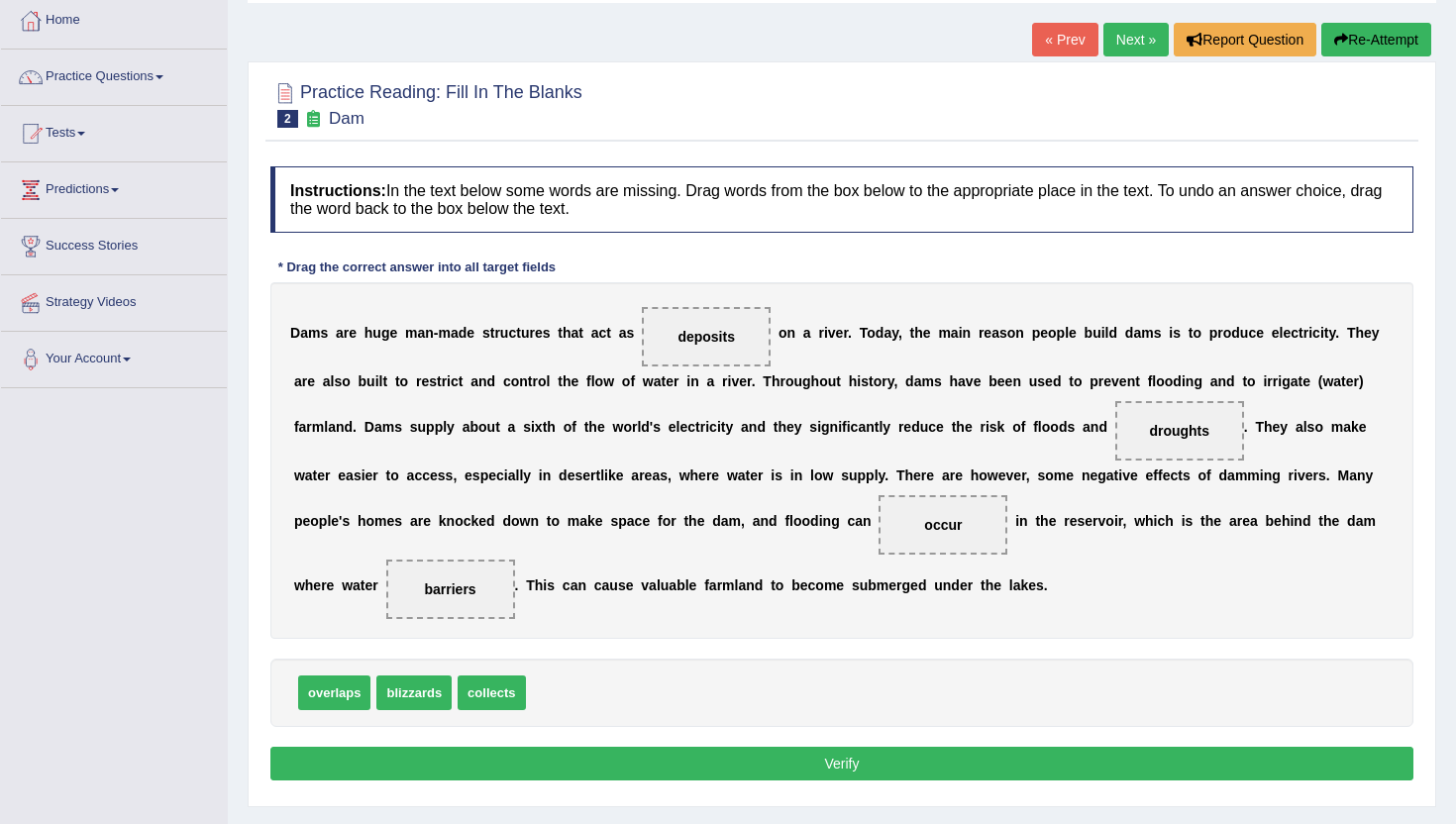 click on "Verify" at bounding box center (842, 764) 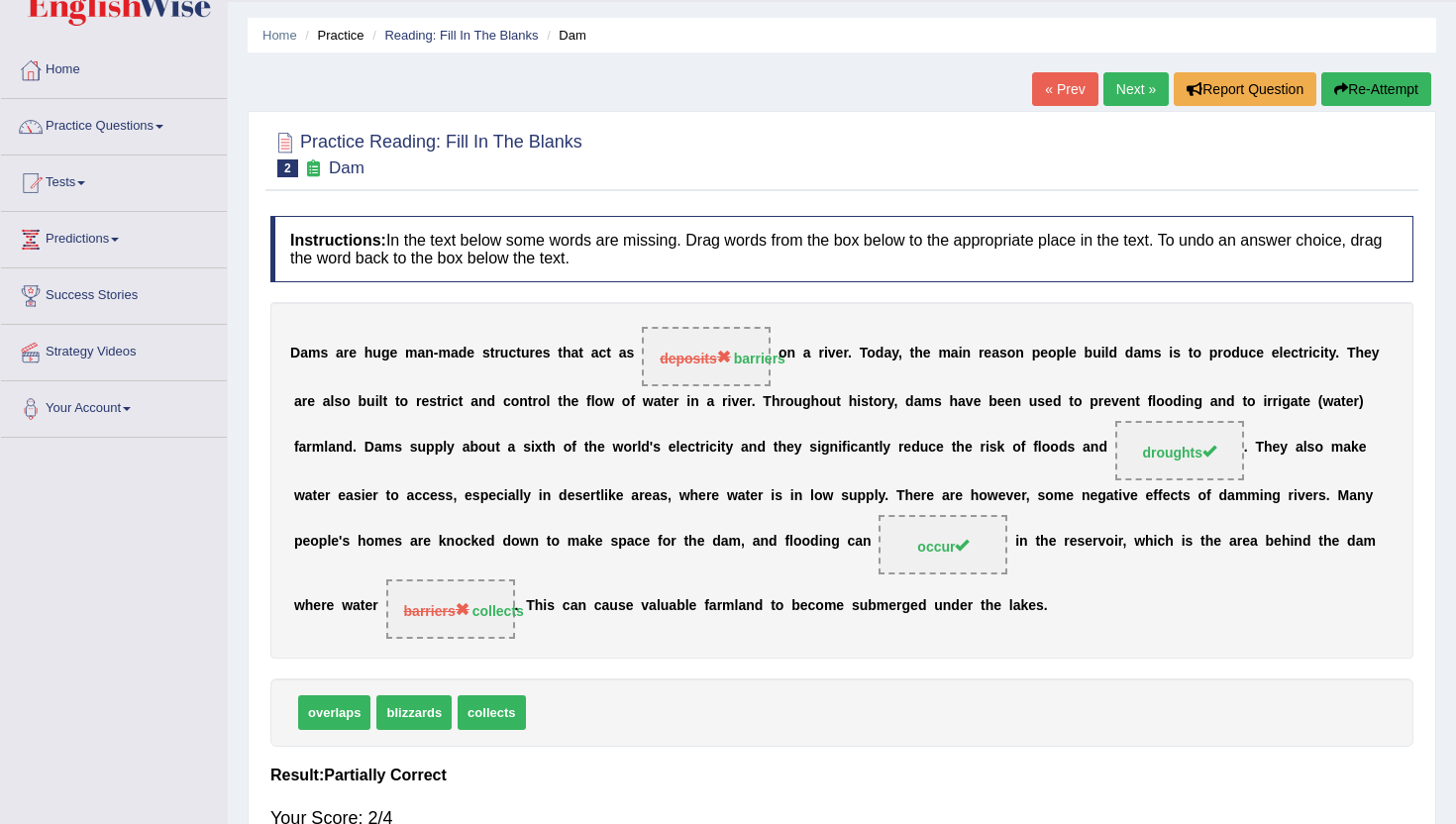 scroll, scrollTop: 9, scrollLeft: 0, axis: vertical 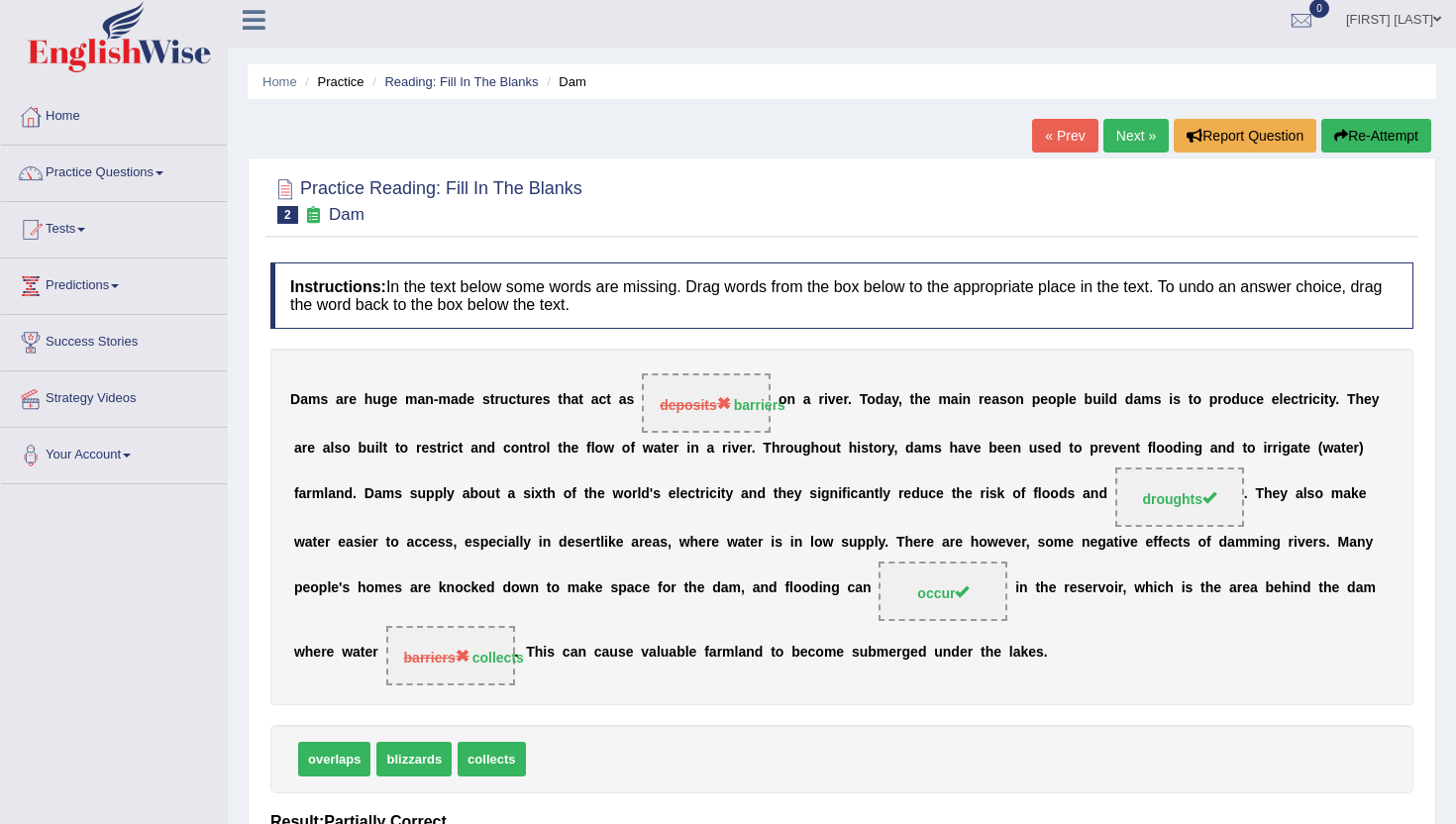 click on "Next »" at bounding box center [1136, 136] 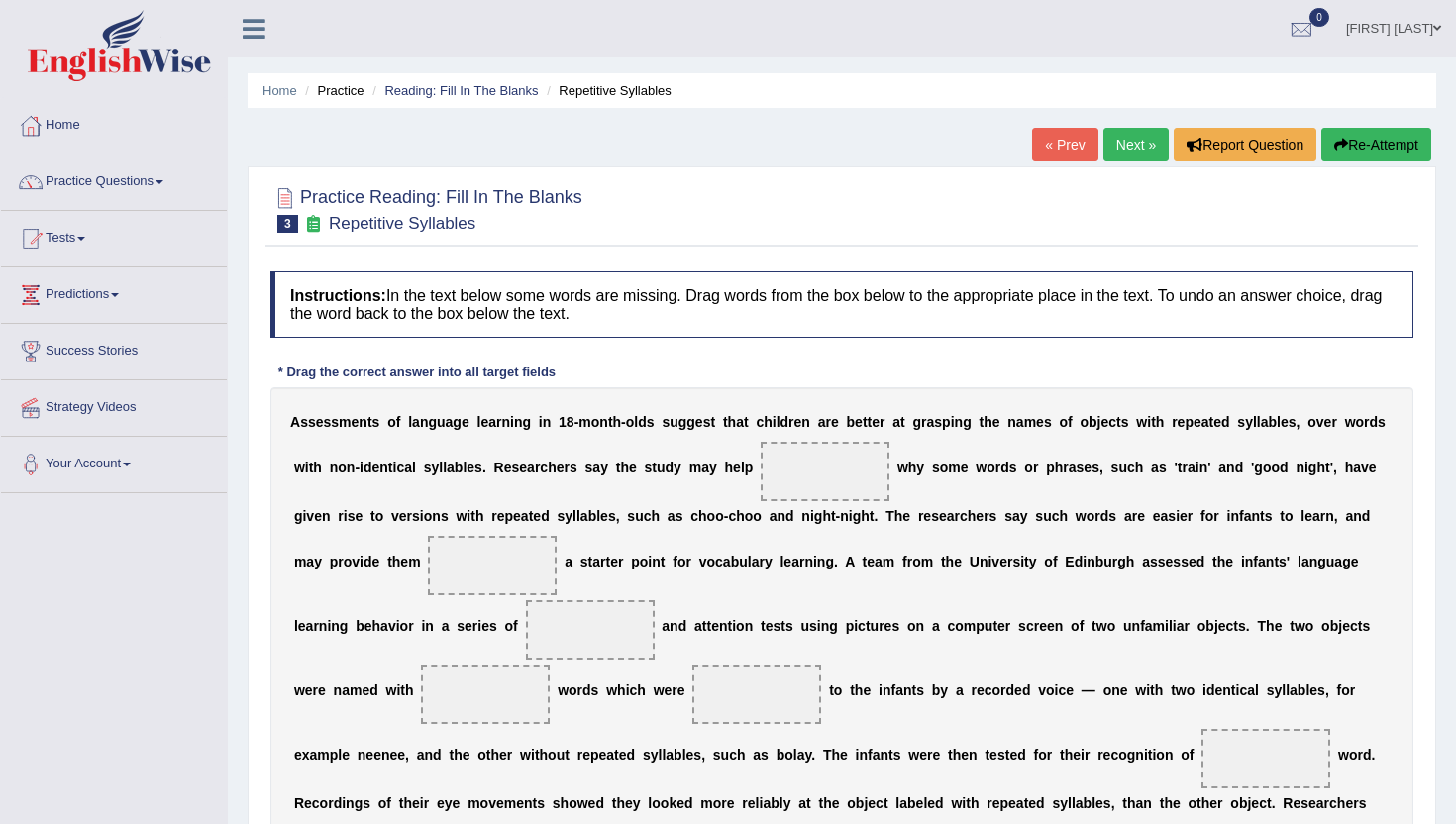 scroll, scrollTop: 0, scrollLeft: 0, axis: both 